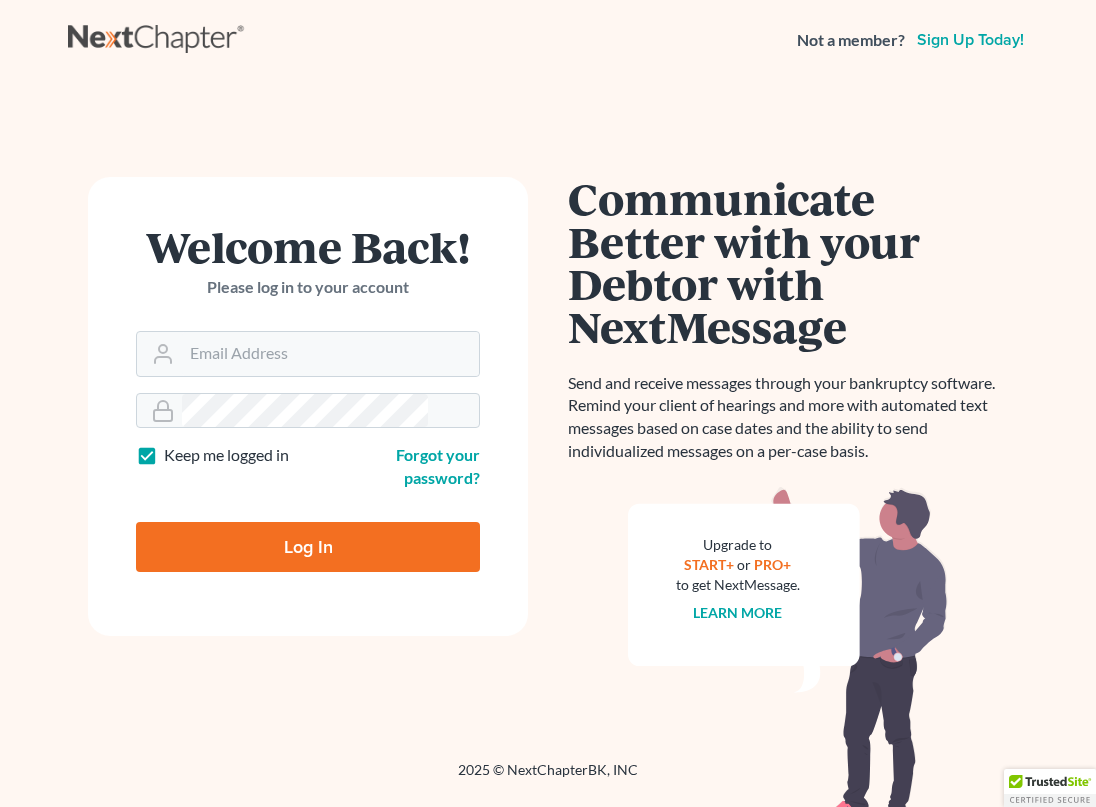scroll, scrollTop: 0, scrollLeft: 0, axis: both 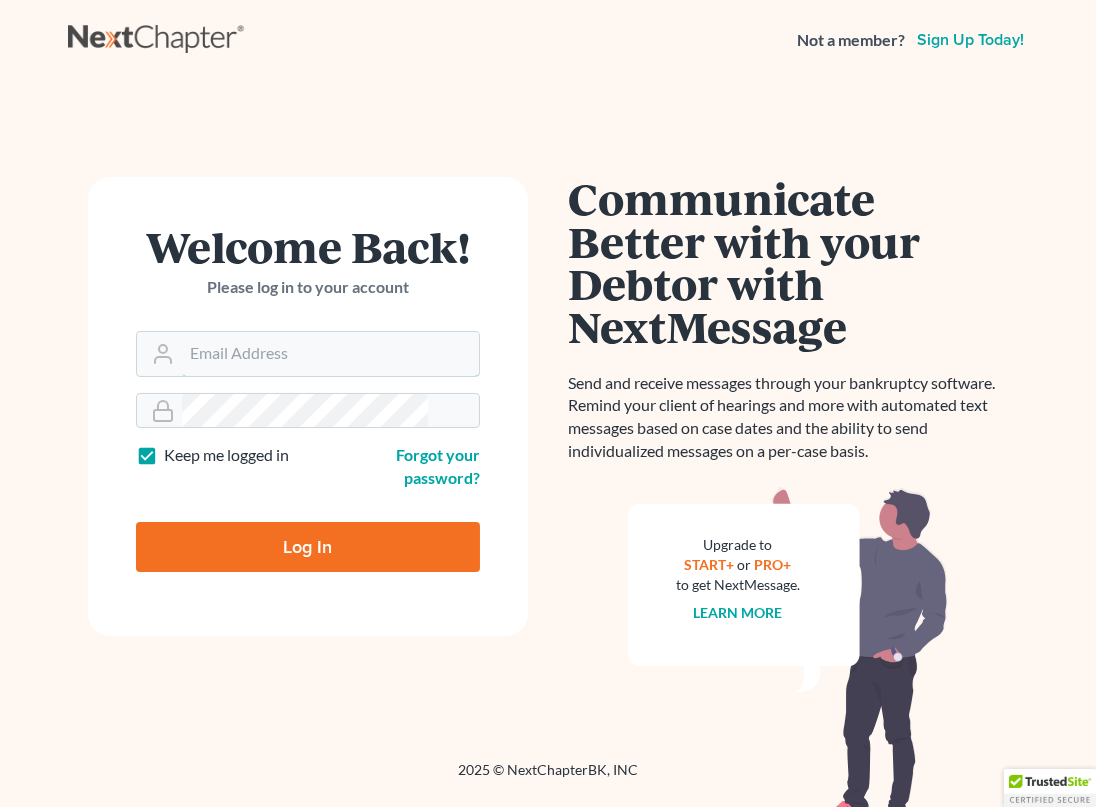 type on "theresaf@hillsborolawgroup.com" 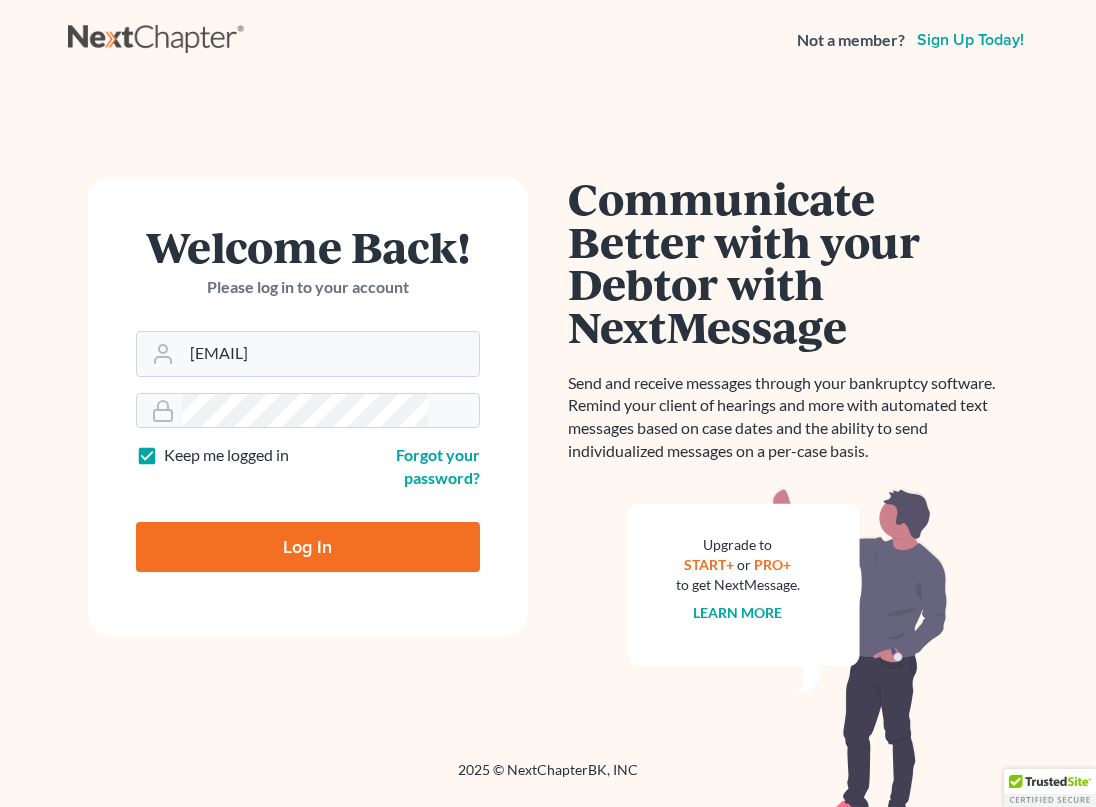 click on "Log In" at bounding box center [308, 547] 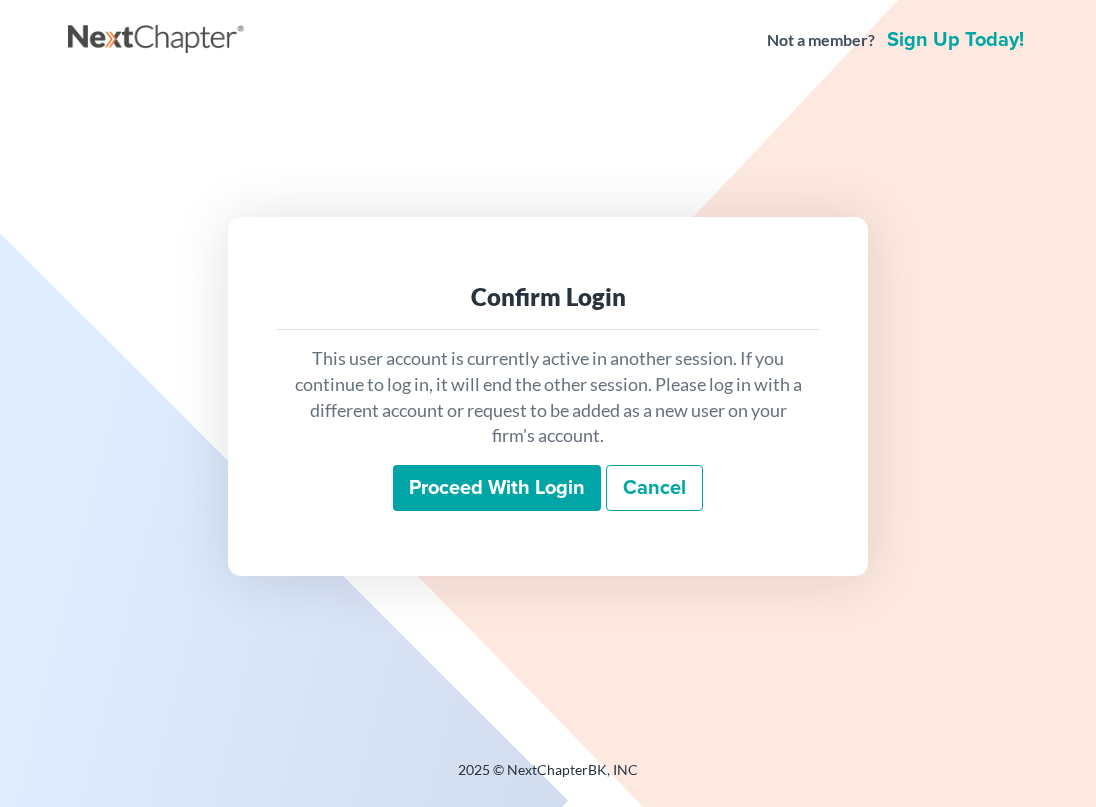 scroll, scrollTop: 0, scrollLeft: 0, axis: both 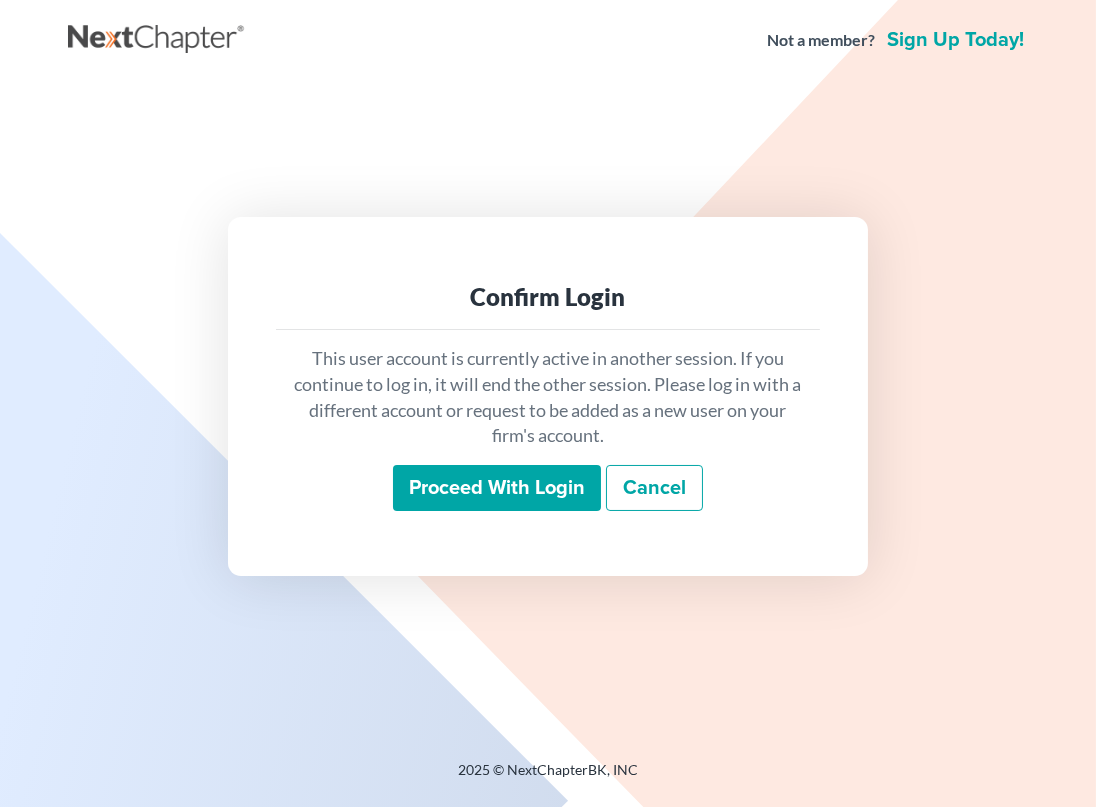 click on "Proceed with login" at bounding box center [497, 488] 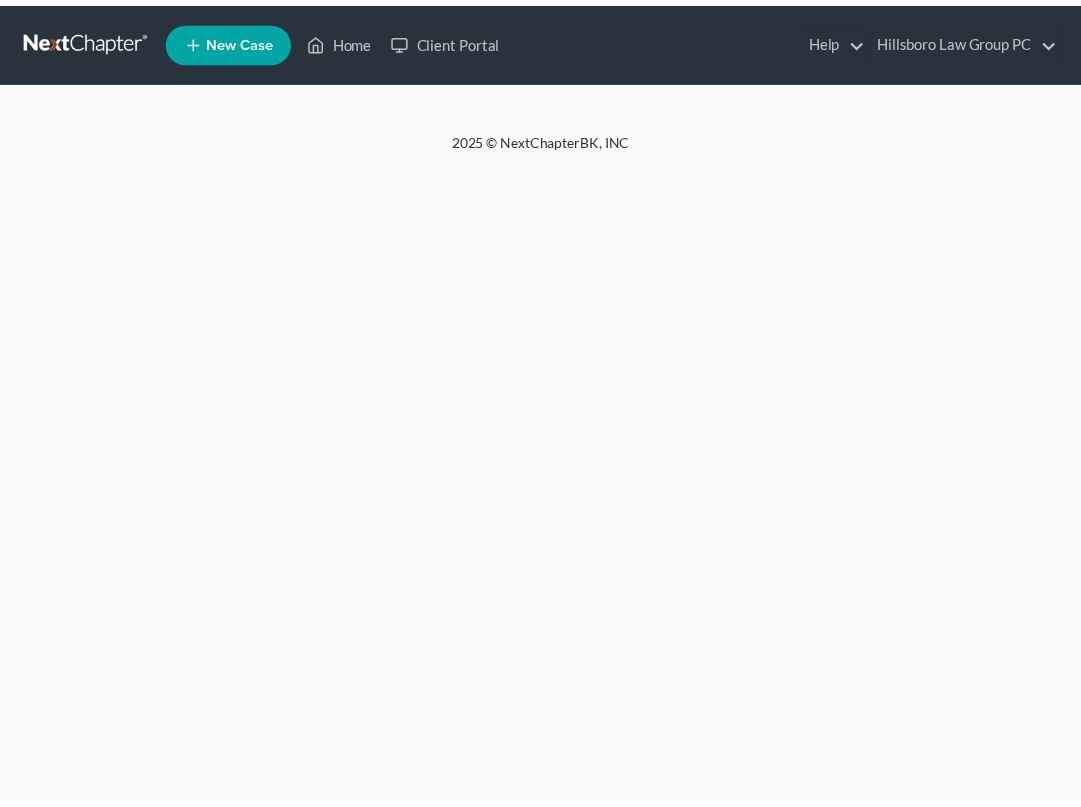scroll, scrollTop: 0, scrollLeft: 0, axis: both 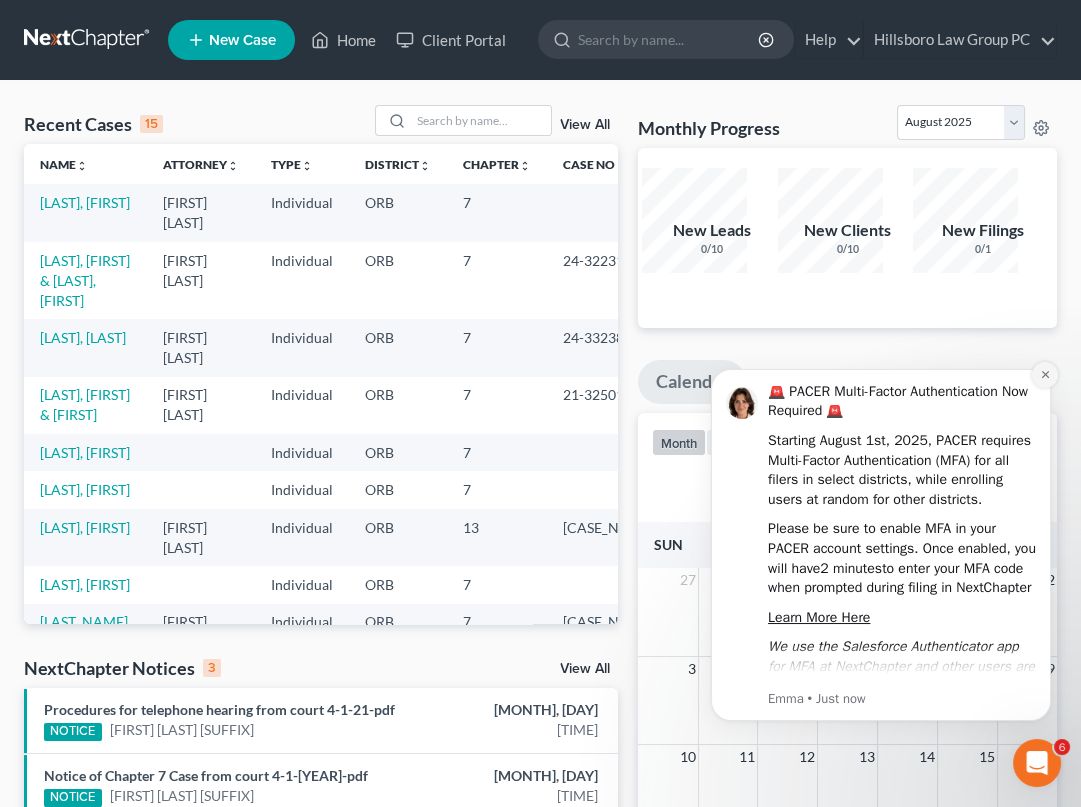 click 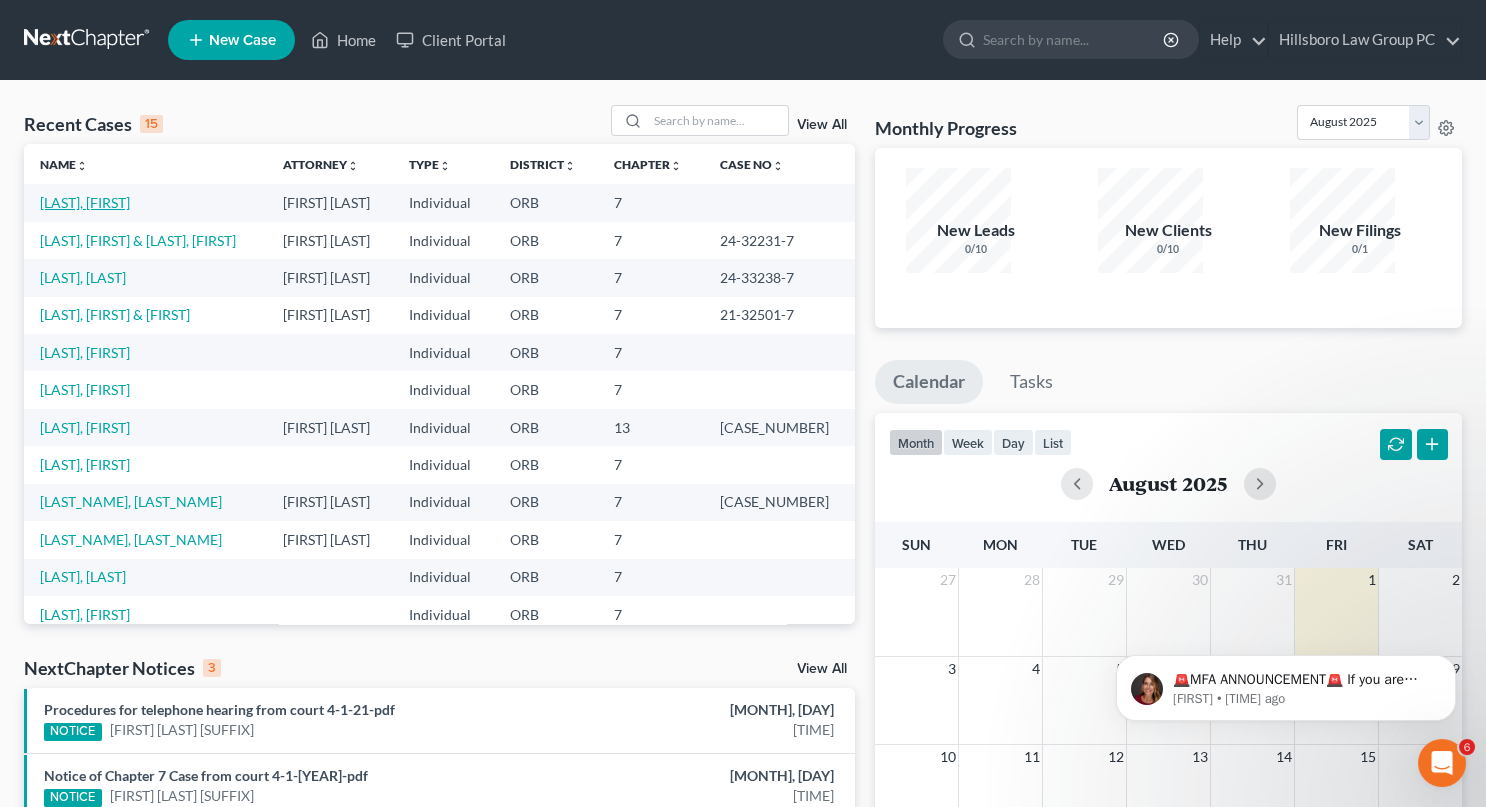 click on "[LAST], [FIRST]" at bounding box center (85, 202) 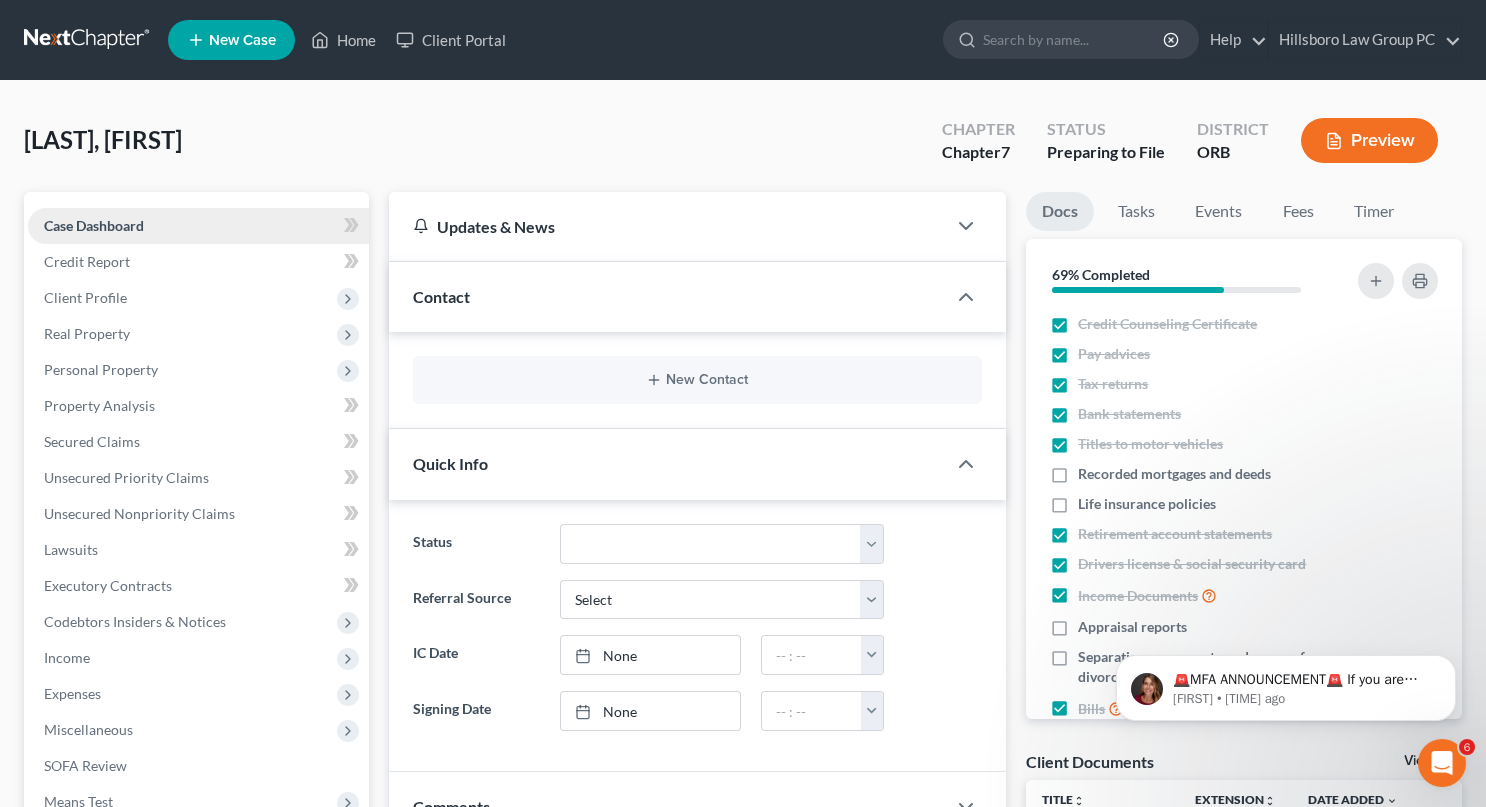 click on "Case Dashboard" at bounding box center [94, 225] 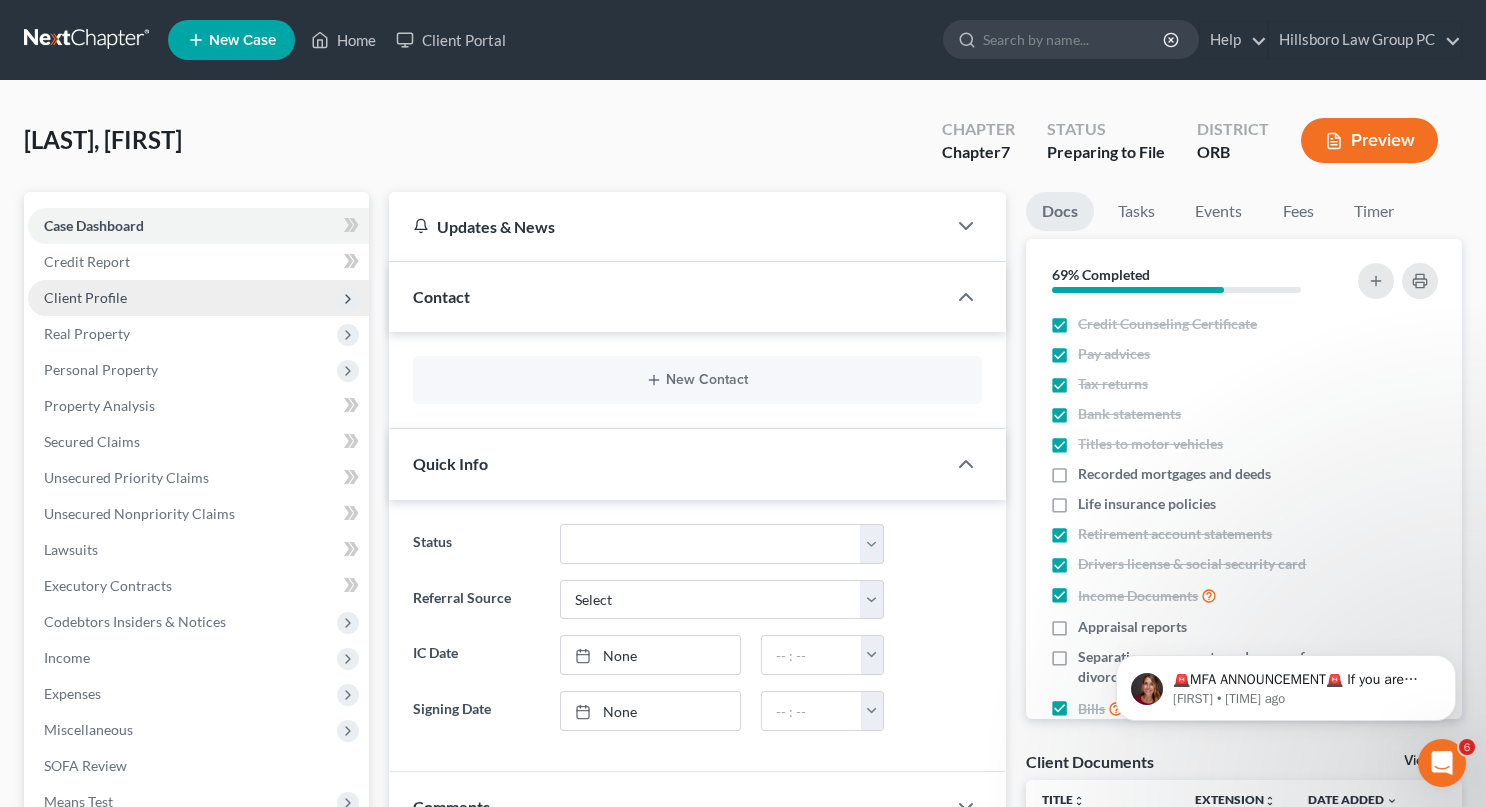 click on "Client Profile" at bounding box center (85, 297) 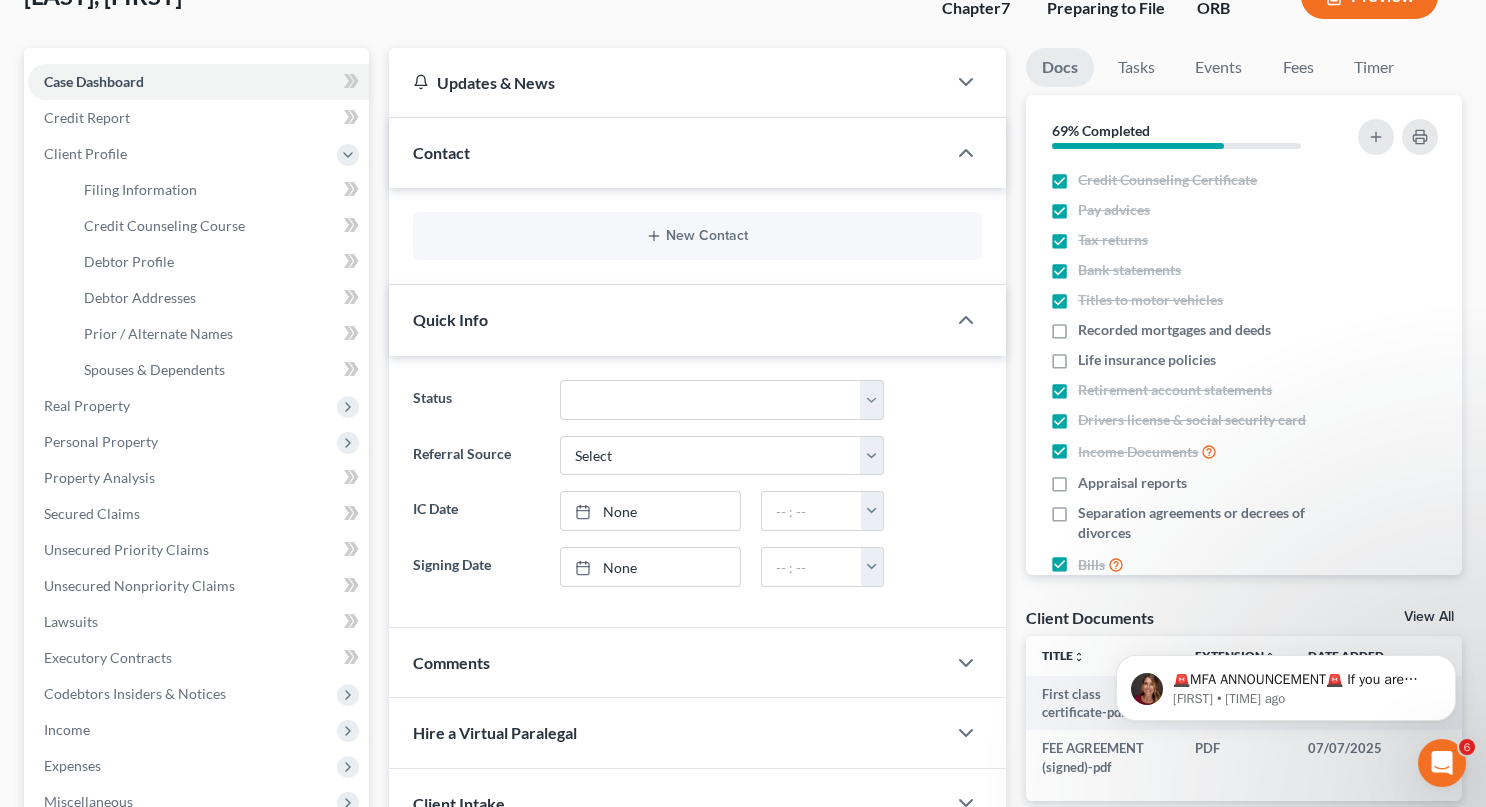 scroll, scrollTop: 164, scrollLeft: 0, axis: vertical 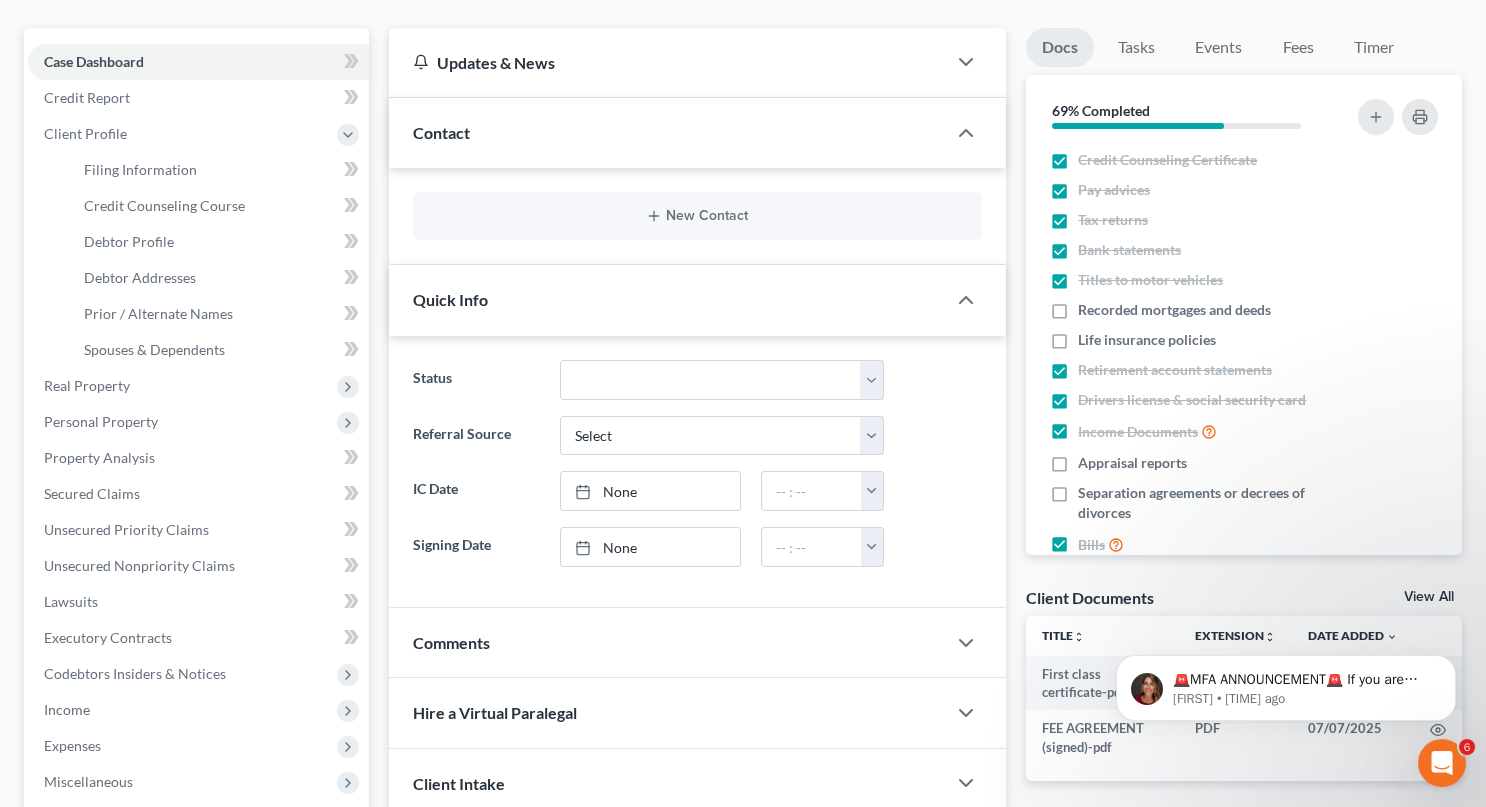 click on "Client Intake" at bounding box center [668, 783] 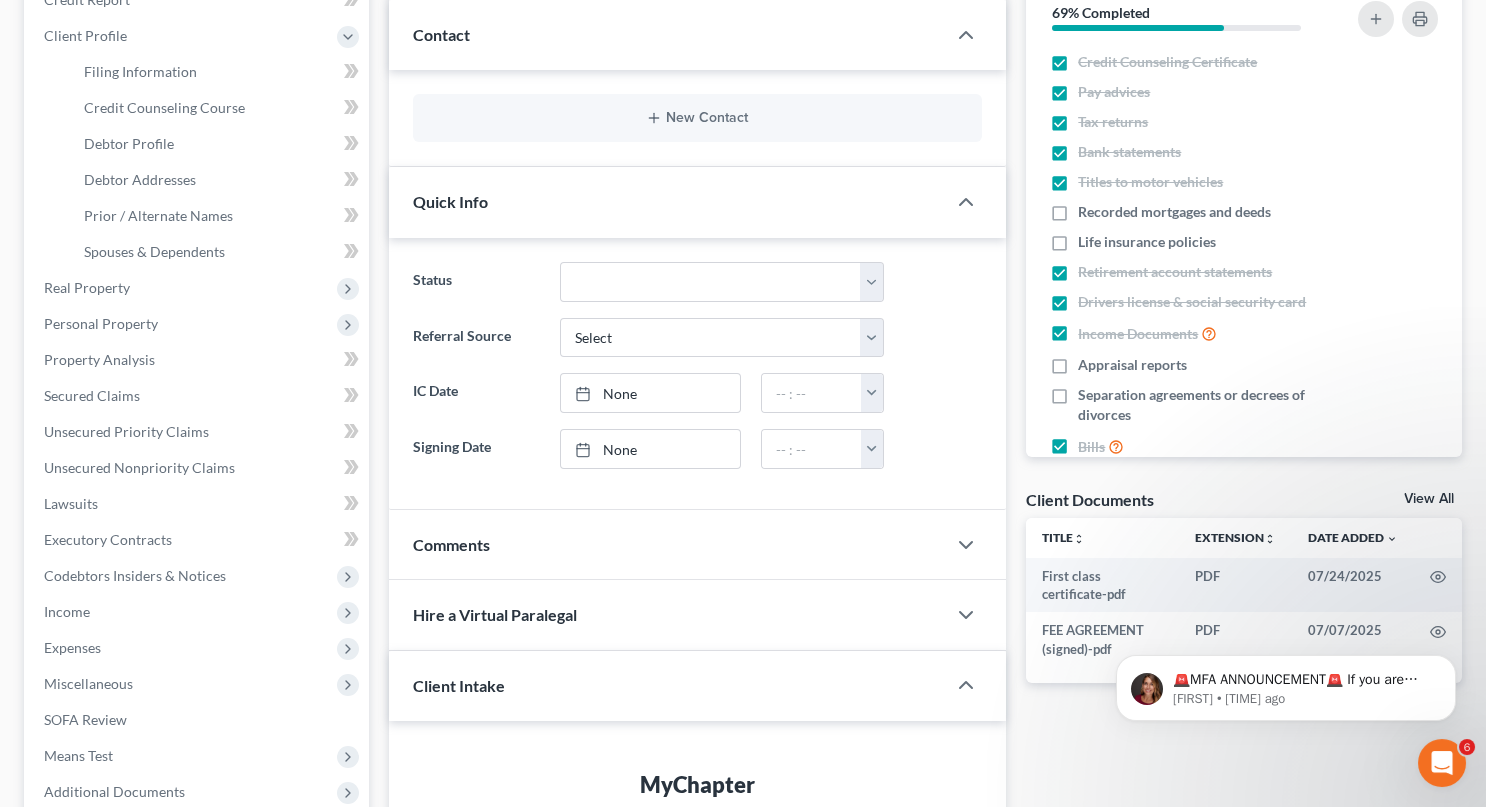 scroll, scrollTop: 0, scrollLeft: 0, axis: both 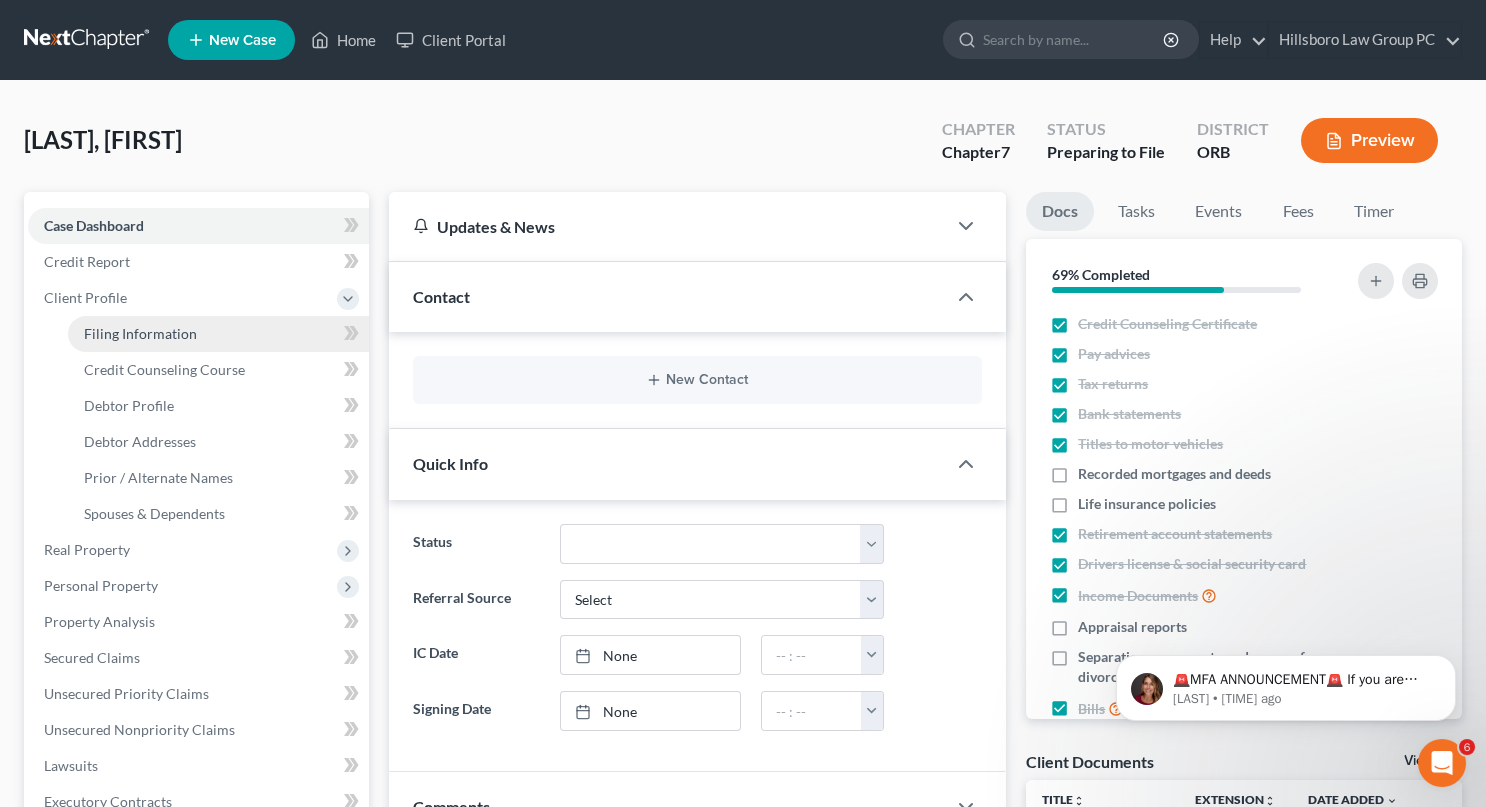click on "Filing Information" at bounding box center (140, 333) 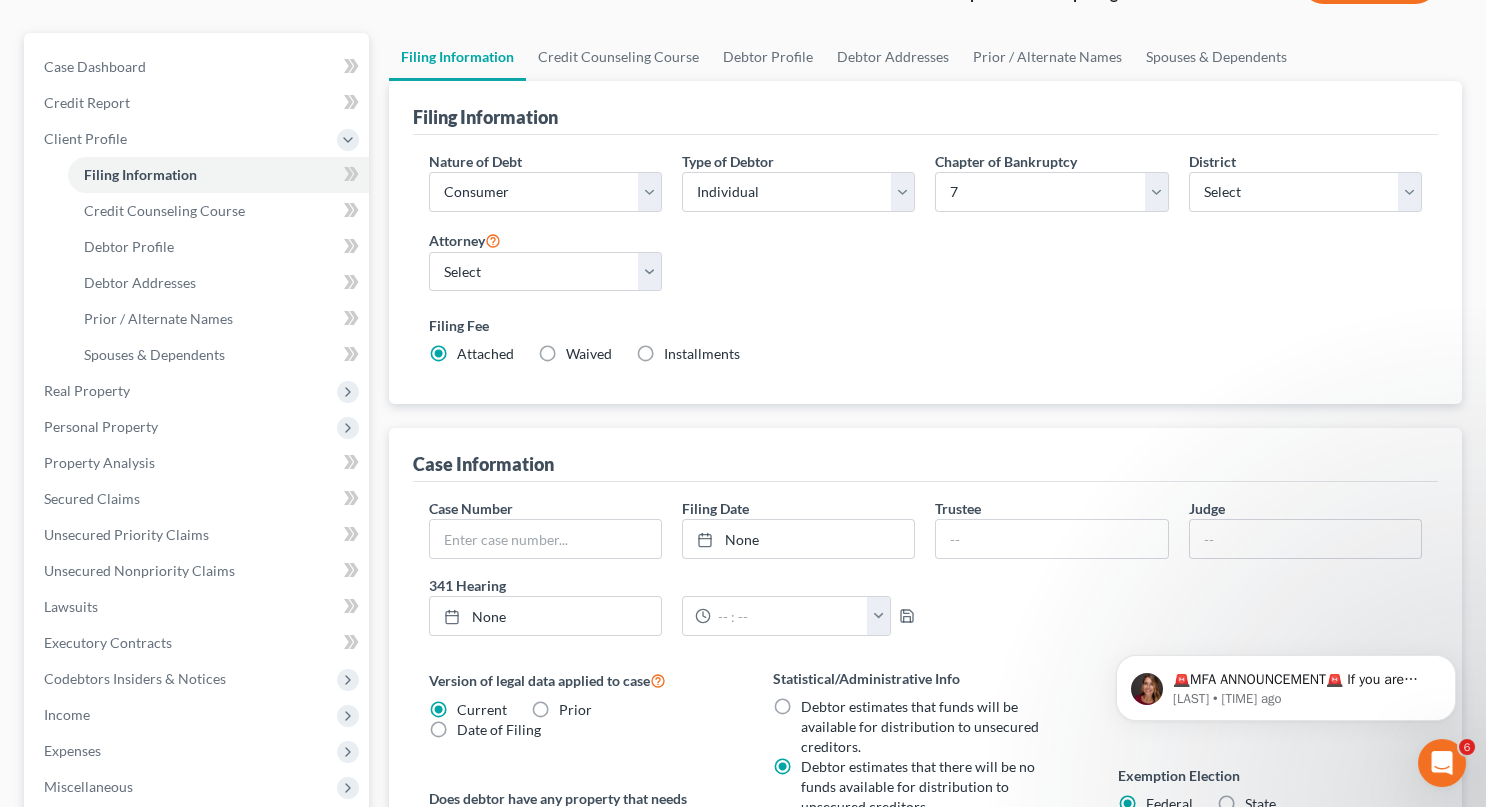 scroll, scrollTop: 196, scrollLeft: 0, axis: vertical 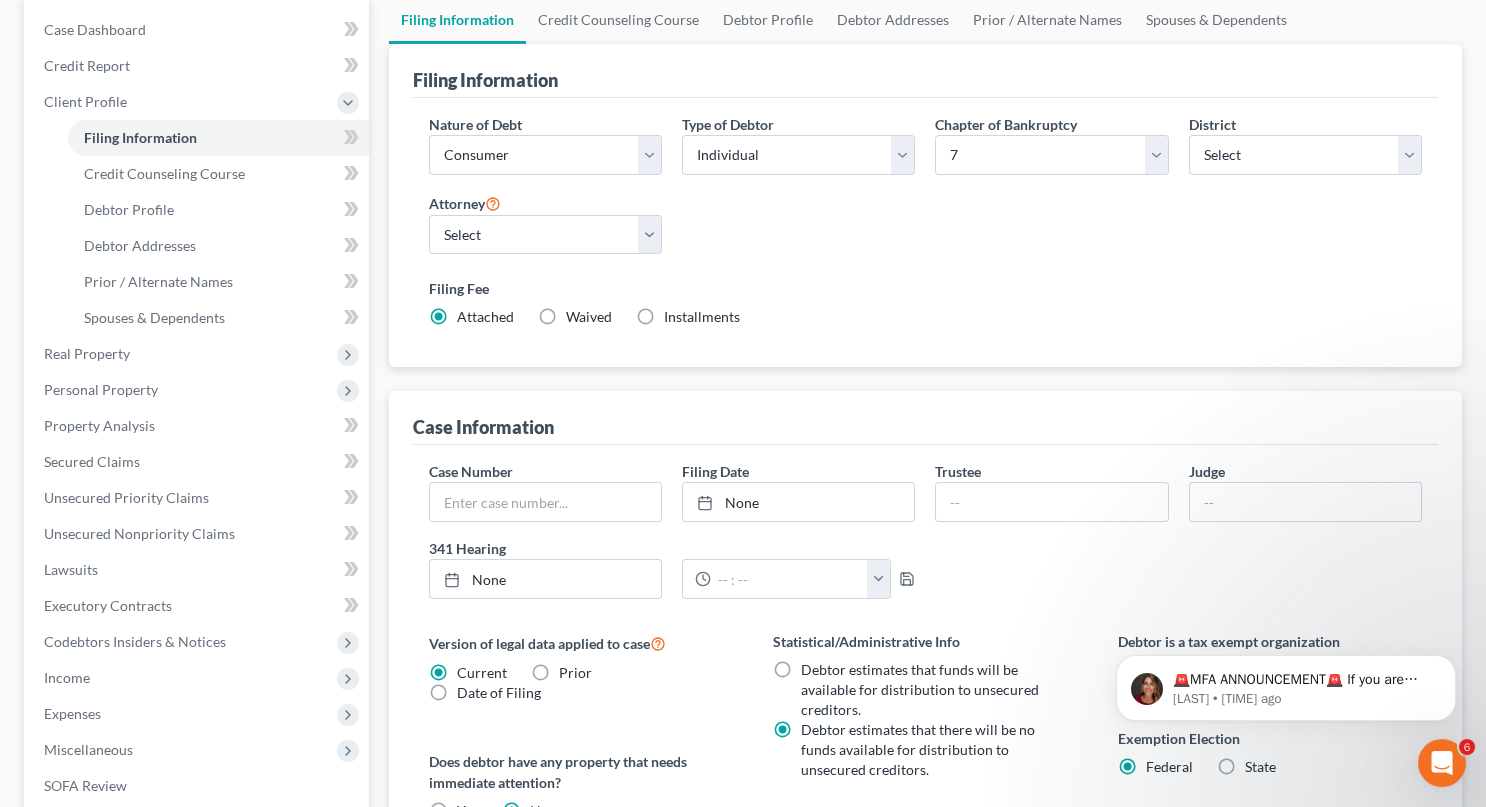 click on "🚨MFA ANNOUNCEMENT🚨   If you are filing today in Idaho or Colorado, you need to have MFA enabled on your PACER account.   Effective tomorrow, August 1, all users filing with NextChapter's software will be required to enable MFA on their PACER accounts.   Varying districts are enrolling users at random starting tomorrow and some districts are requiring it for all filers tomorrow.   Additional instructions will come tomorrow, but we wanted to notify our users. Katie • 23h ago" at bounding box center (1286, 641) 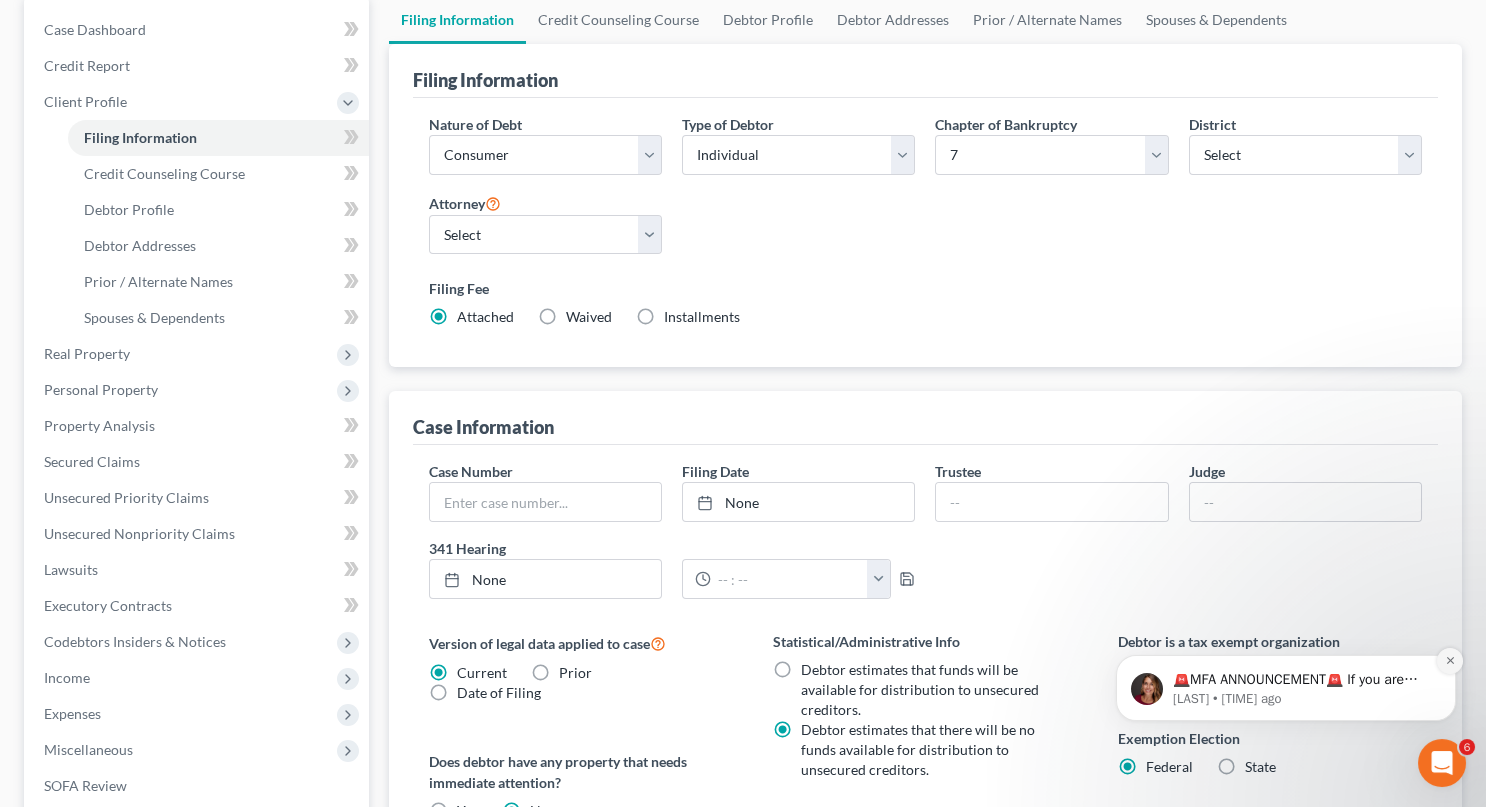 click 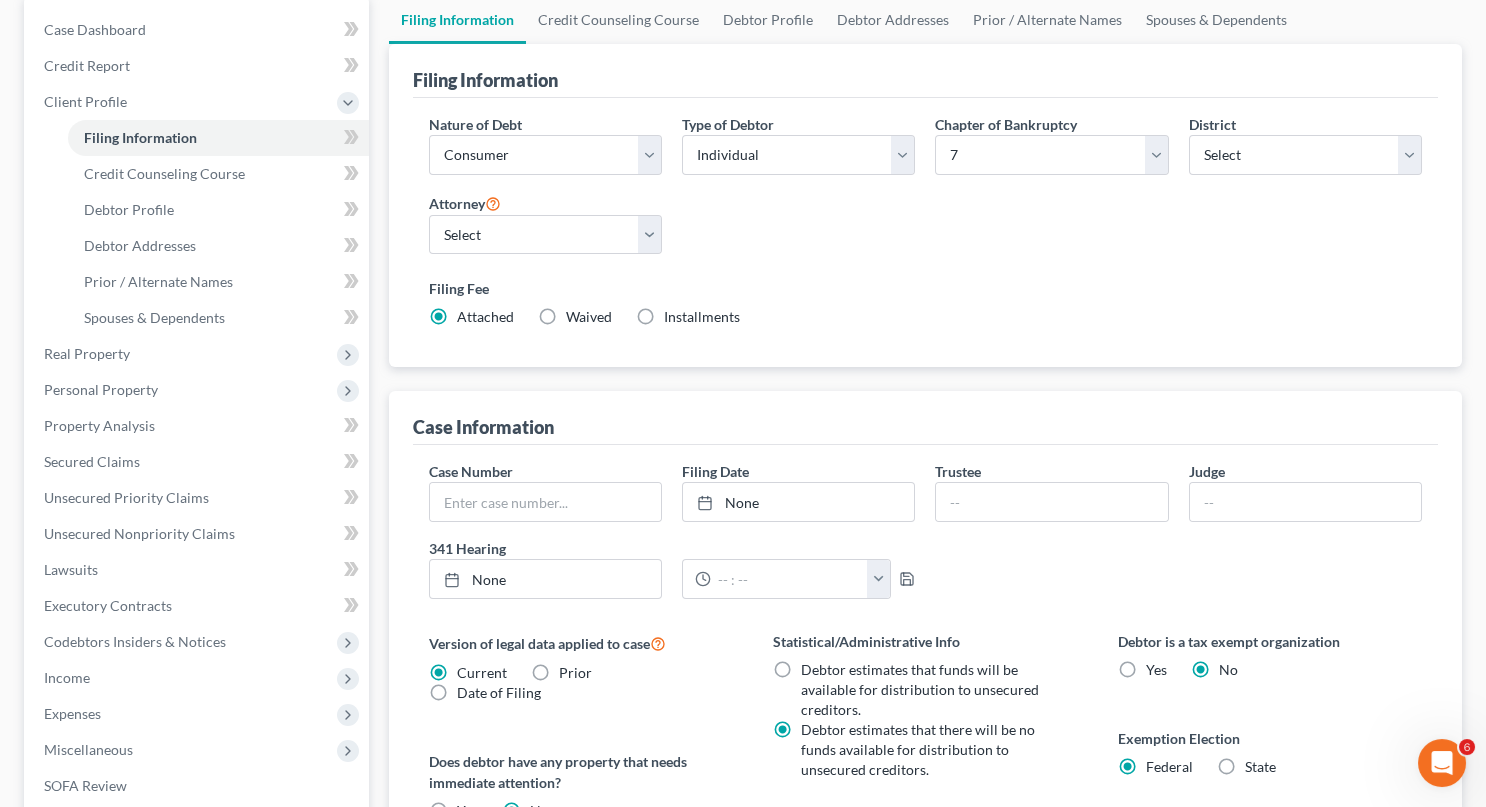click on "Credit Counseling Course" at bounding box center [1353, 1074] 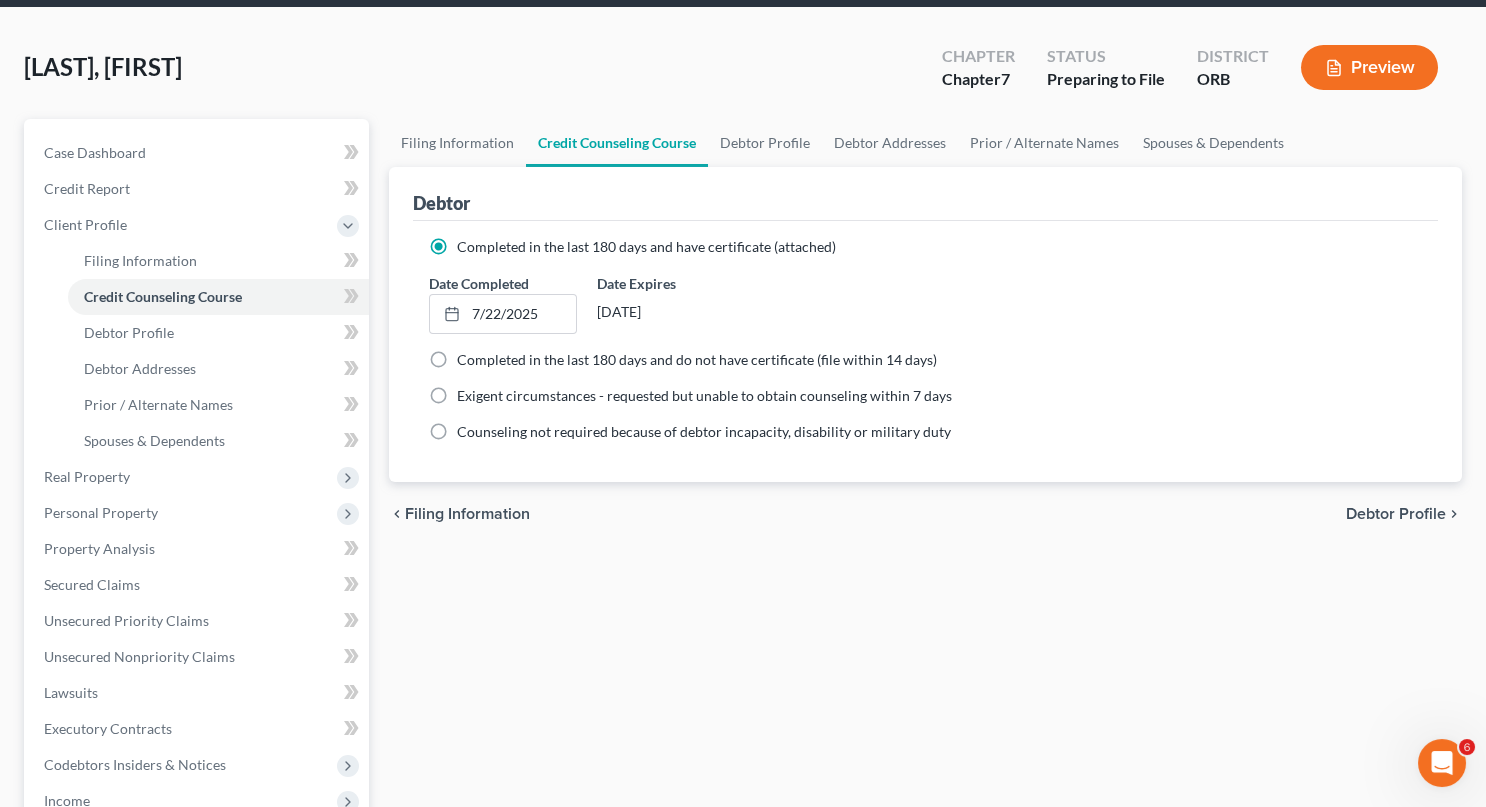 scroll, scrollTop: 0, scrollLeft: 0, axis: both 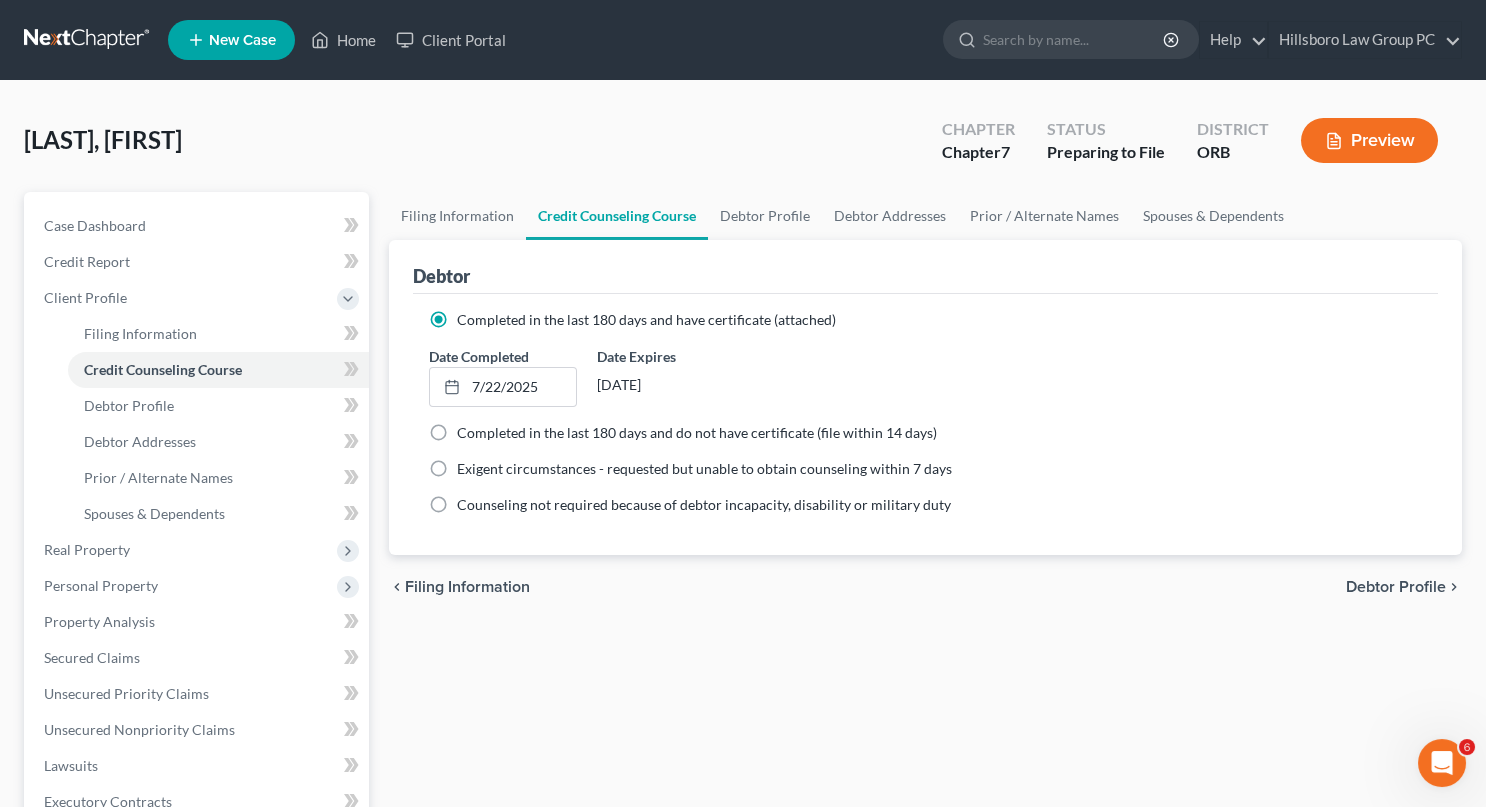 click on "Debtor Profile" at bounding box center [1396, 587] 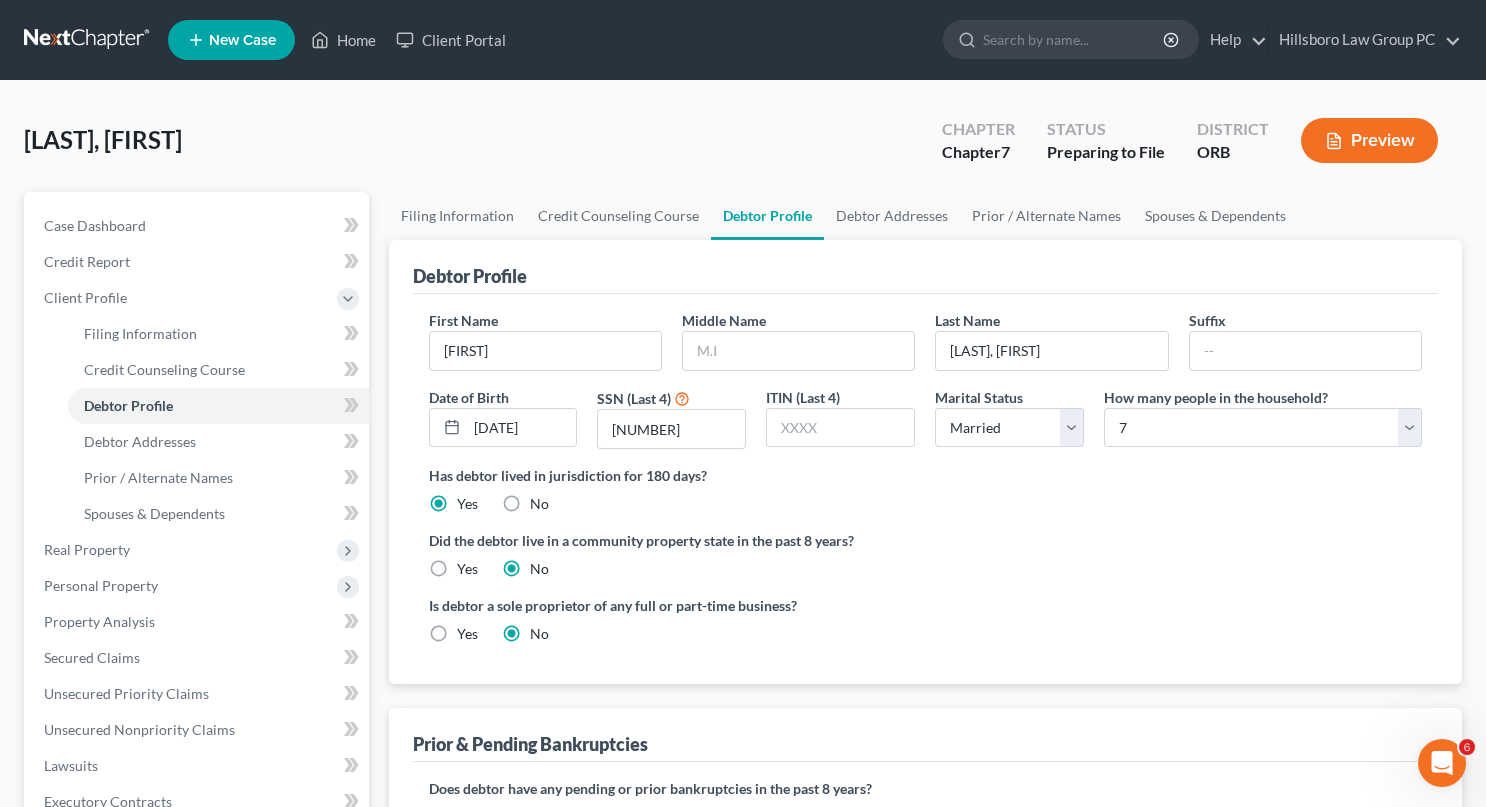 click on "Debtor Addresses" at bounding box center [1381, 883] 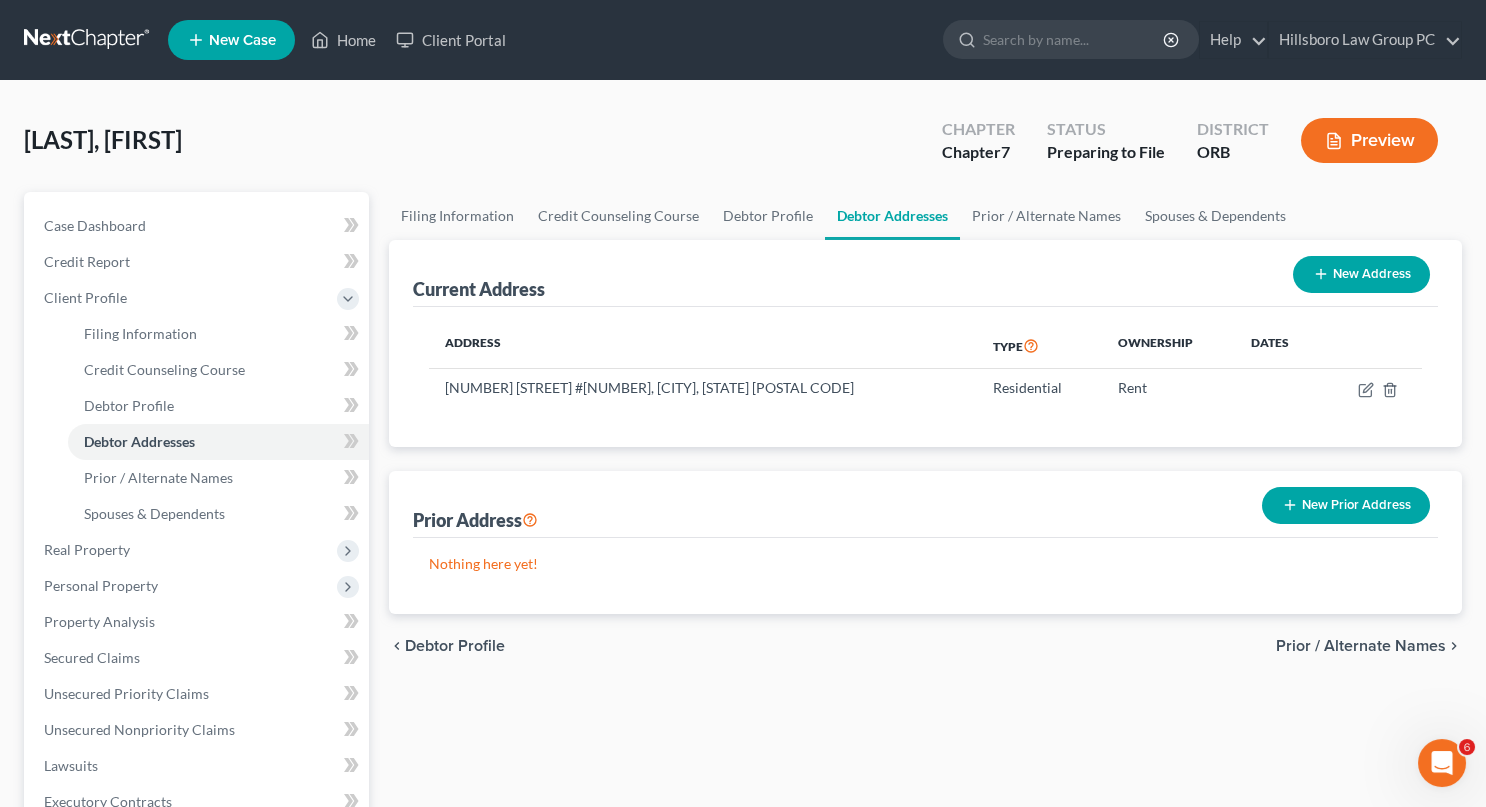 click on "Prior / Alternate Names" at bounding box center (1361, 646) 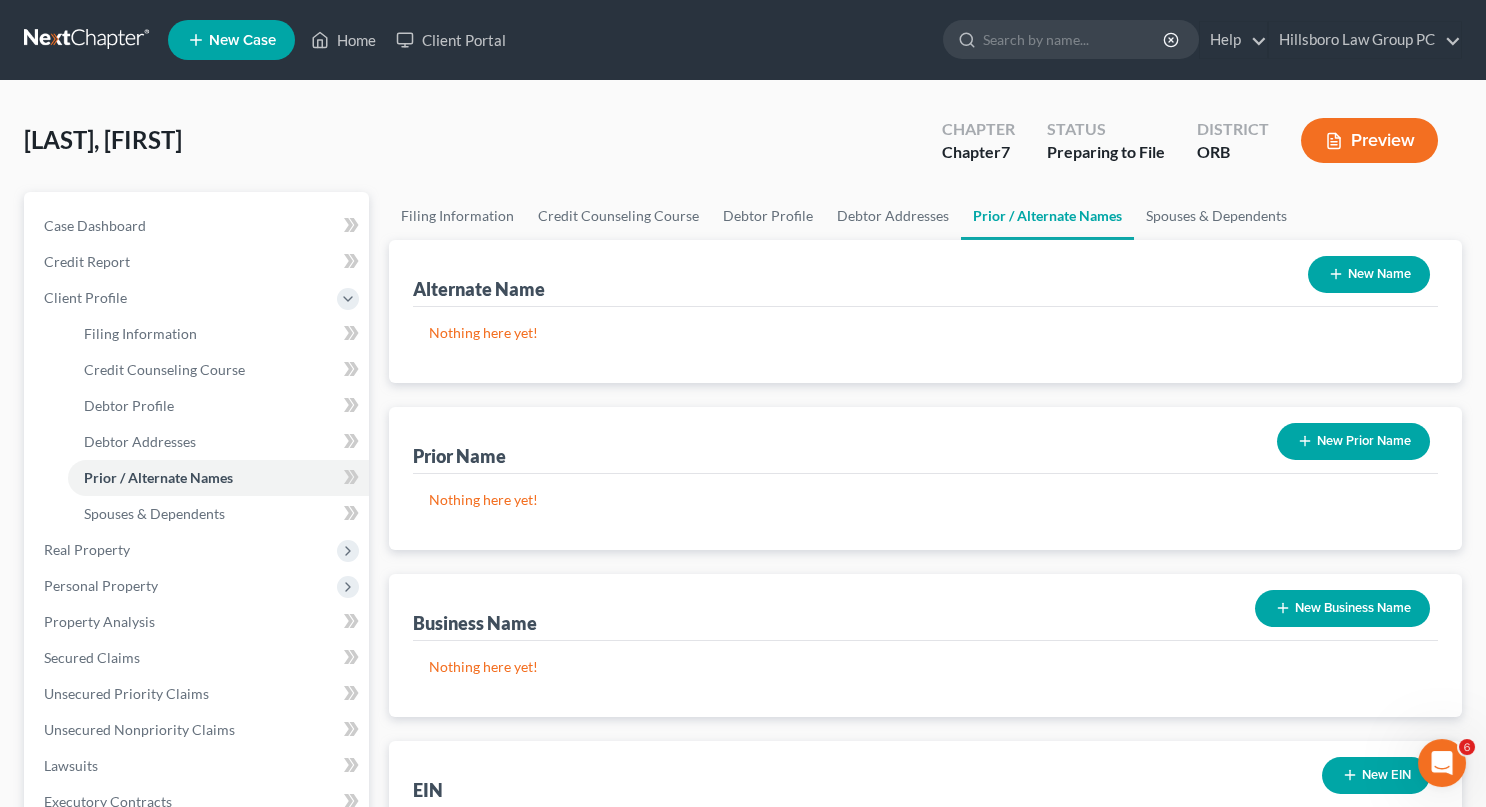 click on "Nothing here yet!" at bounding box center (926, 679) 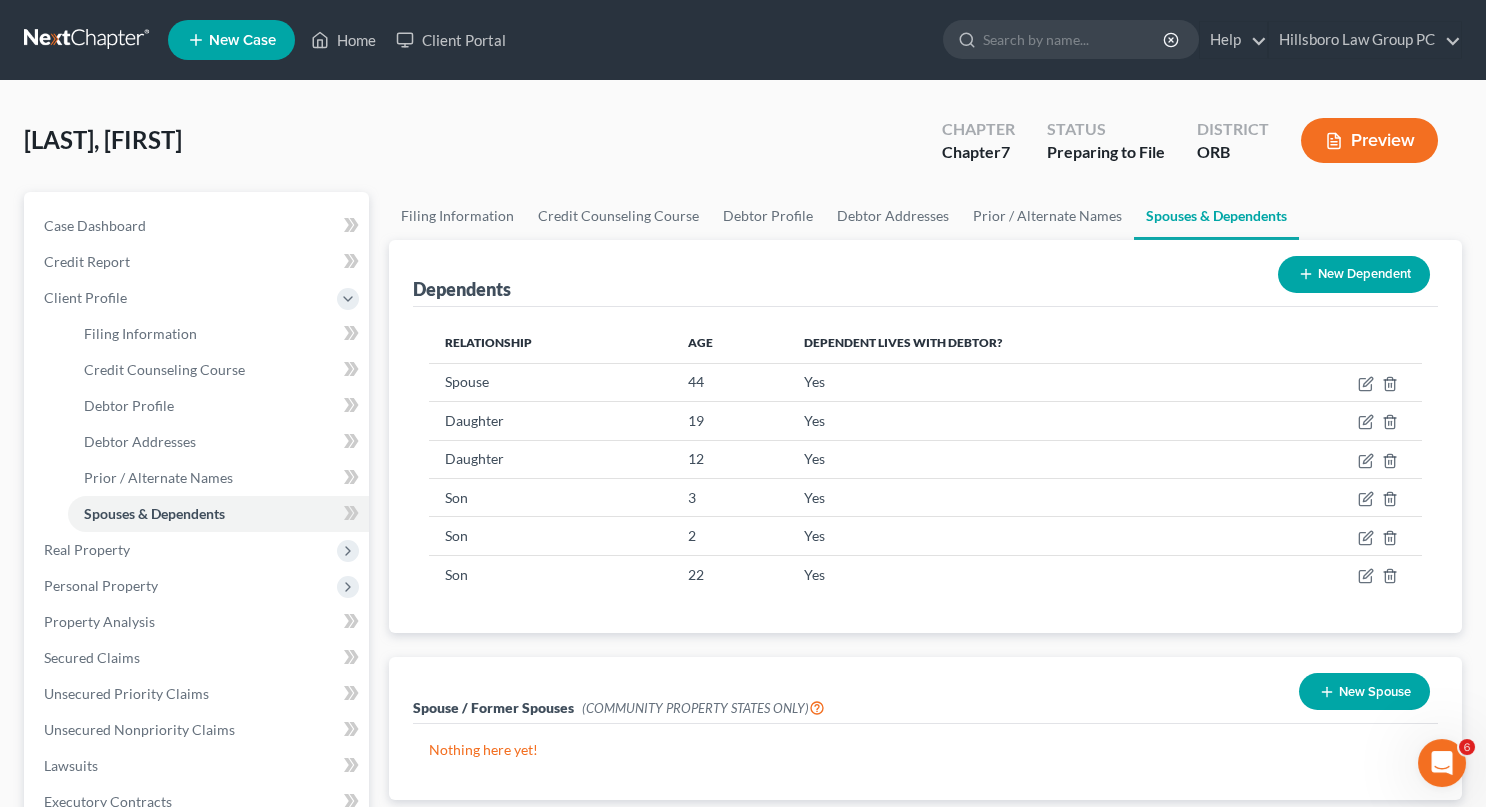 click on "Properties Owned" at bounding box center [1381, 832] 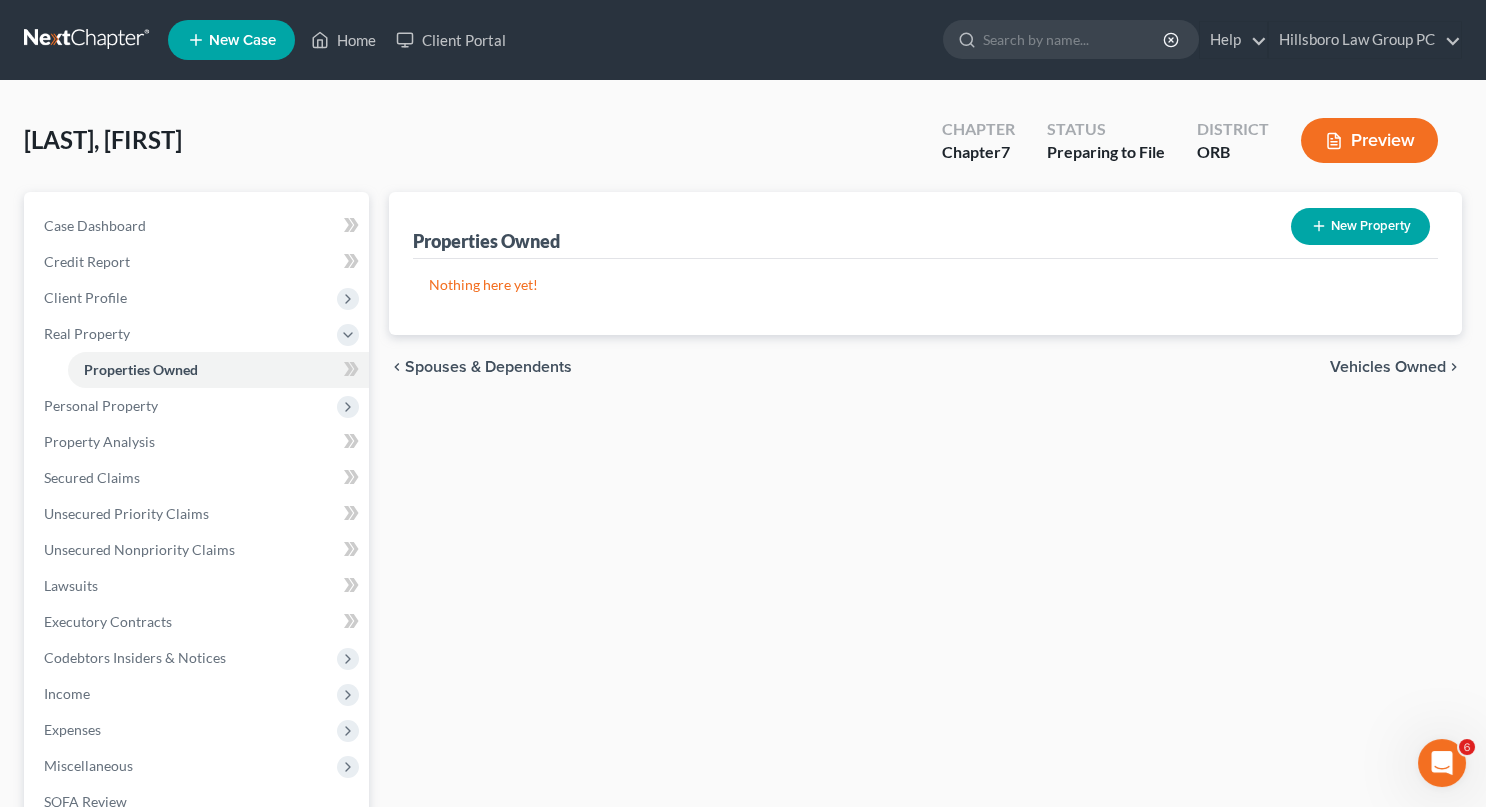 click on "Vehicles Owned" at bounding box center [1388, 367] 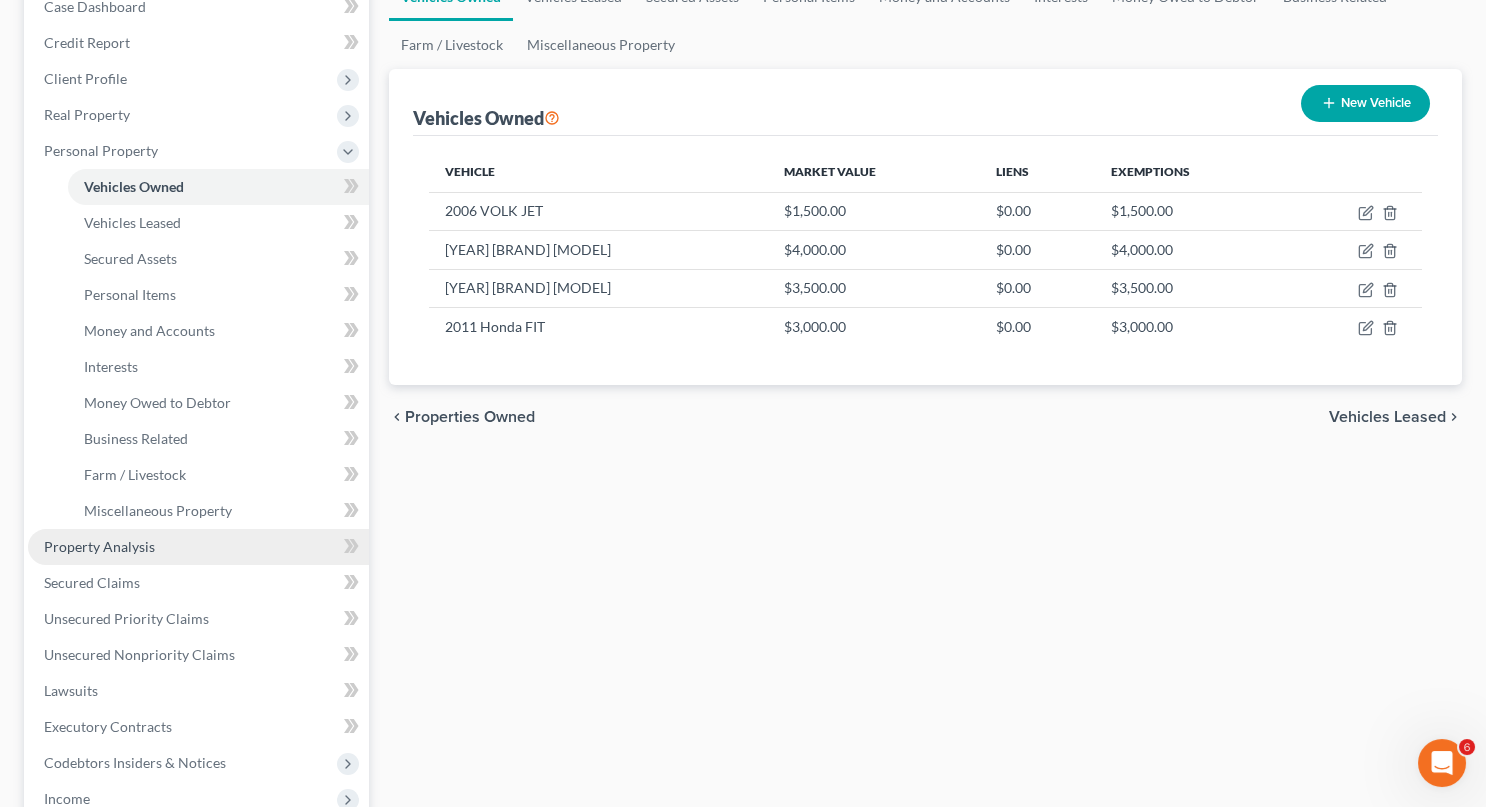 scroll, scrollTop: 272, scrollLeft: 0, axis: vertical 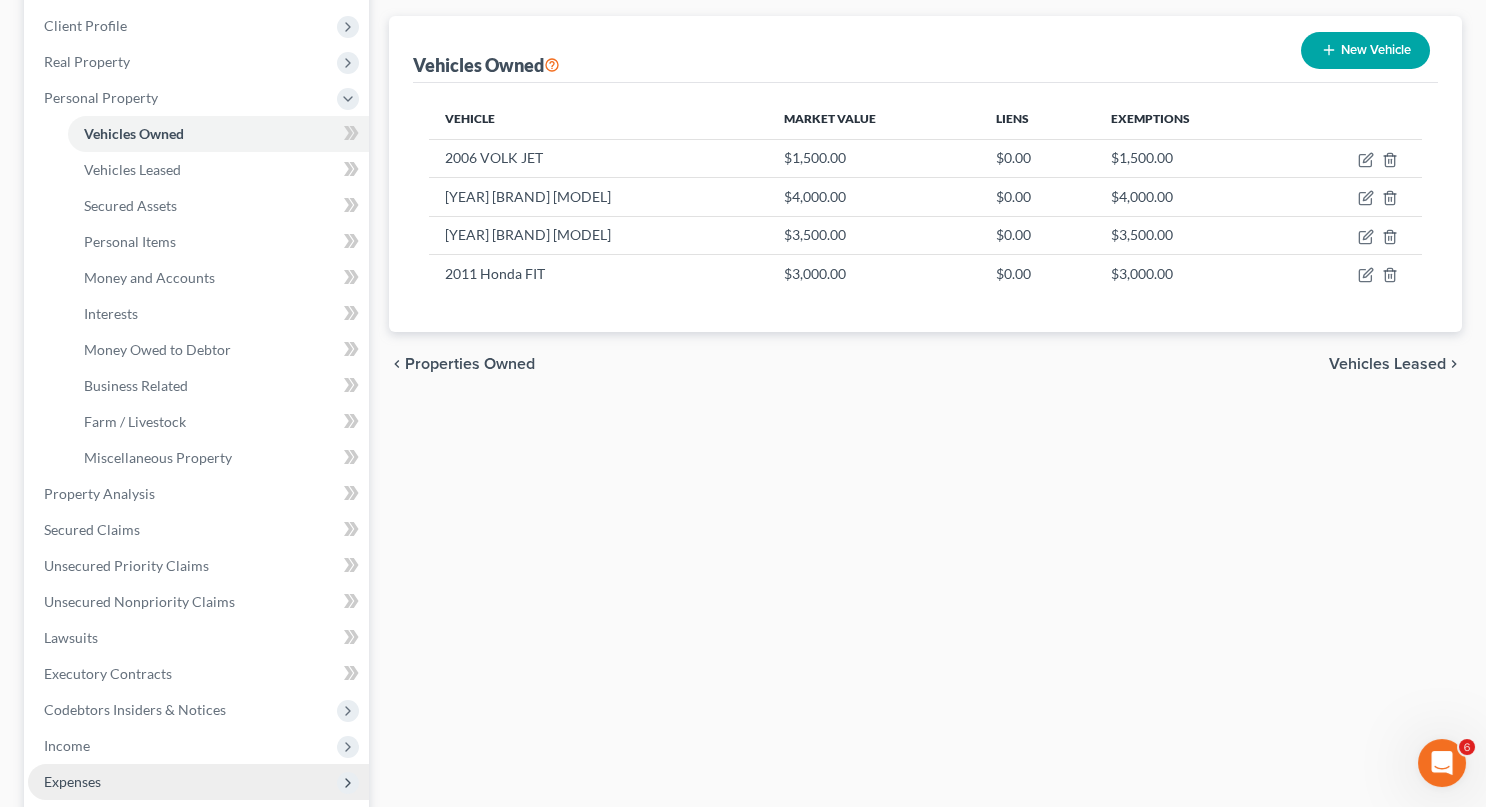 click on "Expenses" at bounding box center (72, 781) 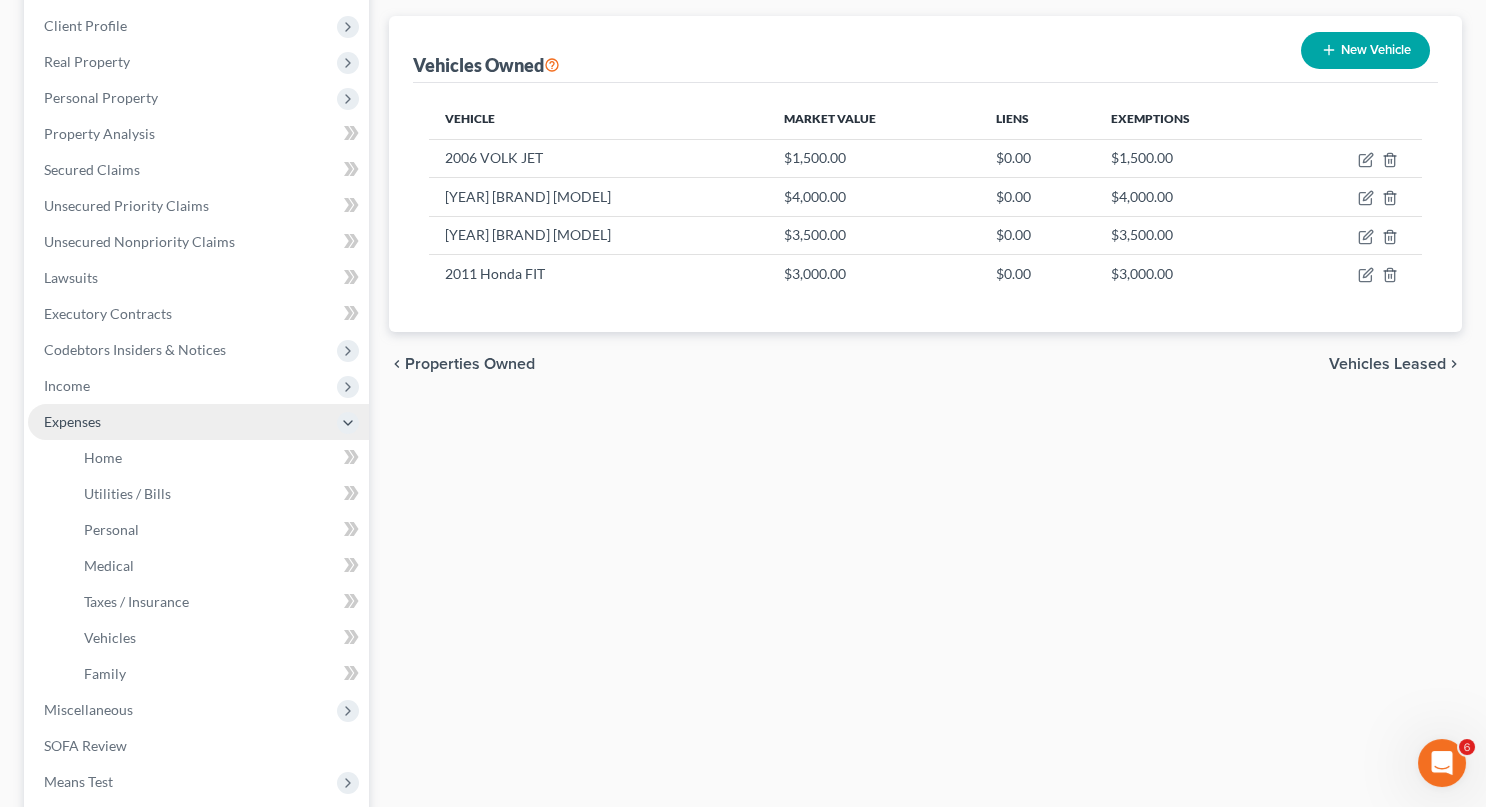 scroll, scrollTop: 191, scrollLeft: 0, axis: vertical 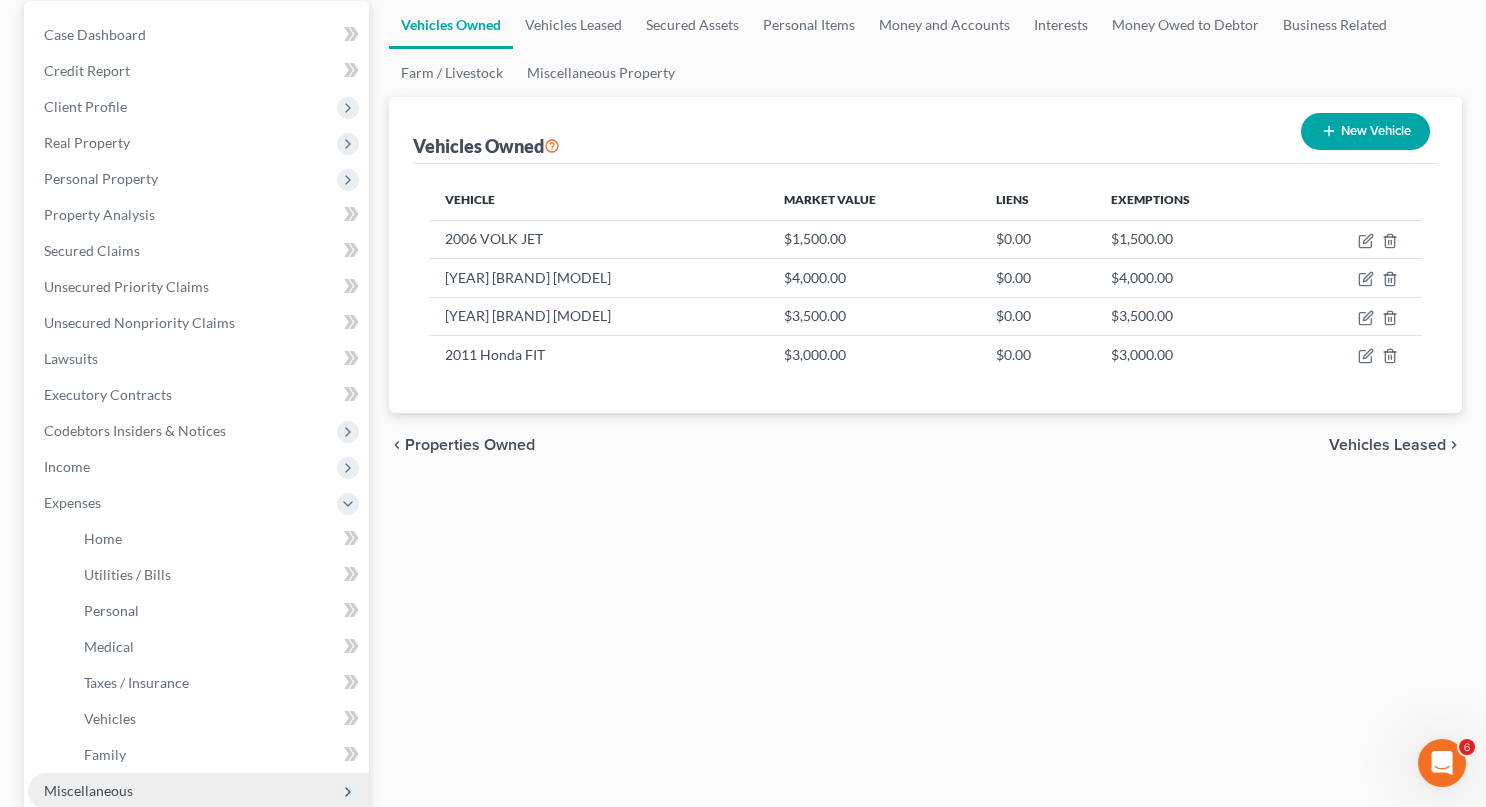 click on "Miscellaneous" at bounding box center (88, 790) 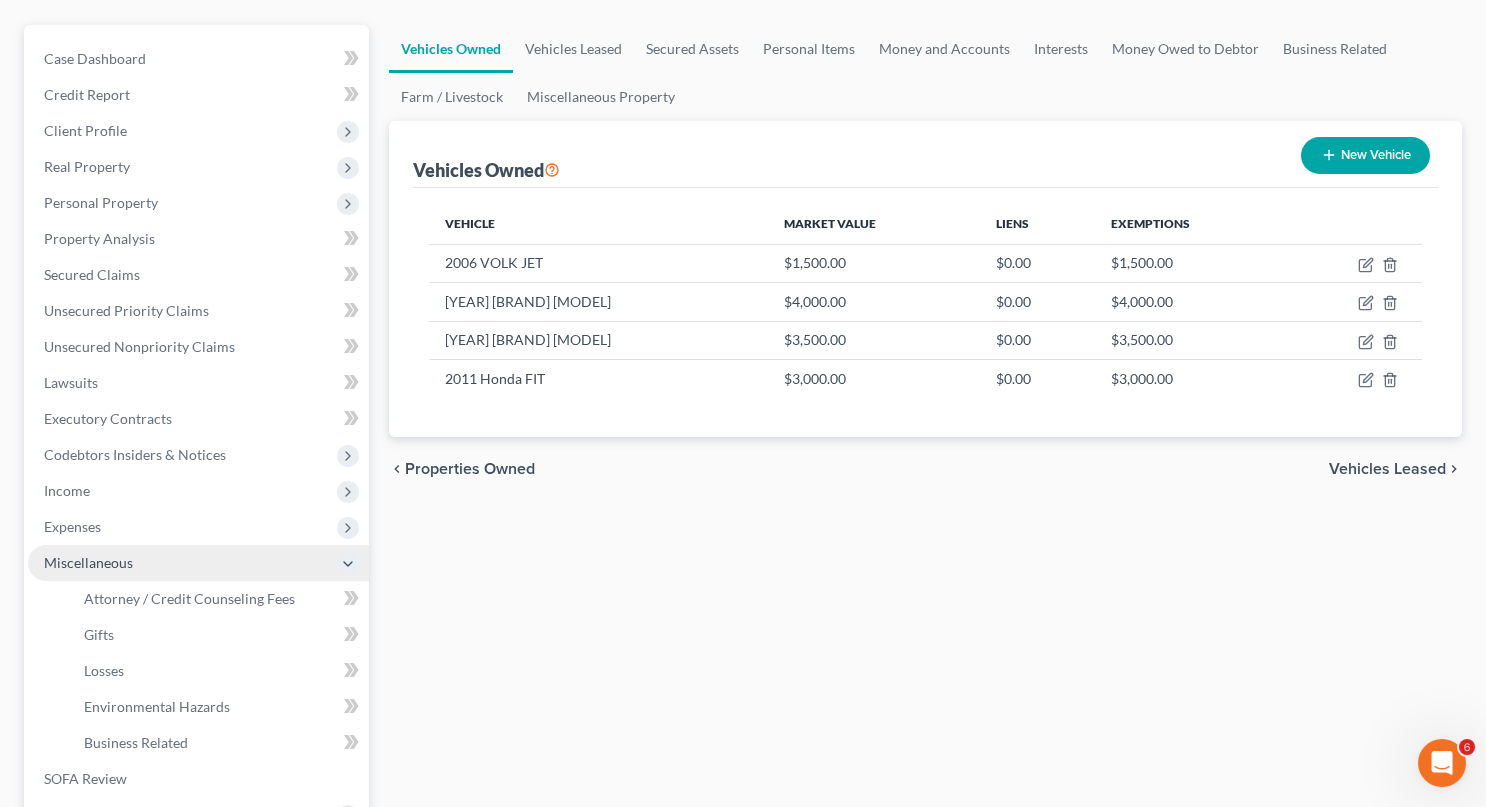 scroll, scrollTop: 137, scrollLeft: 0, axis: vertical 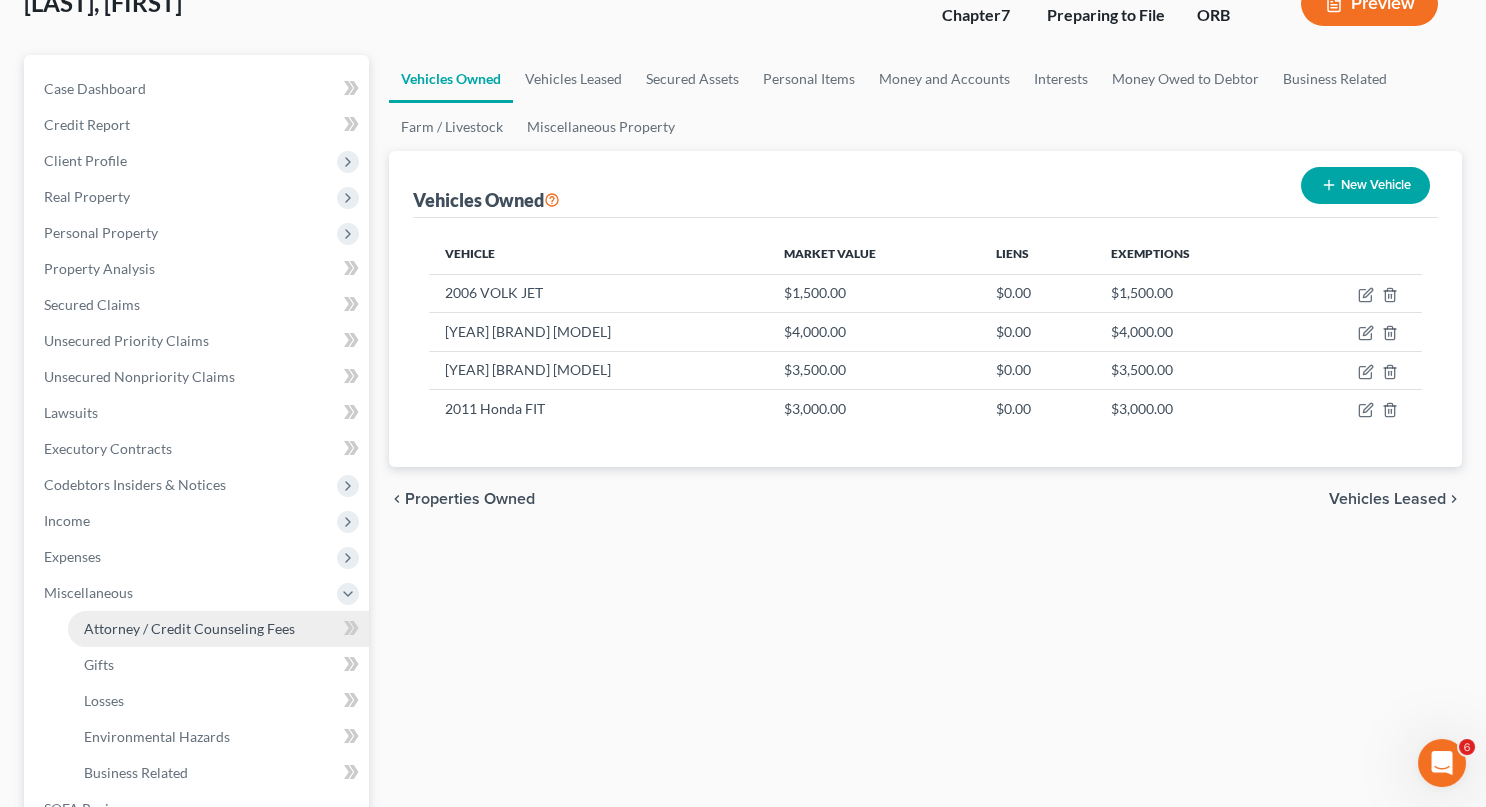 click on "Attorney / Credit Counseling Fees" at bounding box center (189, 628) 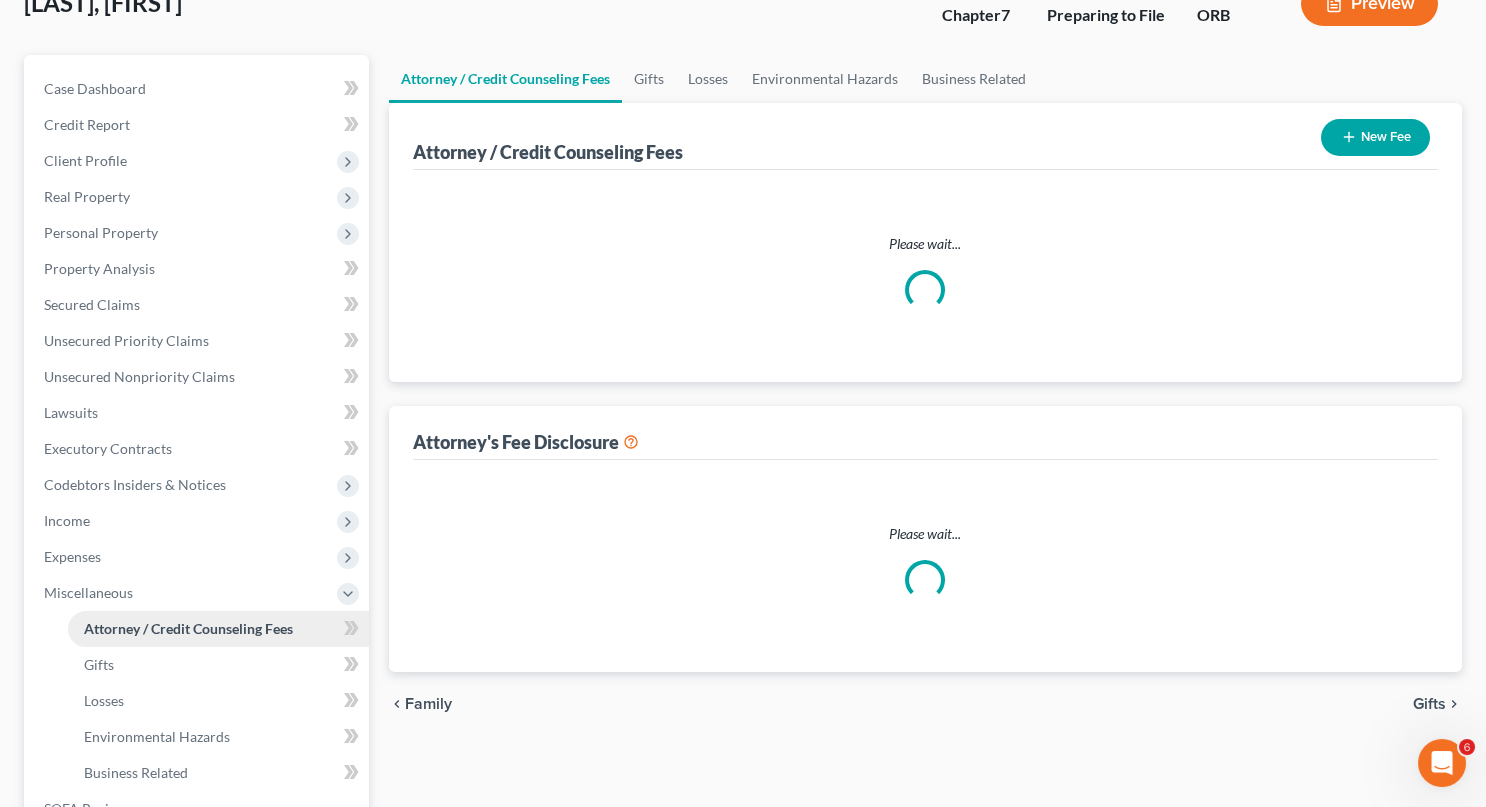 scroll, scrollTop: 50, scrollLeft: 0, axis: vertical 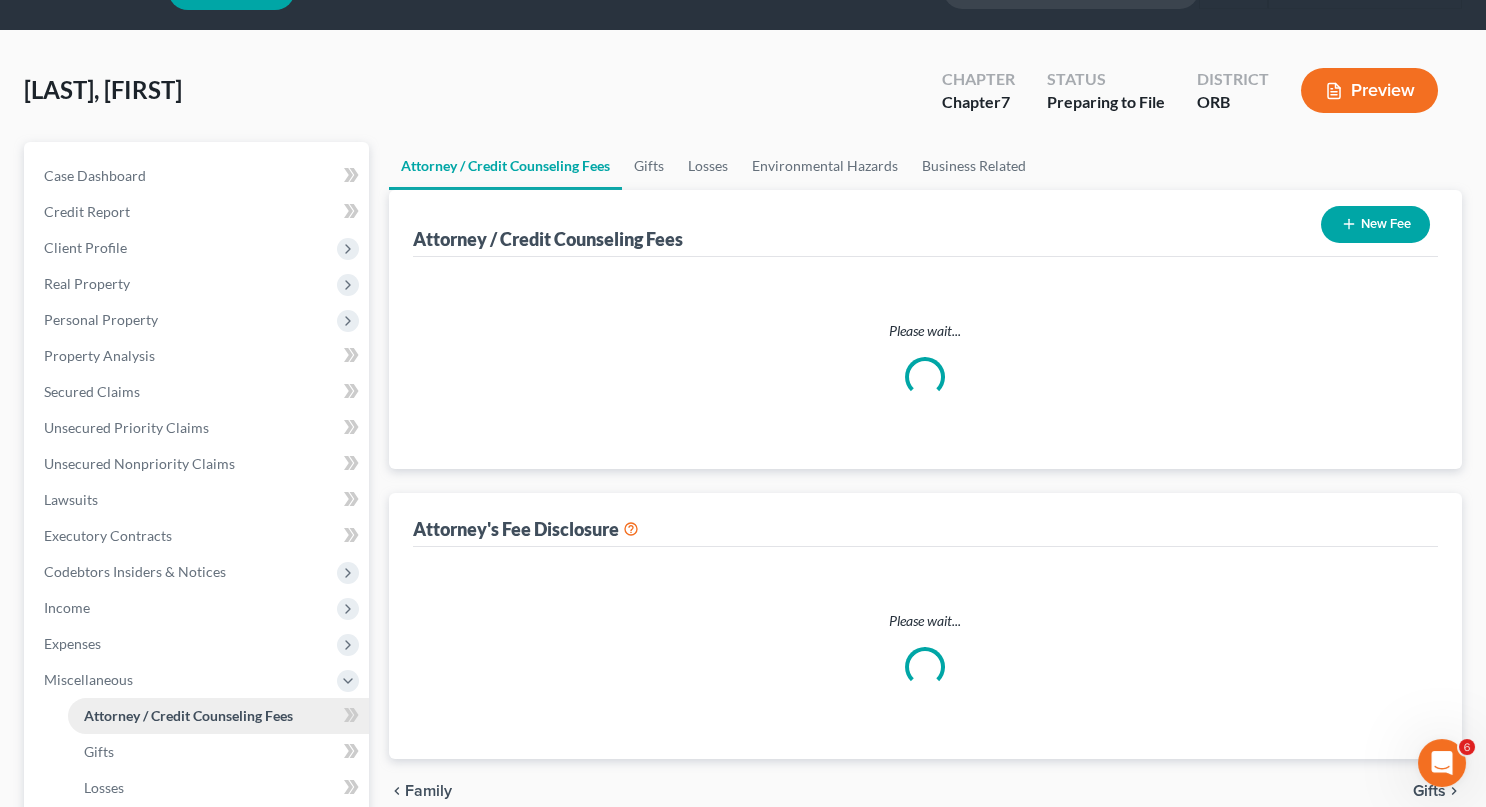 select on "0" 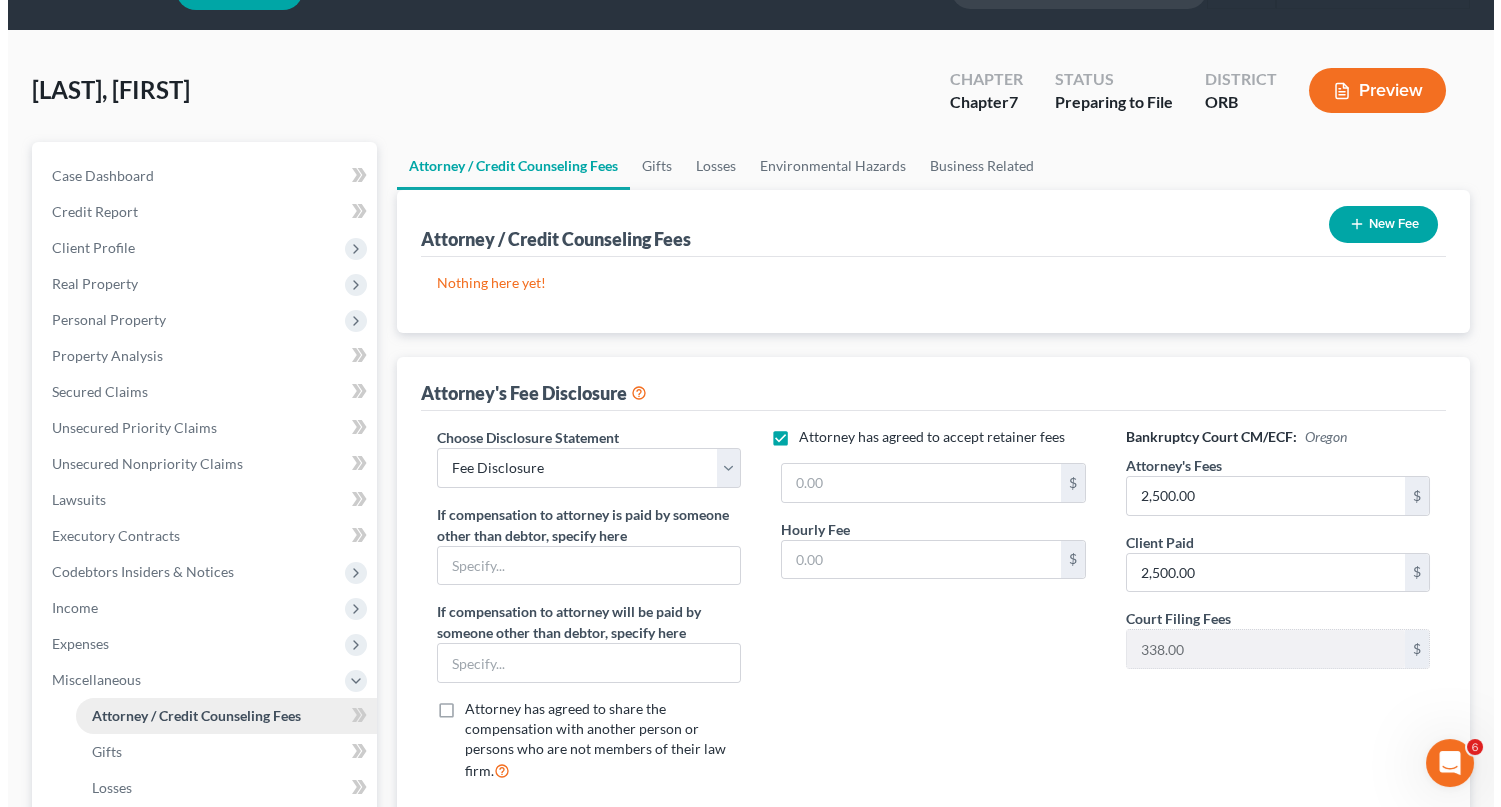 scroll, scrollTop: 0, scrollLeft: 0, axis: both 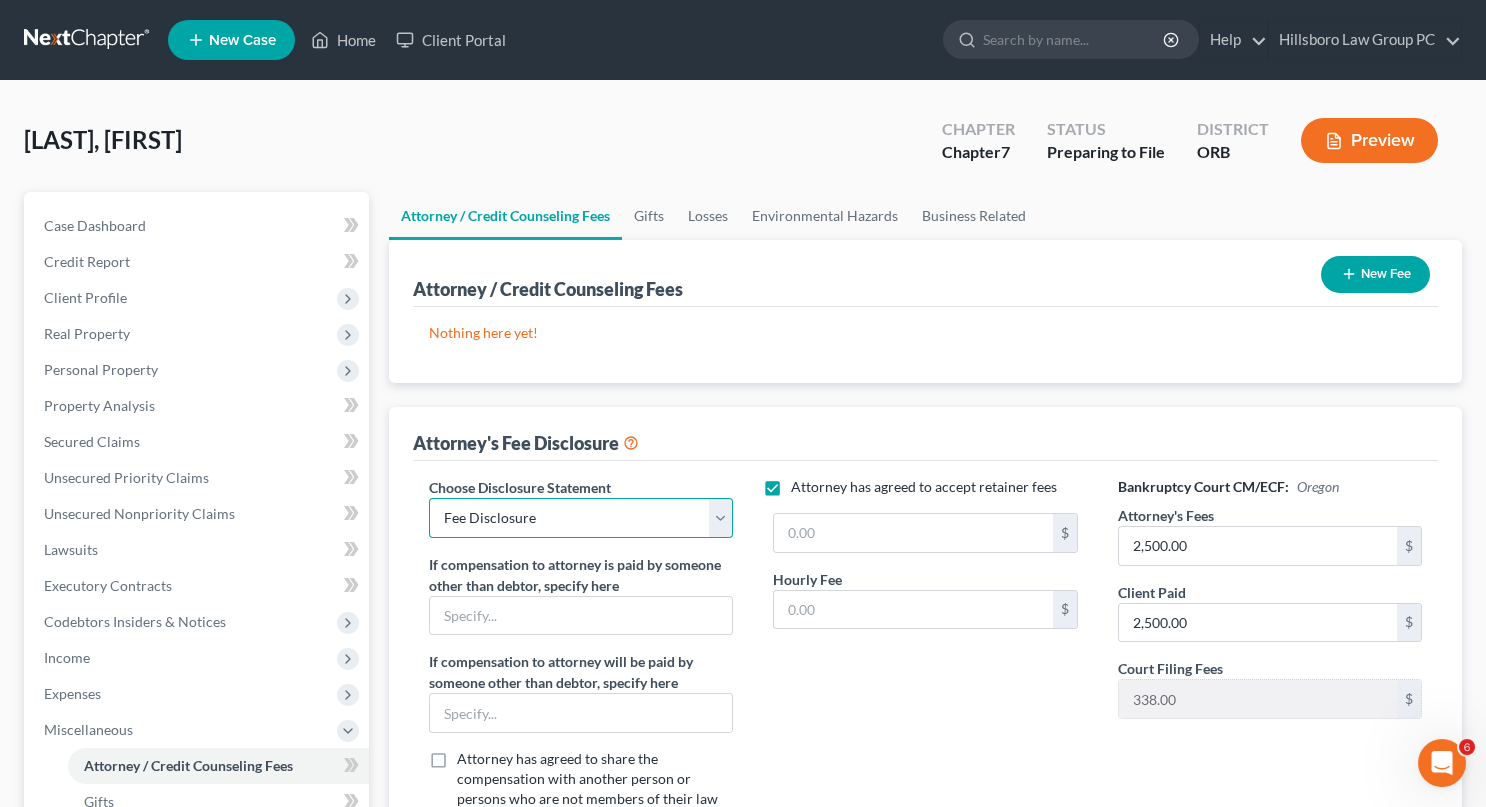 click on "Select Fee Disclosure" at bounding box center (581, 518) 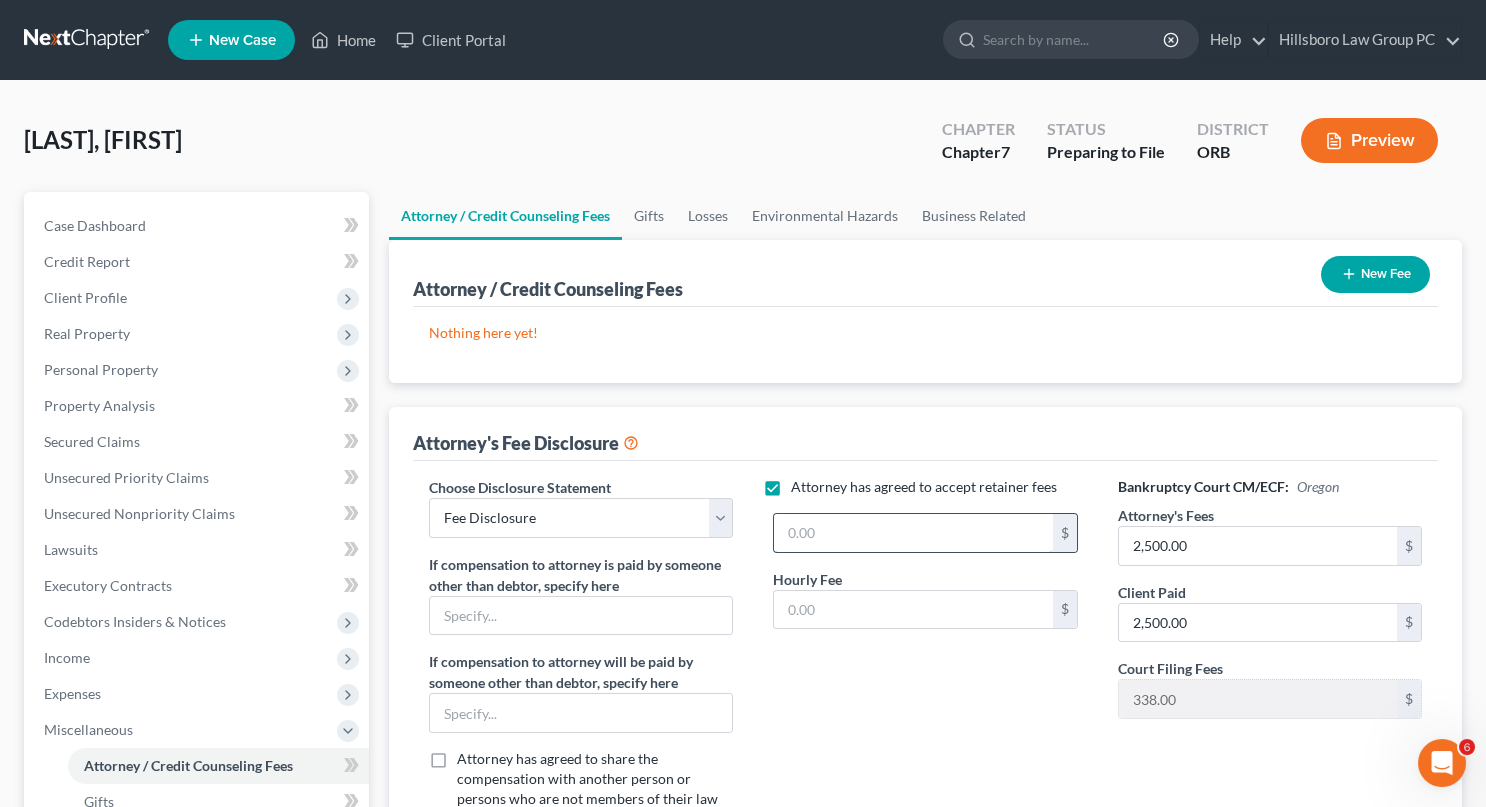 click at bounding box center (913, 533) 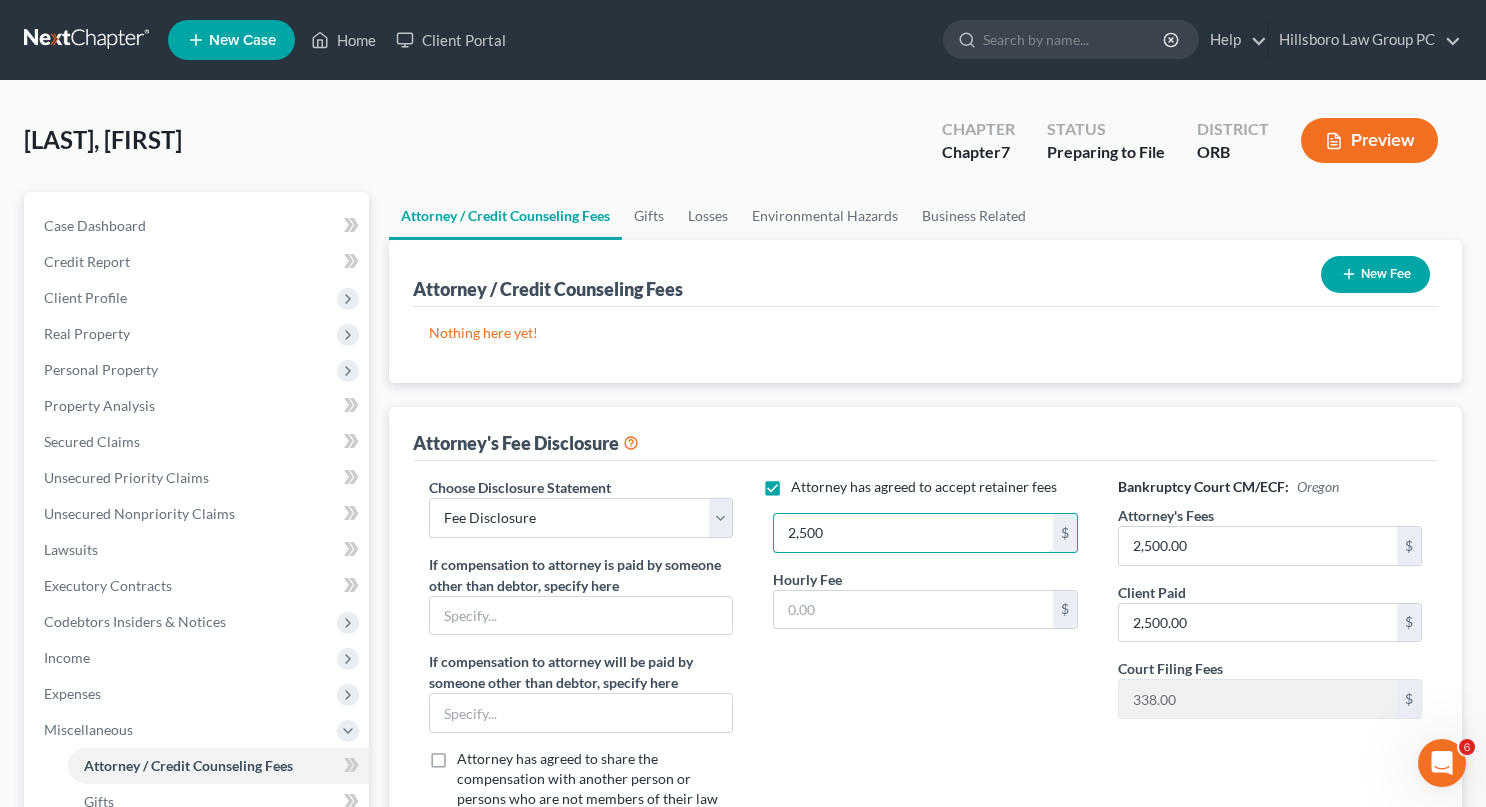 type on "2,500" 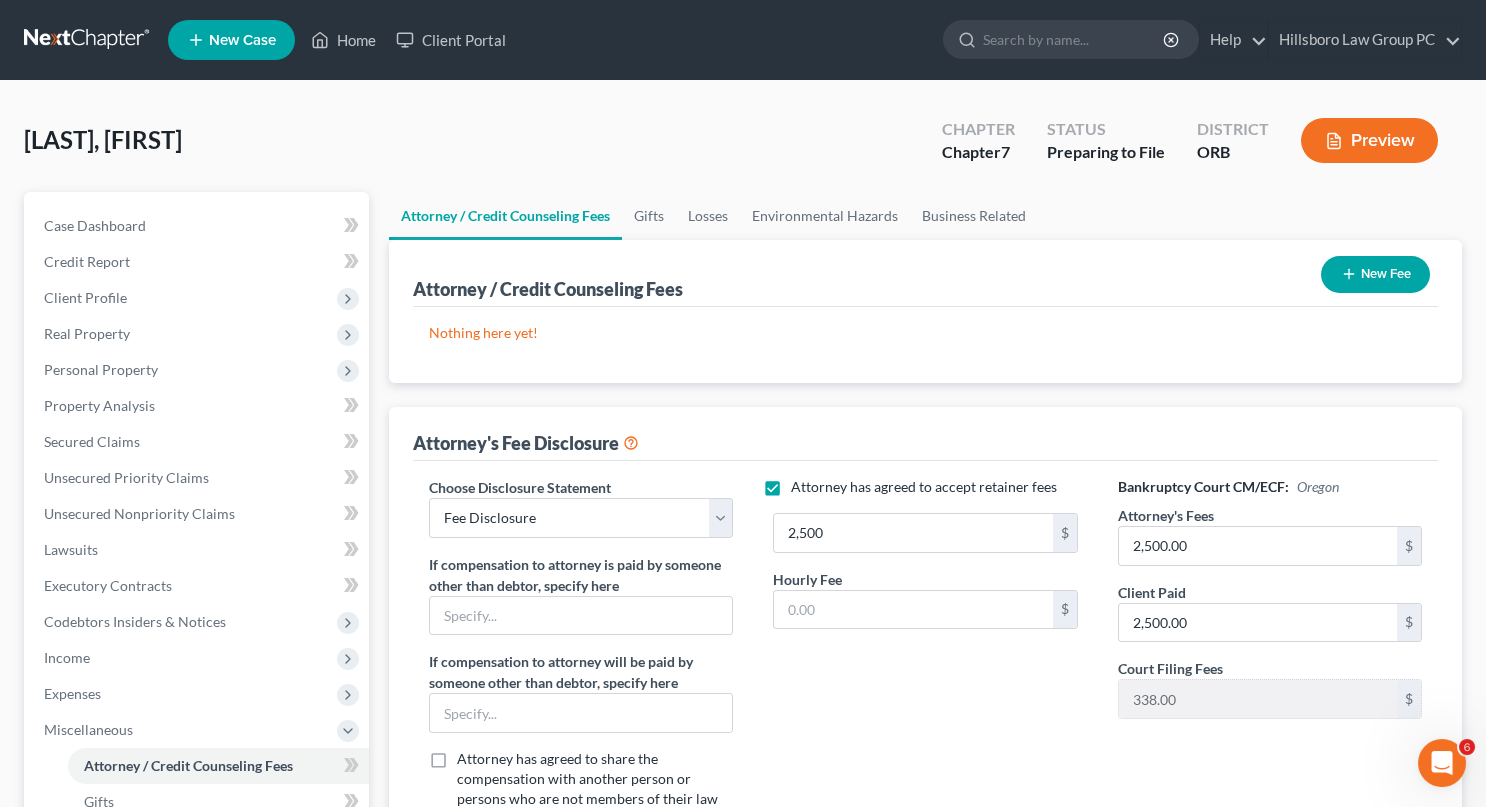 click on "Gifts" at bounding box center [1429, 904] 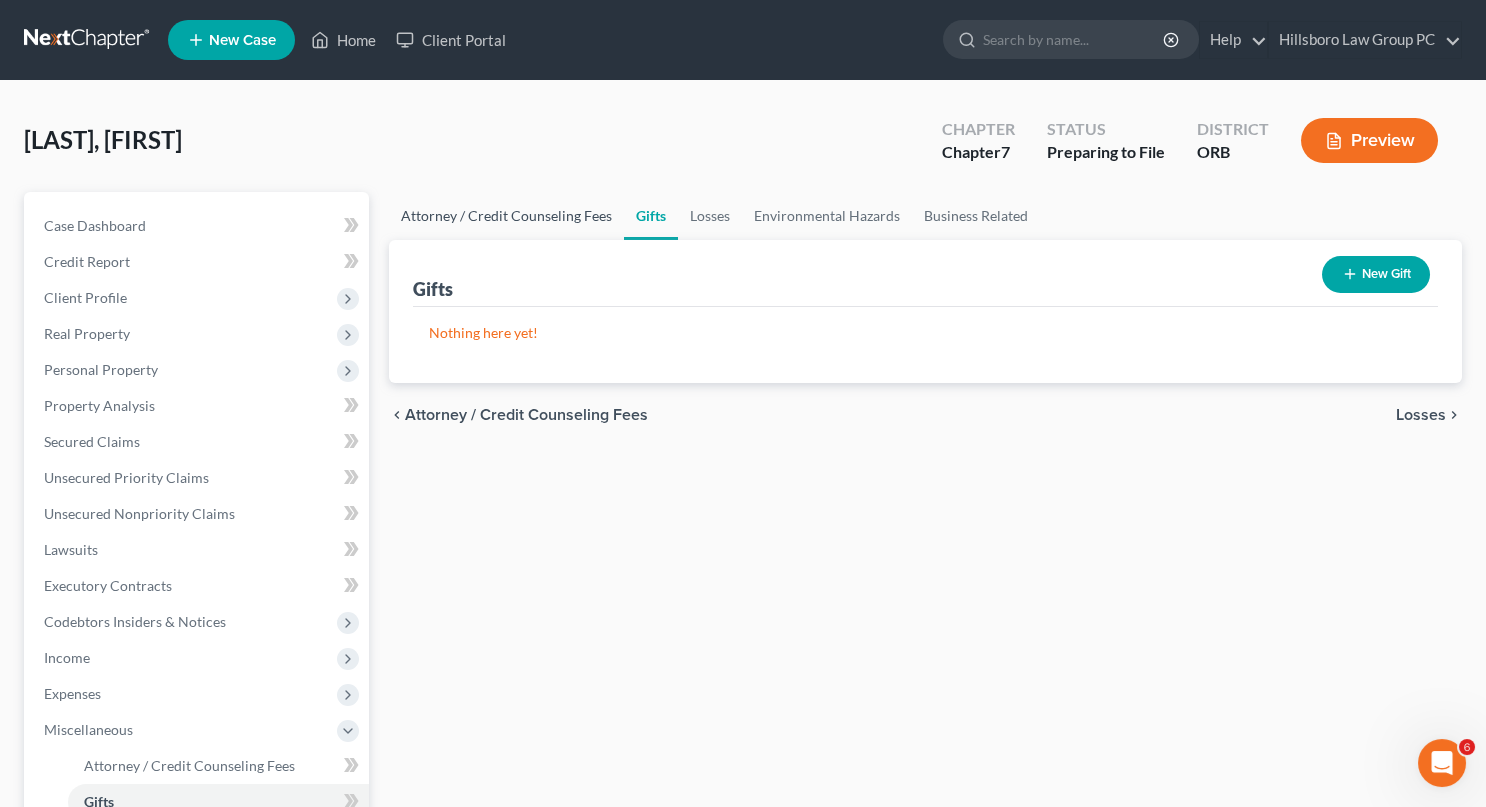 click on "Attorney / Credit Counseling Fees" at bounding box center [506, 216] 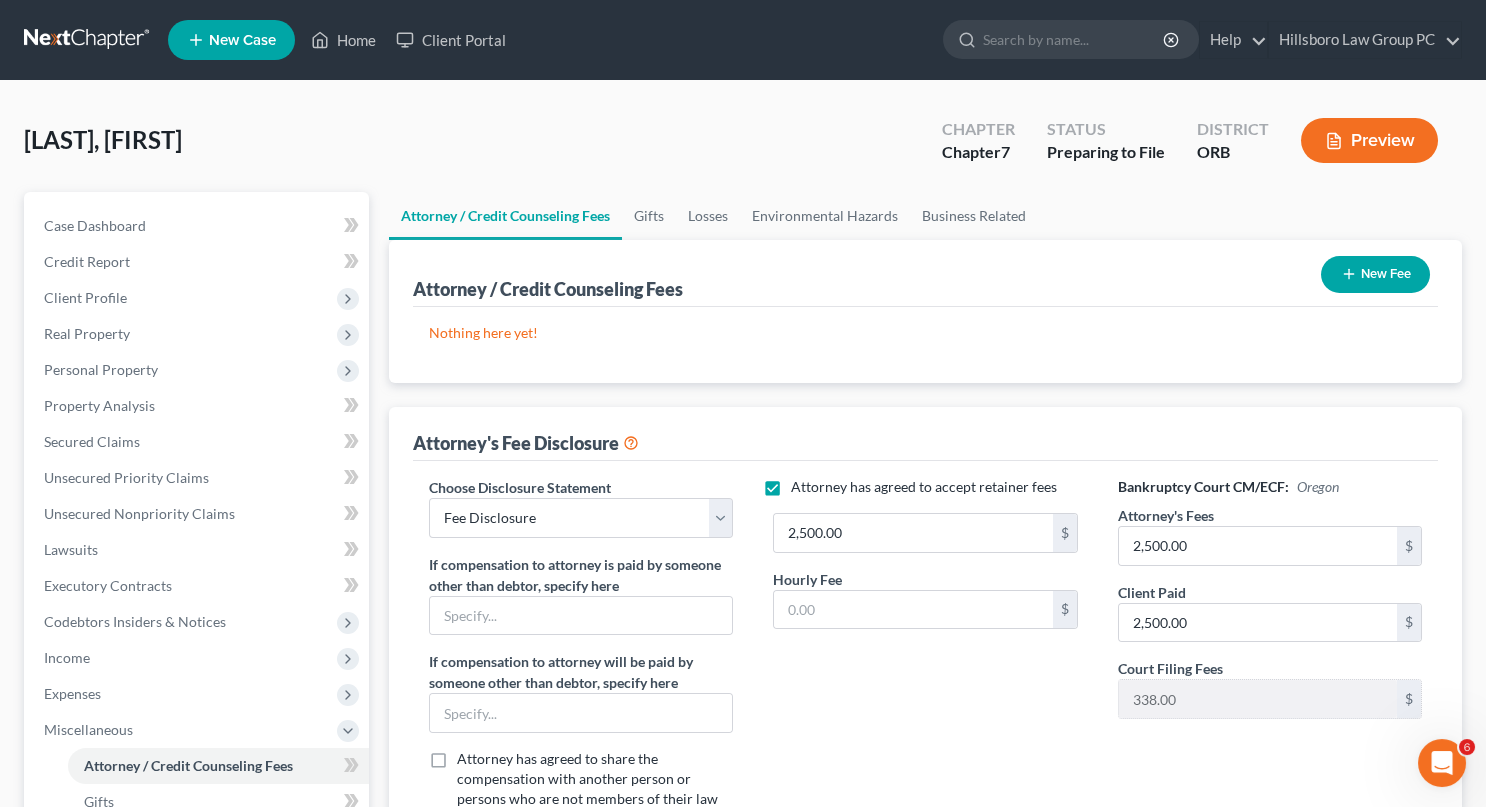 click on "Preview" at bounding box center (1369, 140) 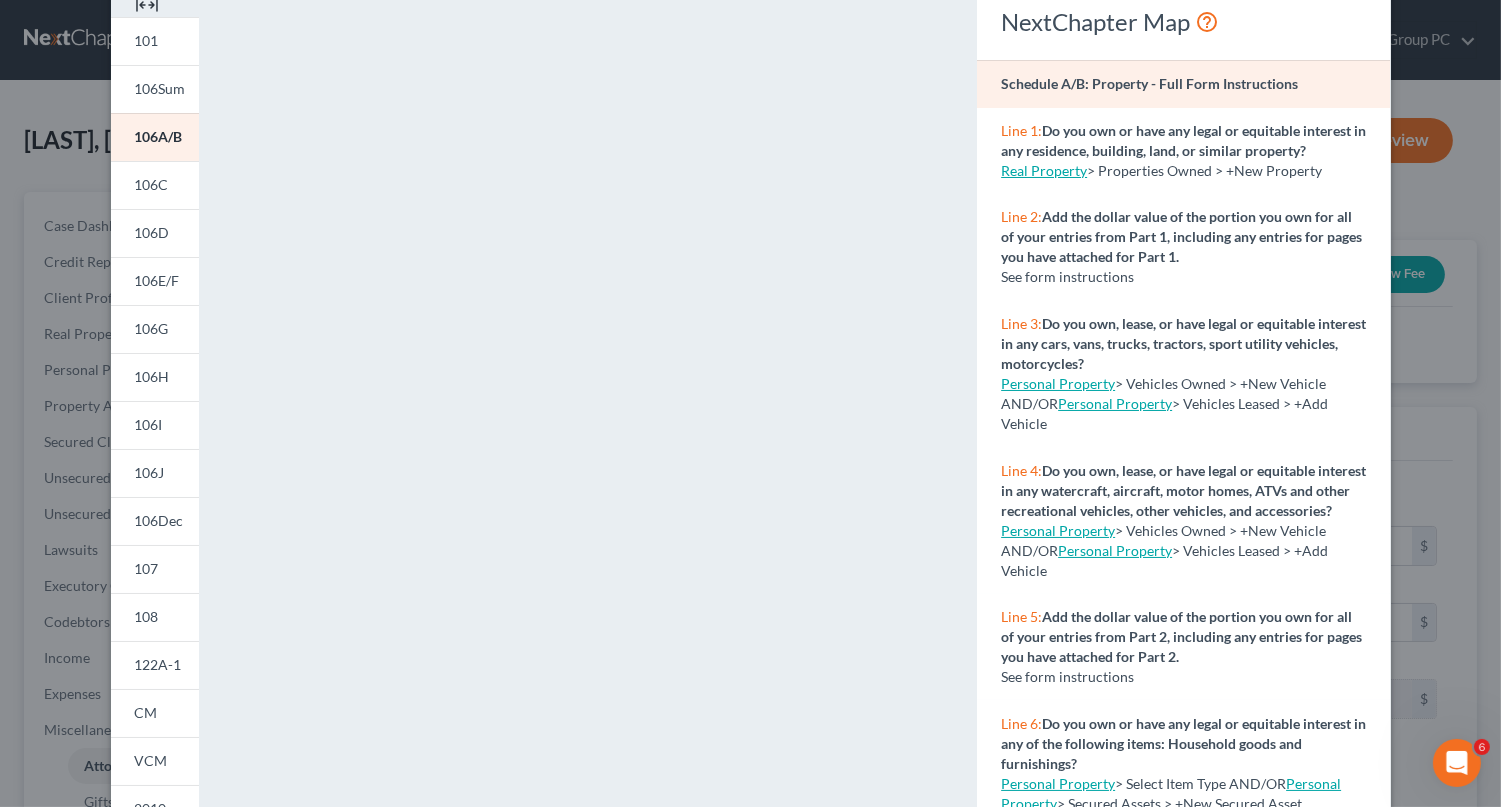 scroll, scrollTop: 100, scrollLeft: 0, axis: vertical 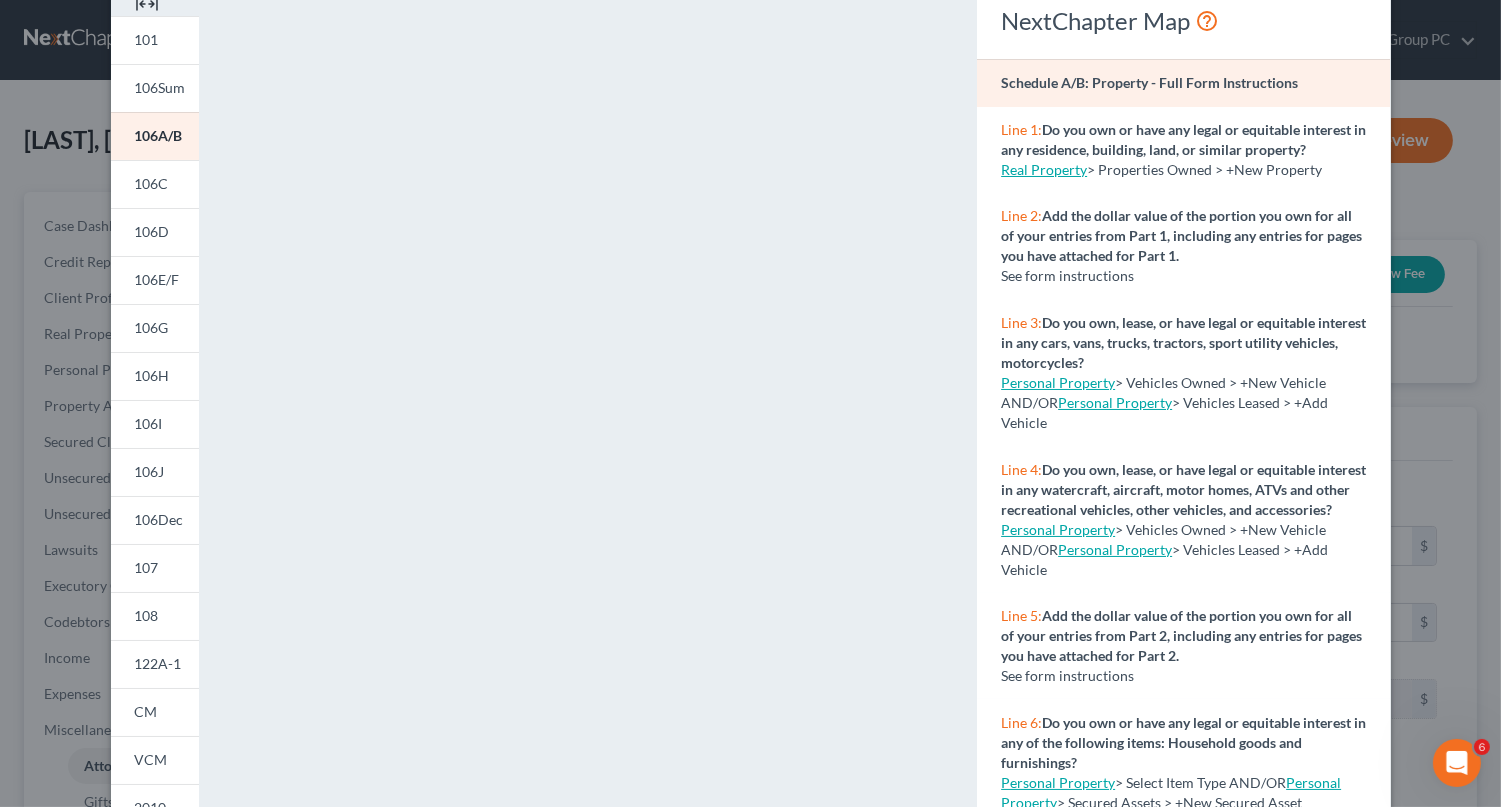 click on "Atty Disc" at bounding box center [164, 855] 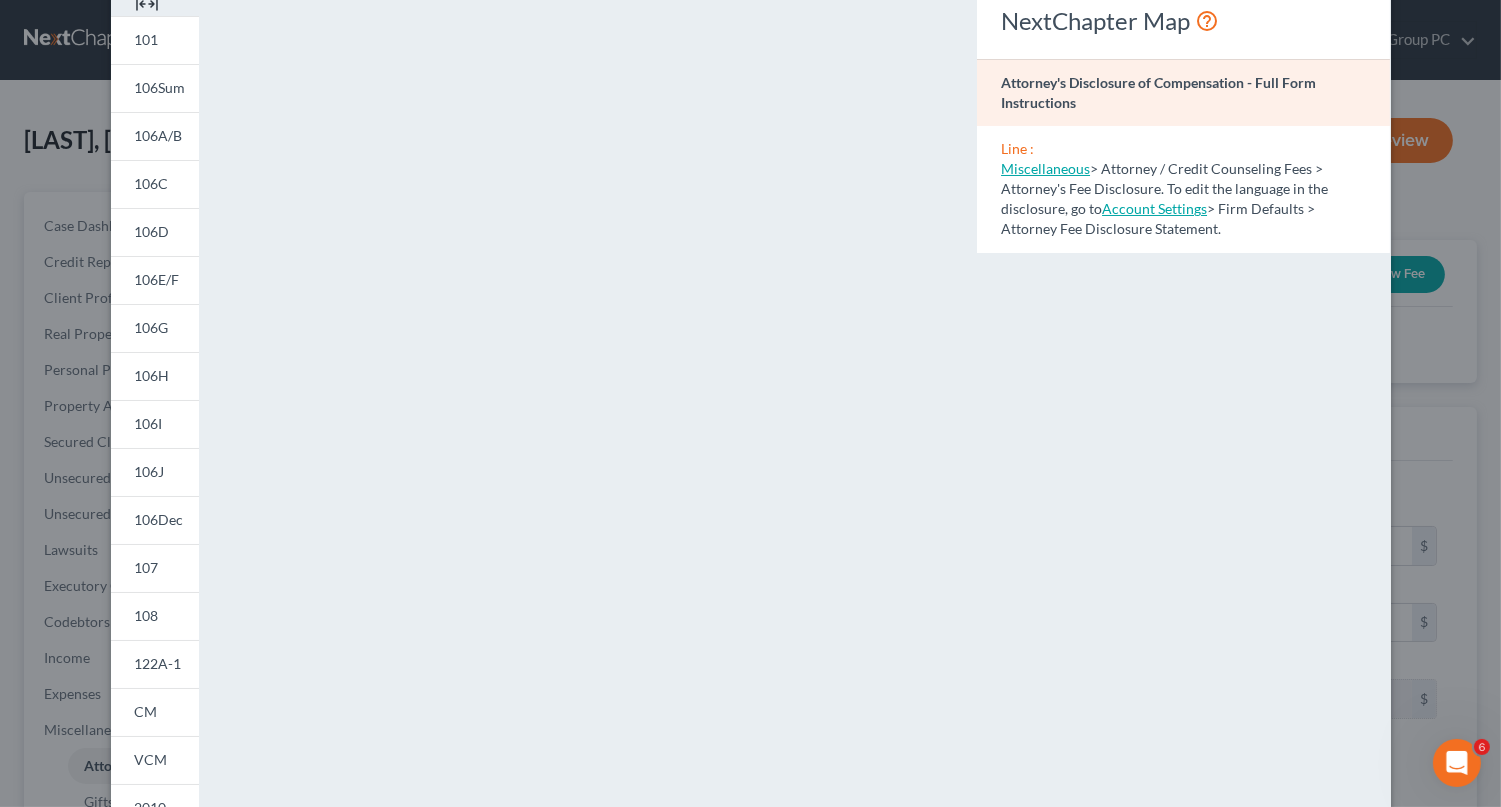 scroll, scrollTop: 0, scrollLeft: 0, axis: both 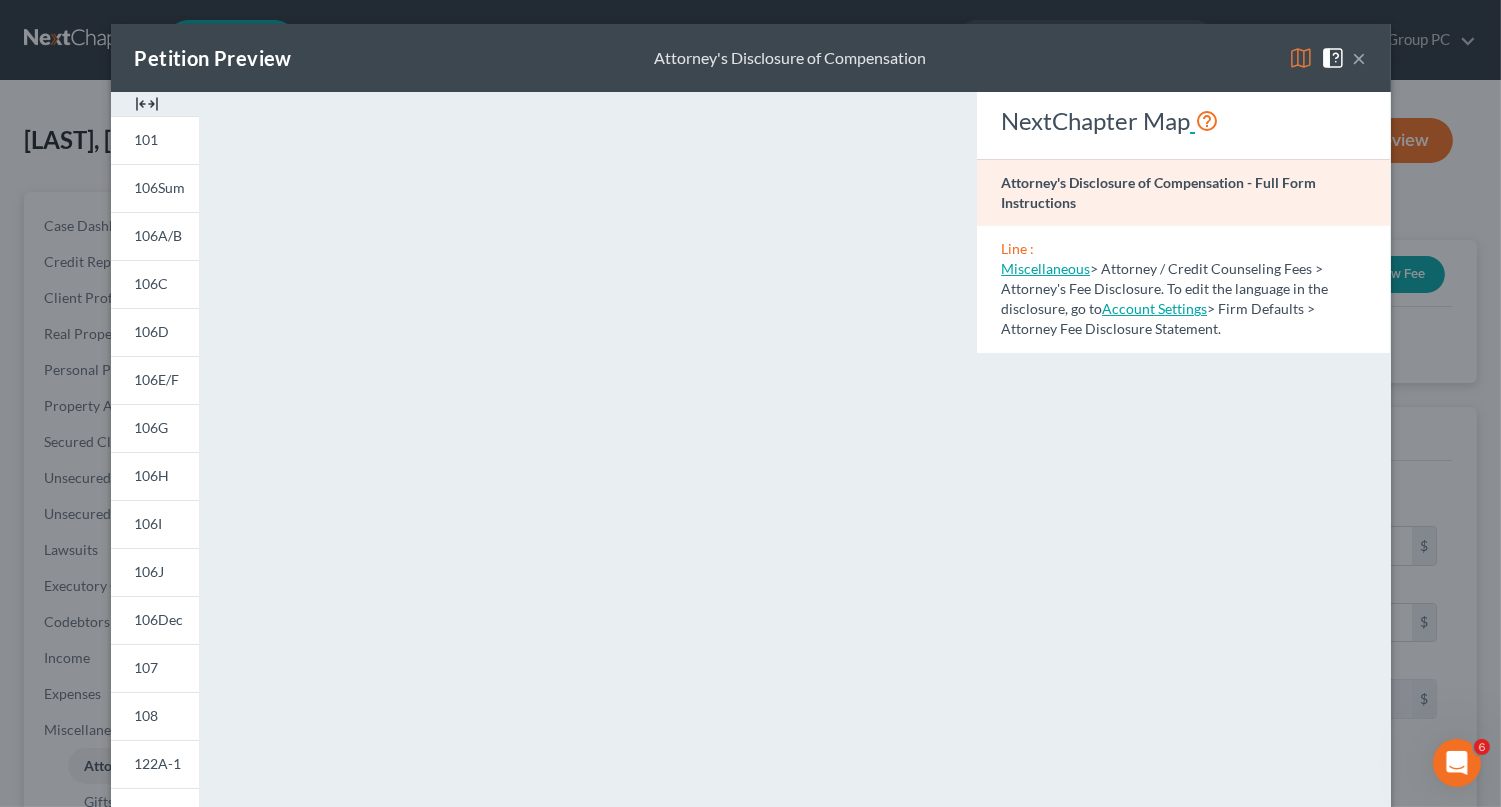click at bounding box center [1207, 120] 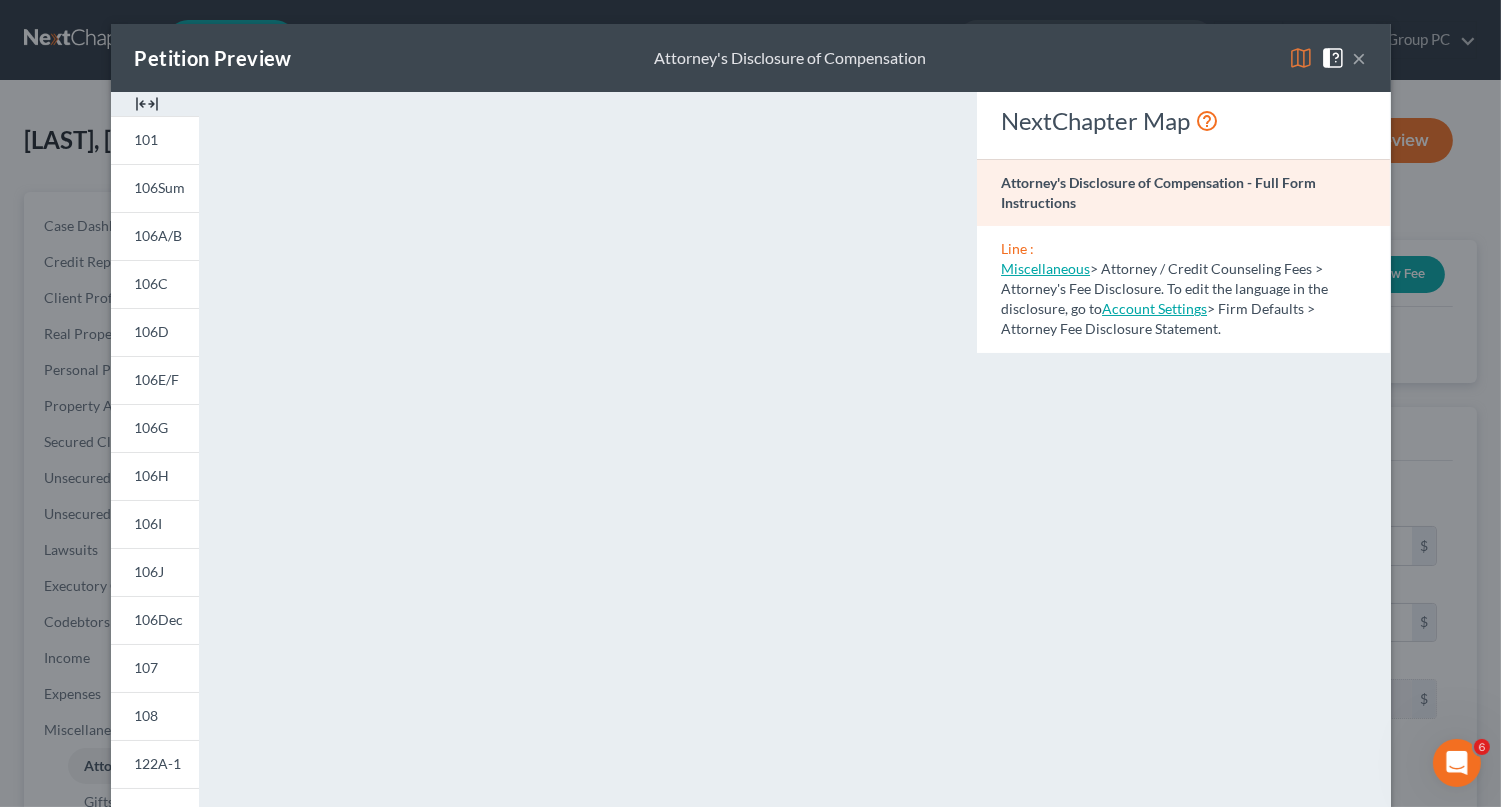 click on "×" at bounding box center [1360, 58] 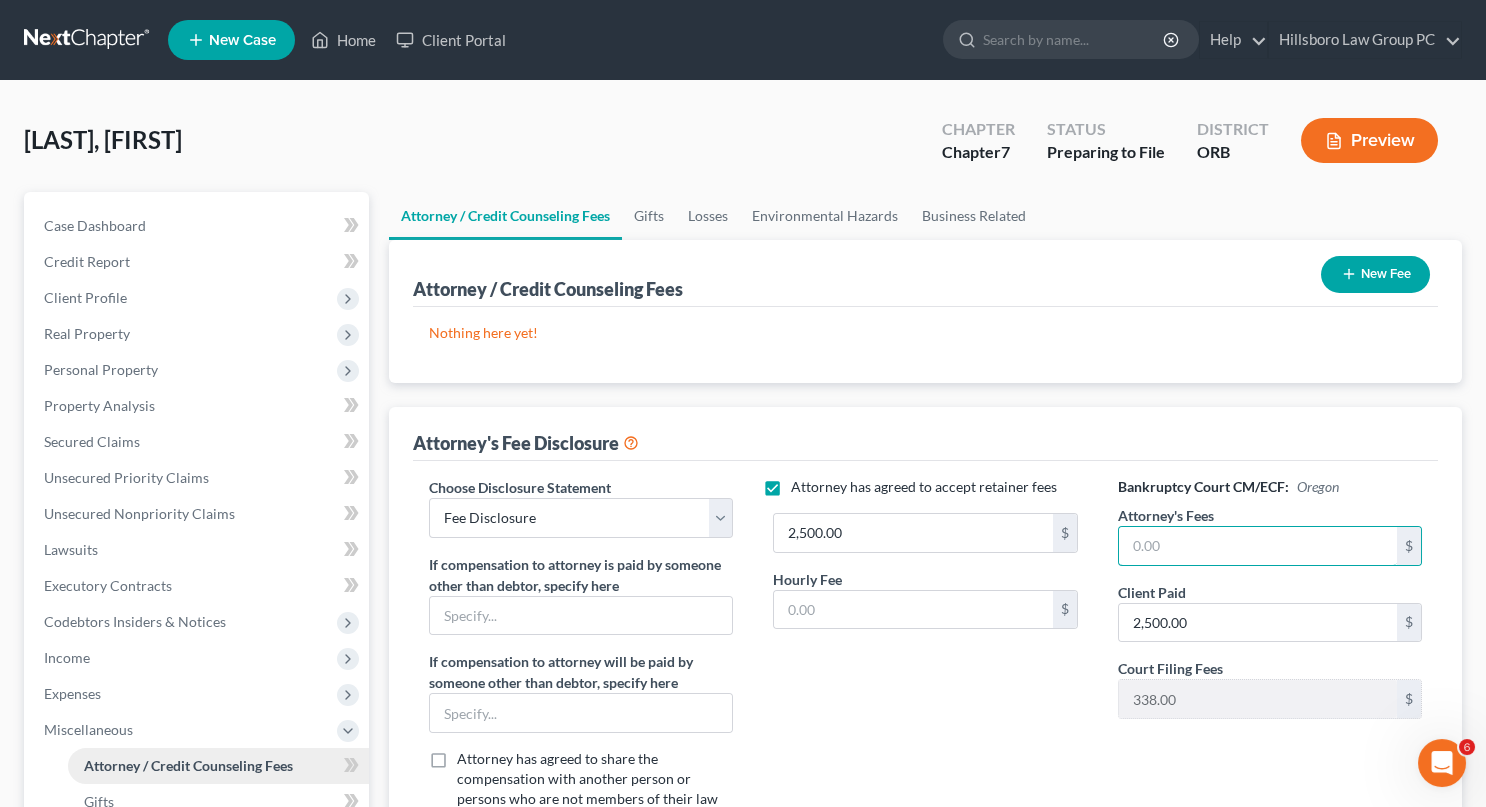 type 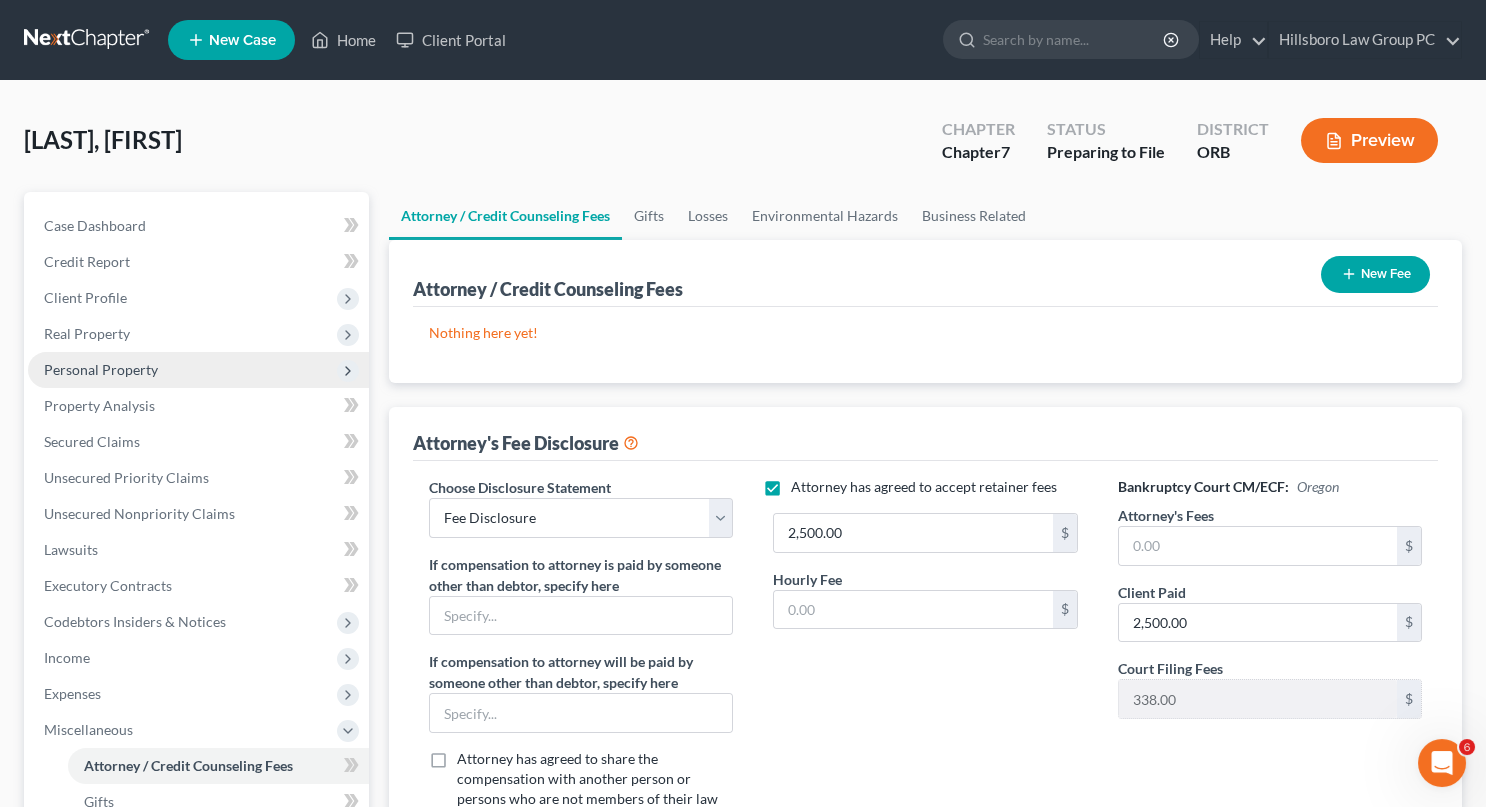 click on "Personal Property" at bounding box center [101, 369] 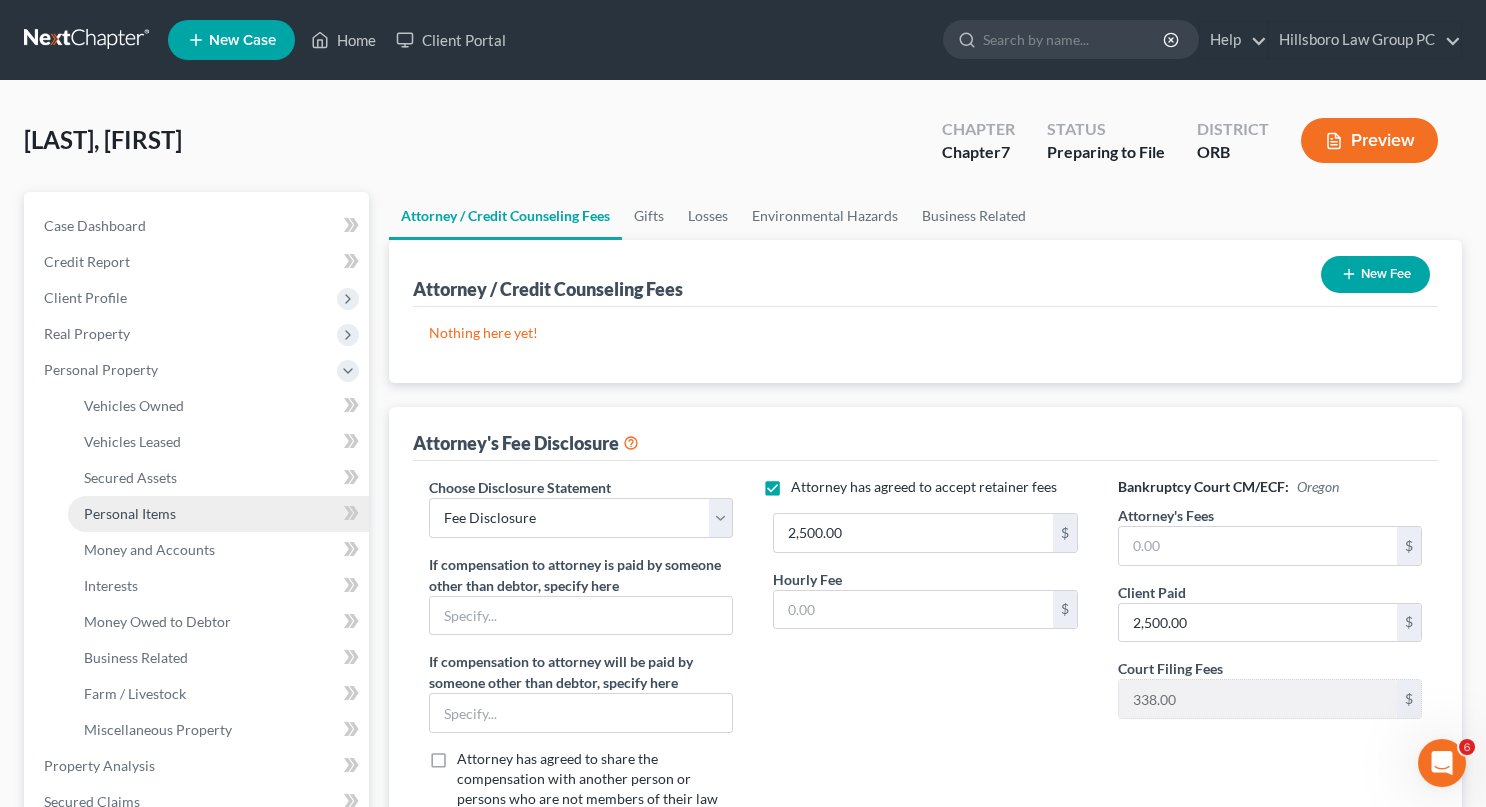click on "Personal Items" at bounding box center (130, 513) 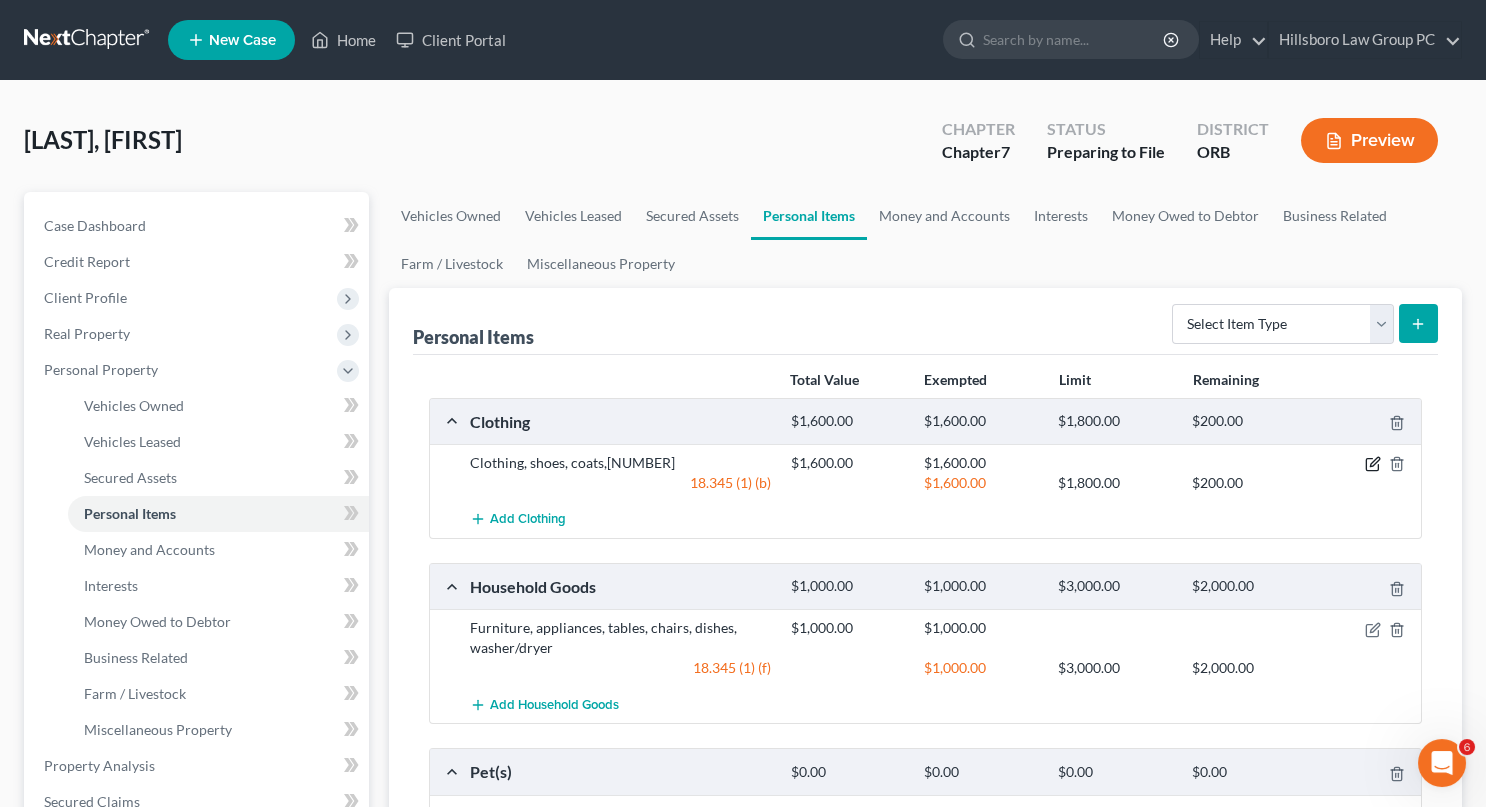 click 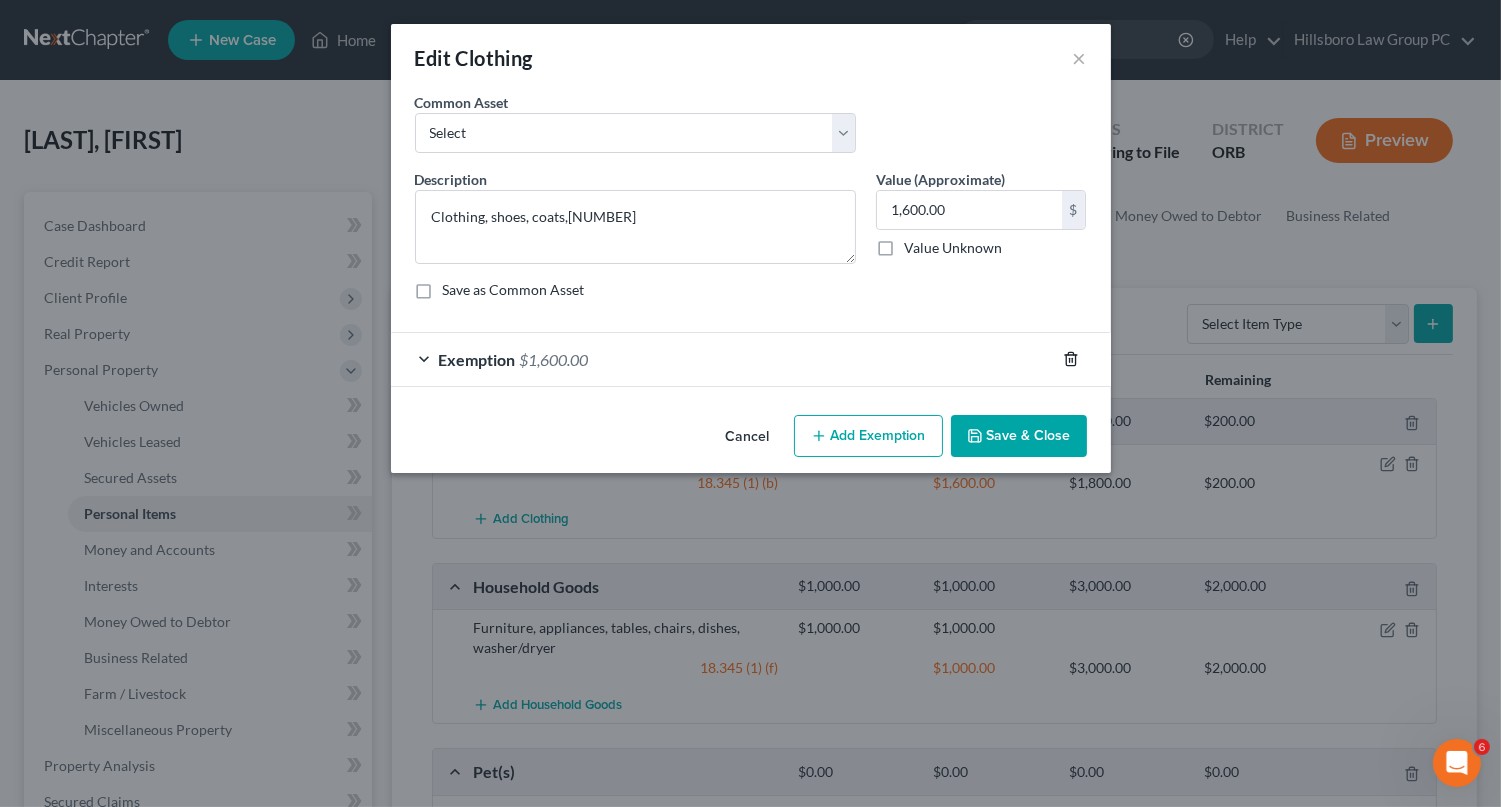 click 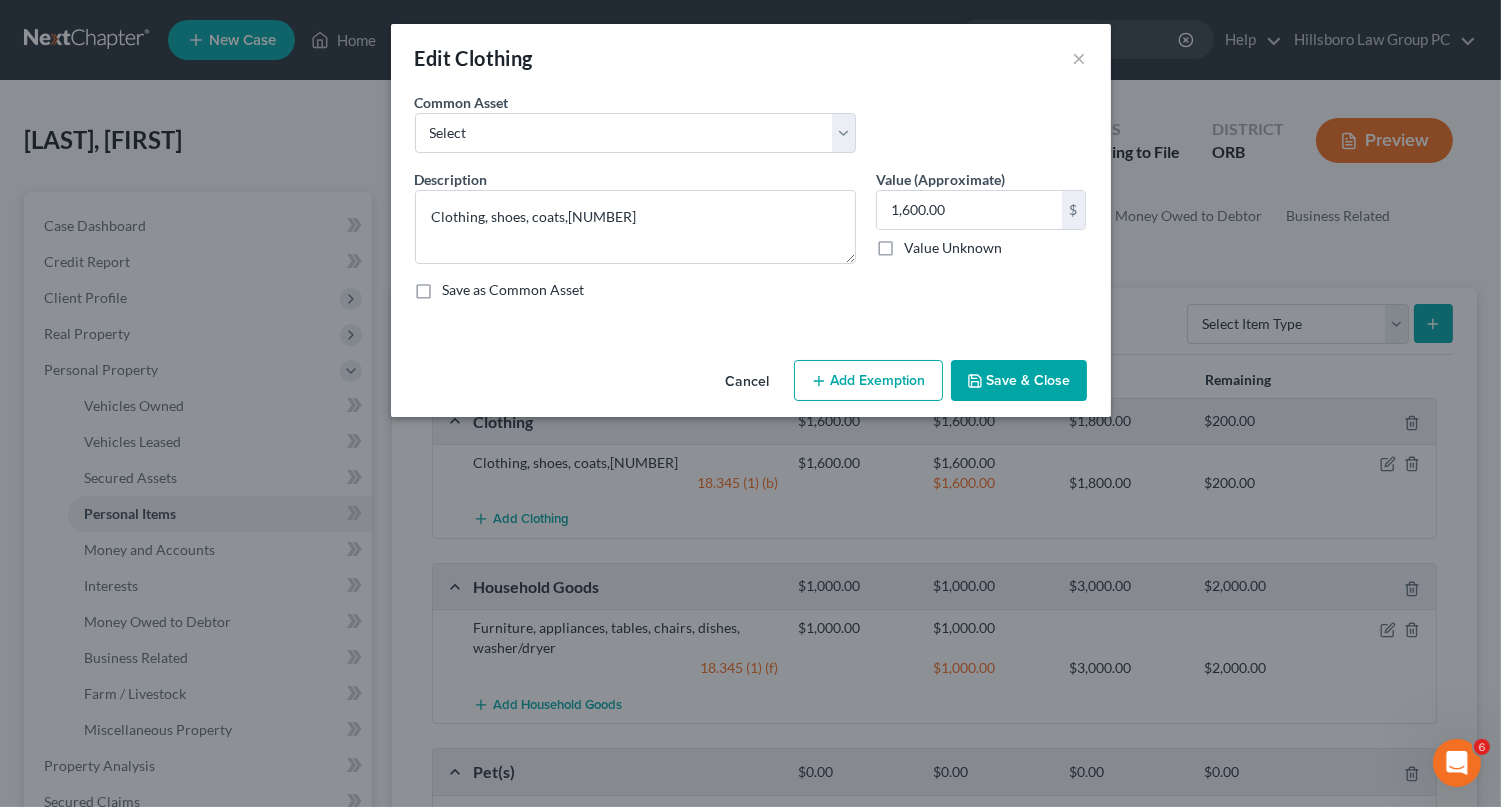 click on "Add Exemption" at bounding box center (868, 381) 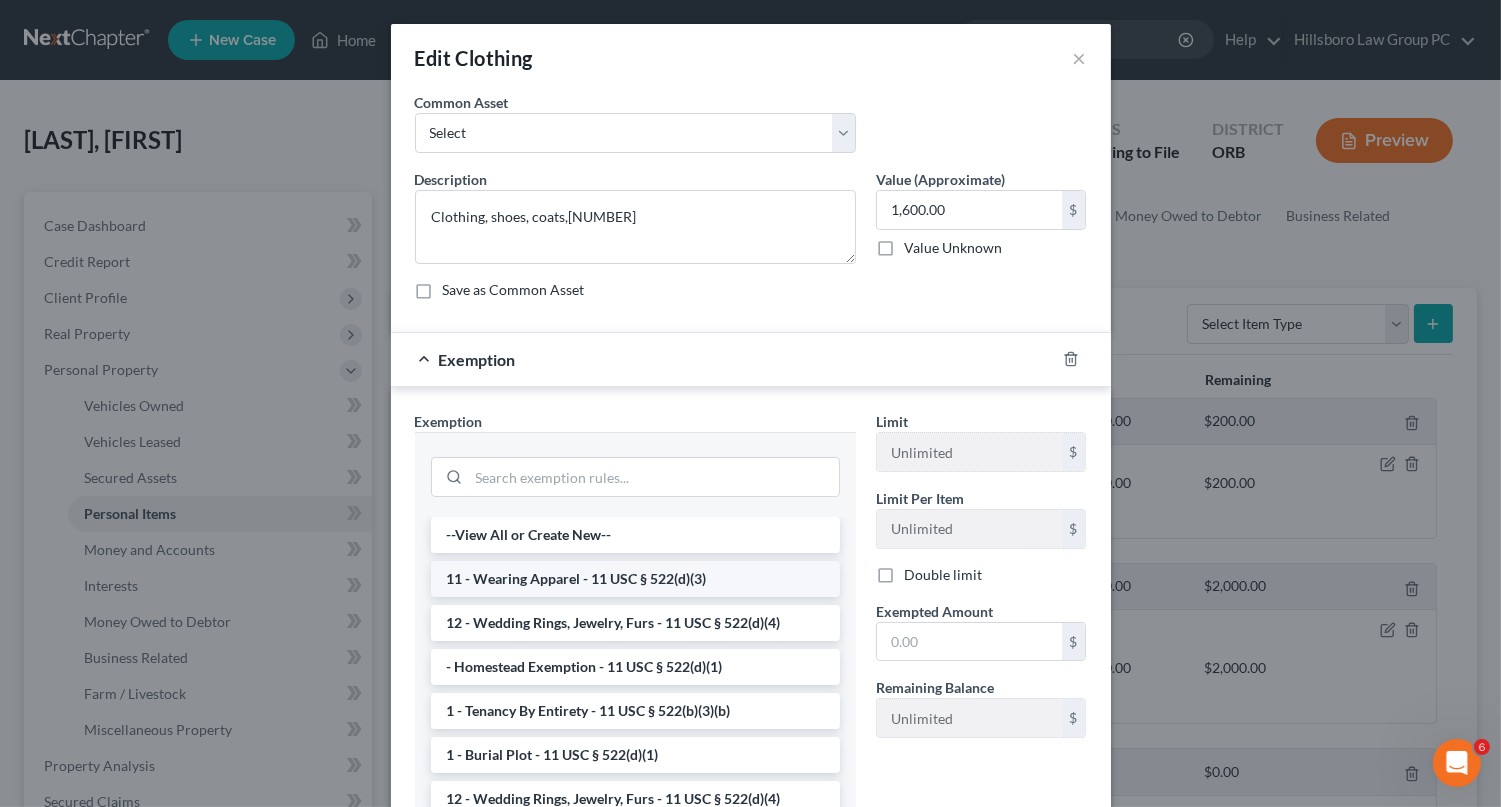click on "11 - Wearing Apparel - 11 USC § 522(d)(3)" at bounding box center [635, 579] 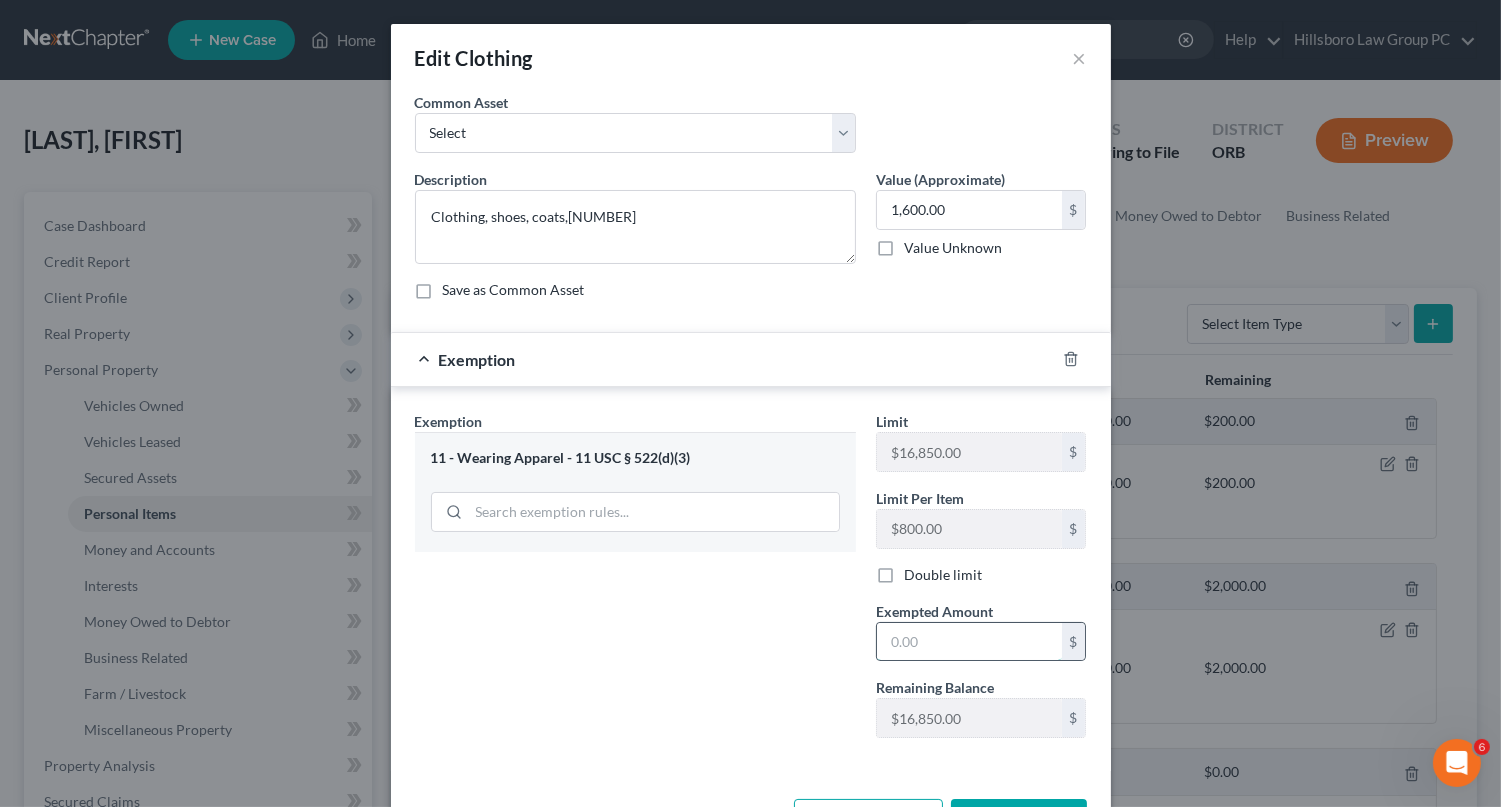 click at bounding box center (969, 642) 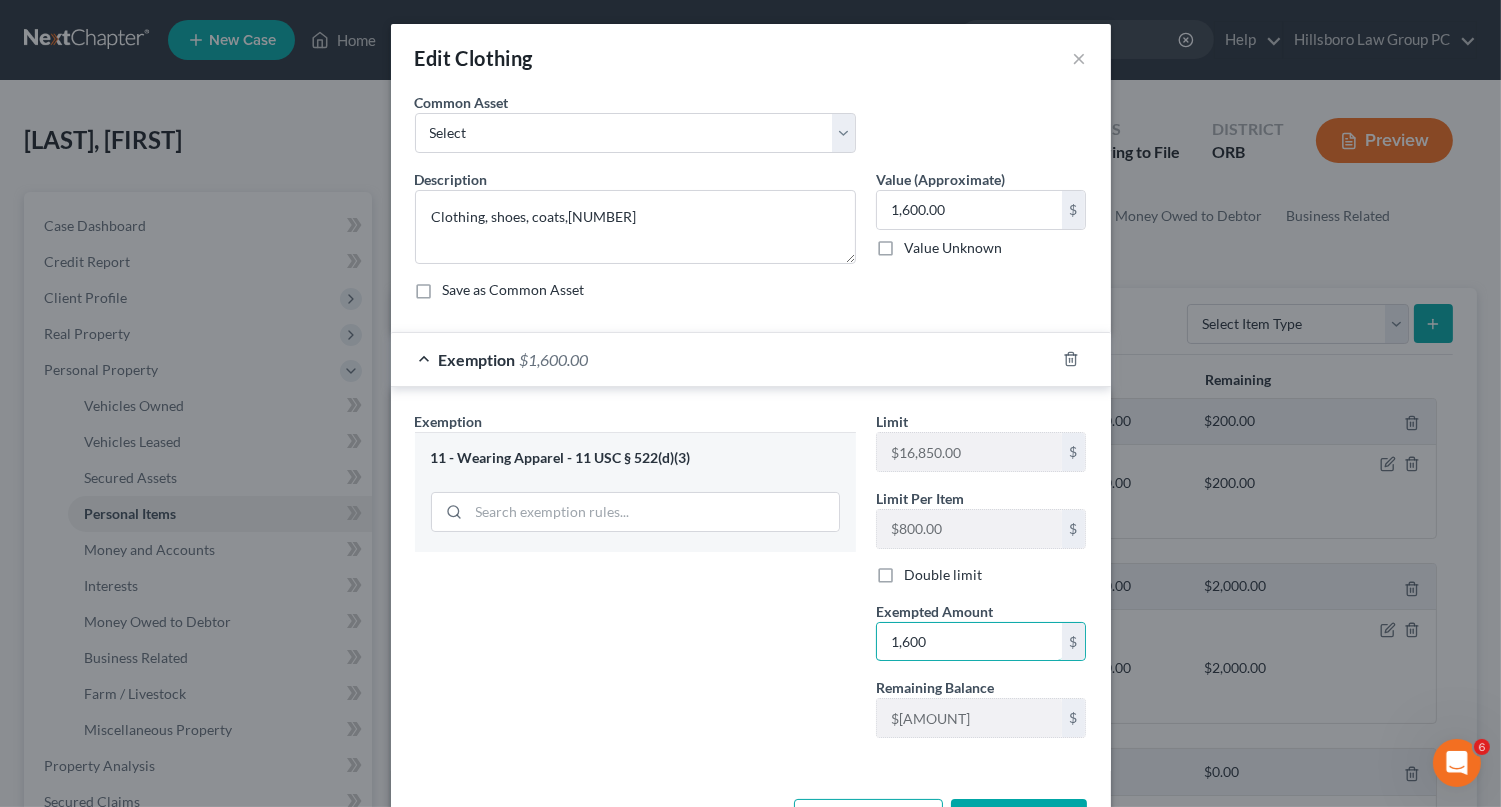type on "1,600" 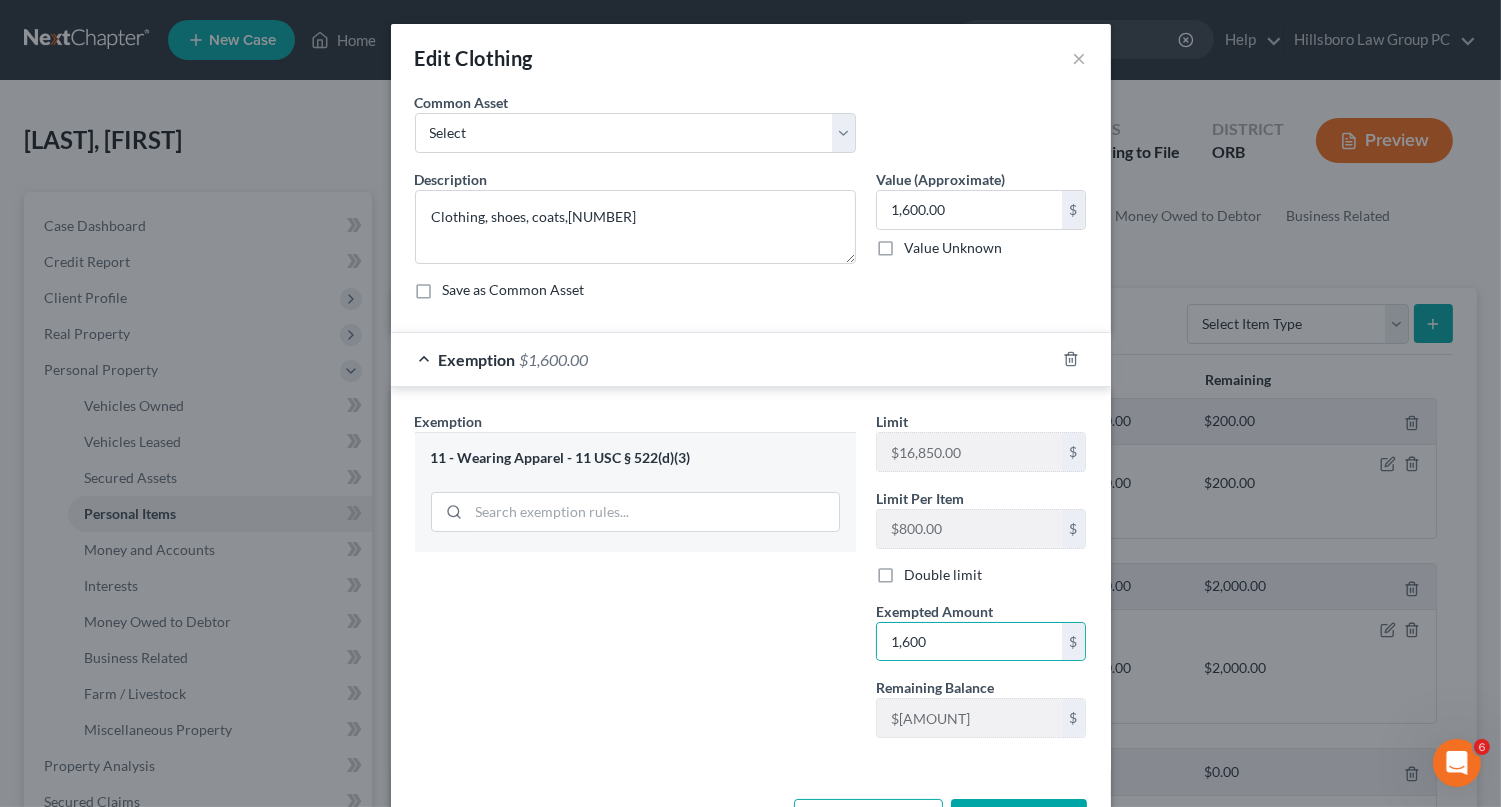 click on "Save & Close" at bounding box center (1019, 820) 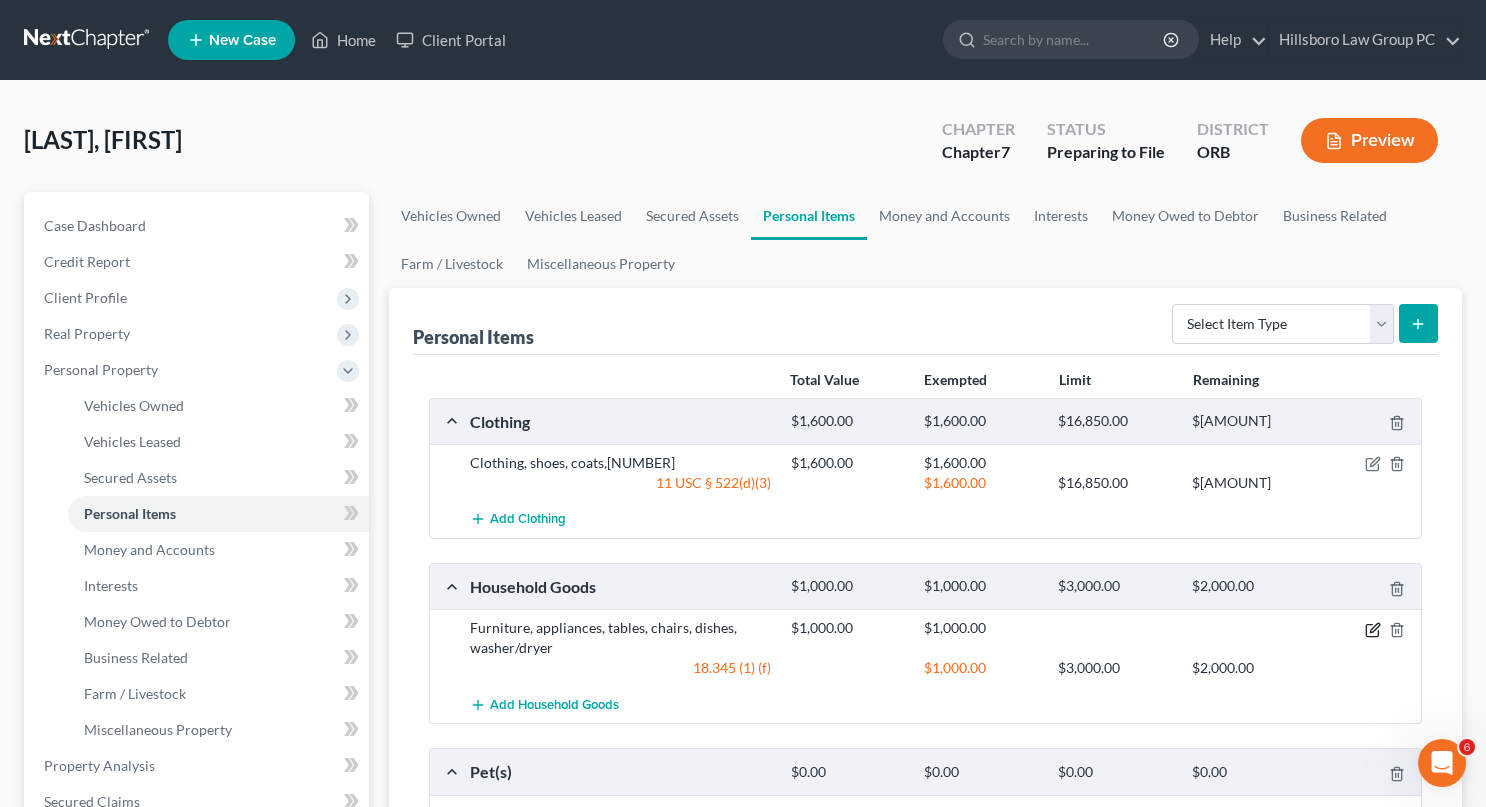 click 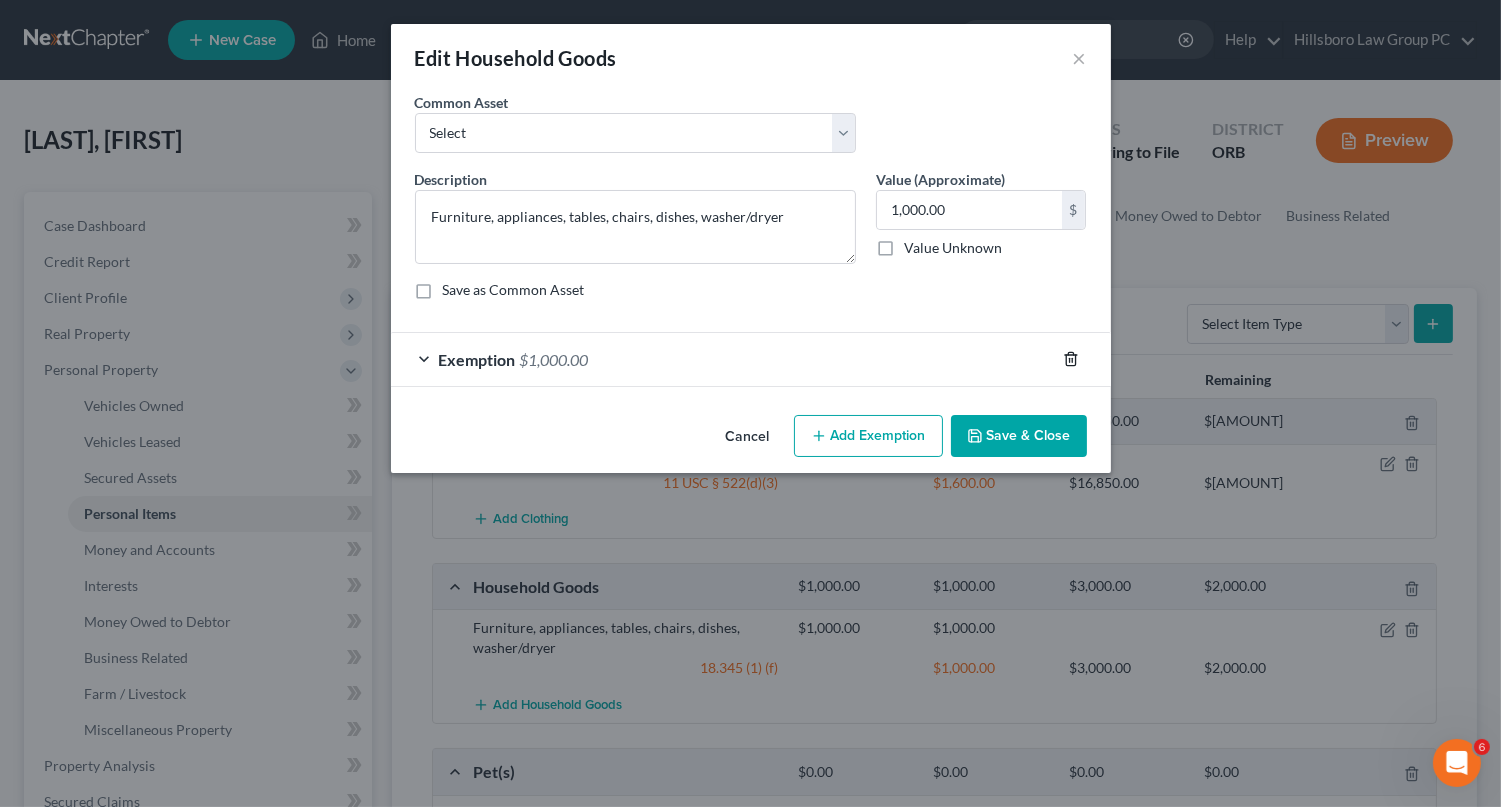 click 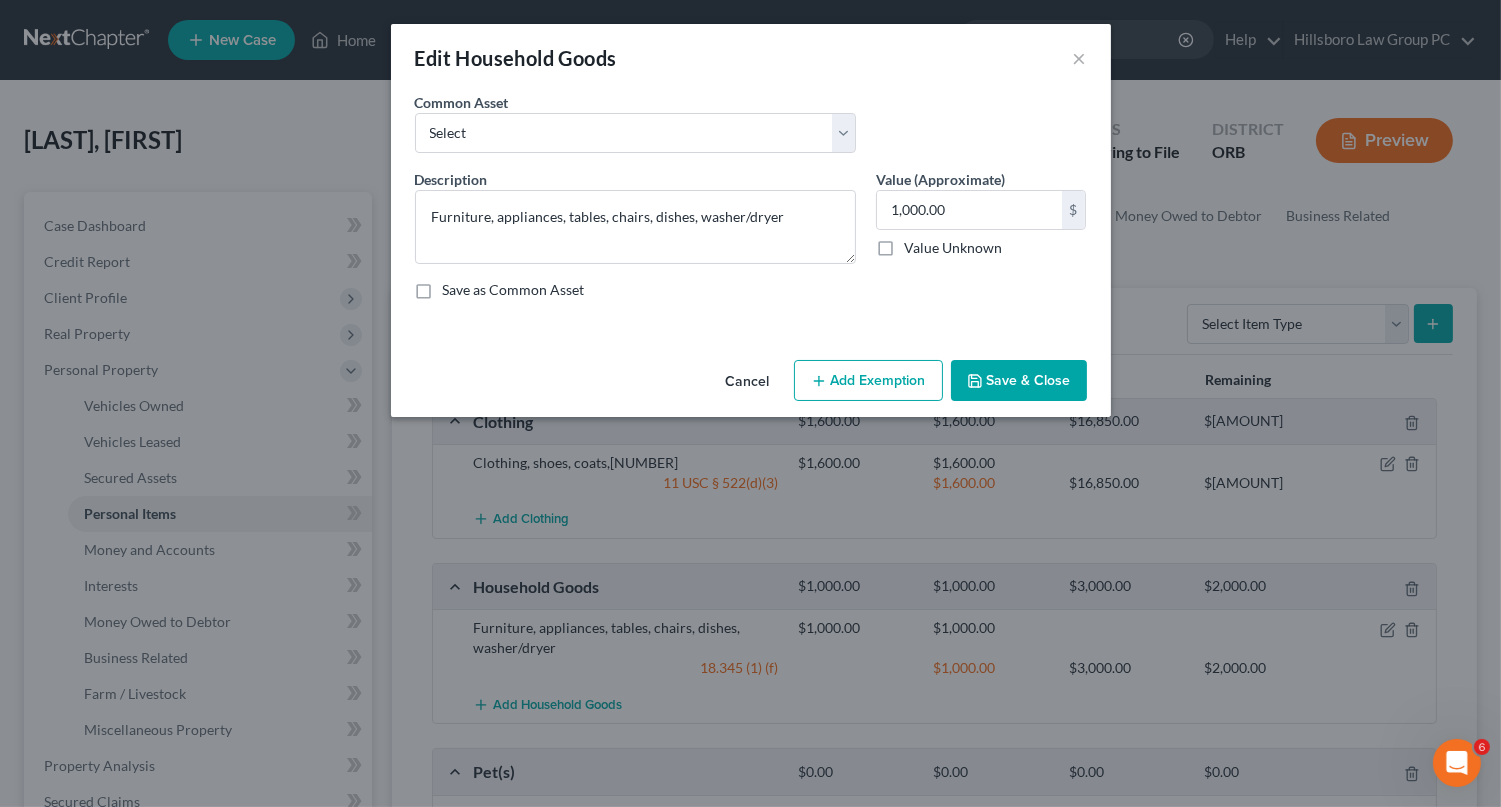 click on "Add Exemption" at bounding box center (868, 381) 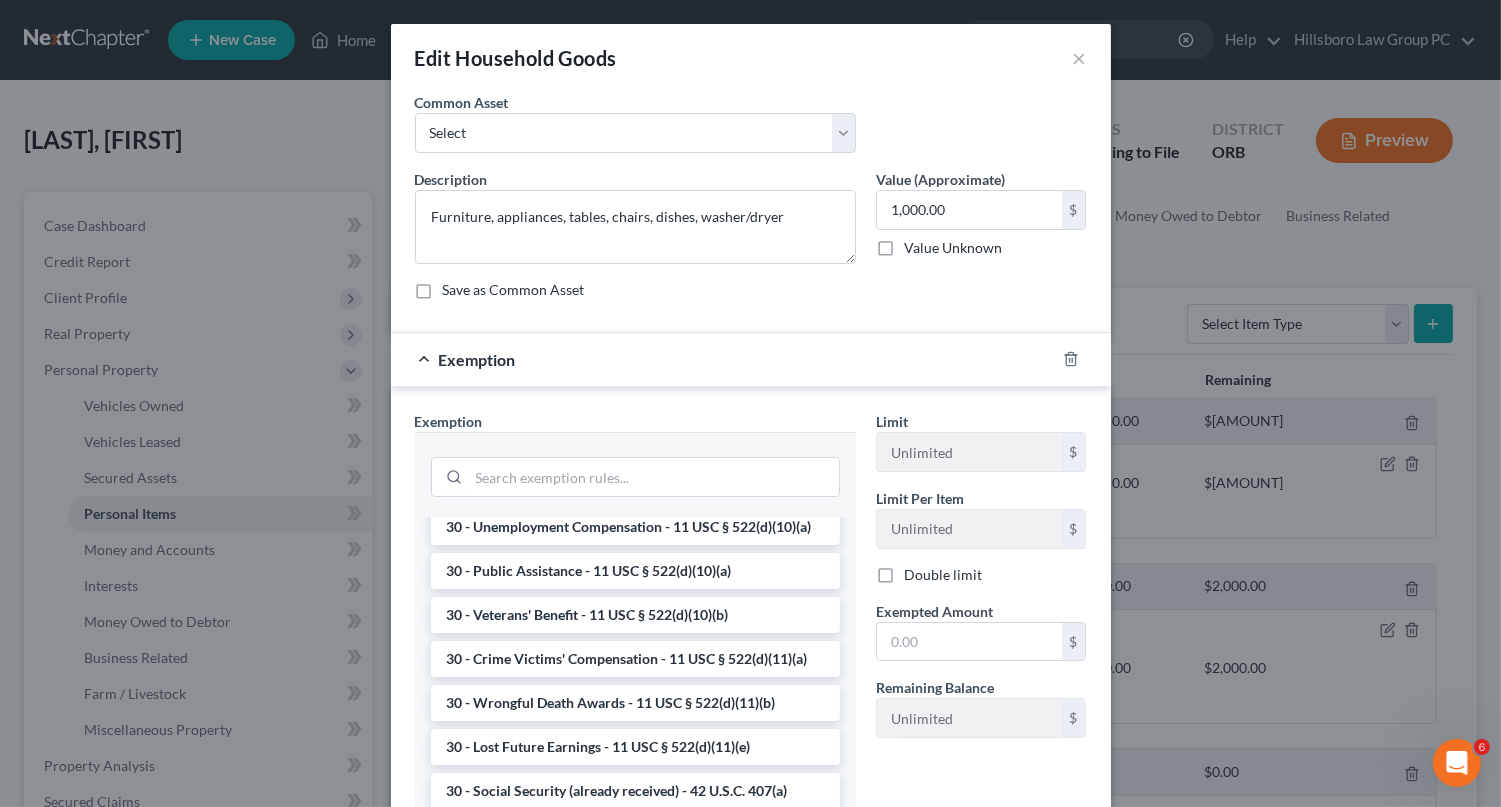 scroll, scrollTop: 1349, scrollLeft: 0, axis: vertical 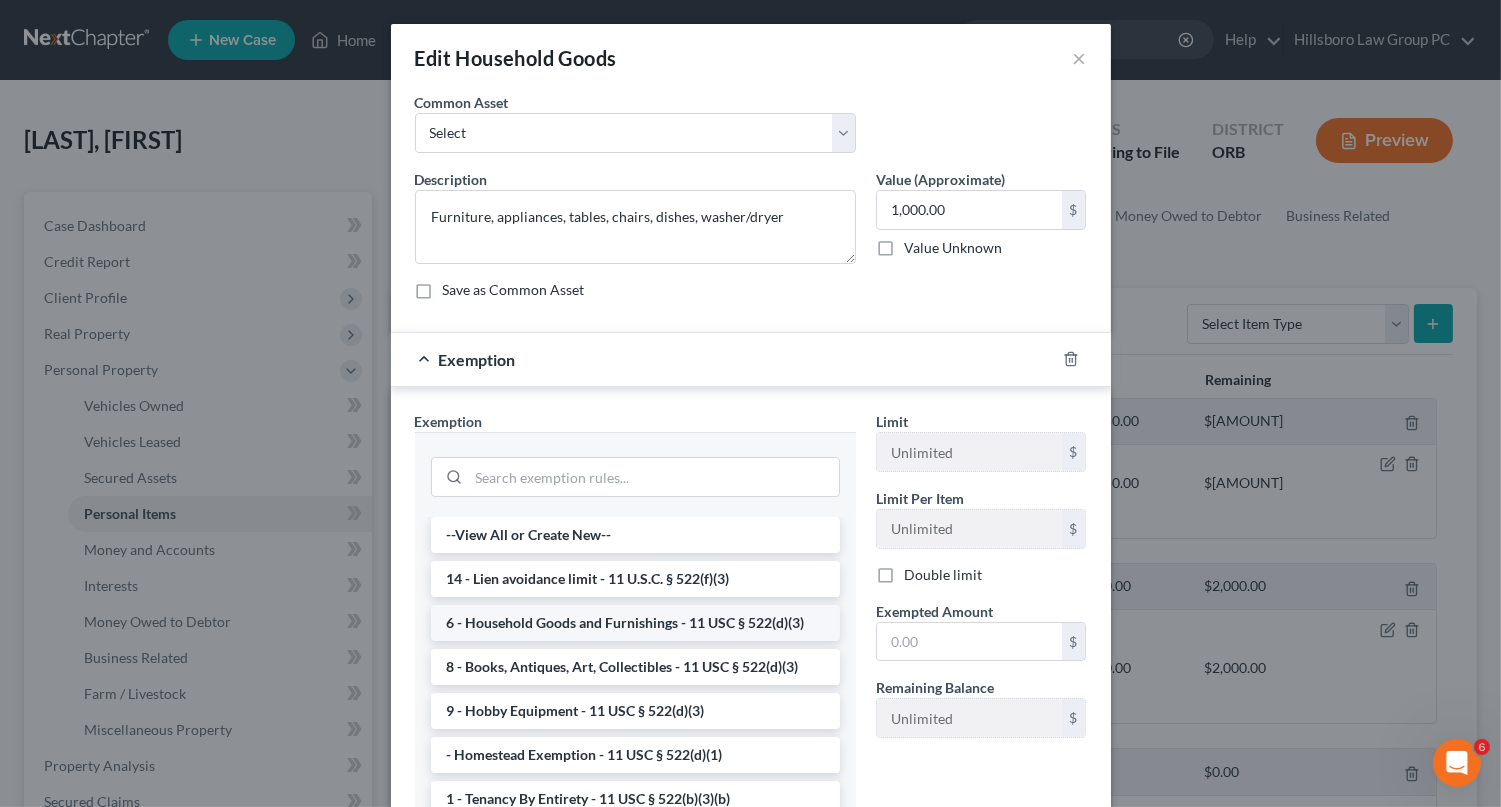 click on "6 - Household Goods and Furnishings - 11 USC § 522(d)(3)" at bounding box center (635, 623) 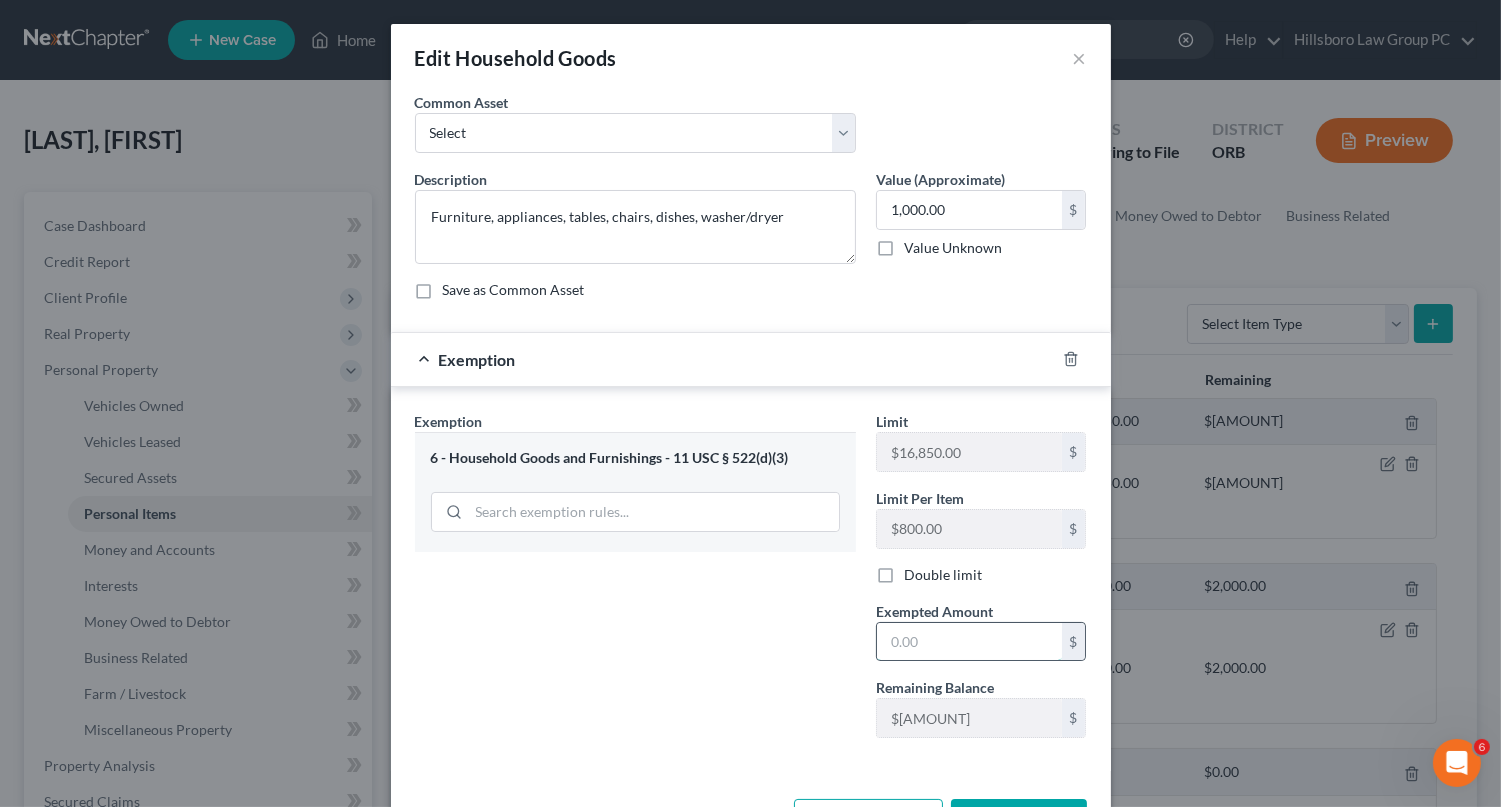 click at bounding box center [969, 642] 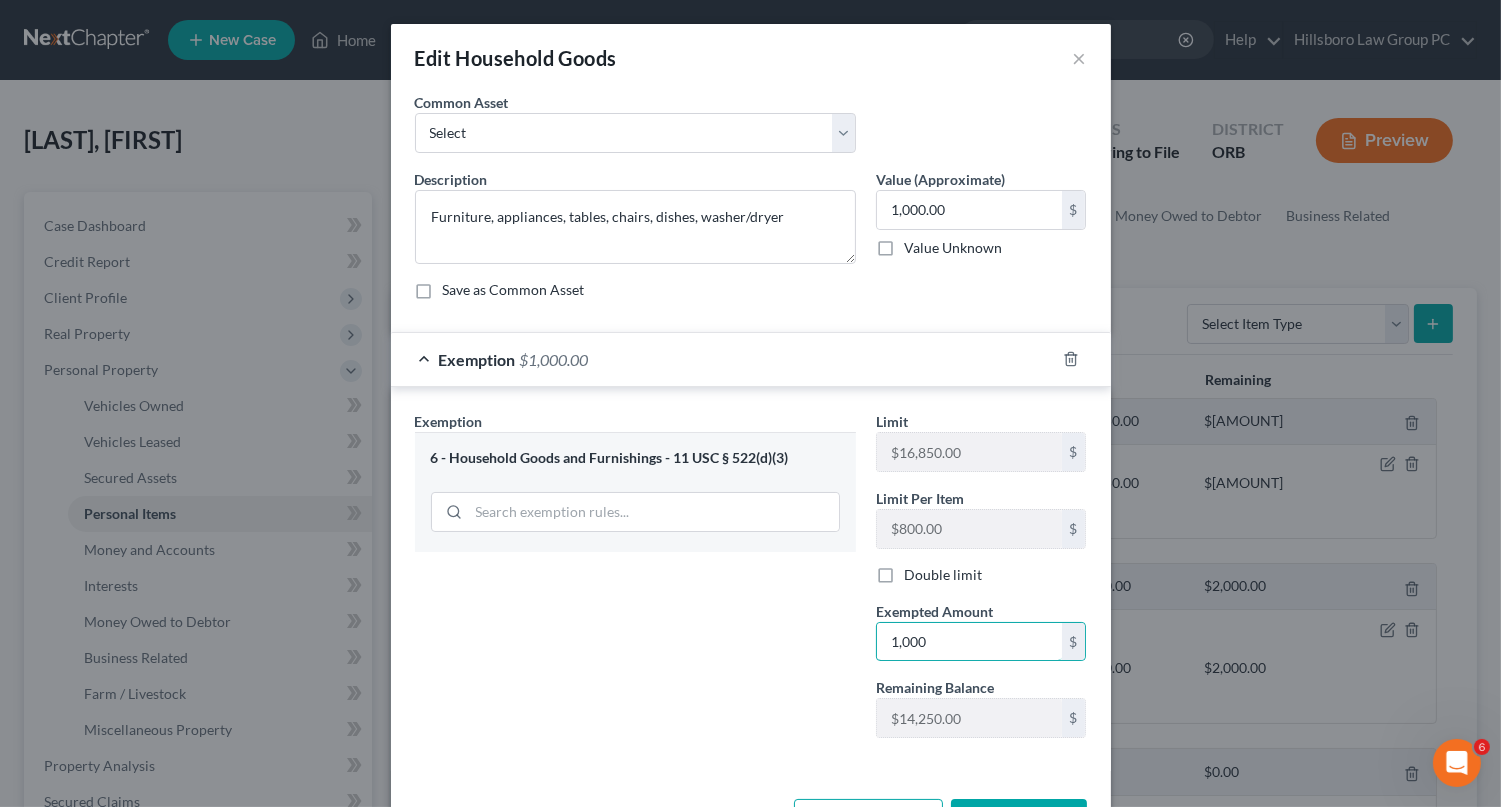 type on "1,000" 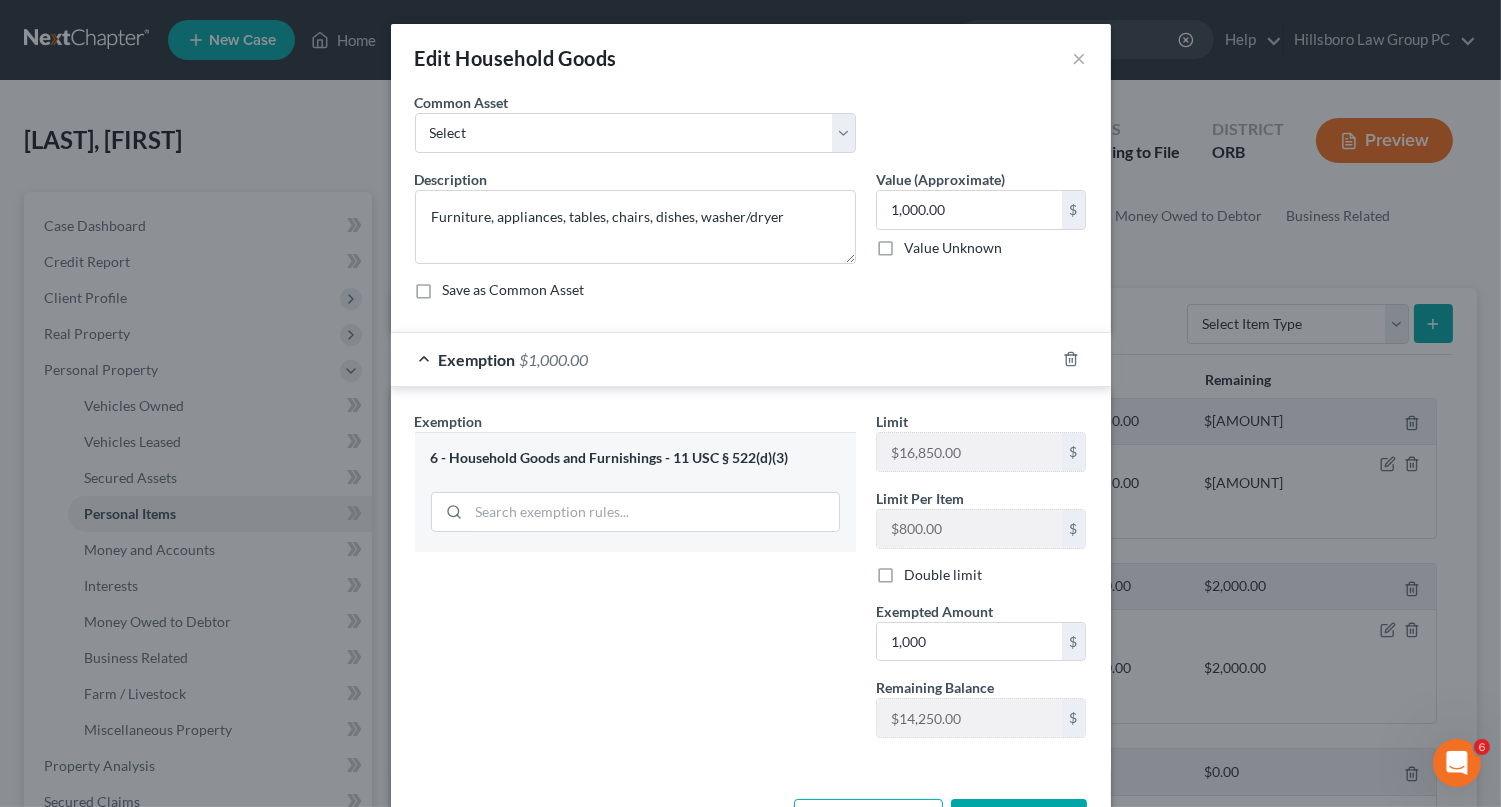click on "Save & Close" at bounding box center (1019, 820) 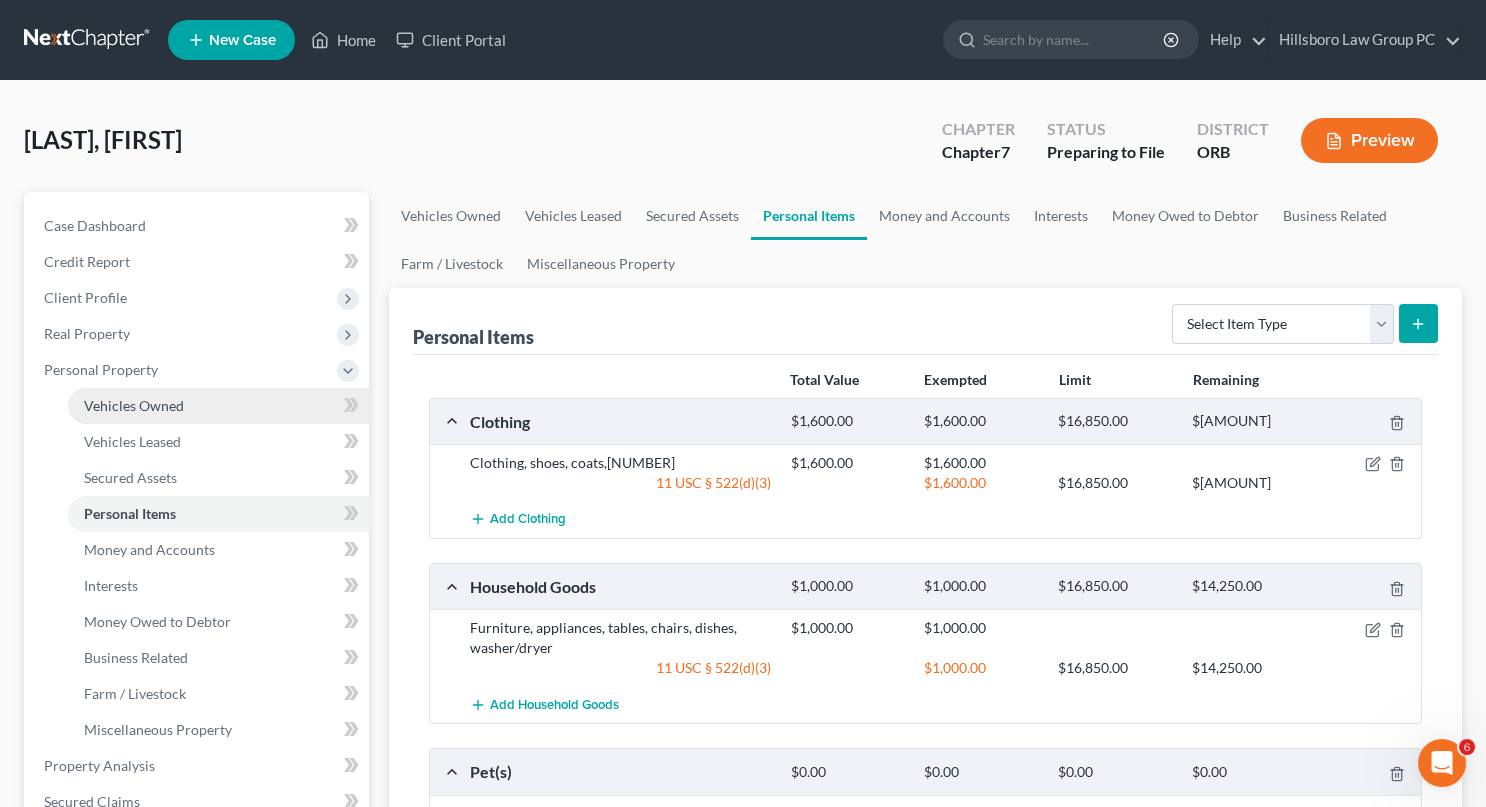 click on "Vehicles Owned" at bounding box center [134, 405] 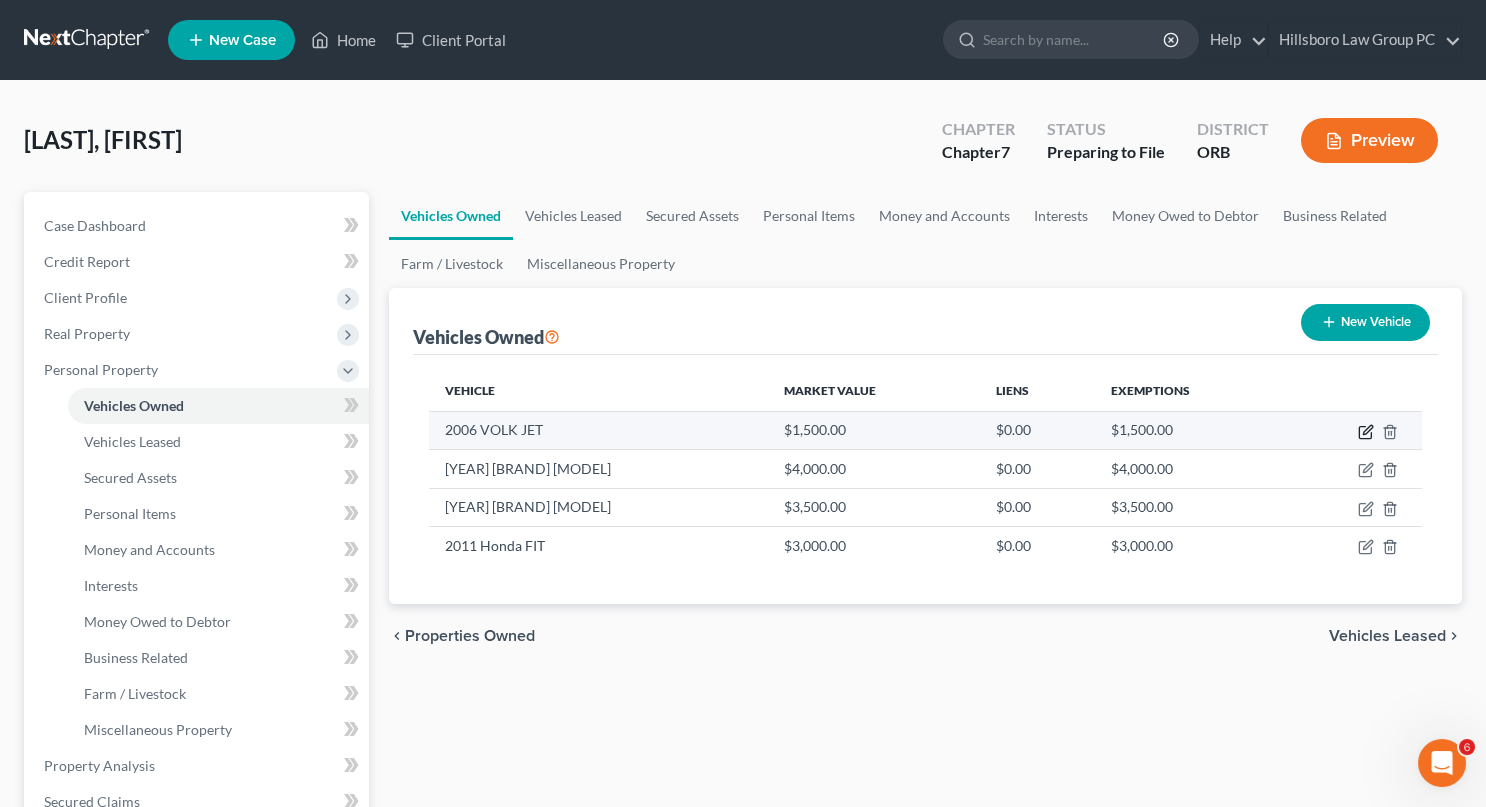click 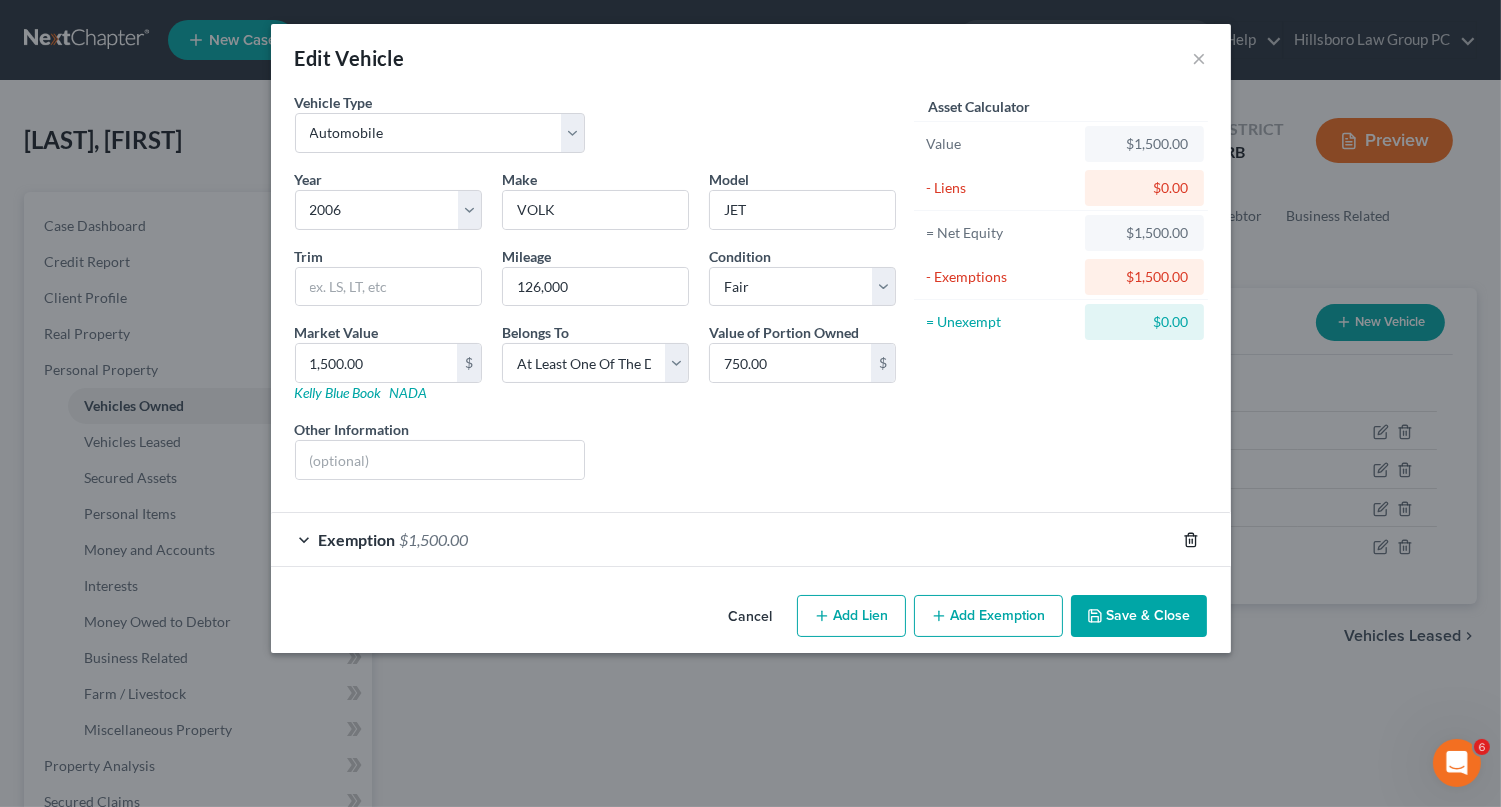 click 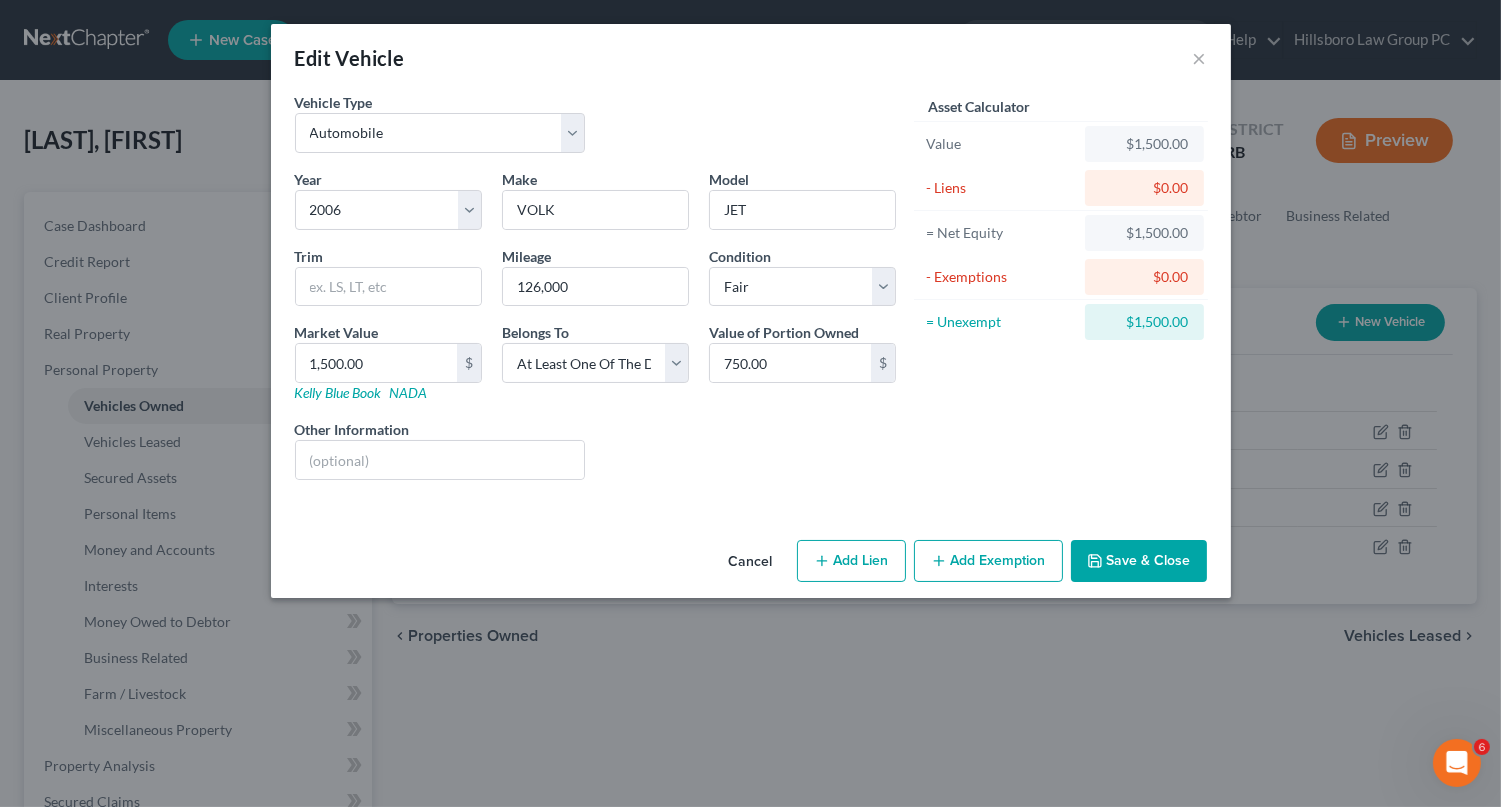 click on "Save & Close" at bounding box center [1139, 561] 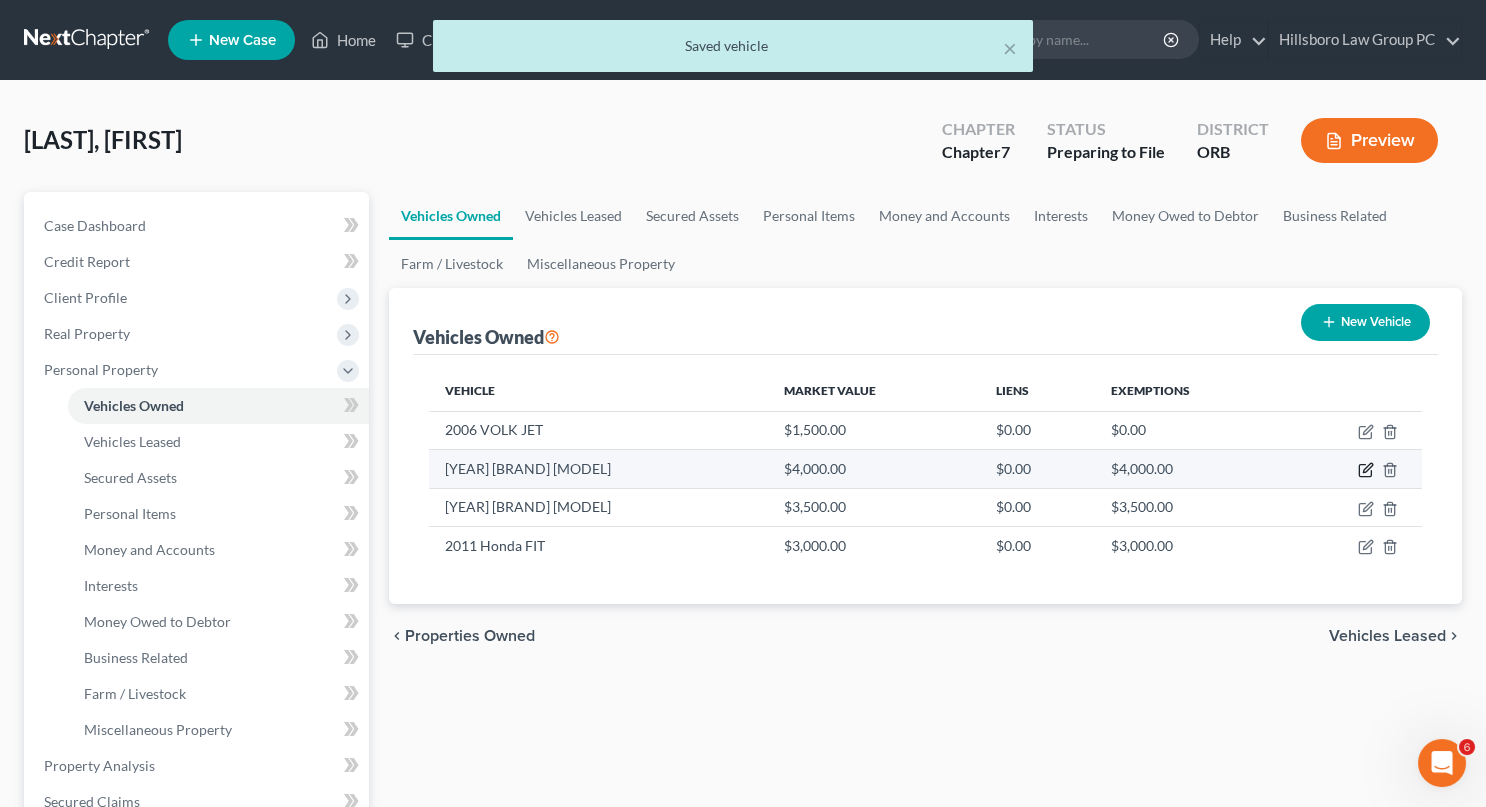 click 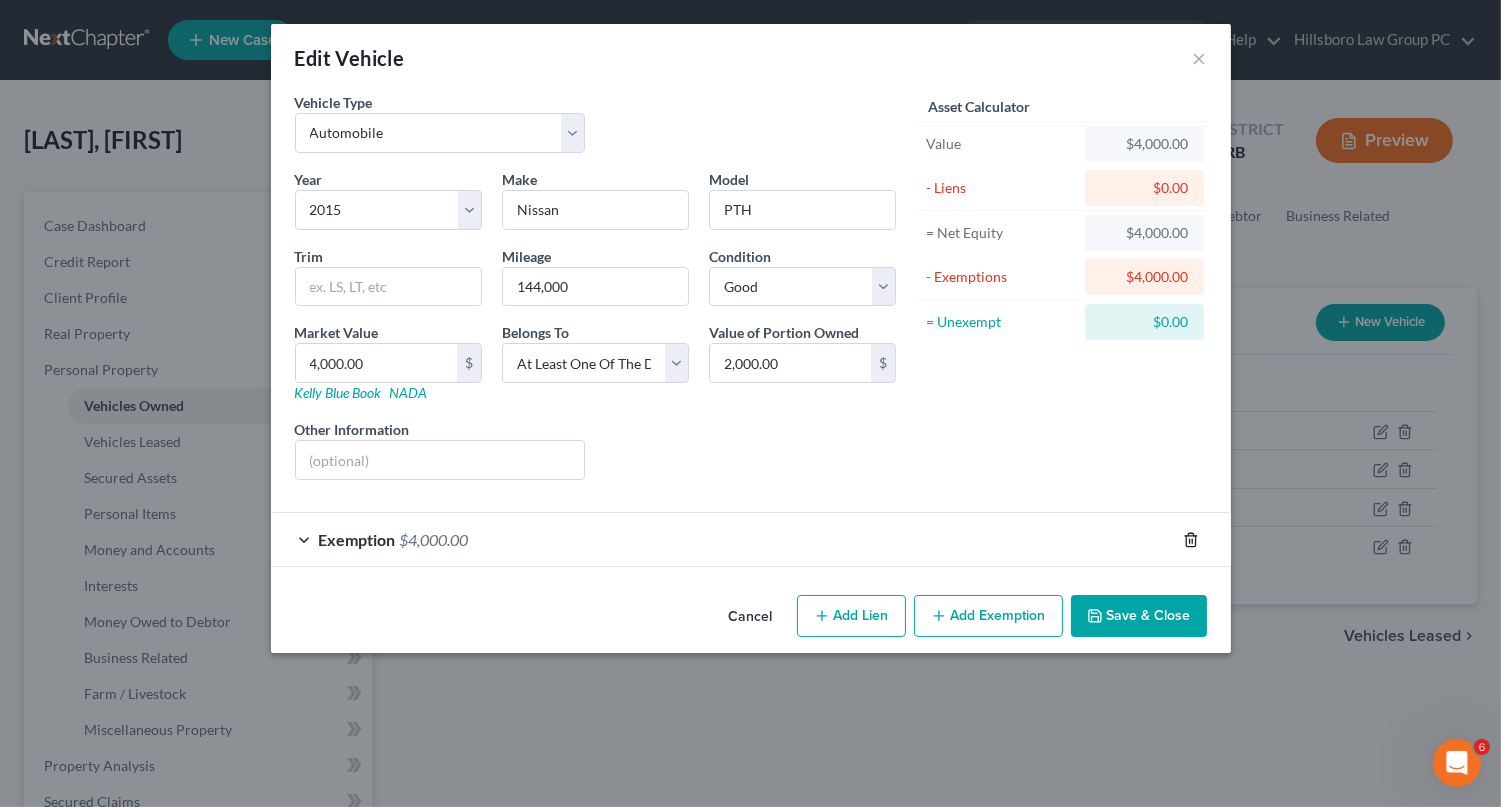 click 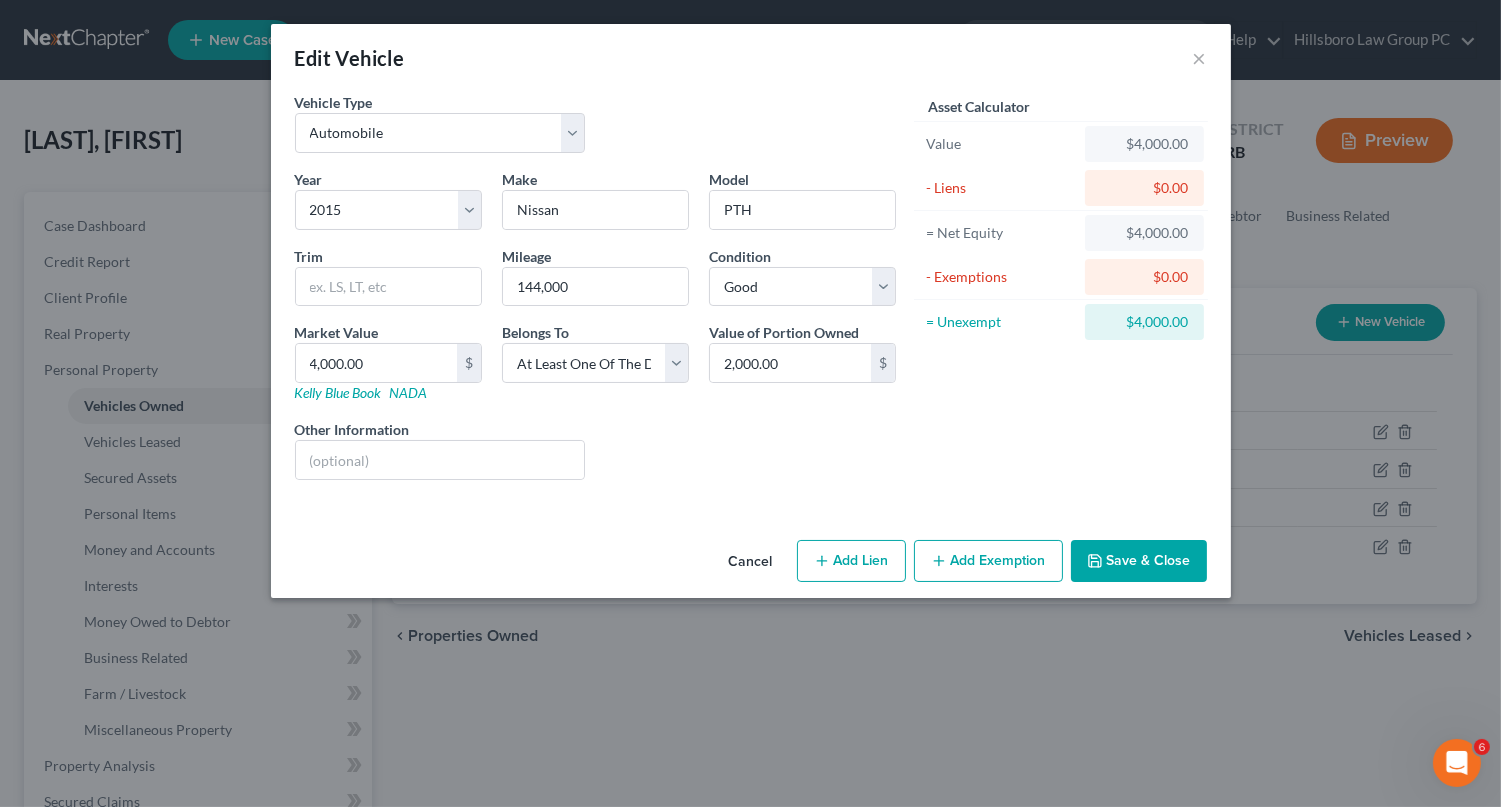 click on "Save & Close" at bounding box center (1139, 561) 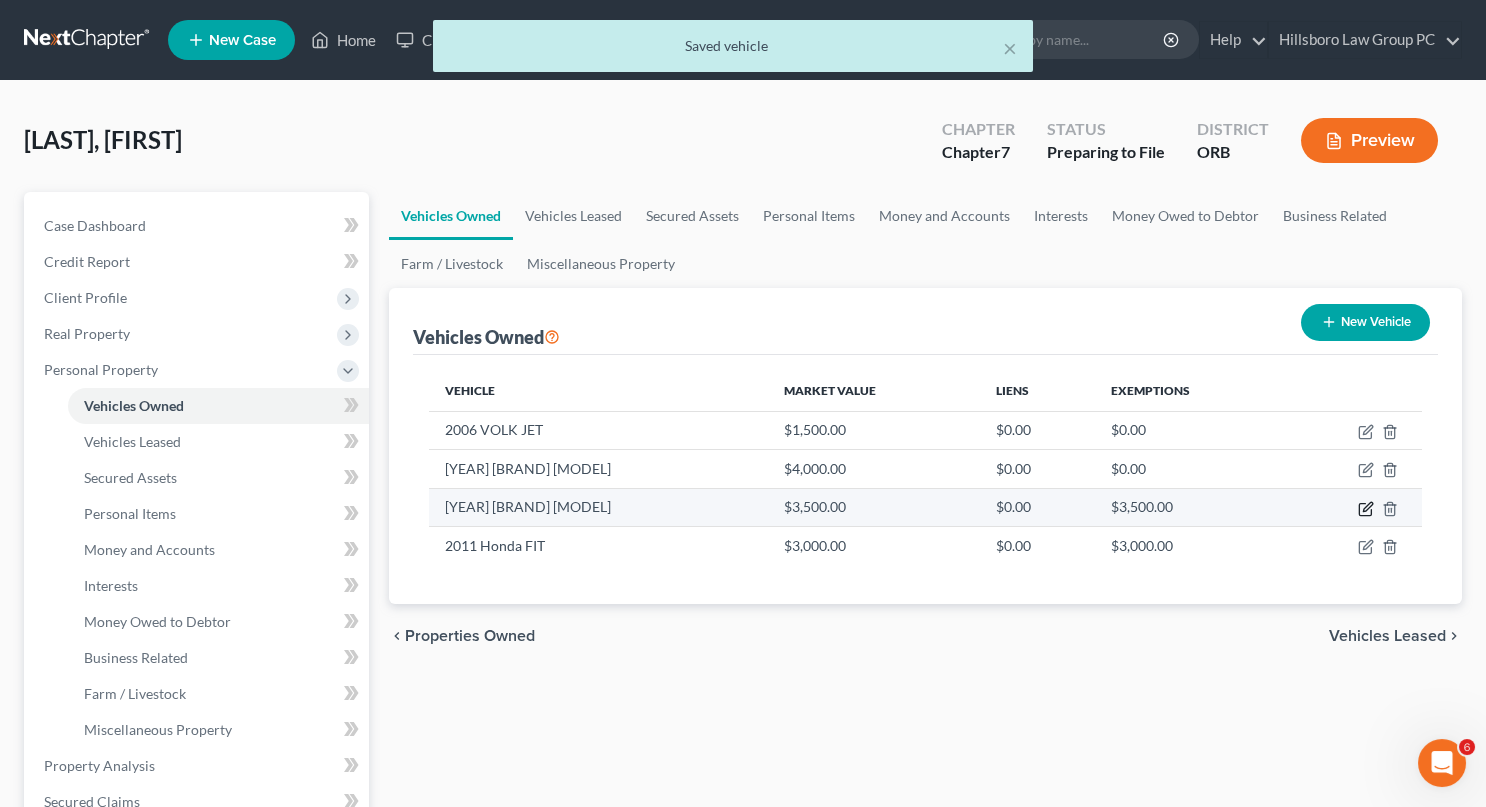 click 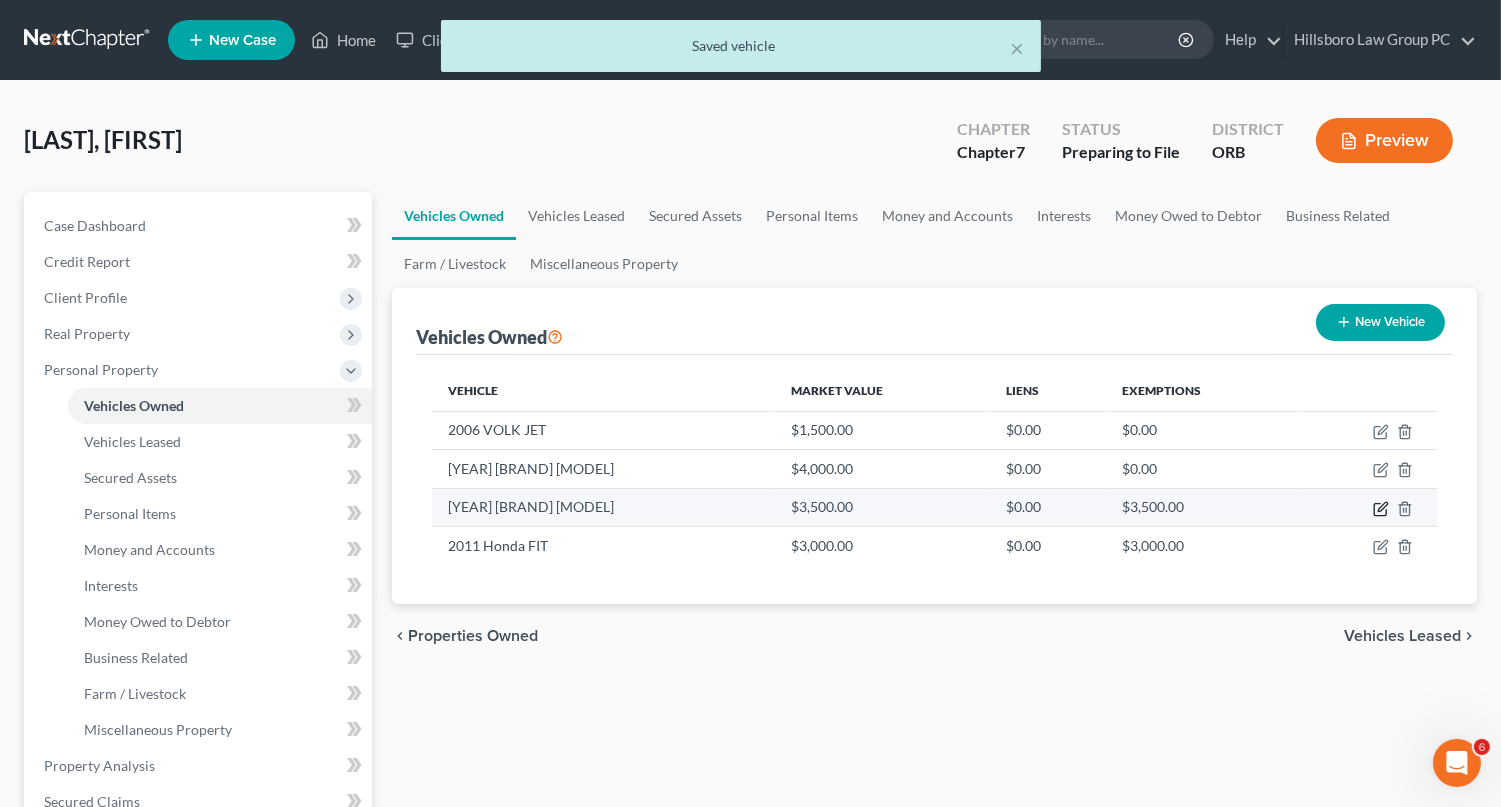 select on "0" 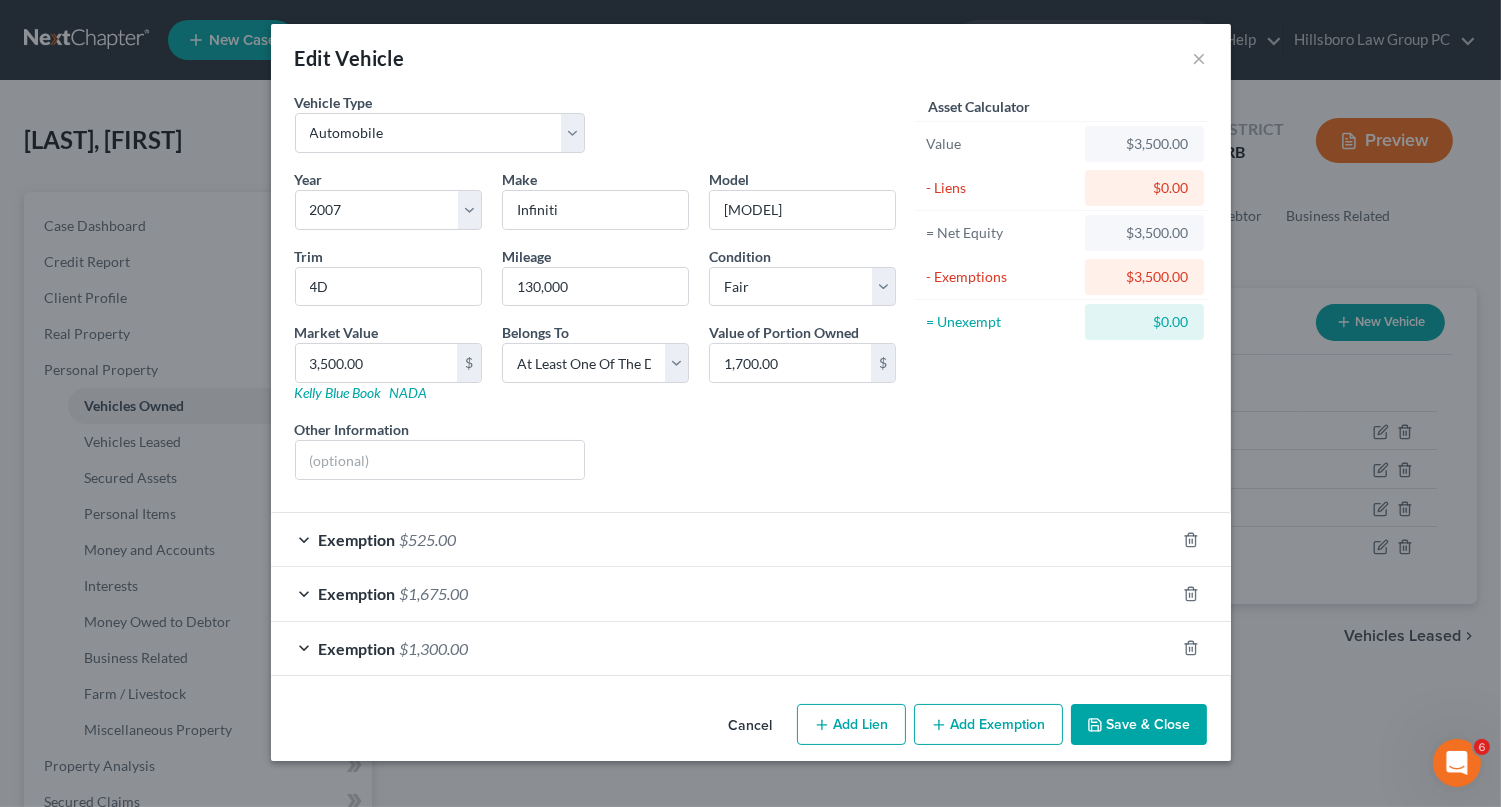 click on "Save & Close" at bounding box center [1139, 725] 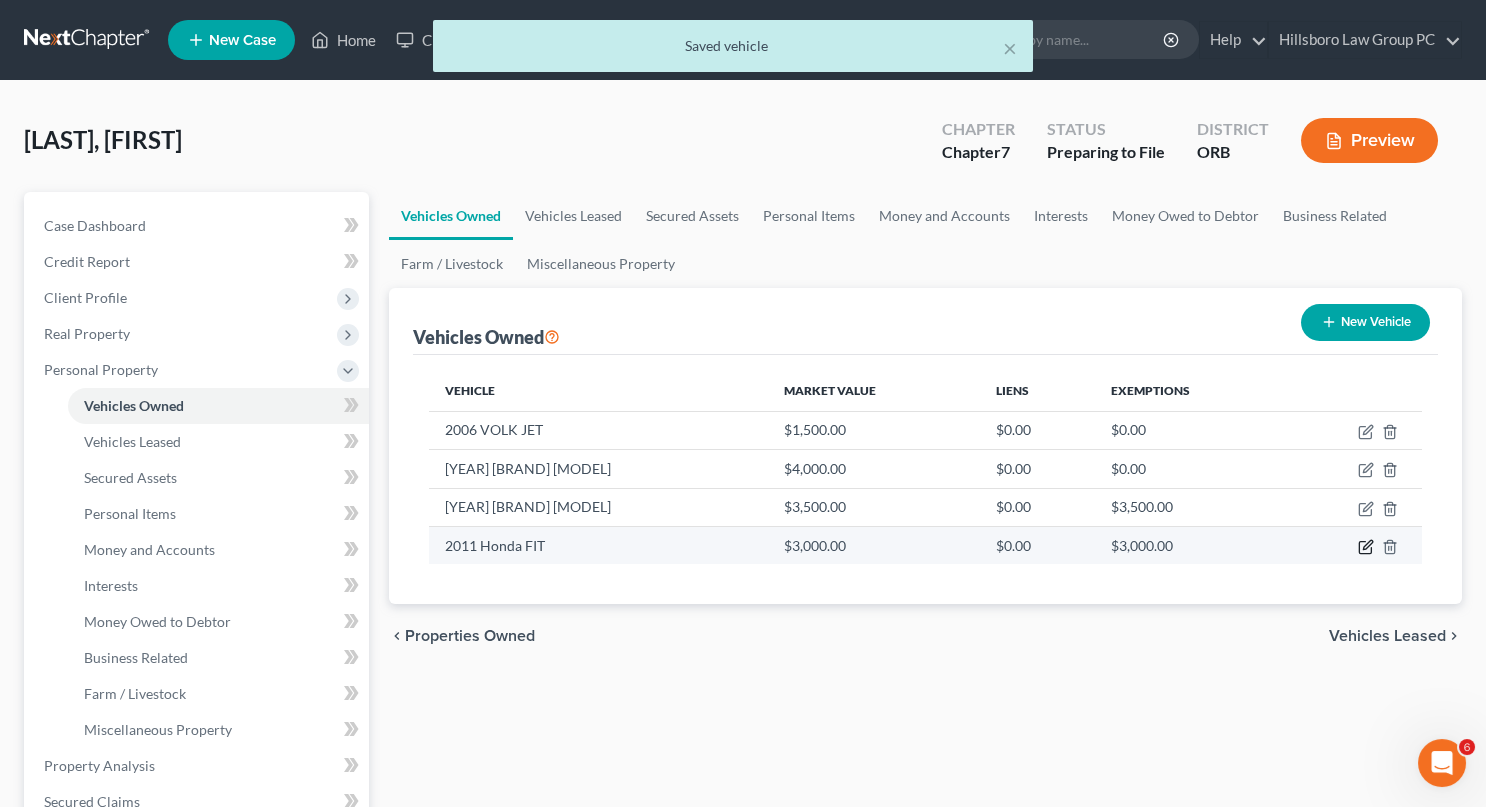click 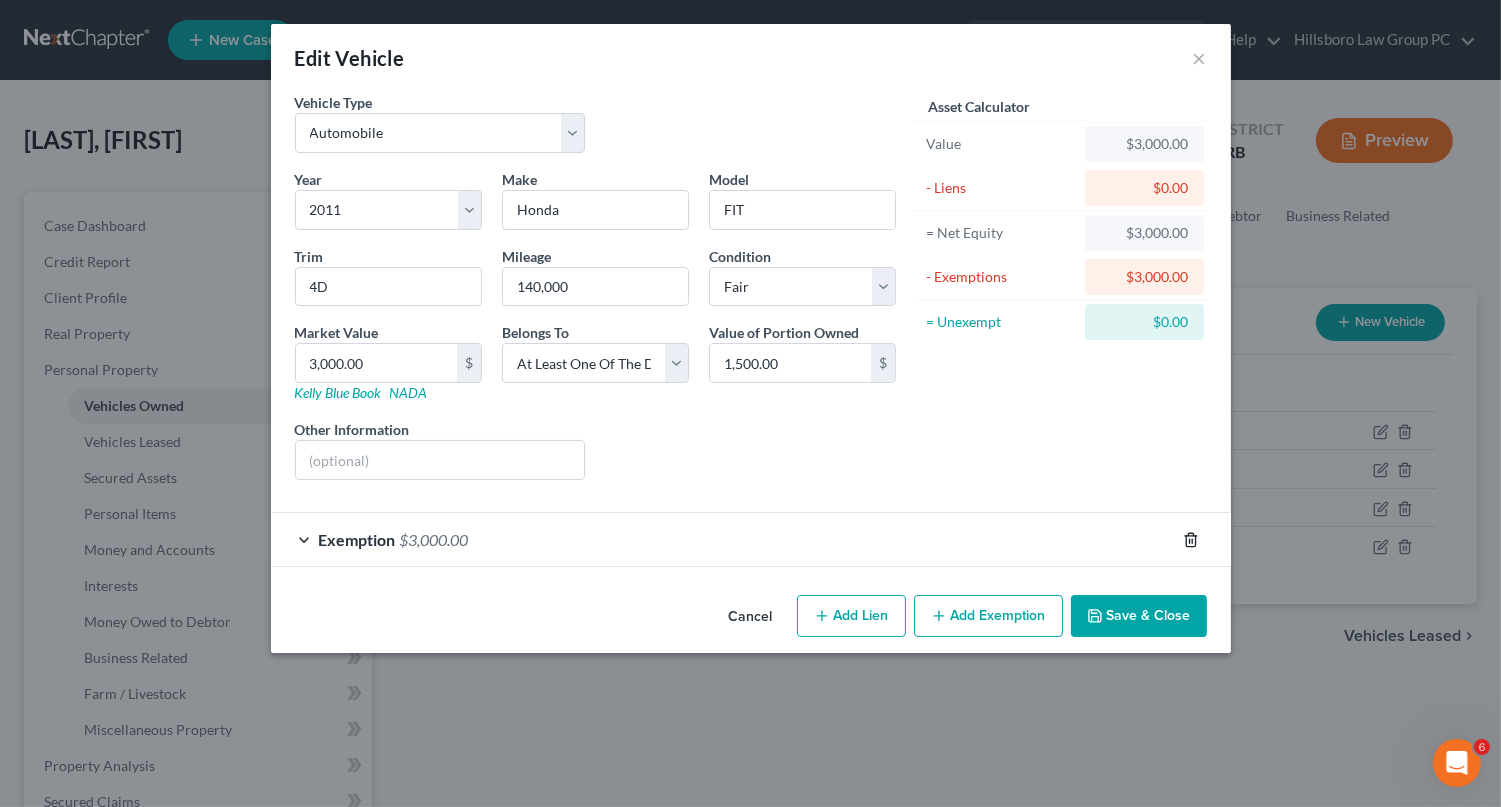 click 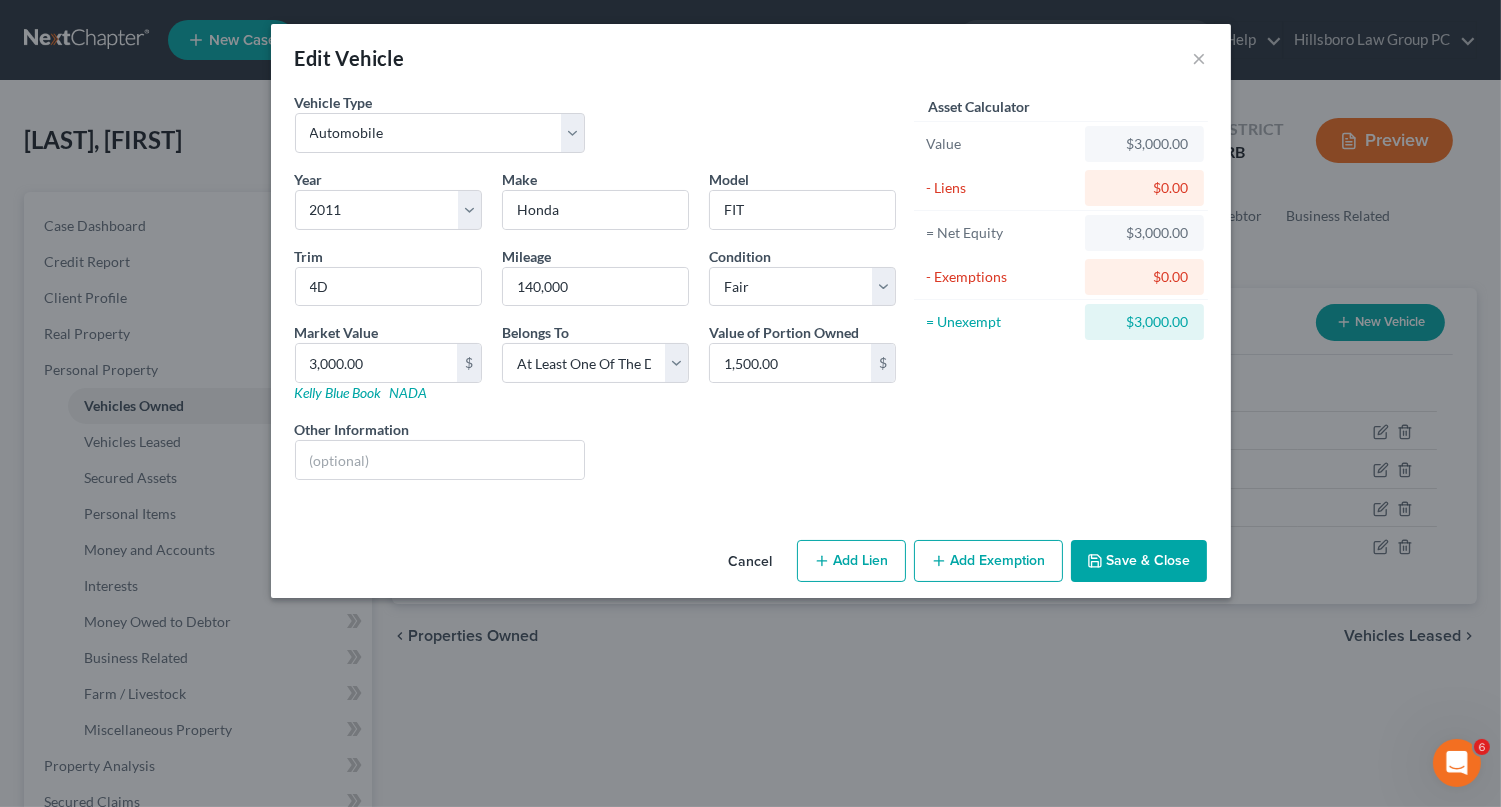click on "Save & Close" at bounding box center (1139, 561) 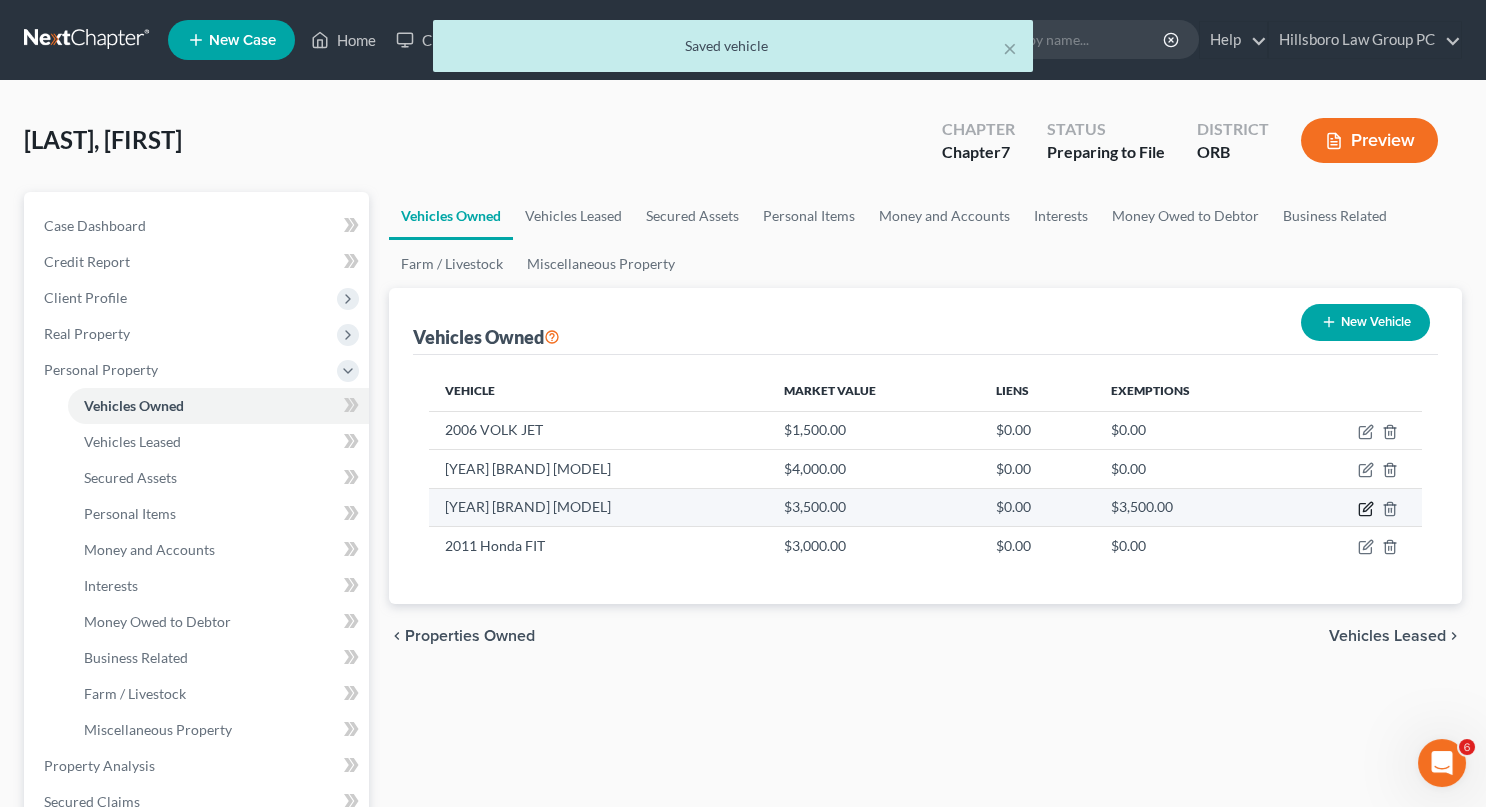 click 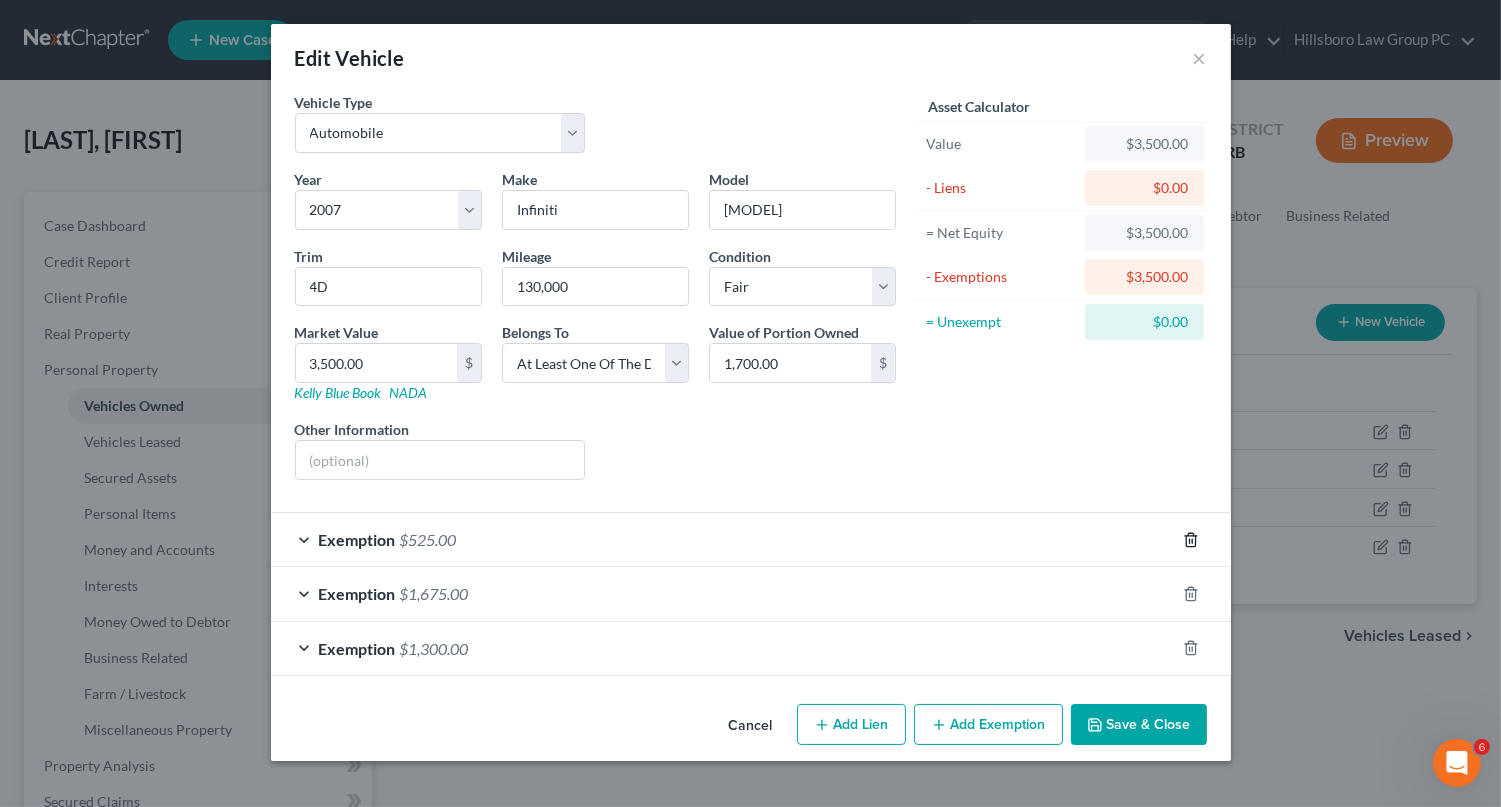 click 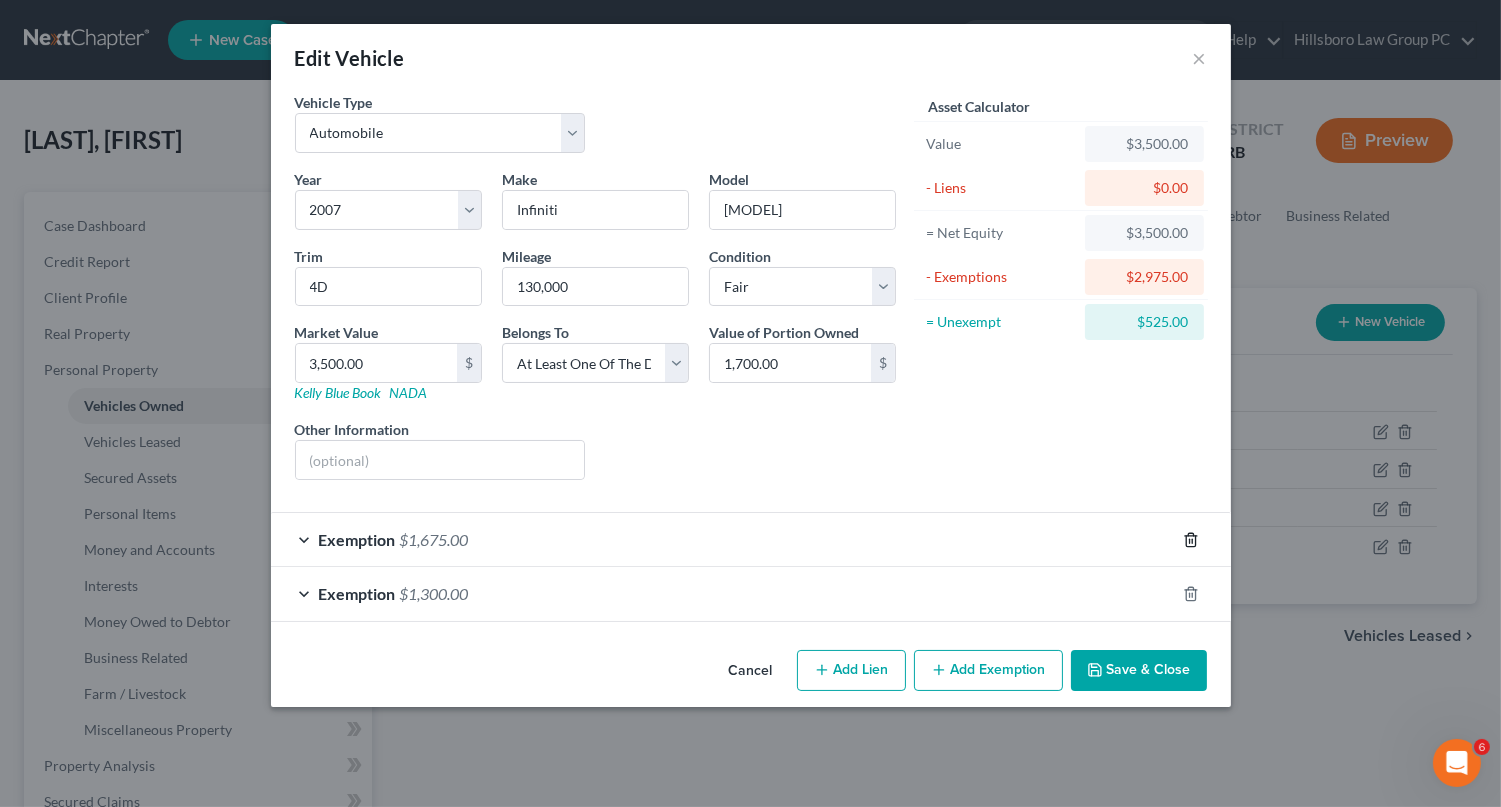 click 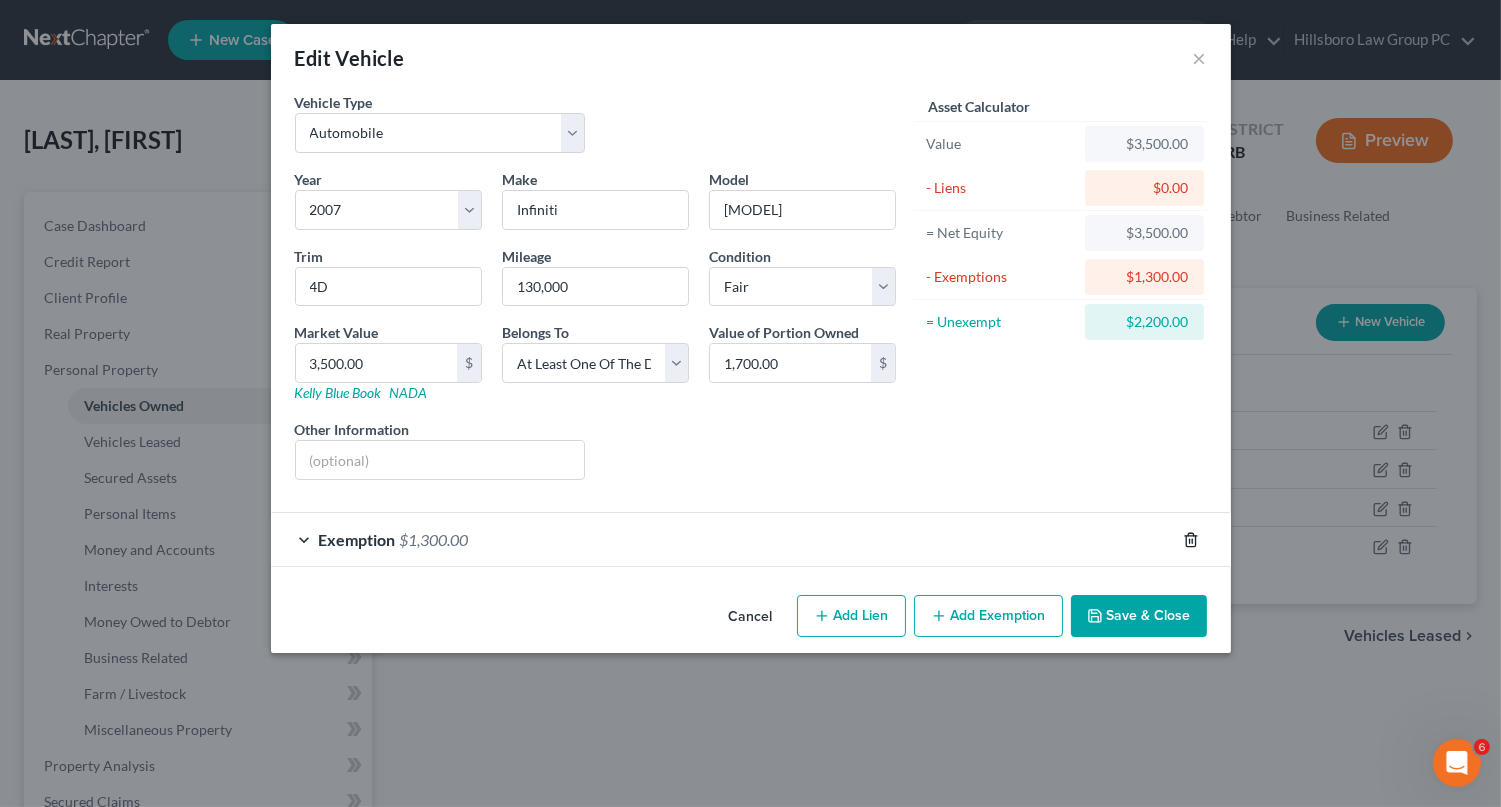 click 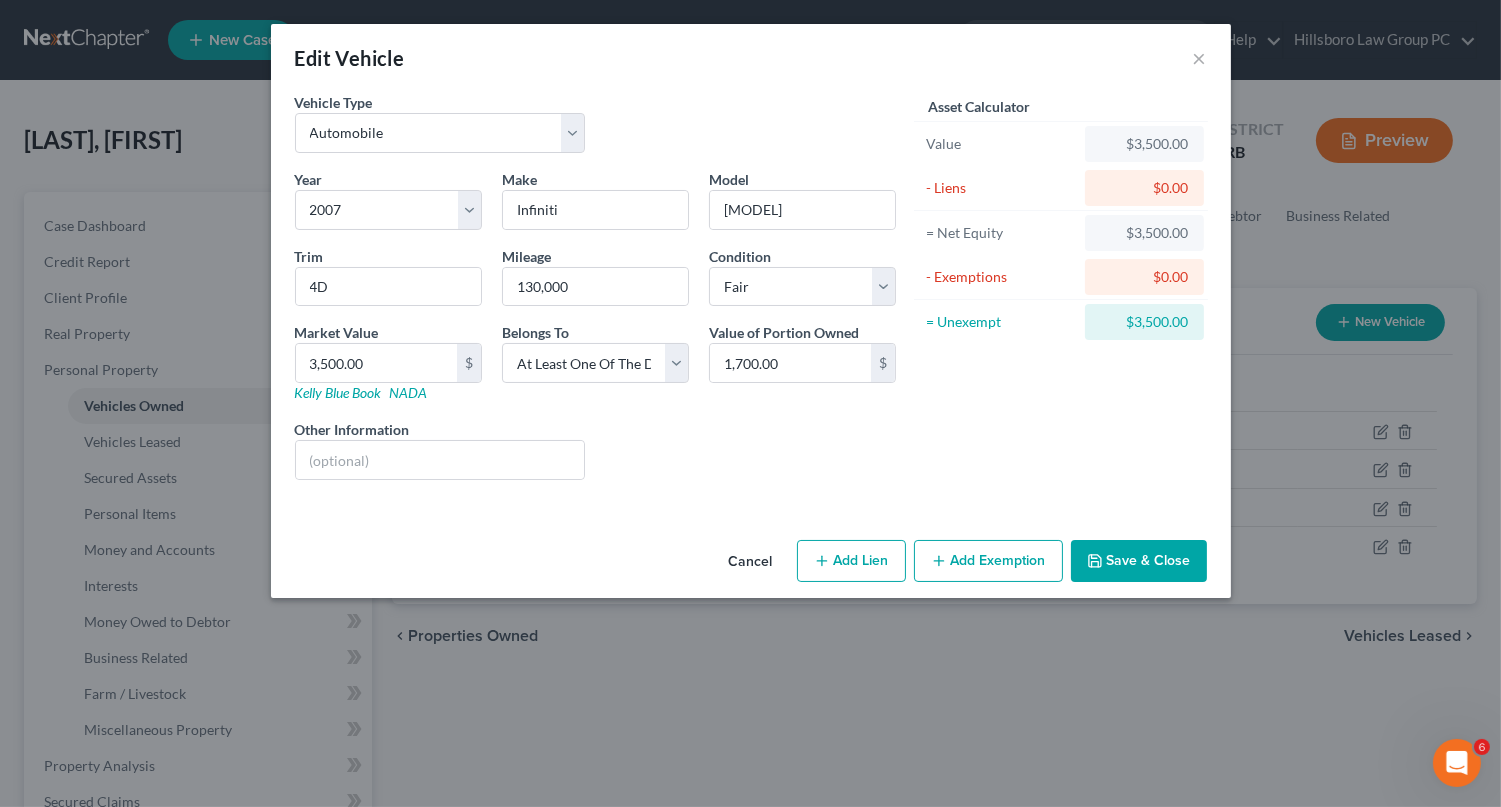 click on "Save & Close" at bounding box center (1139, 561) 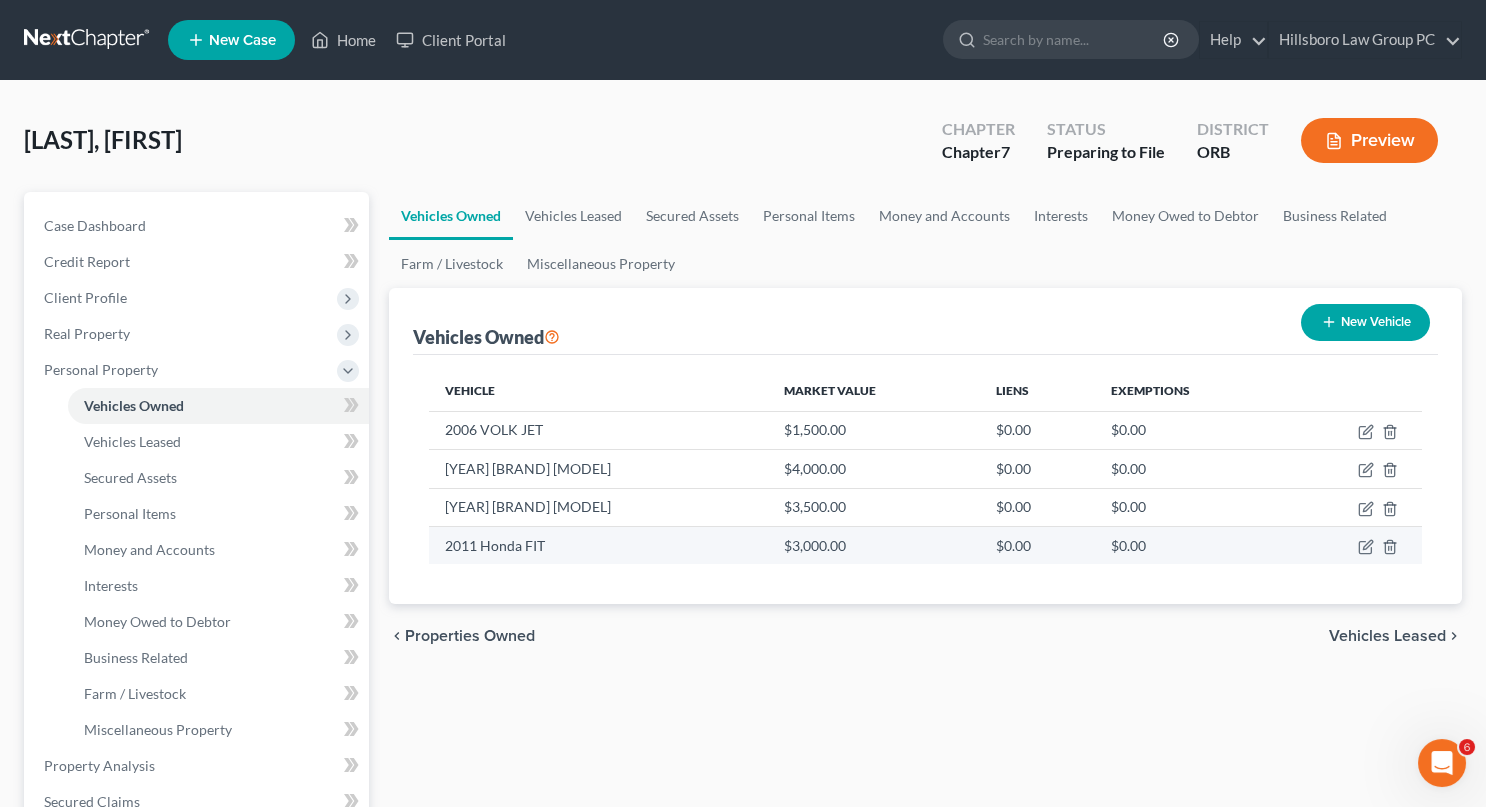 click on "2011 Honda FIT" at bounding box center (598, 545) 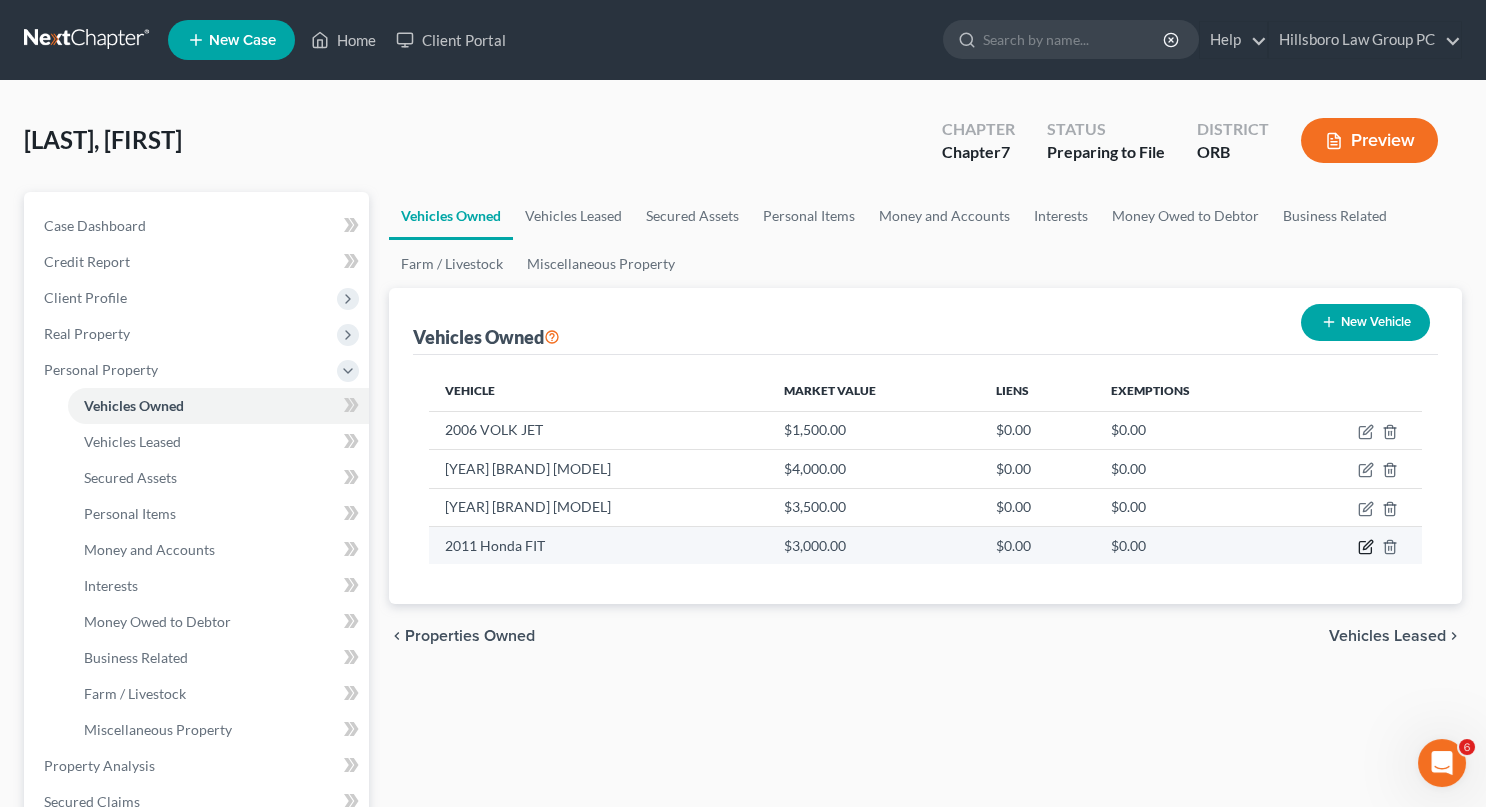 click 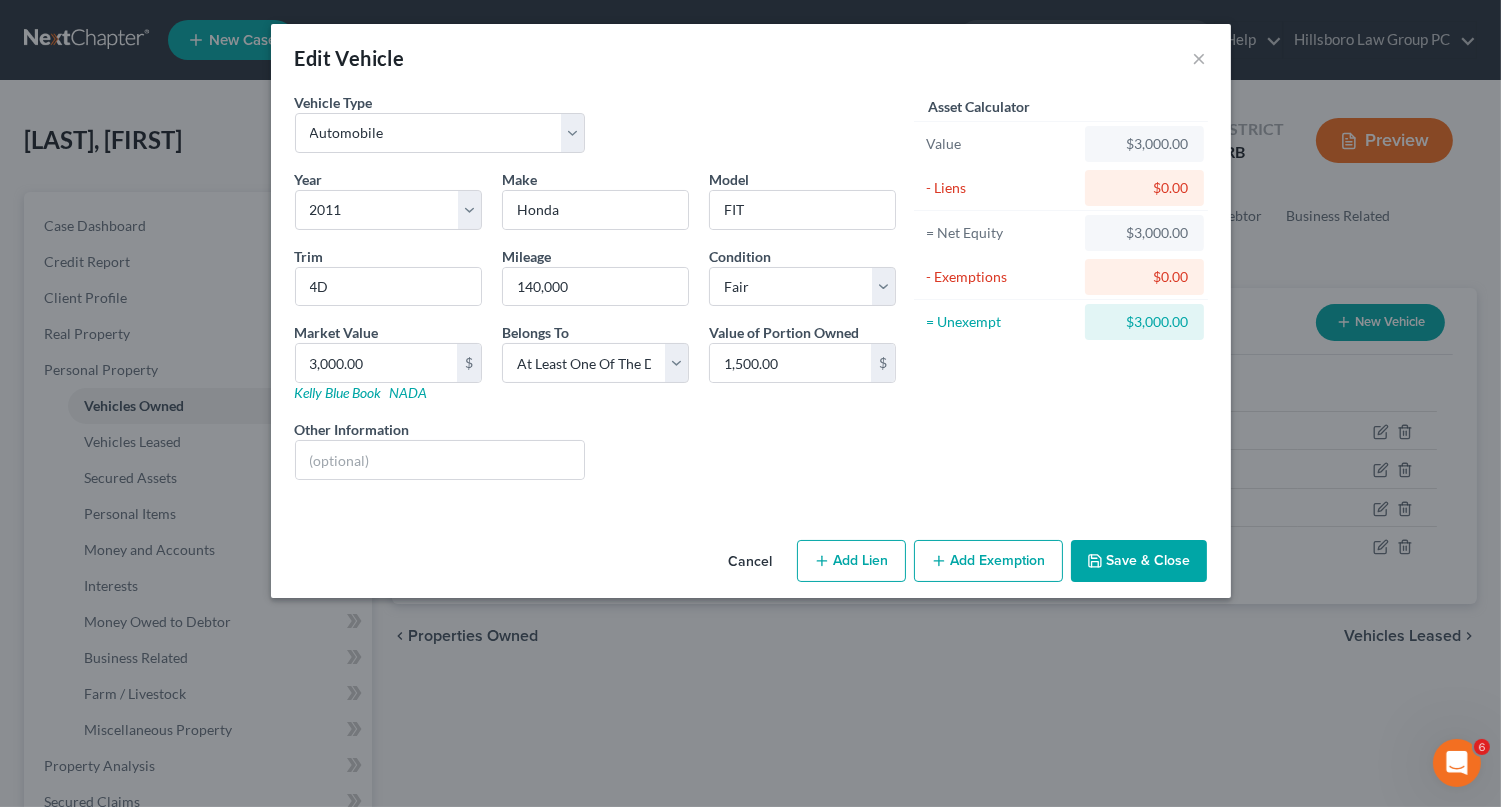 click on "Add Exemption" at bounding box center (988, 561) 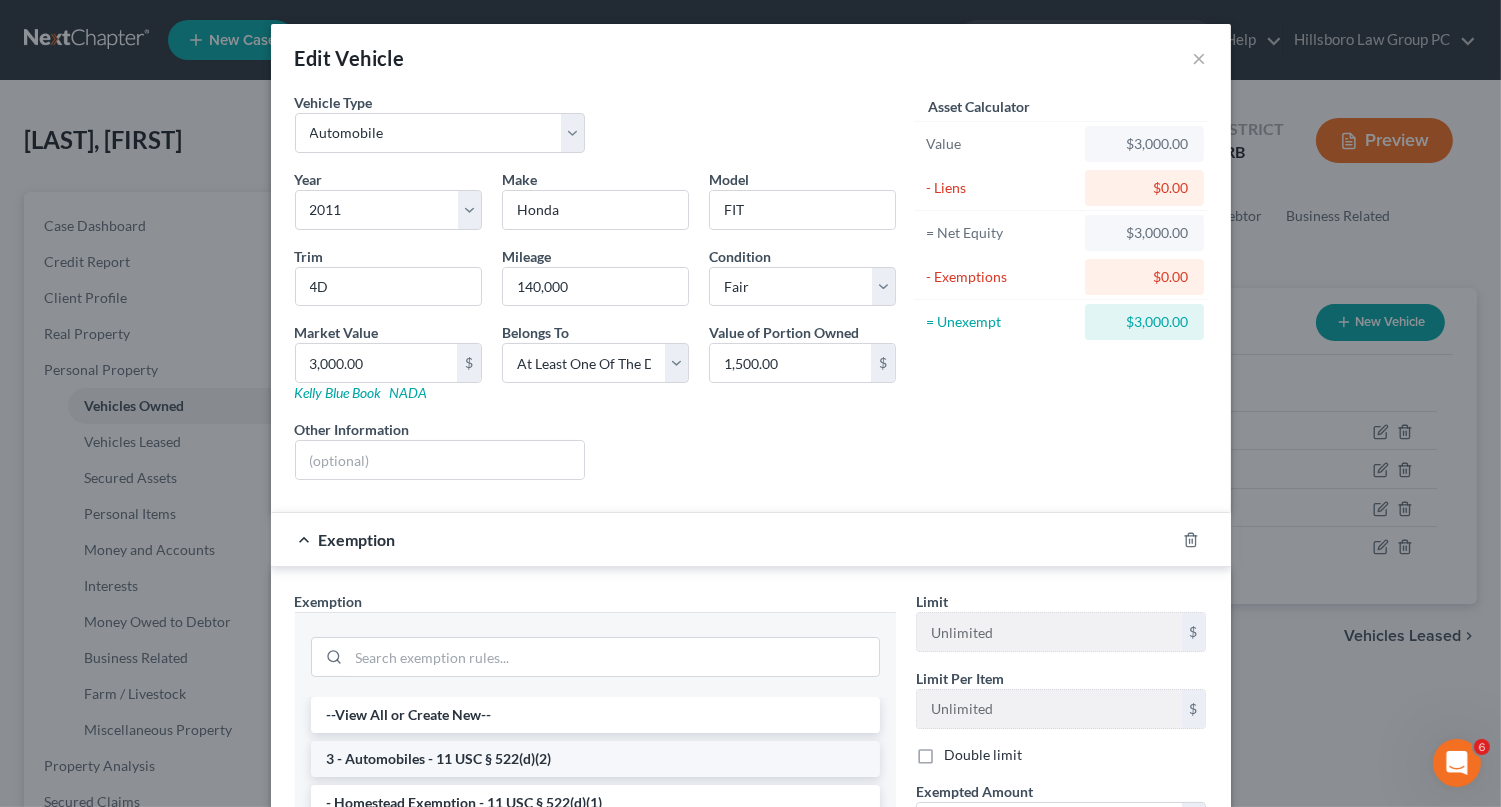 click on "3 - Automobiles - 11 USC § 522(d)(2)" at bounding box center [595, 759] 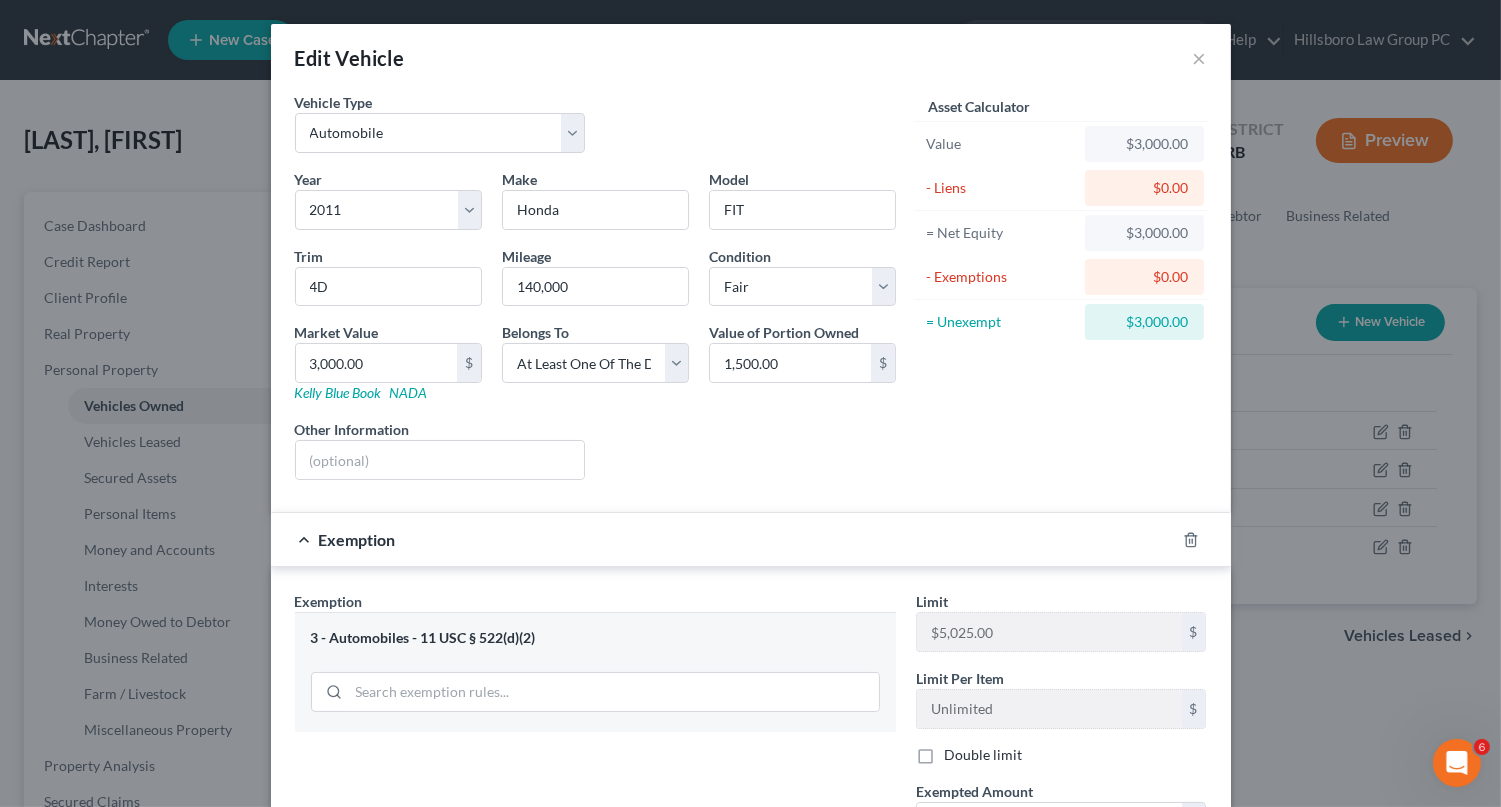 click on "Cancel" at bounding box center [751, 1001] 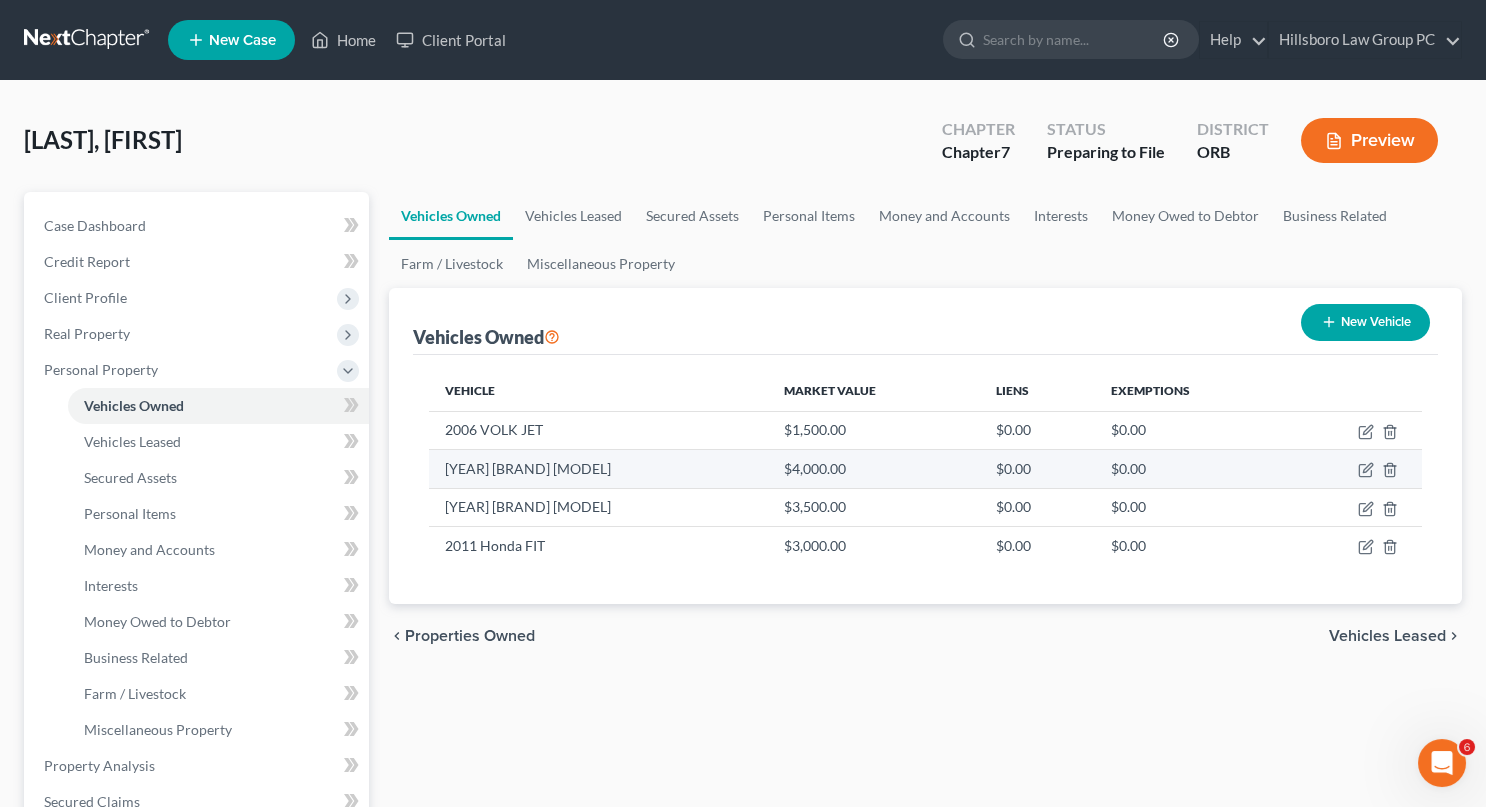 click at bounding box center [1353, 469] 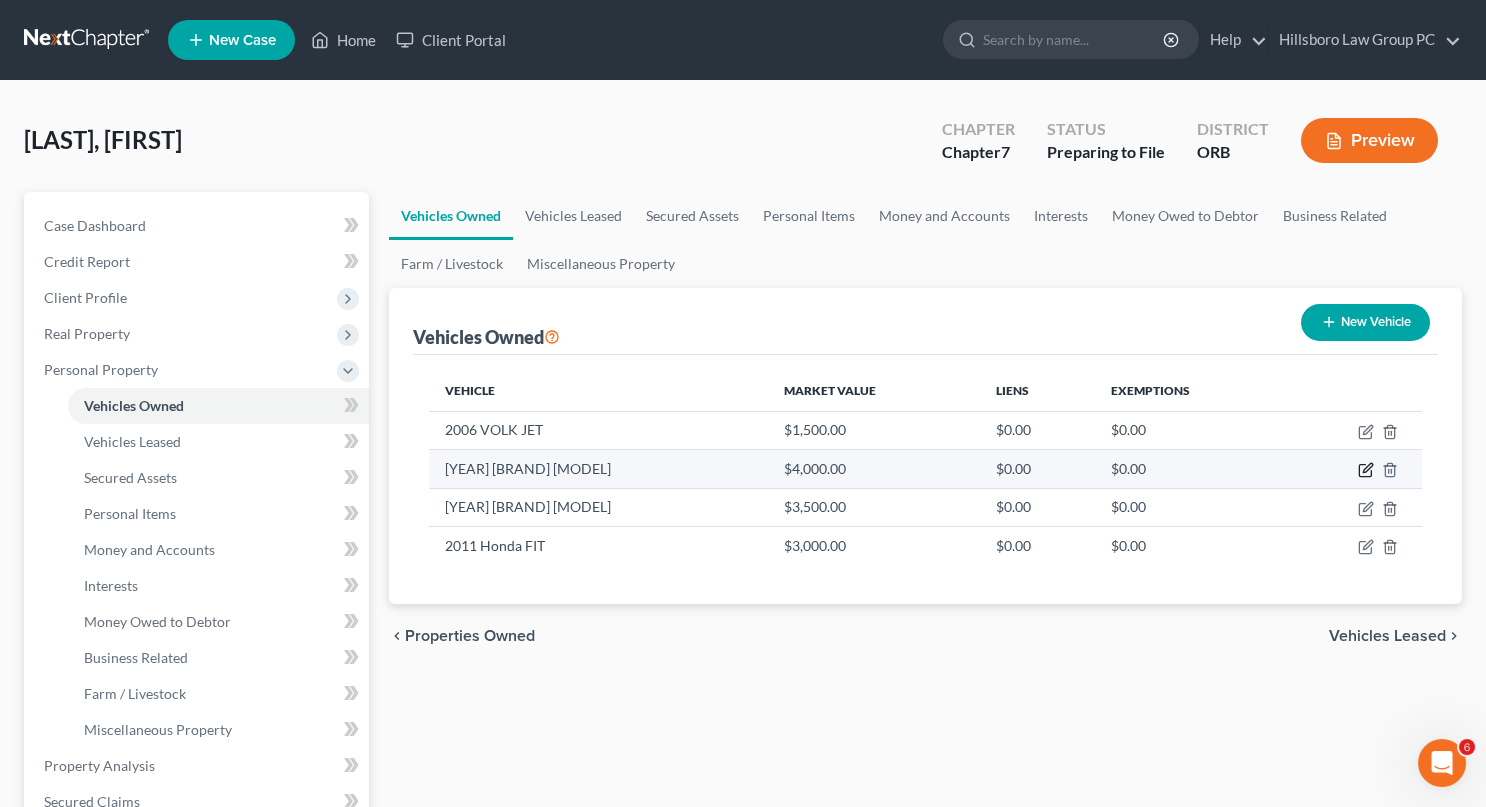 click 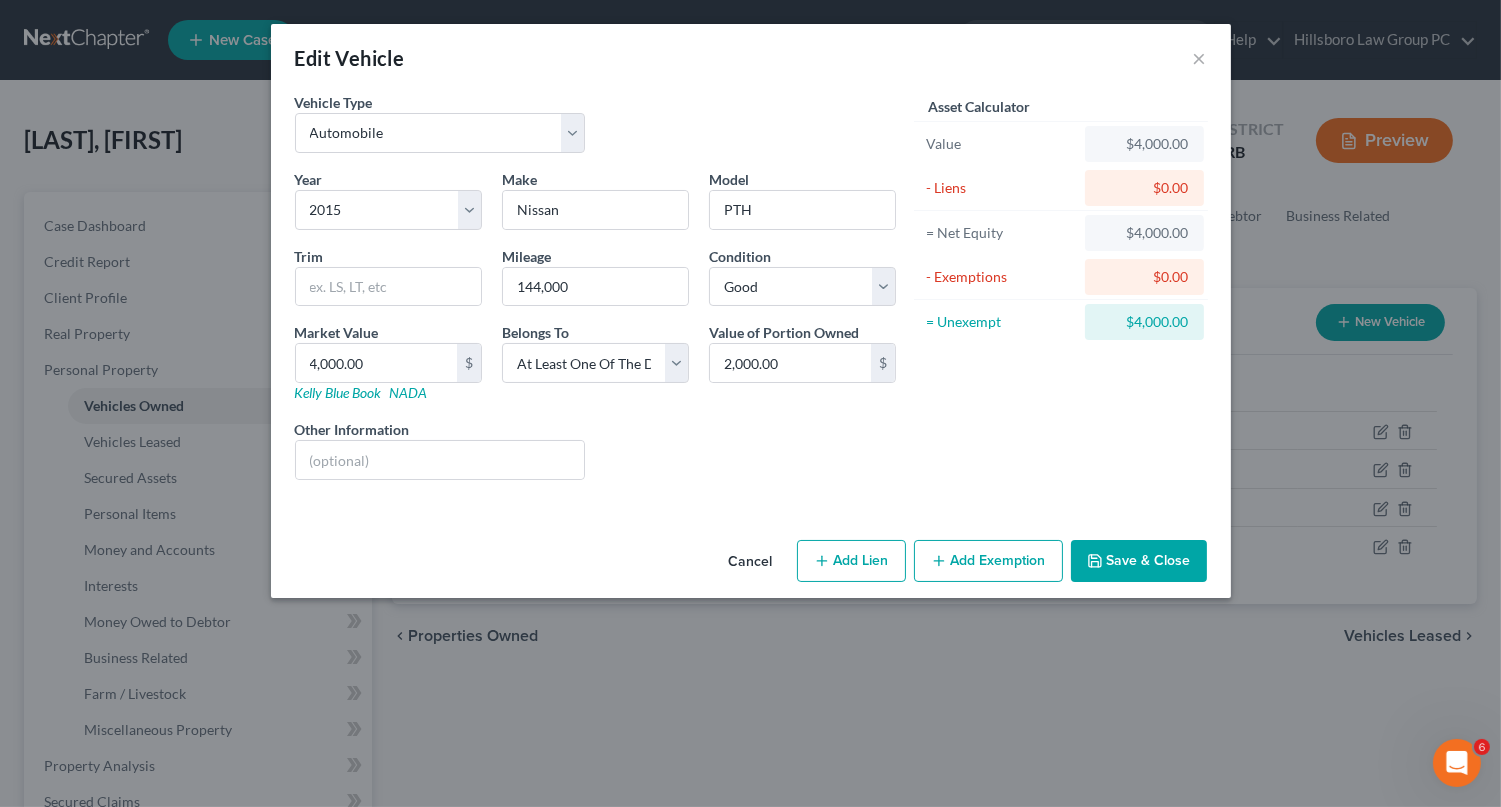 click on "Add Exemption" at bounding box center [988, 561] 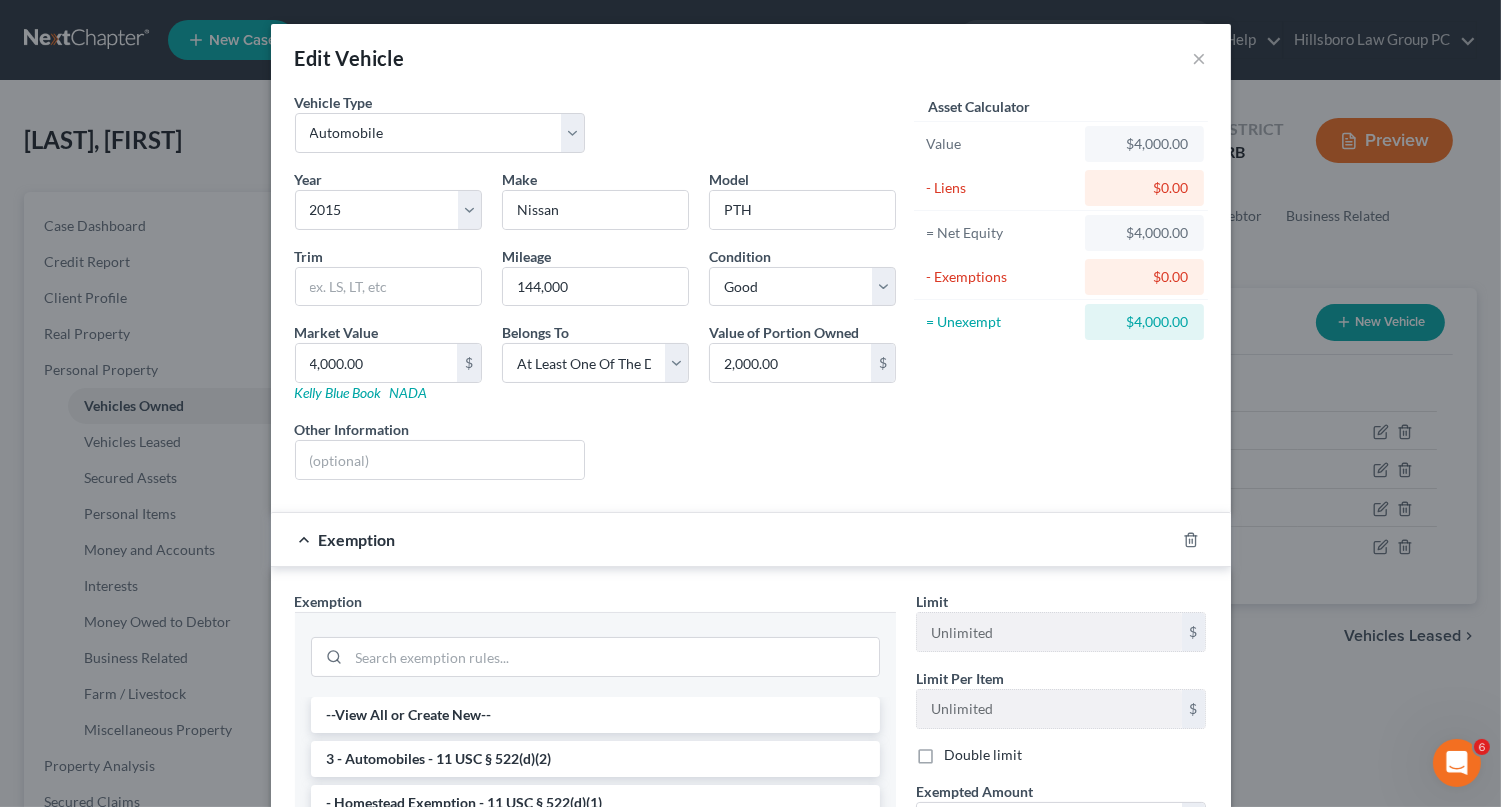 click on "3 - Automobiles - 11 USC § 522(d)(2)" at bounding box center [595, 759] 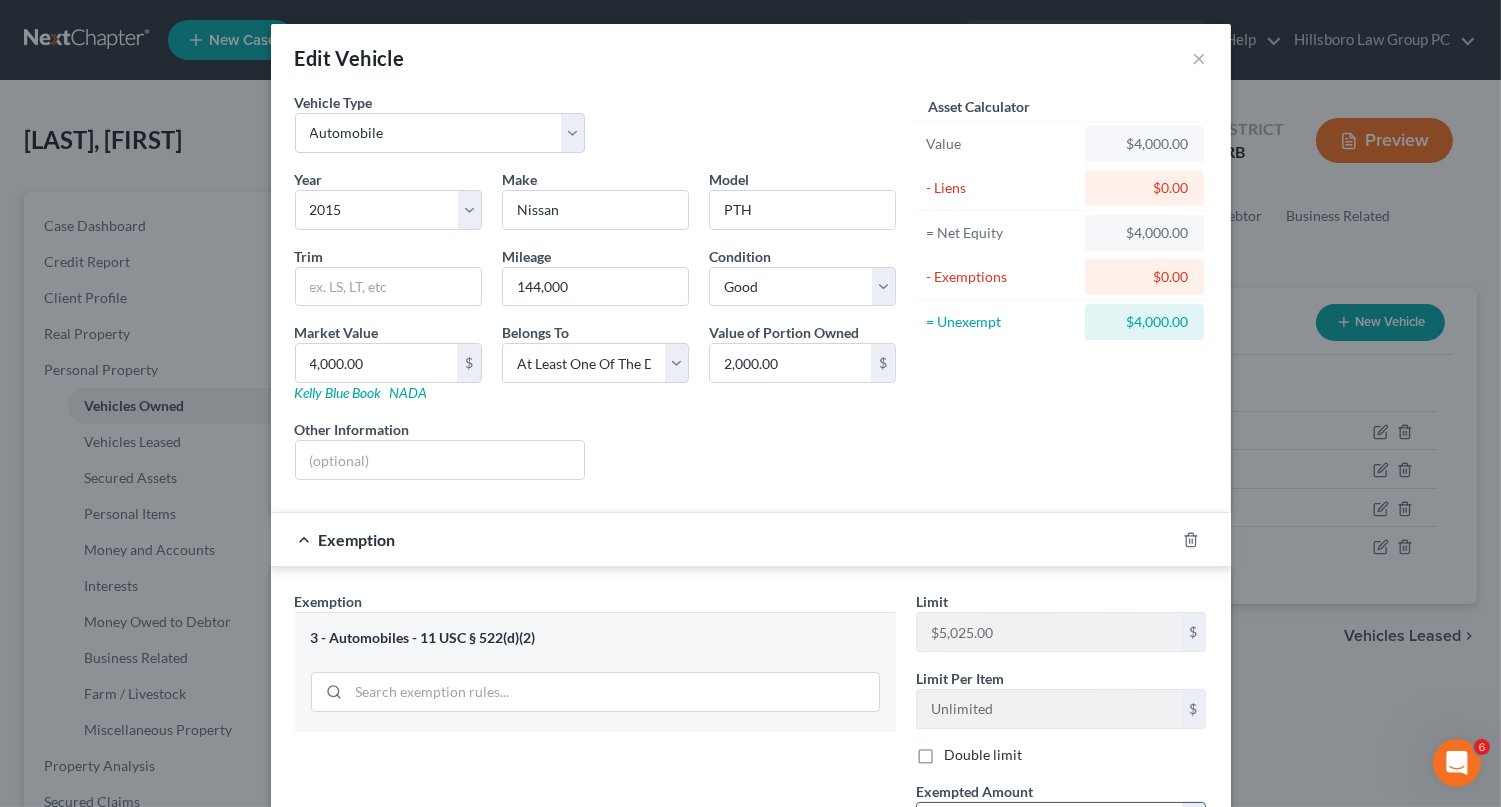 click at bounding box center [1049, 822] 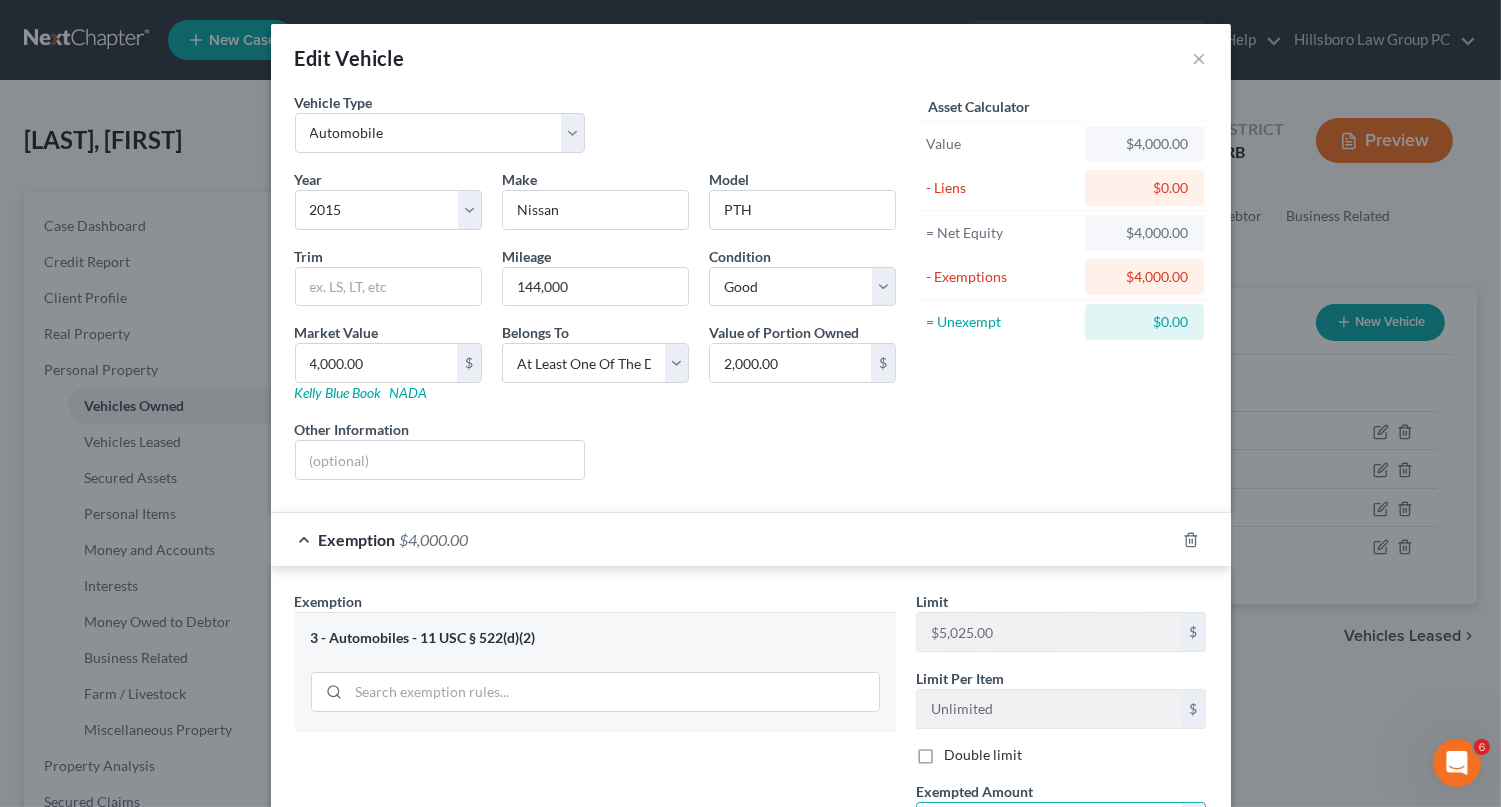 type on "4,000" 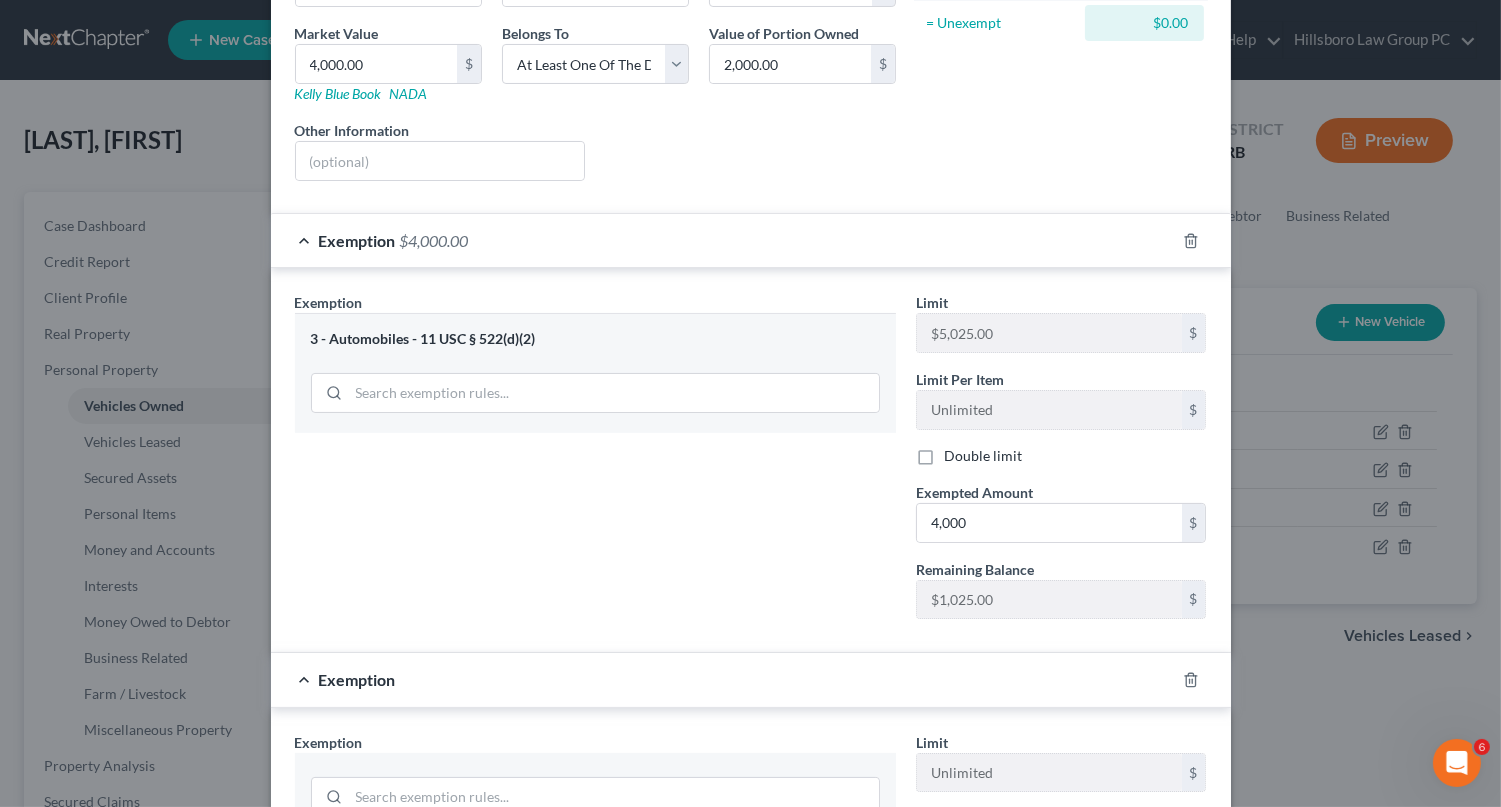 scroll, scrollTop: 300, scrollLeft: 0, axis: vertical 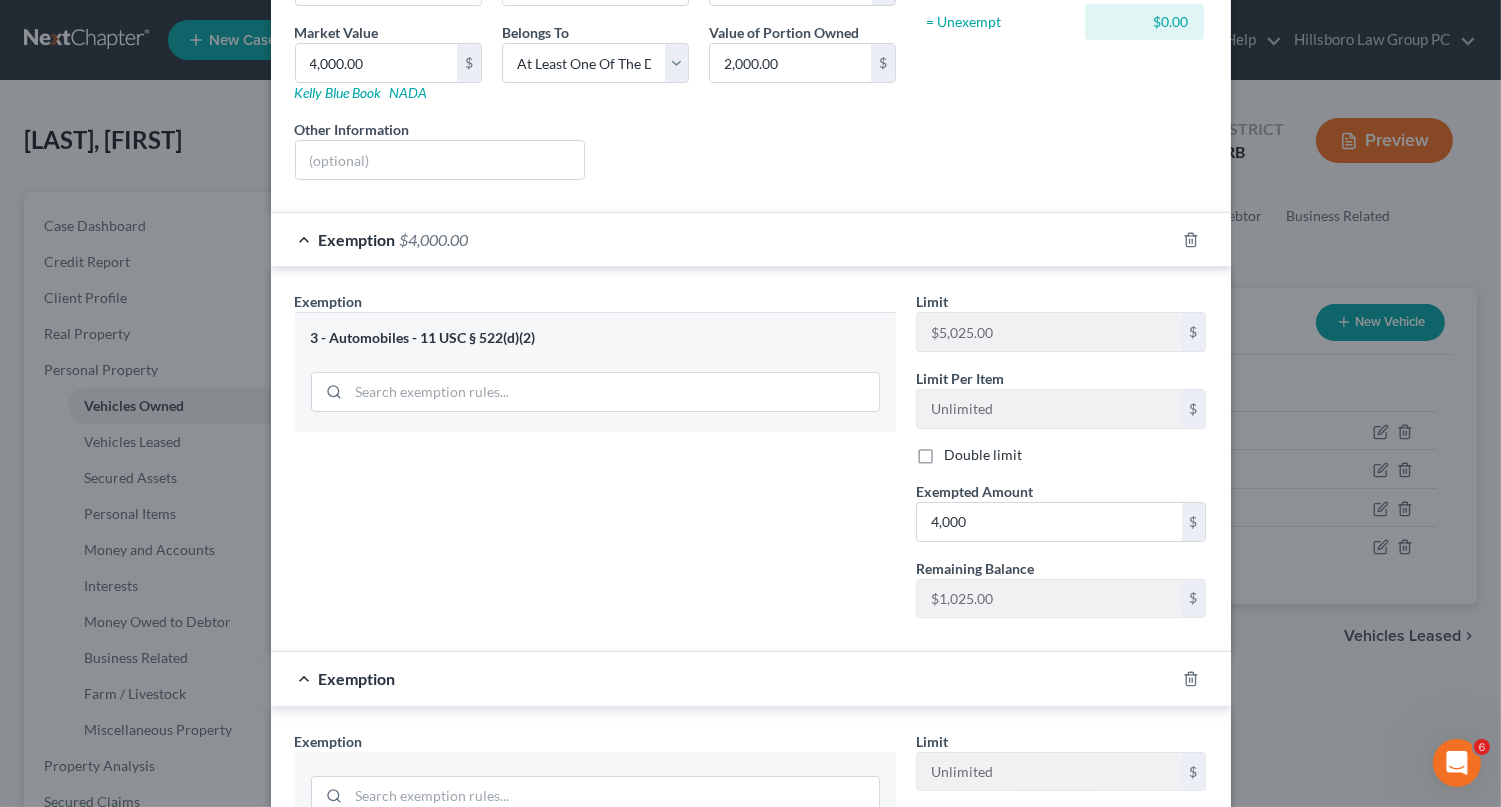 click on "14 - Wildcard Exemption - 11 USC § 522(d)(5)" at bounding box center (595, 1094) 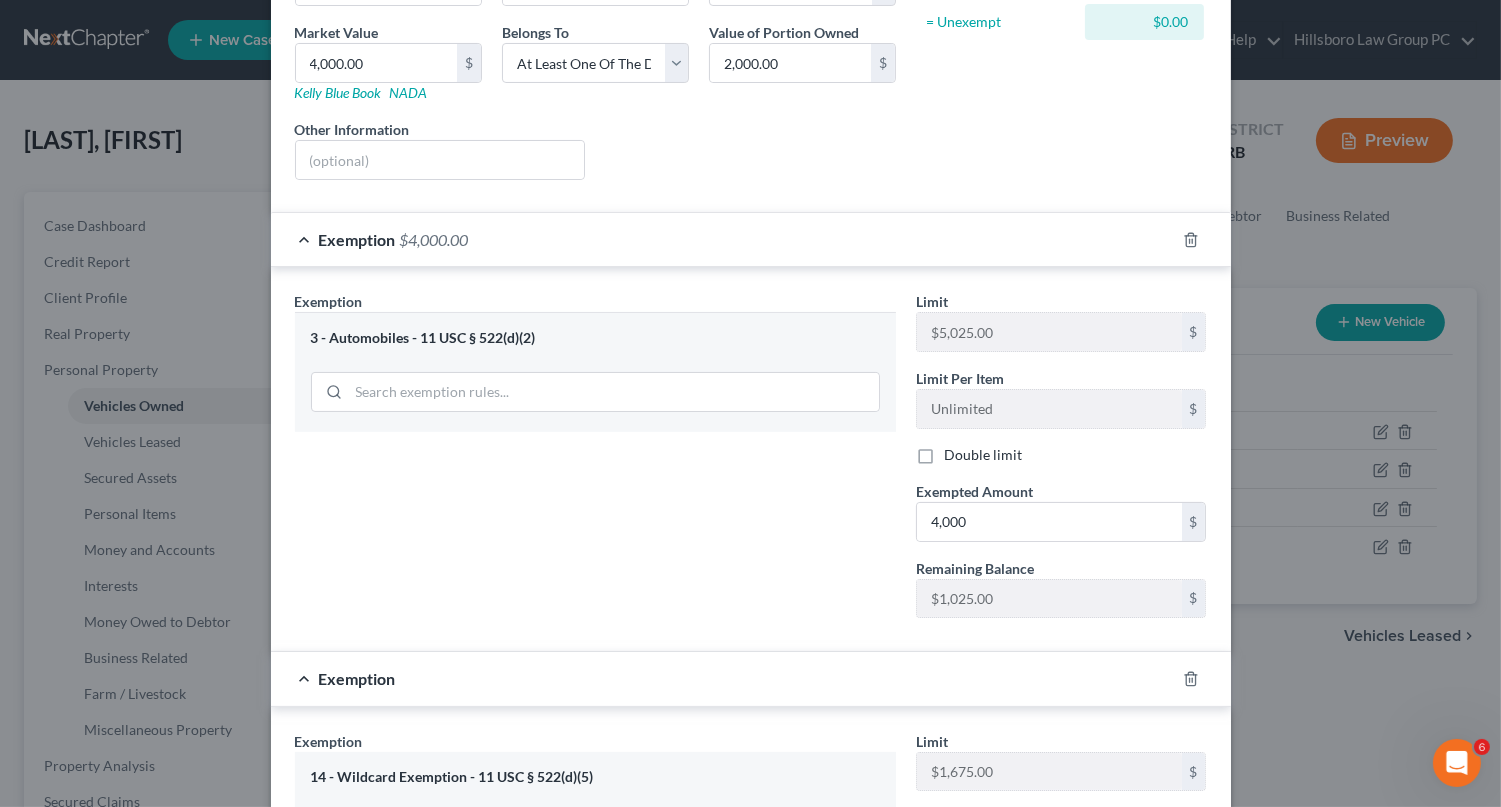 click at bounding box center [1049, 961] 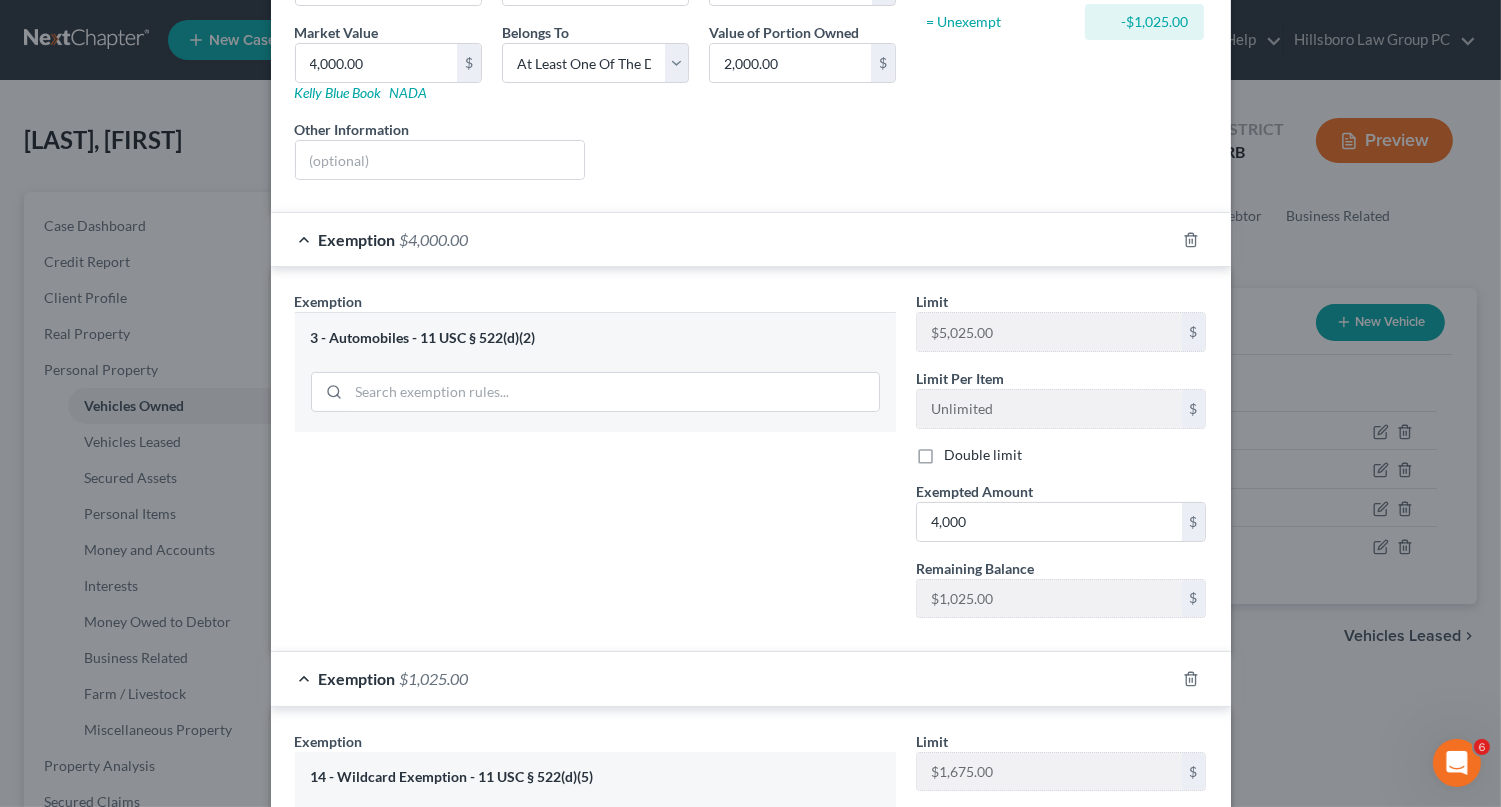 type on "[NUMBER]" 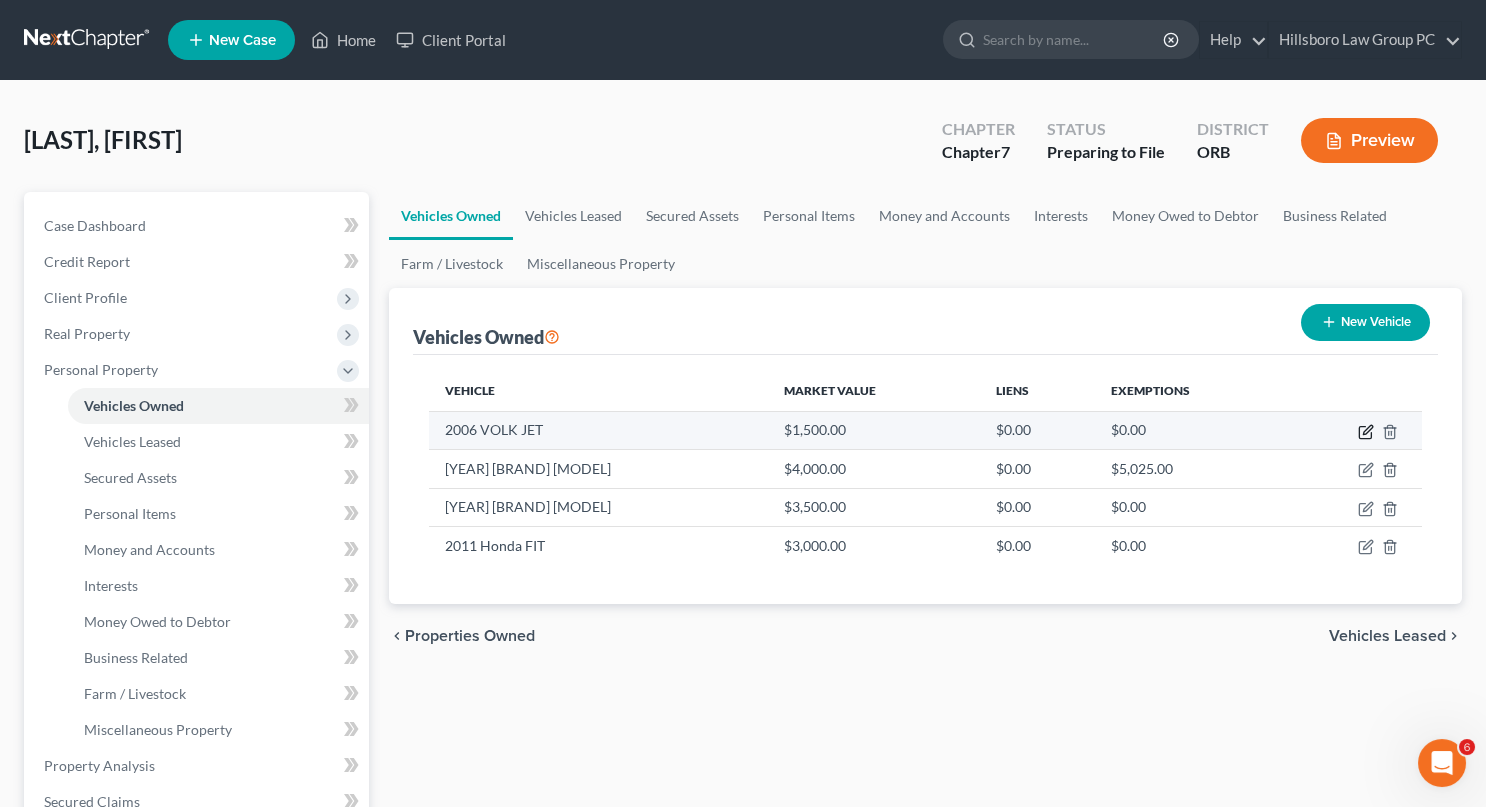 click 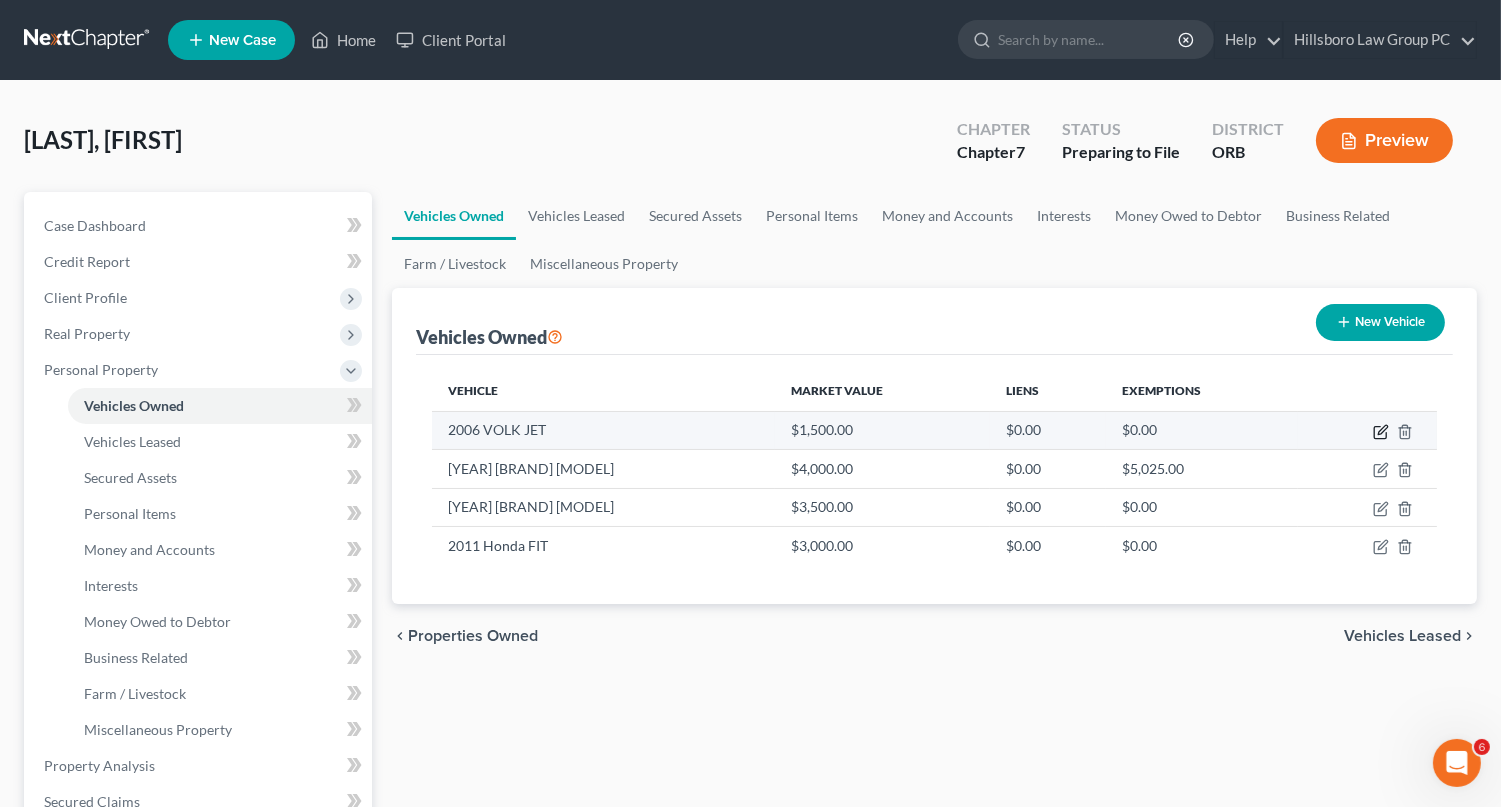 select on "0" 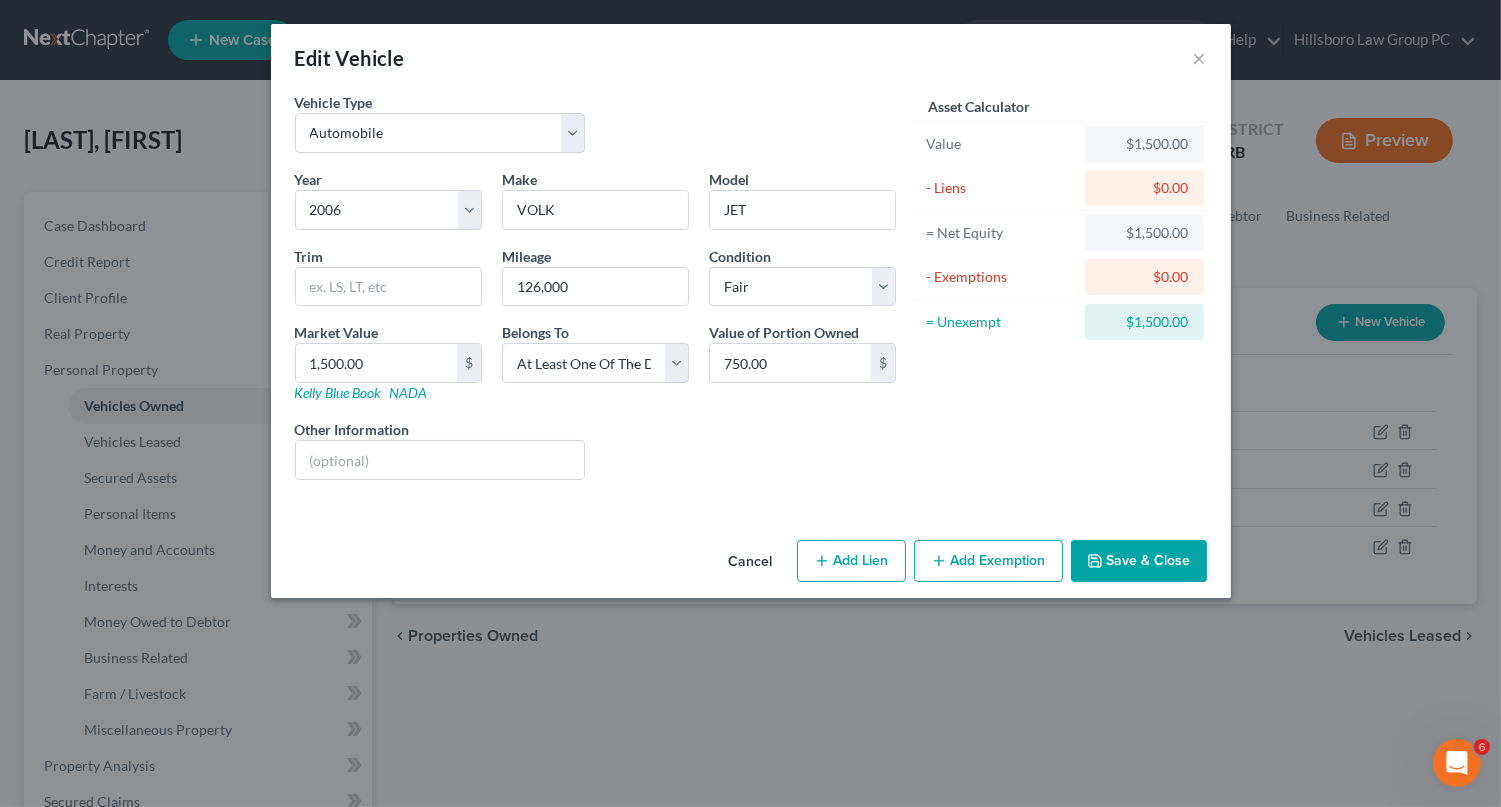 click on "Add Exemption" at bounding box center (988, 561) 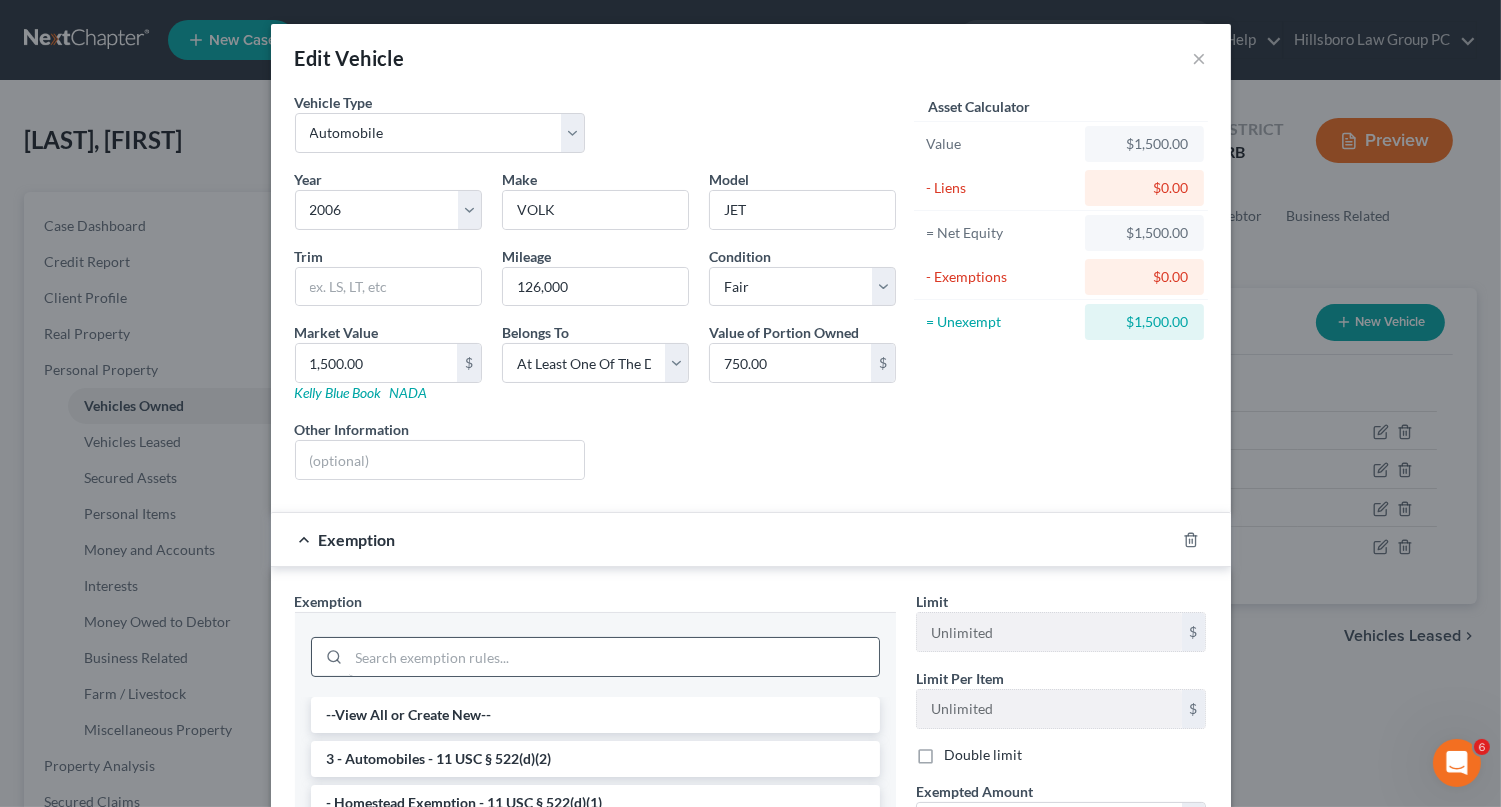 scroll, scrollTop: 68, scrollLeft: 0, axis: vertical 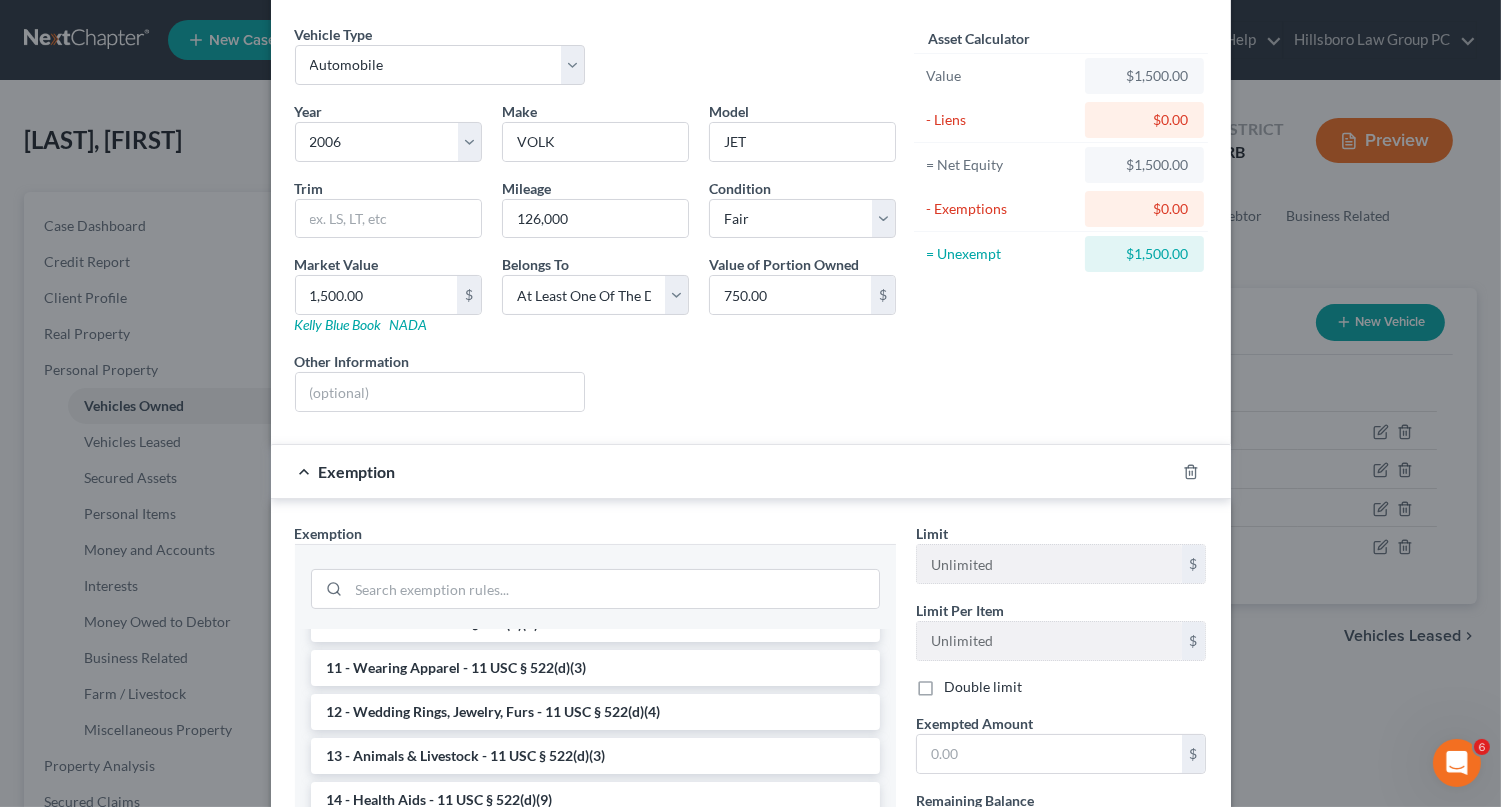 click on "14 - Wildcard Exemption - 11 USC § 522(d)(5)" at bounding box center (595, 888) 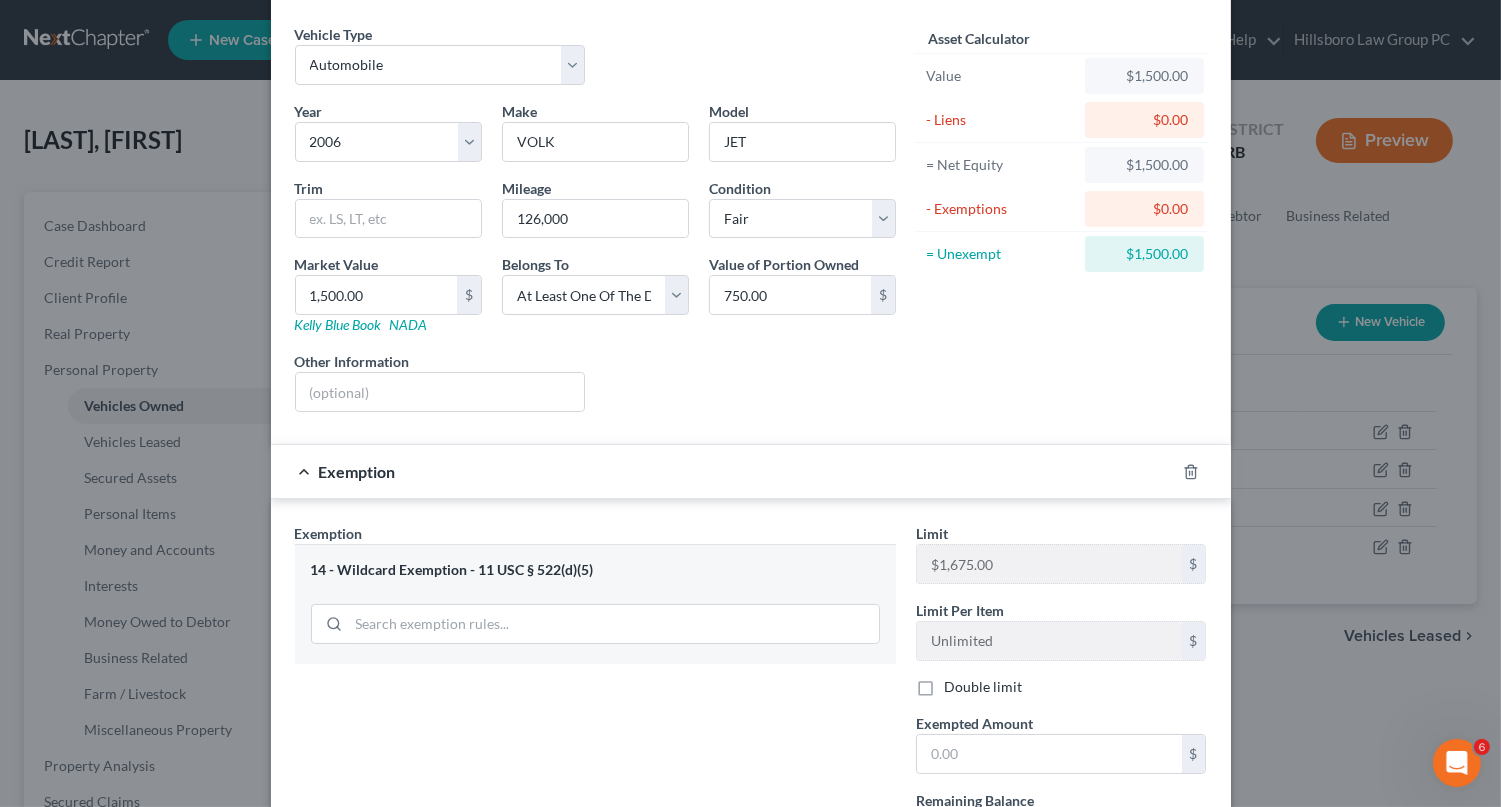 scroll, scrollTop: 0, scrollLeft: 0, axis: both 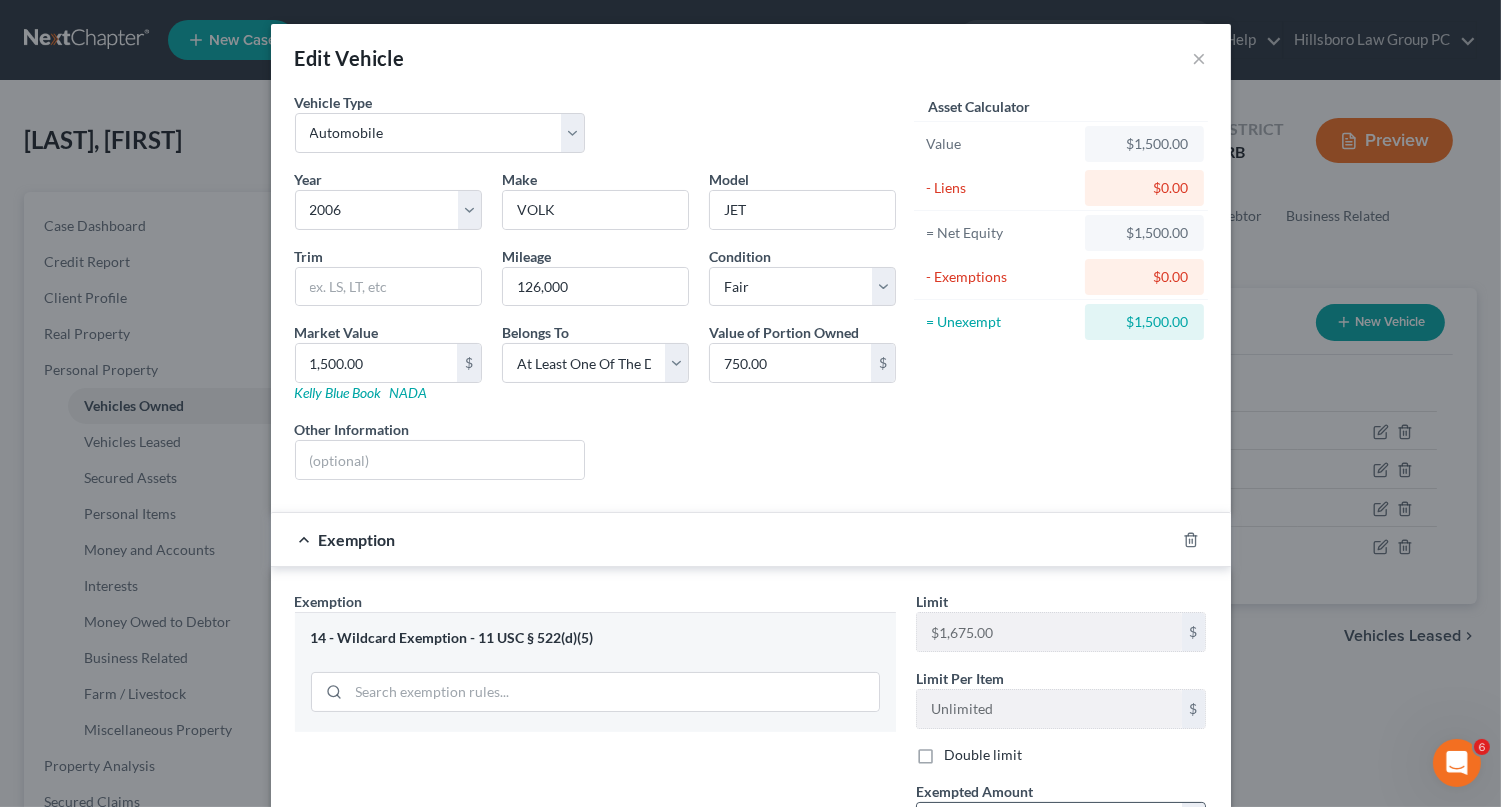 click at bounding box center [1049, 822] 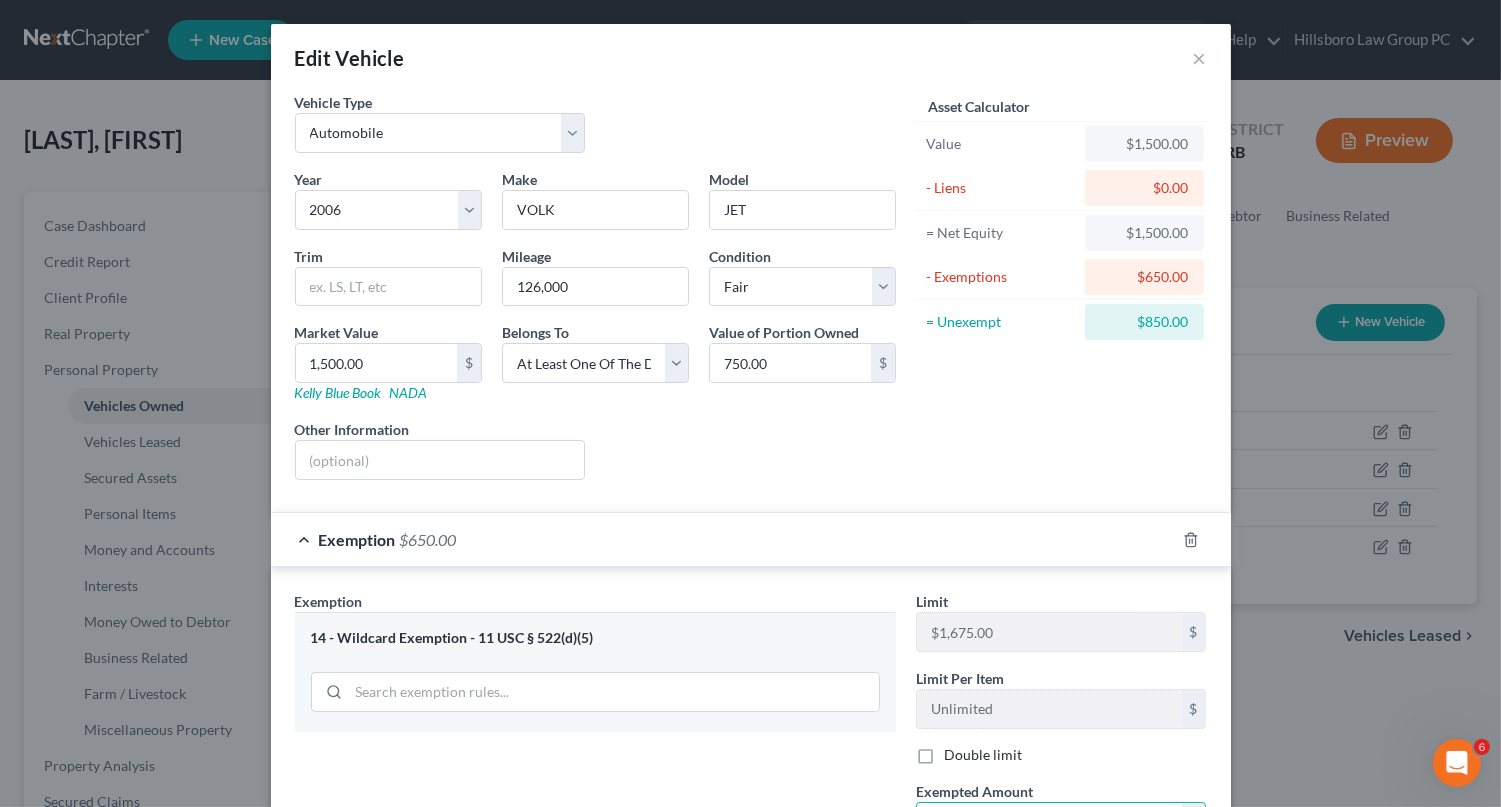 type on "650" 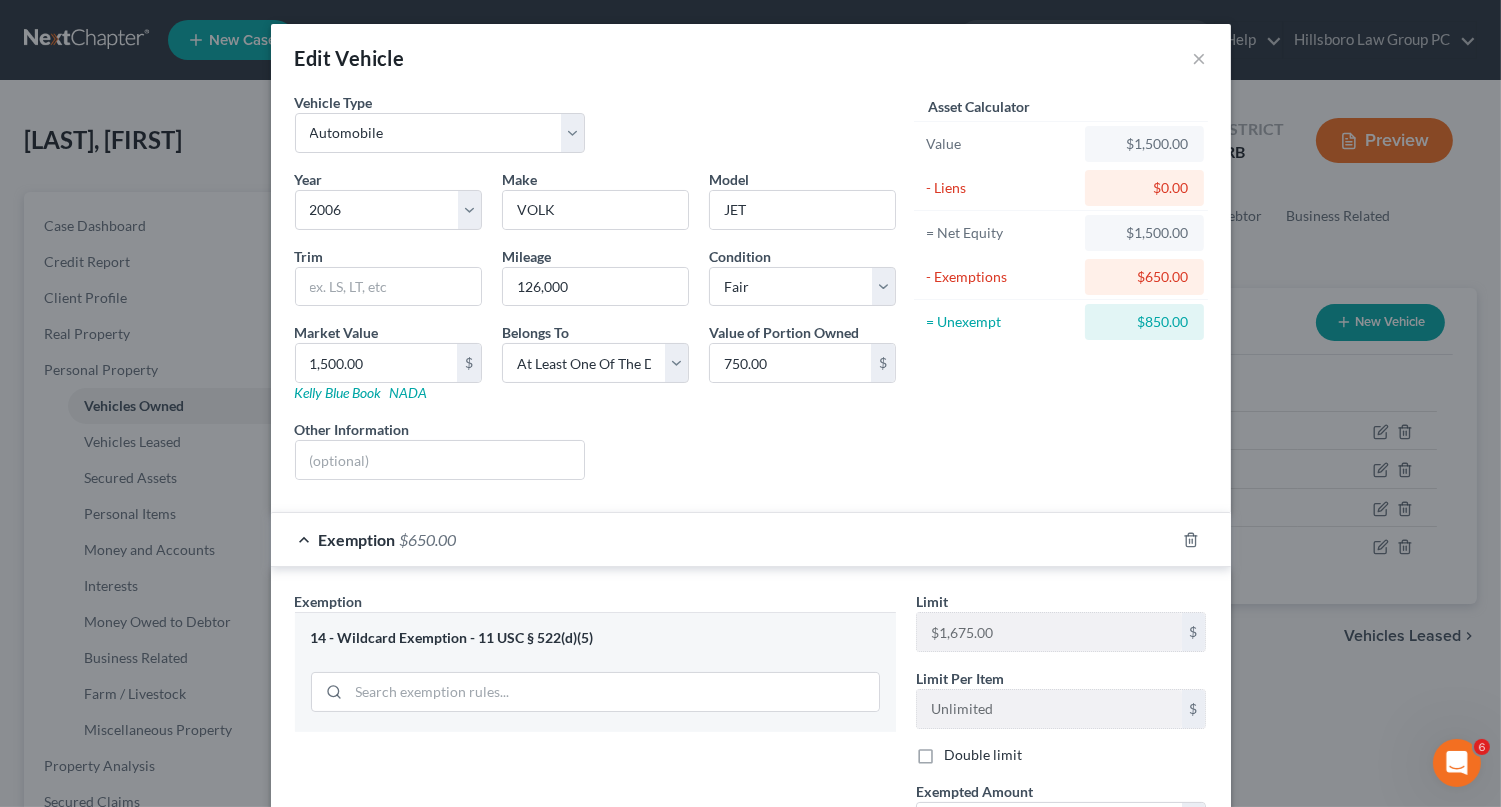 click on "Add Exemption" at bounding box center [988, 1000] 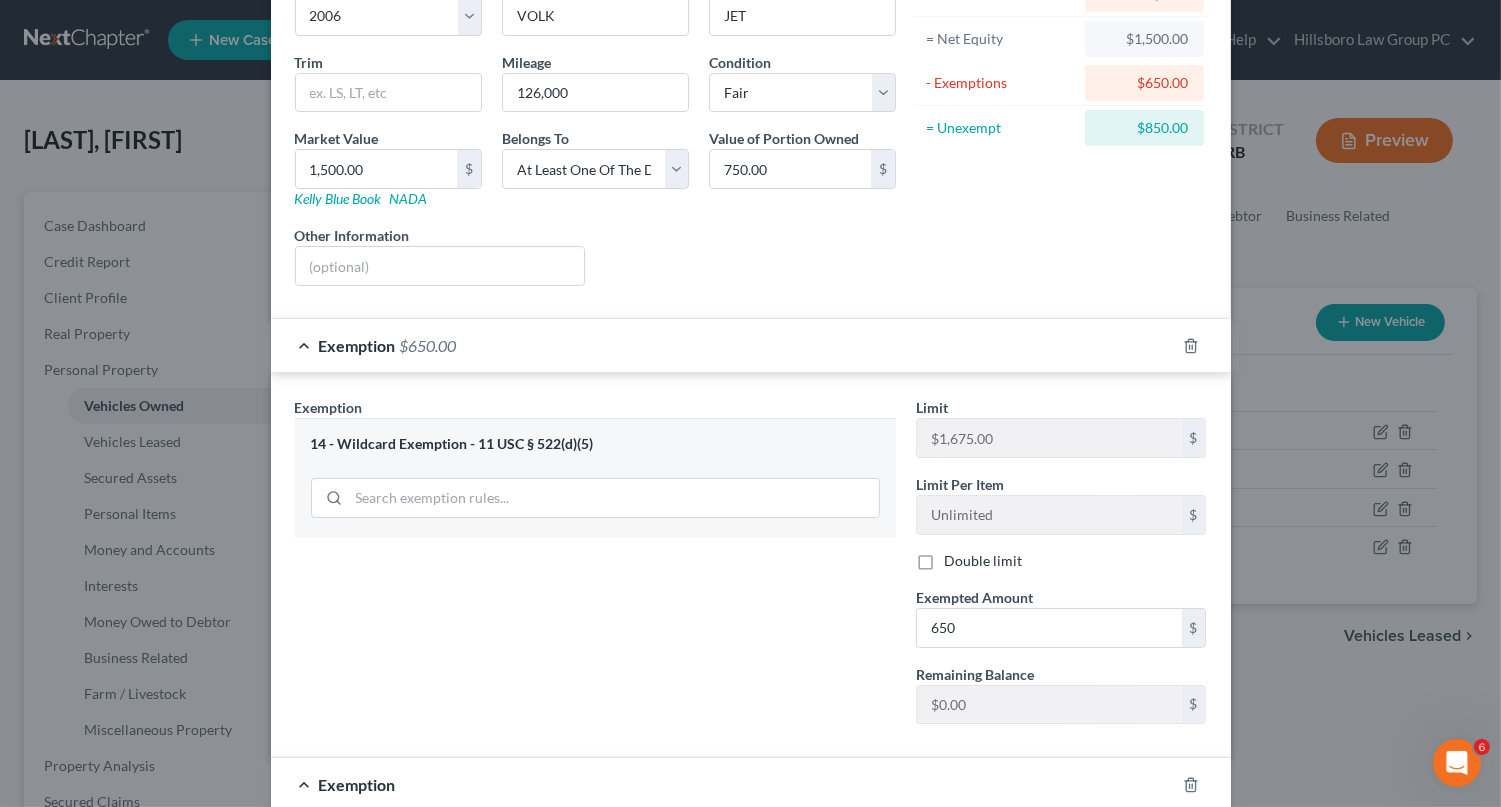 scroll, scrollTop: 300, scrollLeft: 0, axis: vertical 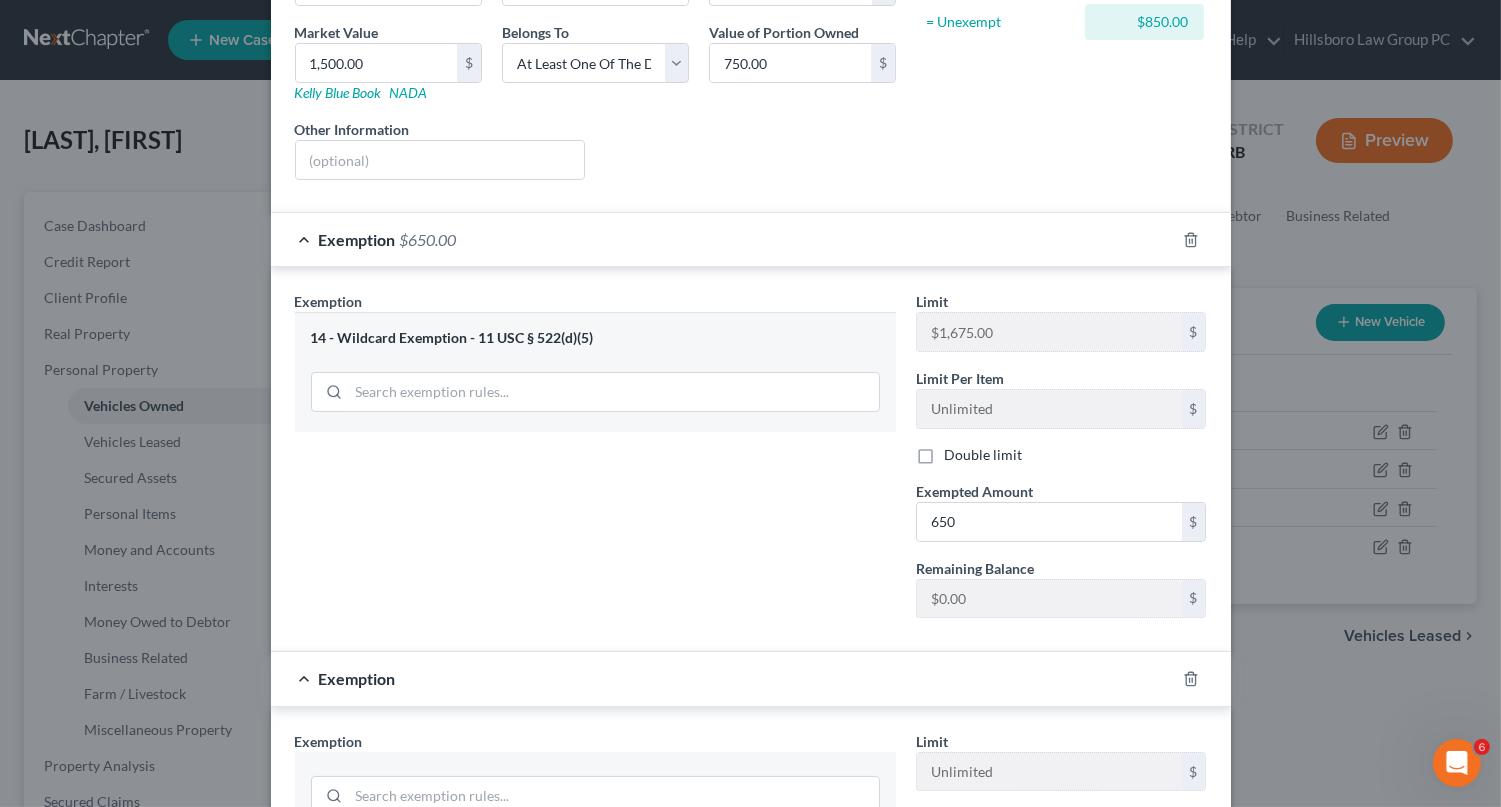 click on "14 - Wildcard Exemption (unused homestead) - 11 U.S.C. § 522 (d)(5)" at bounding box center (595, 1037) 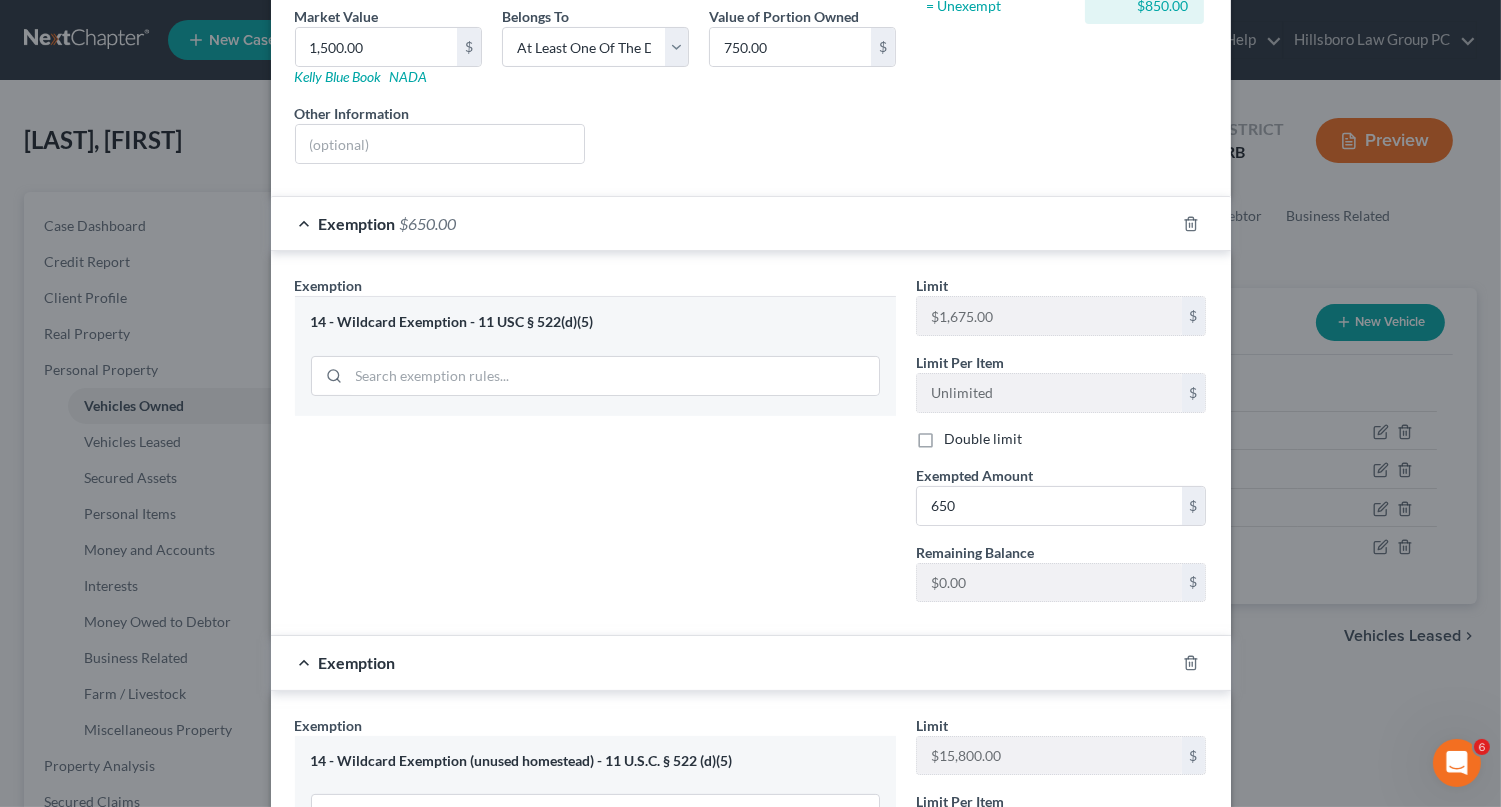 scroll, scrollTop: 327, scrollLeft: 0, axis: vertical 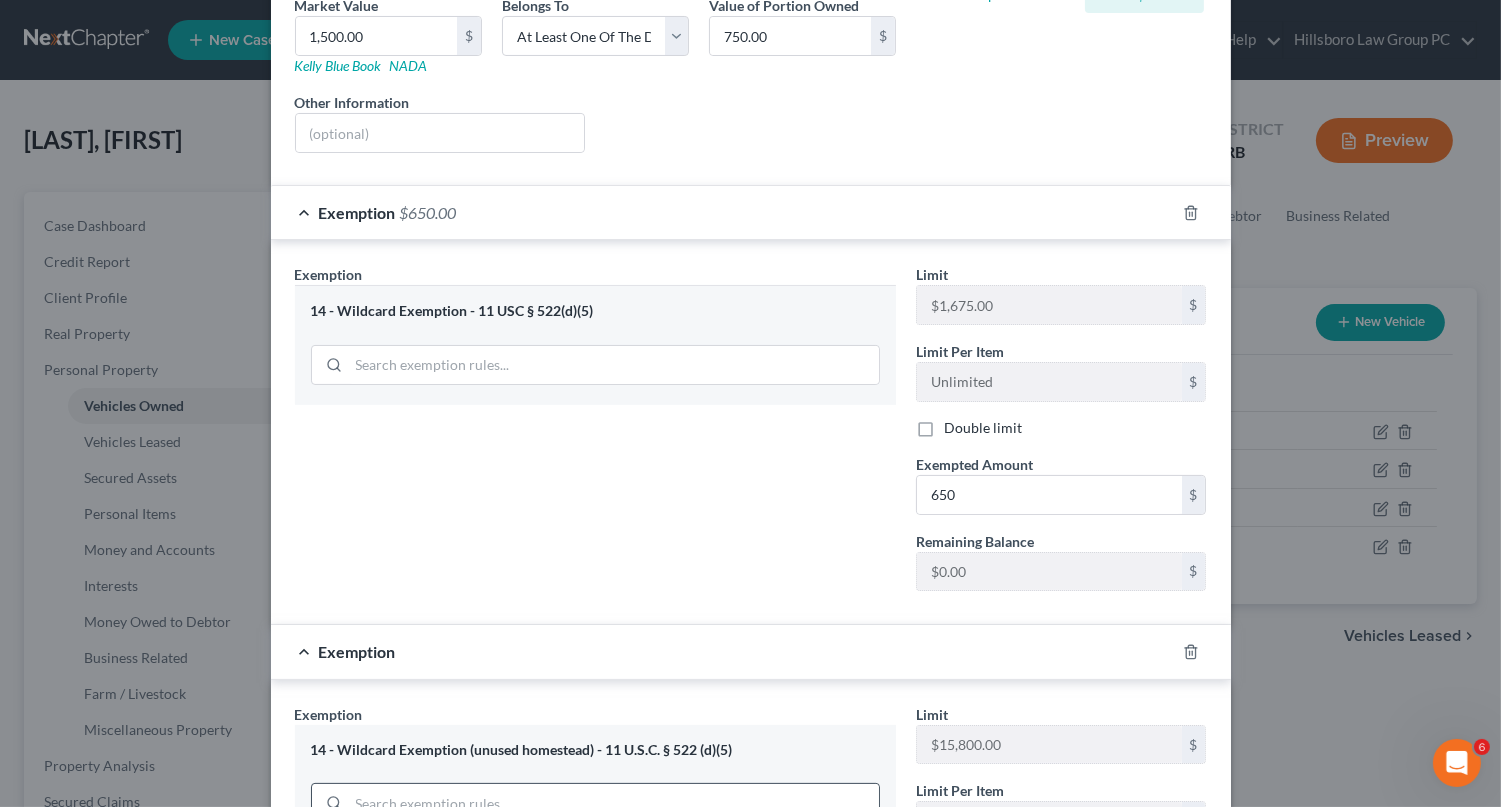 click at bounding box center (614, 803) 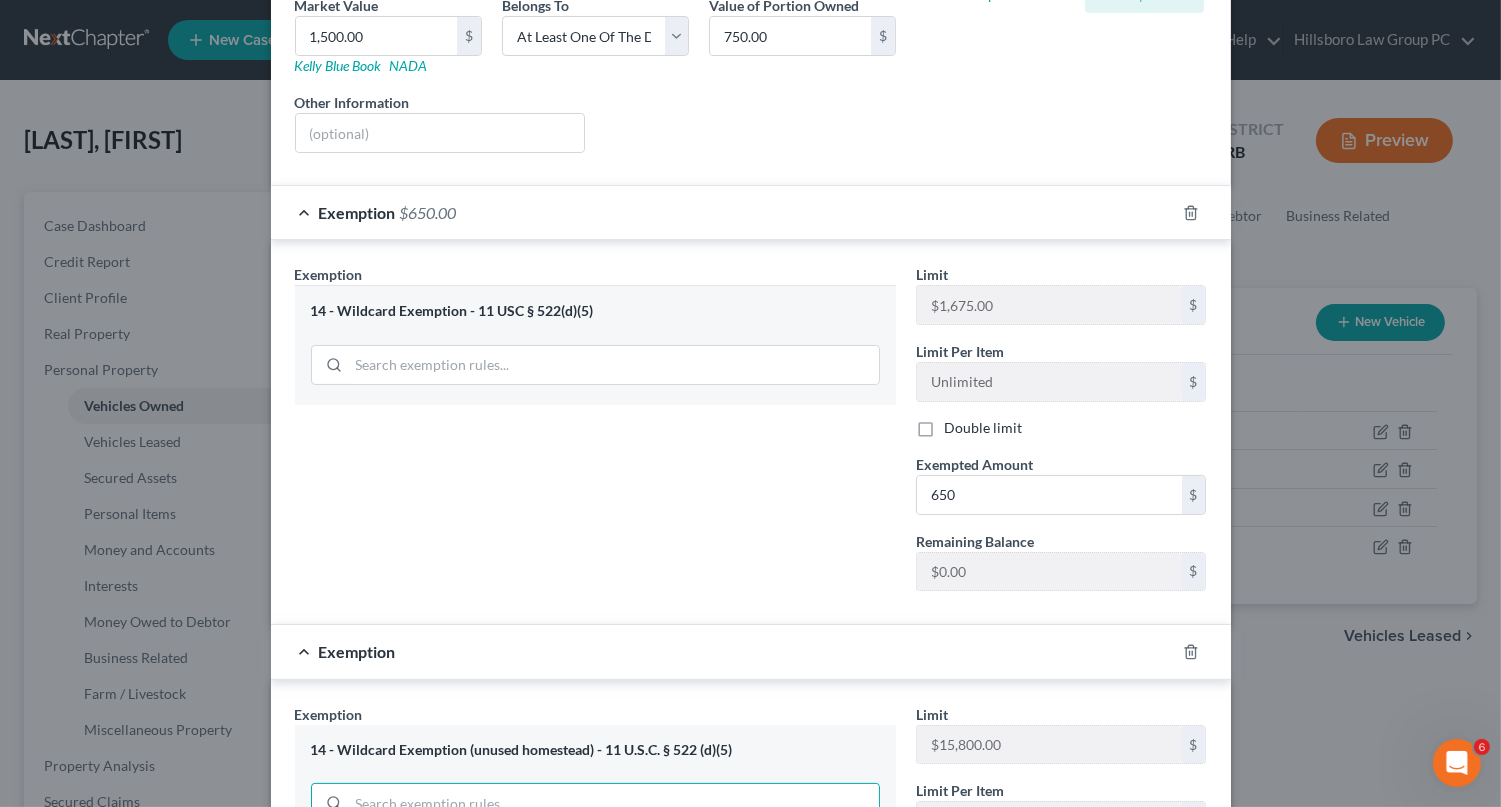 scroll, scrollTop: 300, scrollLeft: 0, axis: vertical 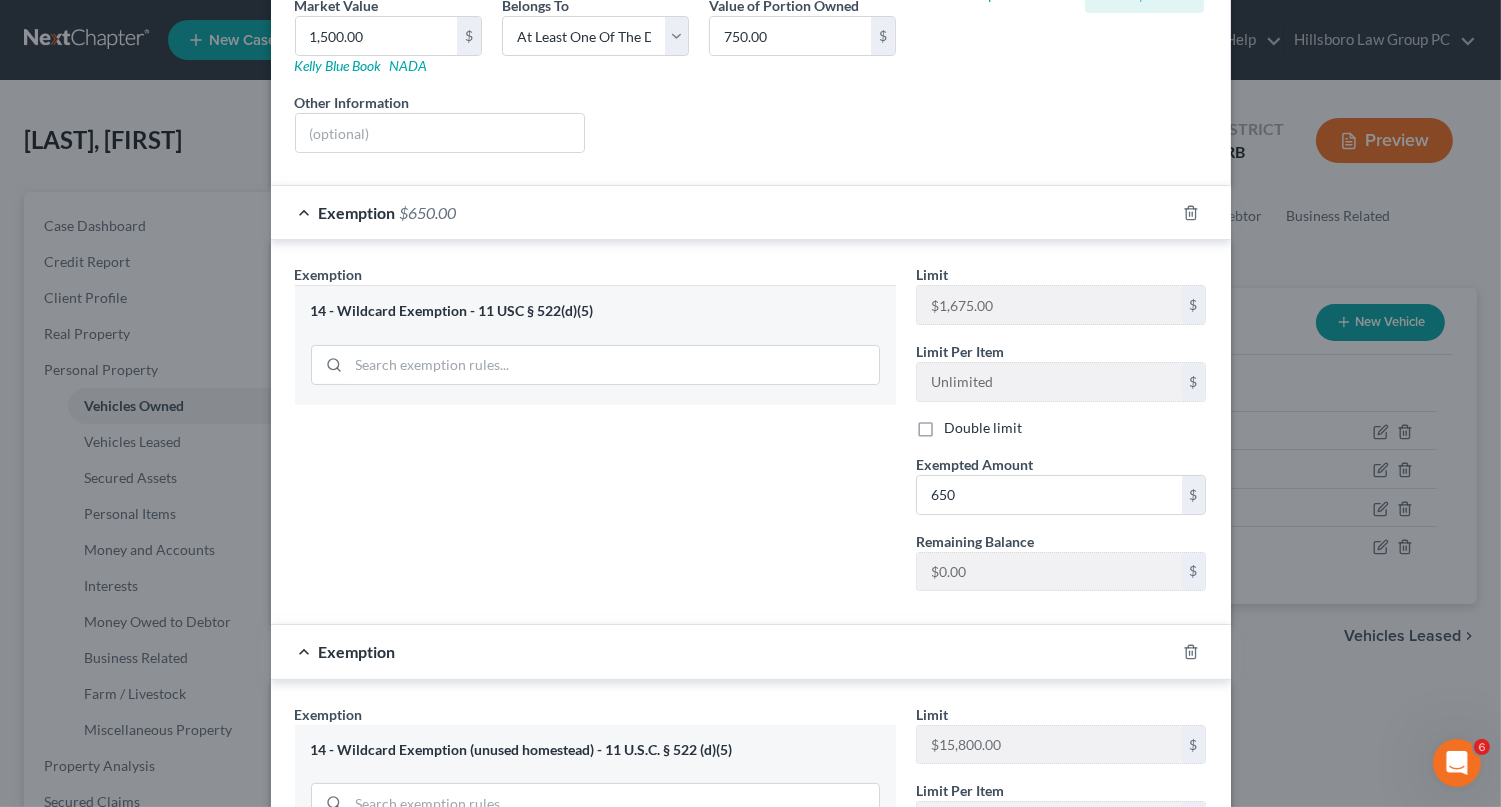 click on "14 - Wildcard Exemption (unused homestead) - 11 U.S.C. § 522 (d)(5)" at bounding box center [595, 1045] 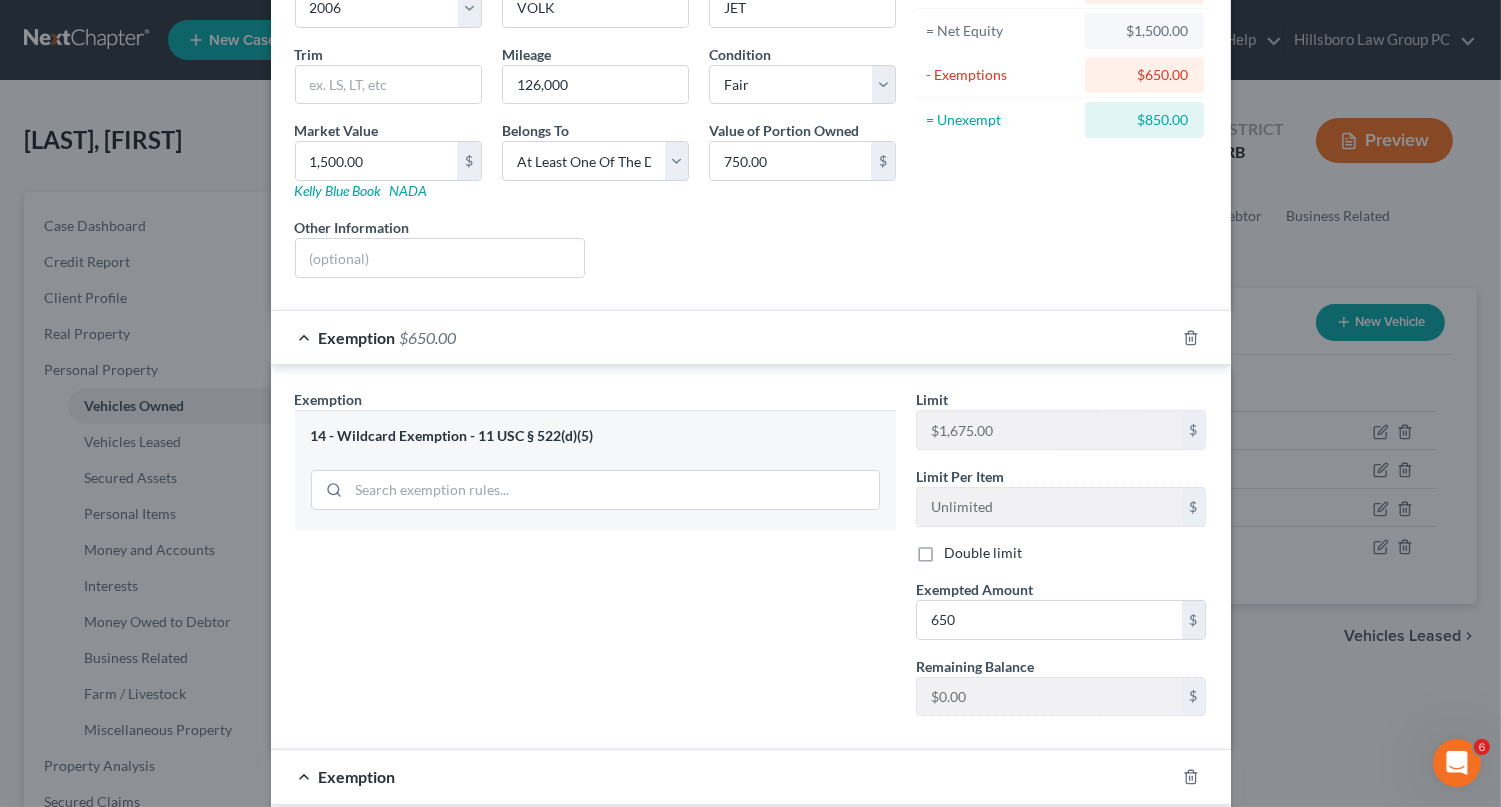 scroll, scrollTop: 100, scrollLeft: 0, axis: vertical 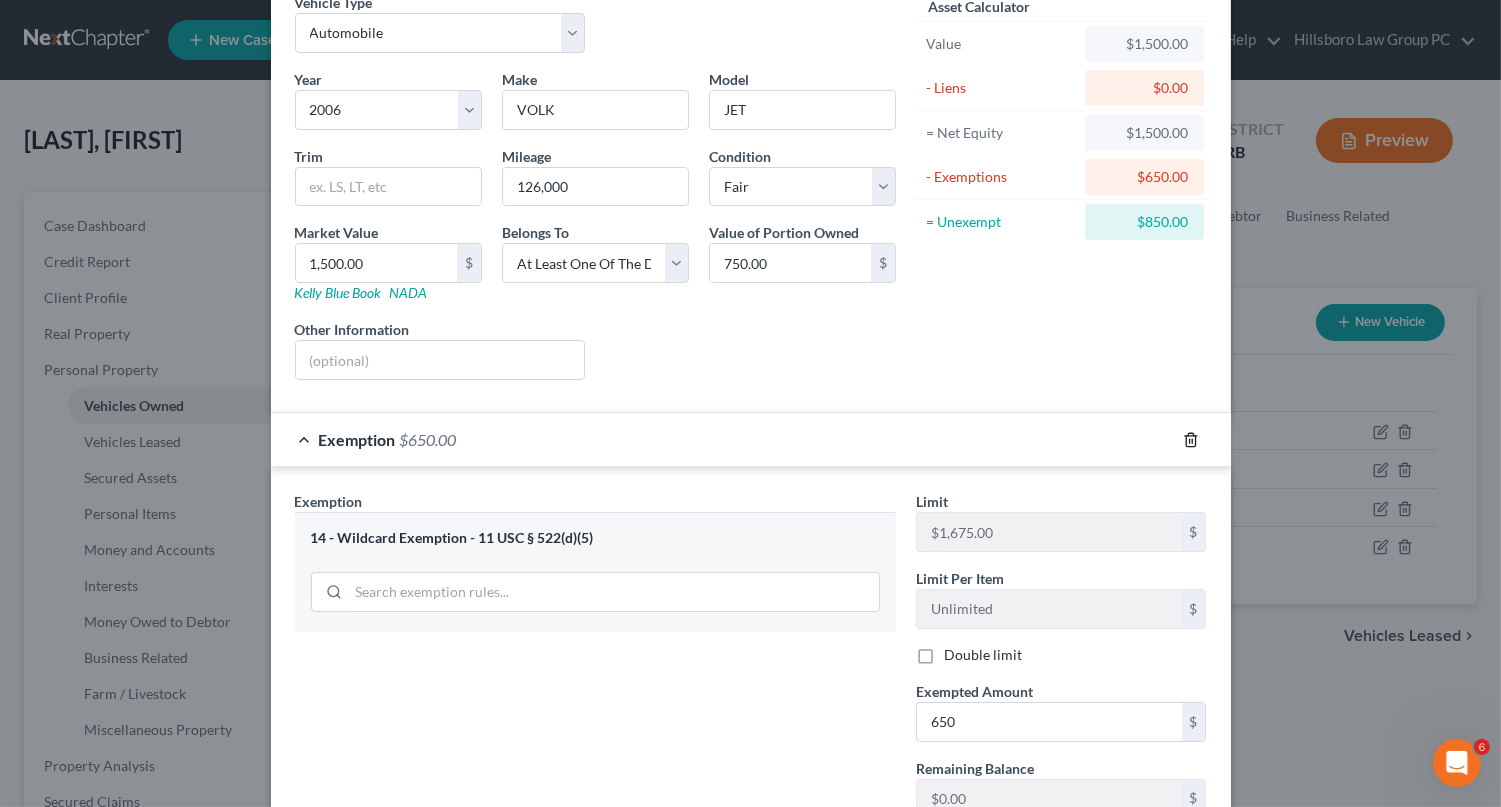 click 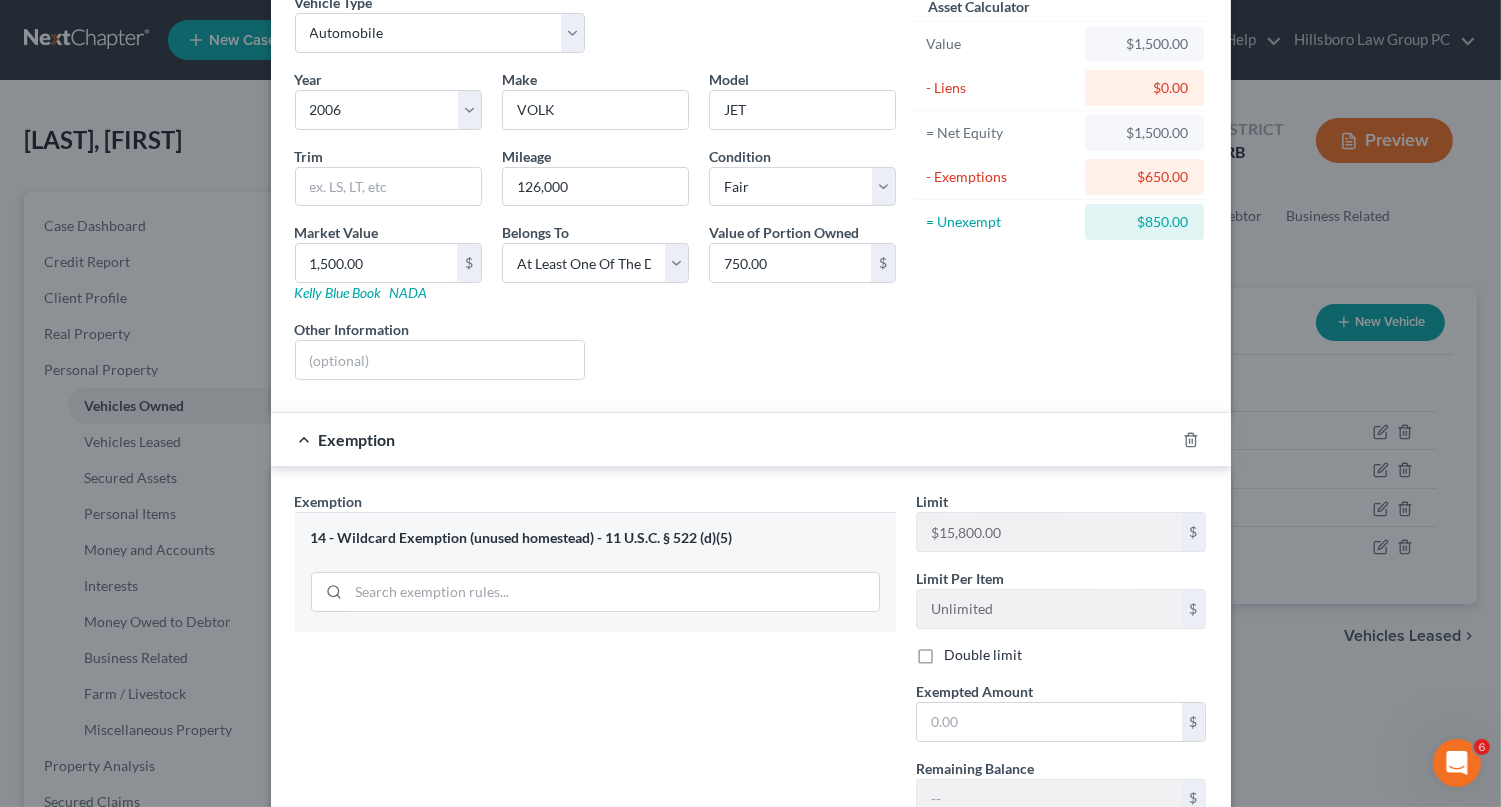 scroll, scrollTop: 0, scrollLeft: 0, axis: both 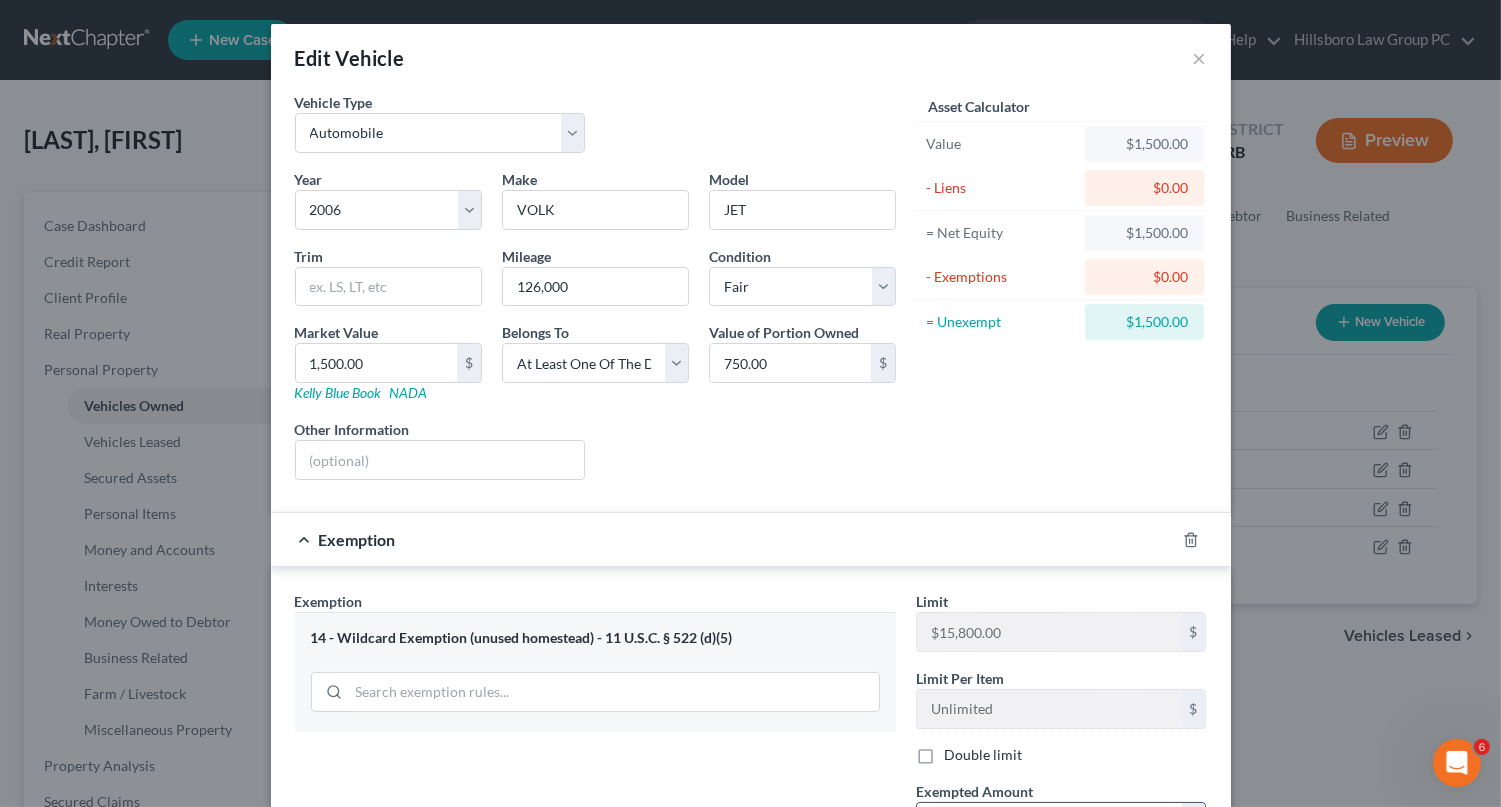 click at bounding box center [1049, 822] 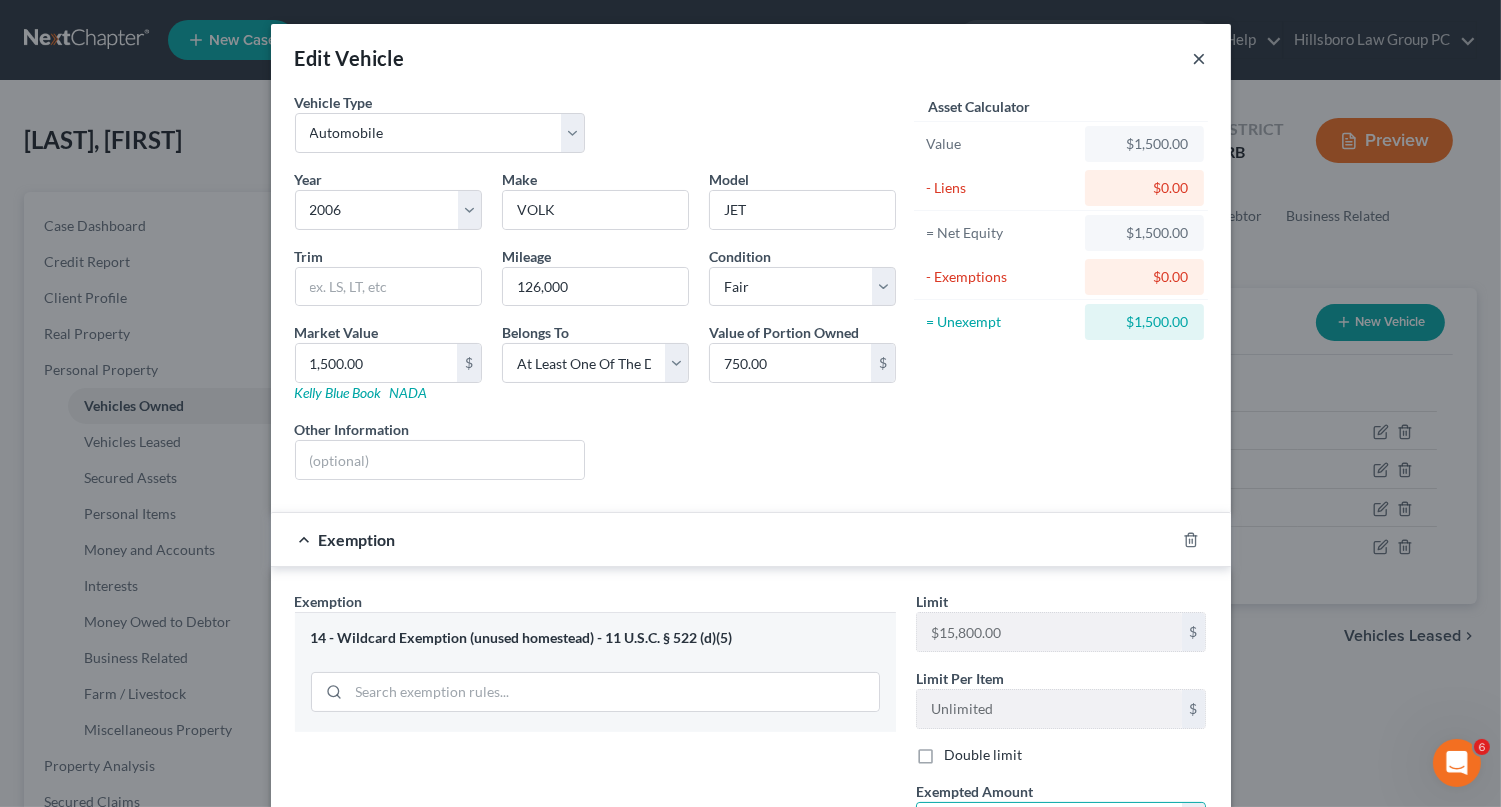 click on "×" at bounding box center (1200, 58) 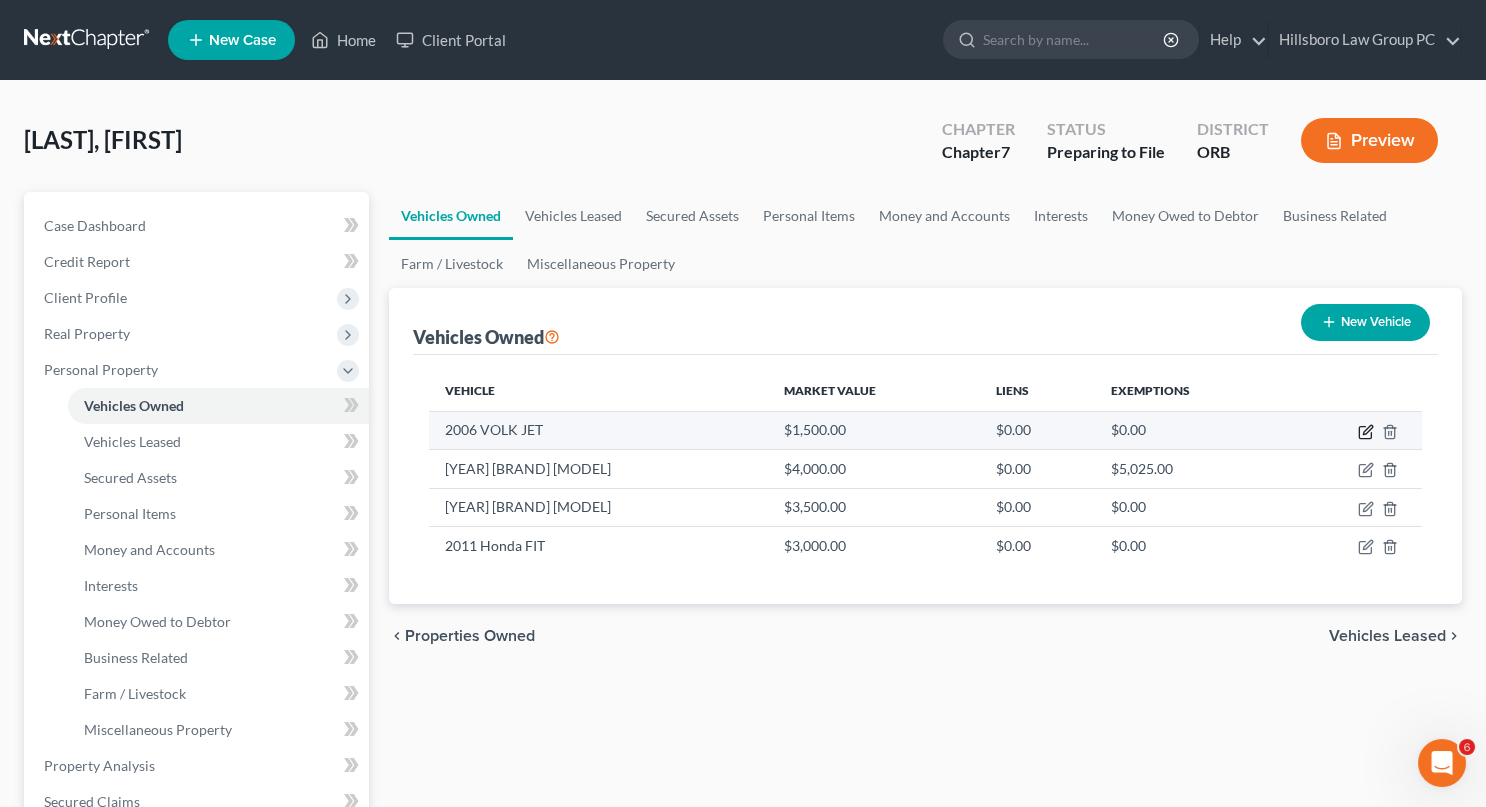 click 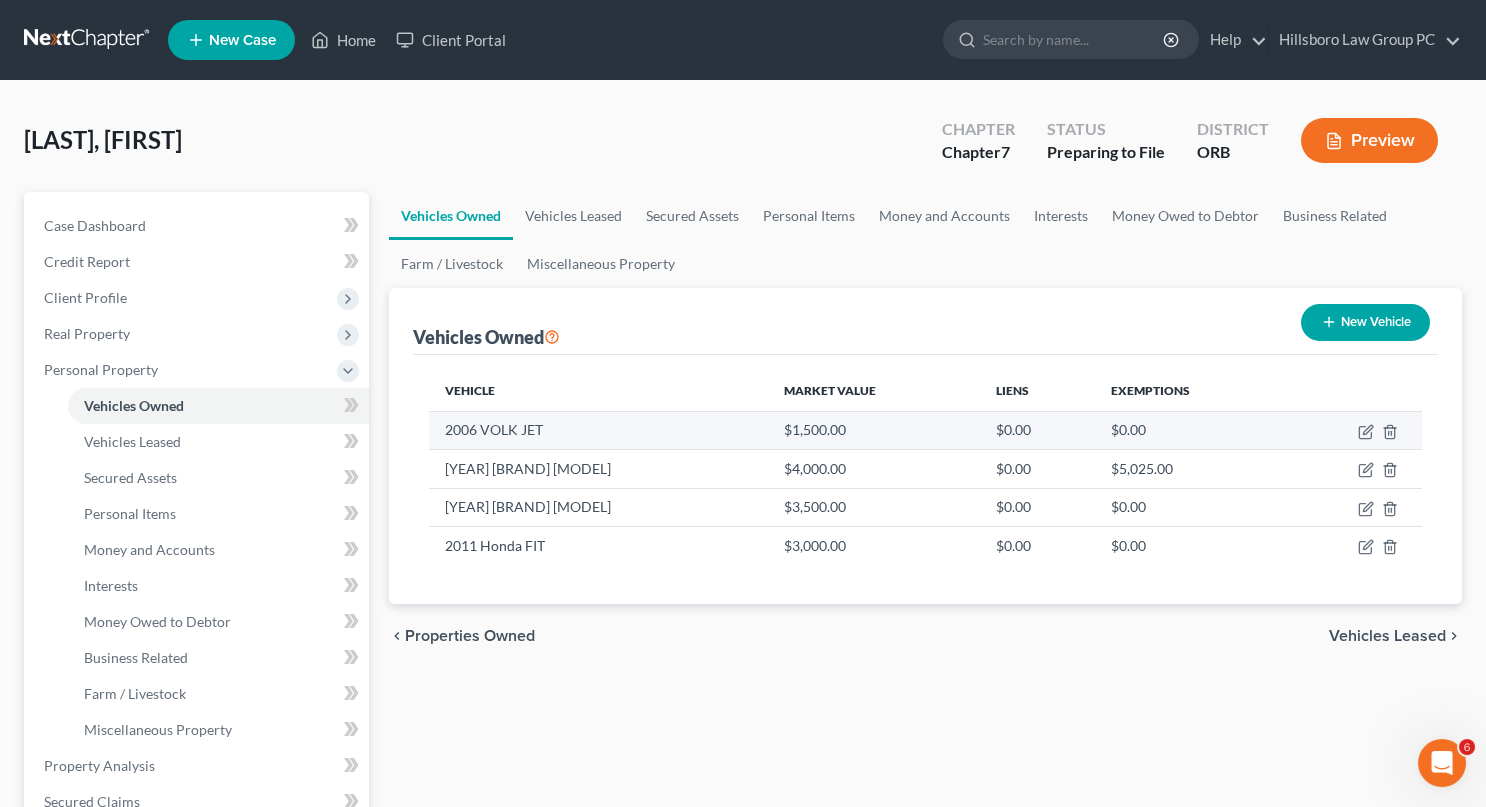 select on "0" 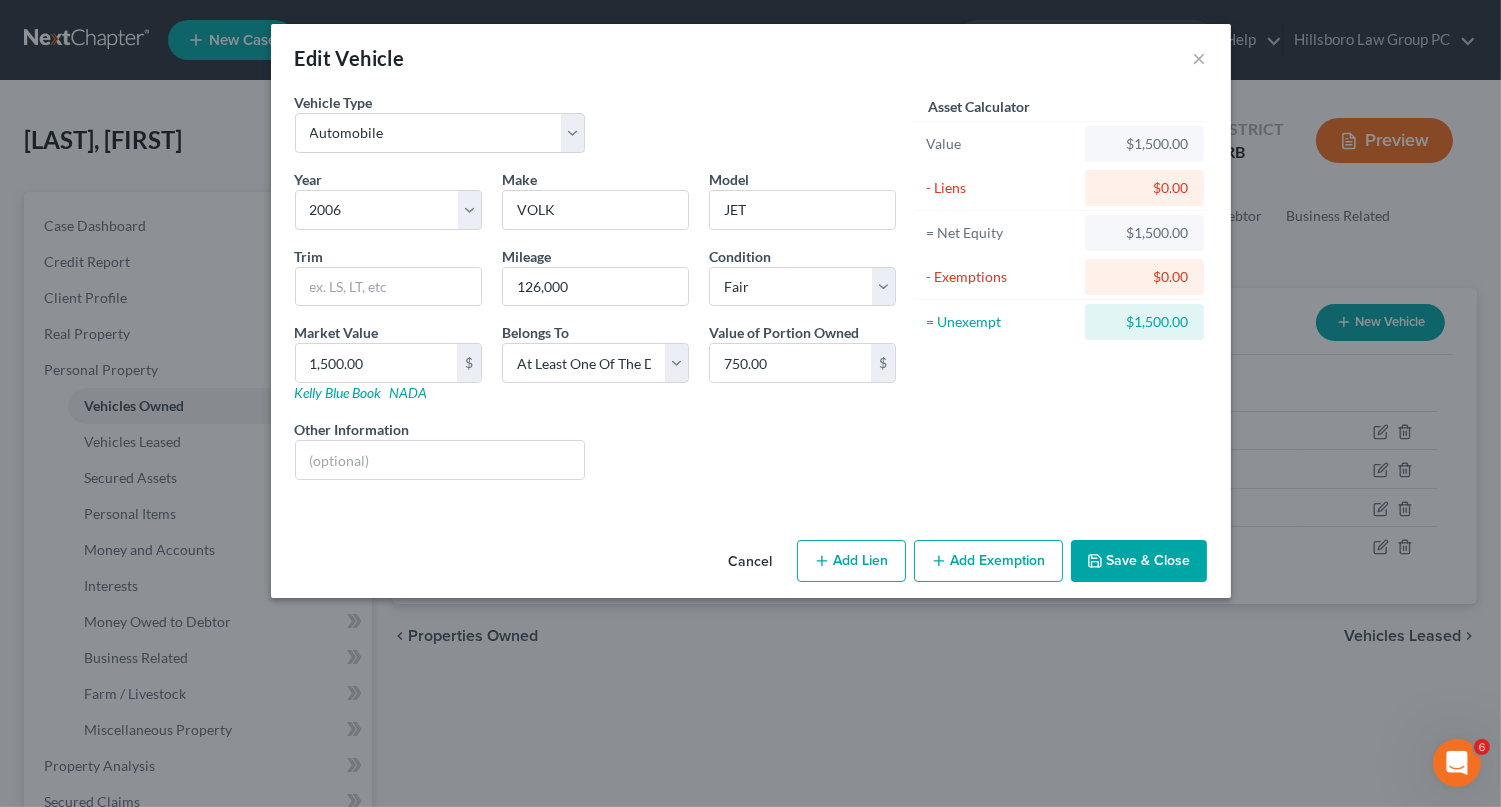 click 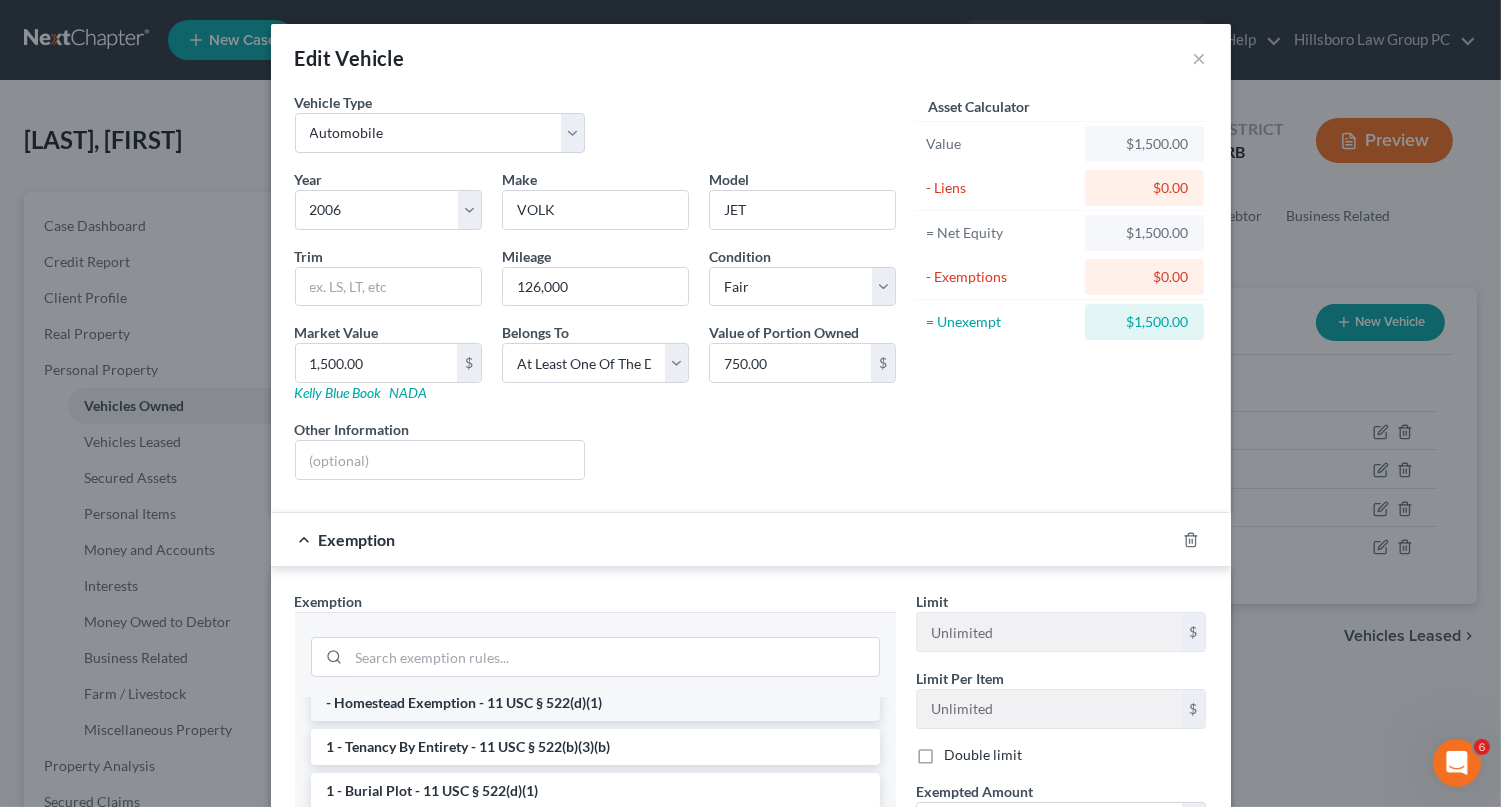 scroll, scrollTop: 199, scrollLeft: 0, axis: vertical 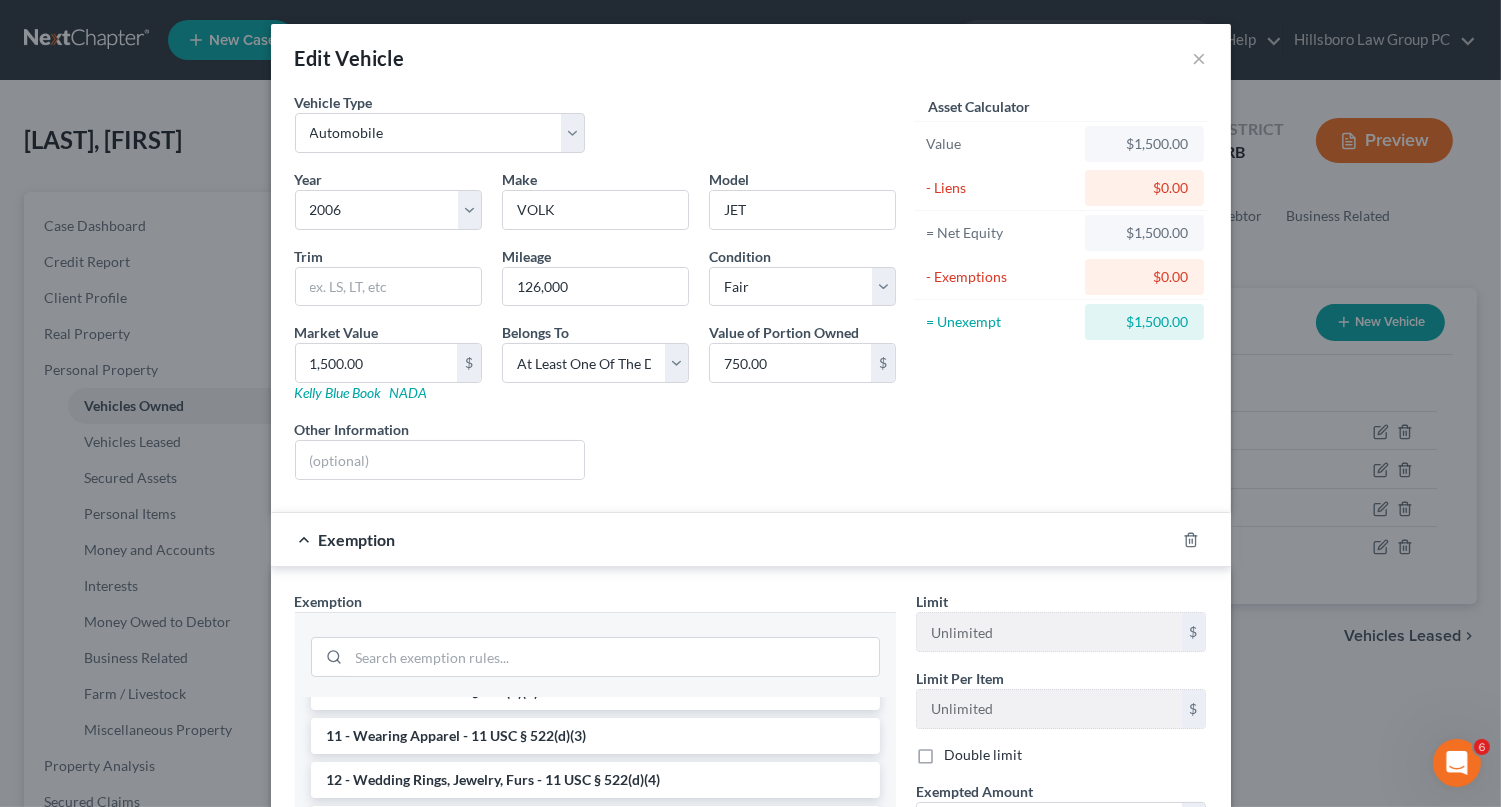 click on "14 - Wildcard Exemption - 11 USC § 522(d)(5)" at bounding box center (595, 956) 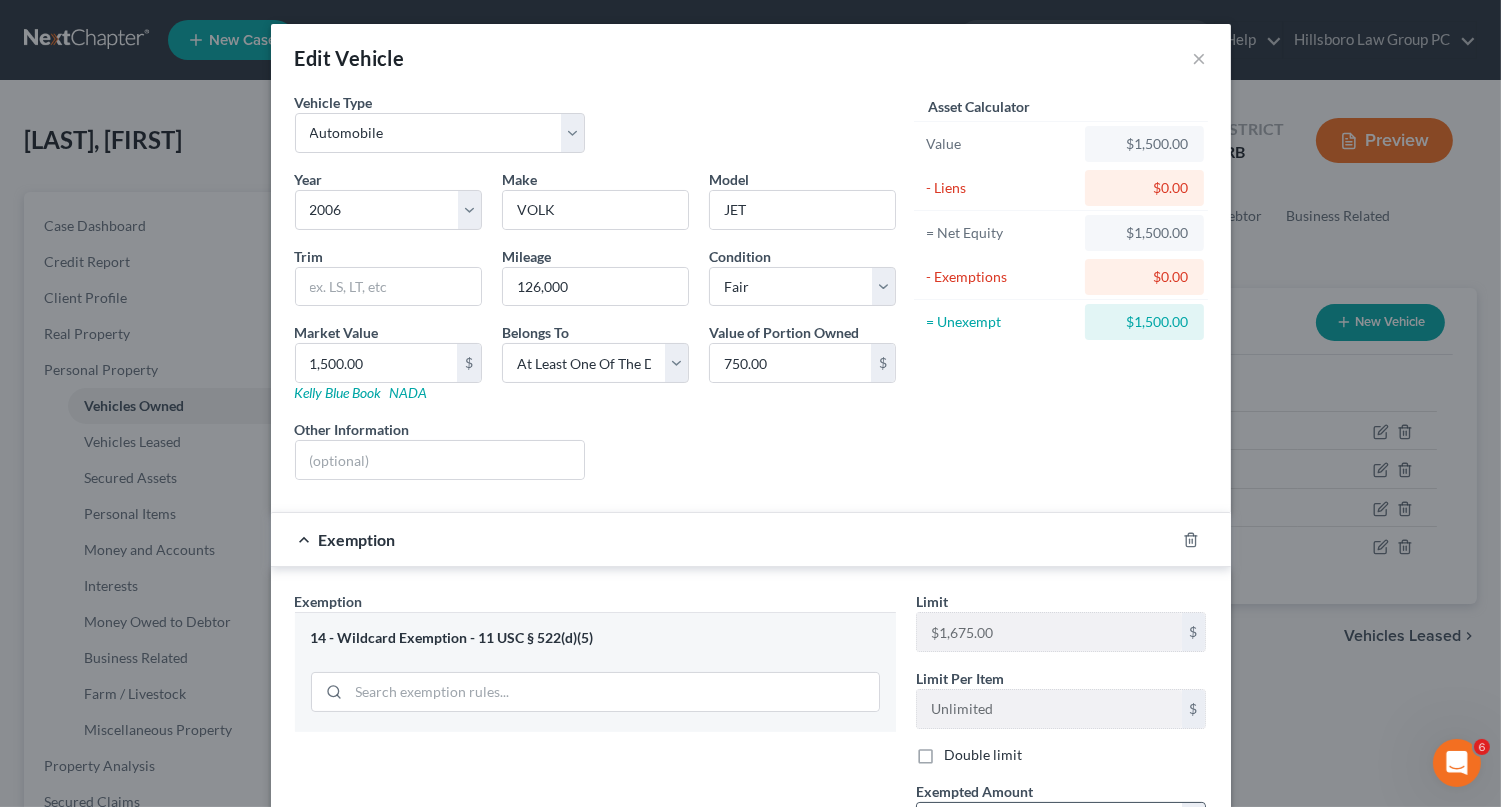 click at bounding box center (1049, 822) 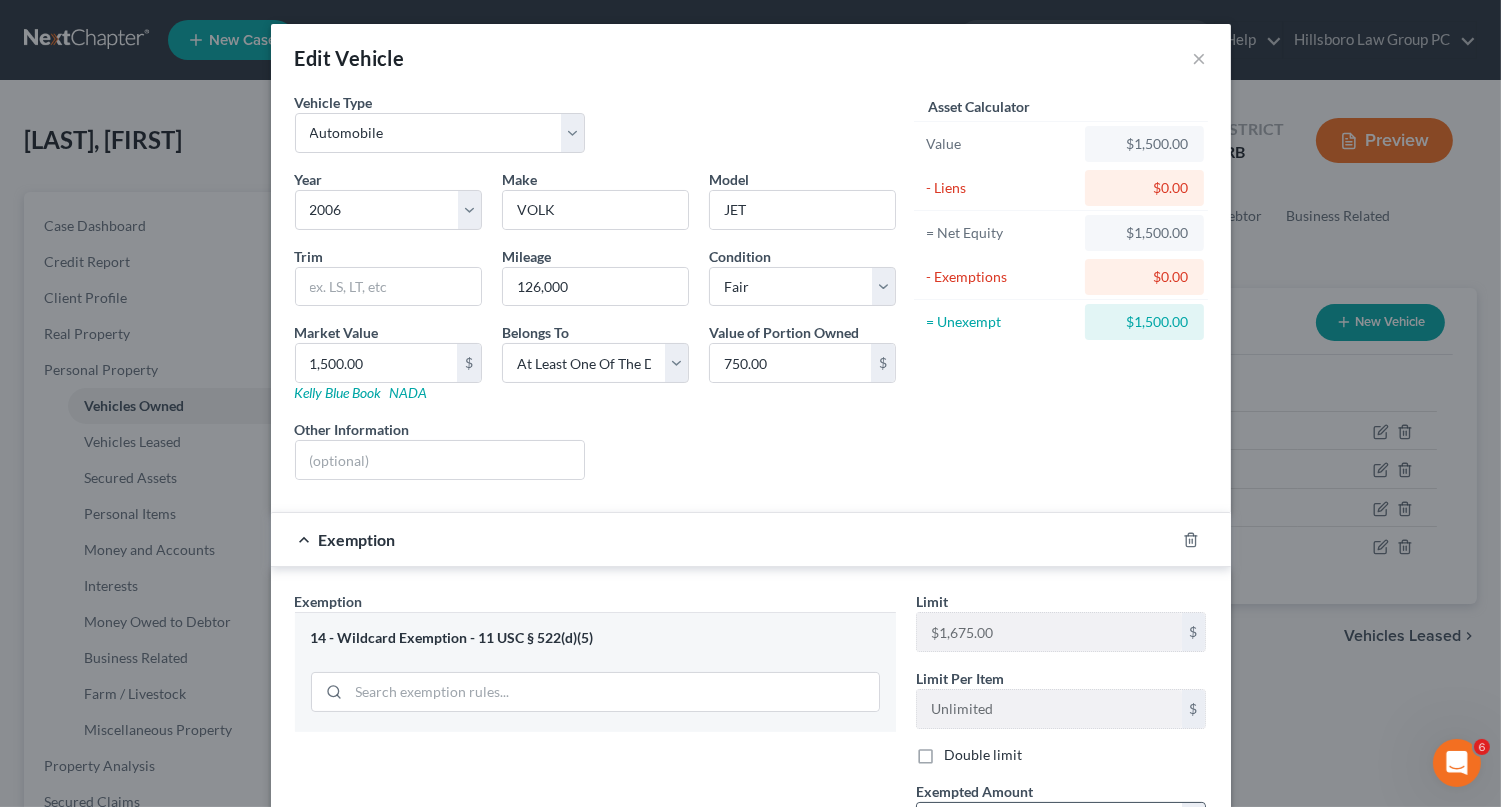 click at bounding box center (1049, 822) 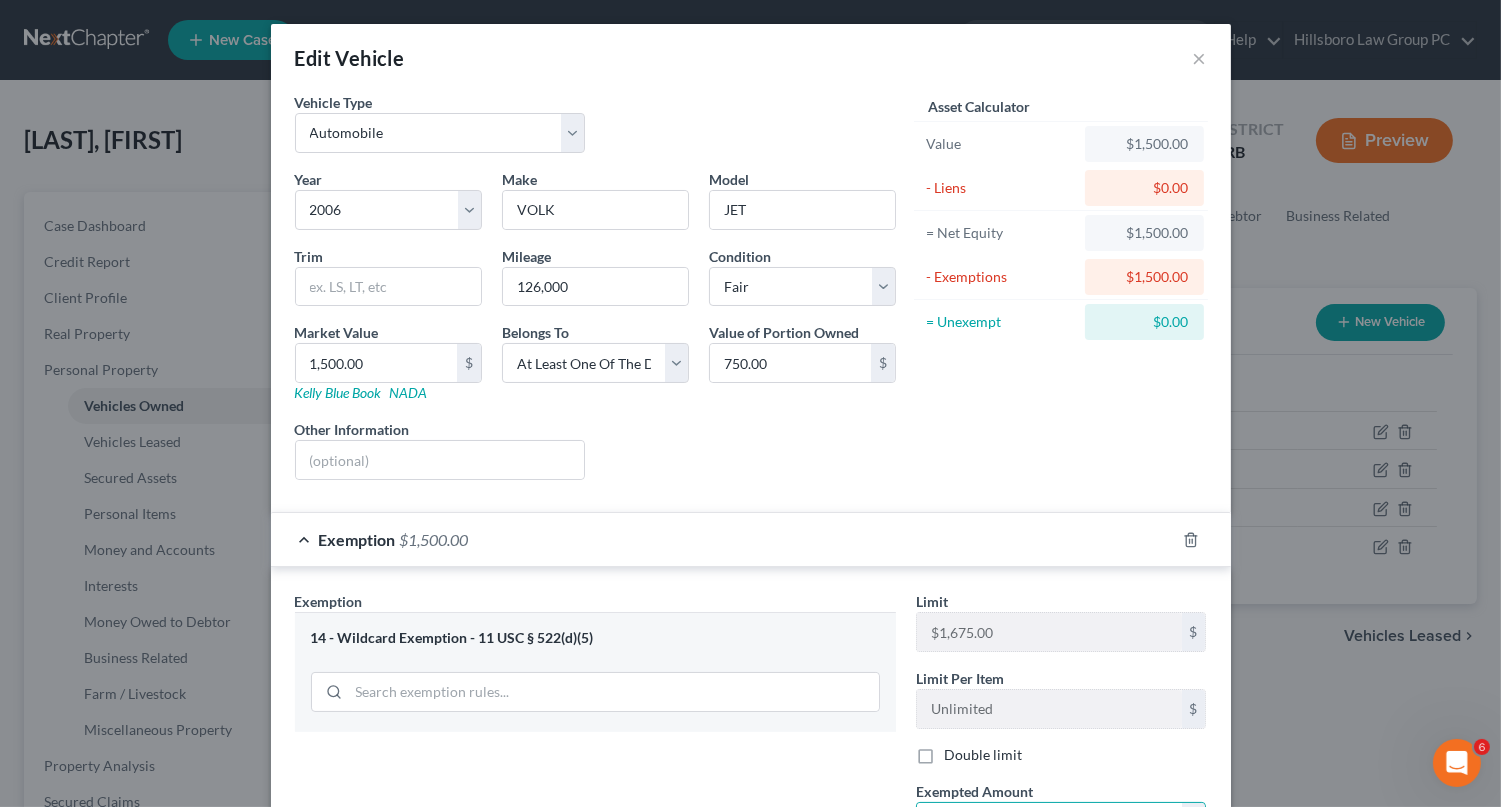 type on "1,500" 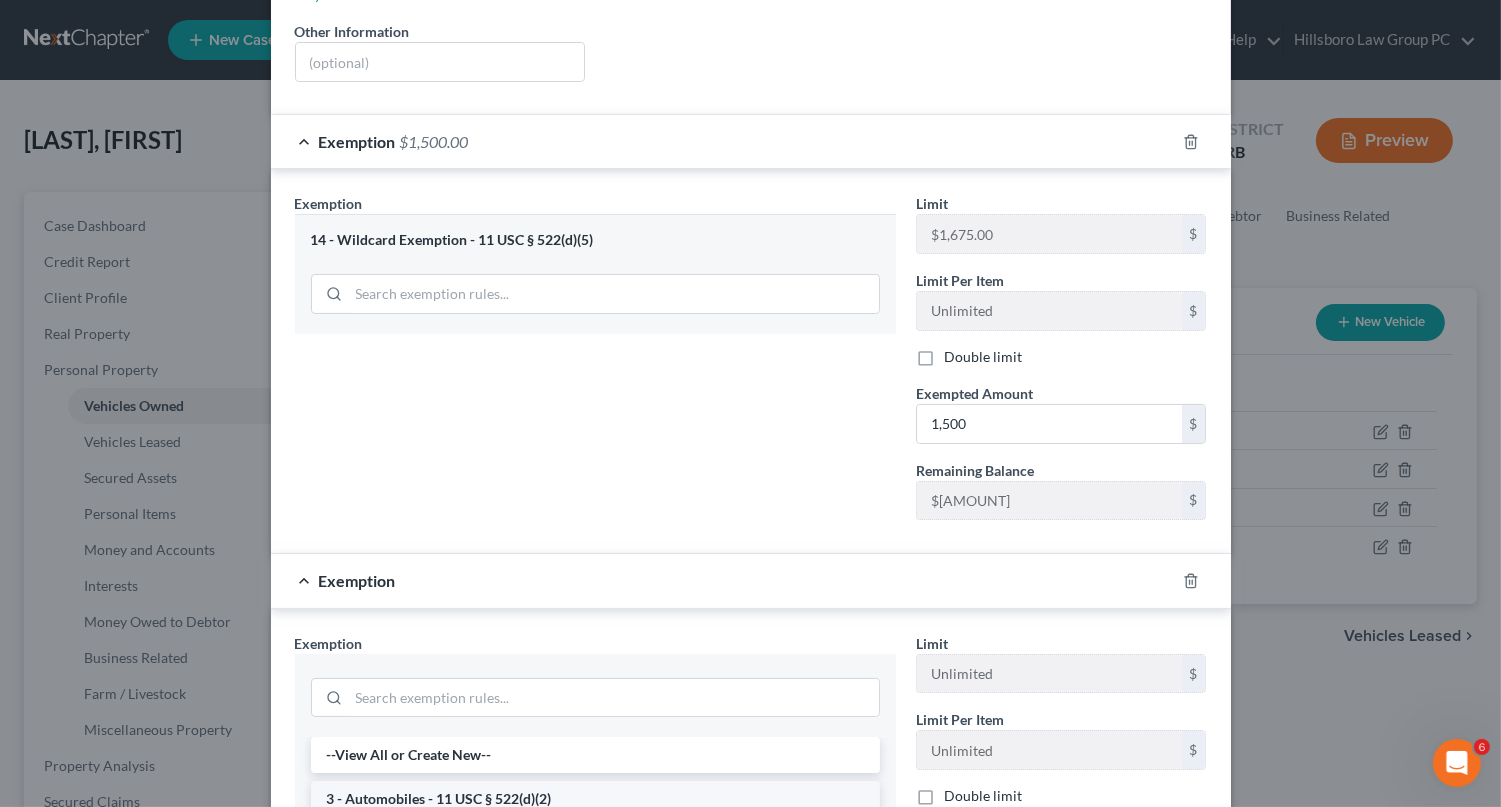 scroll, scrollTop: 399, scrollLeft: 0, axis: vertical 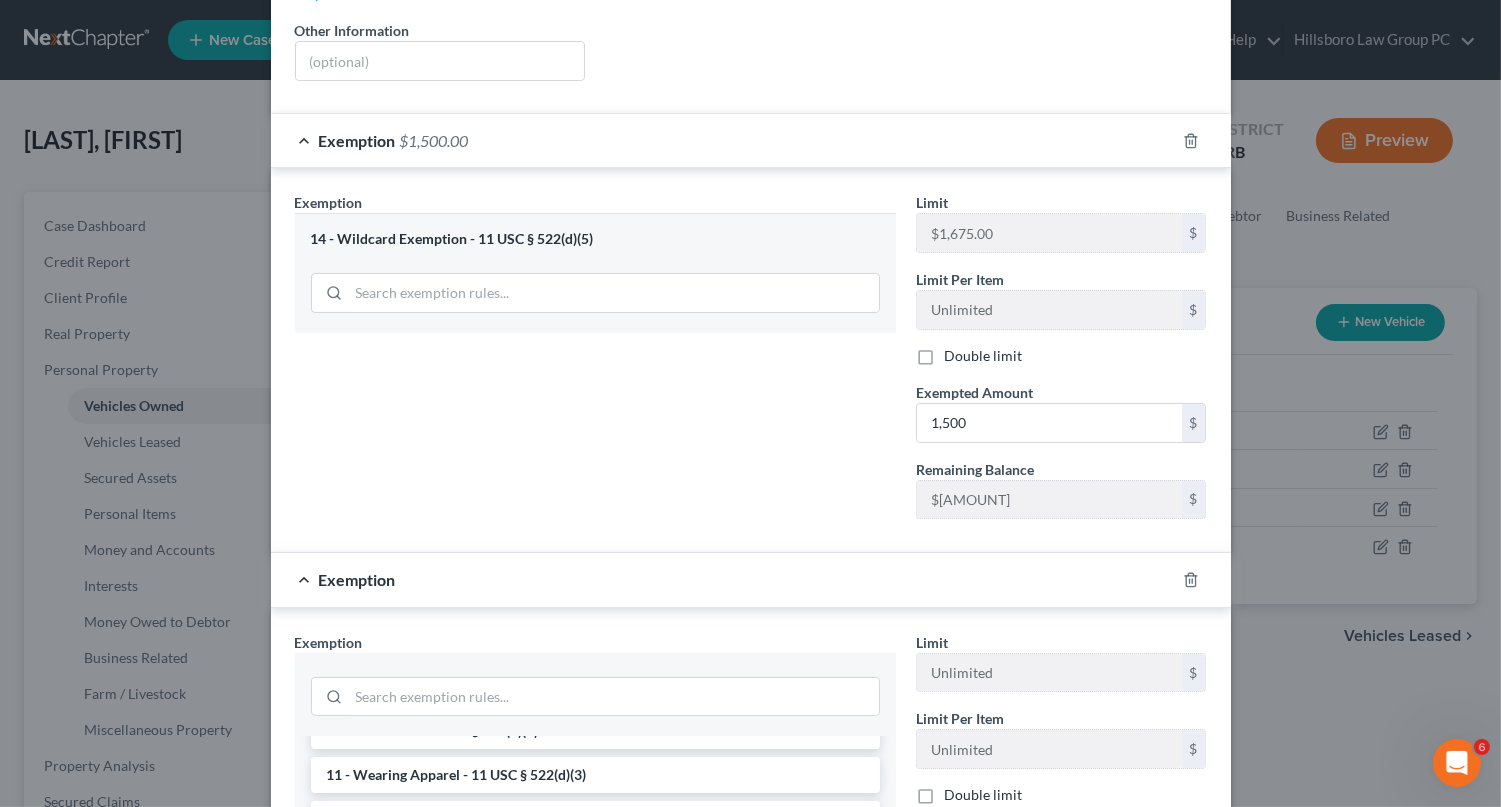 click on "14 - Wildcard Exemption (unused homestead) - 11 U.S.C. § 522 (d)(5)" at bounding box center [595, 1039] 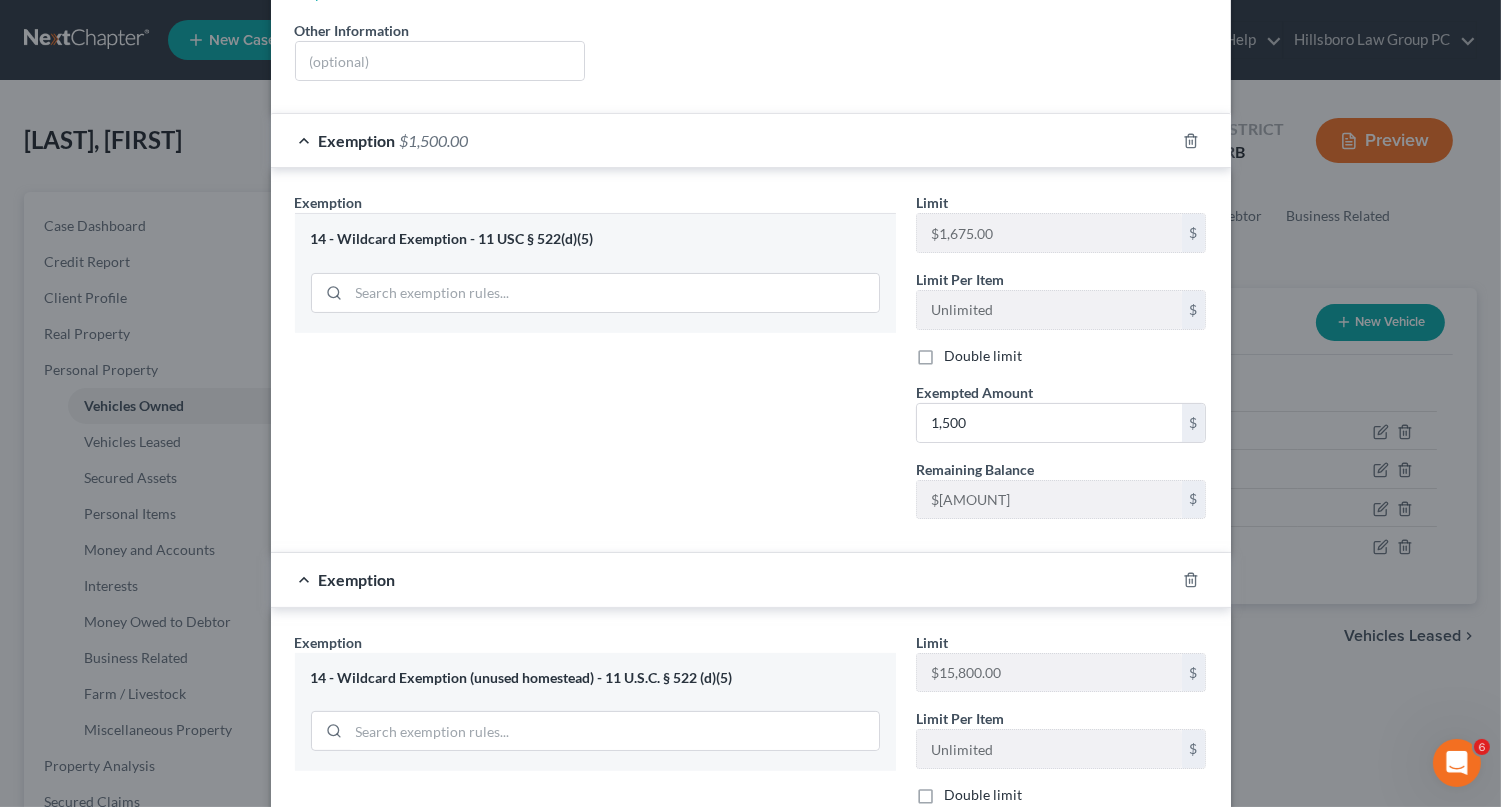 scroll, scrollTop: 327, scrollLeft: 0, axis: vertical 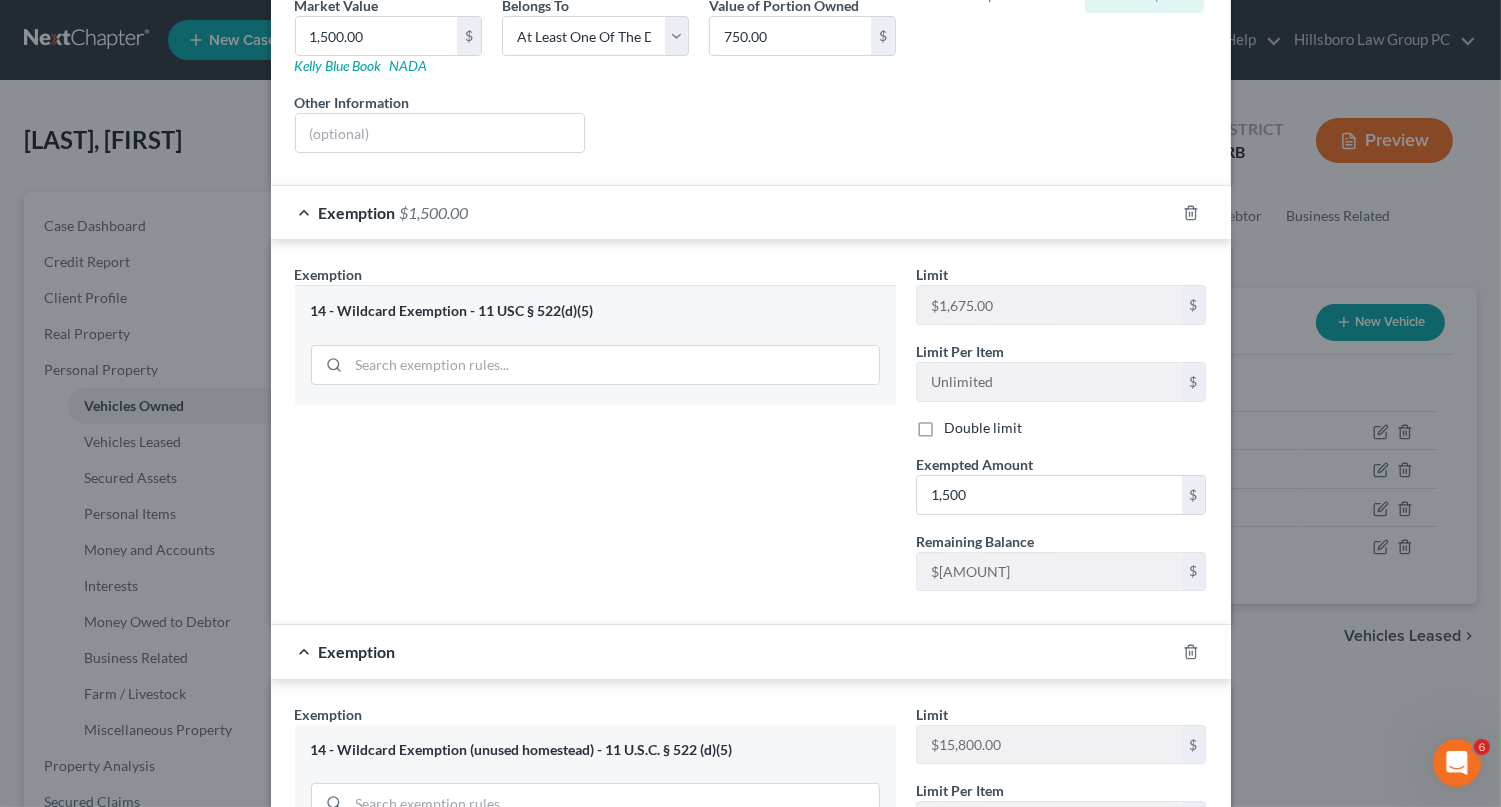 click at bounding box center [1049, 934] 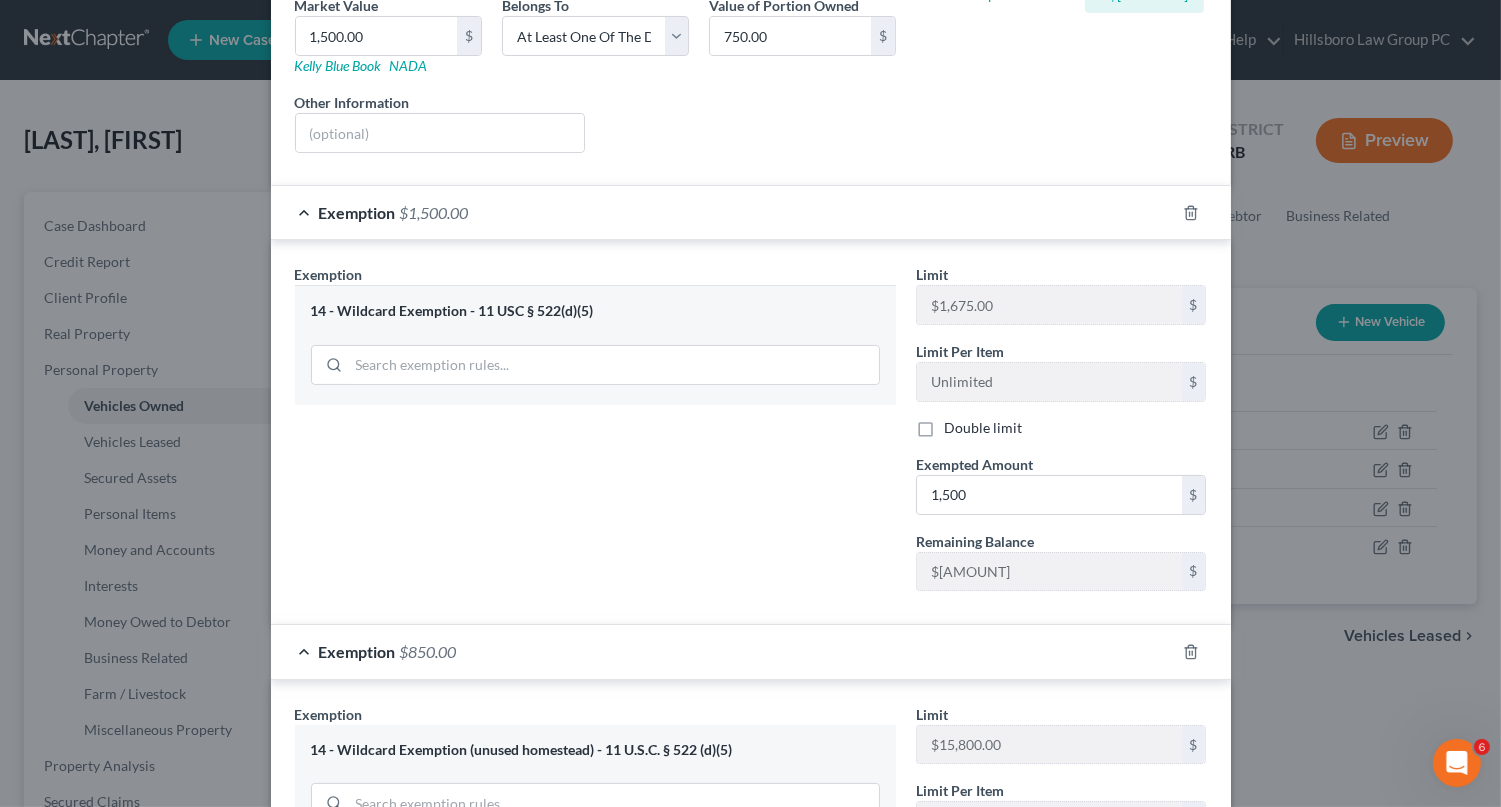 type on "850" 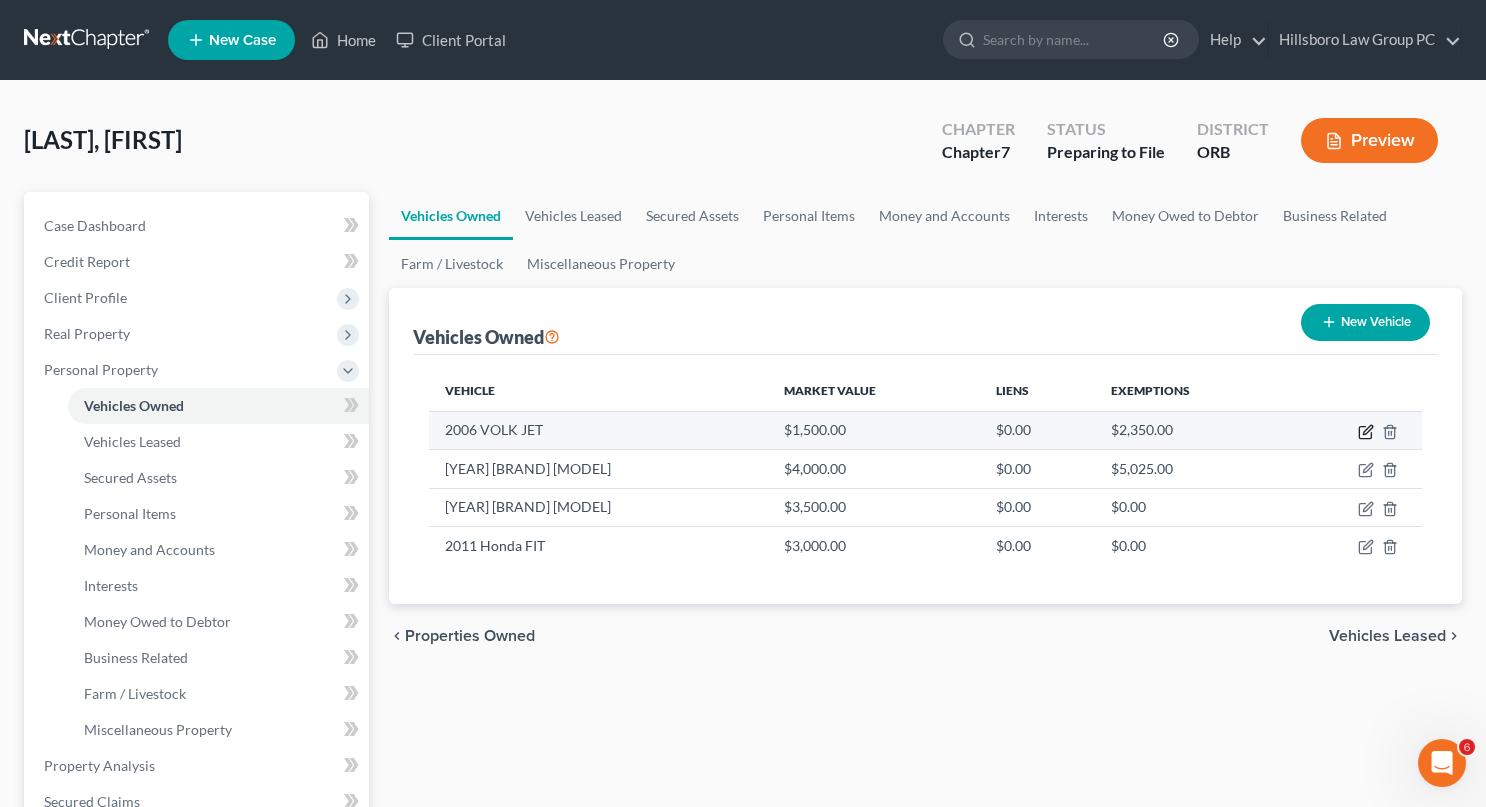 click 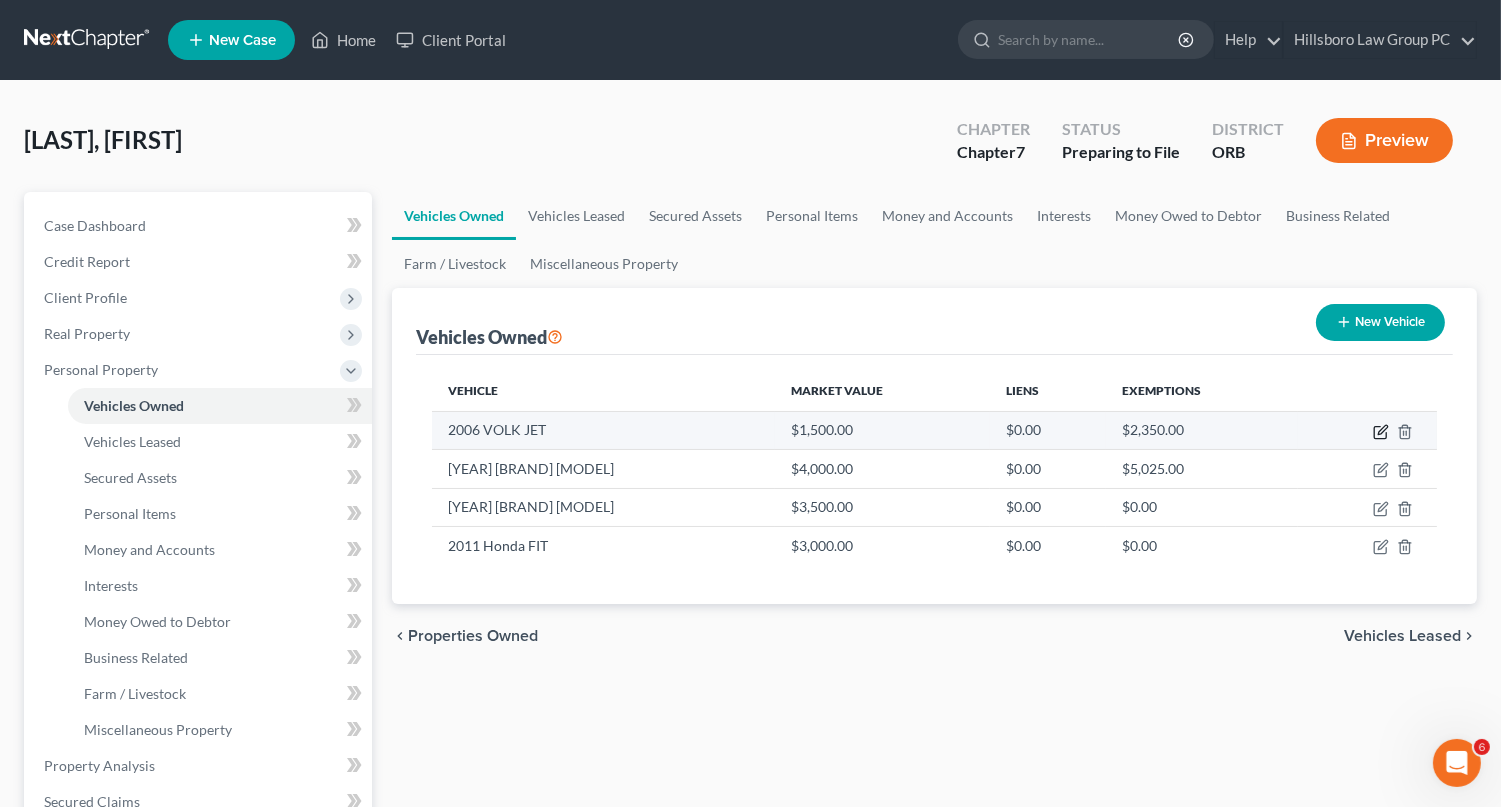 select on "0" 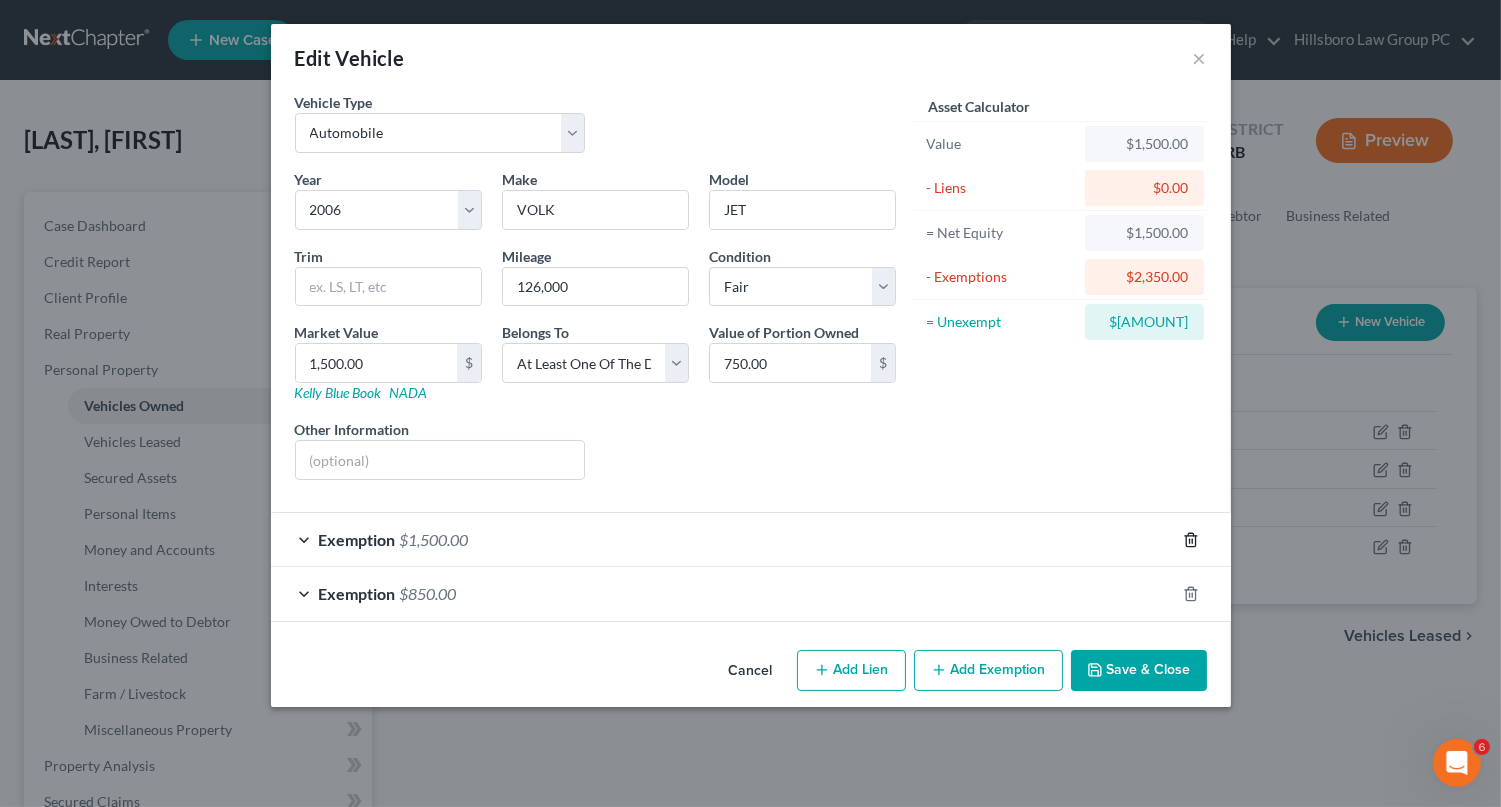 click 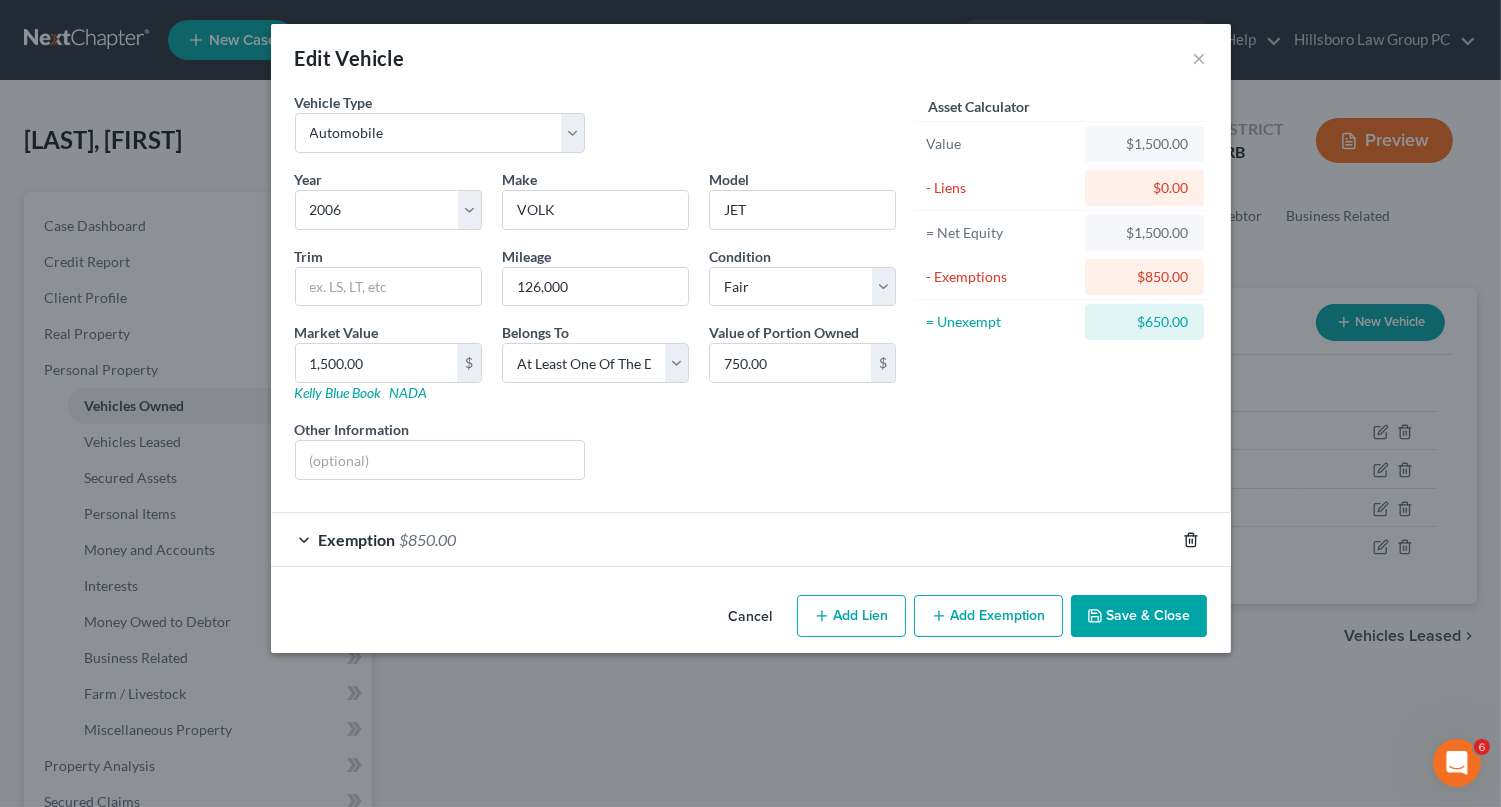 click 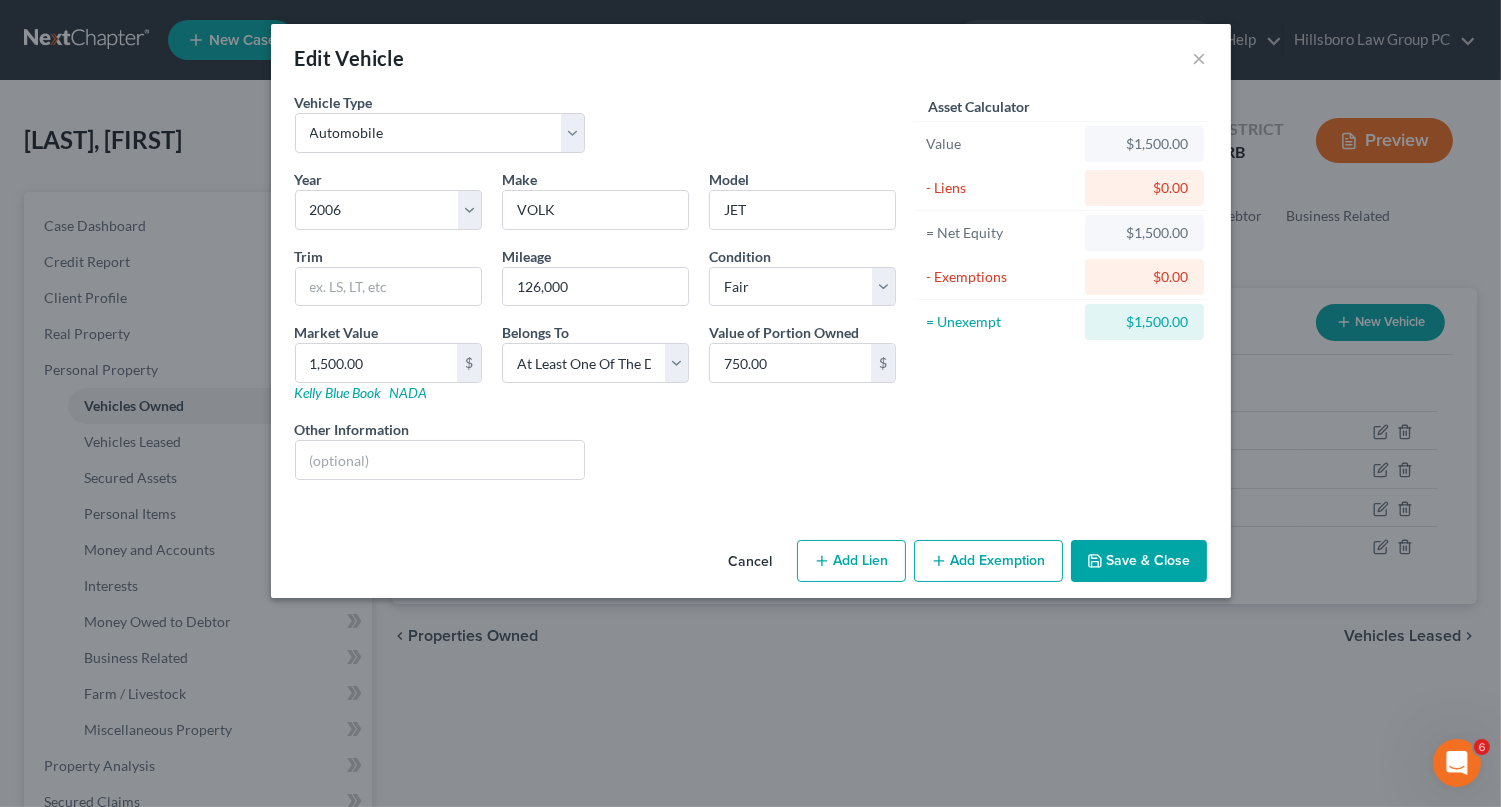 click on "Save & Close" at bounding box center (1139, 561) 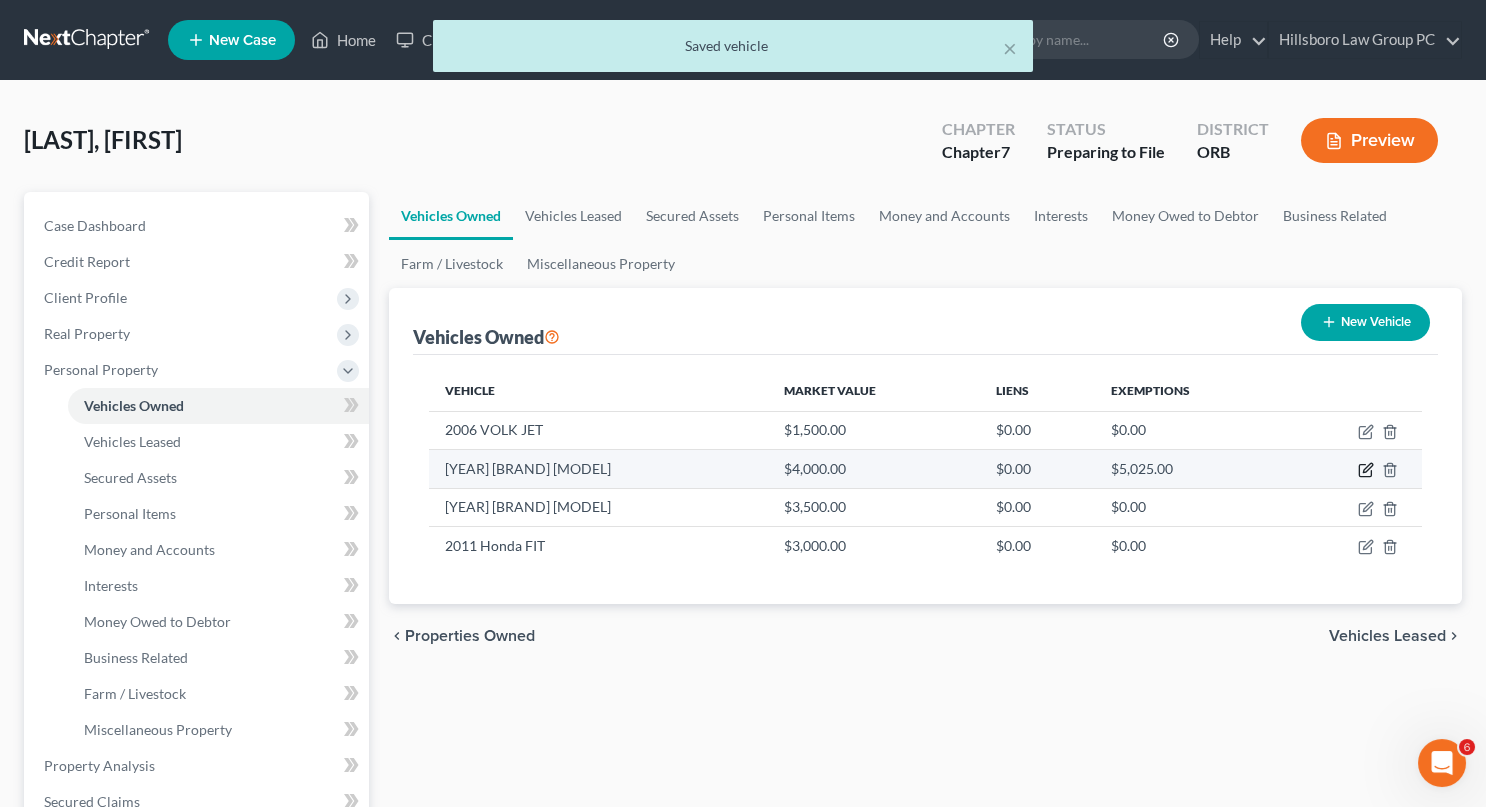 click 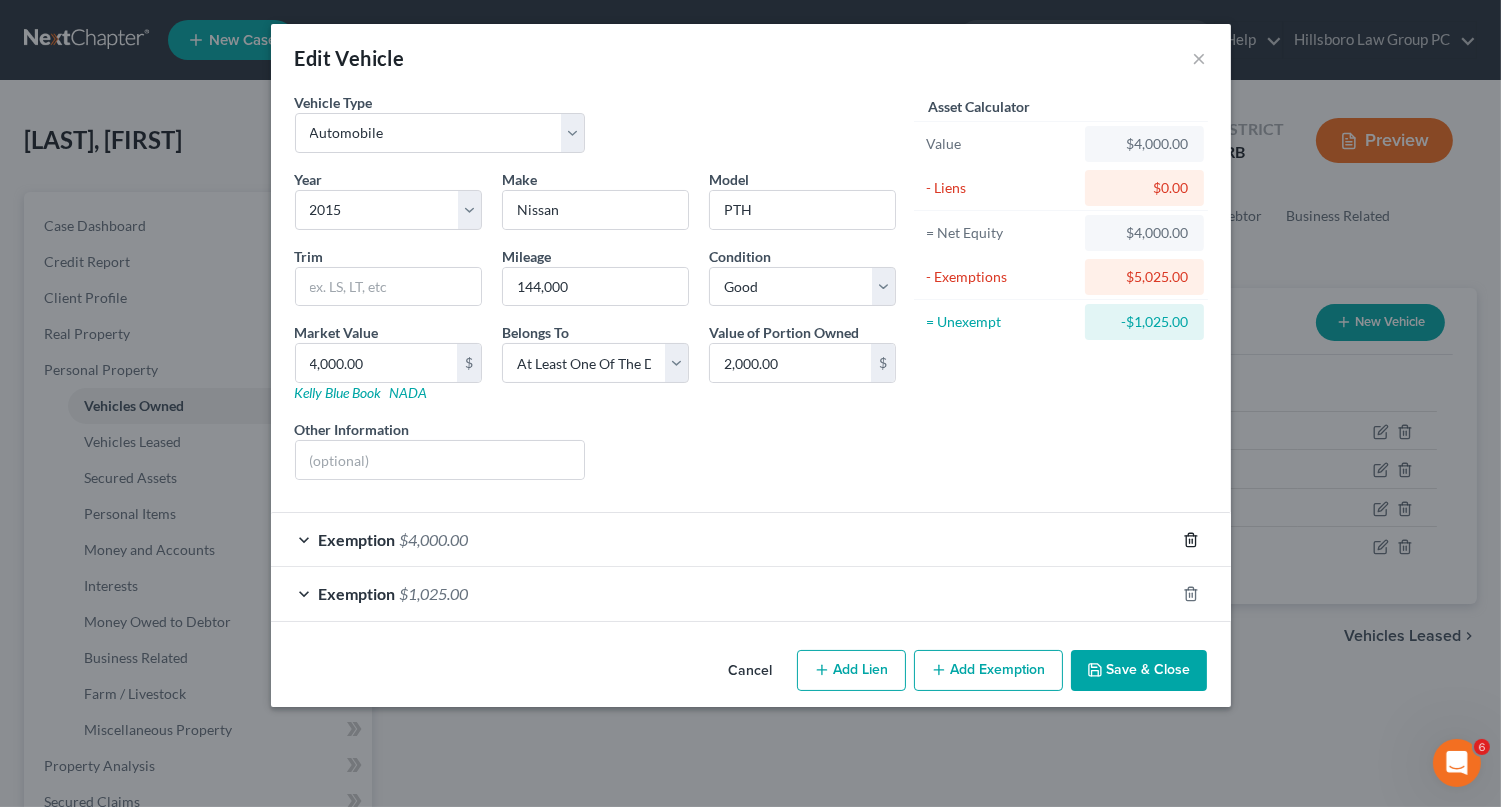 click 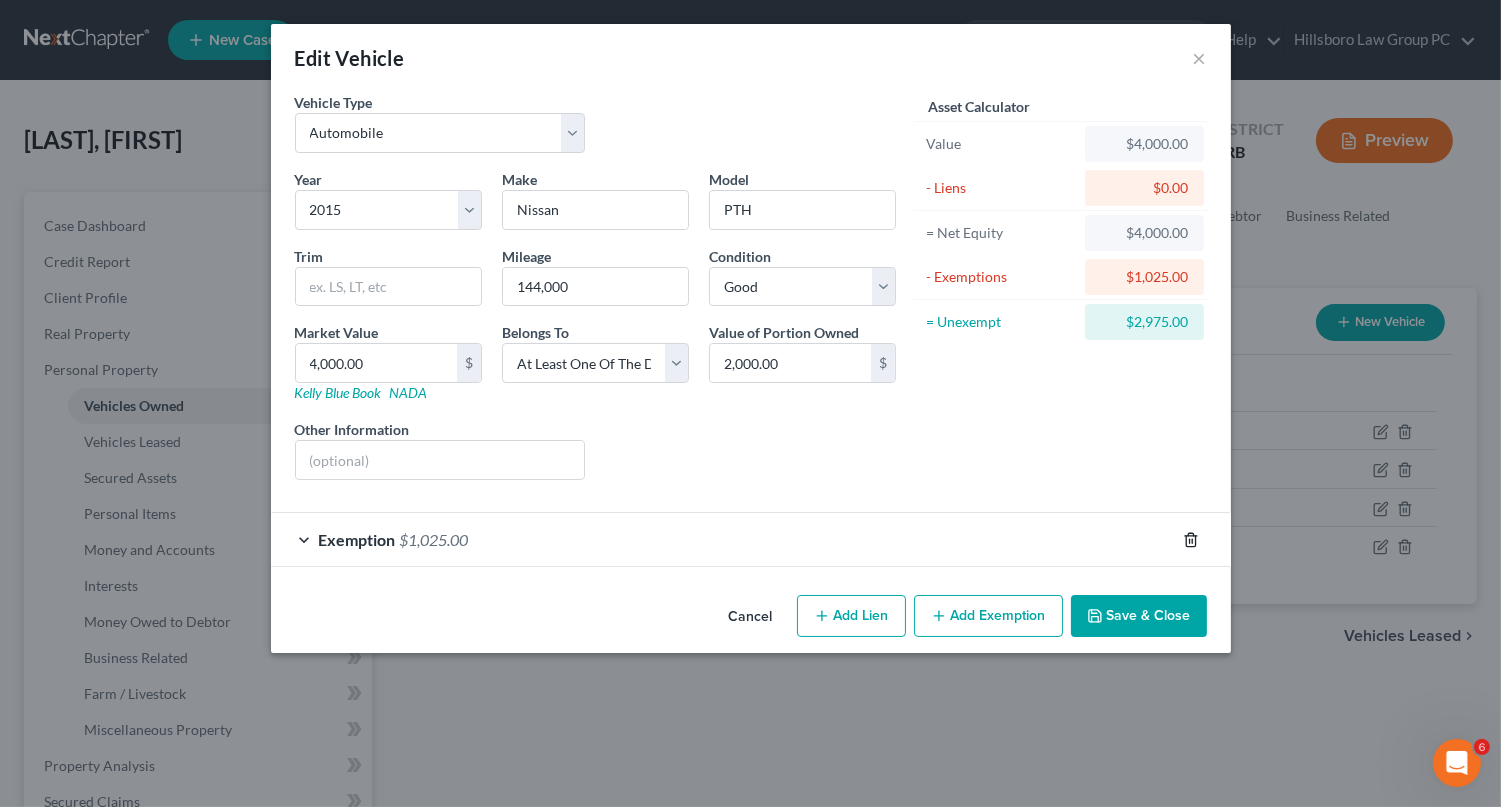 click 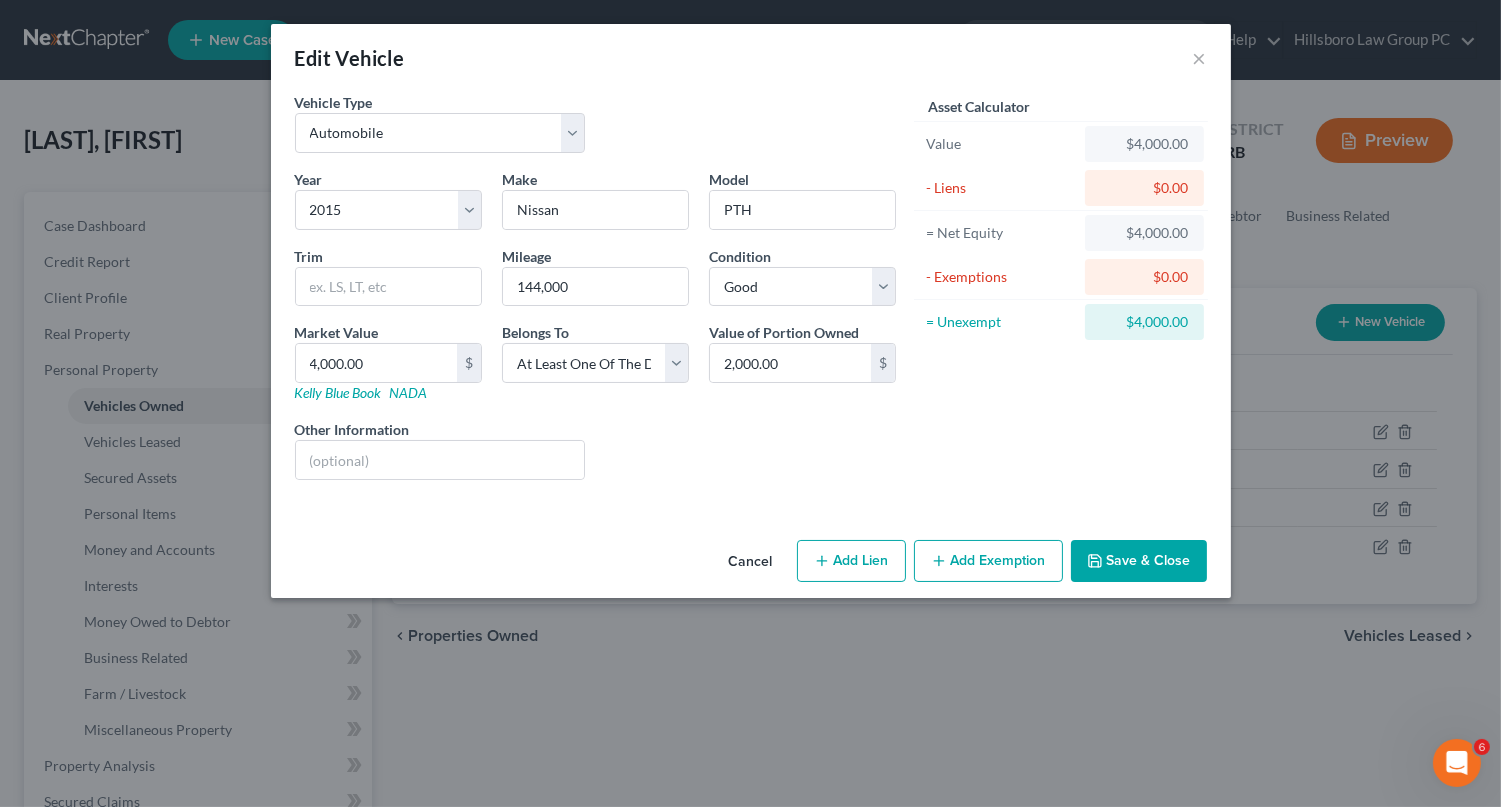 click on "Asset Calculator Value $4,000.00 - Liens $0.00 = Net Equity $4,000.00 - Exemptions $0.00 = Unexempt $4,000.00" at bounding box center [1061, 294] 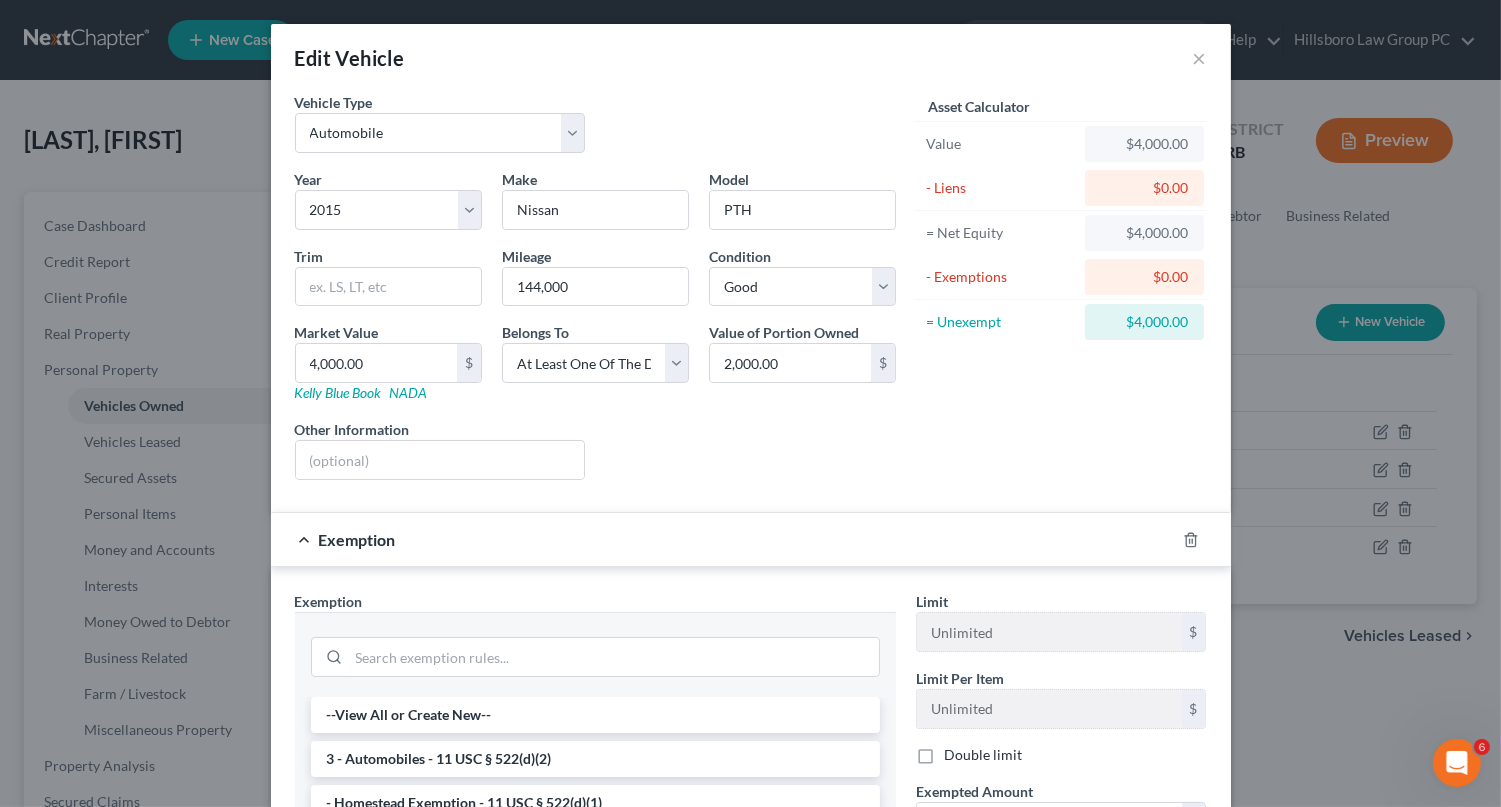click on "3 - Automobiles - 11 USC § 522(d)(2)" at bounding box center (595, 759) 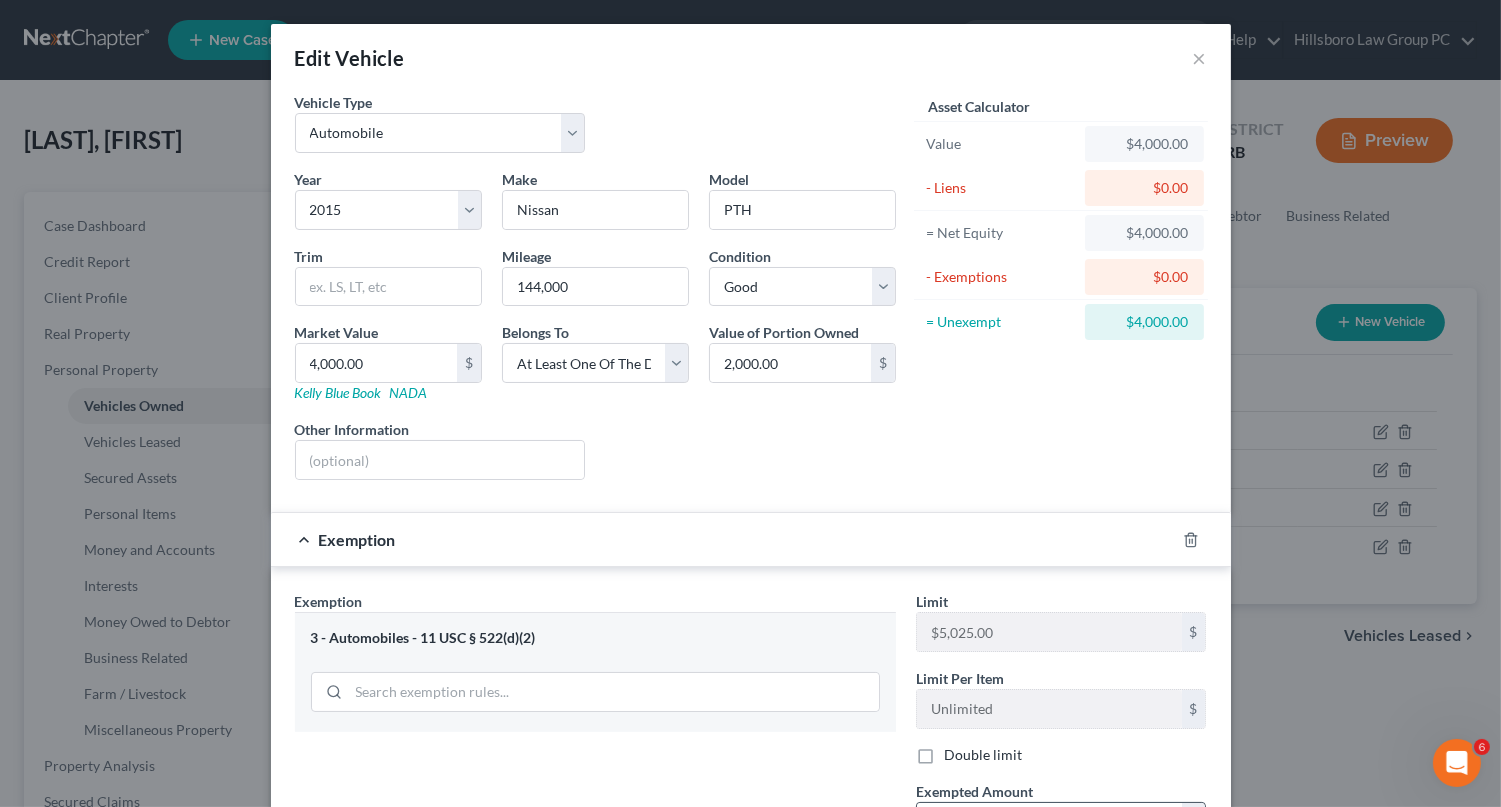 click at bounding box center (1049, 822) 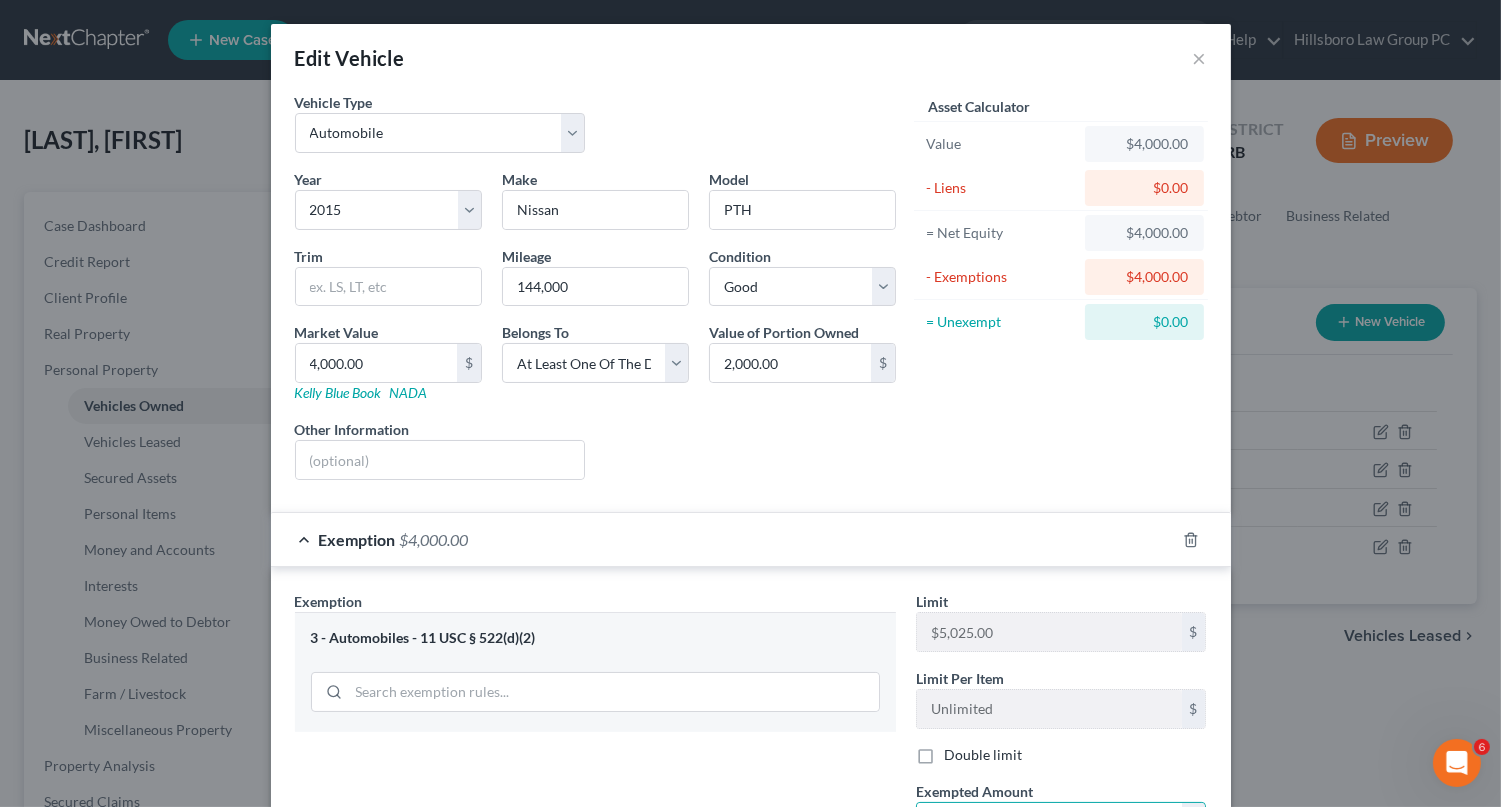 type on "4,000" 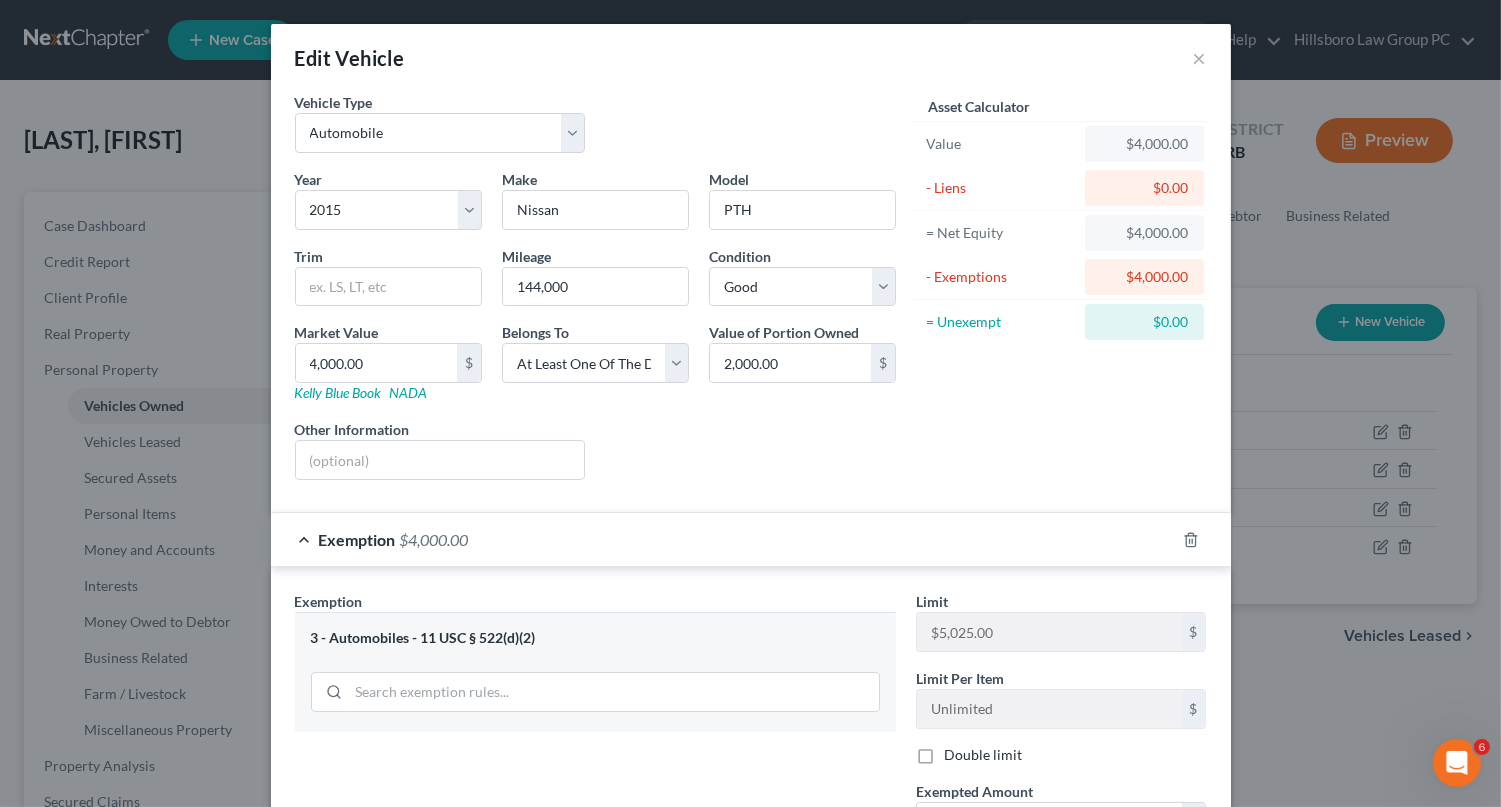 drag, startPoint x: 1039, startPoint y: 749, endPoint x: 1065, endPoint y: 693, distance: 61.741398 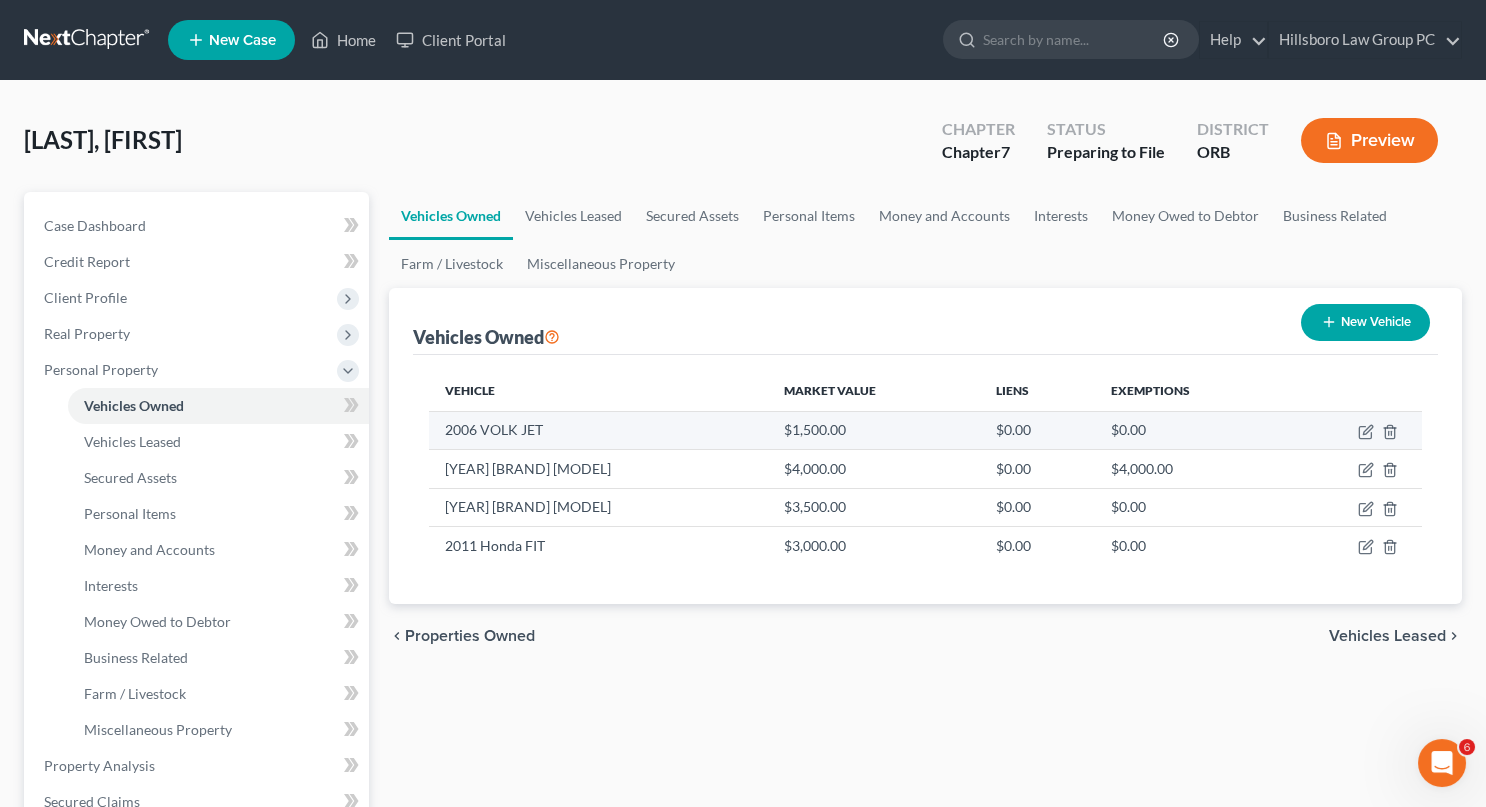 click on "$1,500.00" at bounding box center [874, 430] 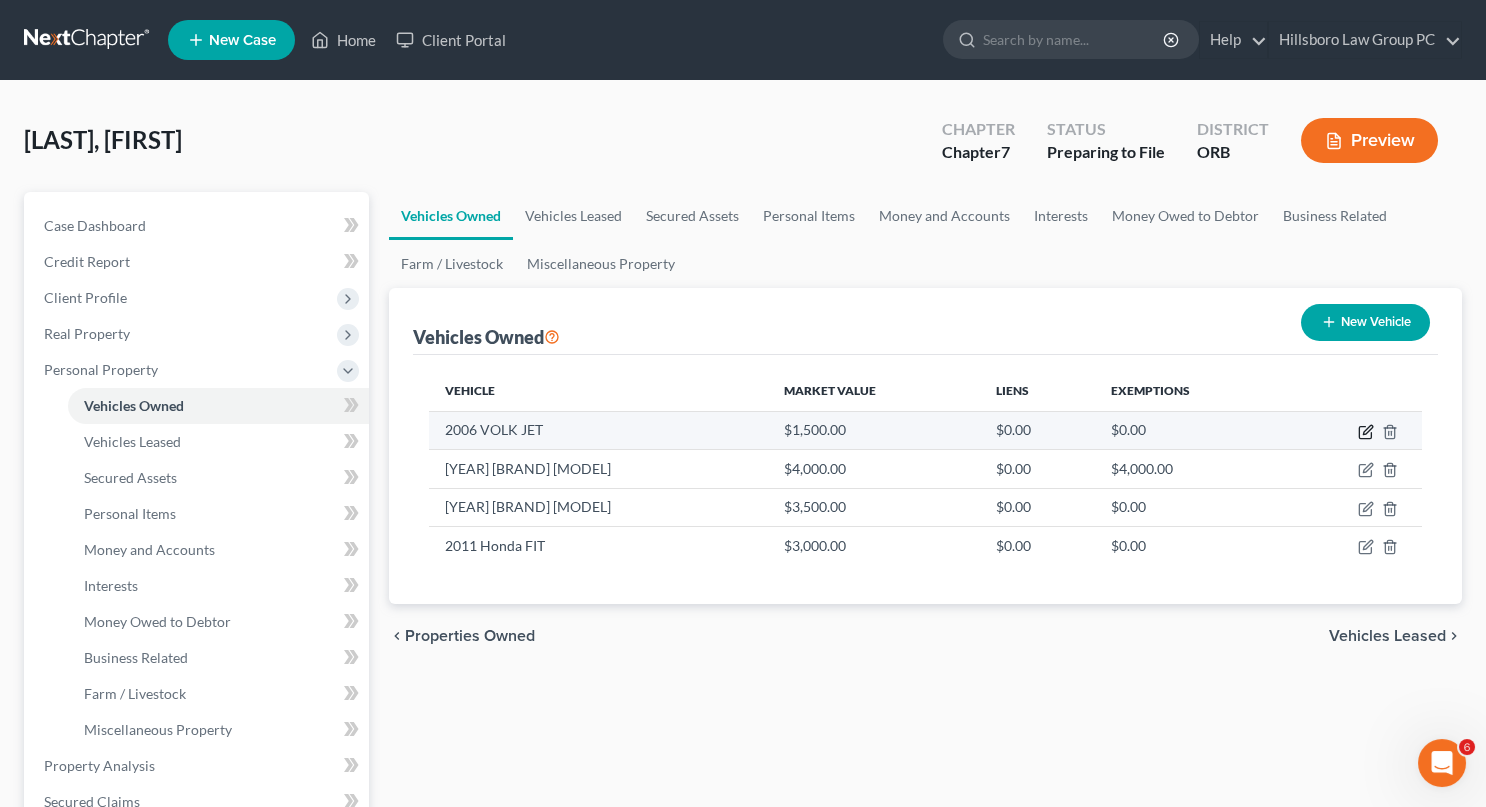 click 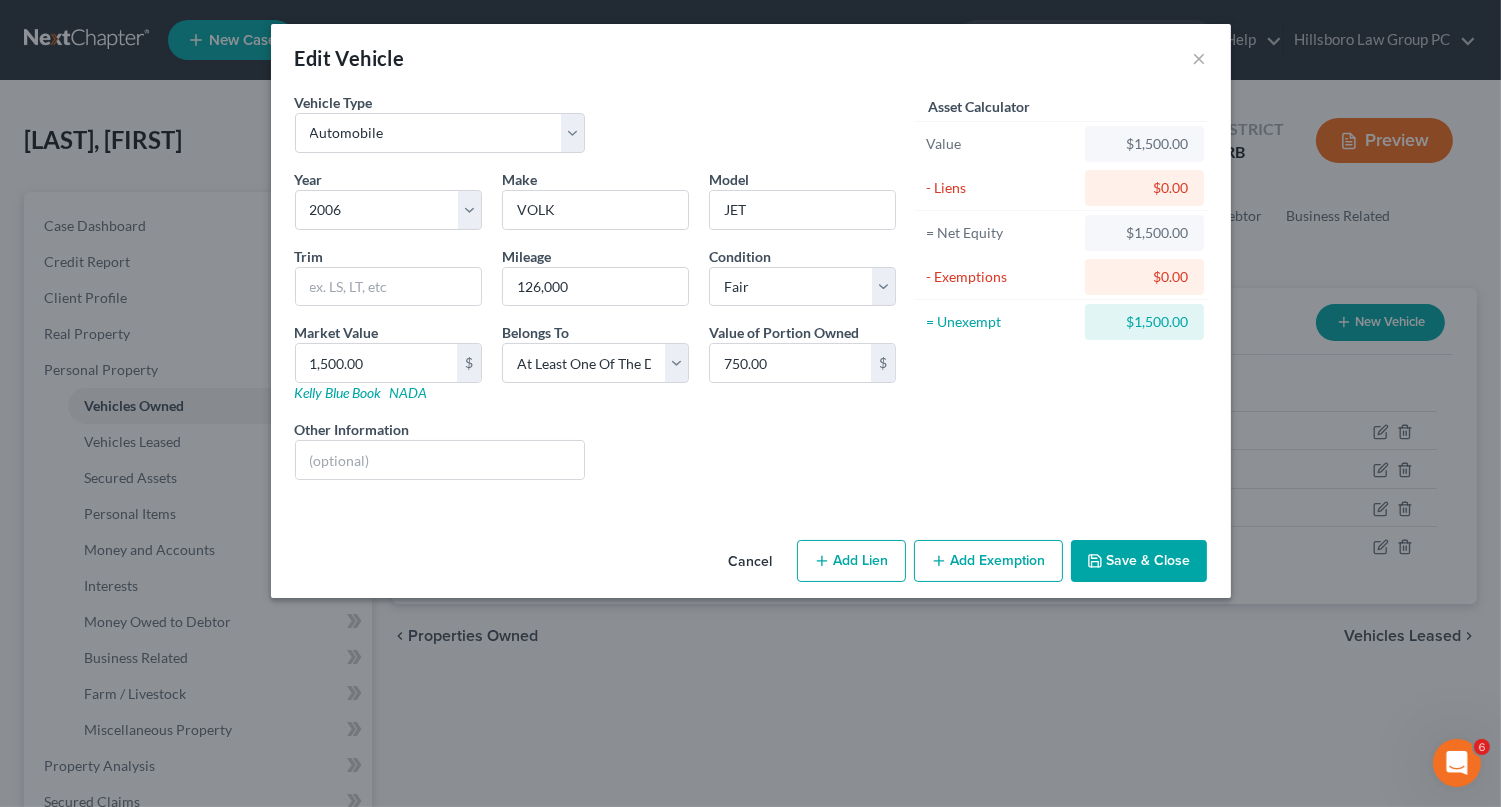 click on "Add Exemption" at bounding box center (988, 561) 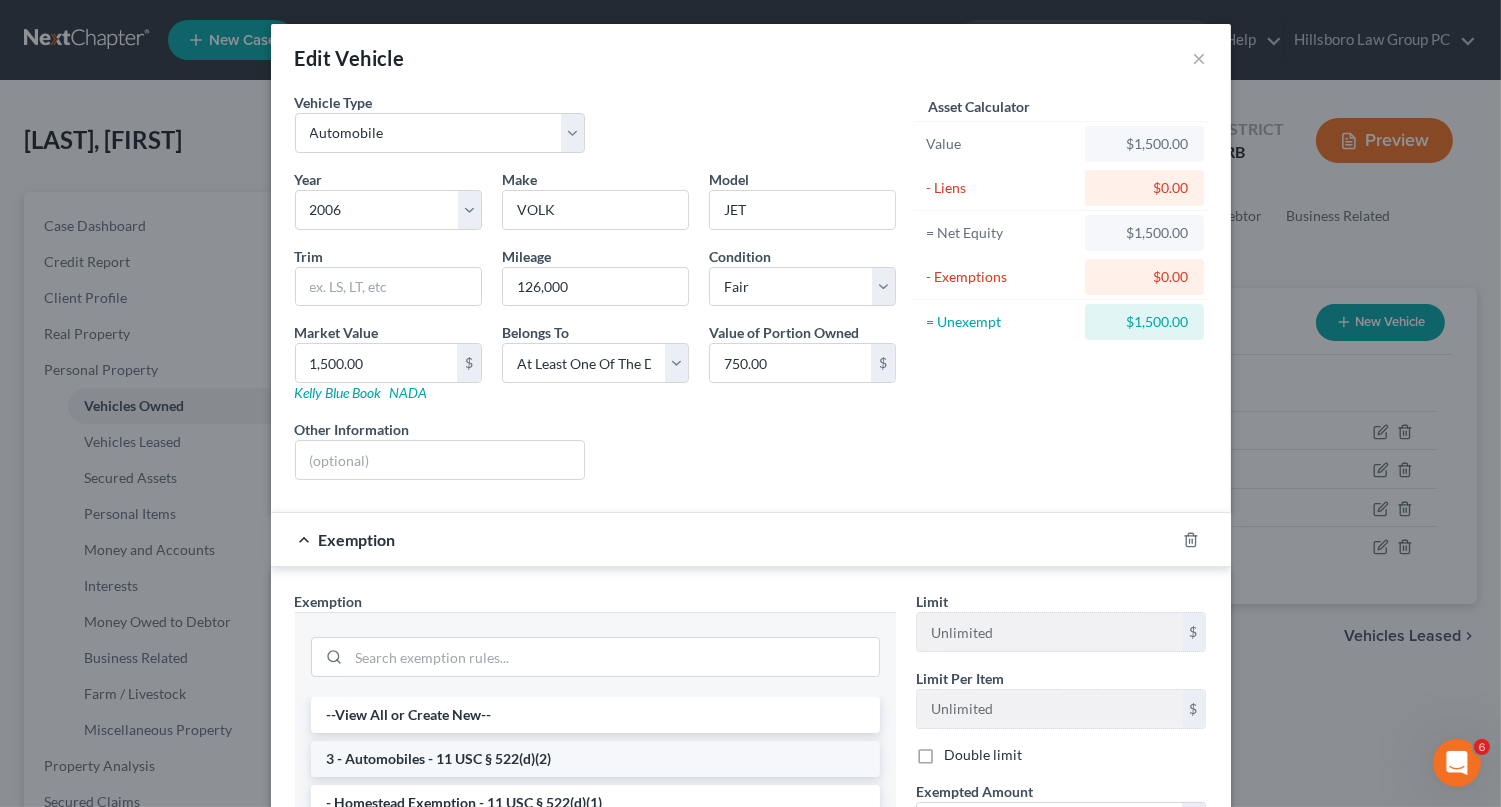 click on "3 - Automobiles - 11 USC § 522(d)(2)" at bounding box center (595, 759) 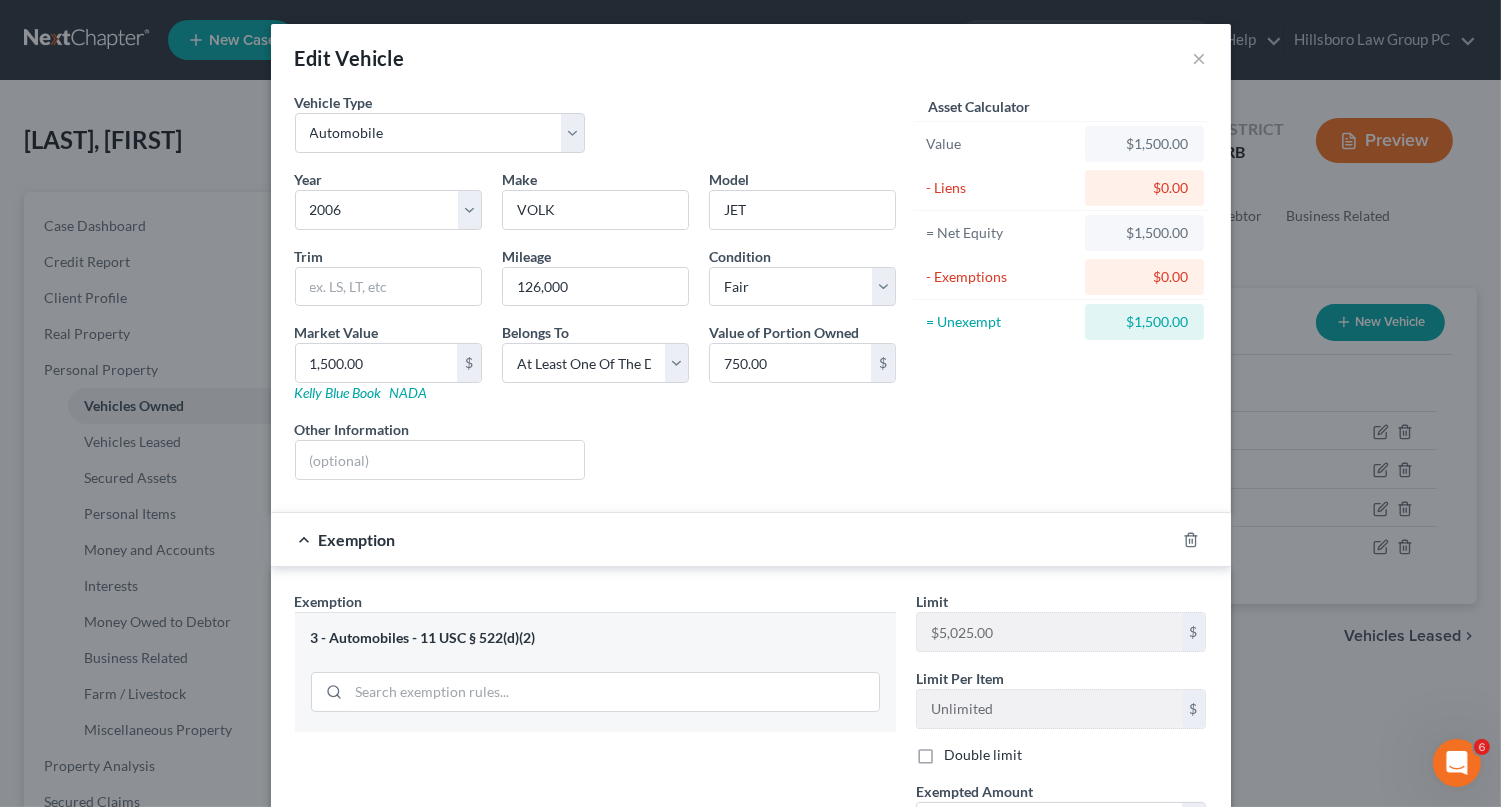 click on "Exemption" at bounding box center (723, 539) 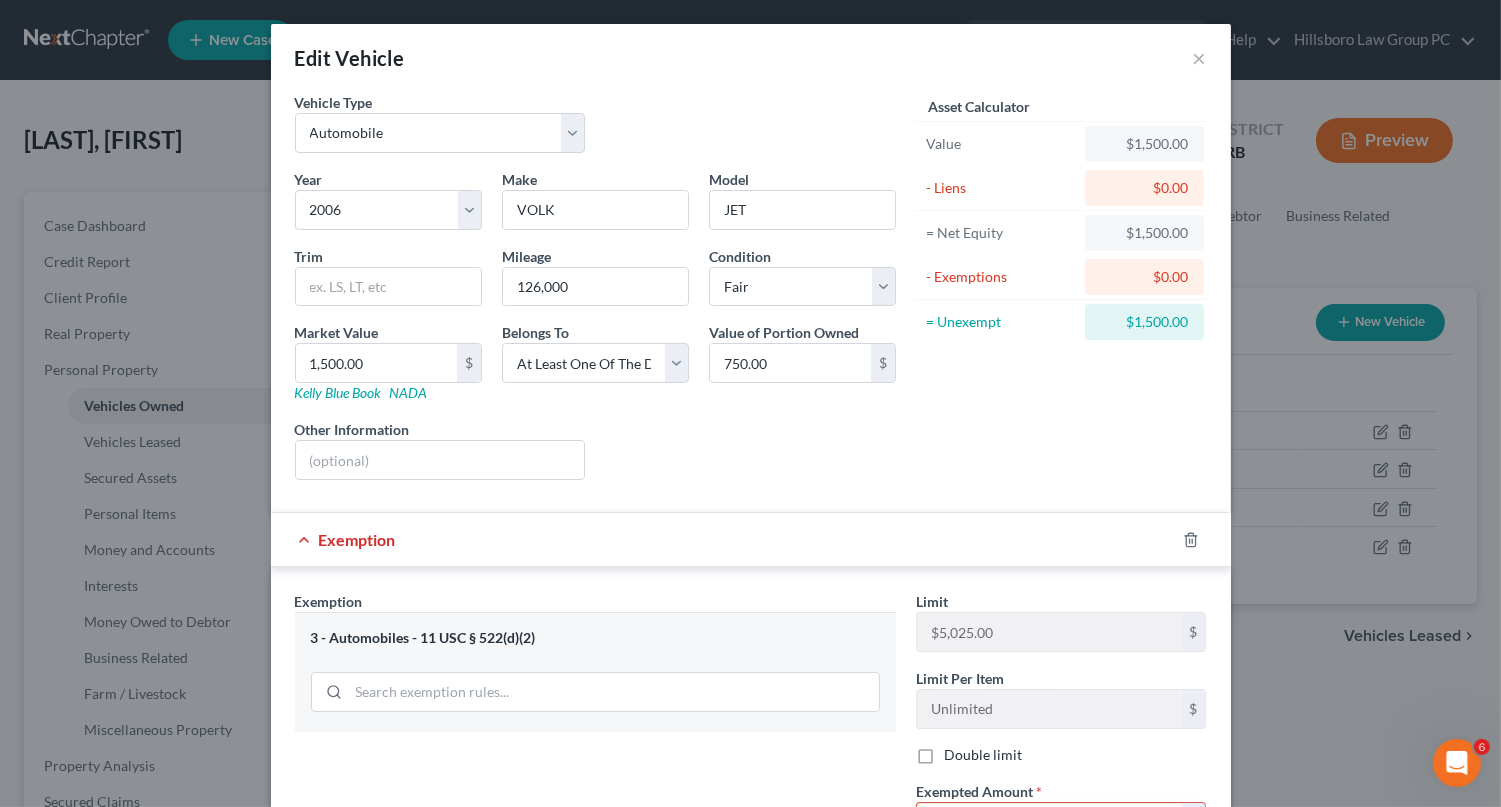 click on "Exemption" at bounding box center [357, 539] 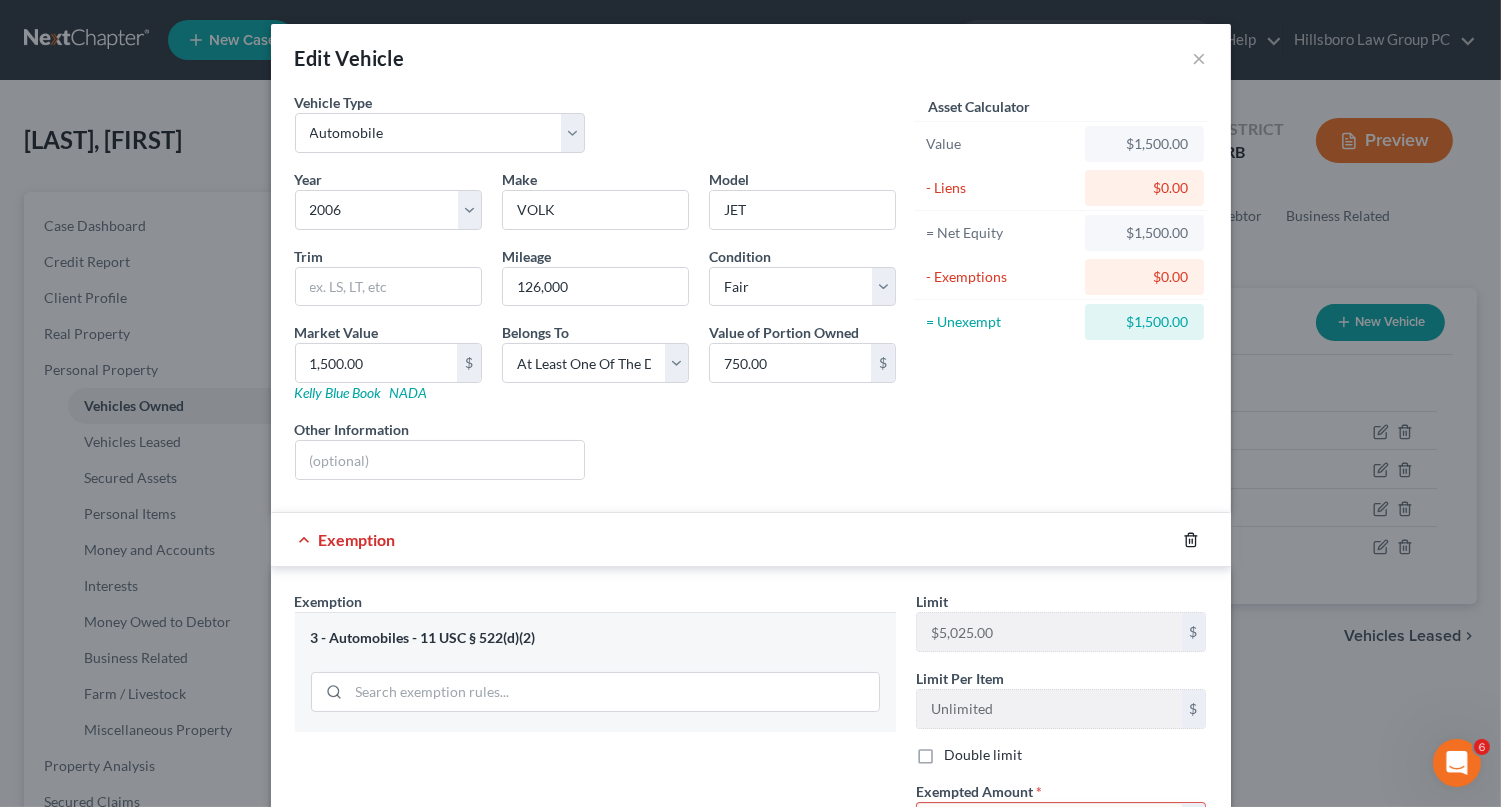 drag, startPoint x: 1074, startPoint y: 404, endPoint x: 1047, endPoint y: 405, distance: 27.018513 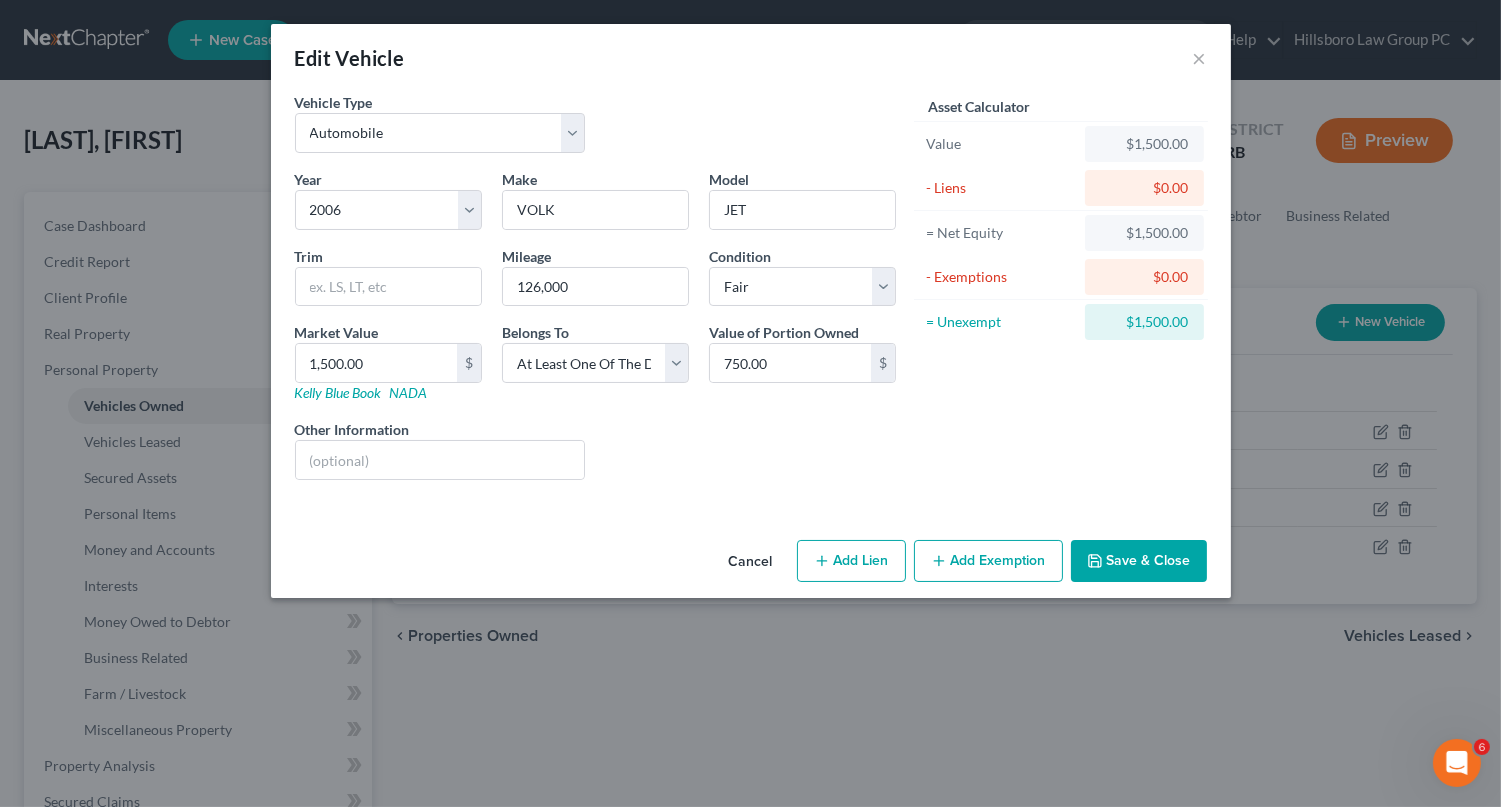 click on "Add Exemption" at bounding box center (988, 561) 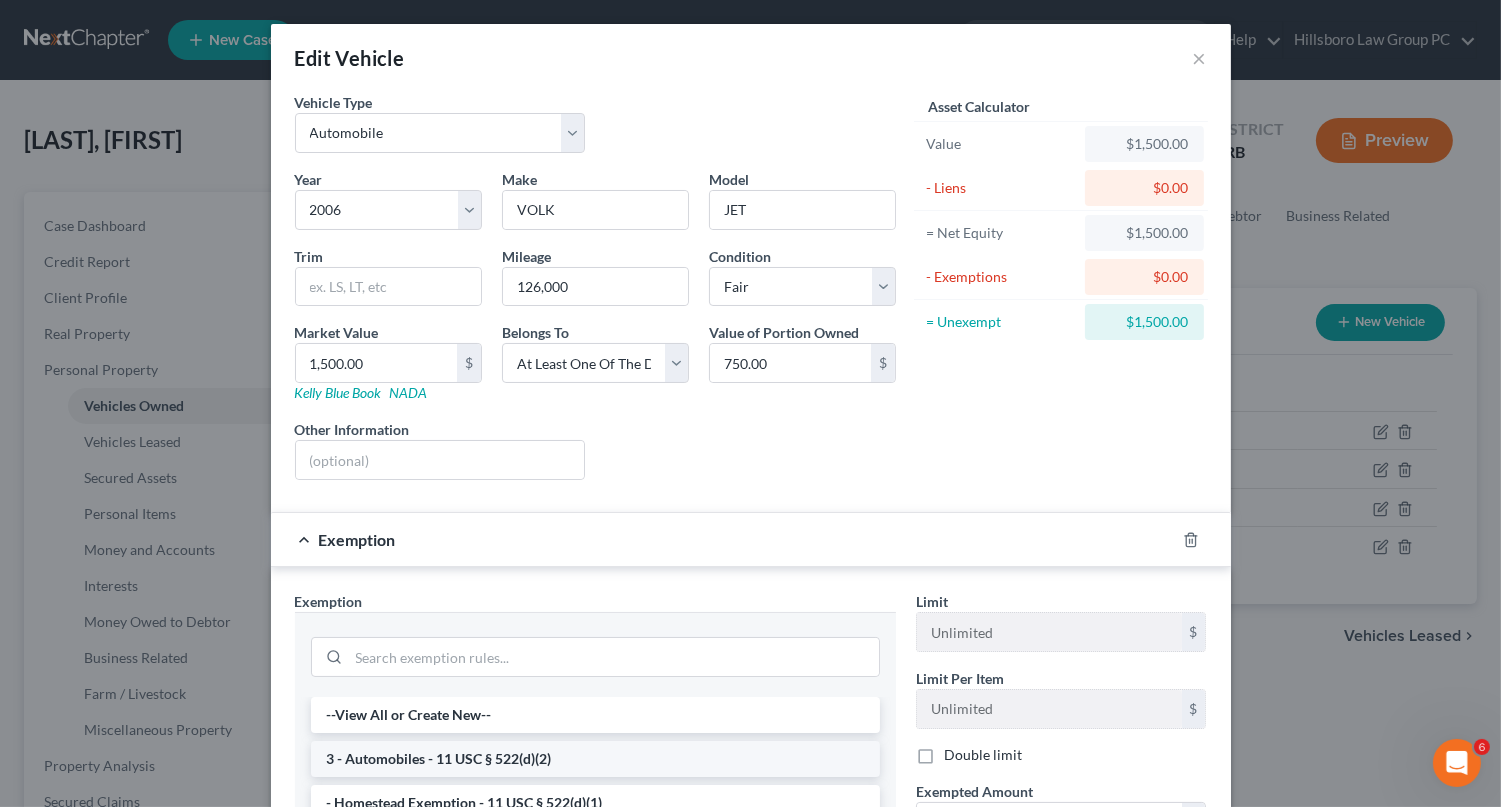 click on "3 - Automobiles - 11 USC § 522(d)(2)" at bounding box center [595, 759] 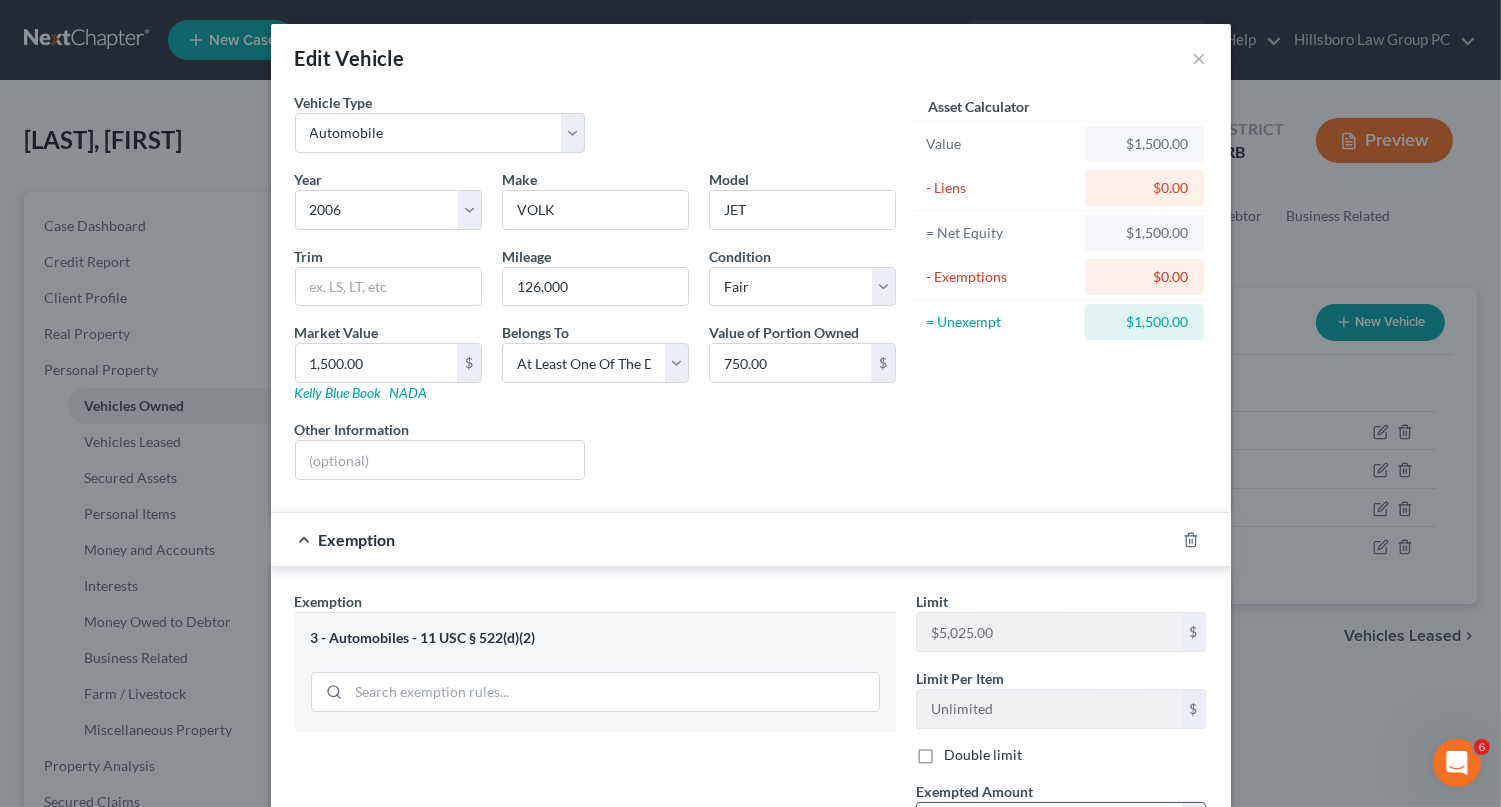 click at bounding box center (1049, 822) 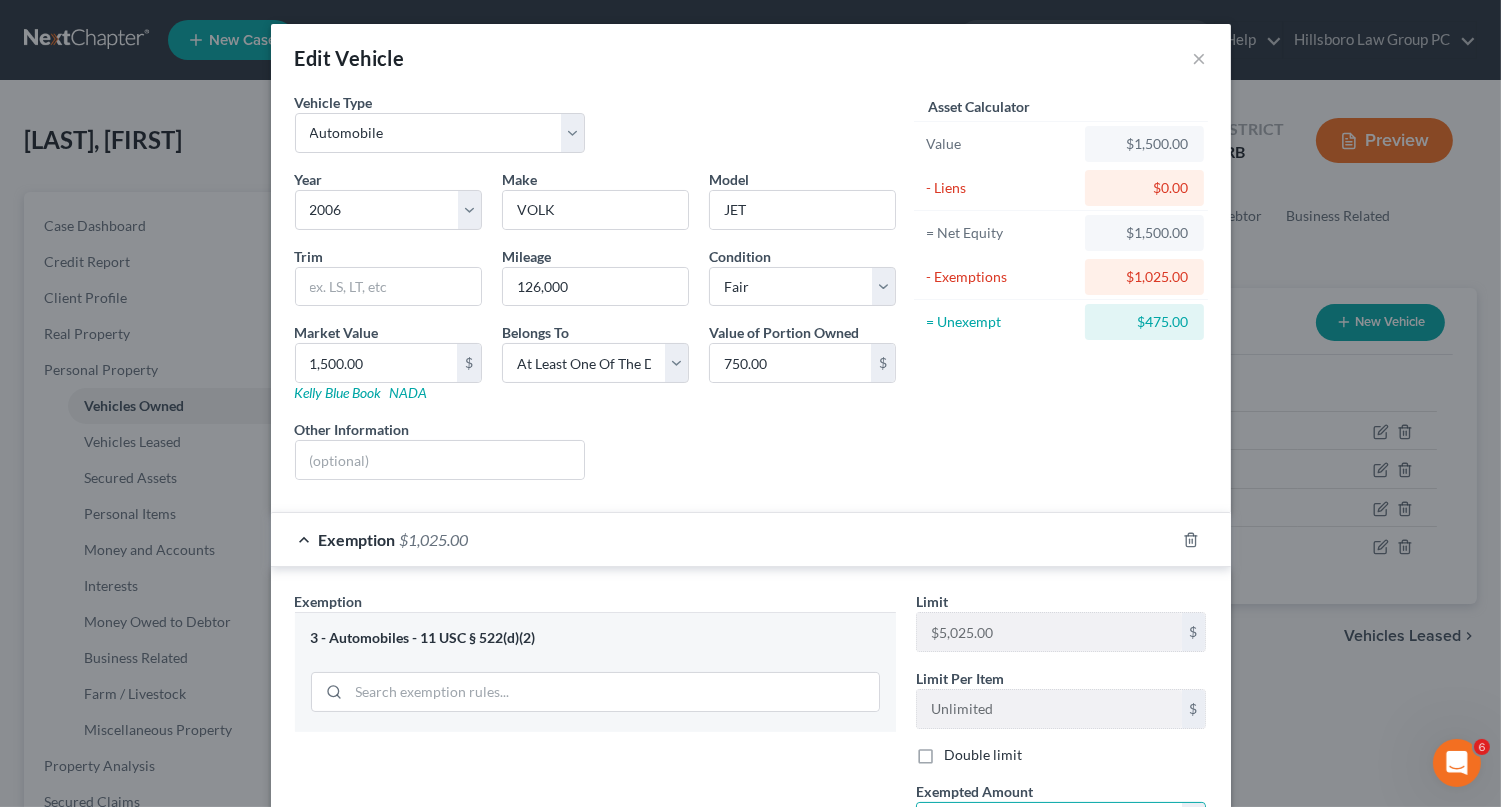 type on "[NUMBER]" 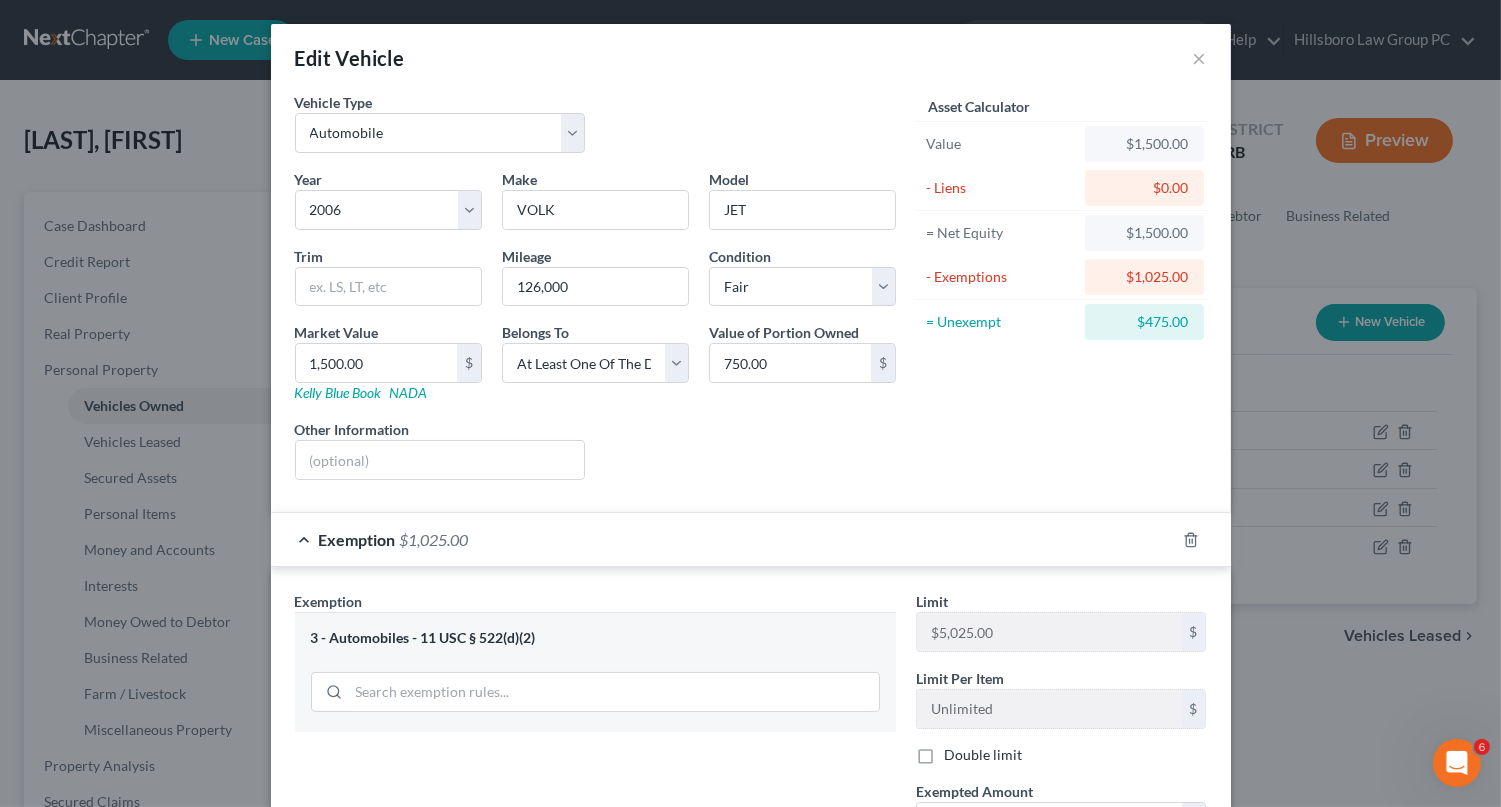 click on "Add Exemption" at bounding box center (988, 1000) 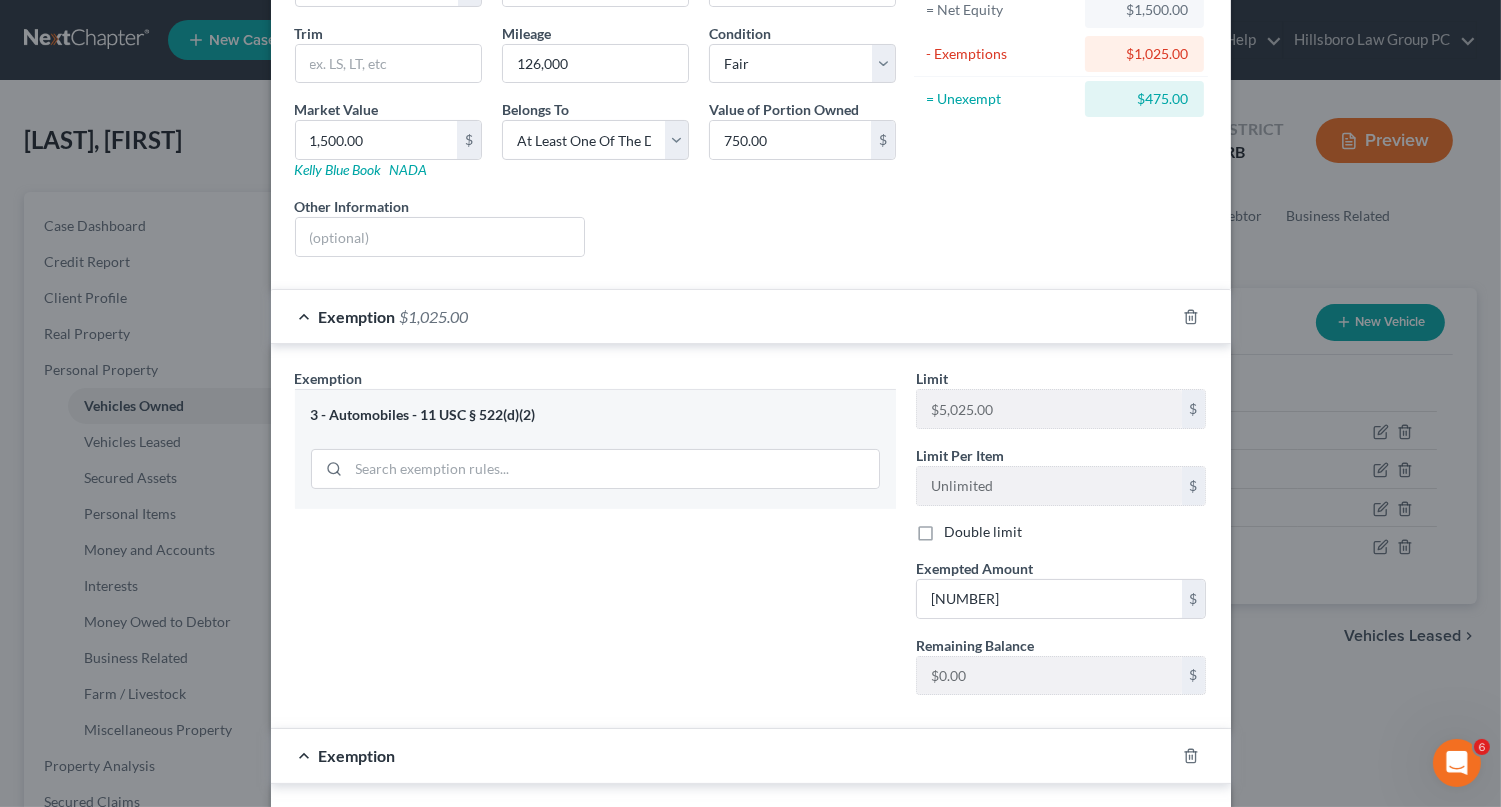 scroll, scrollTop: 300, scrollLeft: 0, axis: vertical 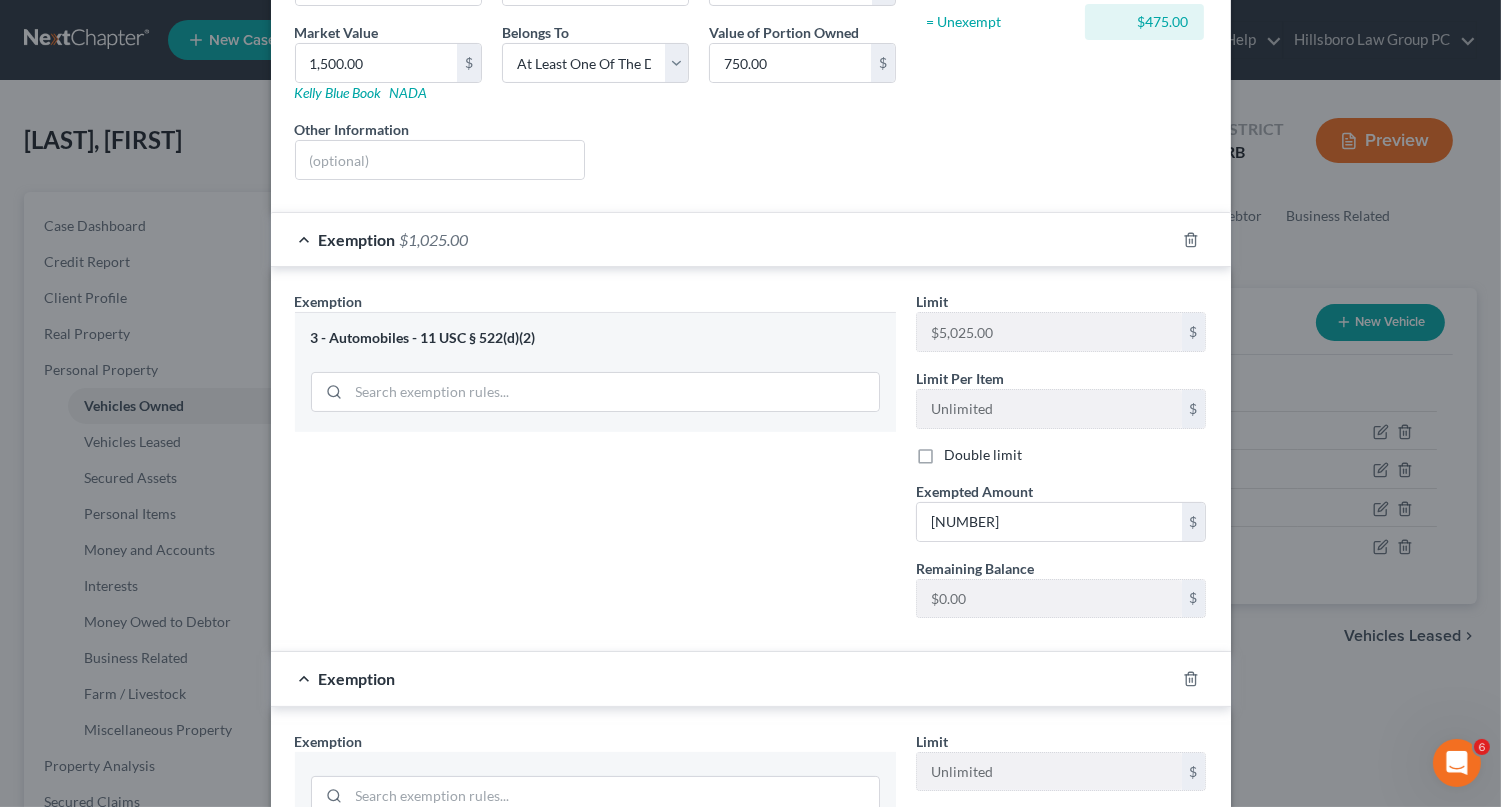 click on "14 - Wildcard Exemption (unused homestead) - 11 U.S.C. § 522 (d)(5)" at bounding box center [595, 1037] 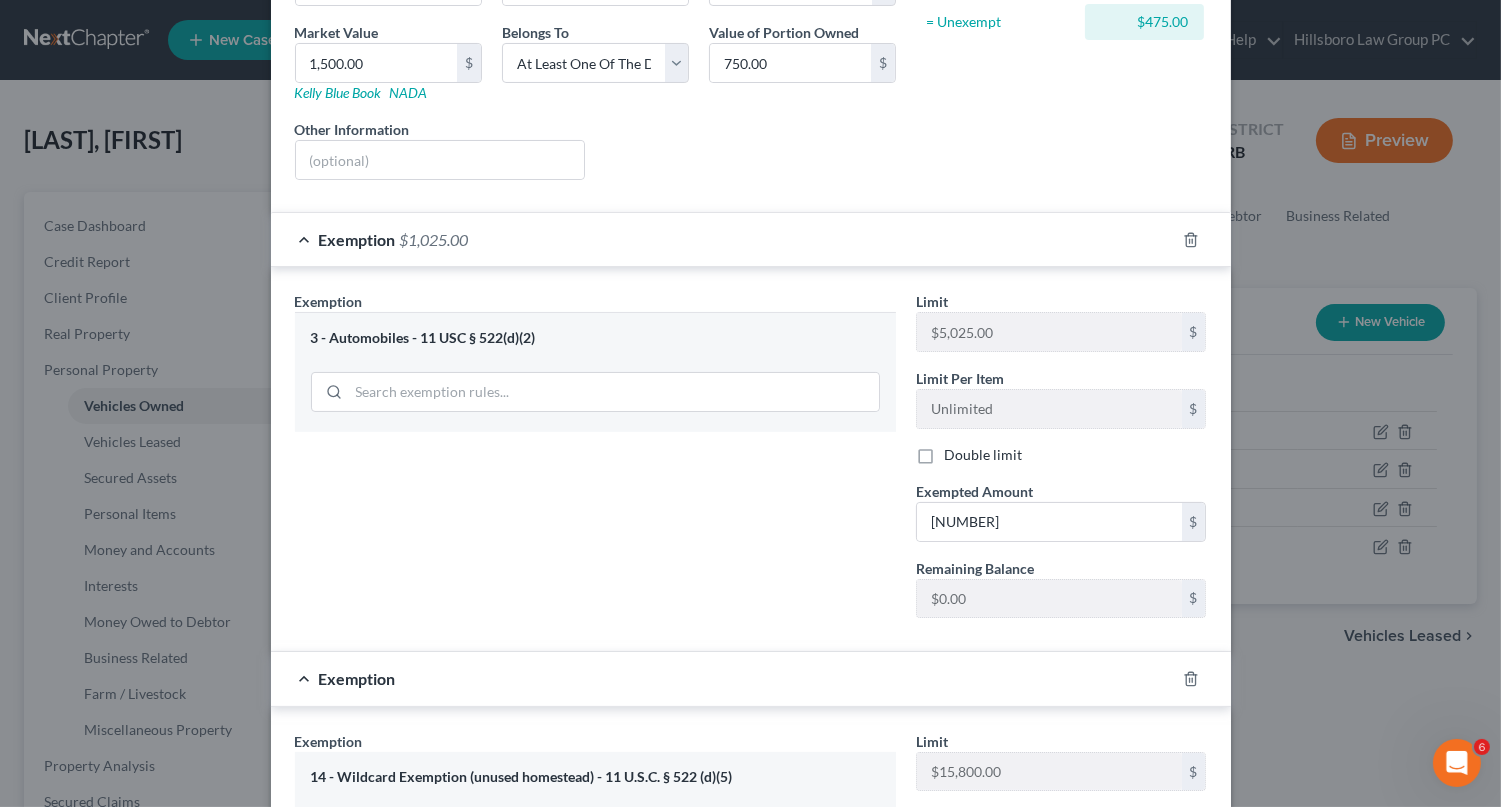 click at bounding box center [1049, 961] 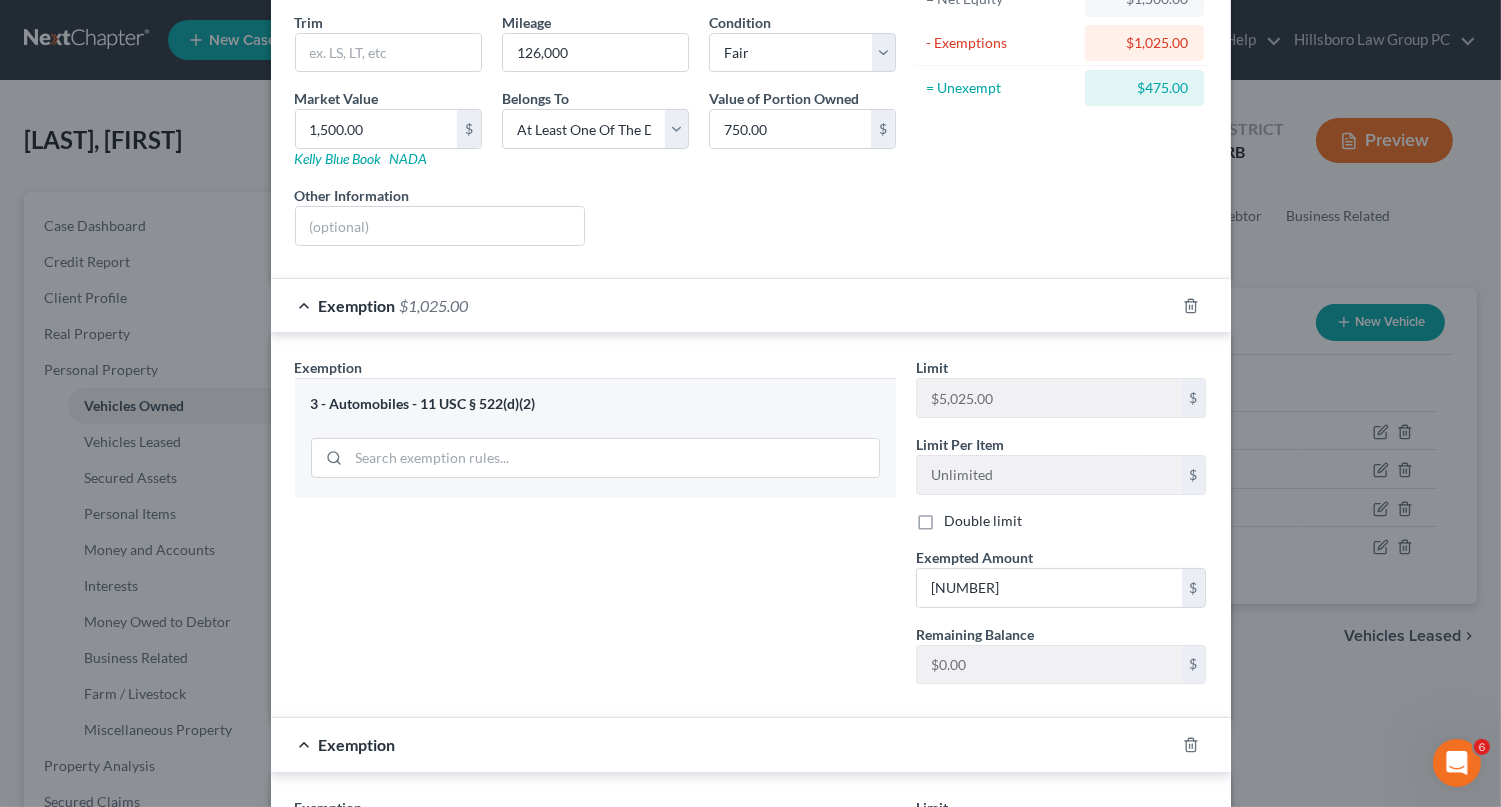scroll, scrollTop: 300, scrollLeft: 0, axis: vertical 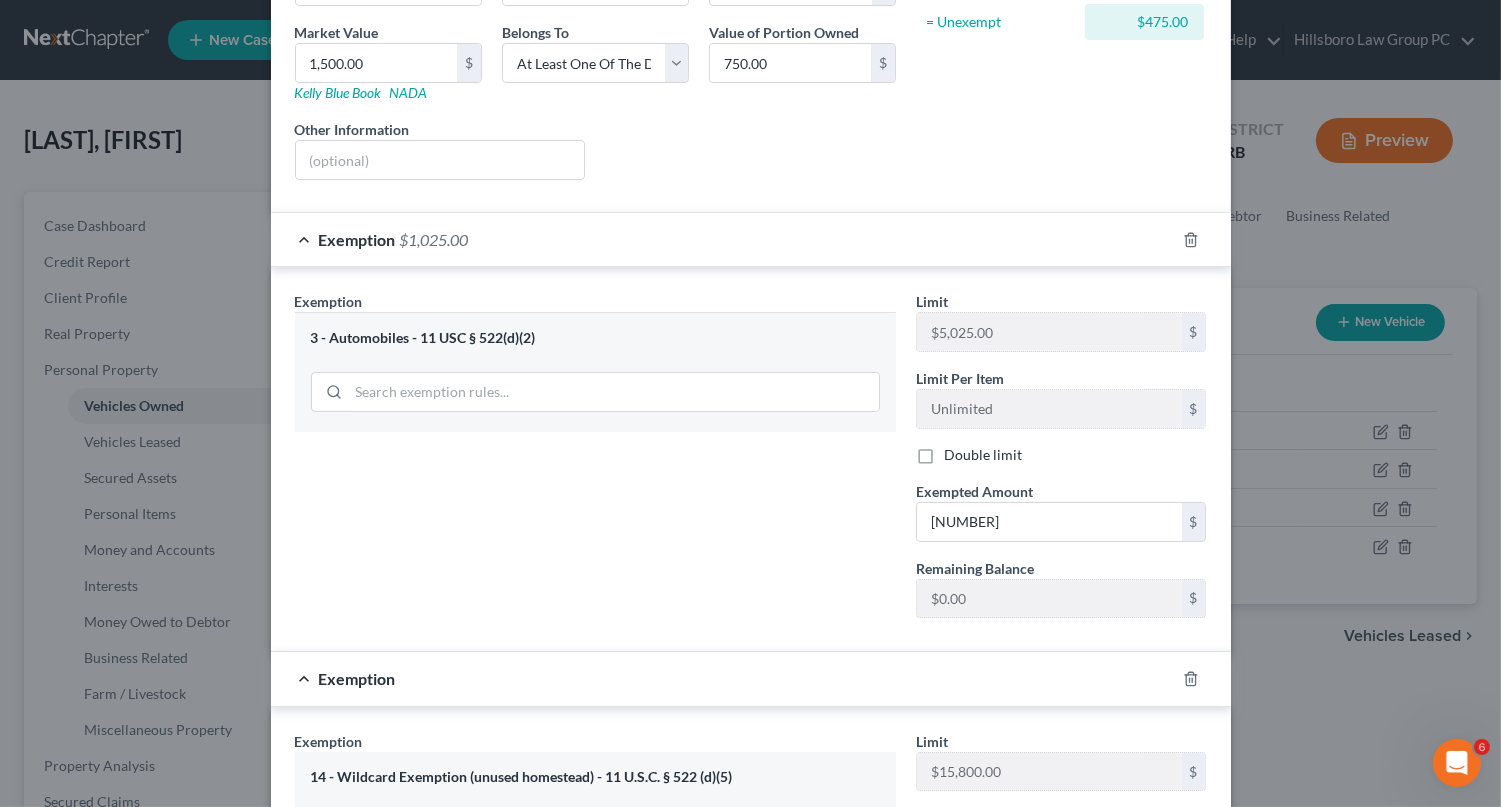 click at bounding box center [1049, 961] 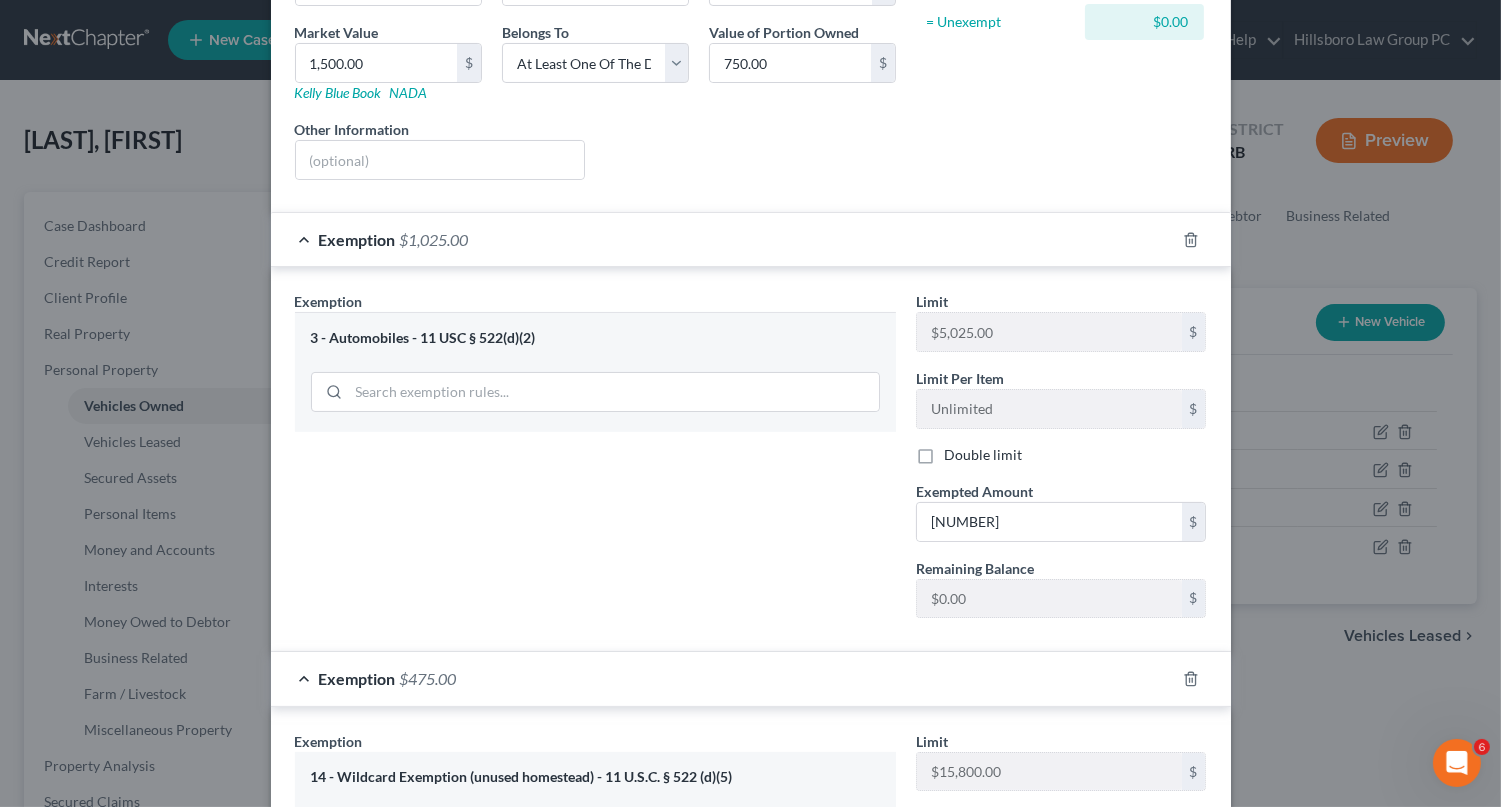 type on "475" 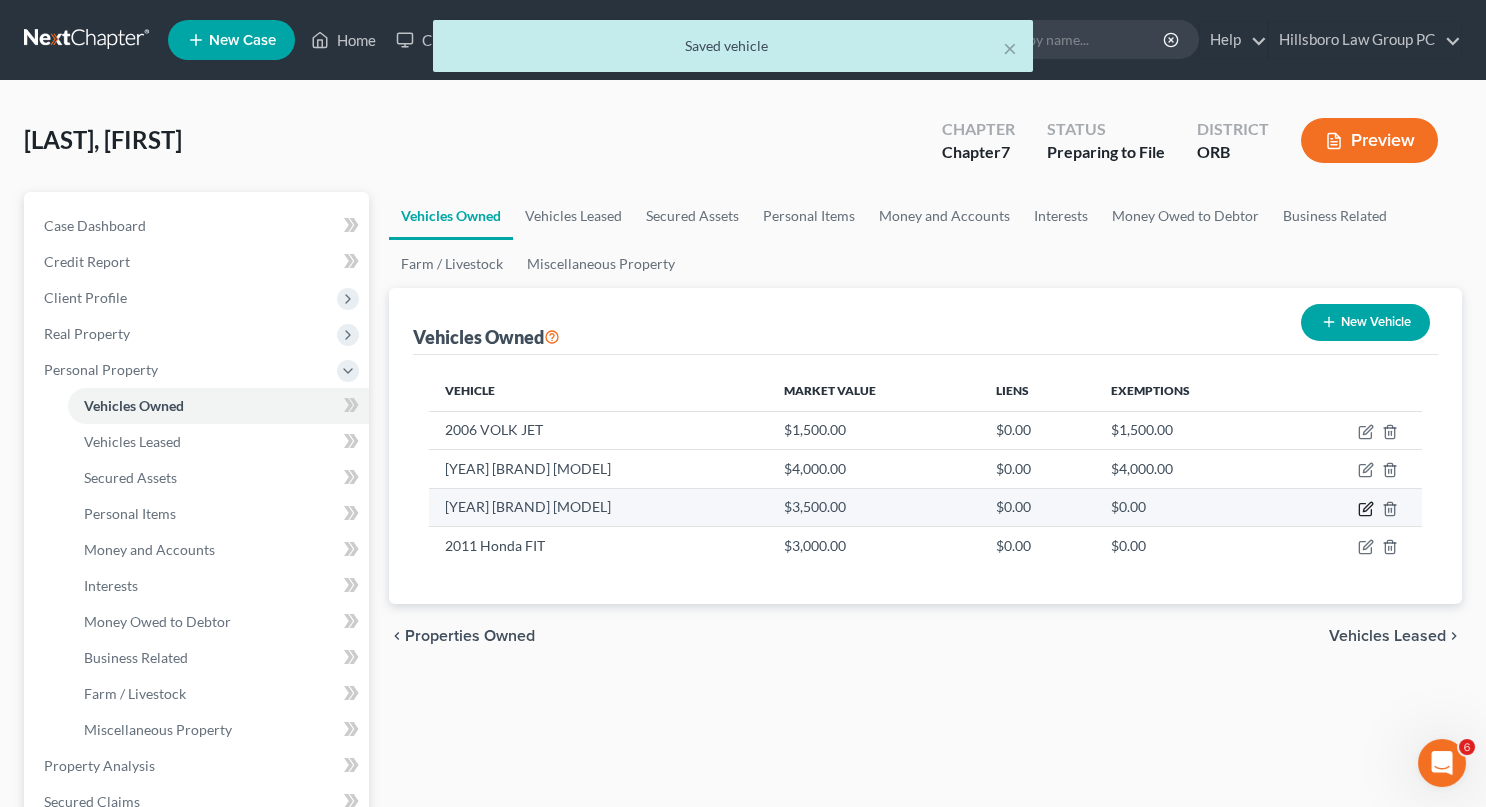 click 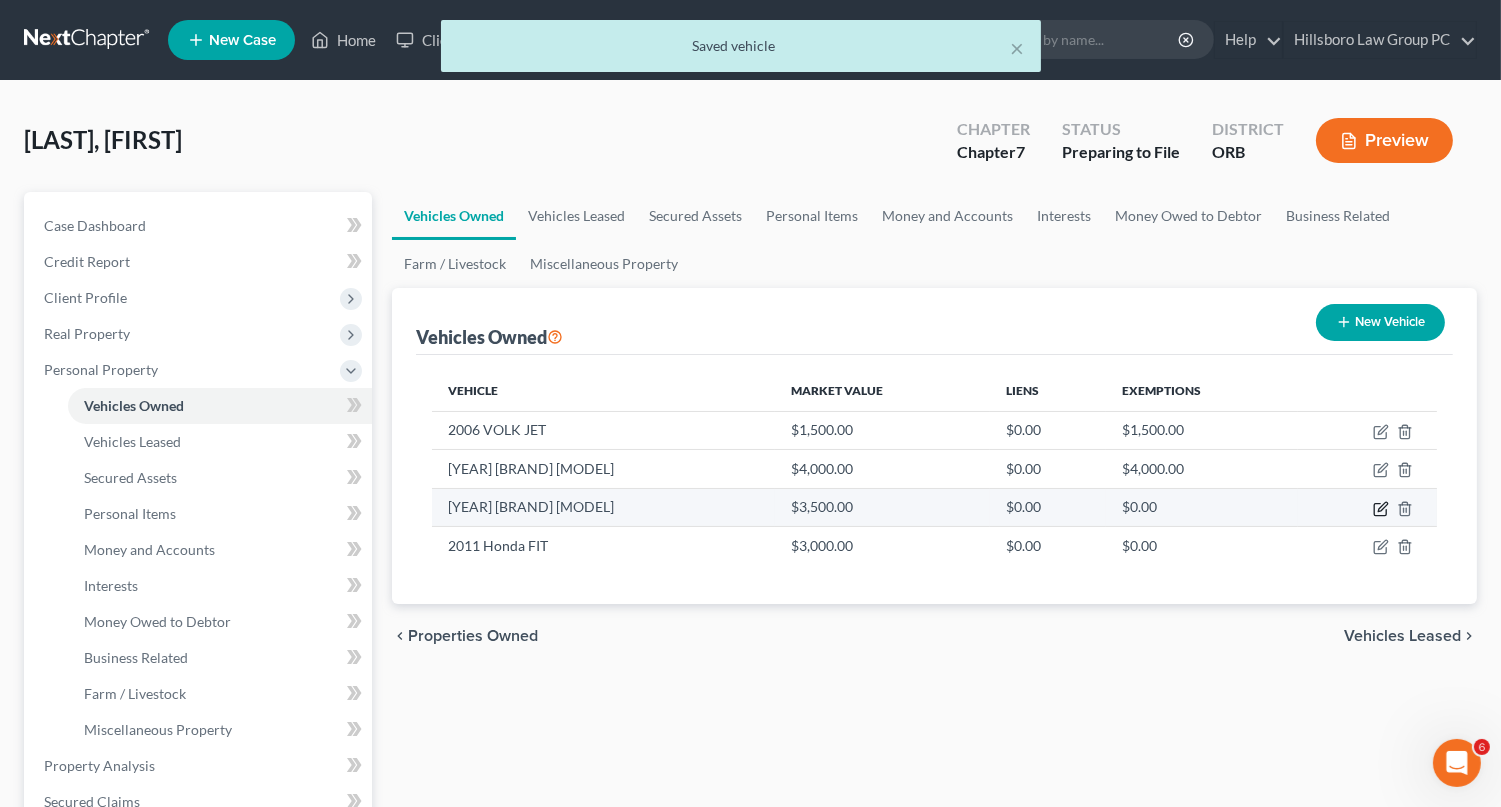 select on "0" 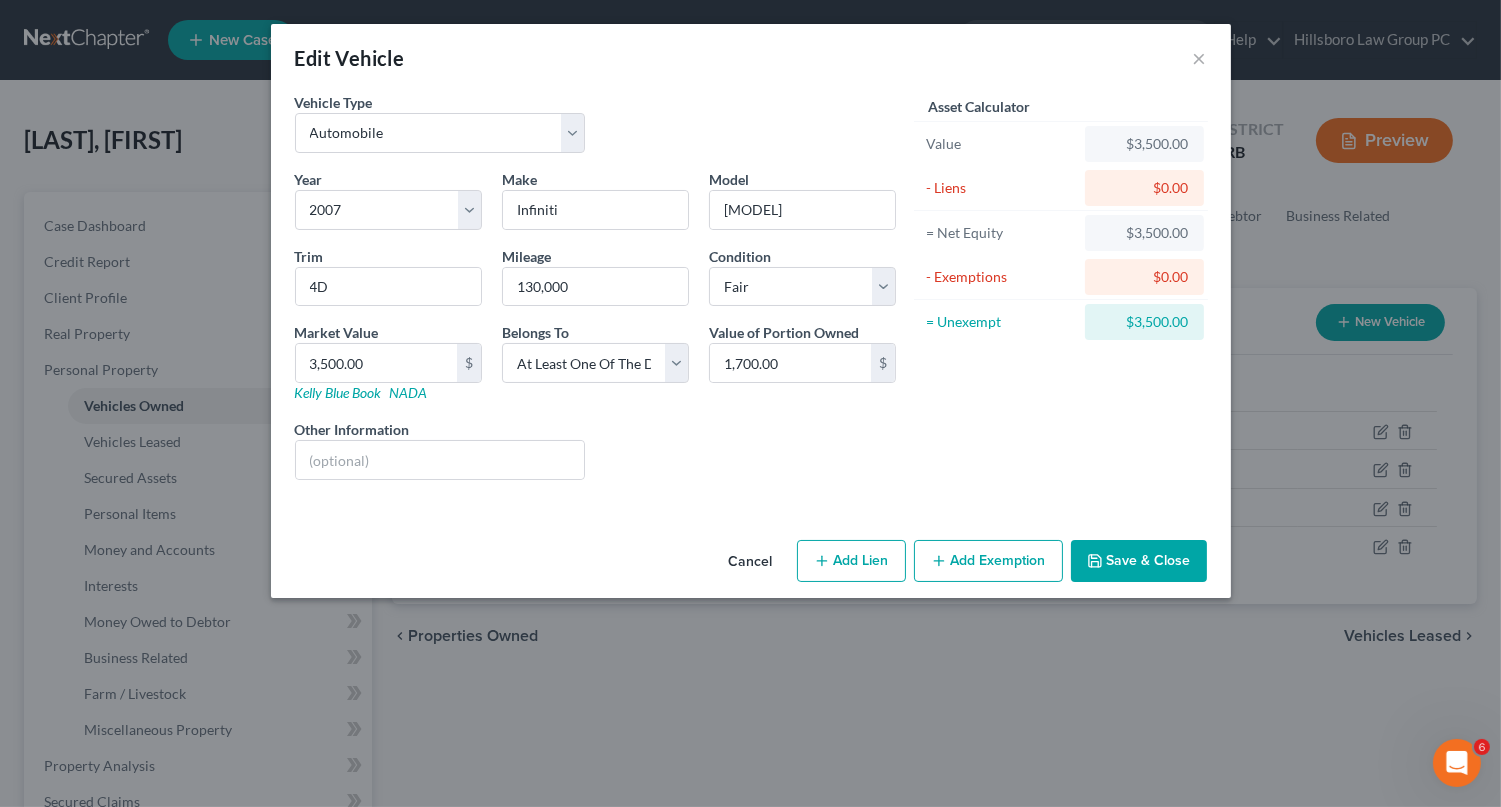 click on "Add Exemption" at bounding box center (988, 561) 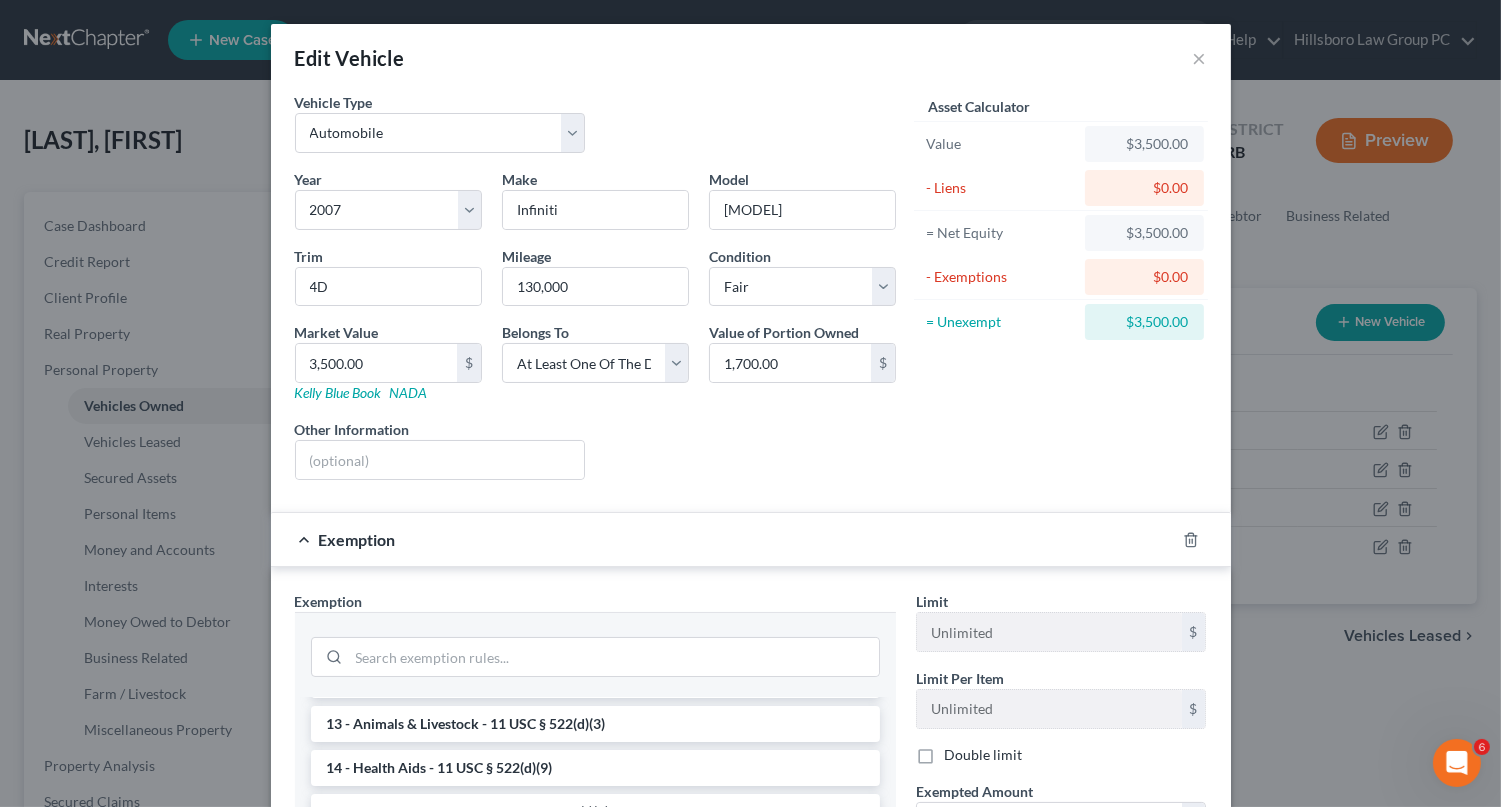 scroll, scrollTop: 300, scrollLeft: 0, axis: vertical 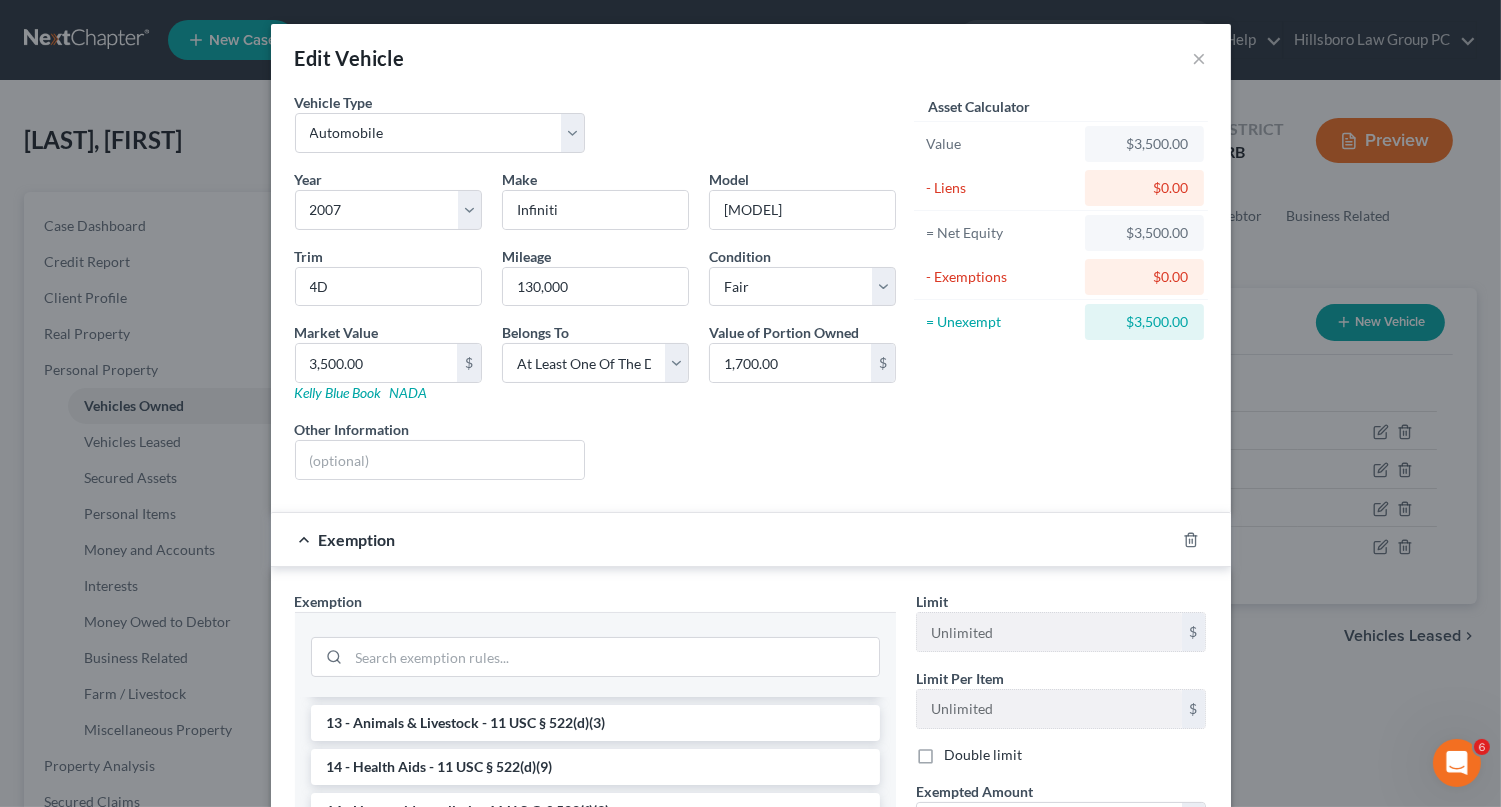 click on "14 - Wildcard Exemption (unused homestead) - 11 U.S.C. § 522 (d)(5)" at bounding box center (595, 899) 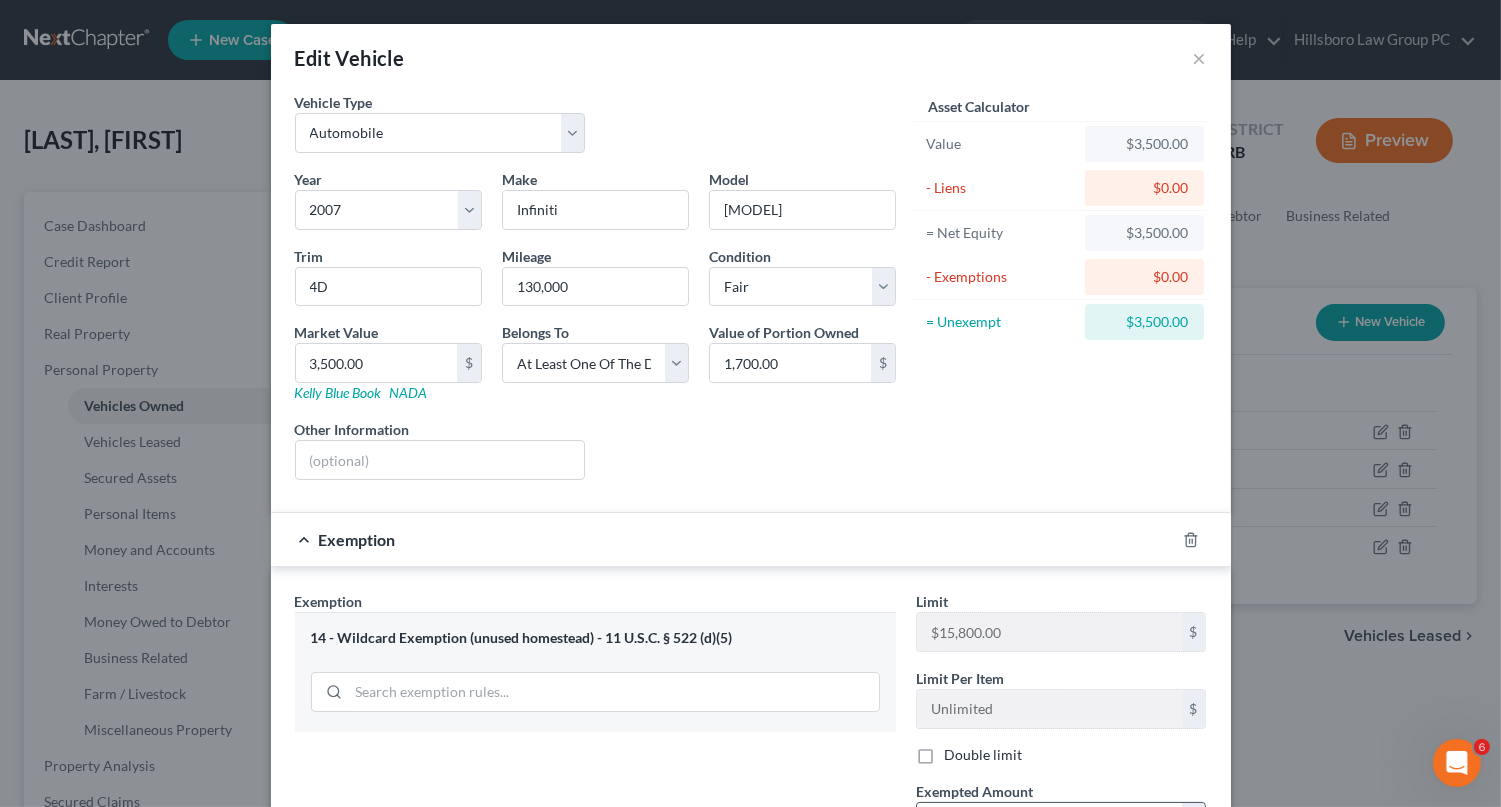 click at bounding box center [1049, 822] 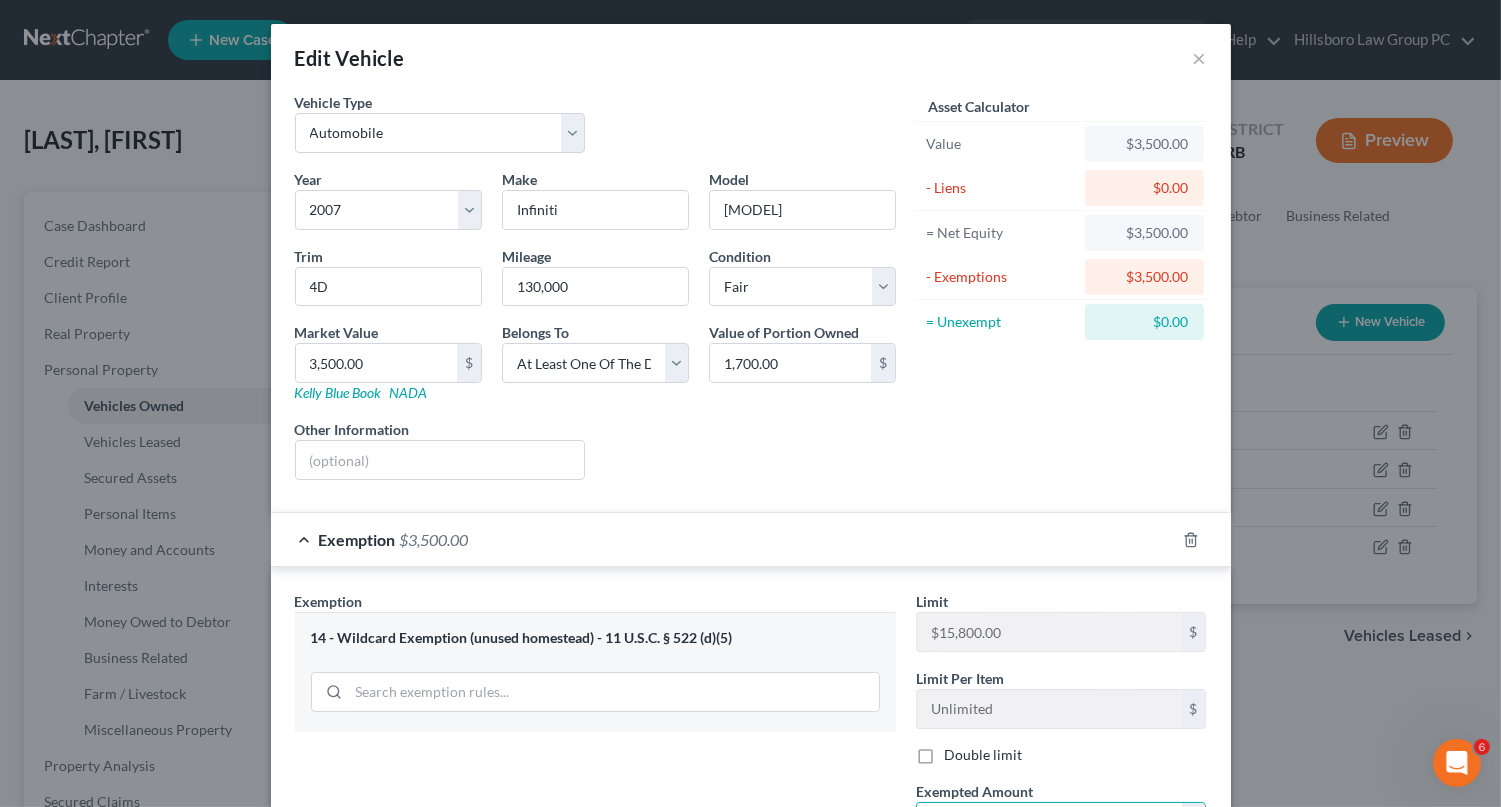 type on "3,500" 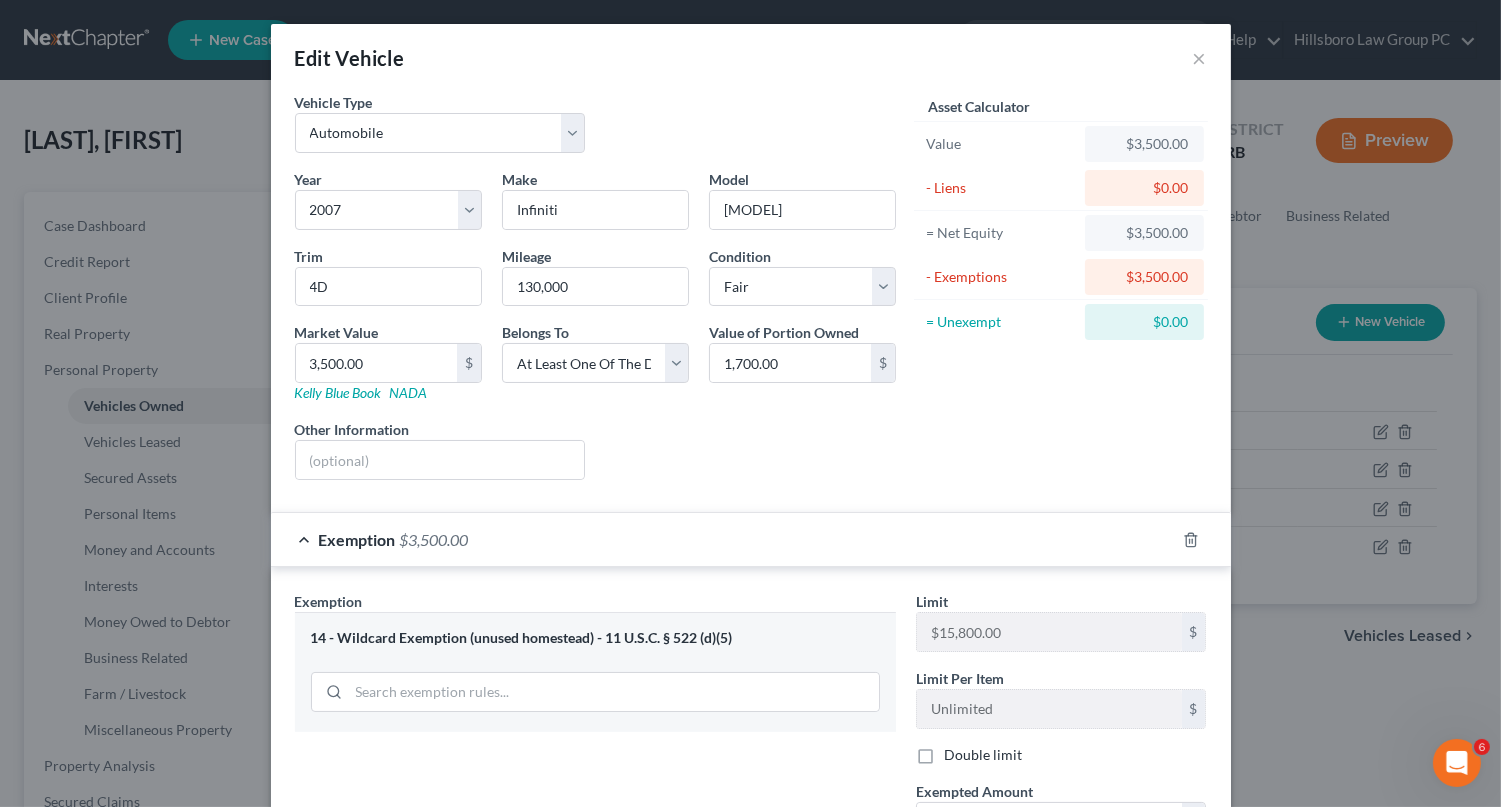 click on "Save & Close" at bounding box center [1139, 1000] 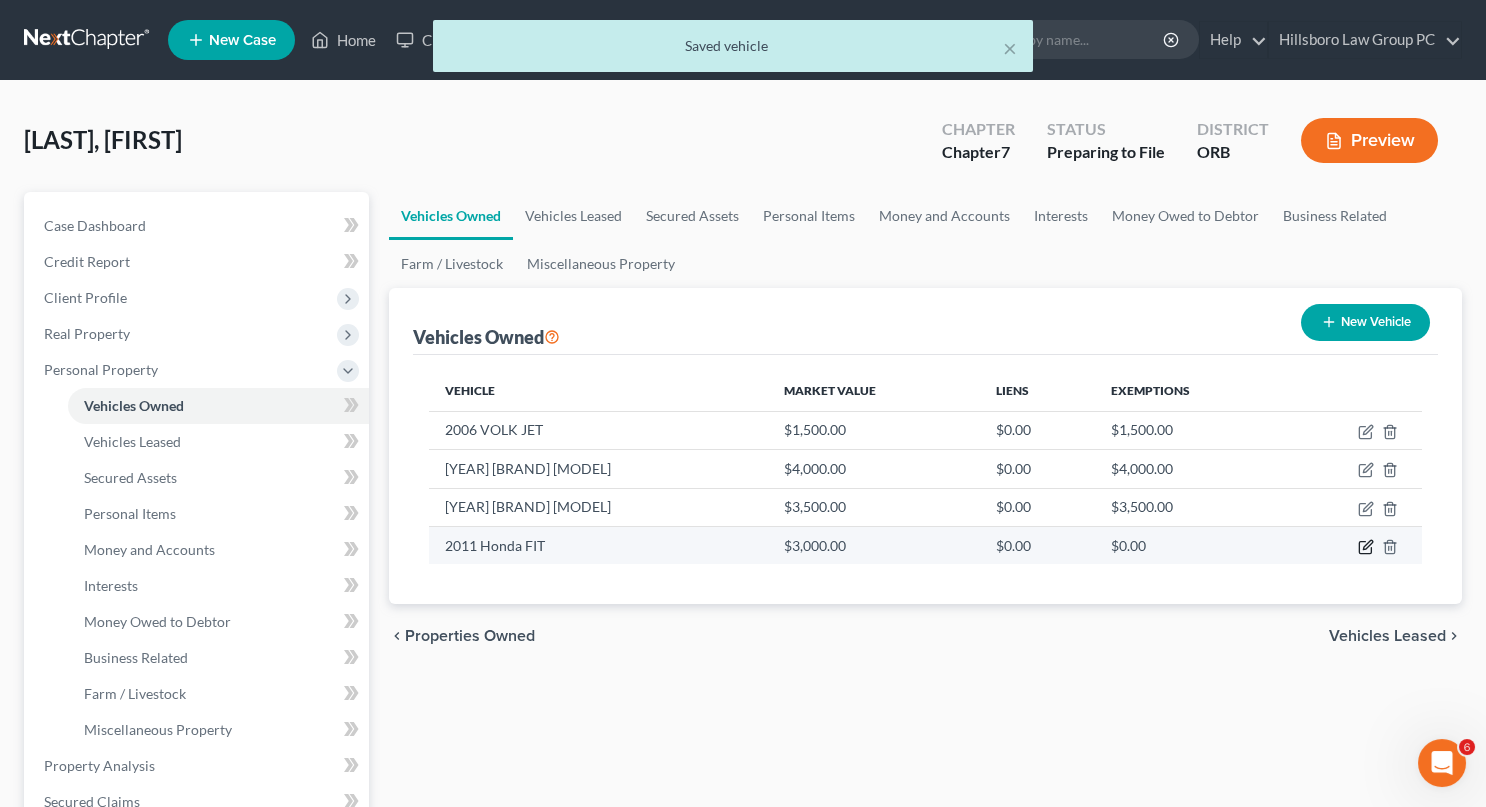 click 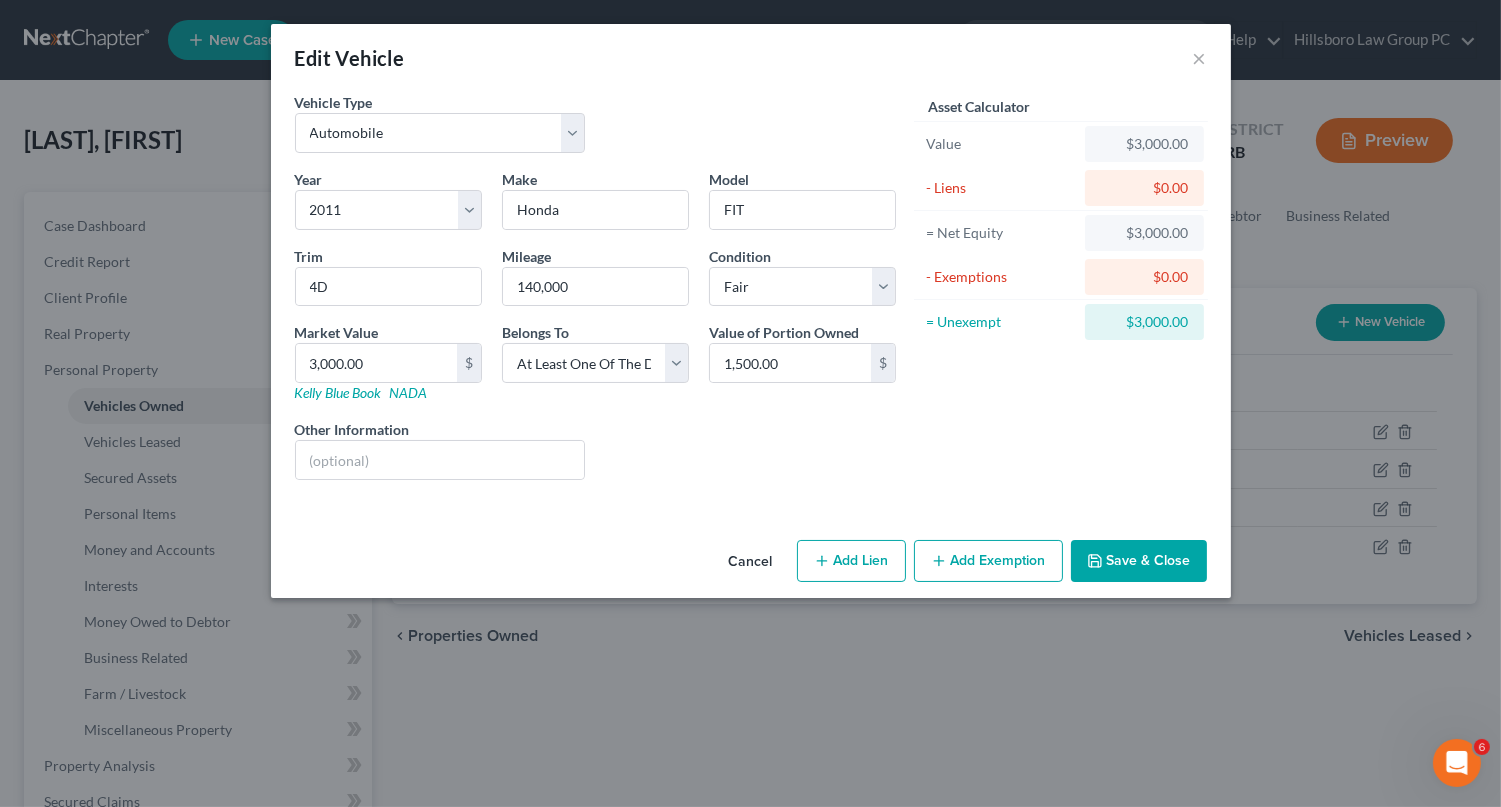 click on "Add Exemption" at bounding box center (988, 561) 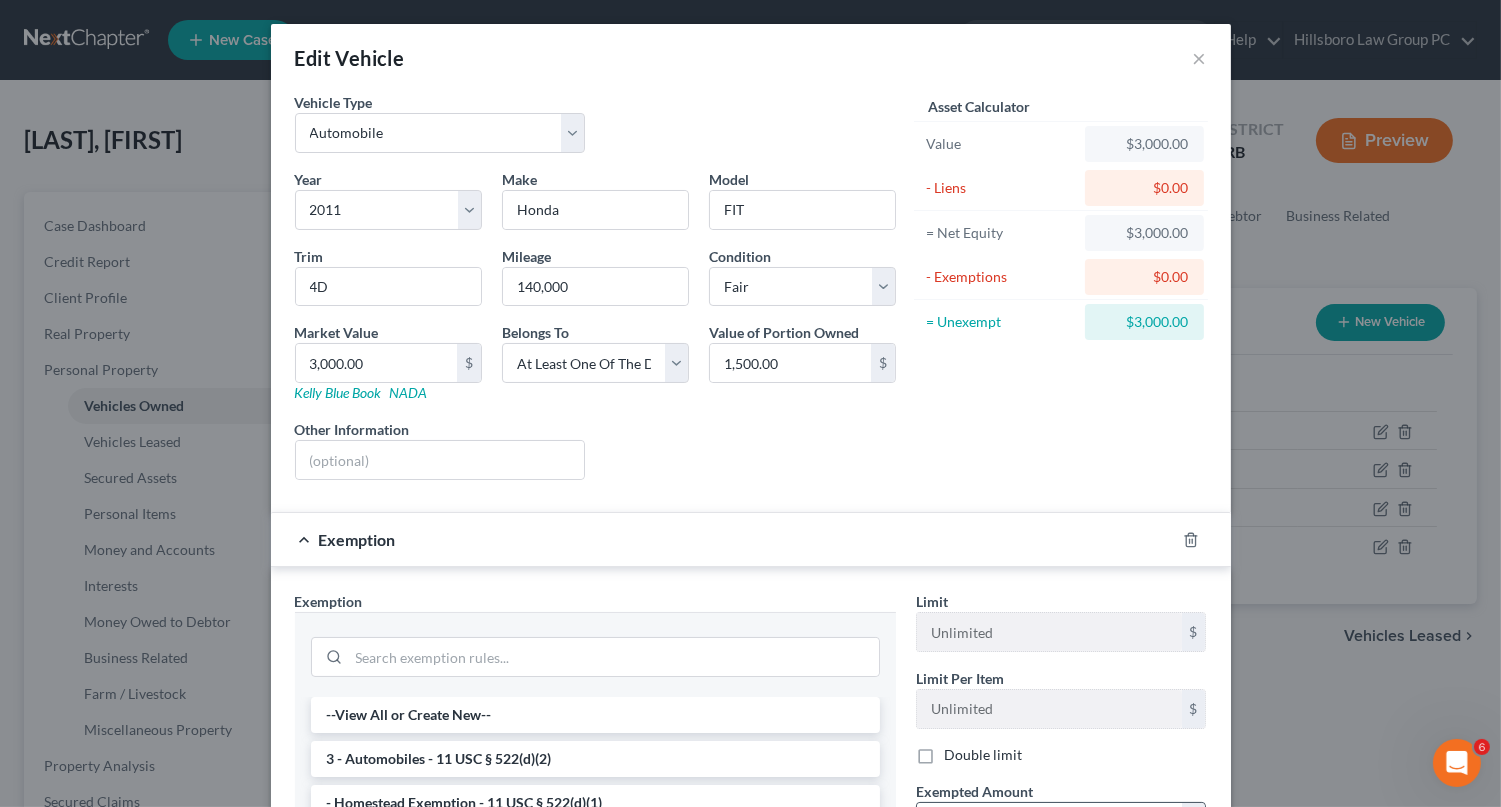 click at bounding box center [1049, 822] 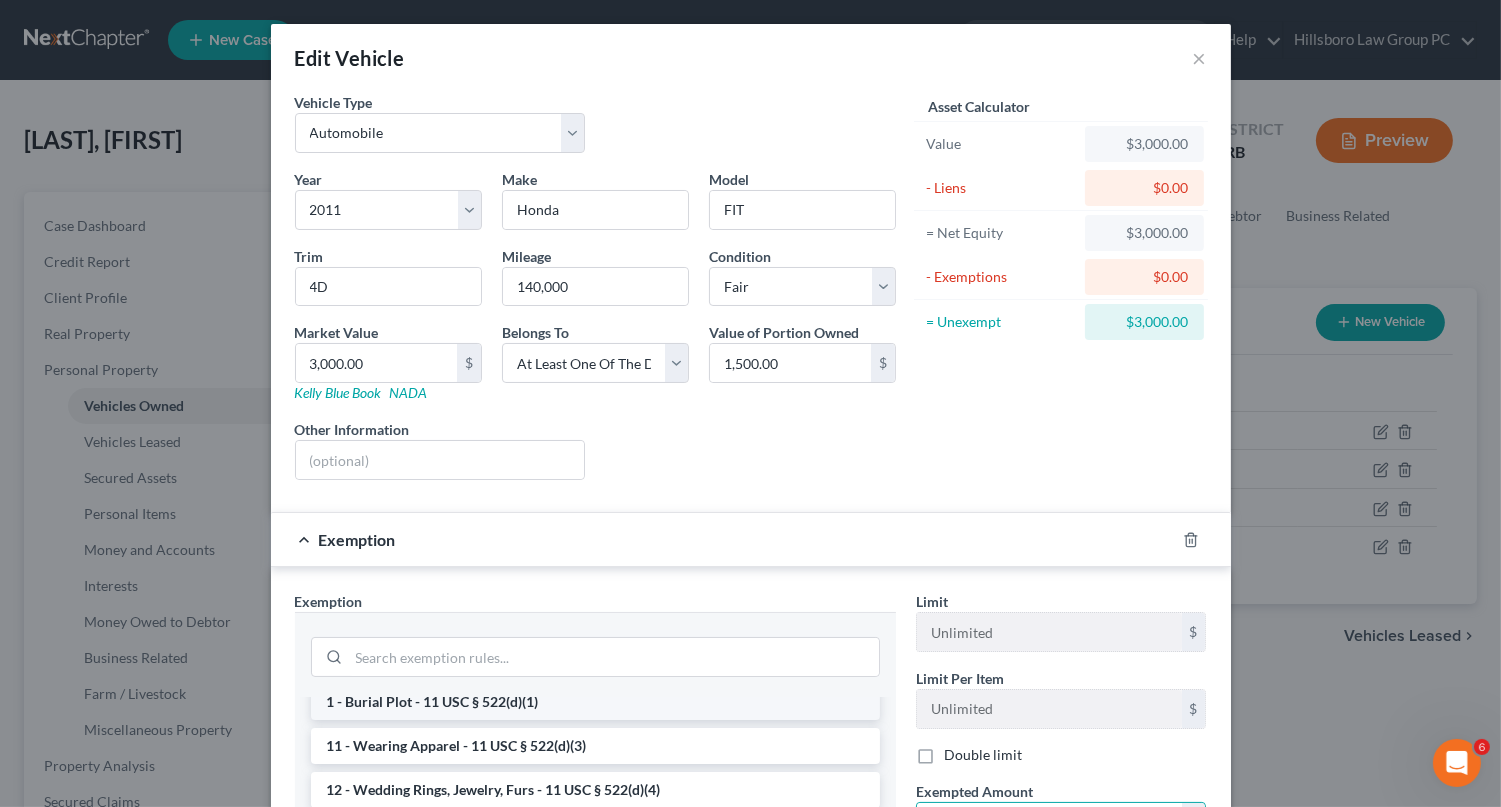 scroll, scrollTop: 199, scrollLeft: 0, axis: vertical 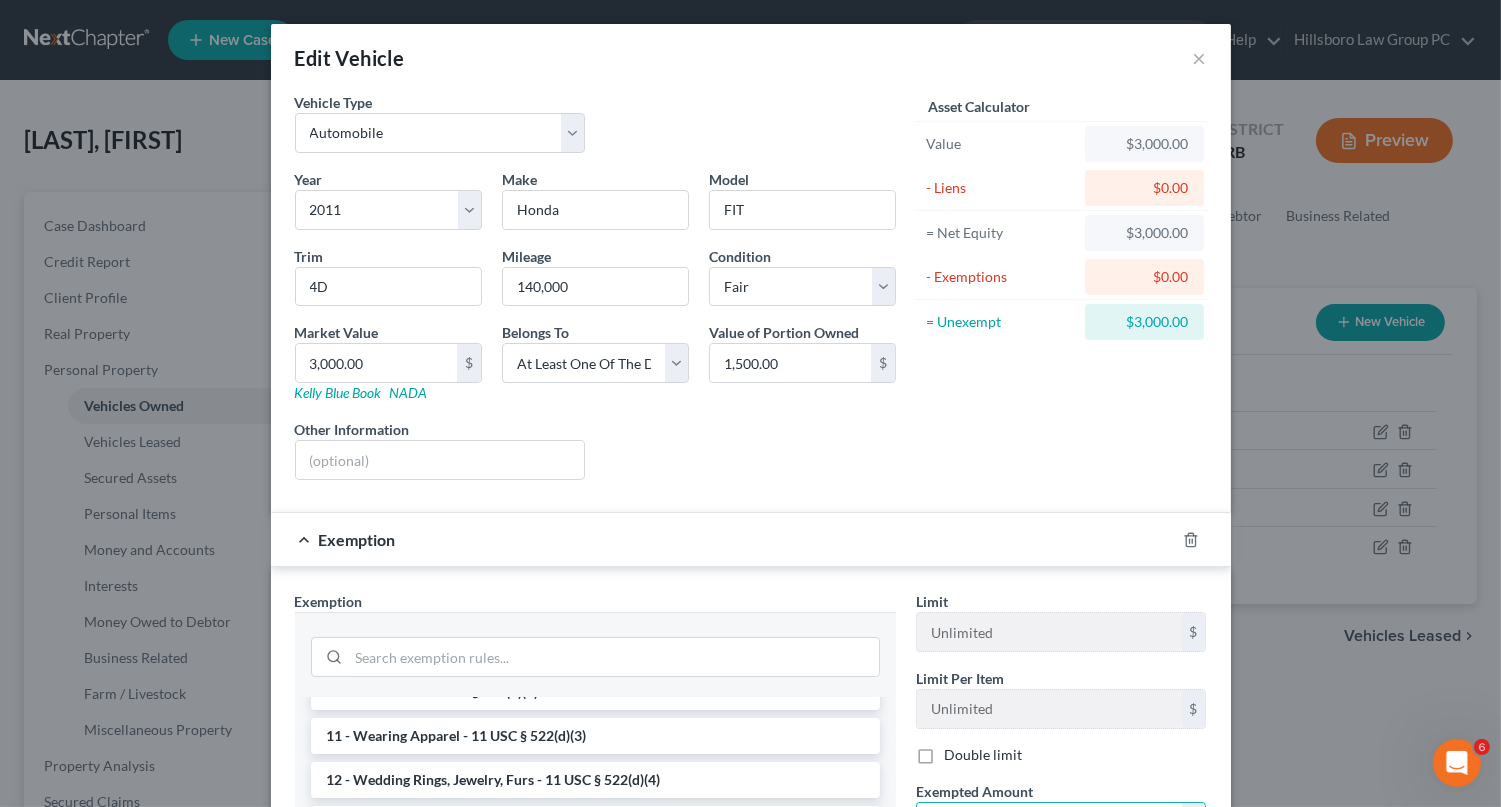 click on "14 - Wildcard Exemption (unused homestead) - 11 U.S.C. § 522 (d)(5)" at bounding box center (595, 1000) 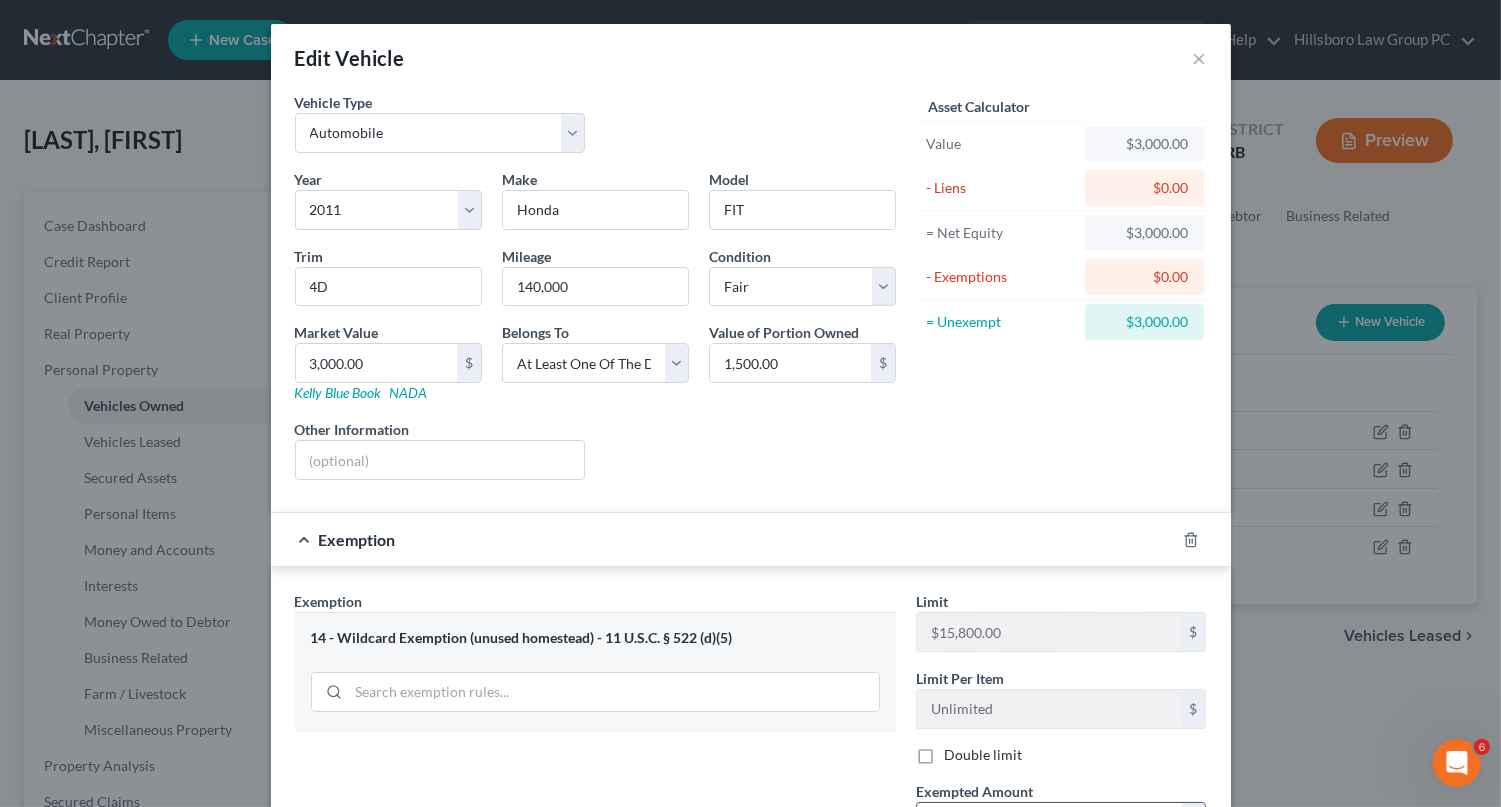 click at bounding box center [1049, 822] 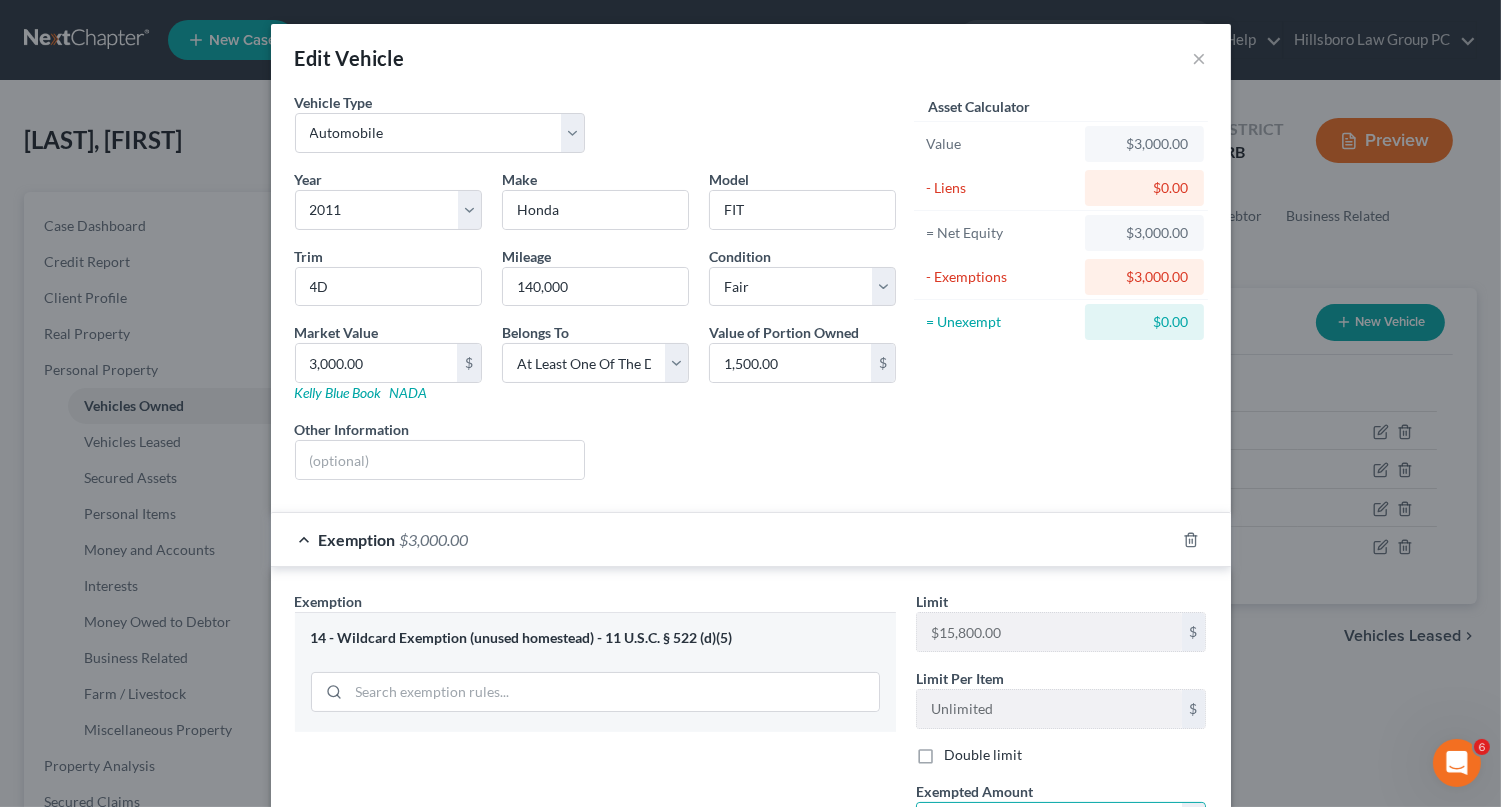 type on "3,000" 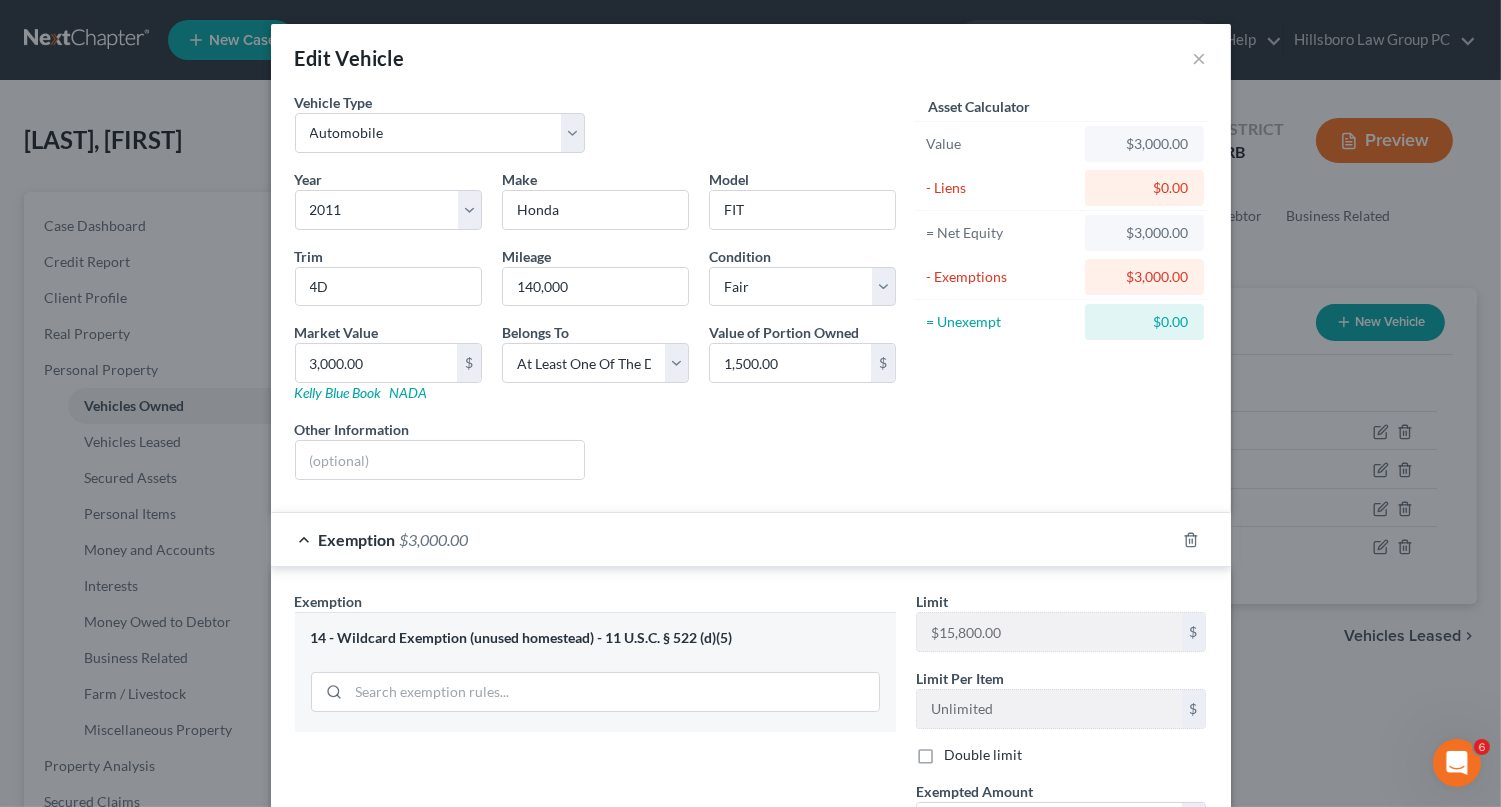 click on "Save & Close" at bounding box center [1139, 1000] 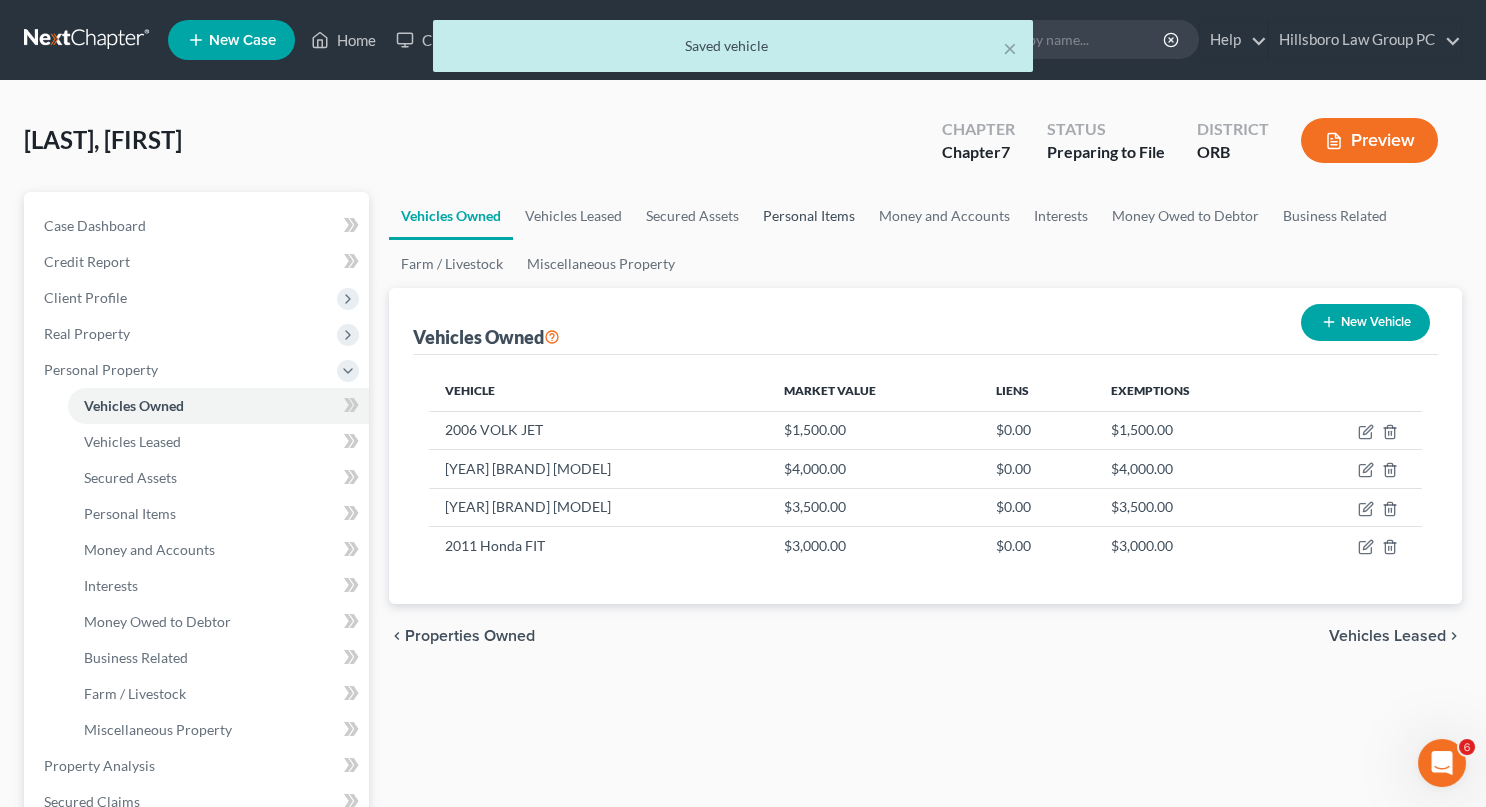 click on "Personal Items" at bounding box center [809, 216] 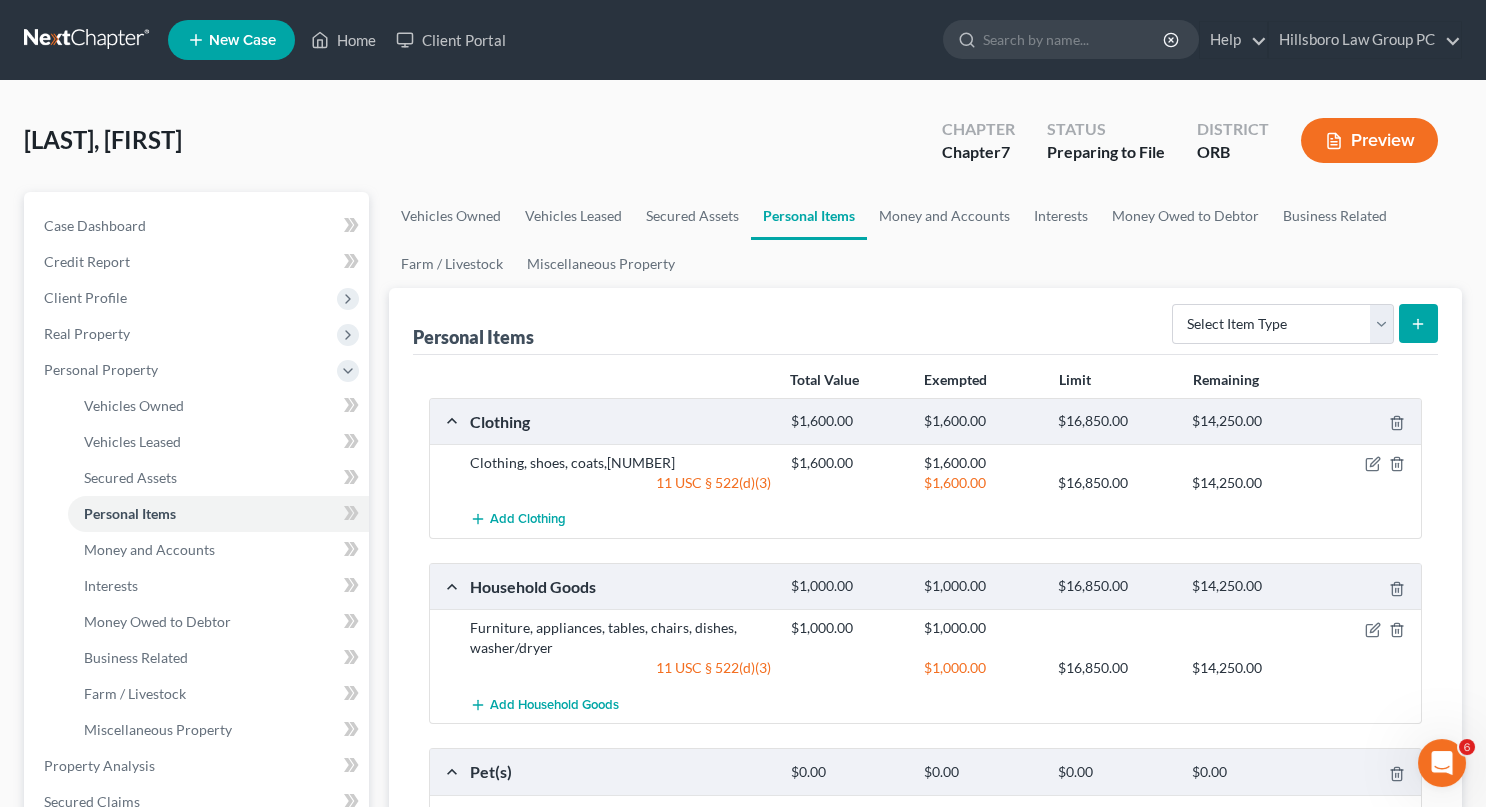 click 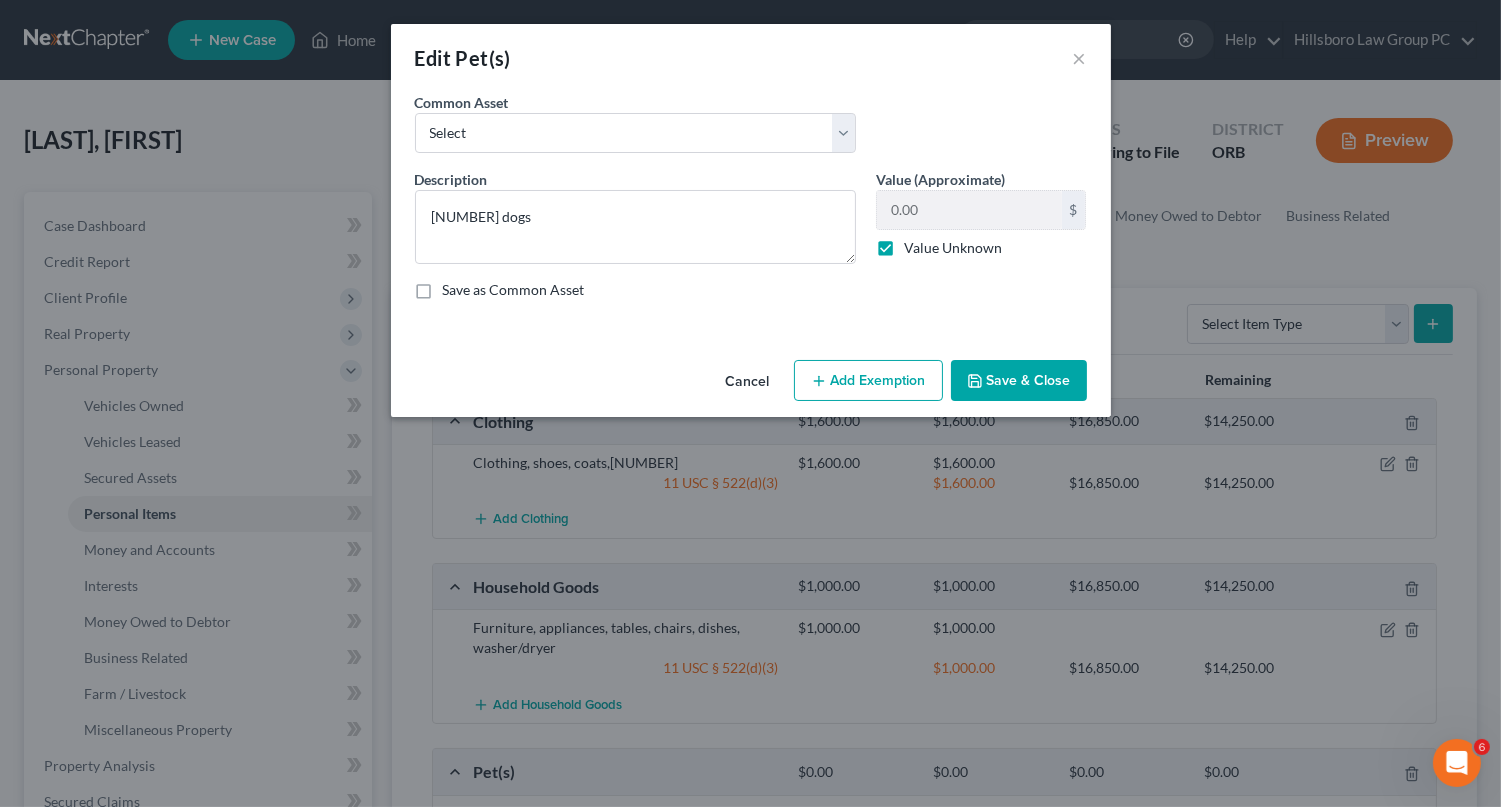 click on "Add Exemption" at bounding box center (868, 381) 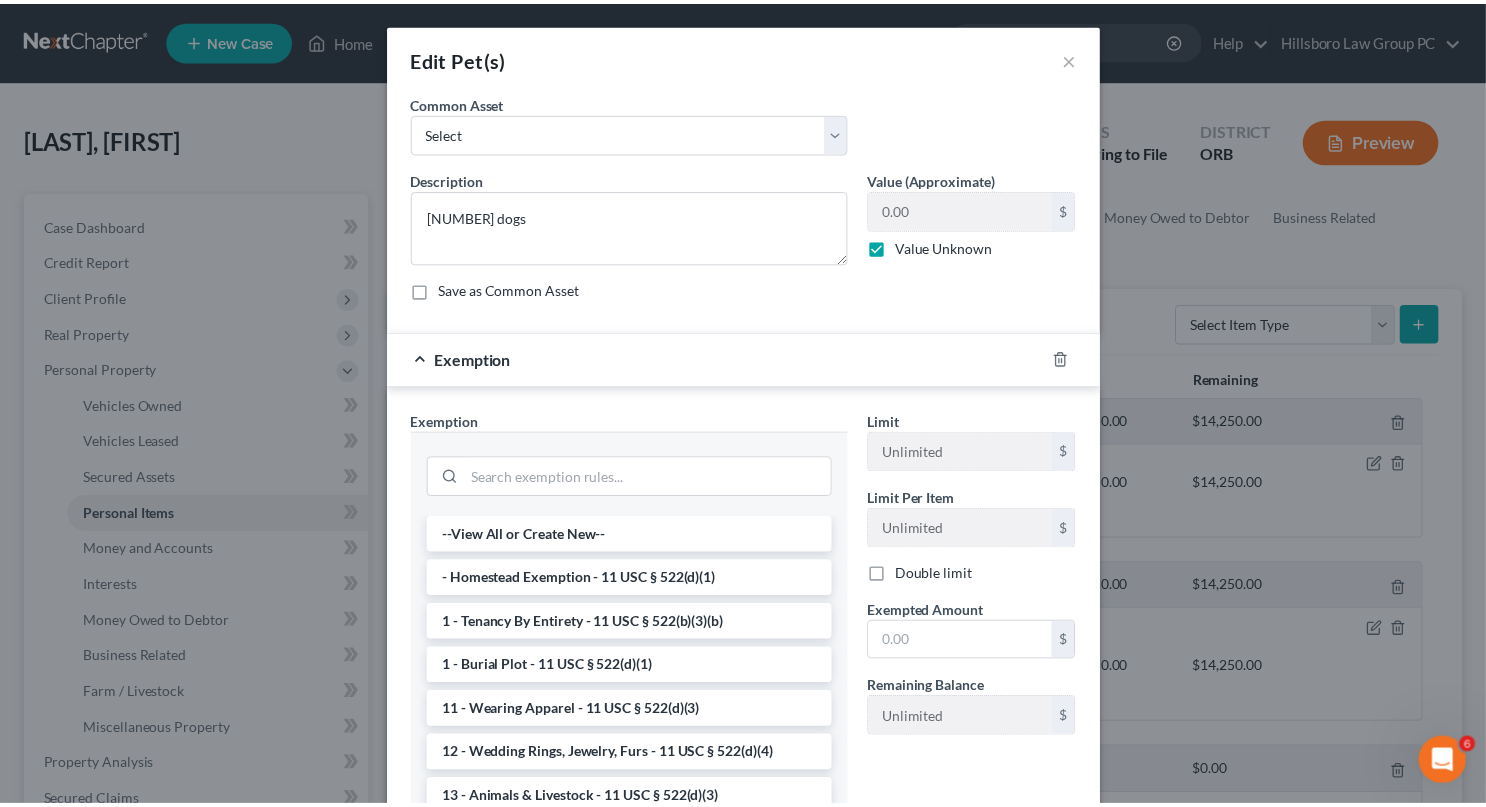 scroll, scrollTop: 100, scrollLeft: 0, axis: vertical 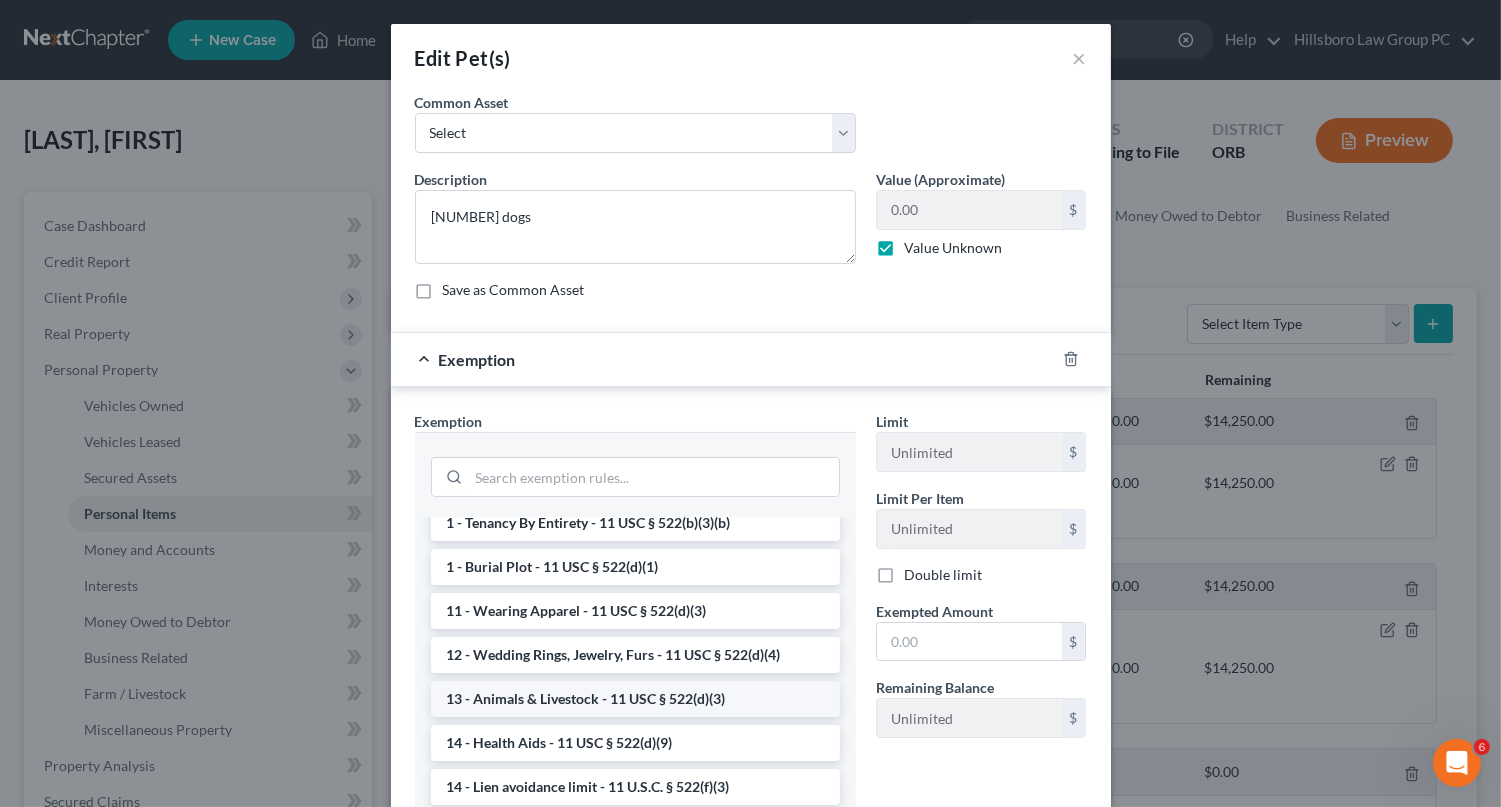 click on "13 - Animals & Livestock - 11 USC § 522(d)(3)" at bounding box center (635, 699) 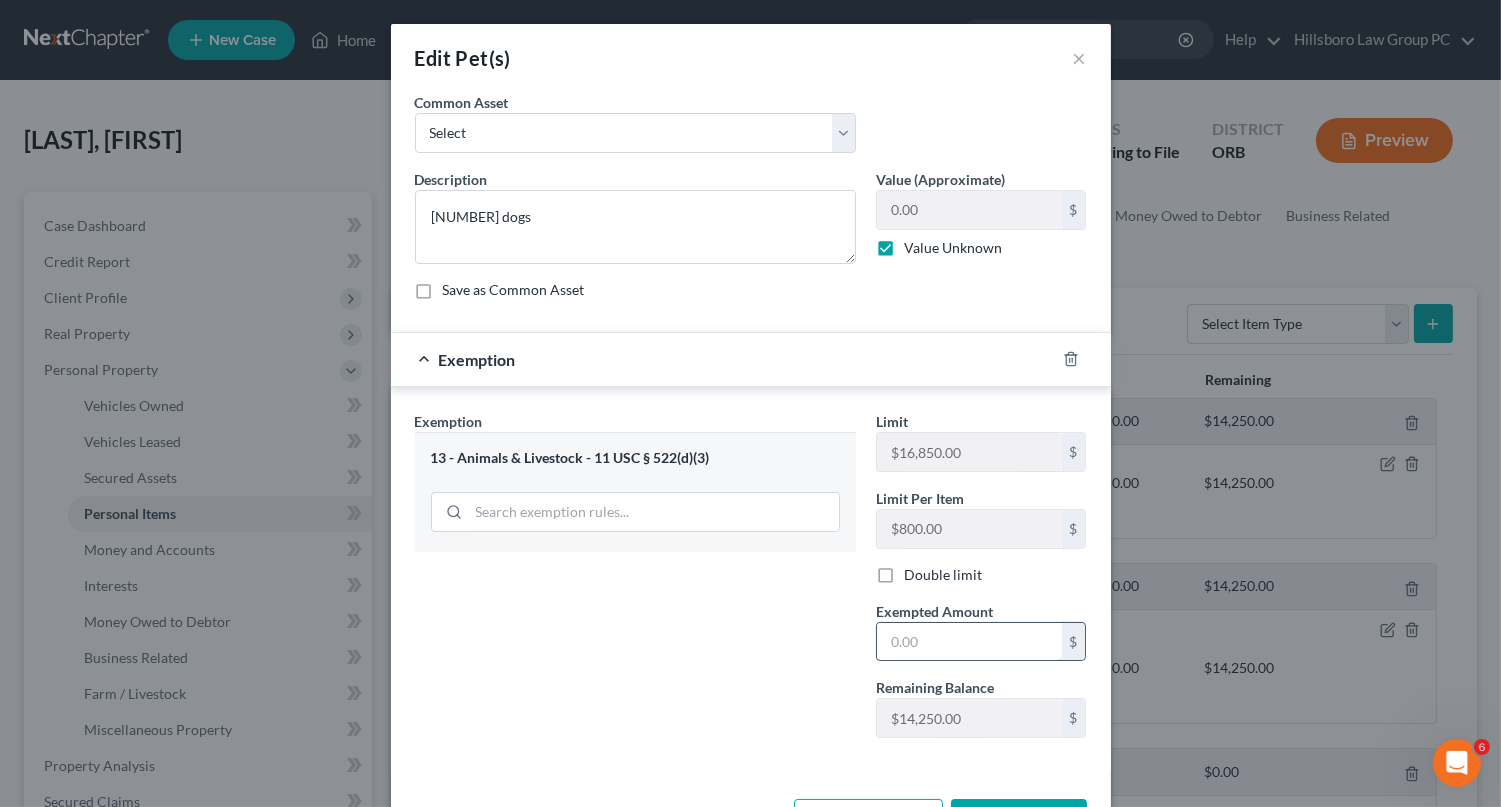 click at bounding box center [969, 642] 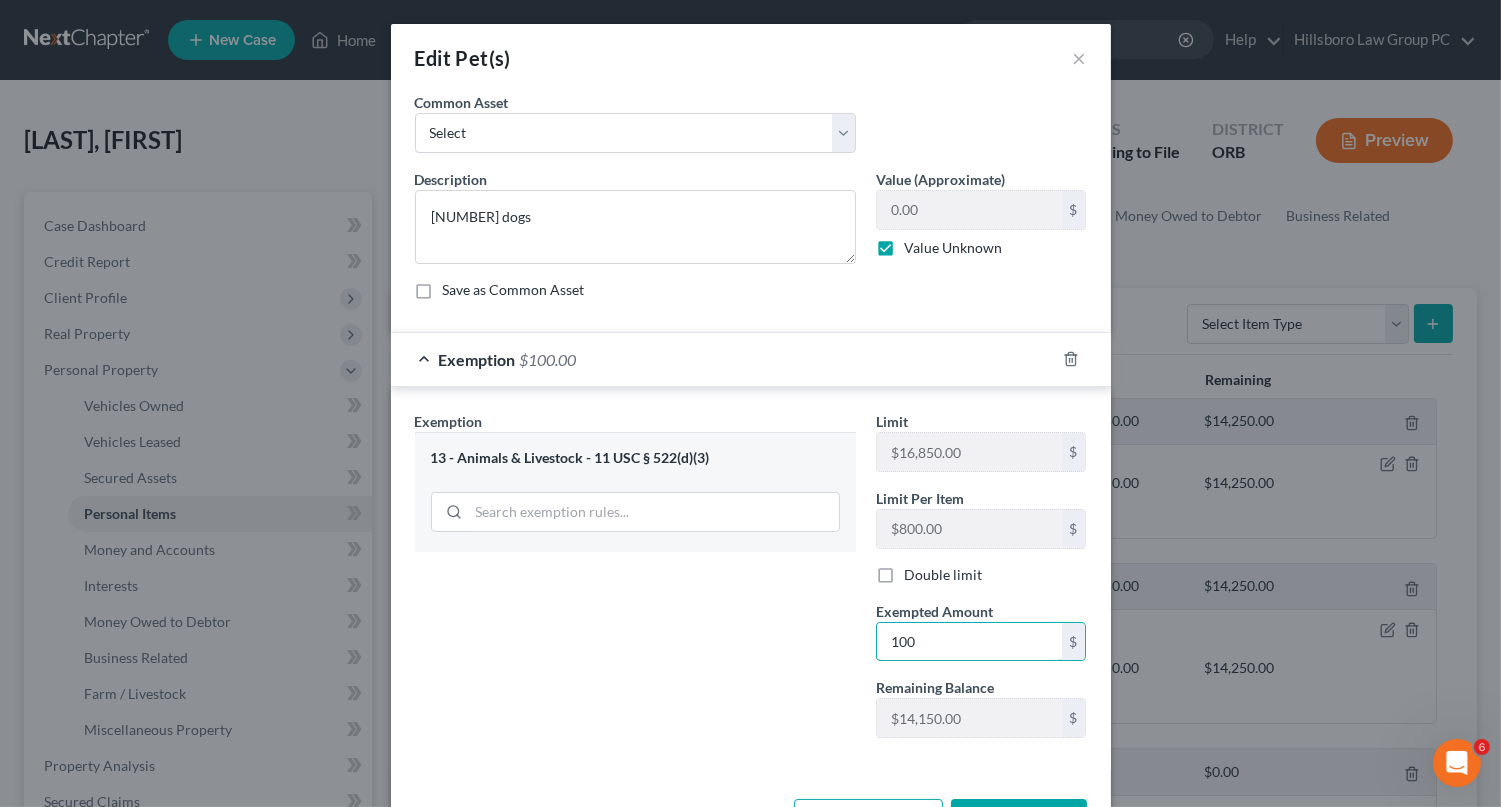 type on "100" 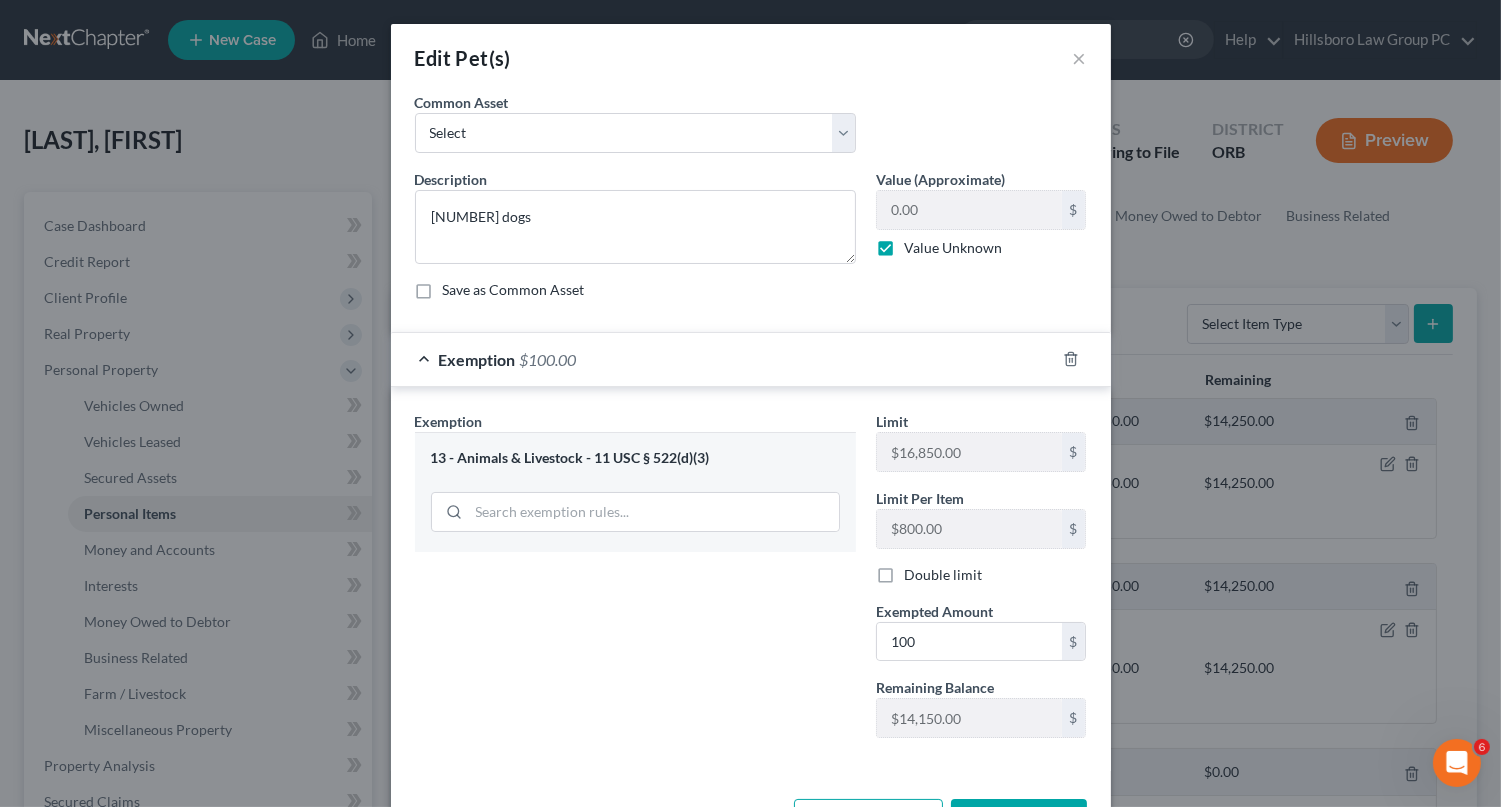 click on "Save & Close" at bounding box center [1019, 820] 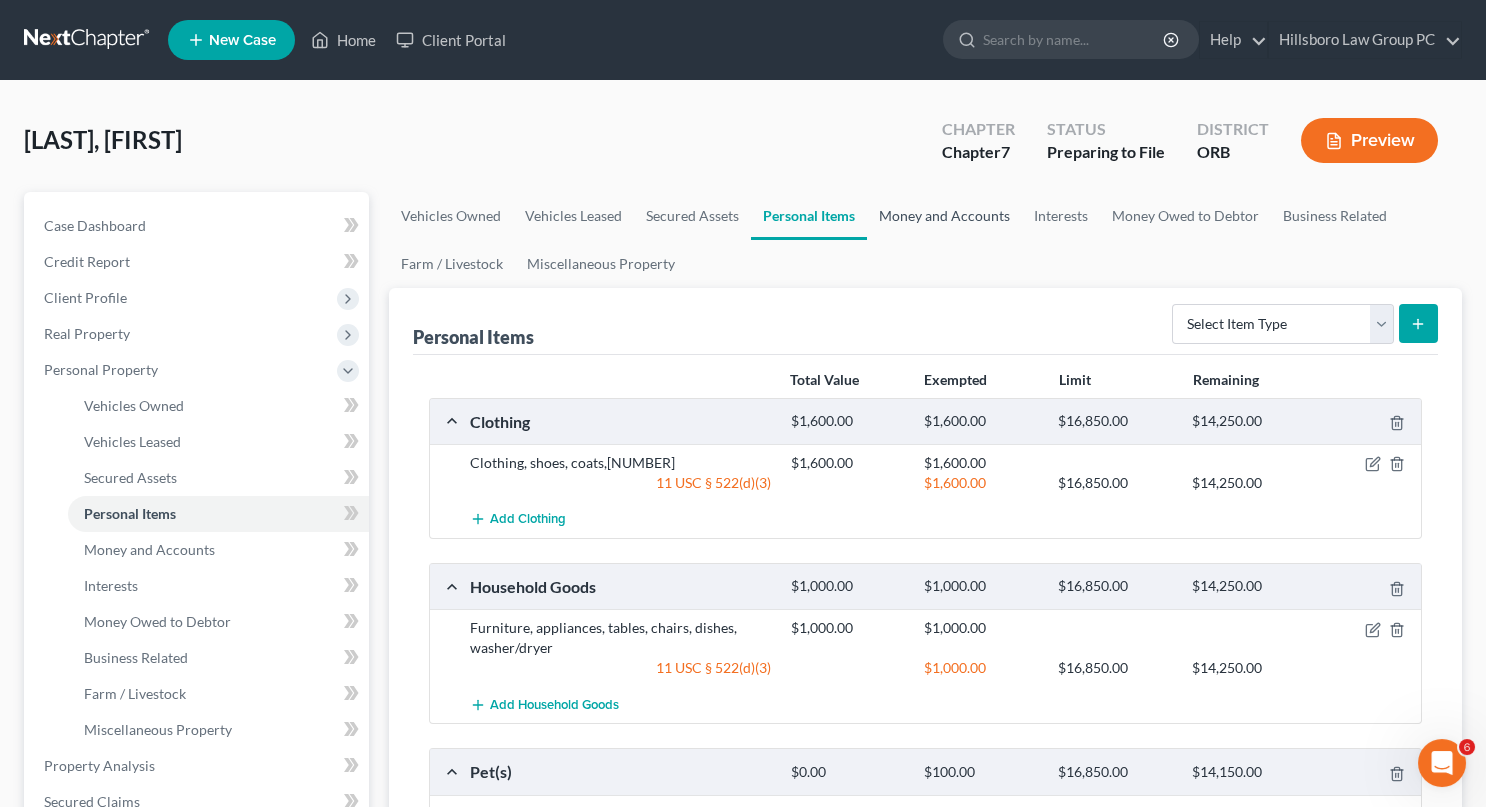 click on "Money and Accounts" at bounding box center (944, 216) 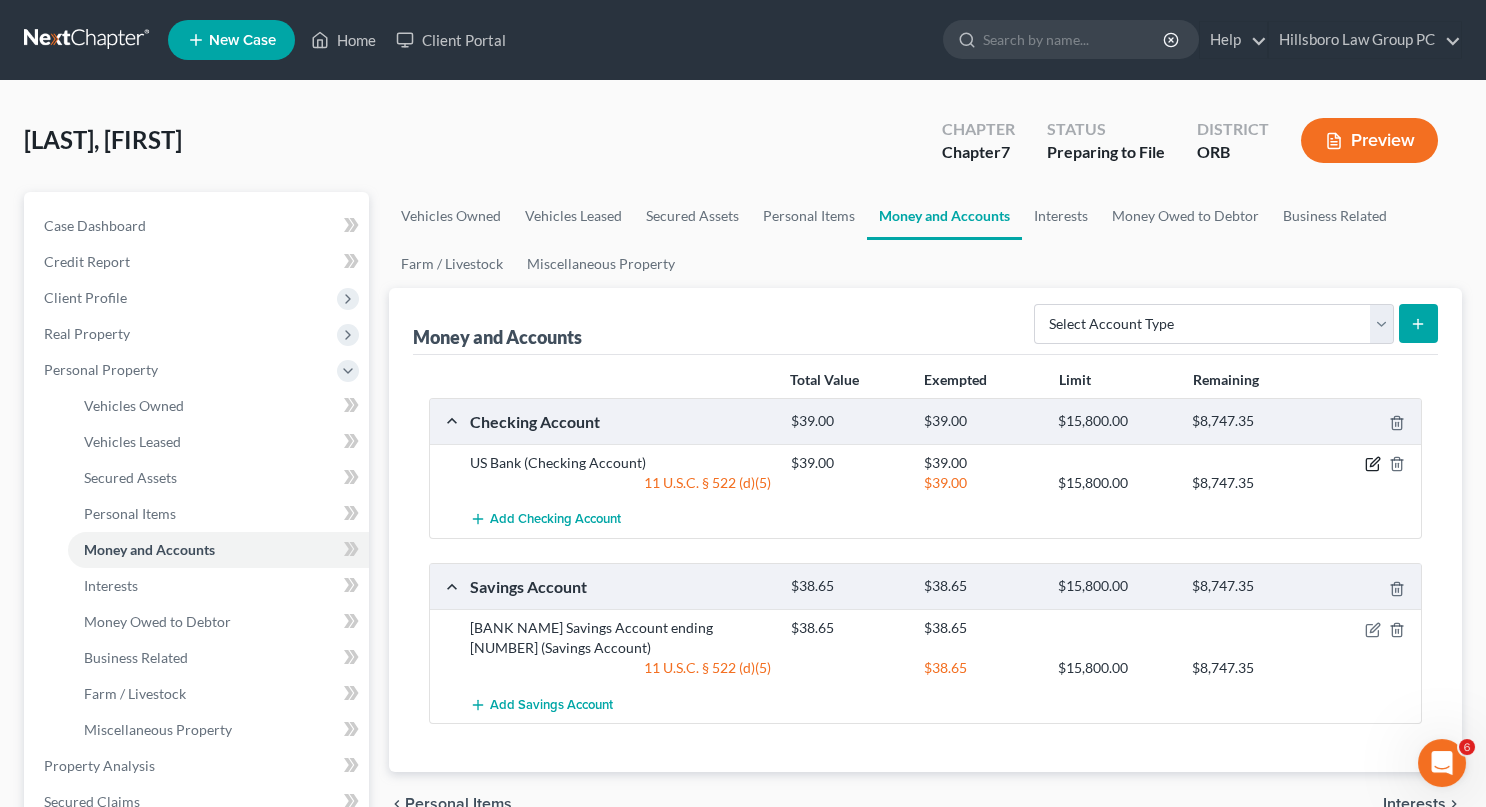 click 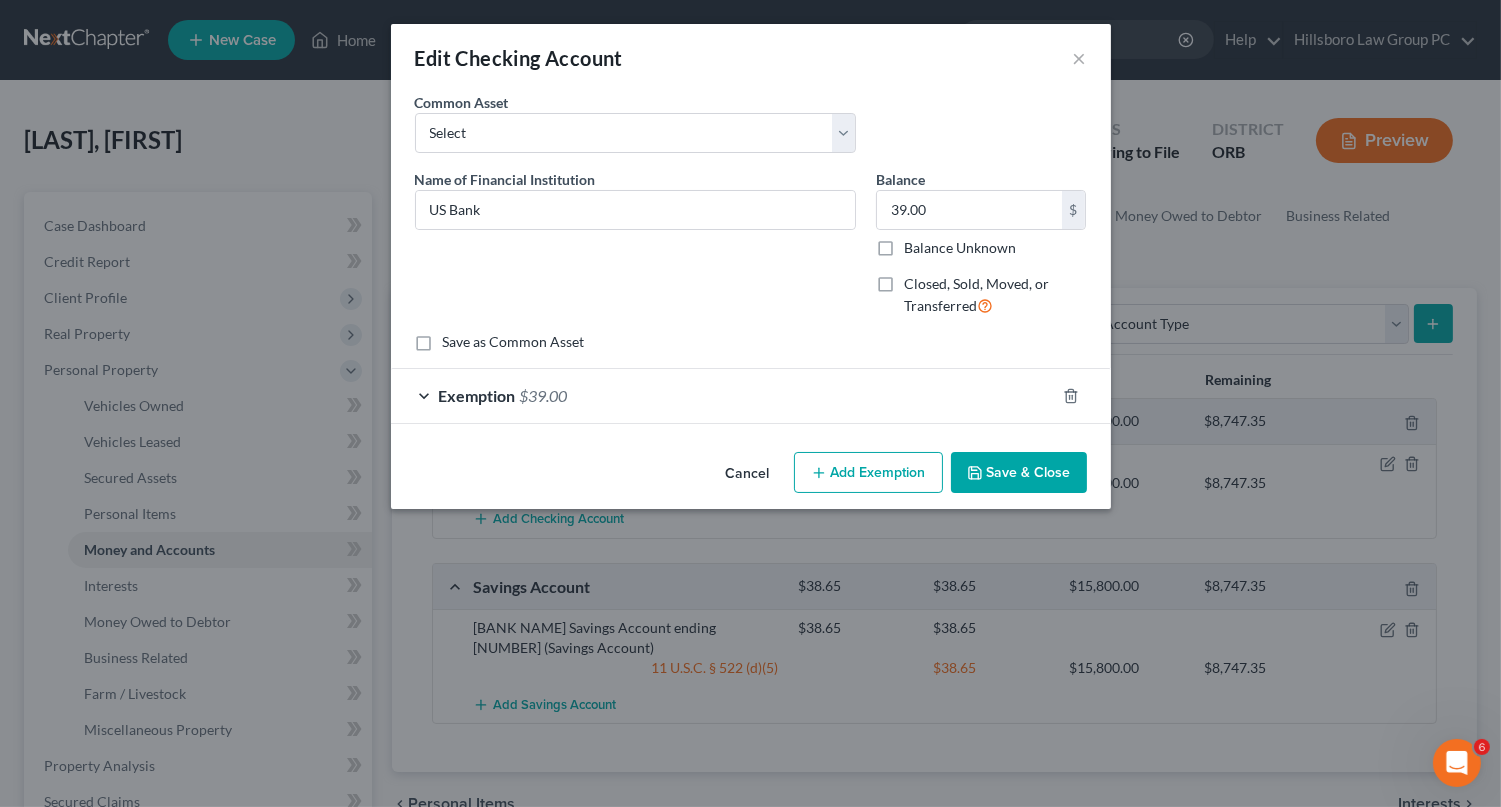 click on "$39.00" at bounding box center [544, 395] 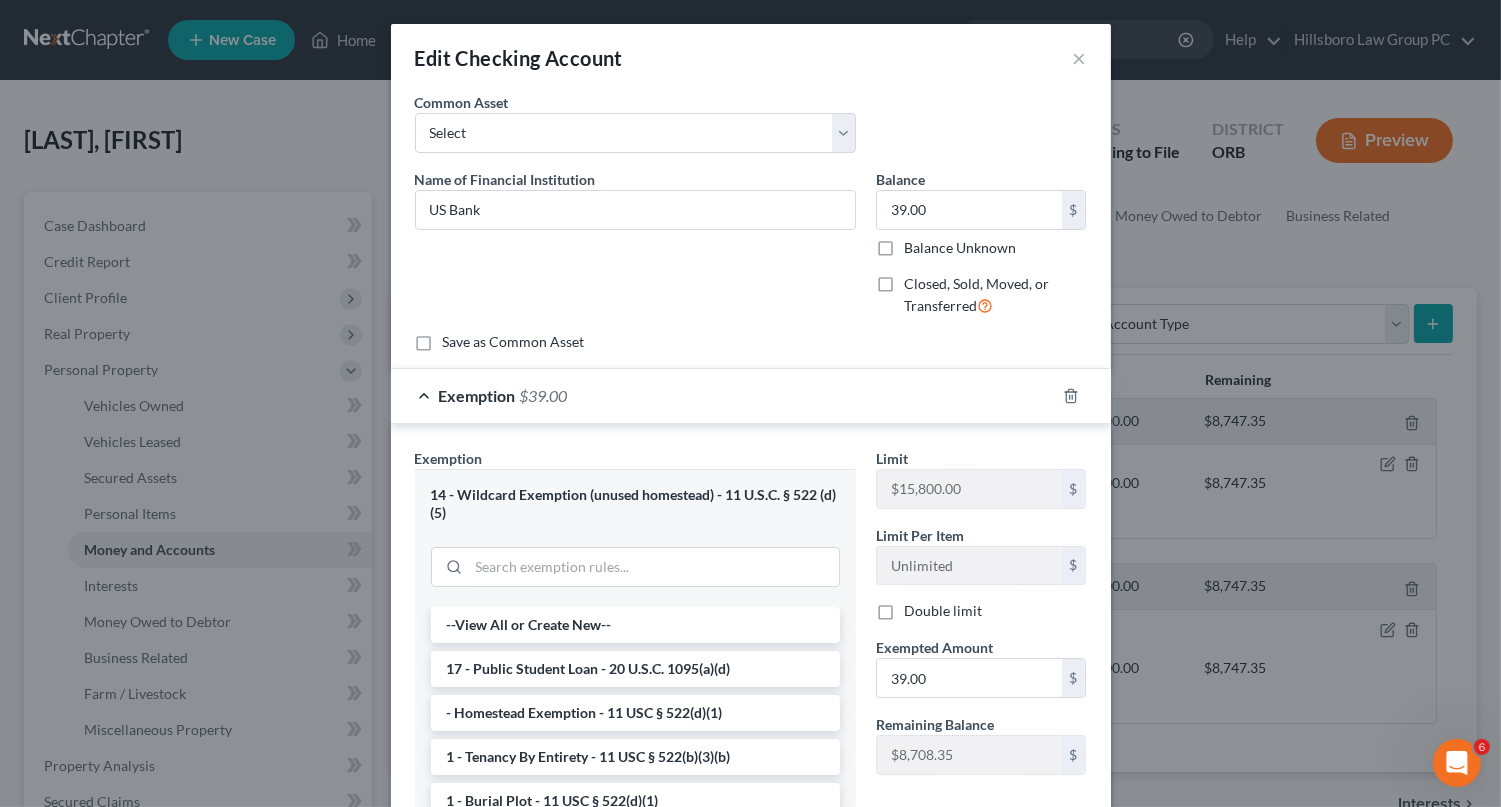 click on "$39.00" at bounding box center [544, 395] 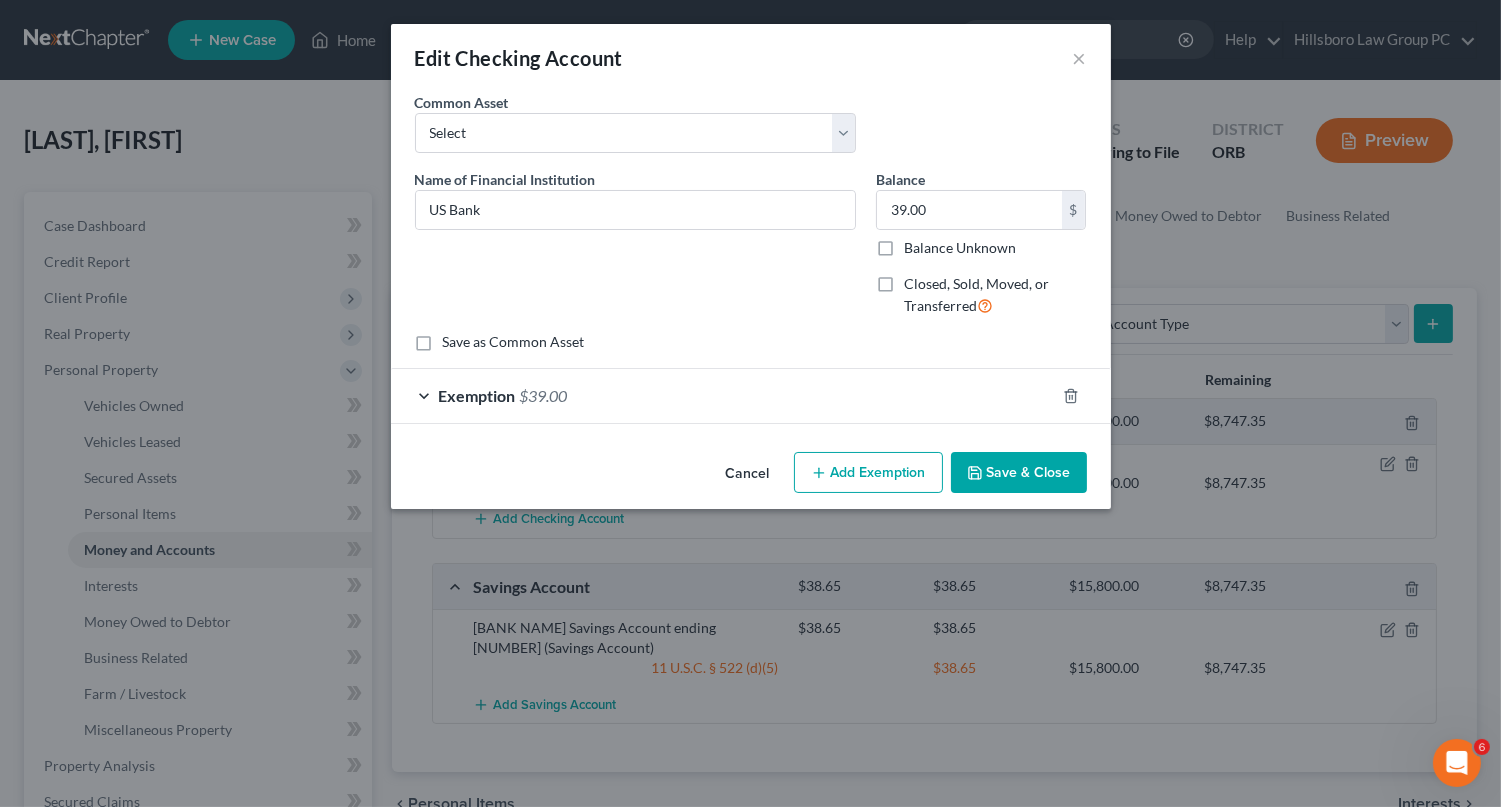 click on "Save & Close" at bounding box center [1019, 473] 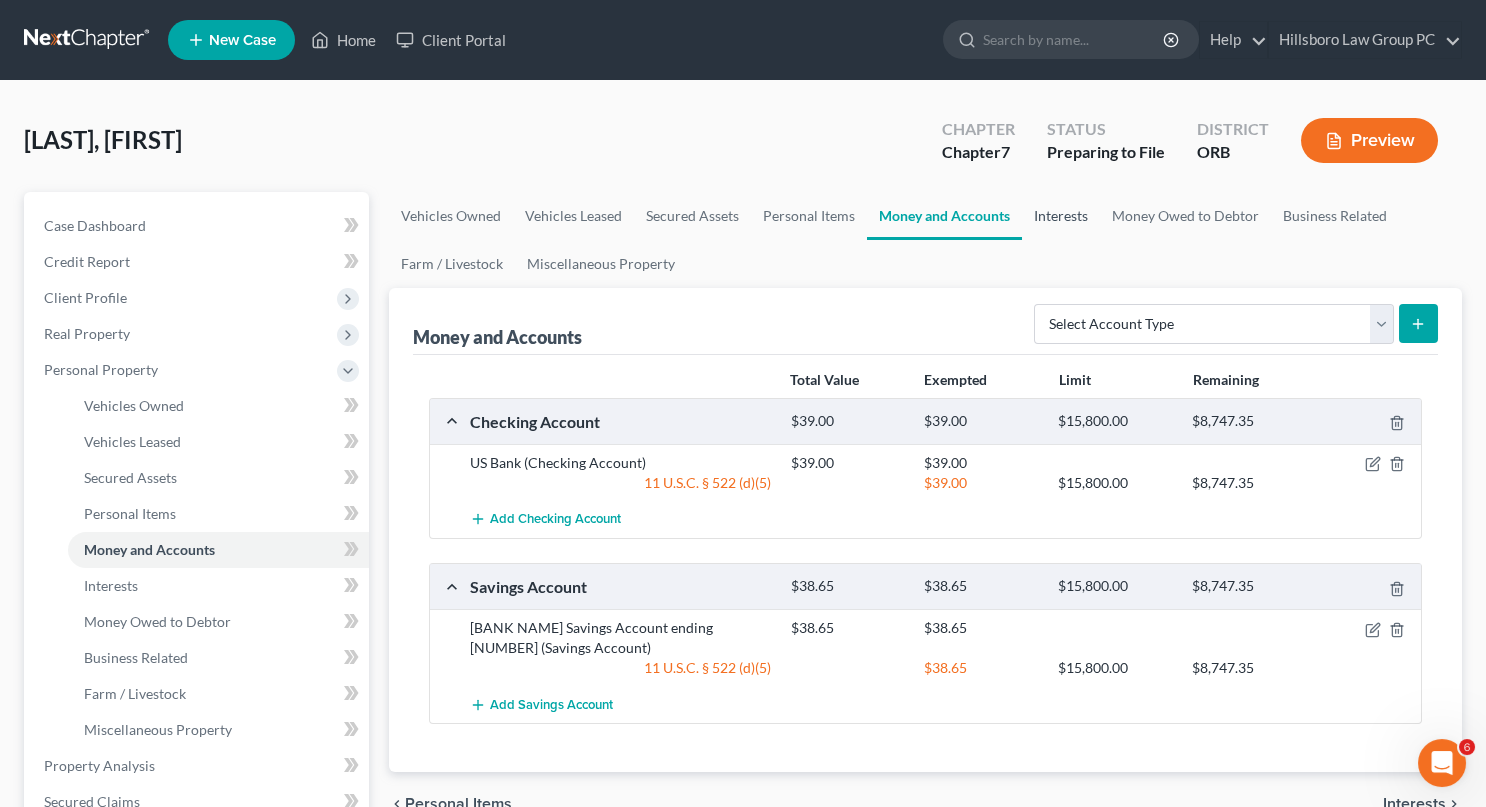 click on "Interests" at bounding box center (1061, 216) 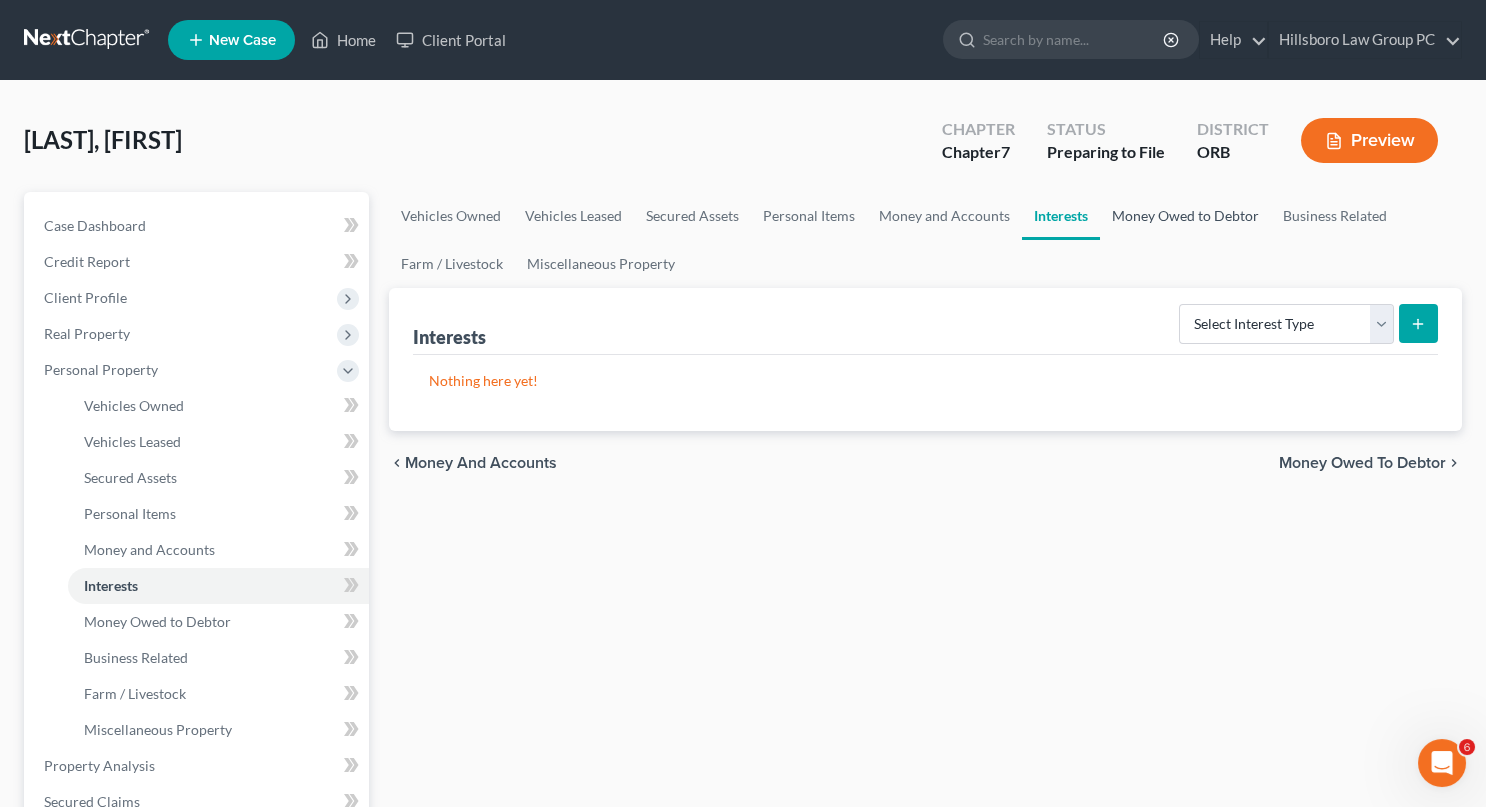 click on "Money Owed to Debtor" at bounding box center [1185, 216] 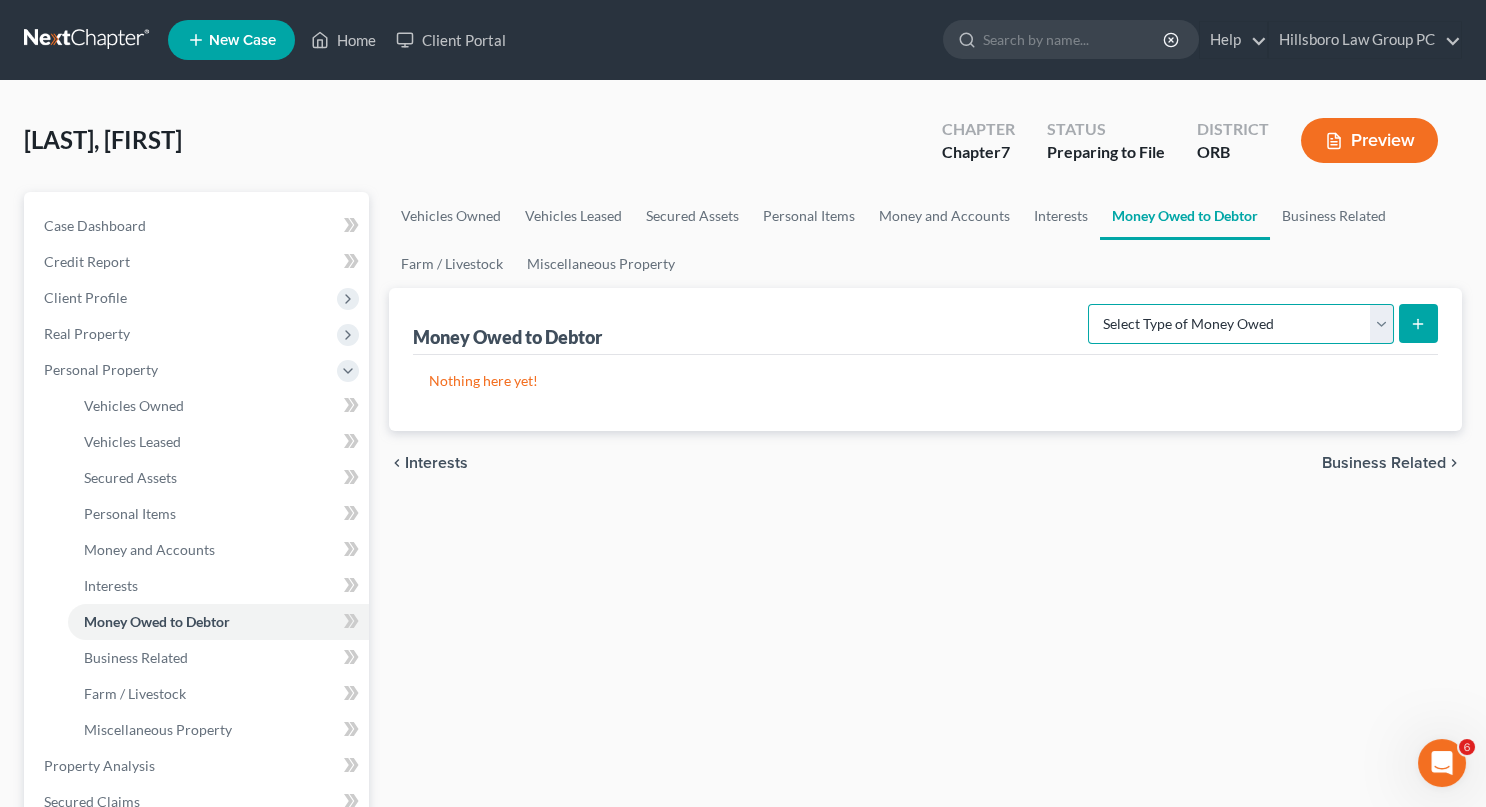 click on "Select Type of Money Owed Accounts Receivable Alimony Child Support Claims Against Third Parties Disability Benefits Disability Insurance Payments Divorce Settlements Equitable or Future Interests Expected Tax Refund and Unused NOLs Financial Assets Not Yet Listed Life Estate of Descendants Maintenance Other Contingent & Unliquidated Claims Property Settlements Sick or Vacation Pay Social Security Benefits Trusts Unpaid Loans Unpaid Wages Workers Compensation" at bounding box center (1241, 324) 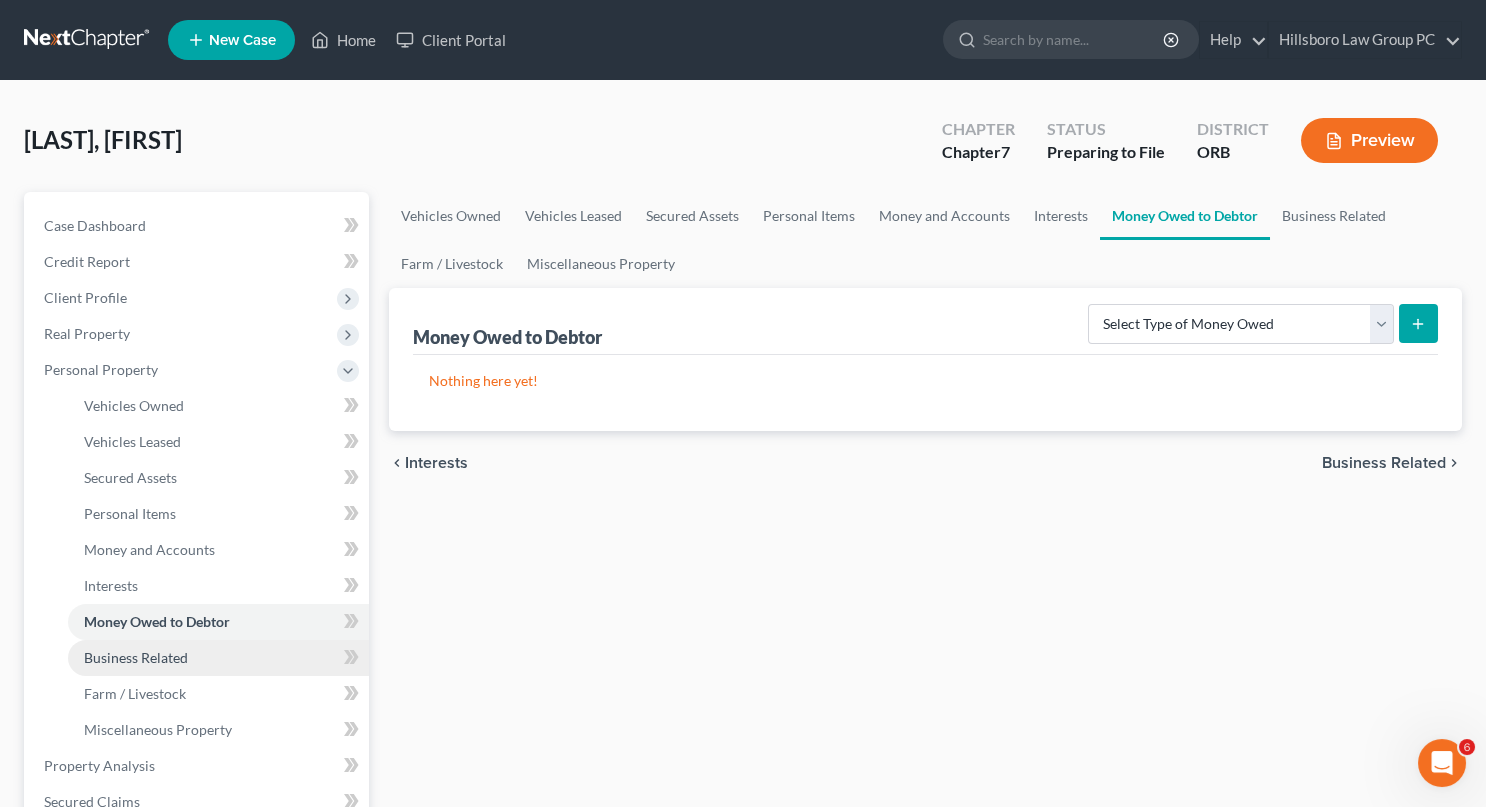 click on "Business Related" at bounding box center (136, 657) 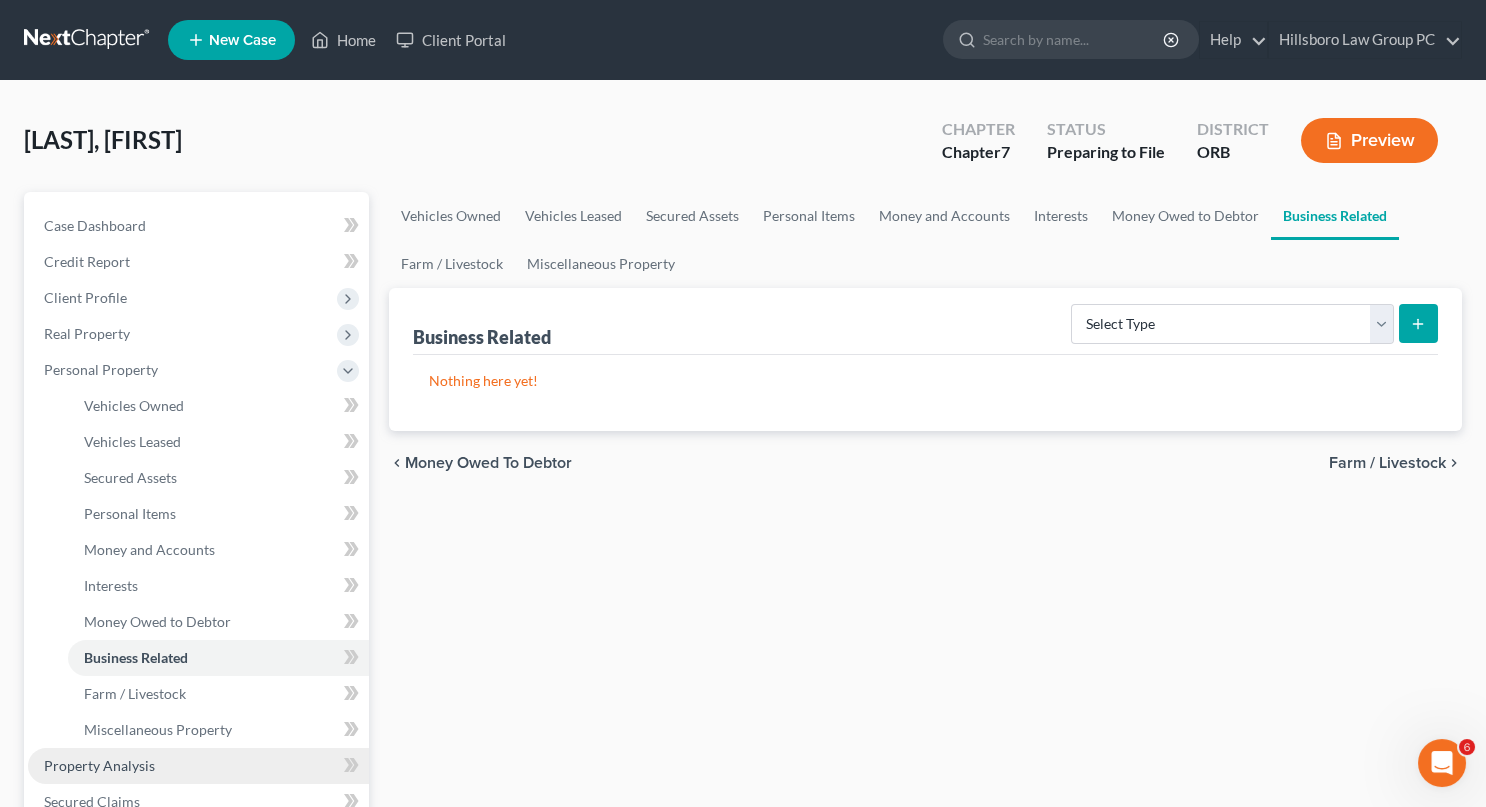 click on "Property Analysis" at bounding box center (99, 765) 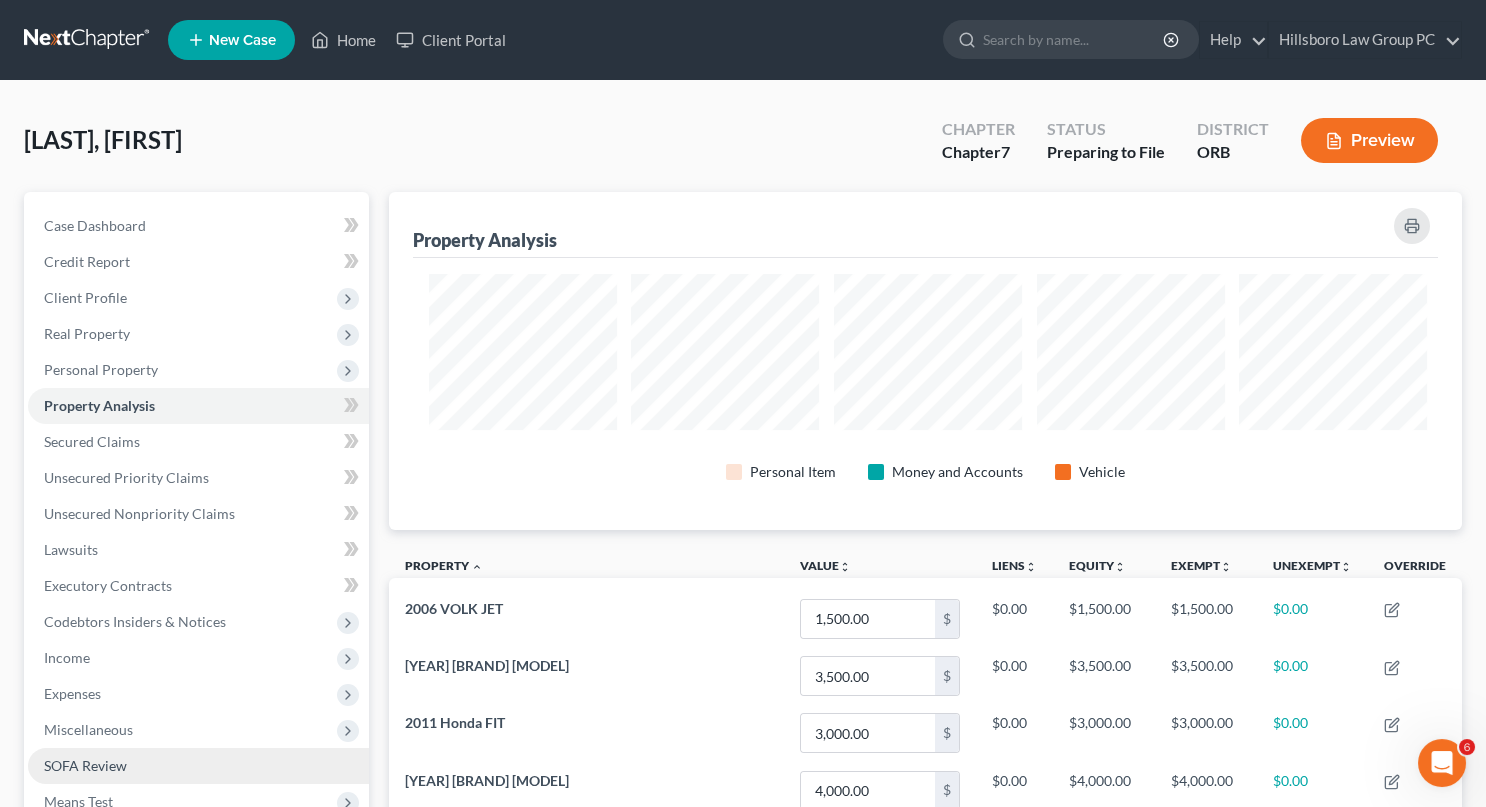 scroll, scrollTop: 999706, scrollLeft: 998917, axis: both 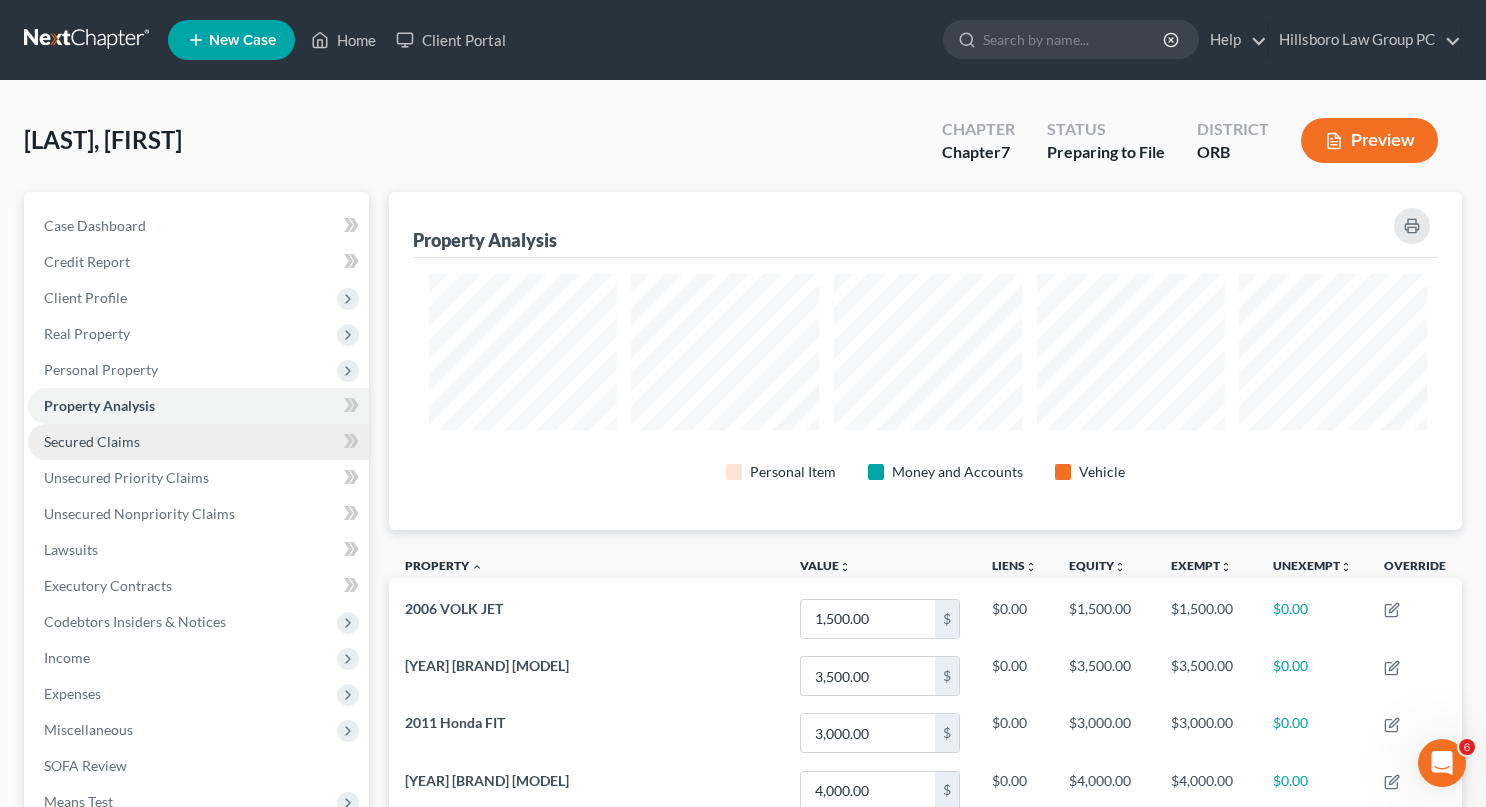 click on "Secured Claims" at bounding box center [92, 441] 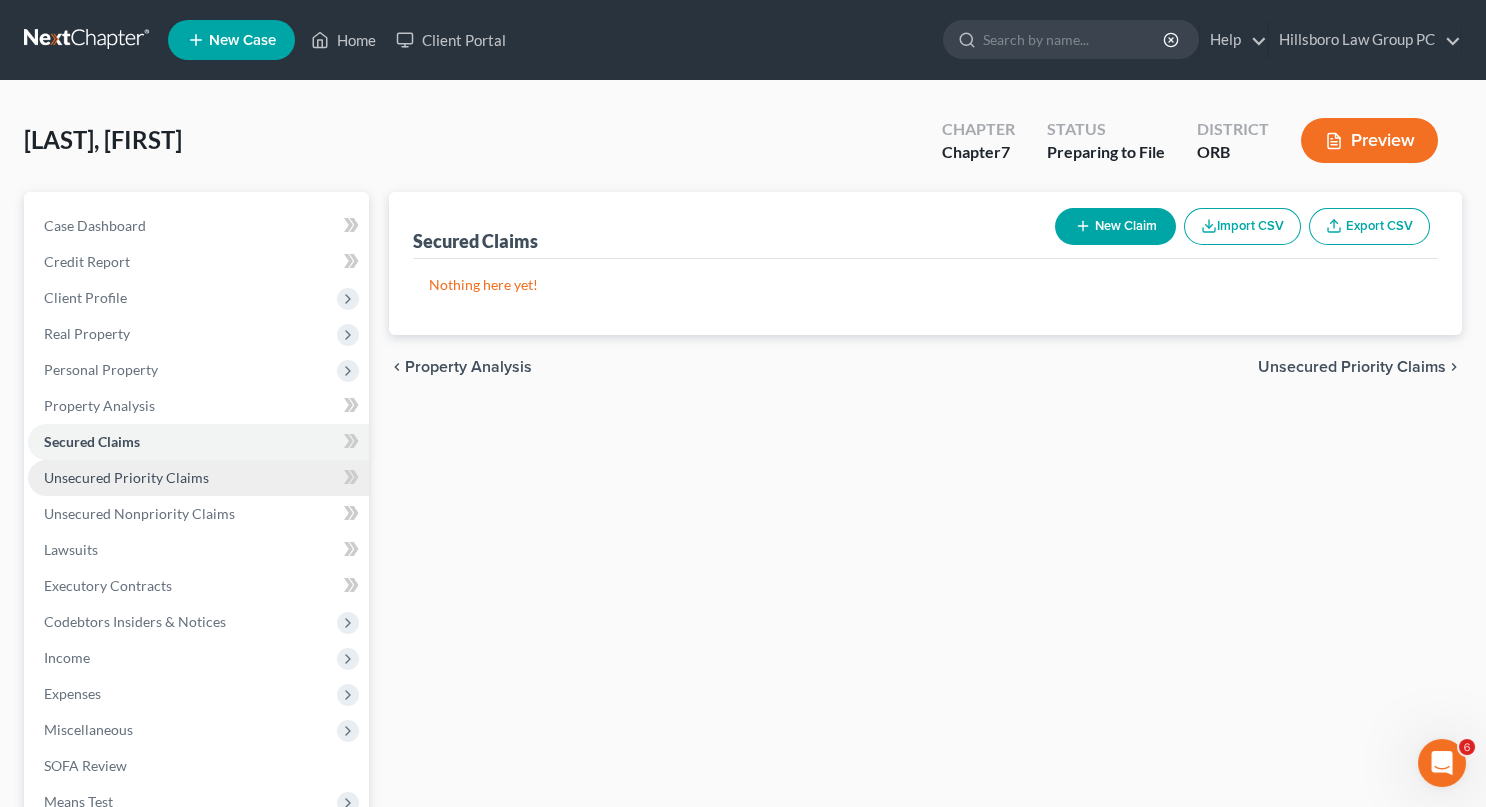 click on "Unsecured Priority Claims" at bounding box center (126, 477) 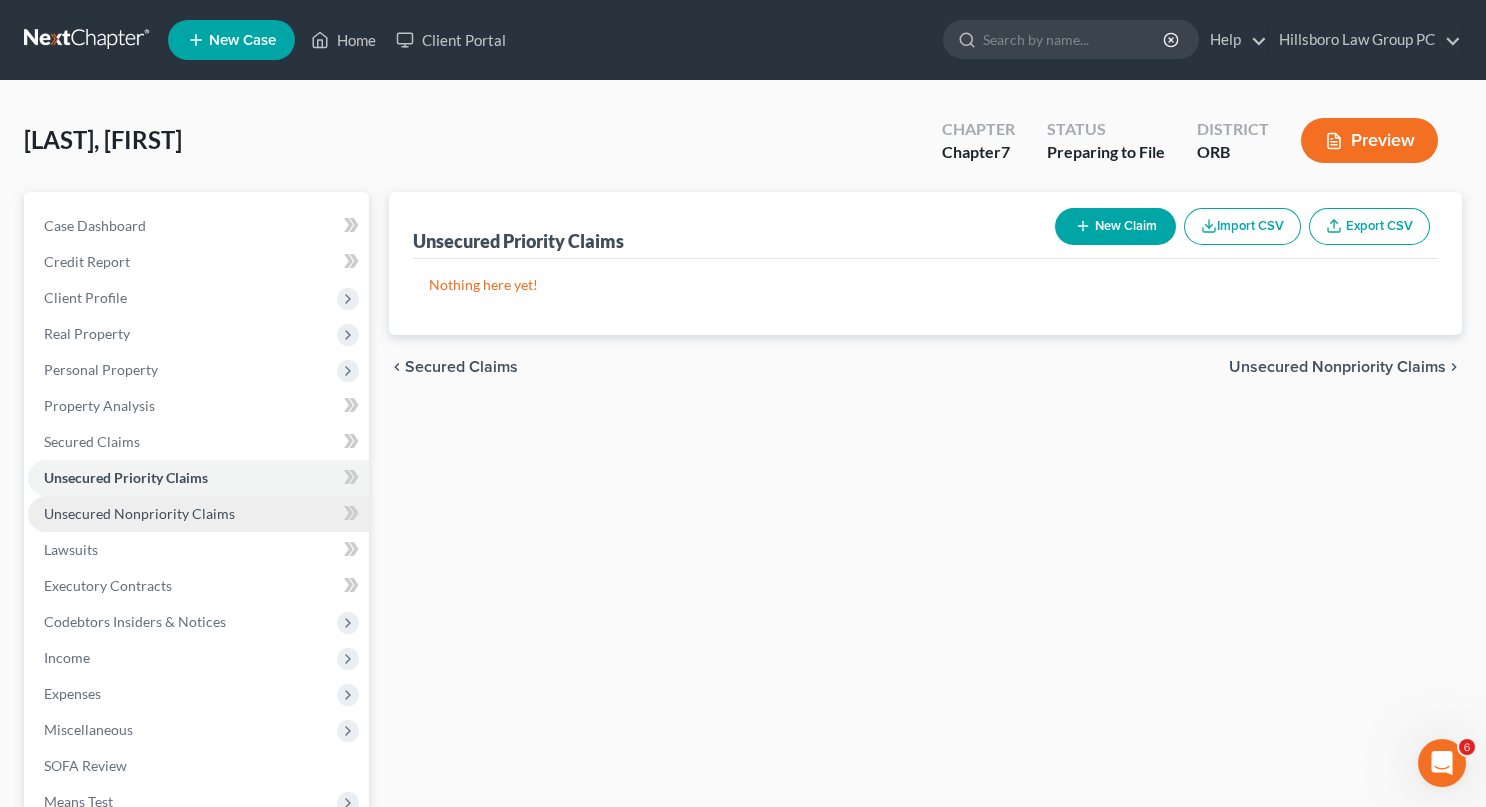 click on "Unsecured Nonpriority Claims" at bounding box center [139, 513] 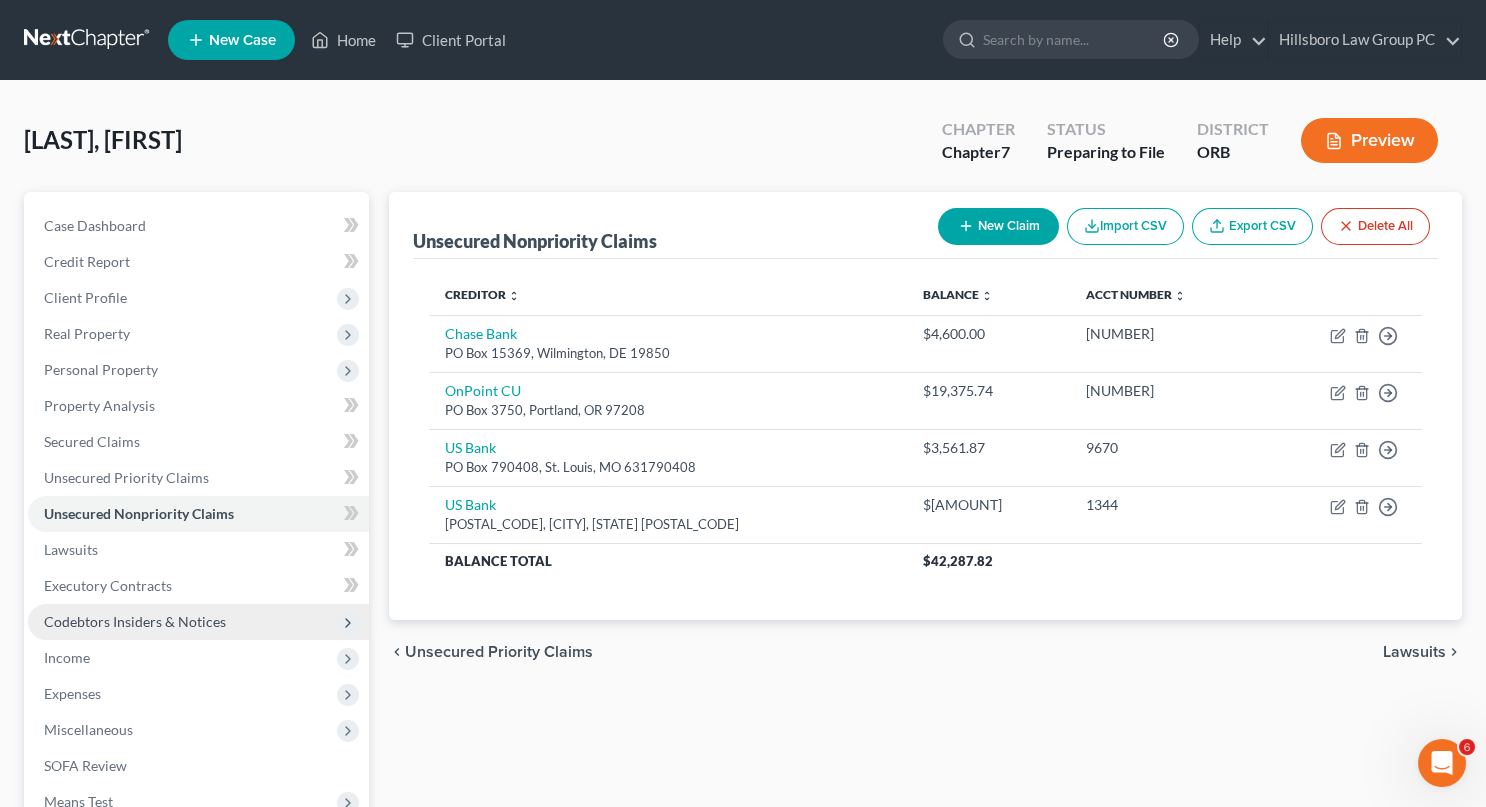 scroll, scrollTop: 2, scrollLeft: 0, axis: vertical 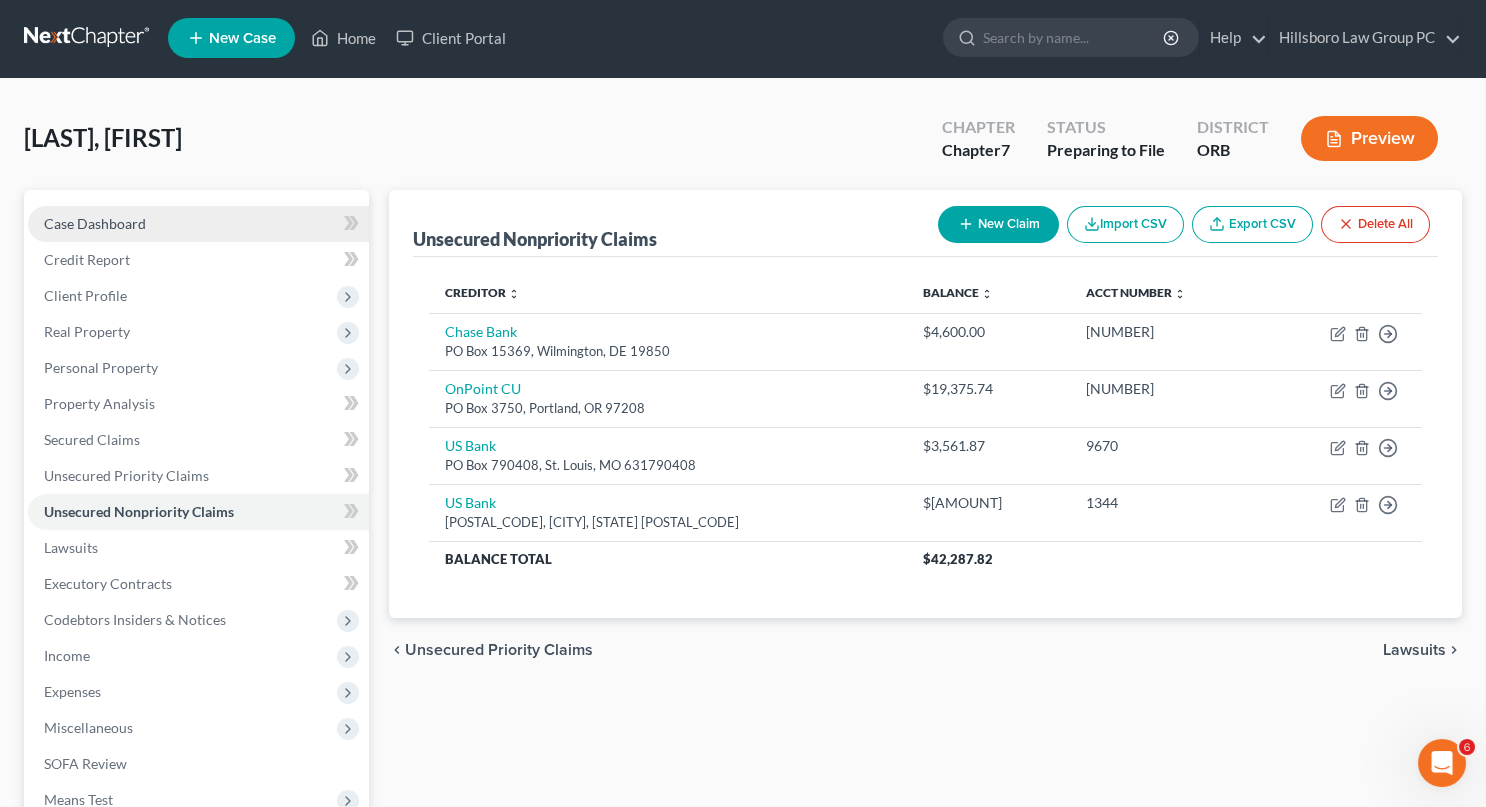 click on "Case Dashboard" at bounding box center [95, 223] 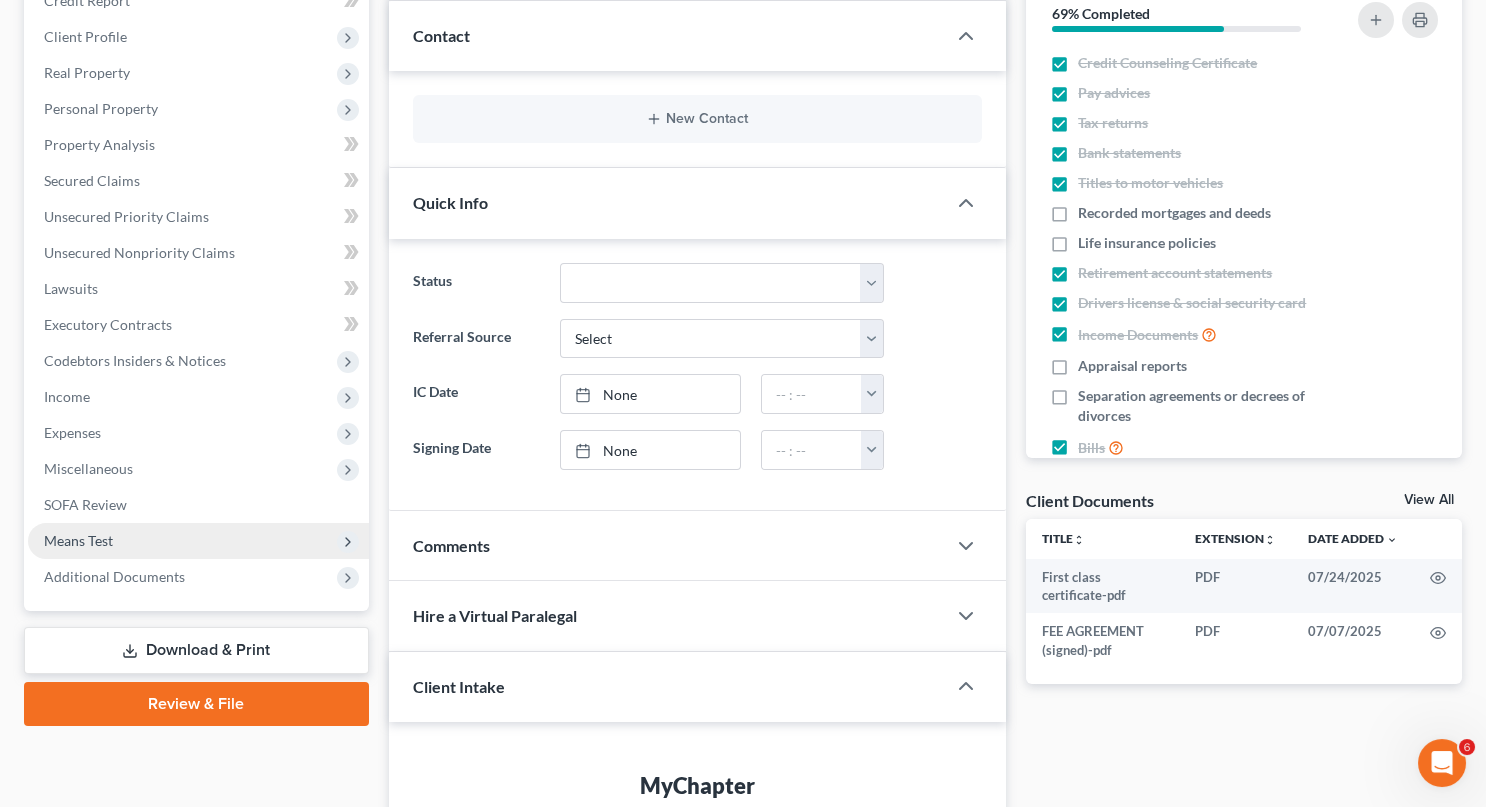 scroll, scrollTop: 262, scrollLeft: 0, axis: vertical 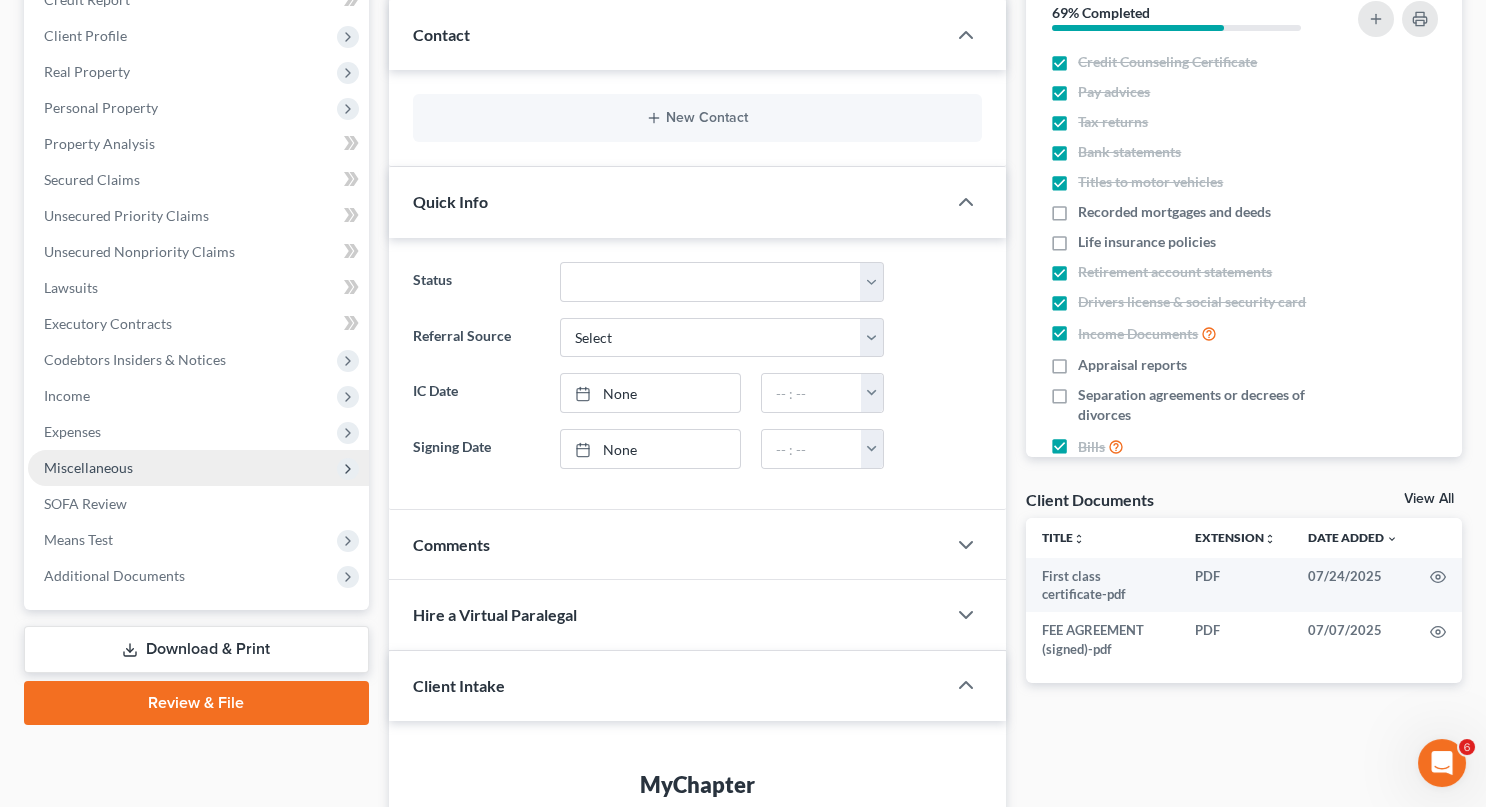 click on "Miscellaneous" at bounding box center (88, 467) 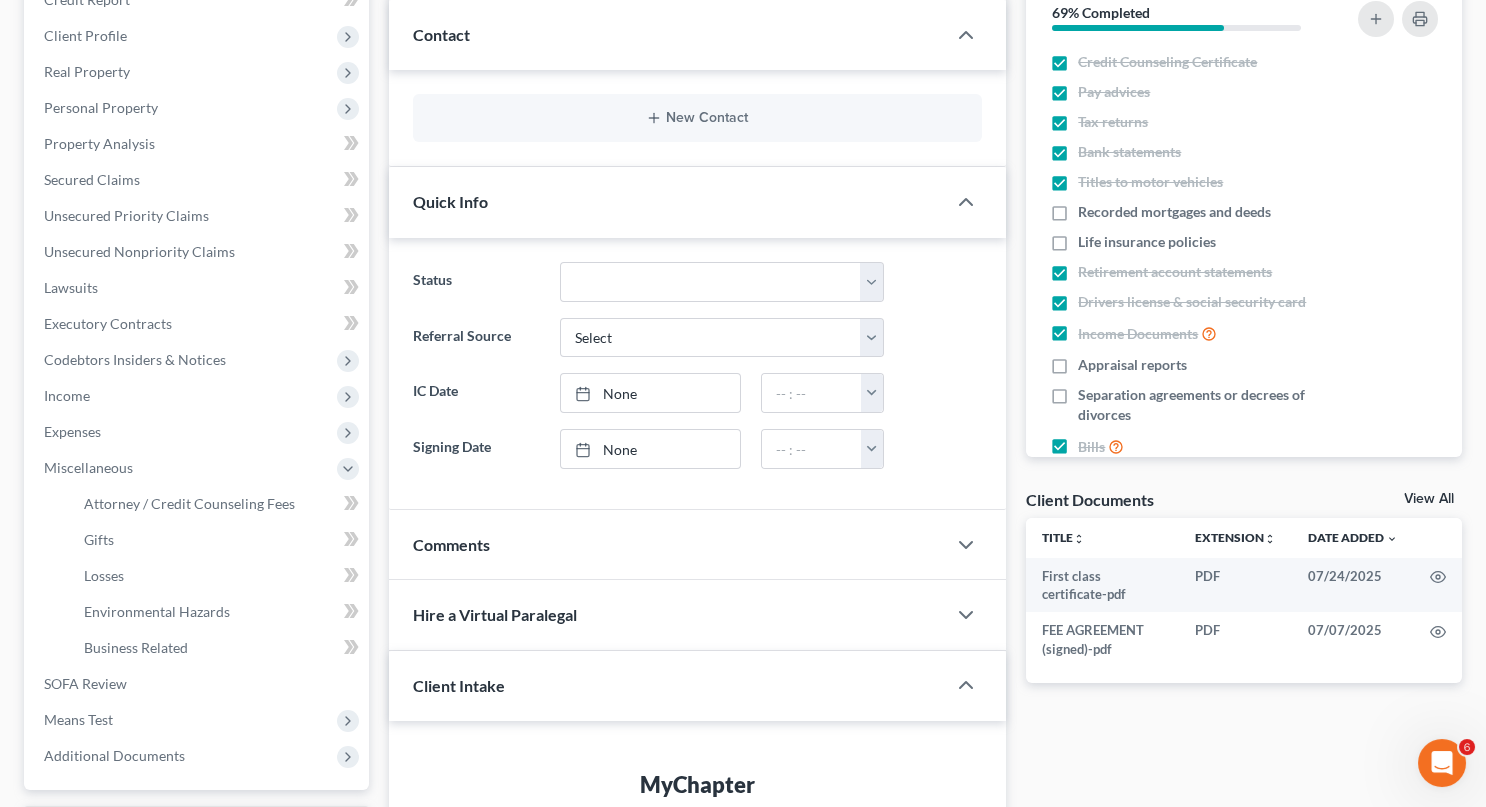 scroll, scrollTop: 0, scrollLeft: 0, axis: both 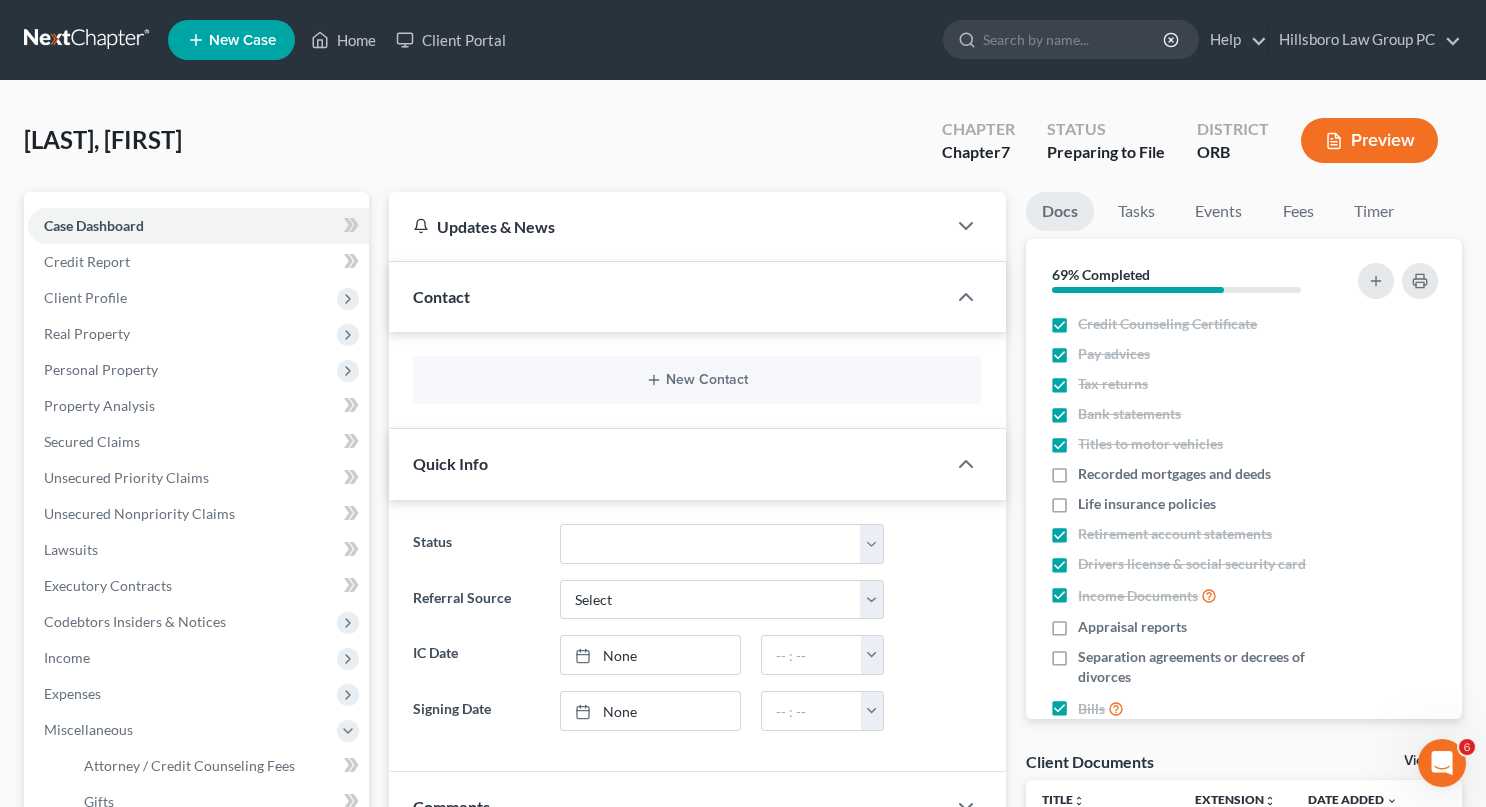 click on "Preview" at bounding box center (1369, 140) 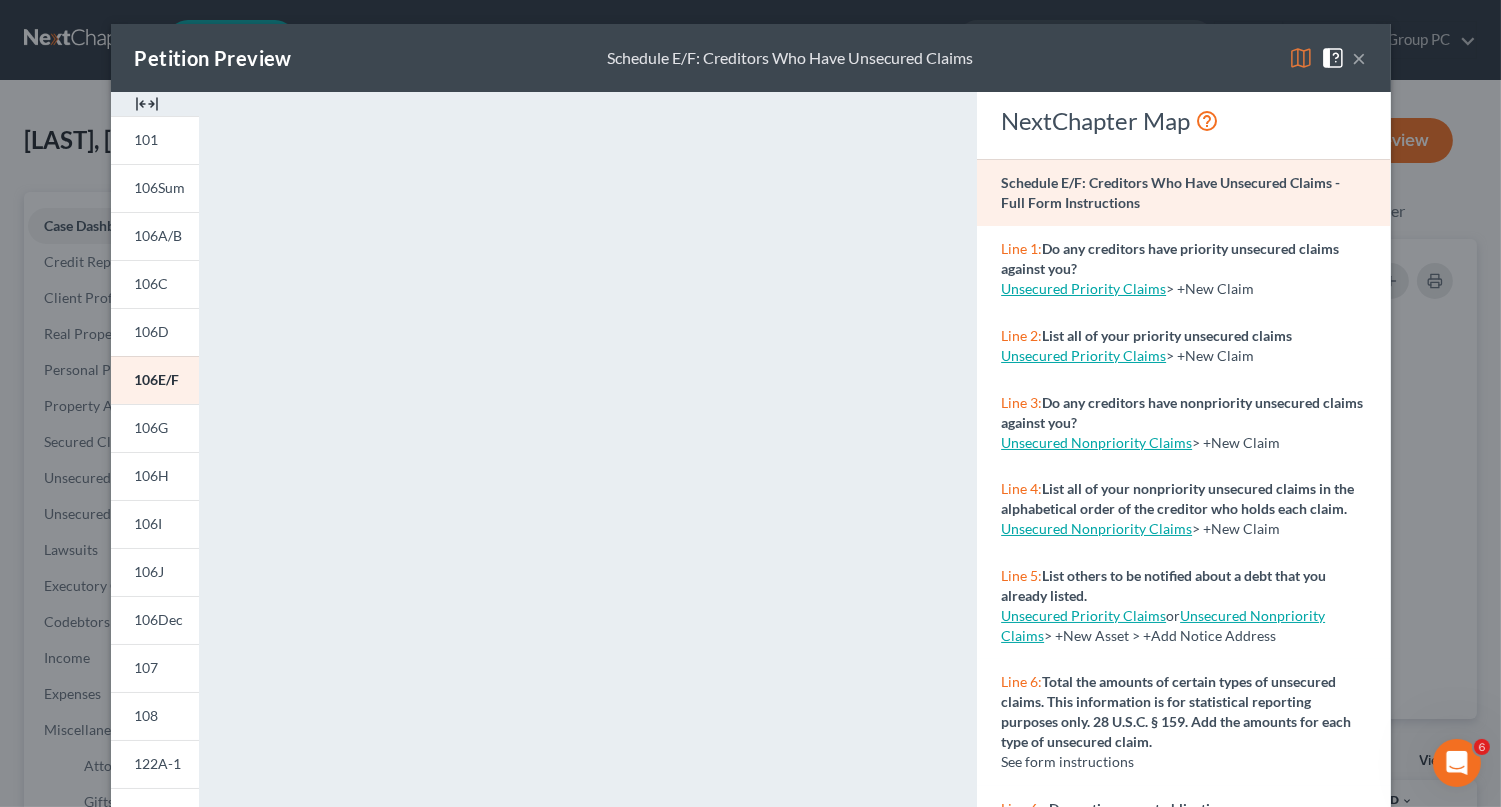 click on "Atty Disc" at bounding box center [155, 956] 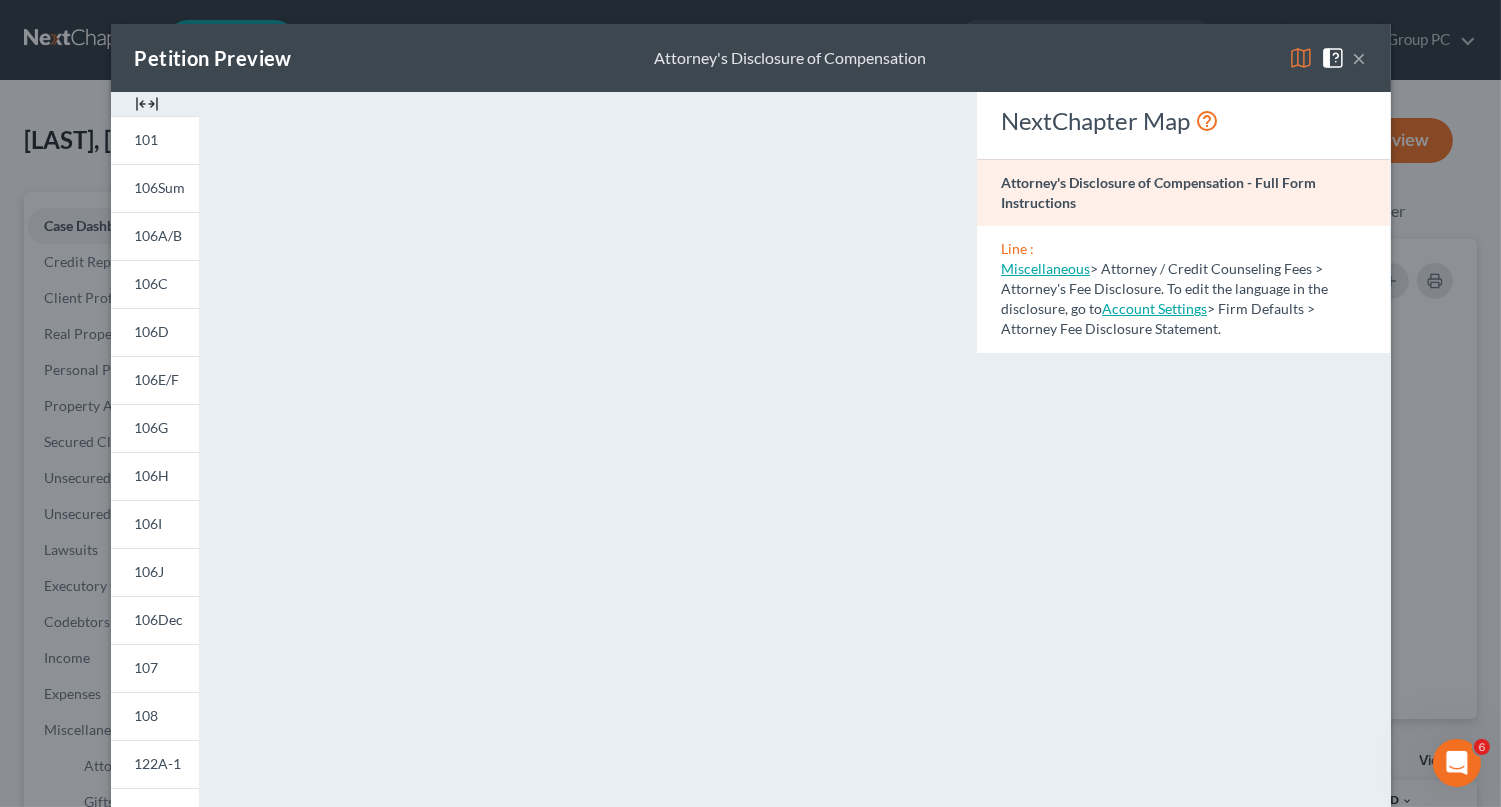 click on "Miscellaneous" at bounding box center [1045, 268] 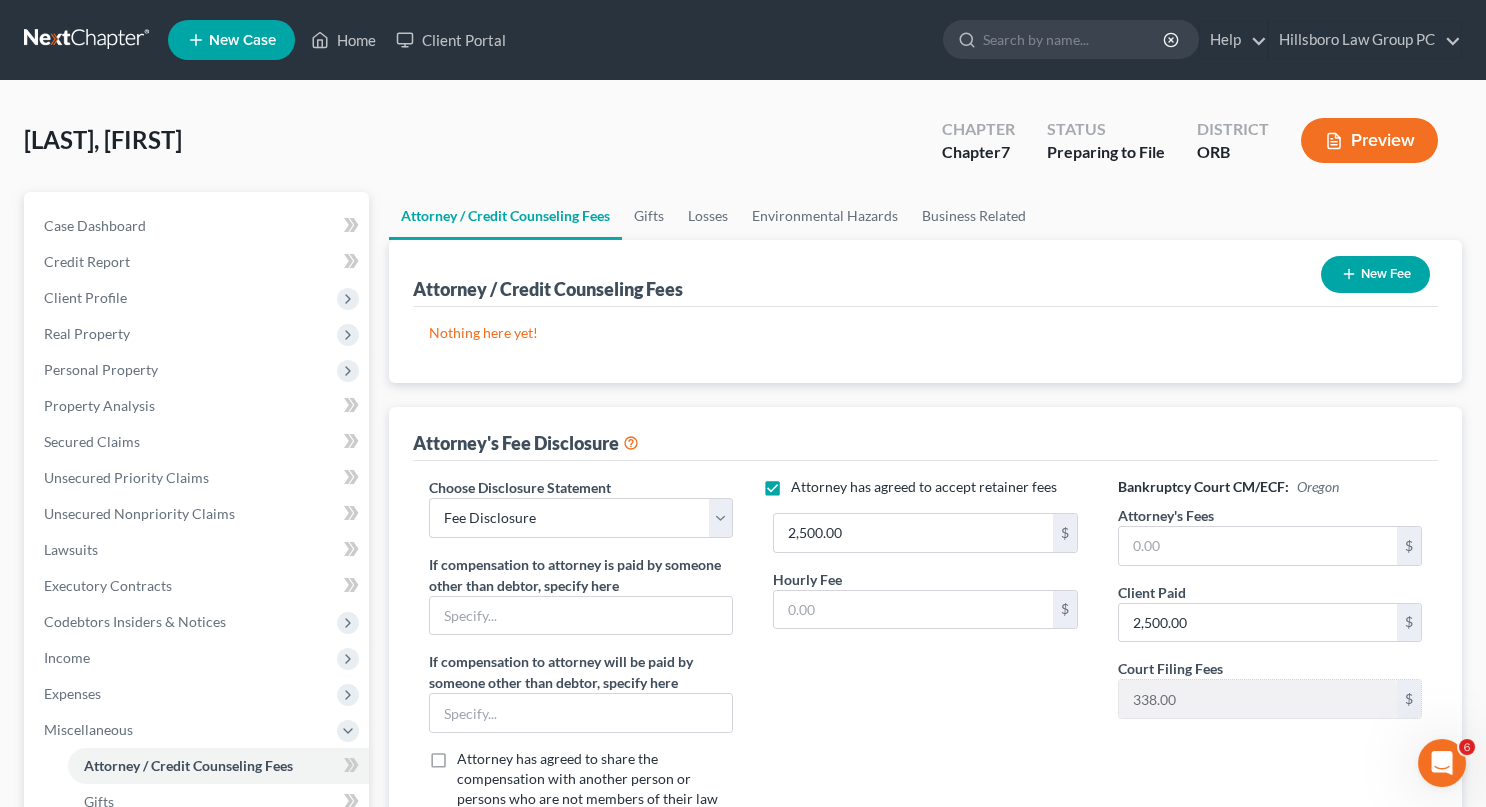 select on "0" 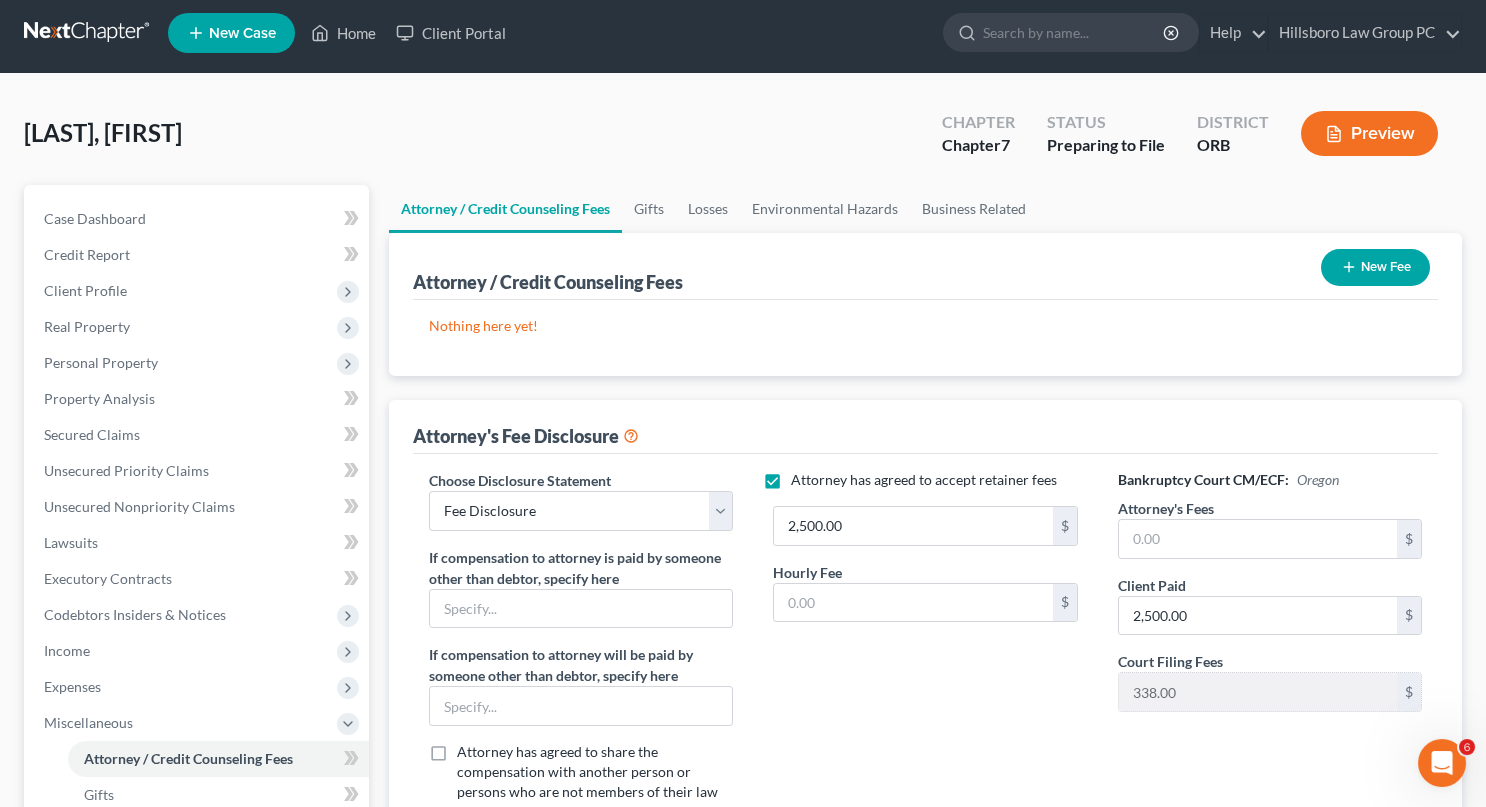 scroll, scrollTop: 137, scrollLeft: 0, axis: vertical 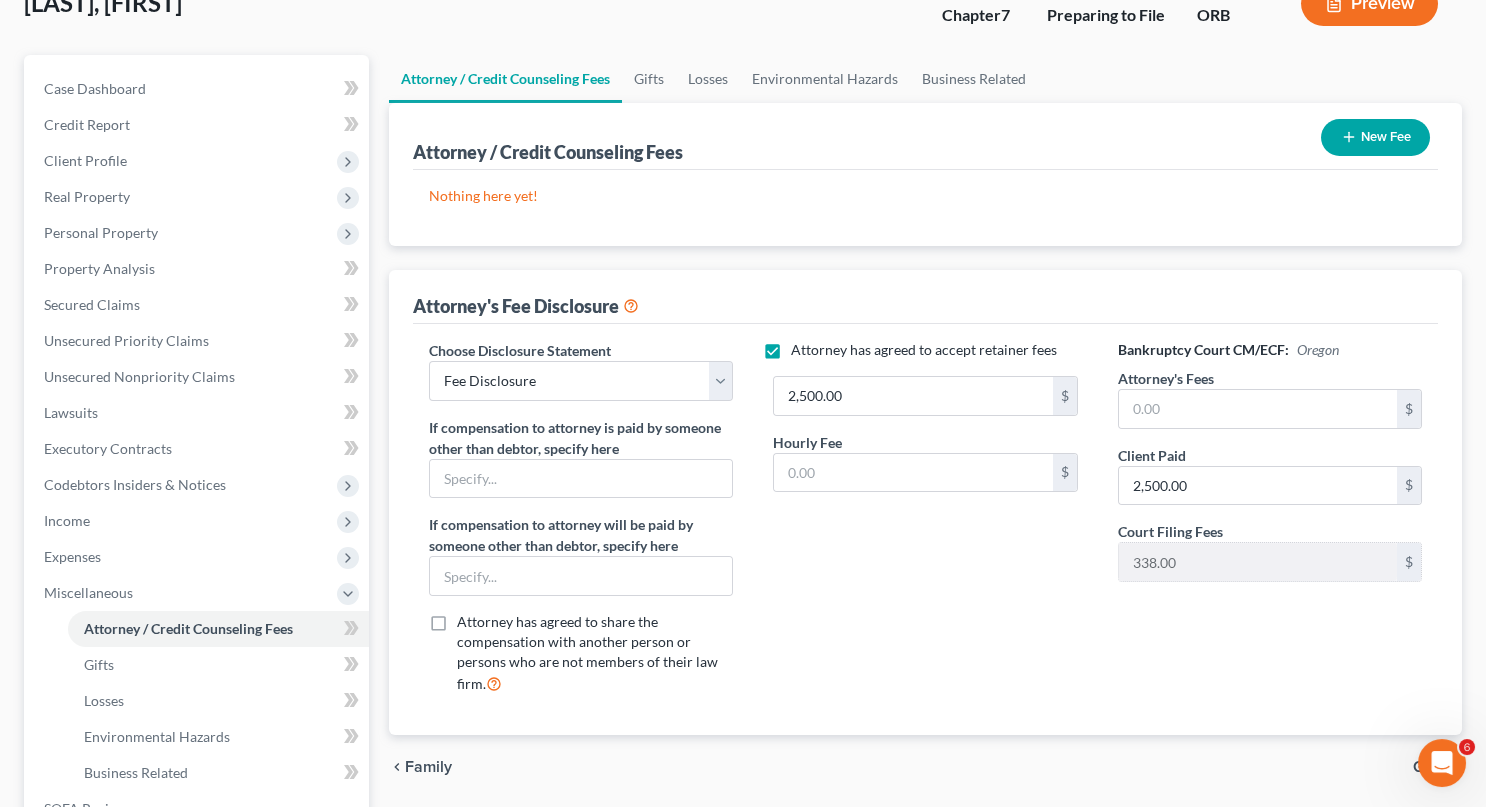 click on "Download & Print" at bounding box center (196, 954) 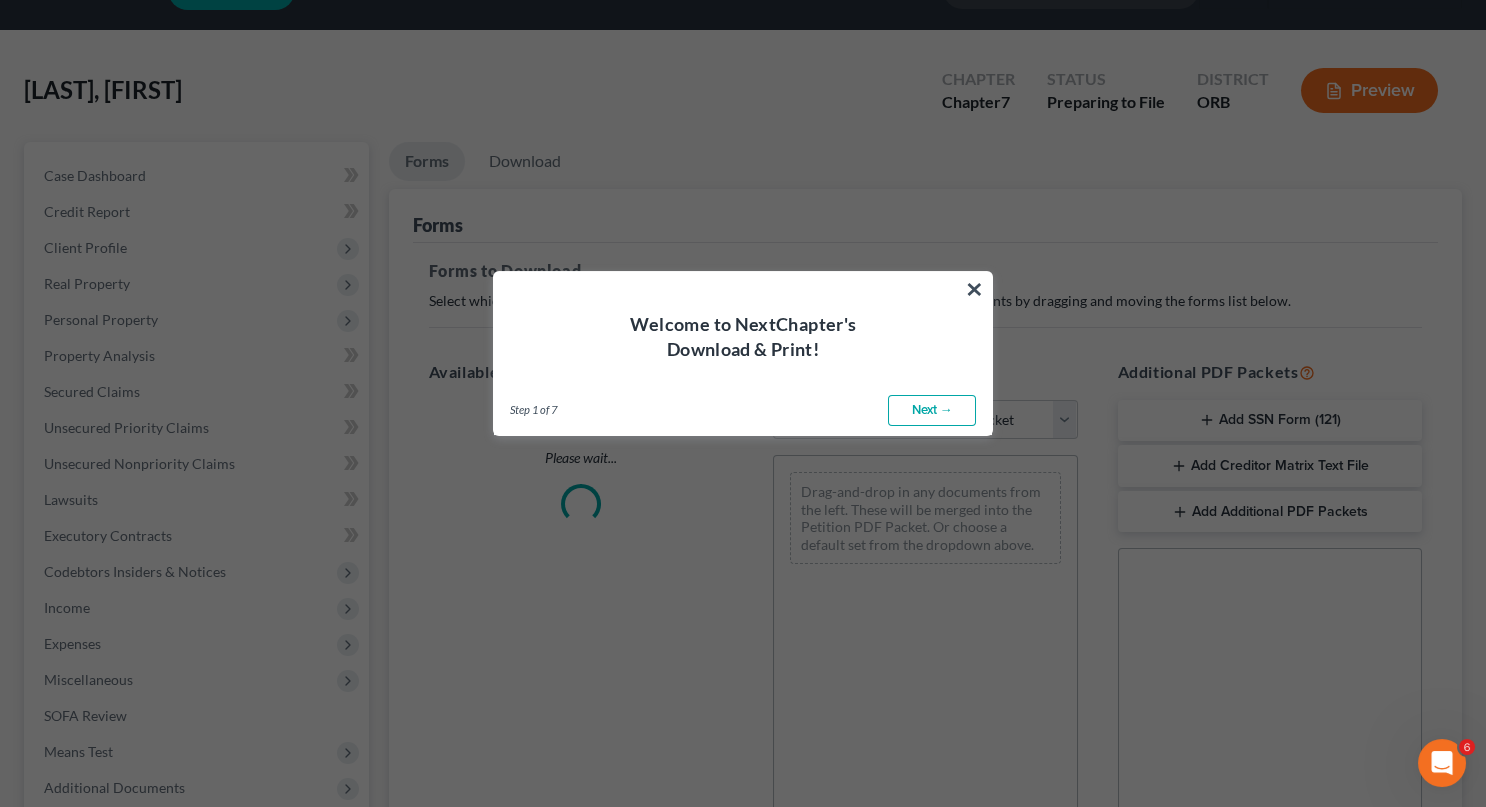 scroll, scrollTop: 0, scrollLeft: 0, axis: both 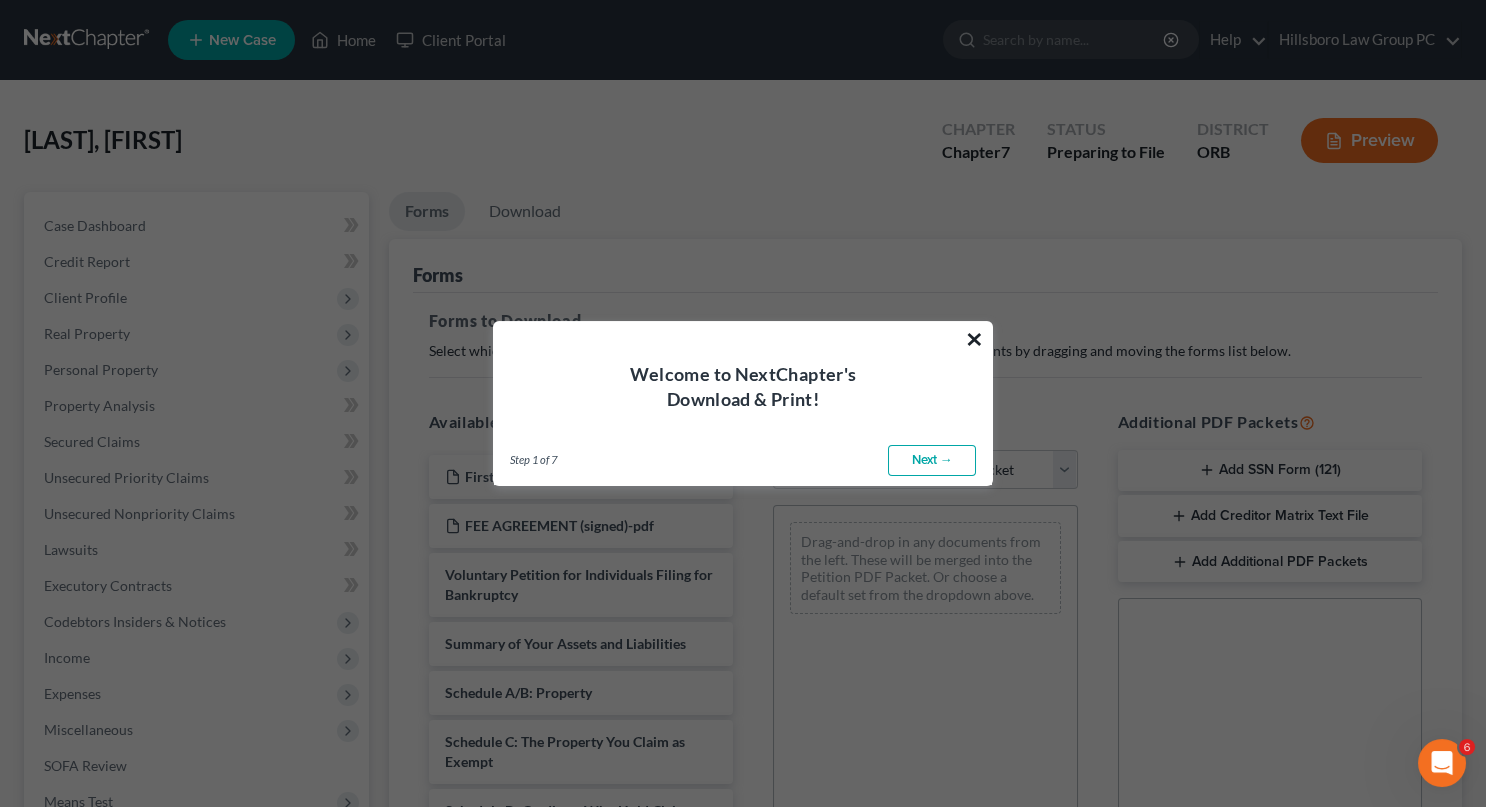click on "×" at bounding box center (974, 339) 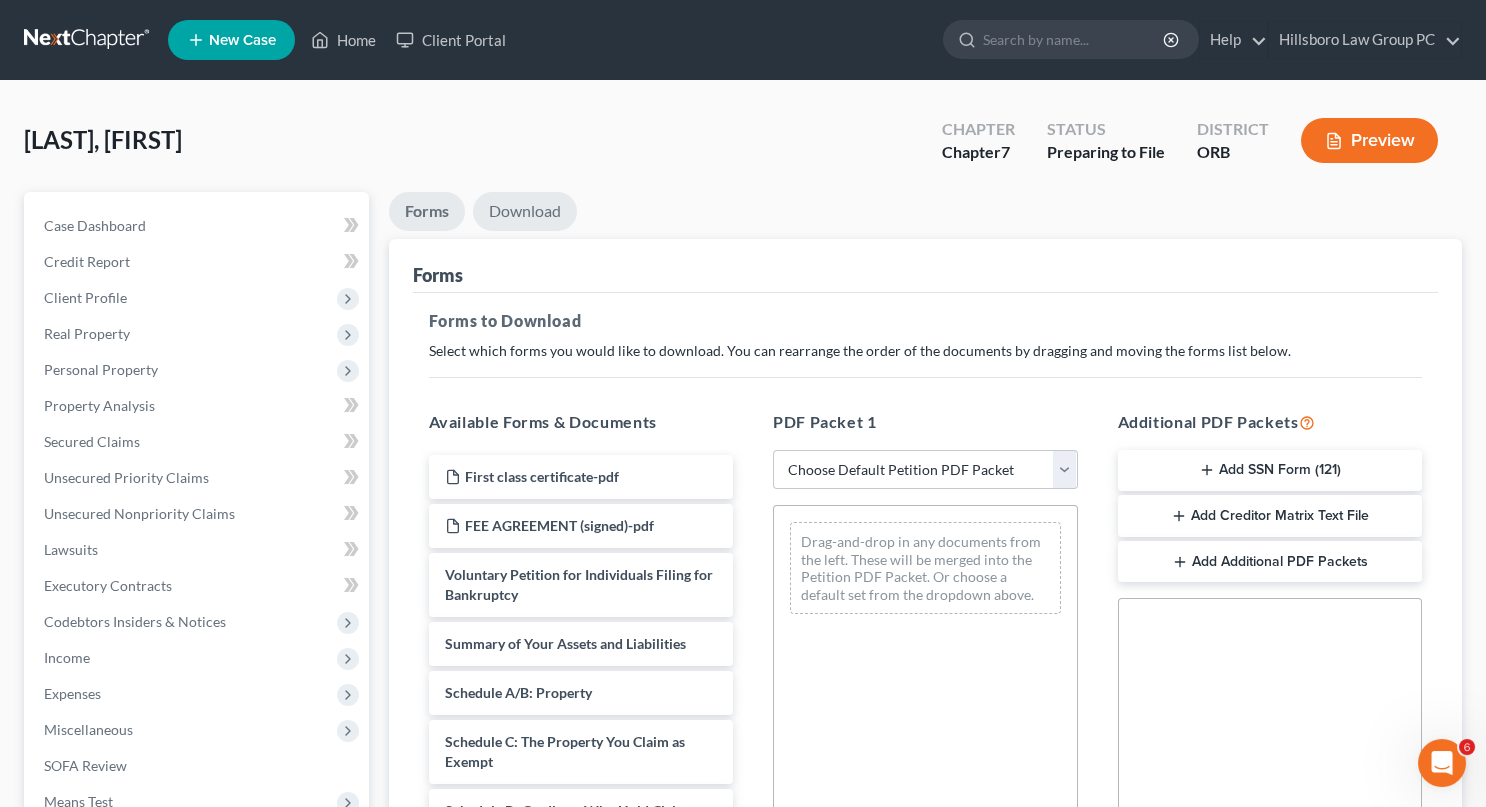 click on "Download" at bounding box center [525, 211] 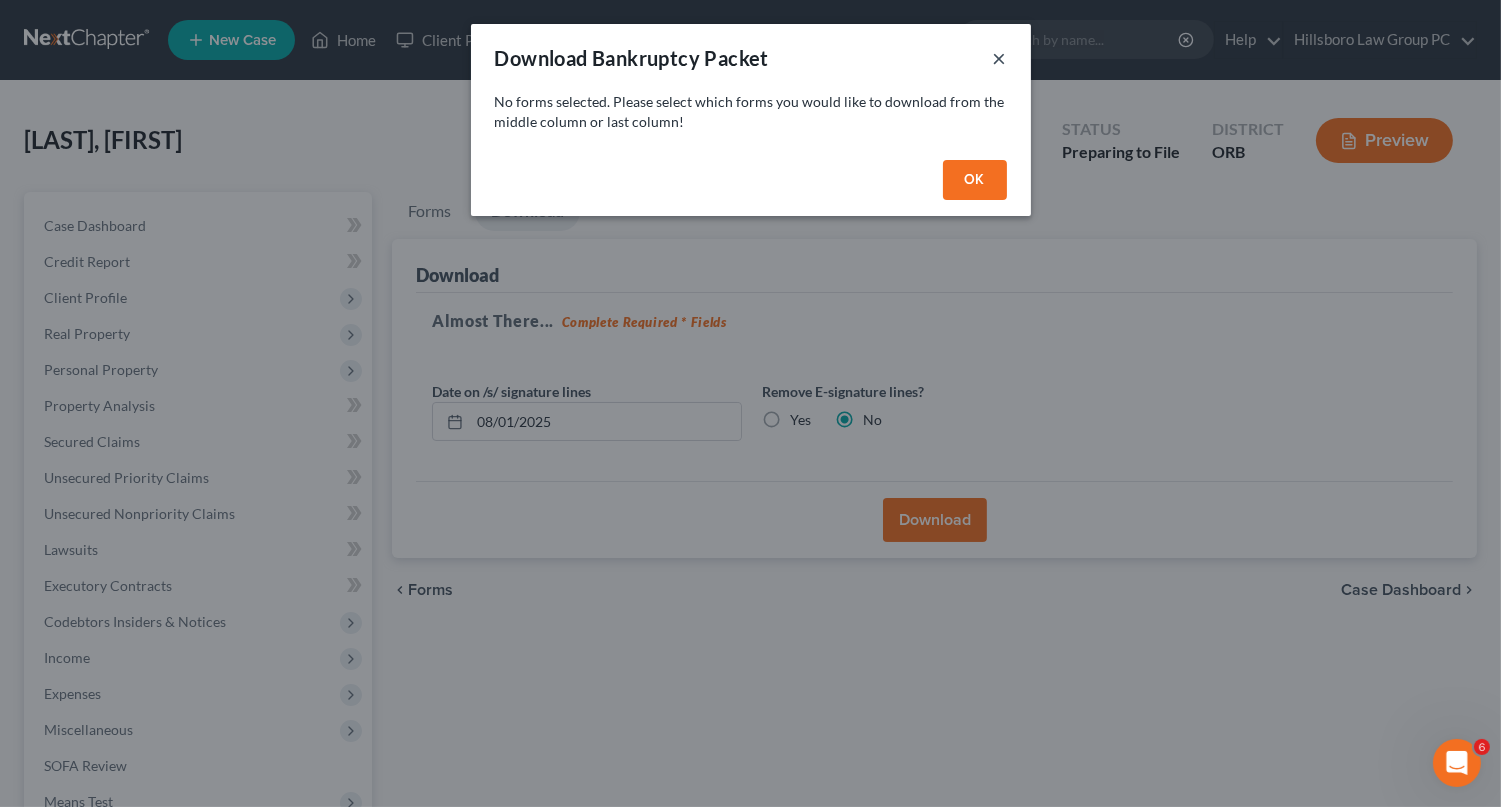 click on "×" at bounding box center (1000, 58) 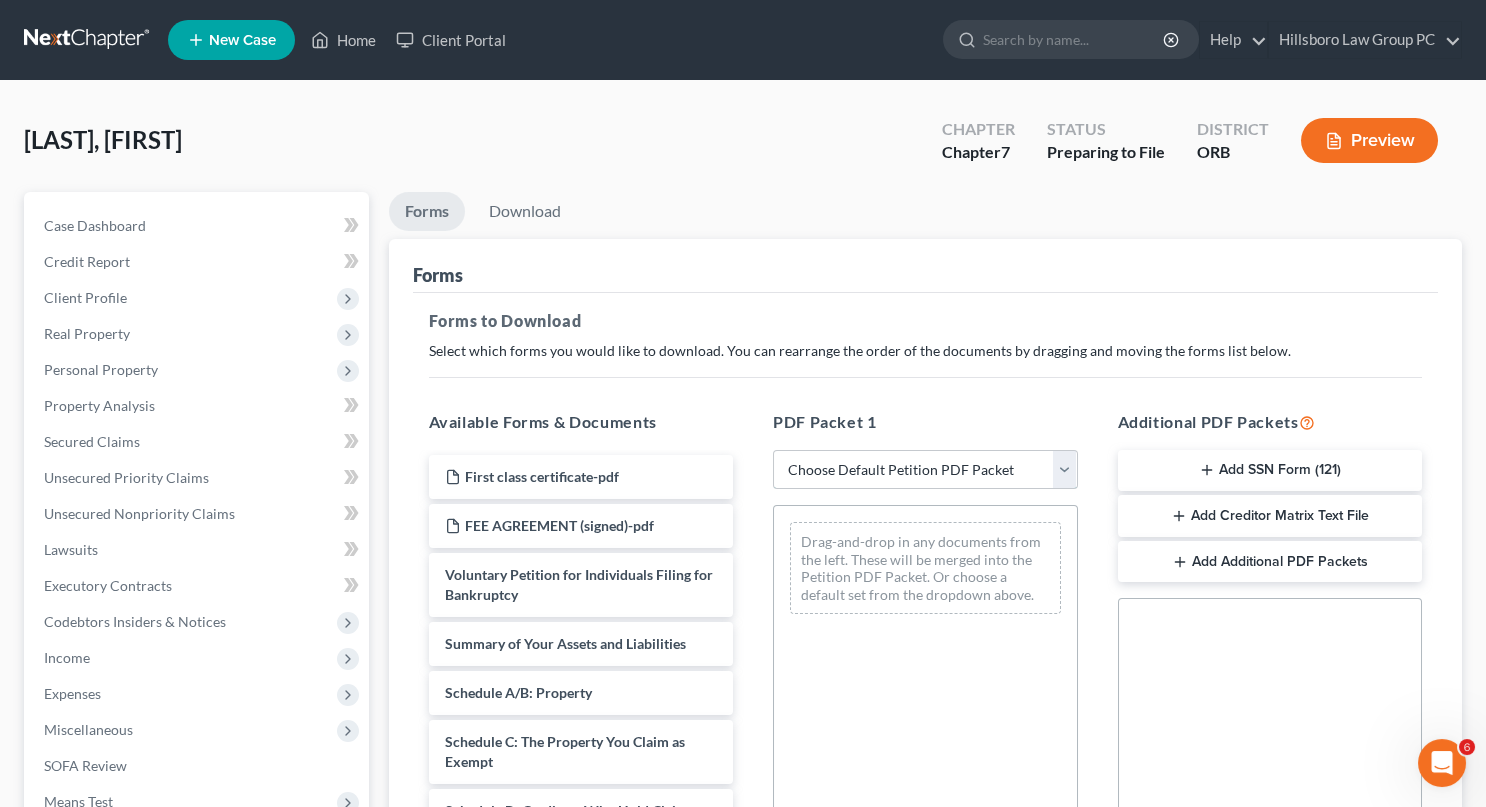 click on "Choose Default Petition PDF Packet Complete Bankruptcy Petition (all forms and schedules) Emergency Filing Forms (Petition and Creditor List Only) Amended Forms Signature Pages Only Petition Packet for Chapter 7 Chapter 7 filing Template Test" at bounding box center [925, 470] 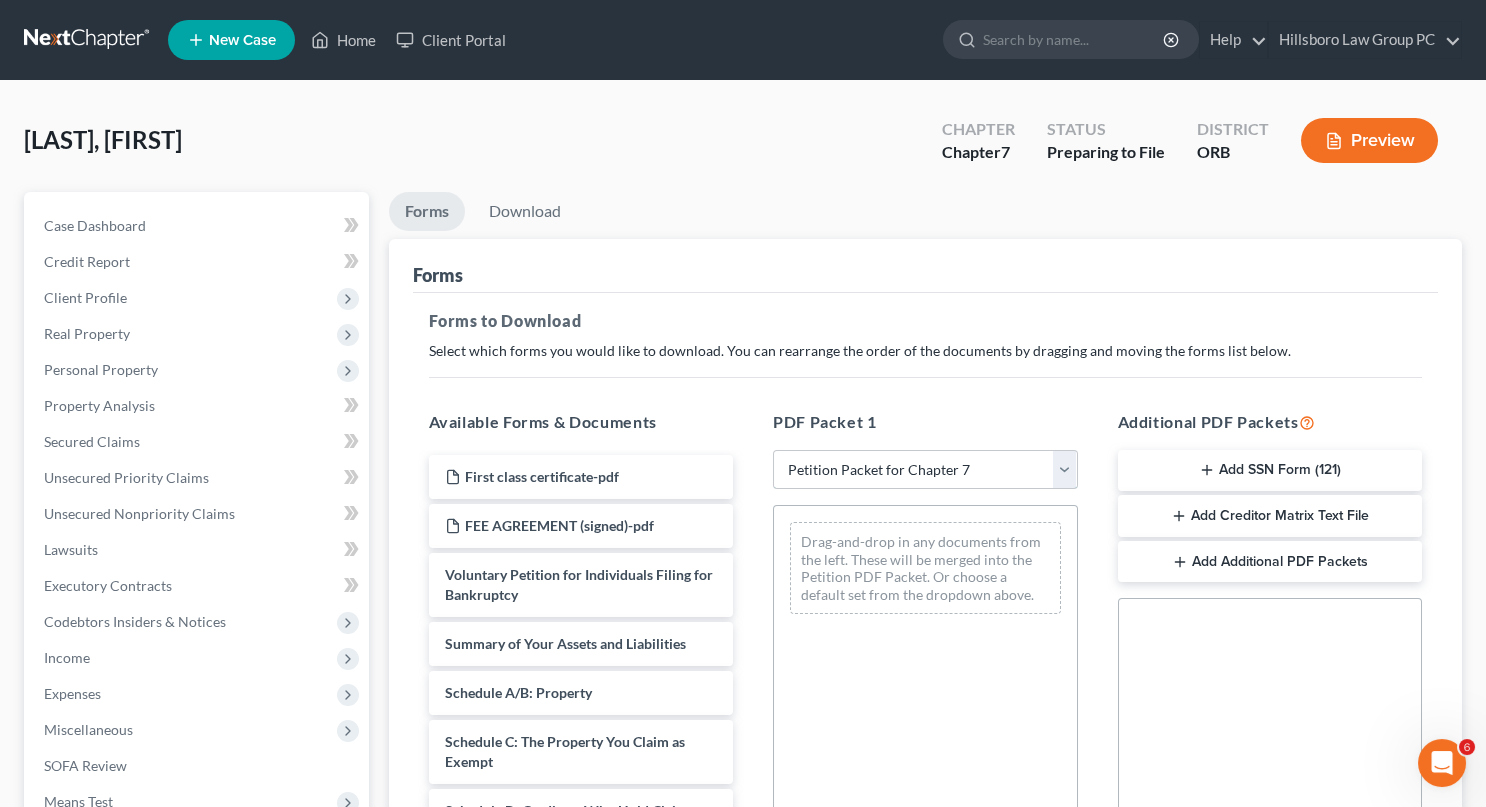 click on "Choose Default Petition PDF Packet Complete Bankruptcy Petition (all forms and schedules) Emergency Filing Forms (Petition and Creditor List Only) Amended Forms Signature Pages Only Petition Packet for Chapter 7 Chapter 7 filing Template Test" at bounding box center (925, 470) 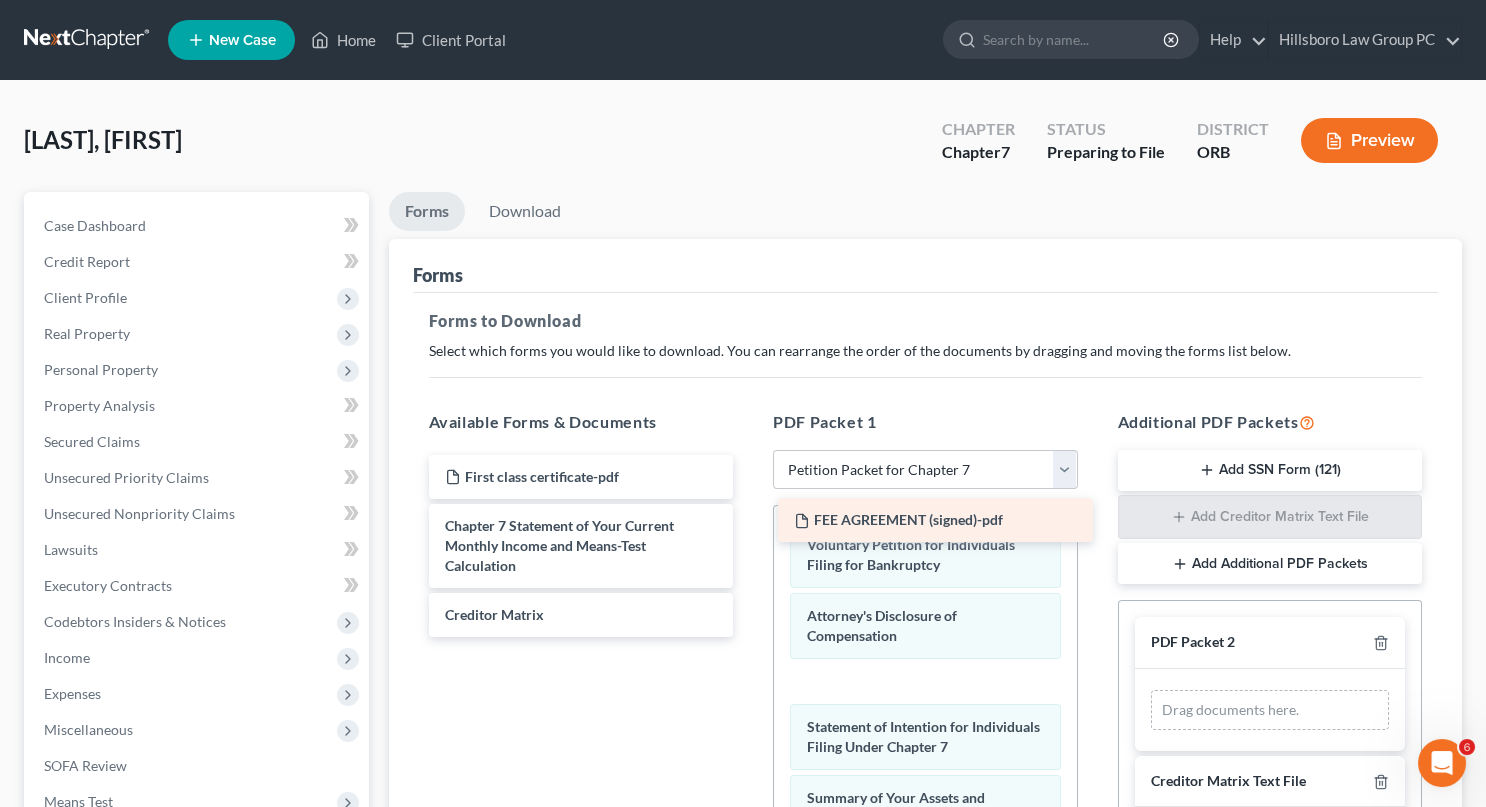 drag, startPoint x: 490, startPoint y: 404, endPoint x: 853, endPoint y: 509, distance: 377.88092 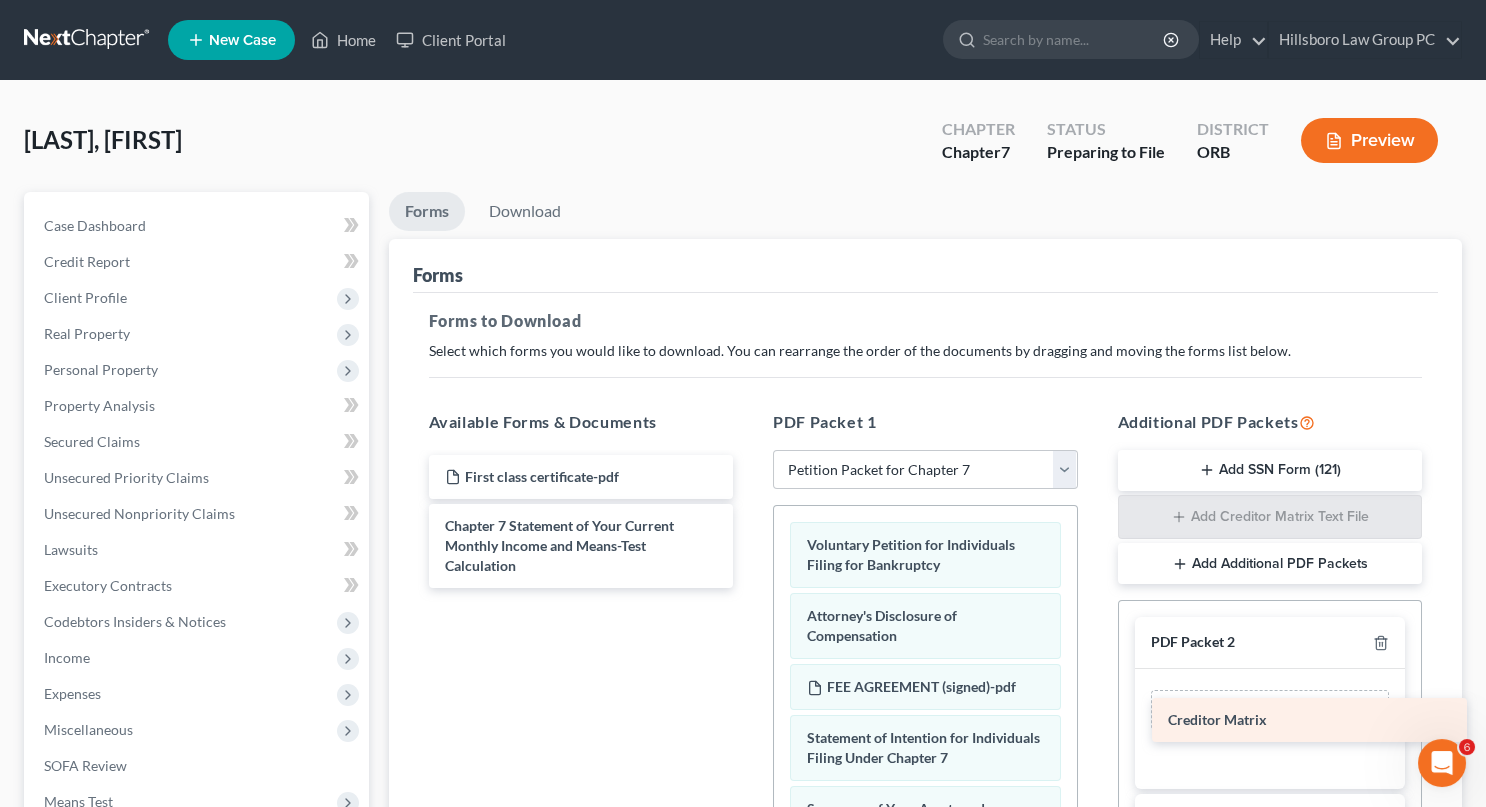 drag, startPoint x: 474, startPoint y: 455, endPoint x: 1211, endPoint y: 707, distance: 778.89215 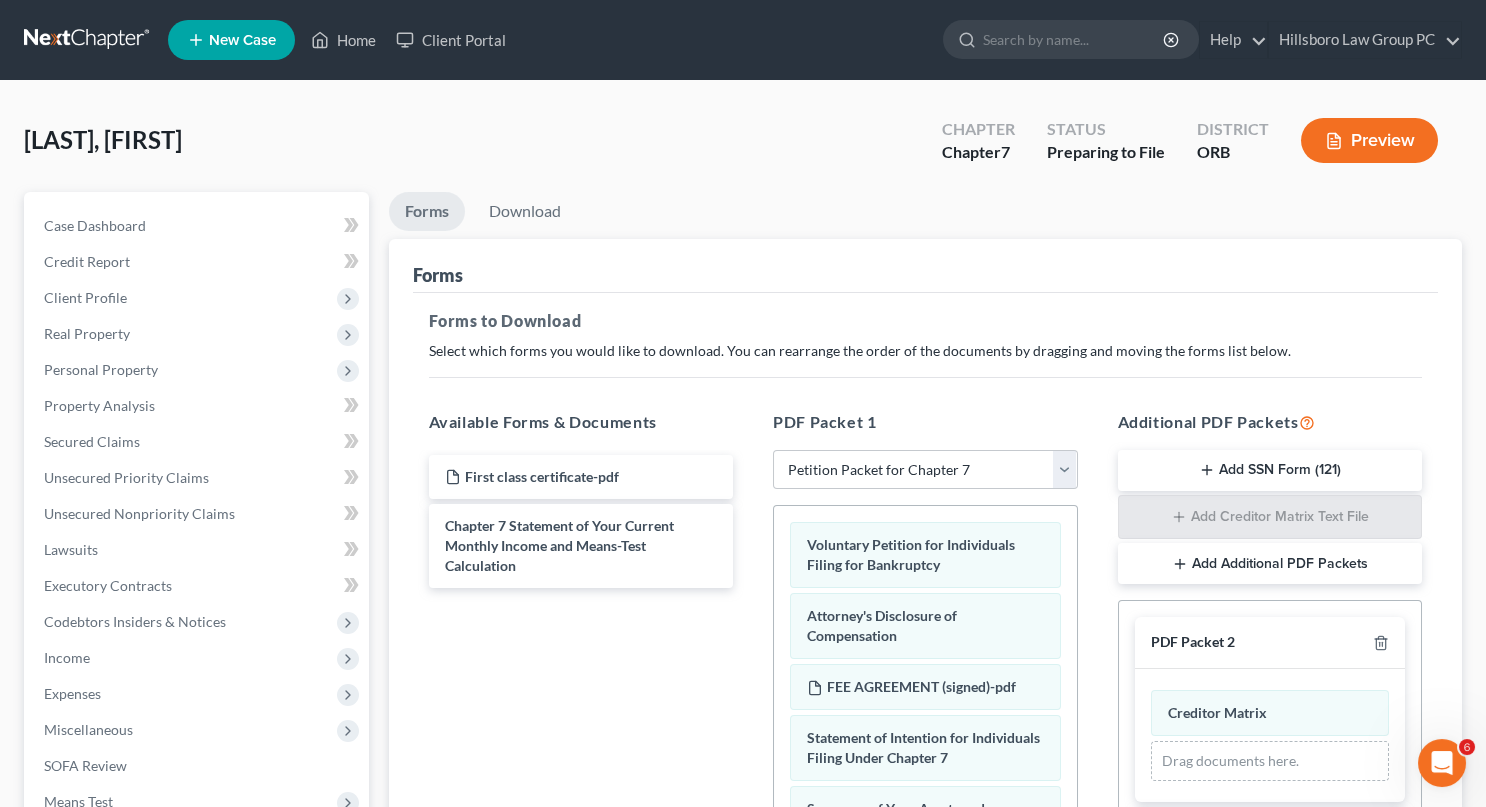 click 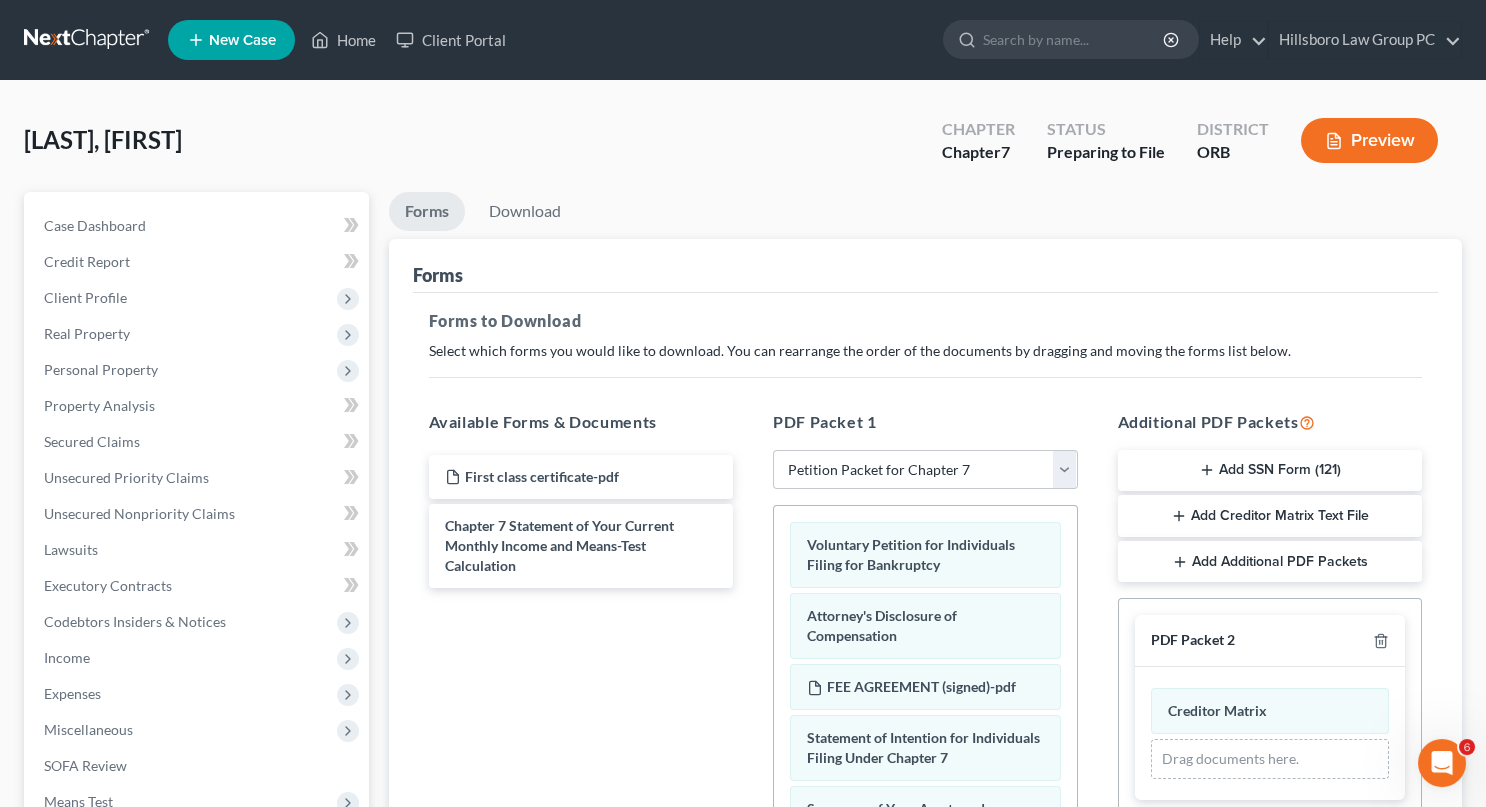click on "Add Creditor Matrix Text File" at bounding box center [1270, 516] 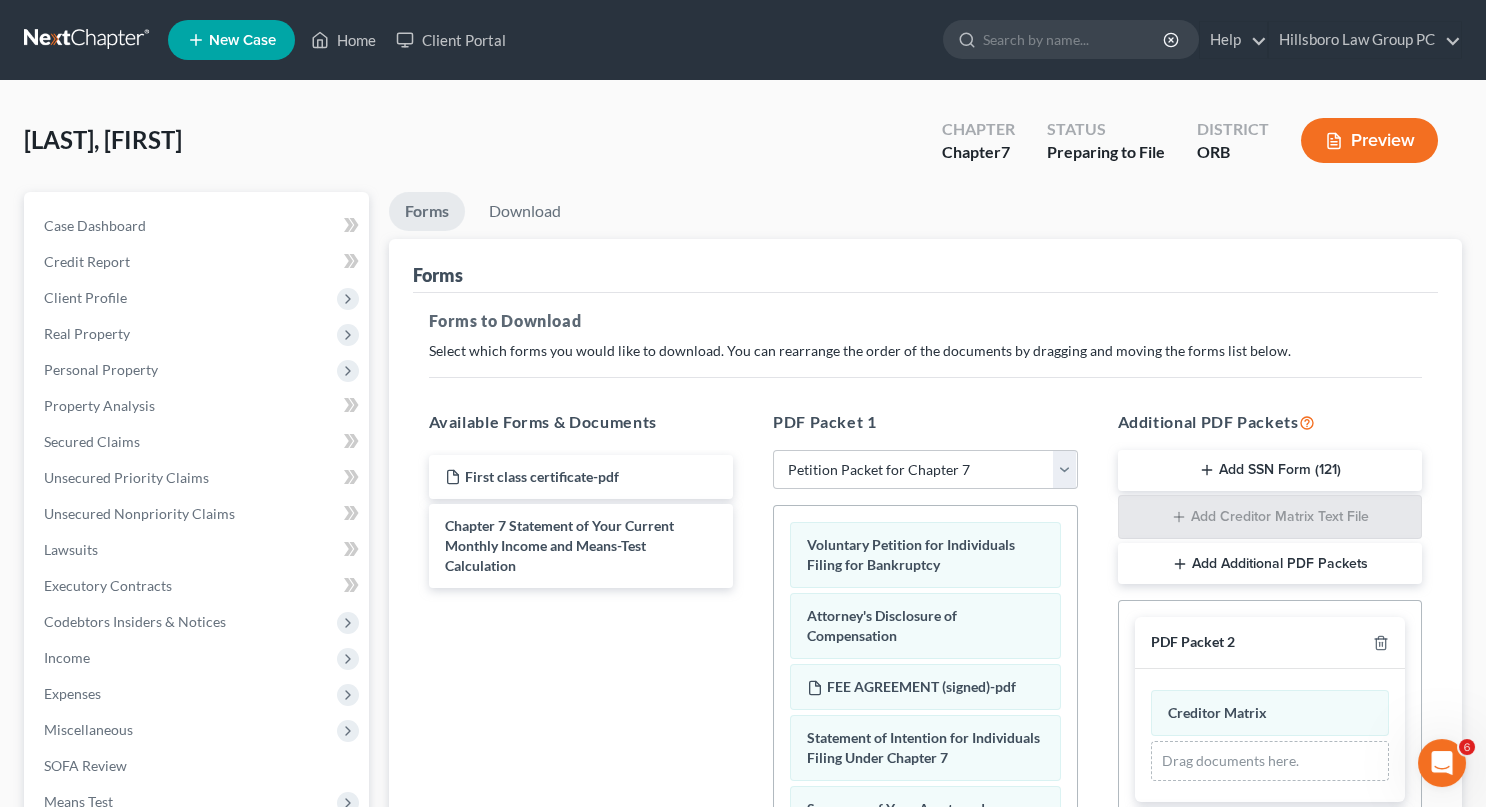 click on "Creditor.txt" at bounding box center (1270, 902) 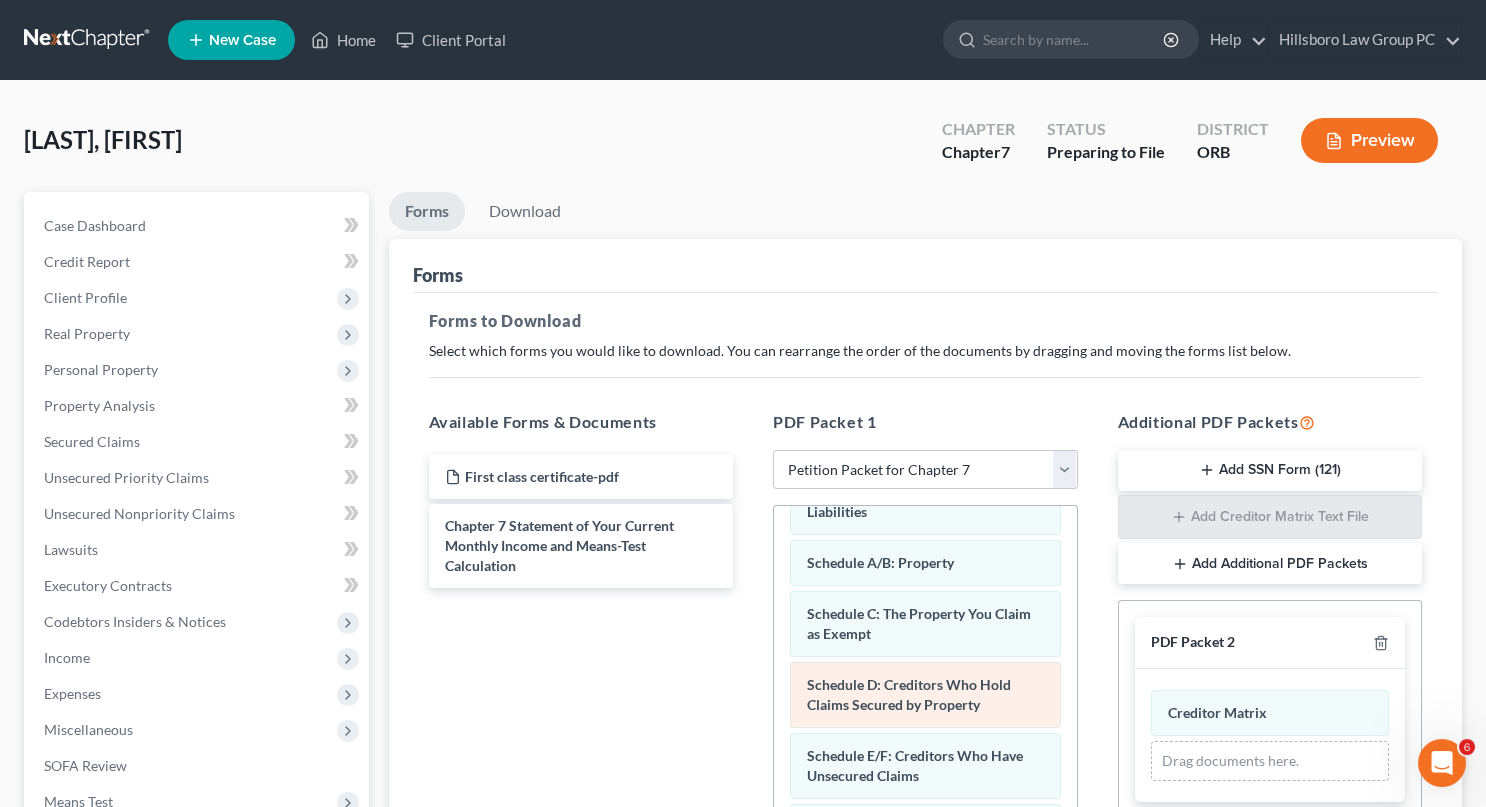 scroll, scrollTop: 321, scrollLeft: 0, axis: vertical 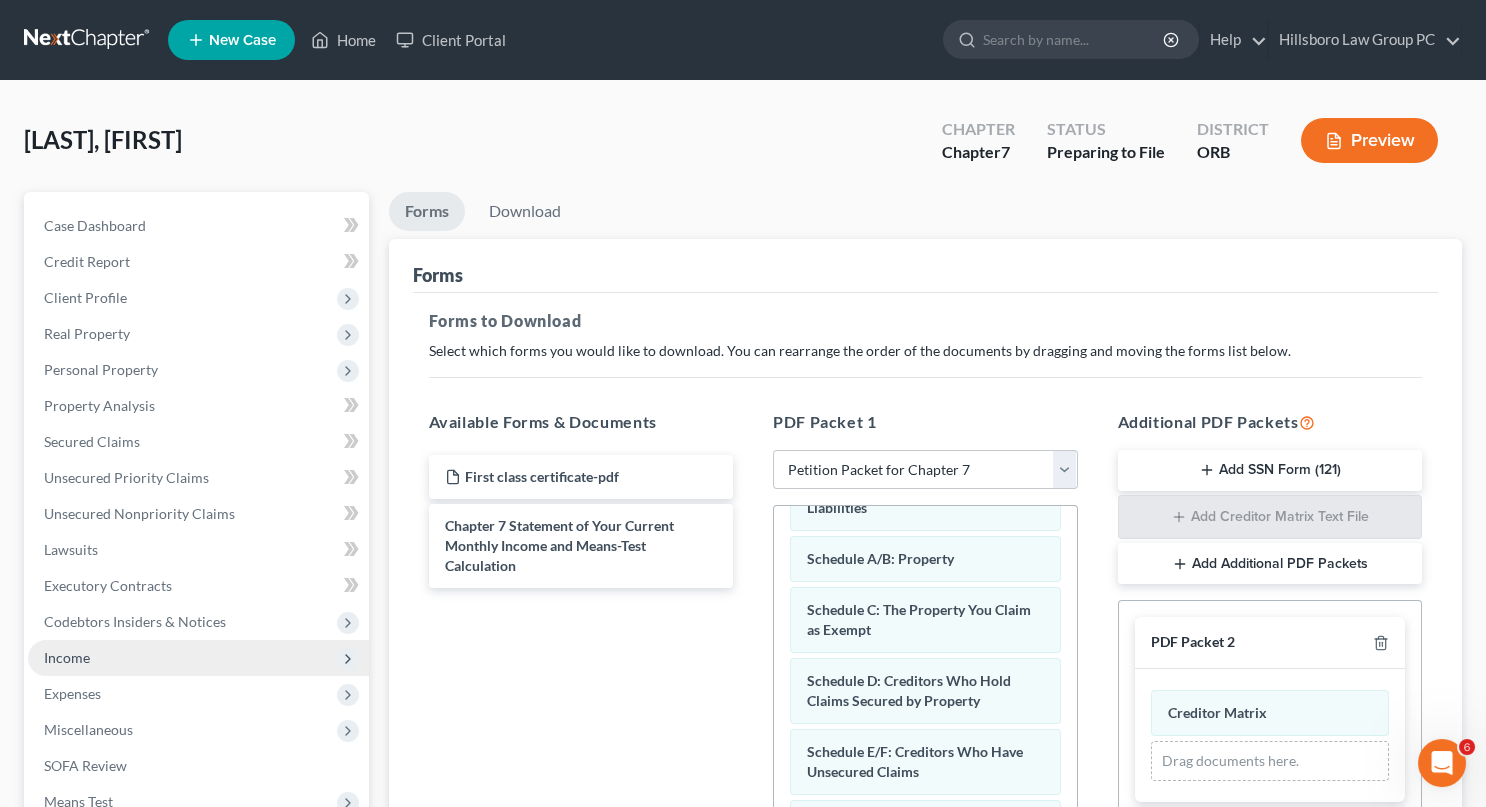 click on "Income" at bounding box center (67, 657) 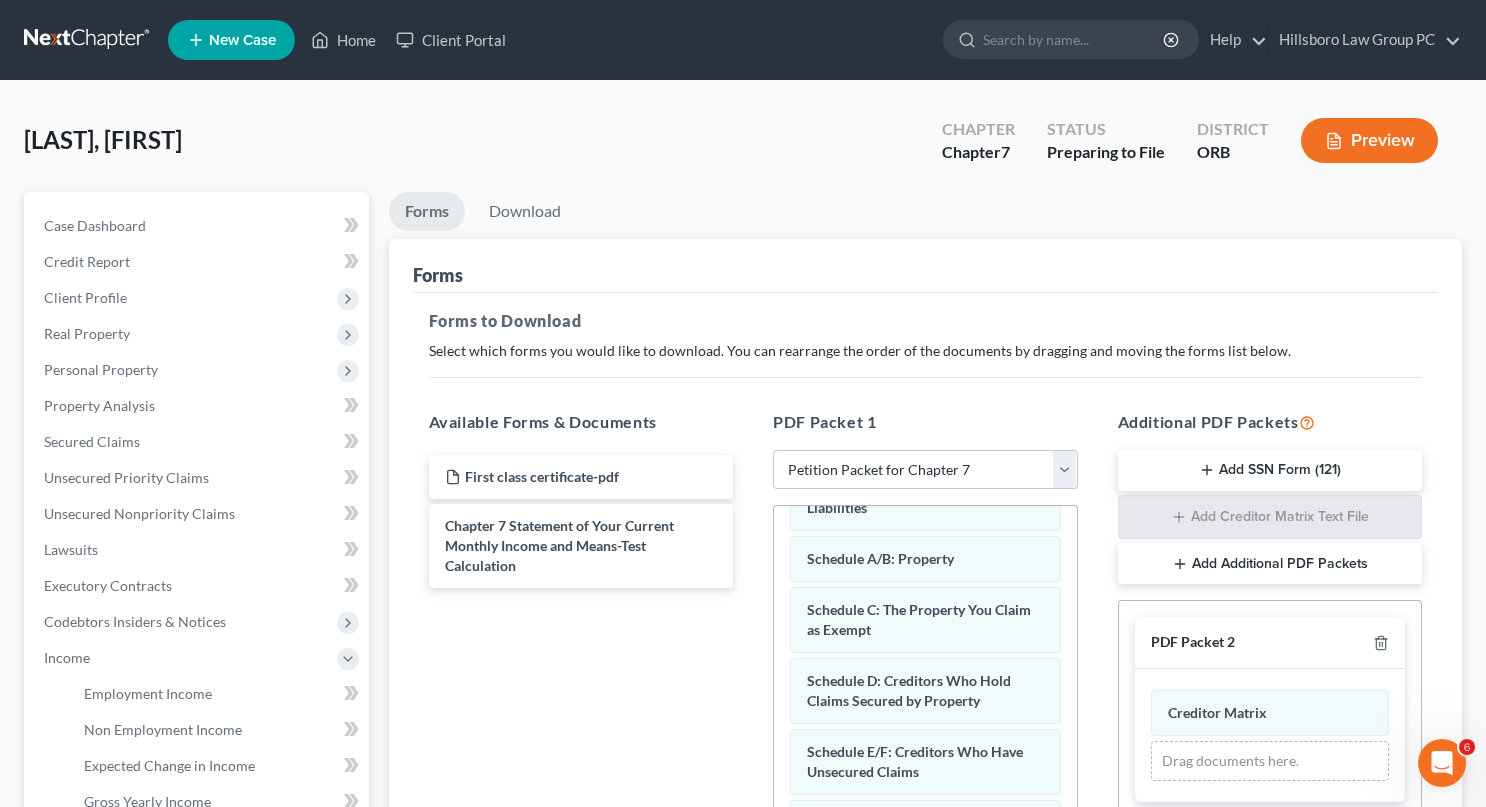 click on "Expenses" at bounding box center [72, 837] 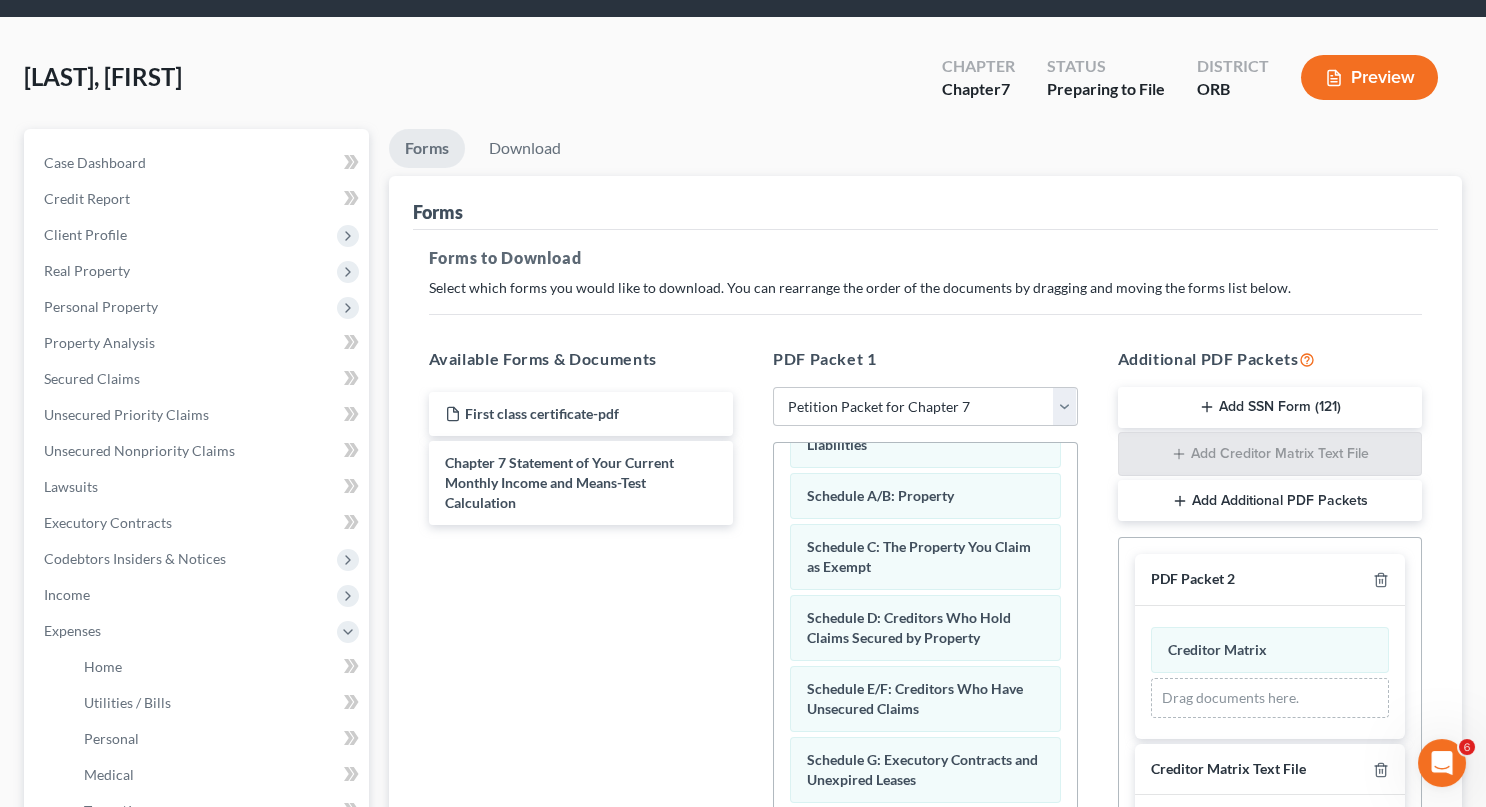 scroll, scrollTop: 100, scrollLeft: 0, axis: vertical 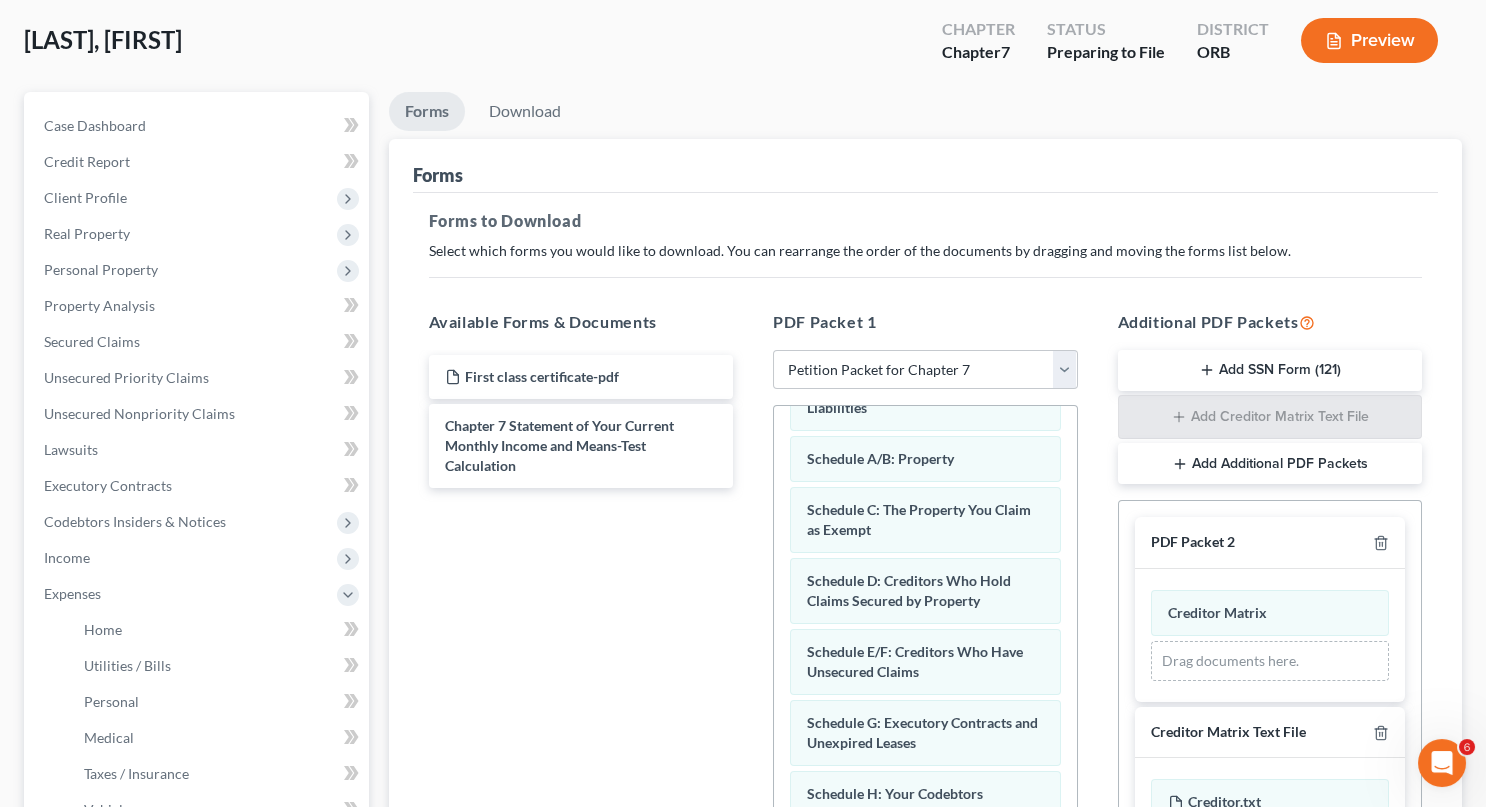 click on "Miscellaneous" at bounding box center [88, 881] 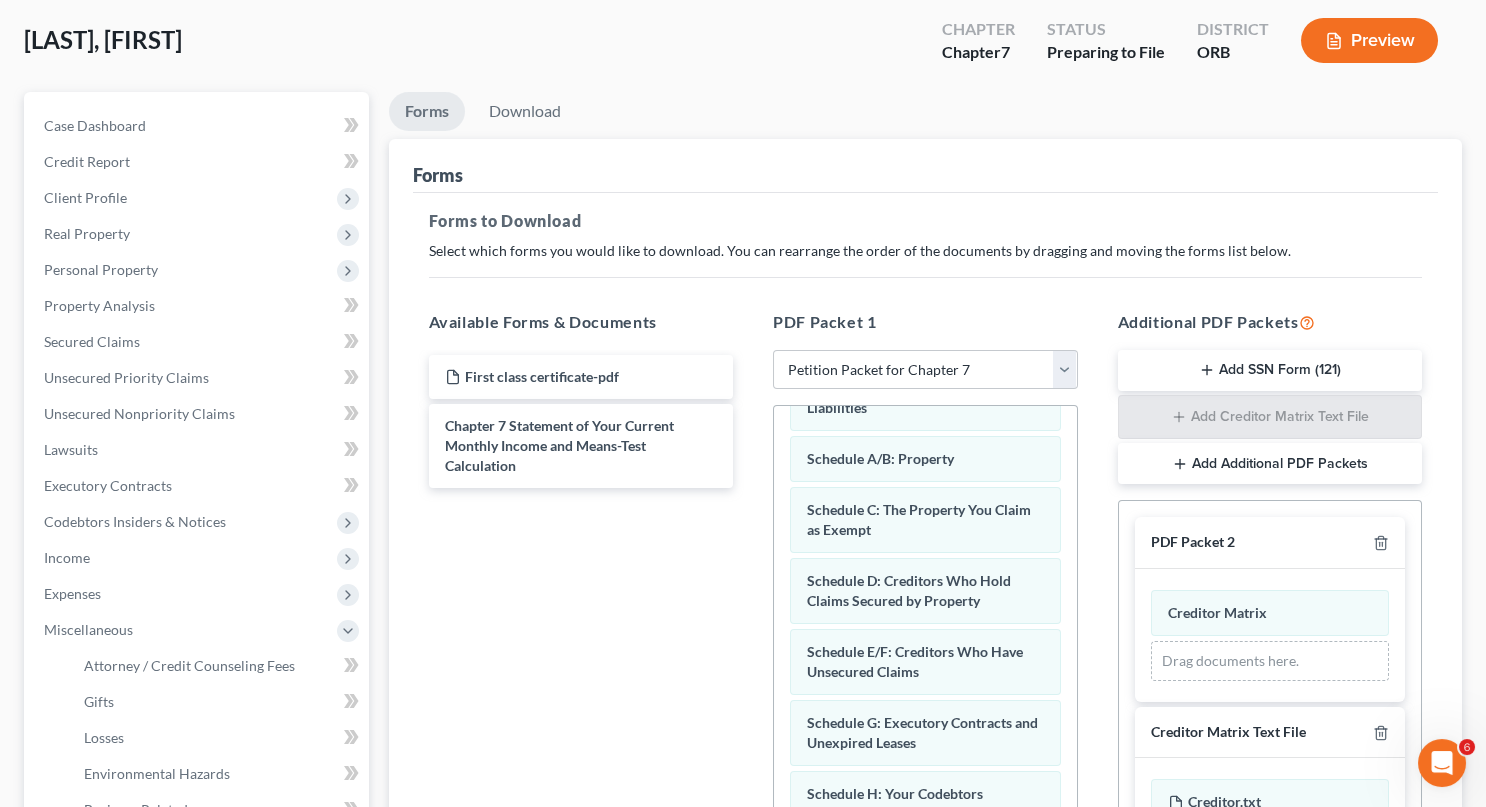 click on "SOFA Review" at bounding box center [85, 845] 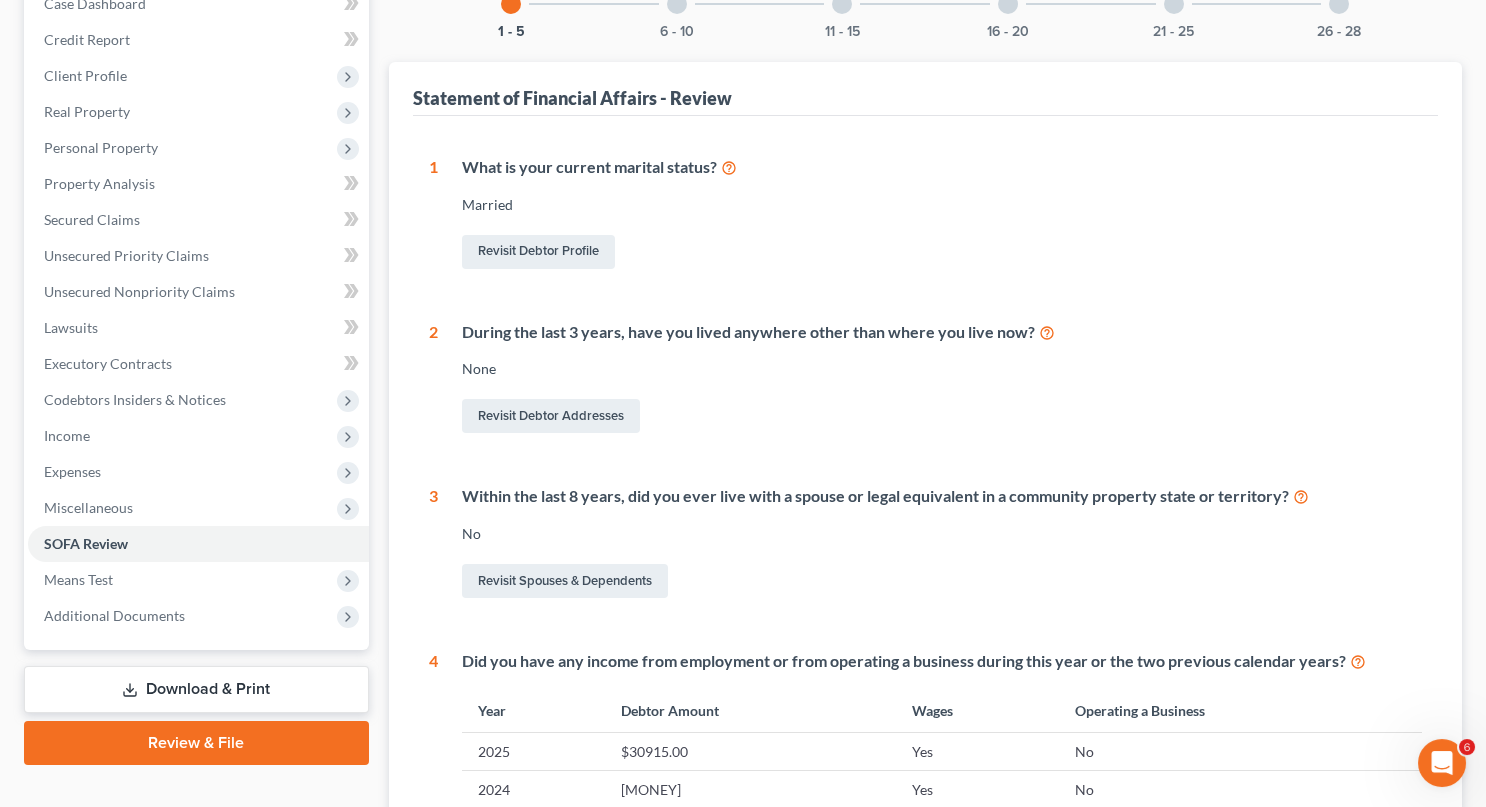 scroll, scrollTop: 336, scrollLeft: 0, axis: vertical 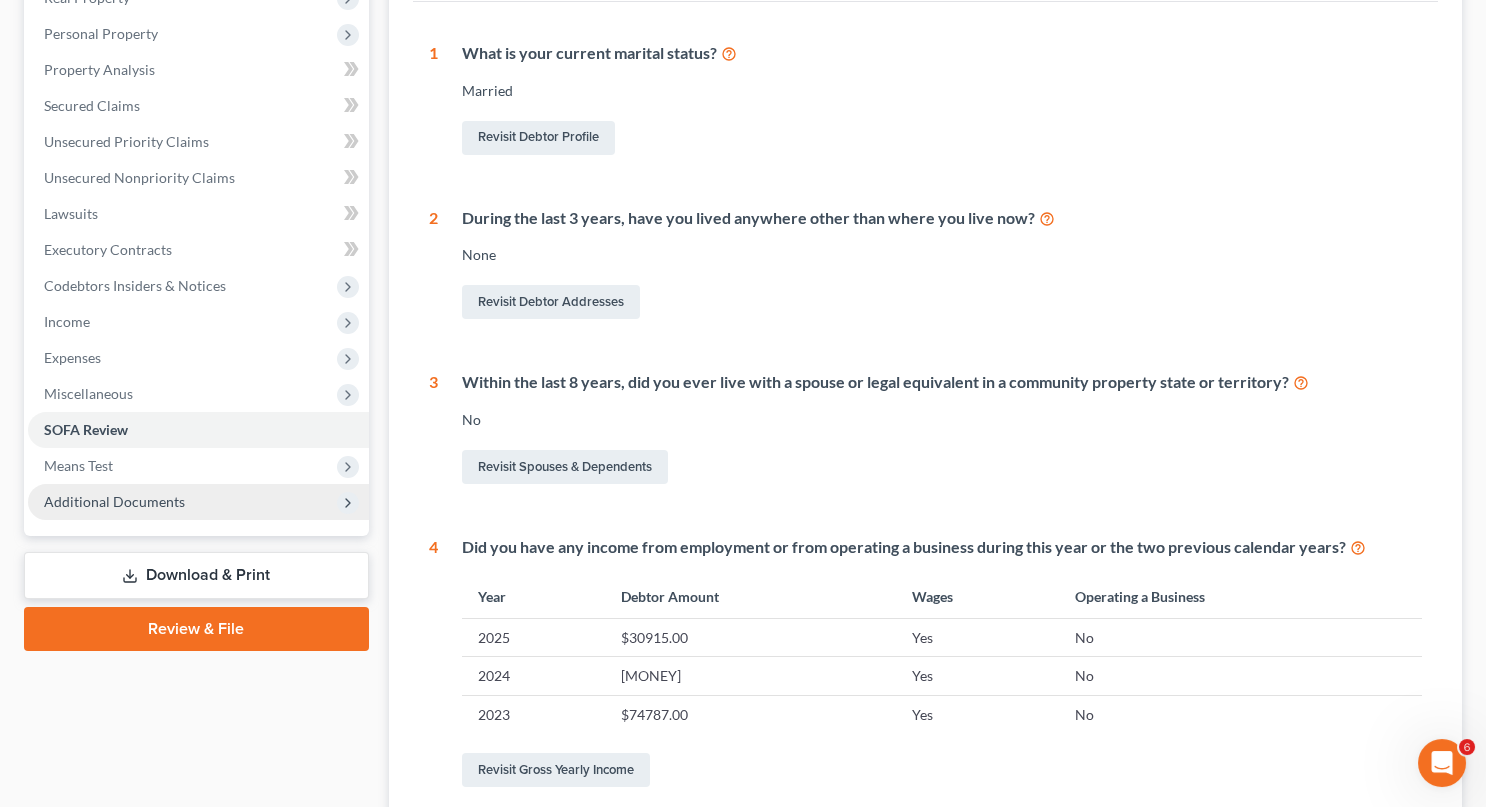click on "Additional Documents" at bounding box center [114, 501] 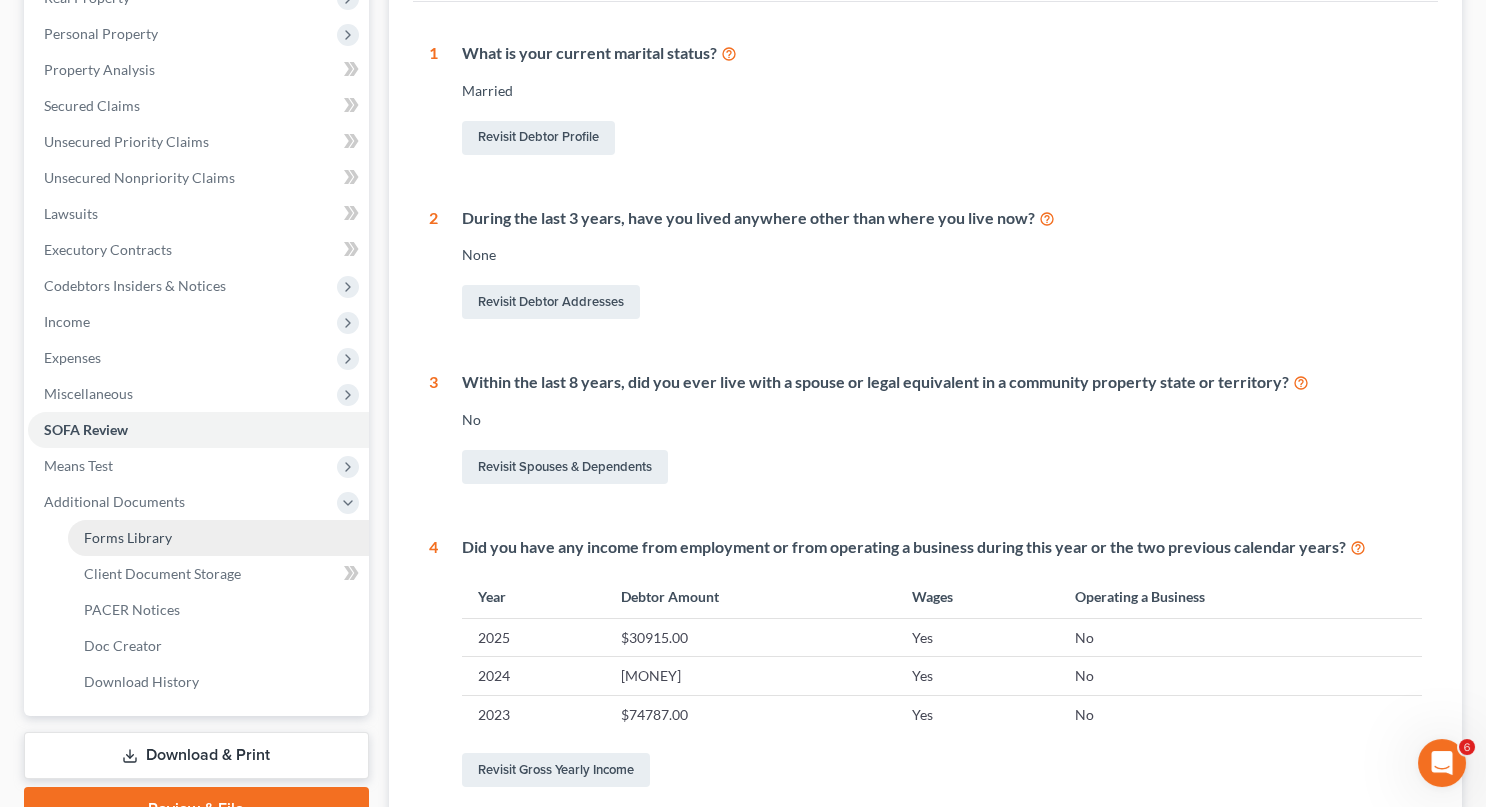 click on "Forms Library" at bounding box center [128, 537] 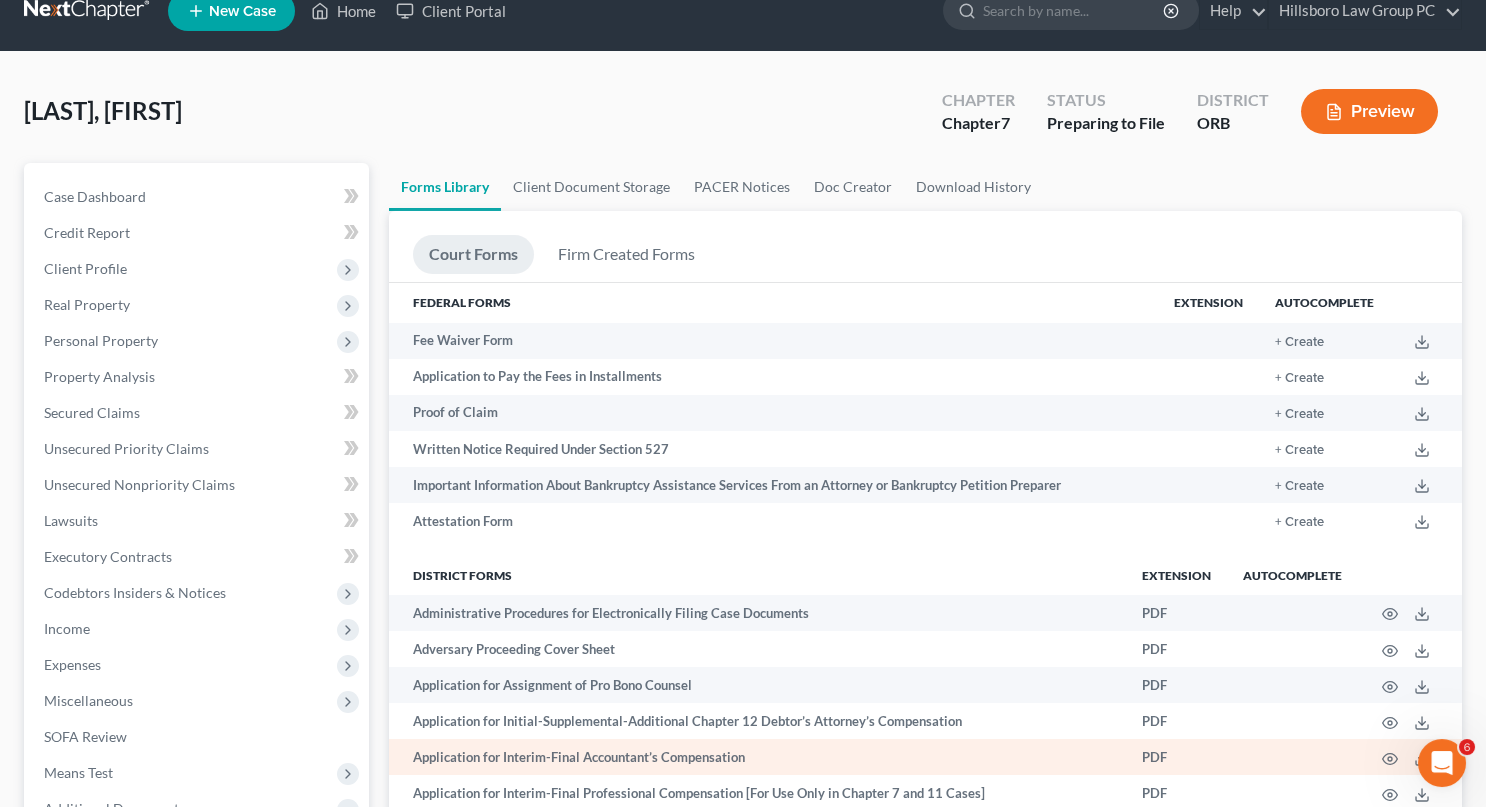 scroll, scrollTop: 0, scrollLeft: 0, axis: both 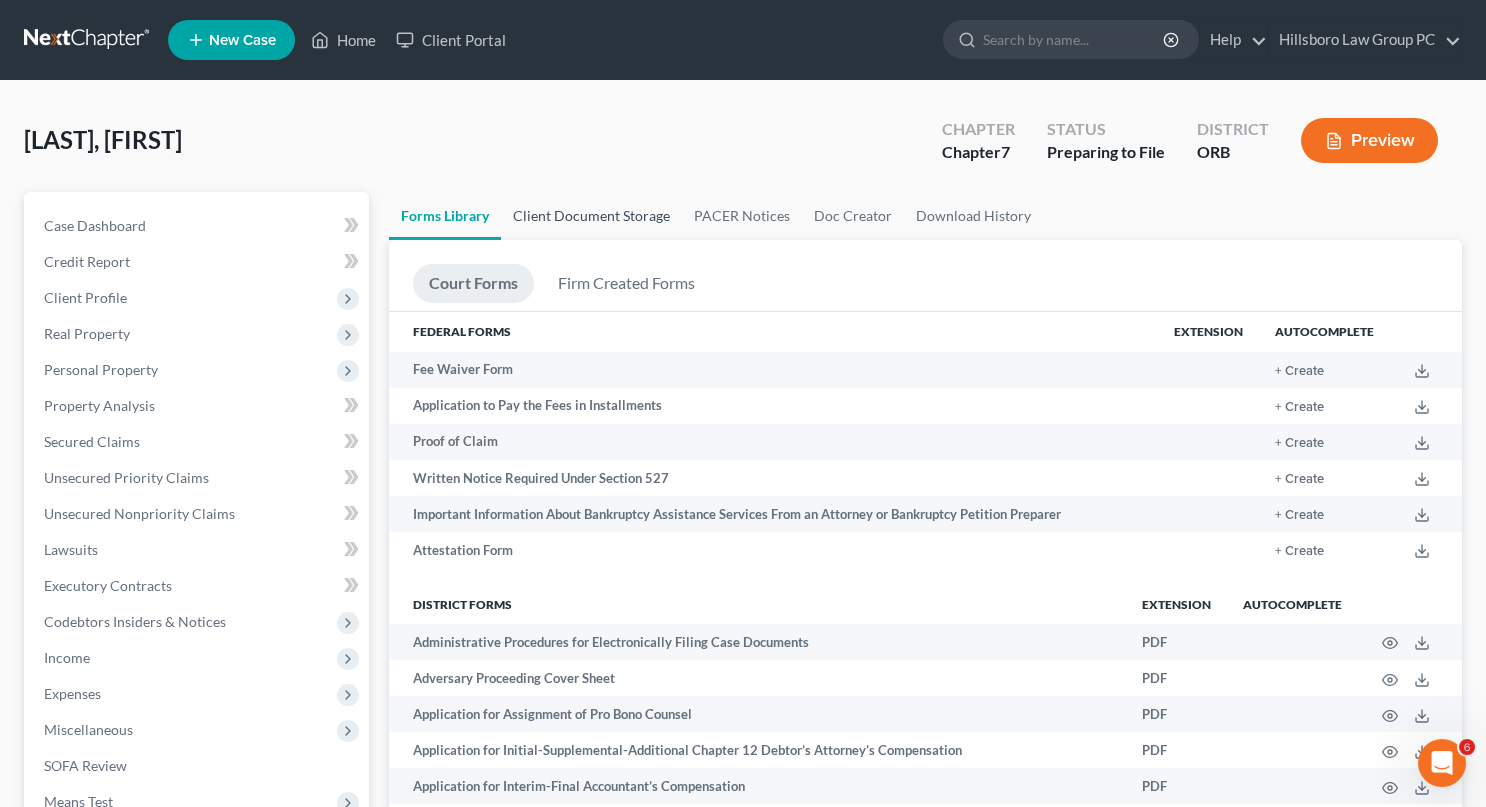 click on "Client Document Storage" at bounding box center [591, 216] 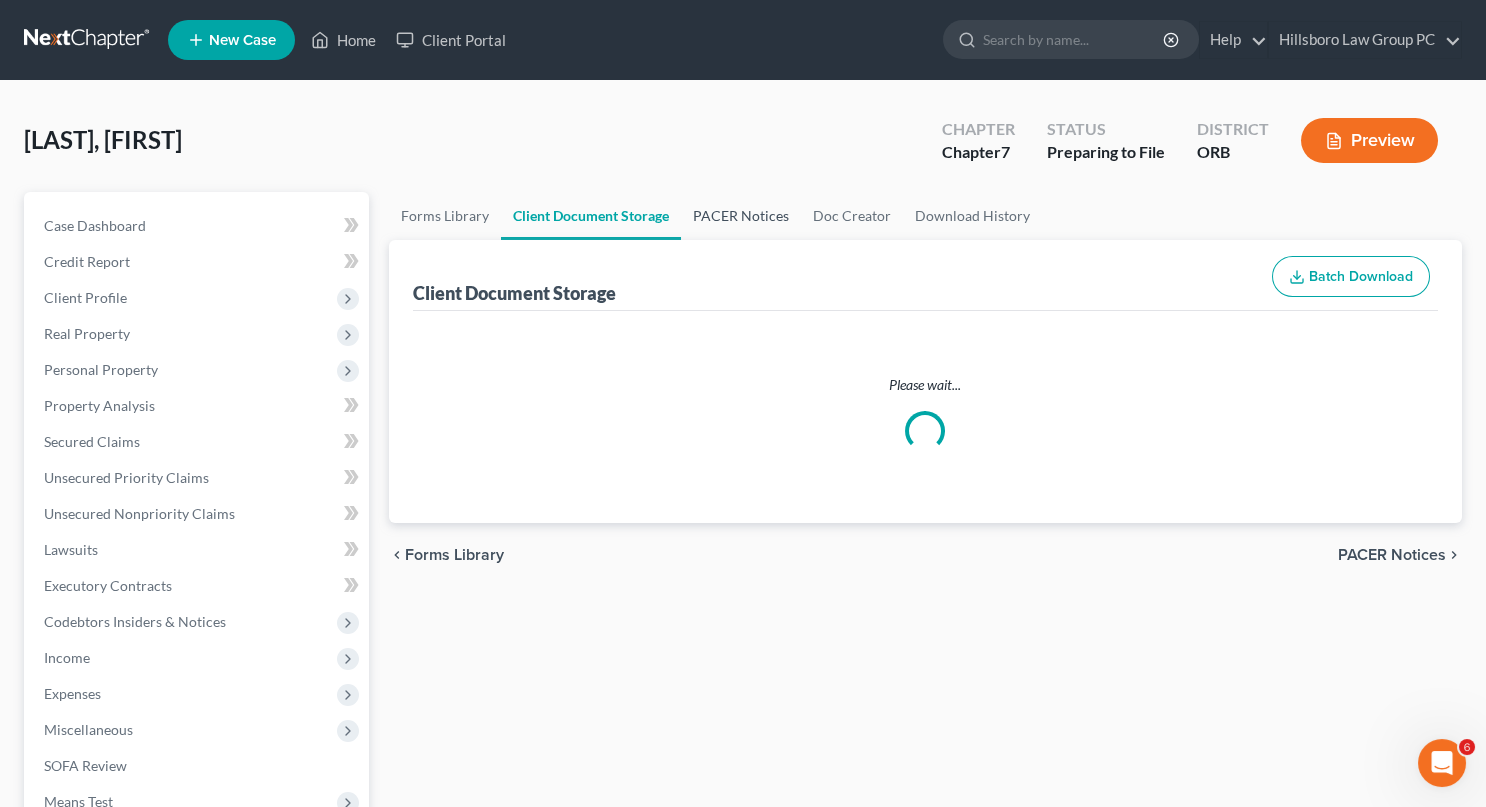 select on "0" 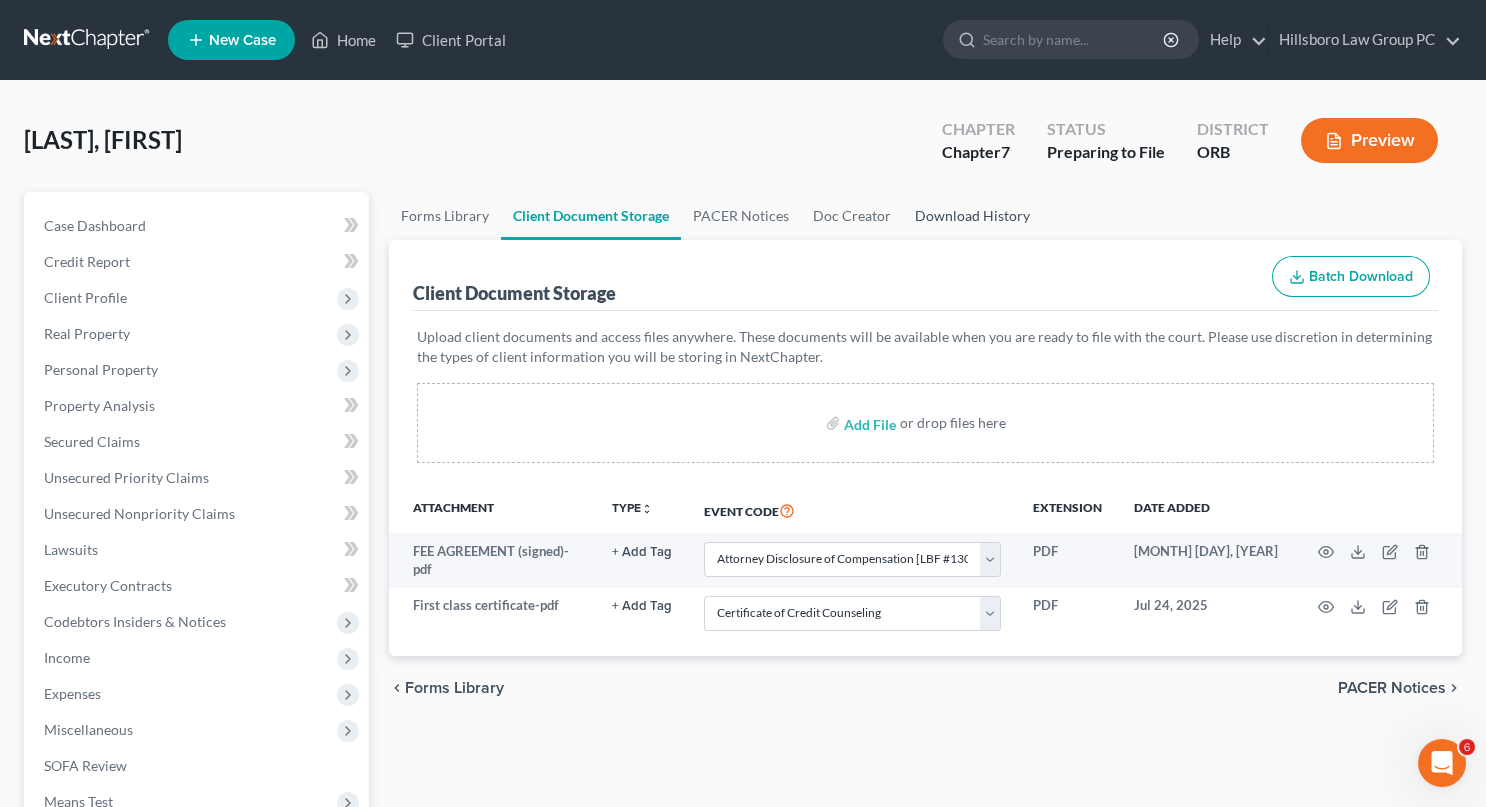 click on "Download History" at bounding box center (972, 216) 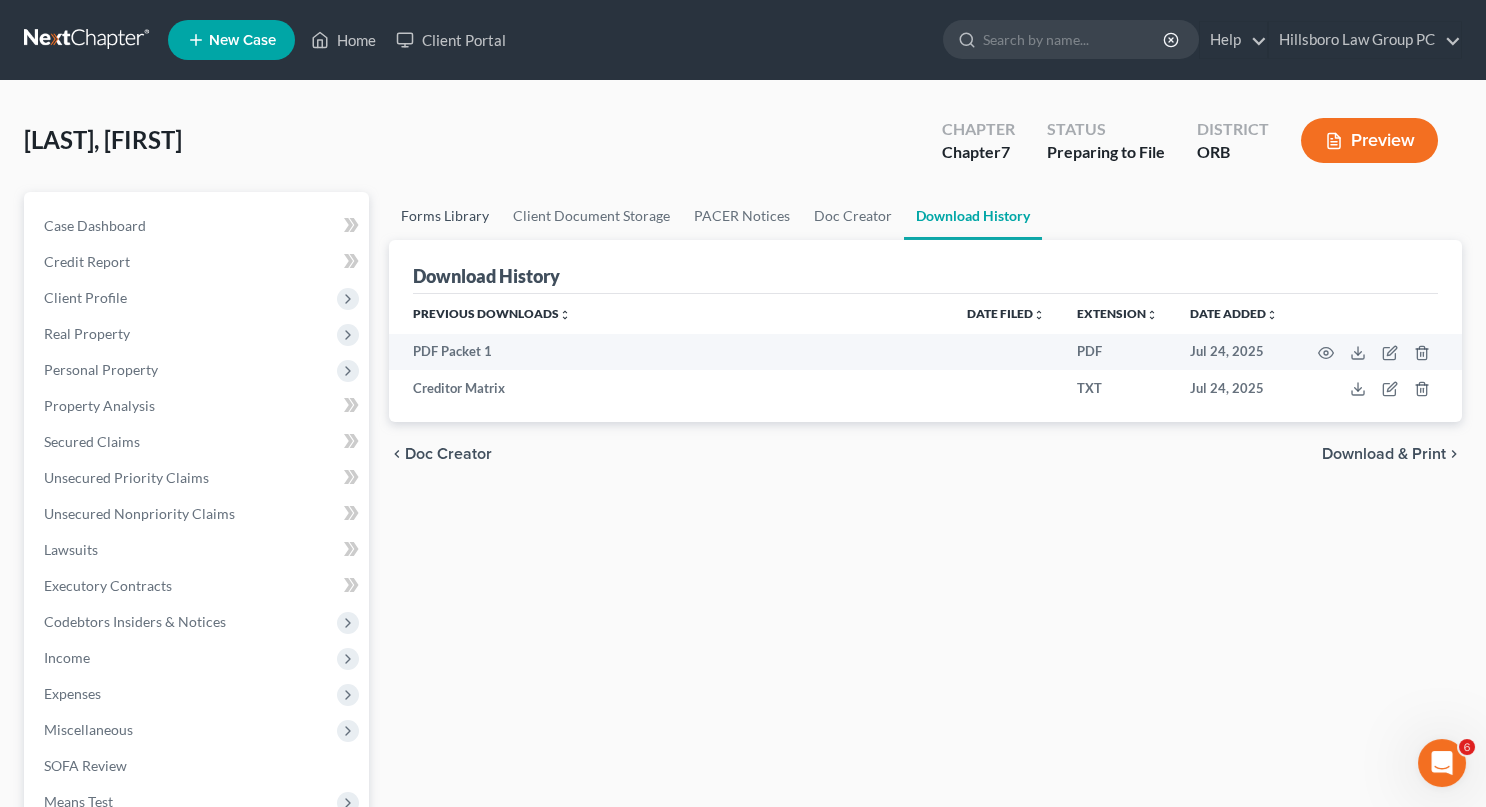 click on "Forms Library" at bounding box center [445, 216] 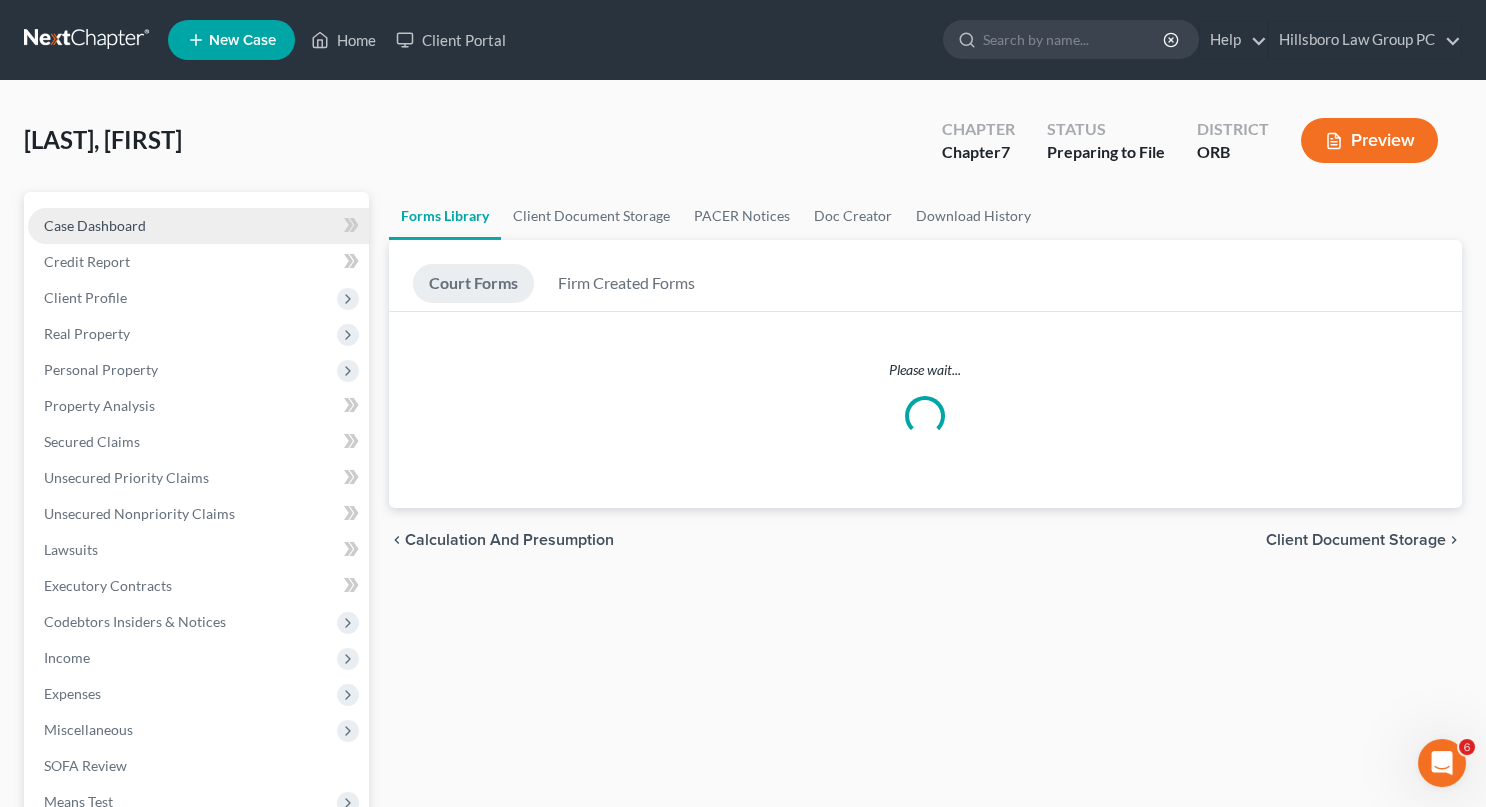 click on "Case Dashboard" at bounding box center (95, 225) 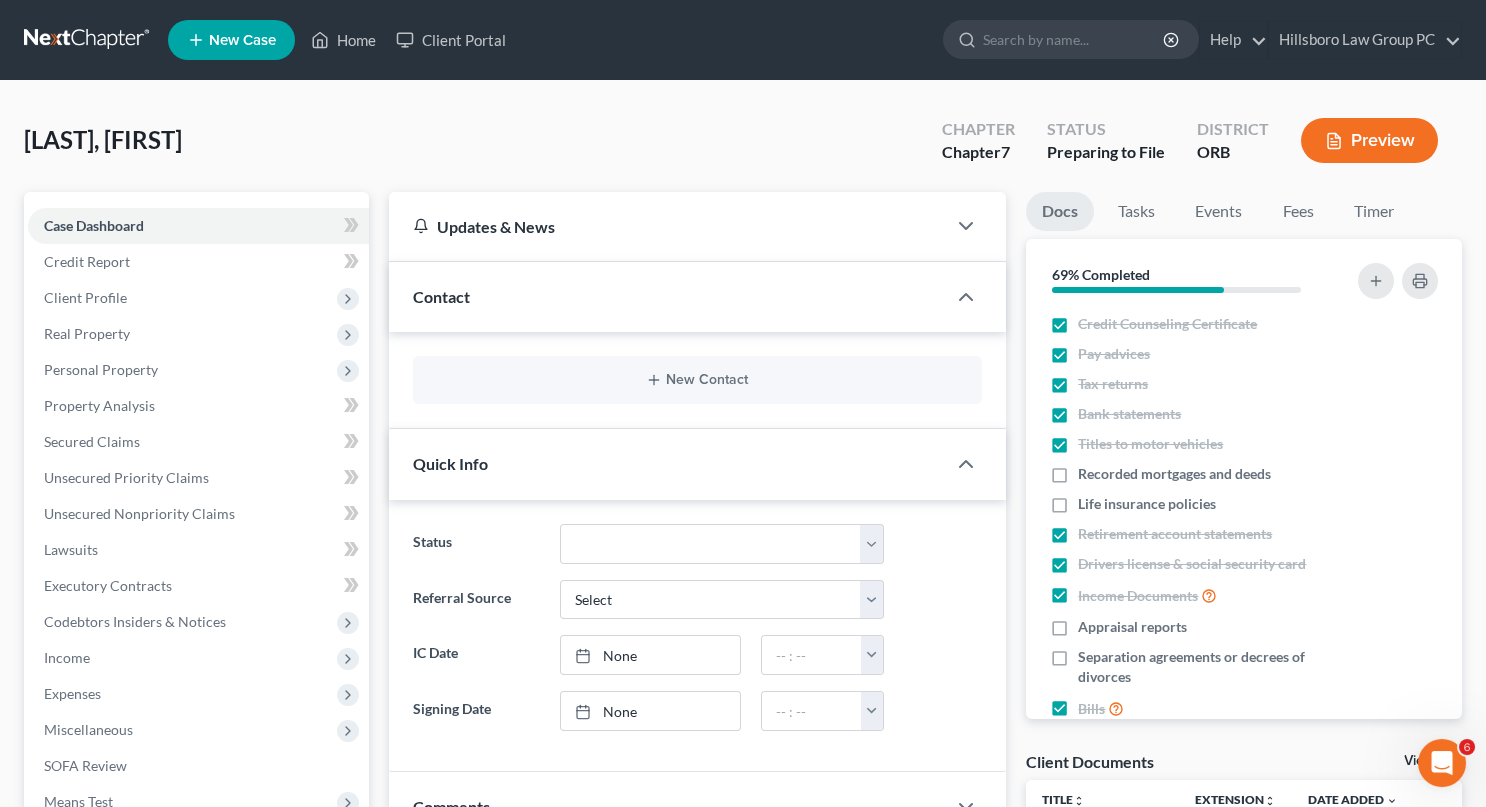 click on "Download & Print" at bounding box center (196, 911) 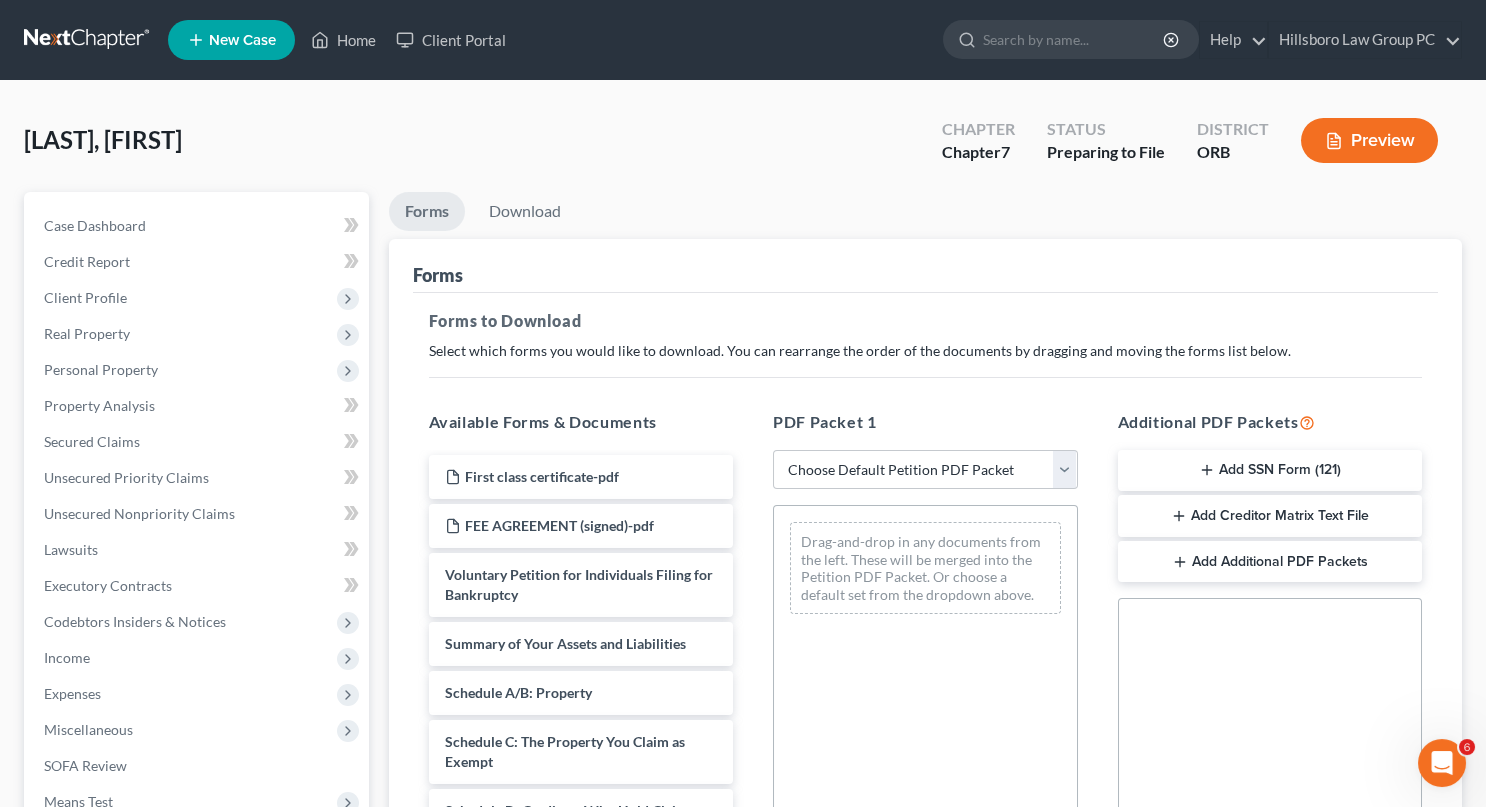 click on "Add SSN Form (121)" at bounding box center (1270, 471) 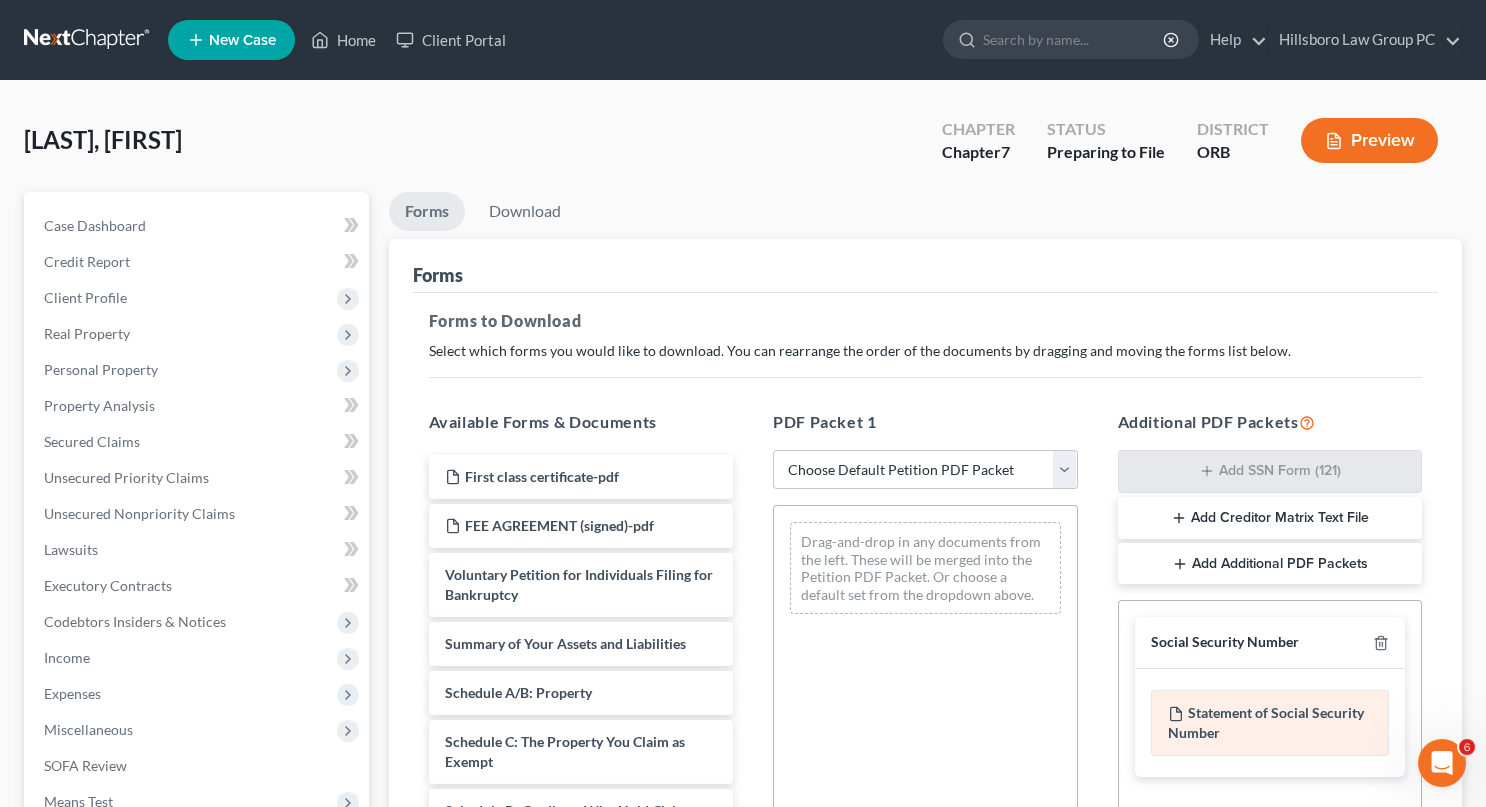 click on "Statement of Social Security Number" at bounding box center [1270, 723] 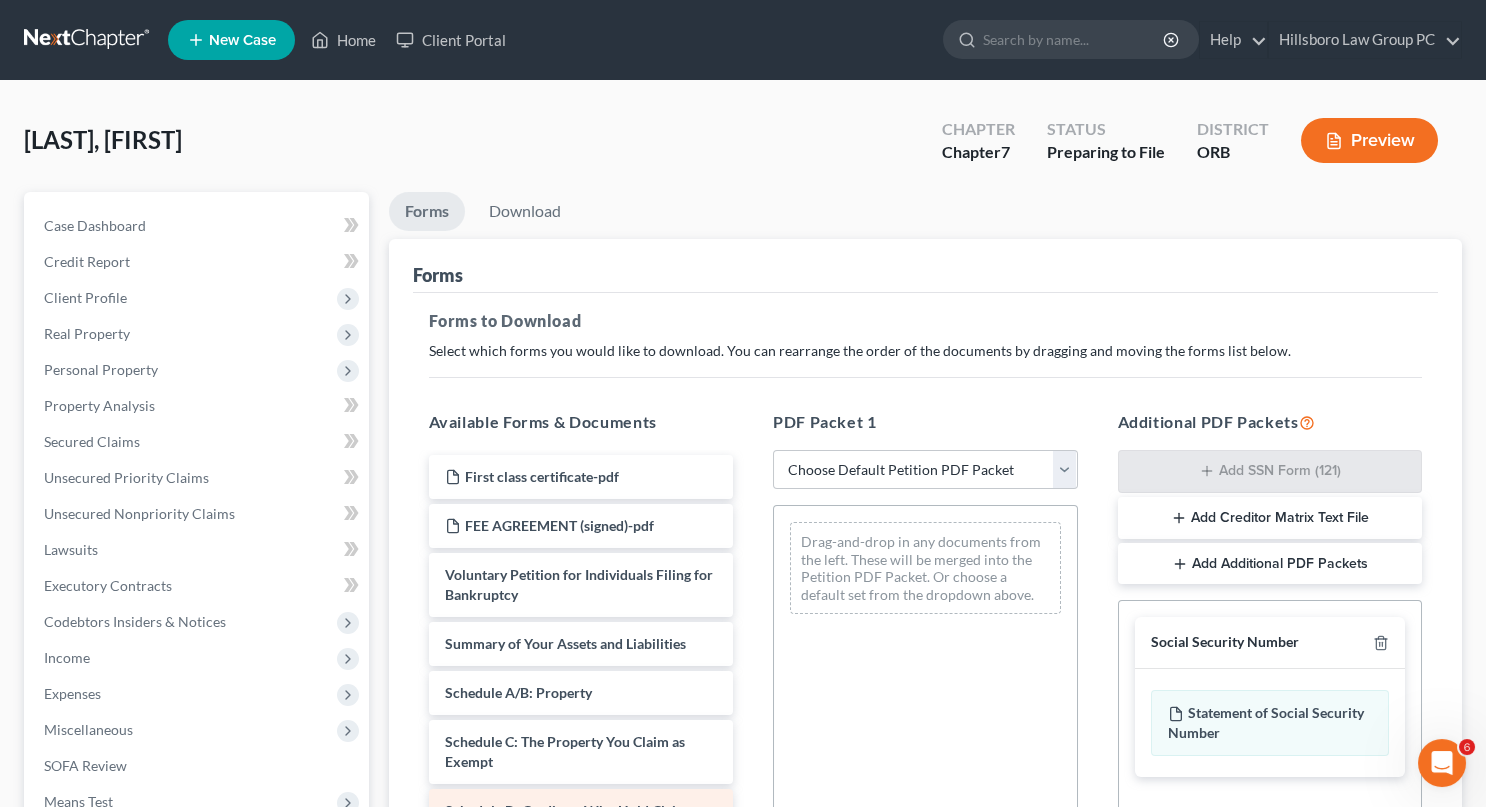 scroll, scrollTop: 293, scrollLeft: 0, axis: vertical 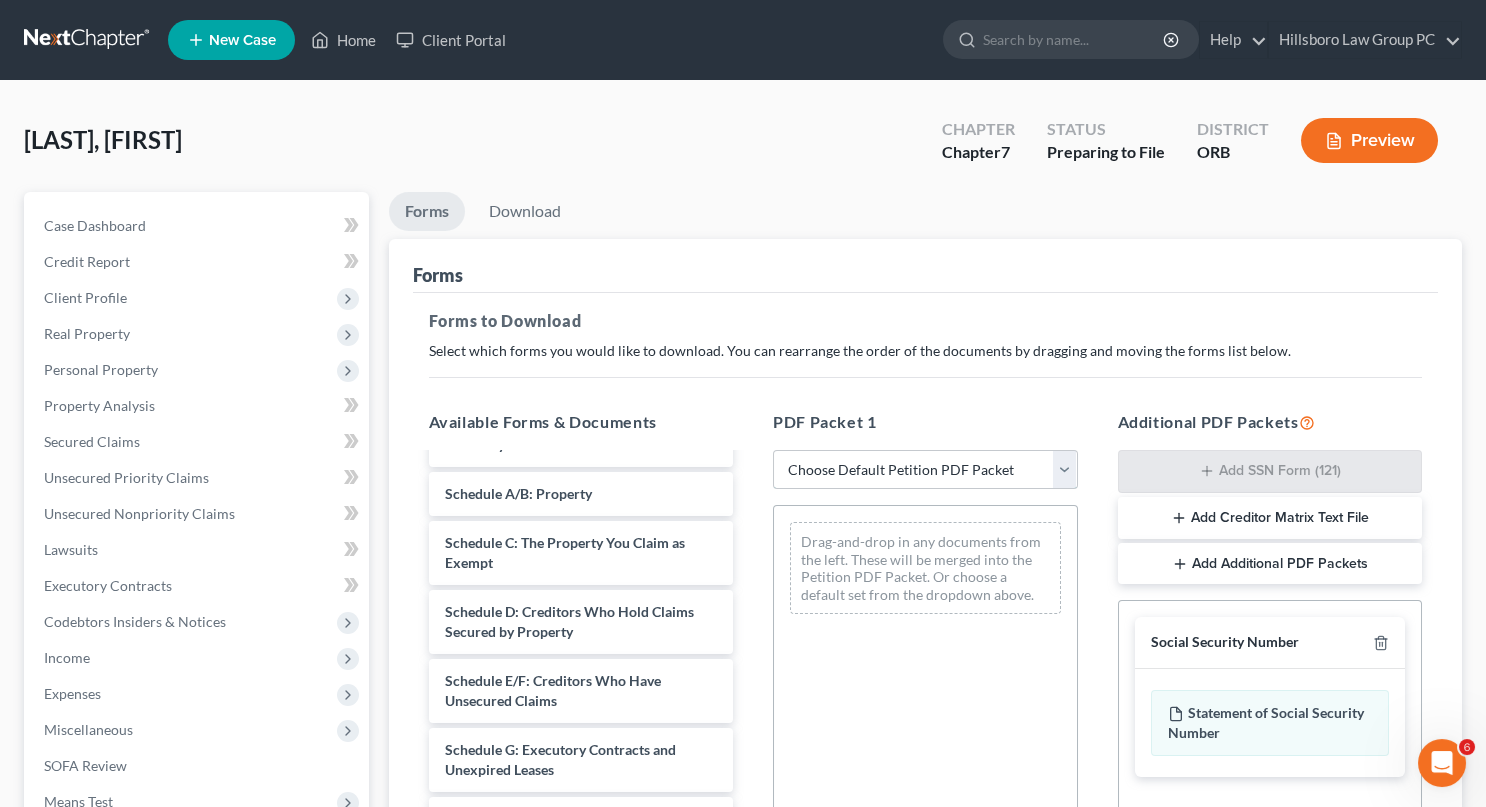 click on "Choose Default Petition PDF Packet Complete Bankruptcy Petition (all forms and schedules) Emergency Filing Forms (Petition and Creditor List Only) Amended Forms Signature Pages Only Petition Packet for Chapter 7 Chapter 7 filing Template Test" at bounding box center [925, 470] 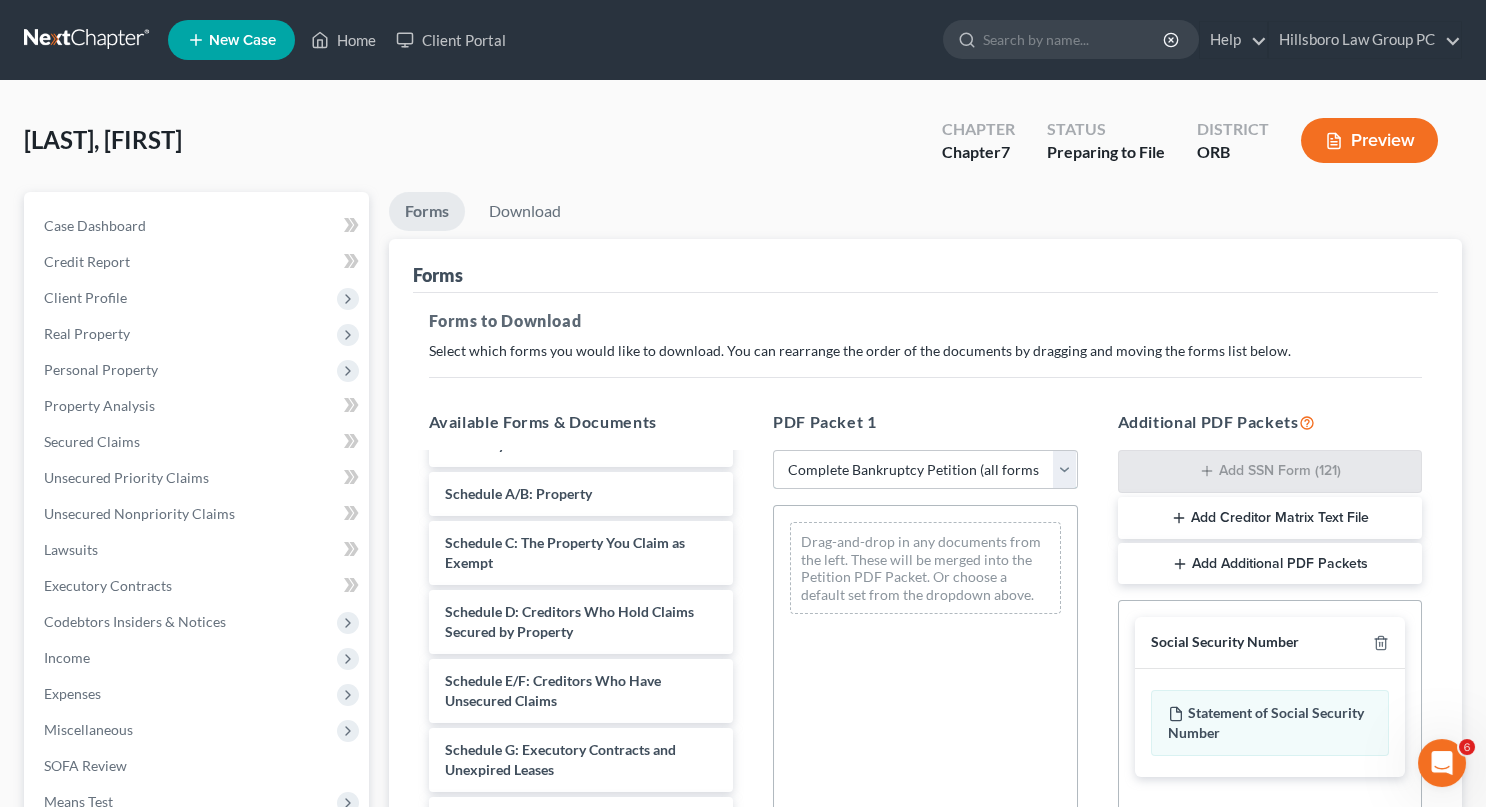 click on "Choose Default Petition PDF Packet Complete Bankruptcy Petition (all forms and schedules) Emergency Filing Forms (Petition and Creditor List Only) Amended Forms Signature Pages Only Petition Packet for Chapter 7 Chapter 7 filing Template Test" at bounding box center [925, 470] 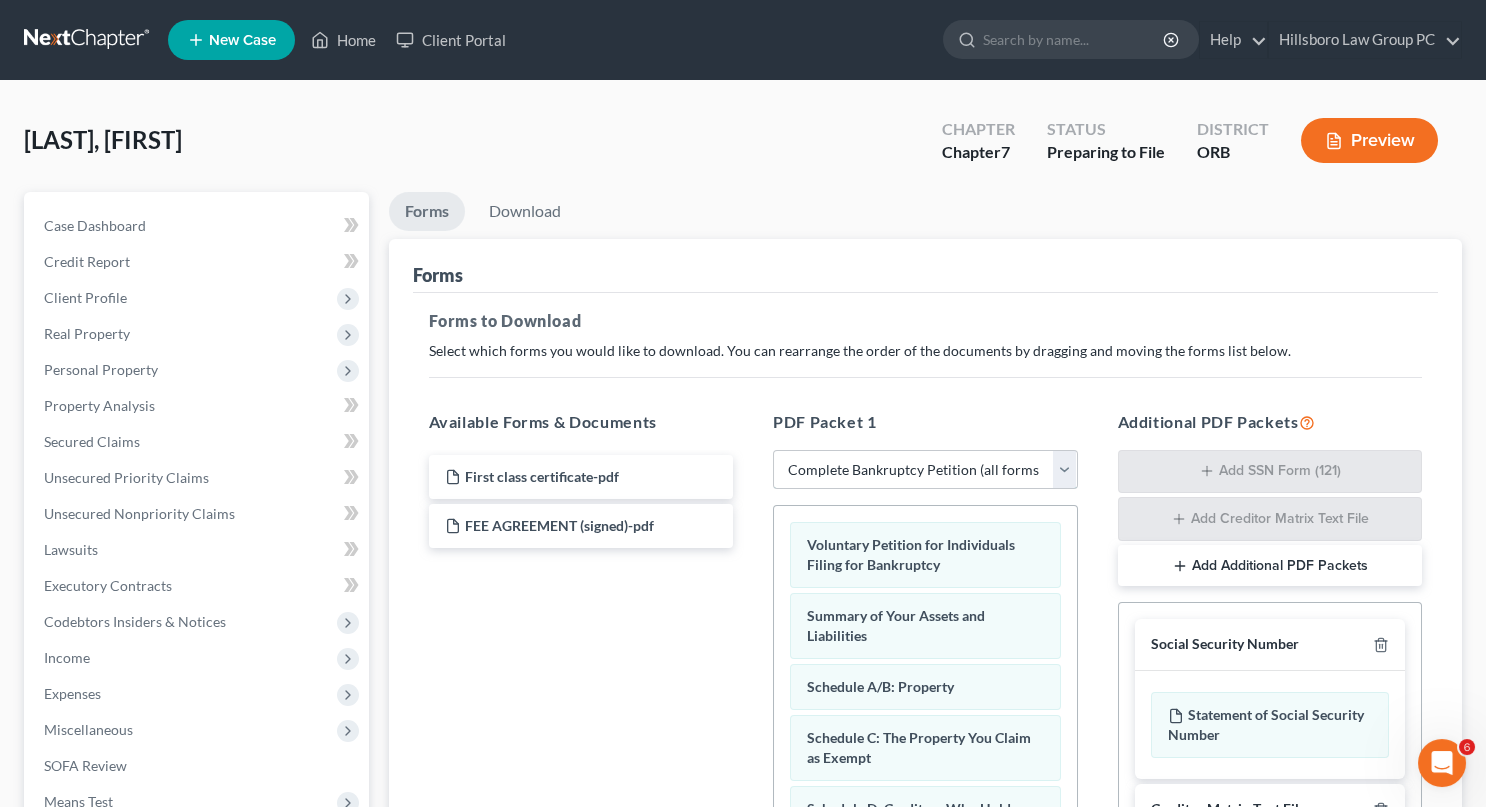scroll, scrollTop: 0, scrollLeft: 0, axis: both 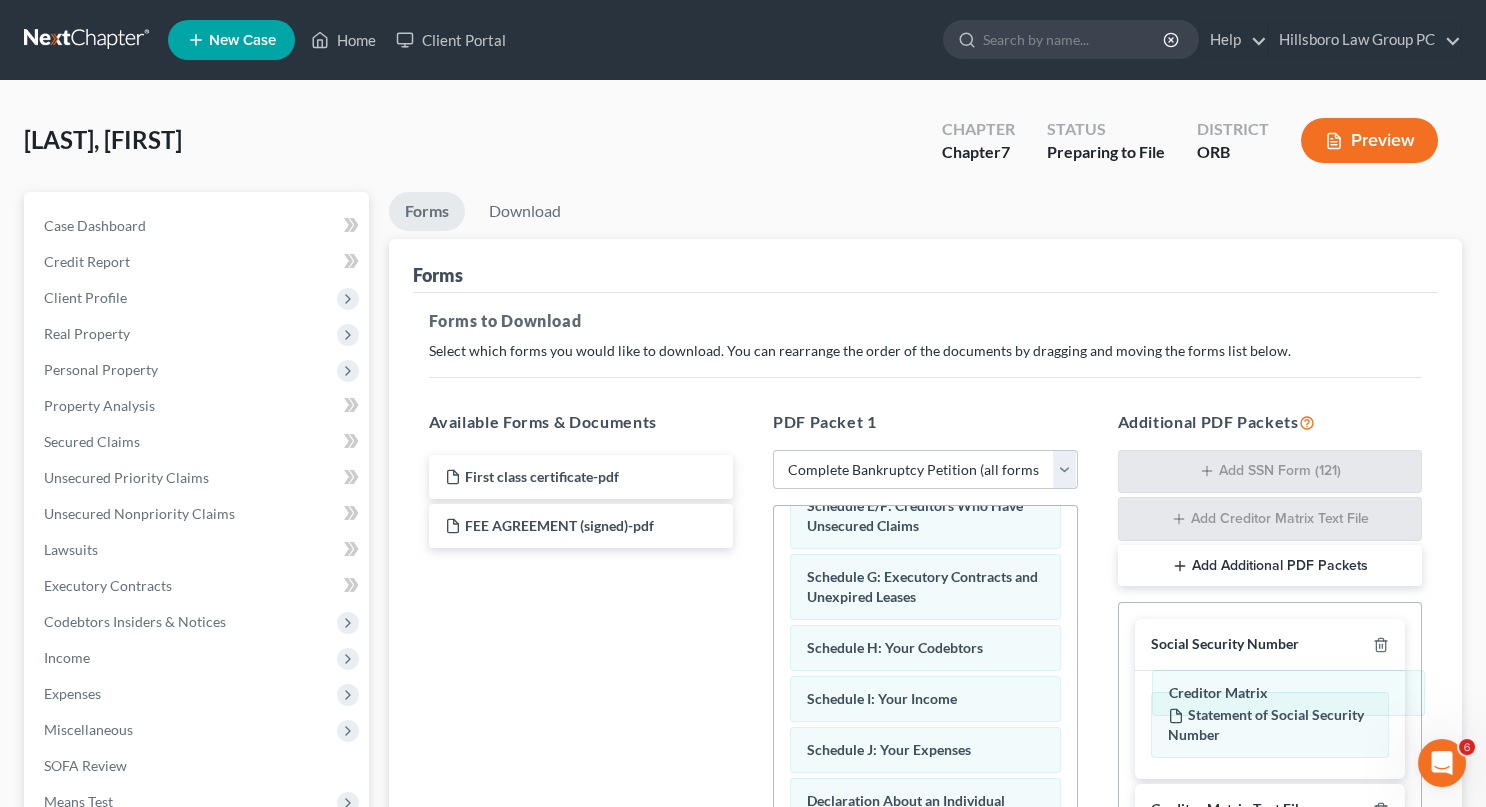 drag, startPoint x: 842, startPoint y: 702, endPoint x: 1213, endPoint y: 685, distance: 371.38928 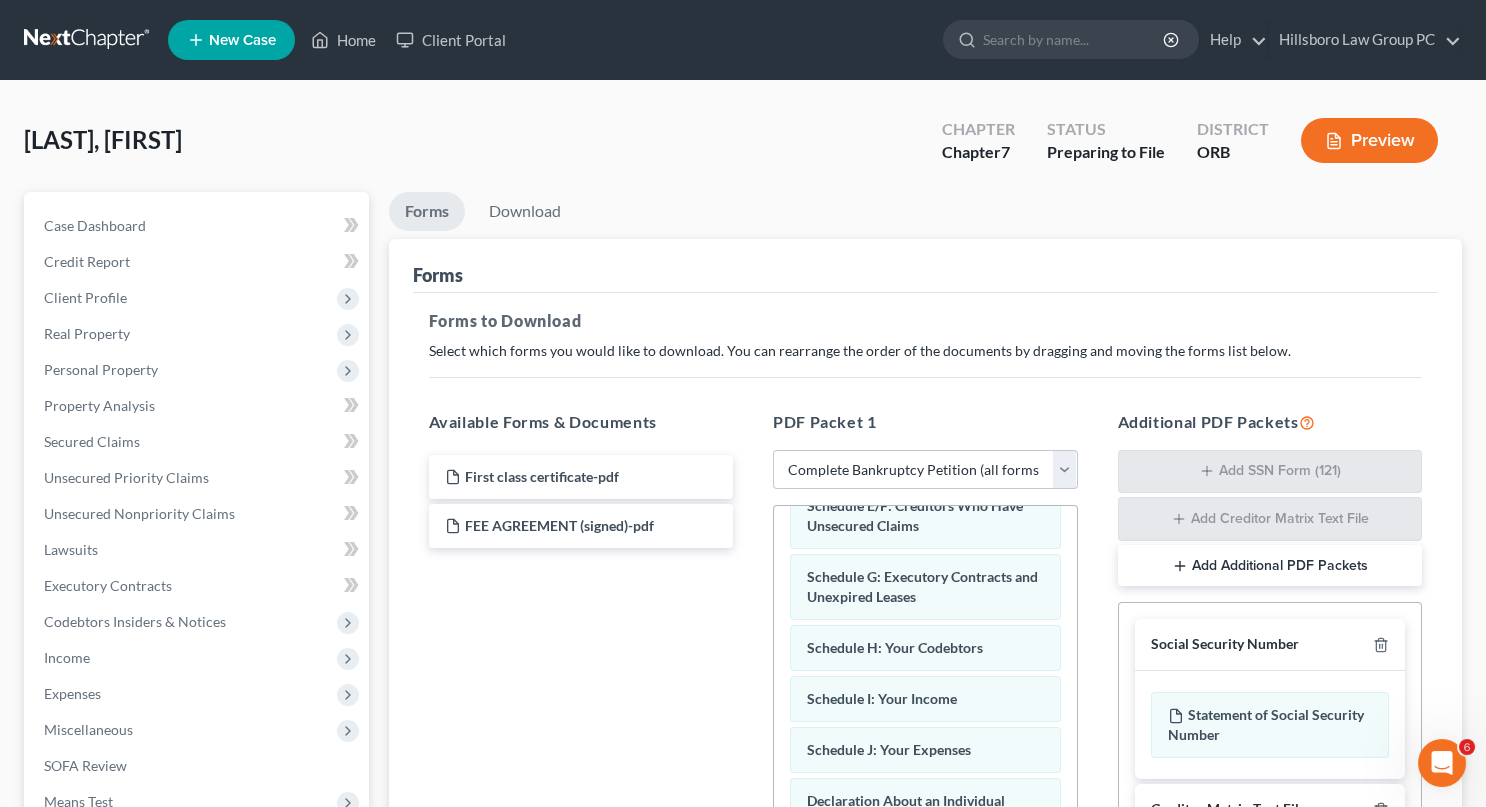 click on "Add Additional PDF Packets" at bounding box center (1270, 566) 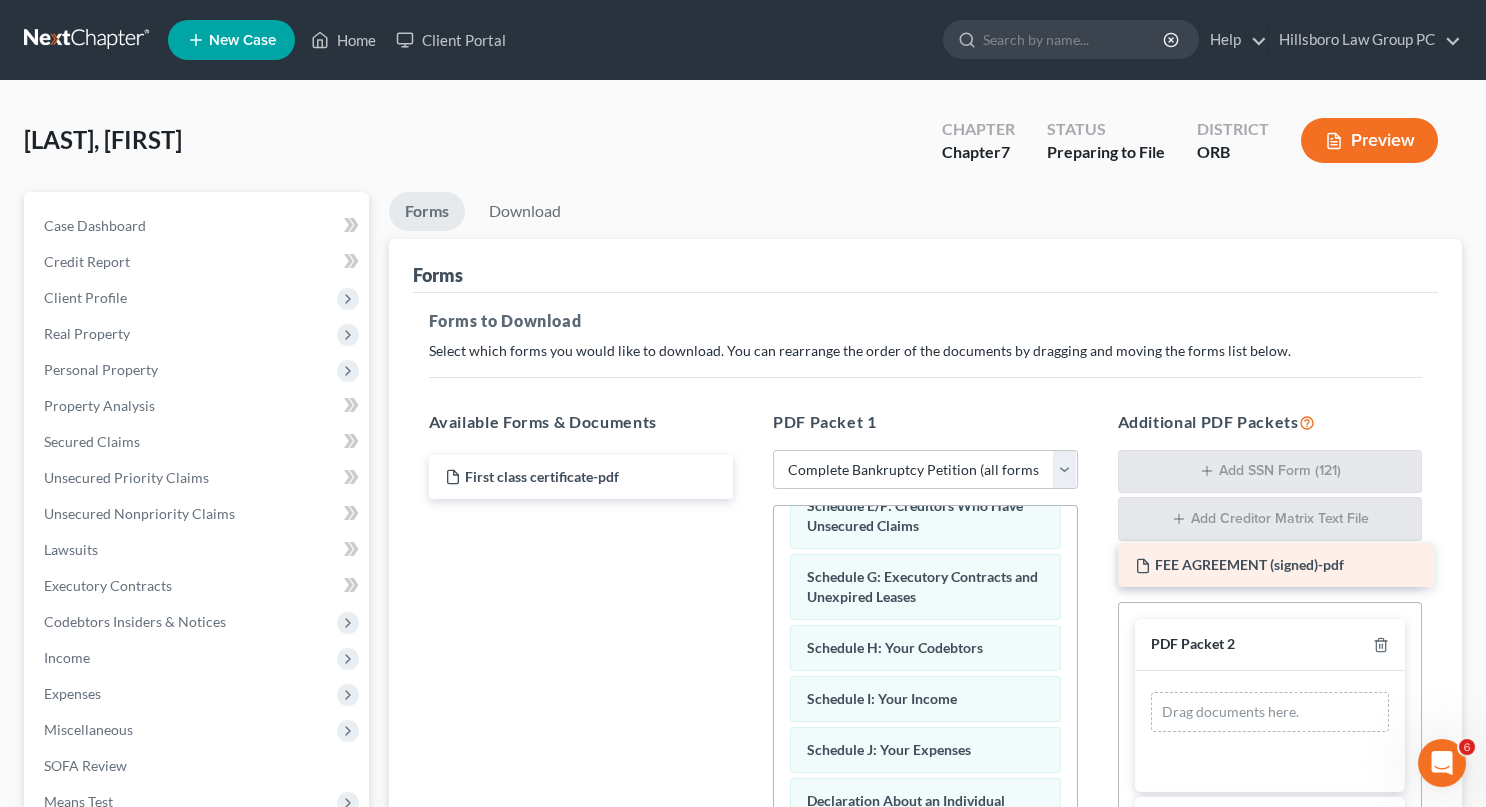 drag, startPoint x: 523, startPoint y: 407, endPoint x: 1227, endPoint y: 557, distance: 719.80273 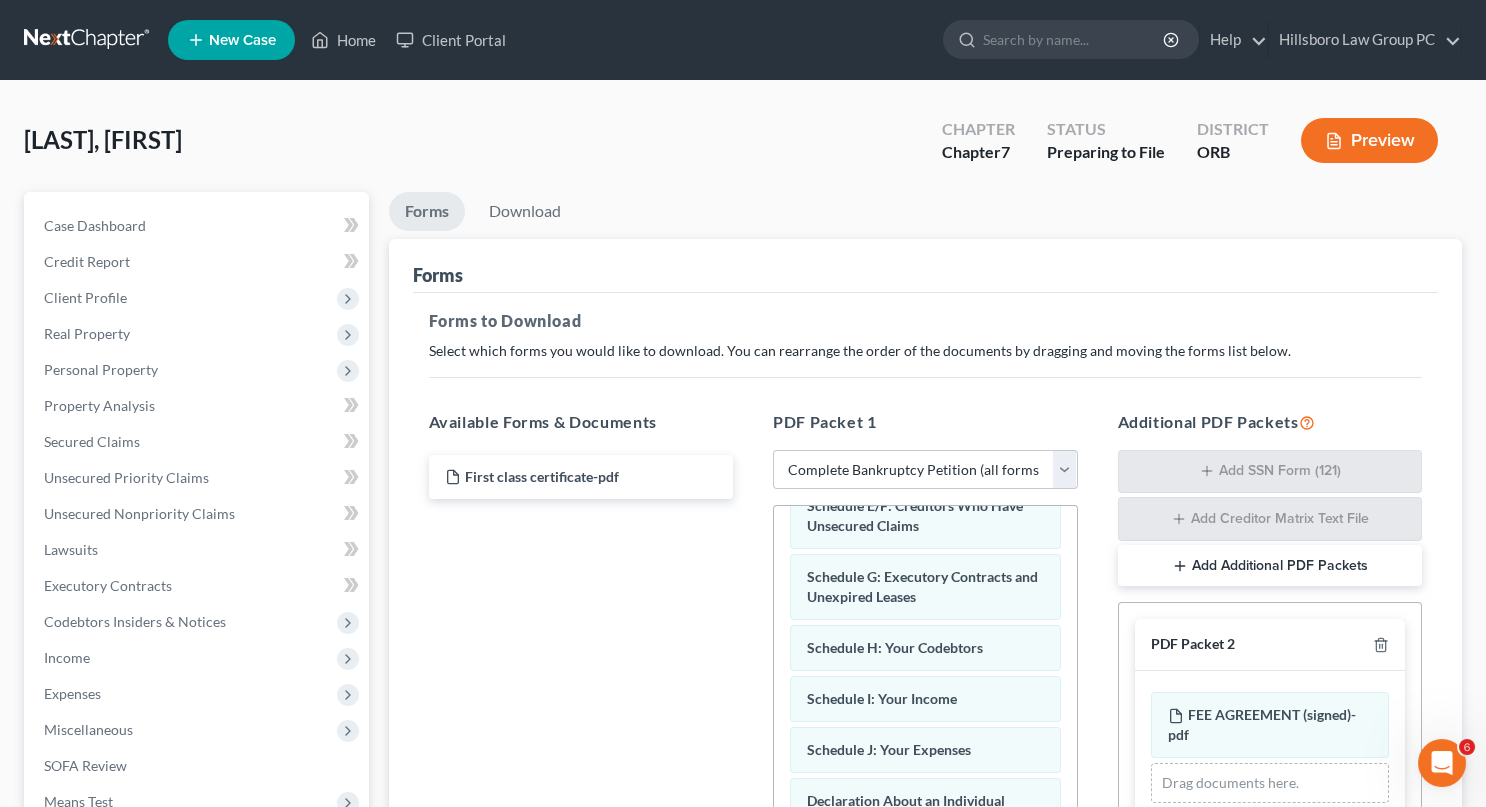 click on "Add Additional PDF Packets" at bounding box center [1270, 566] 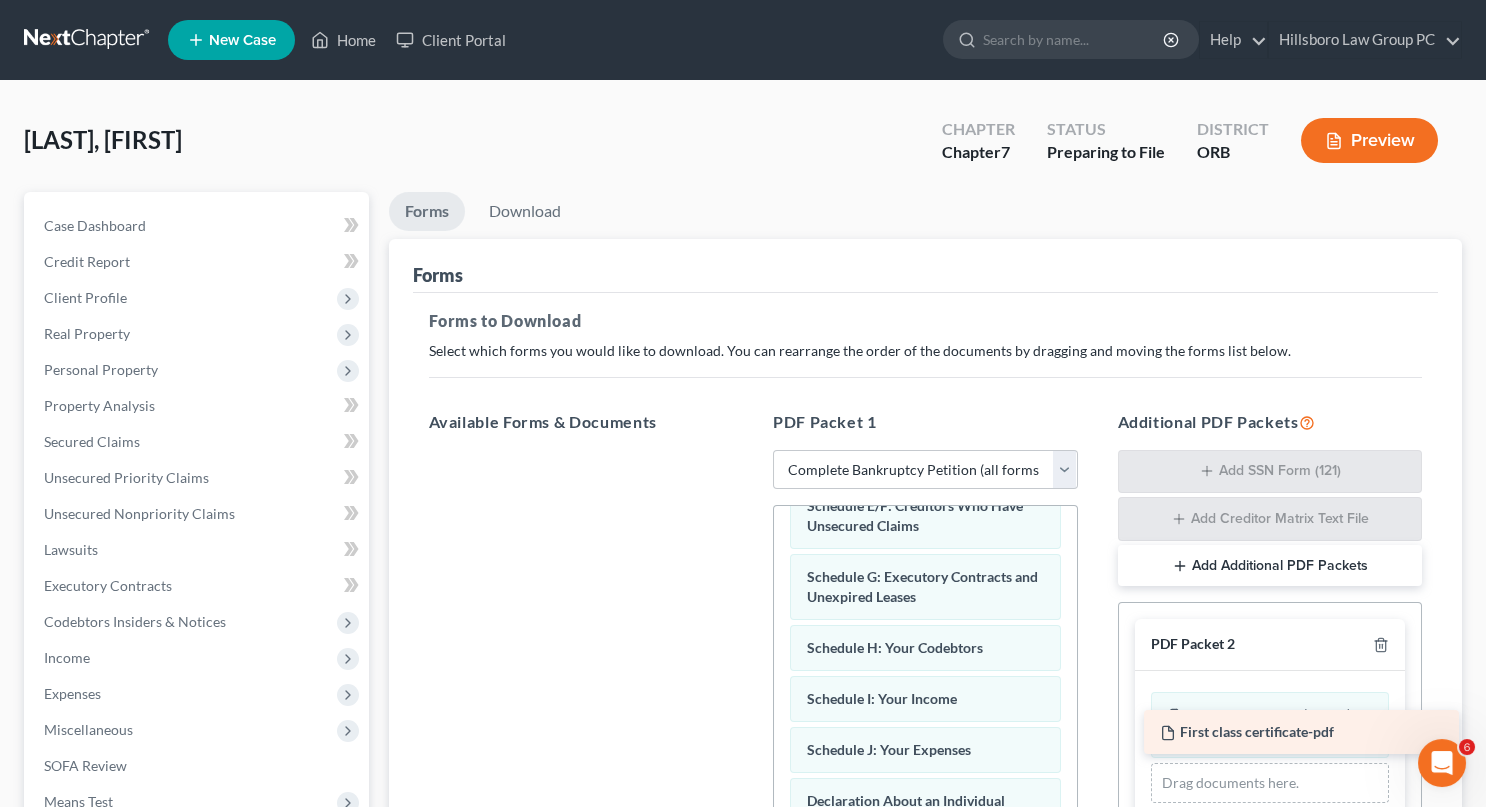 drag, startPoint x: 476, startPoint y: 368, endPoint x: 1205, endPoint y: 725, distance: 811.7204 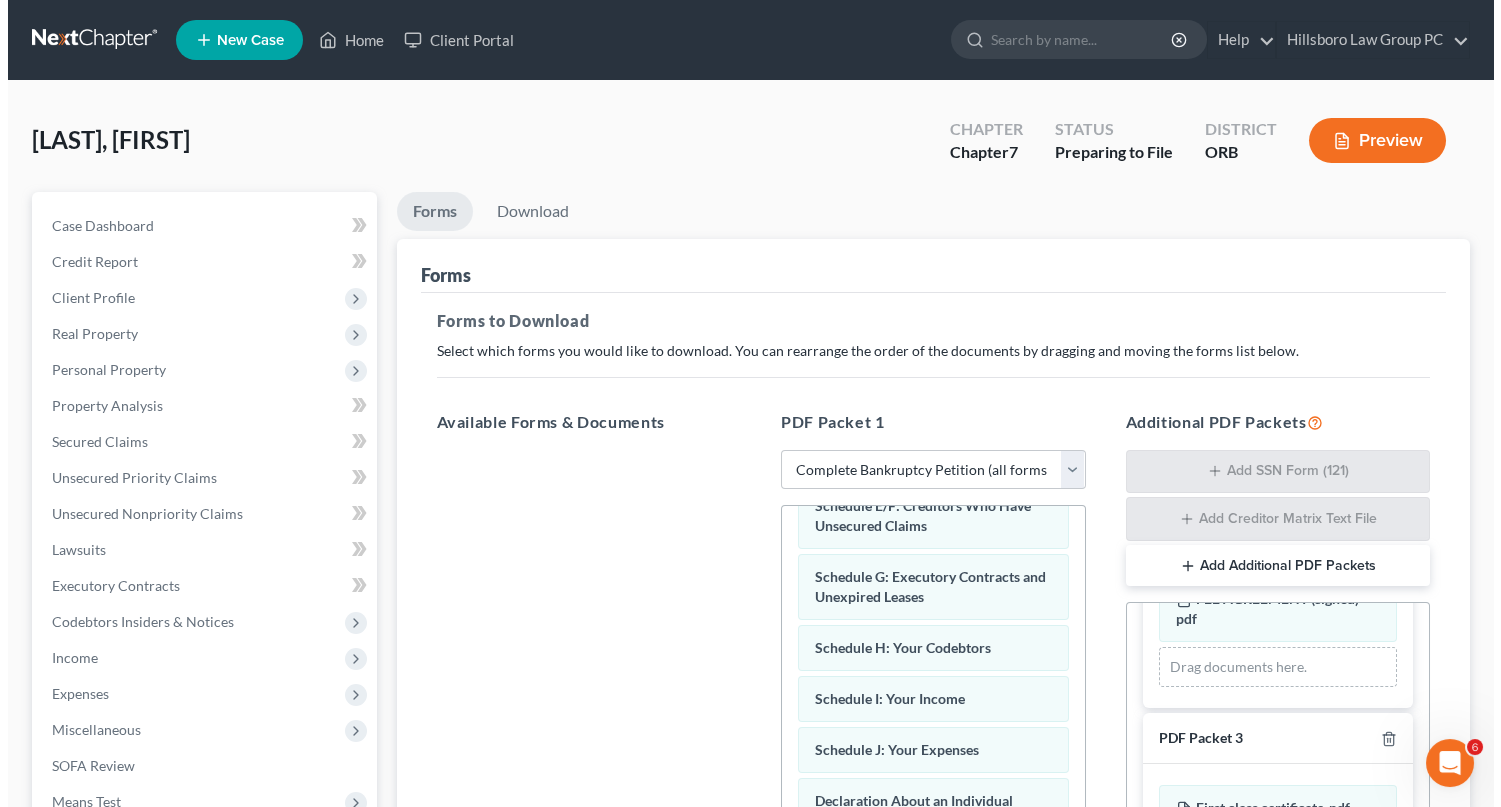 scroll, scrollTop: 120, scrollLeft: 0, axis: vertical 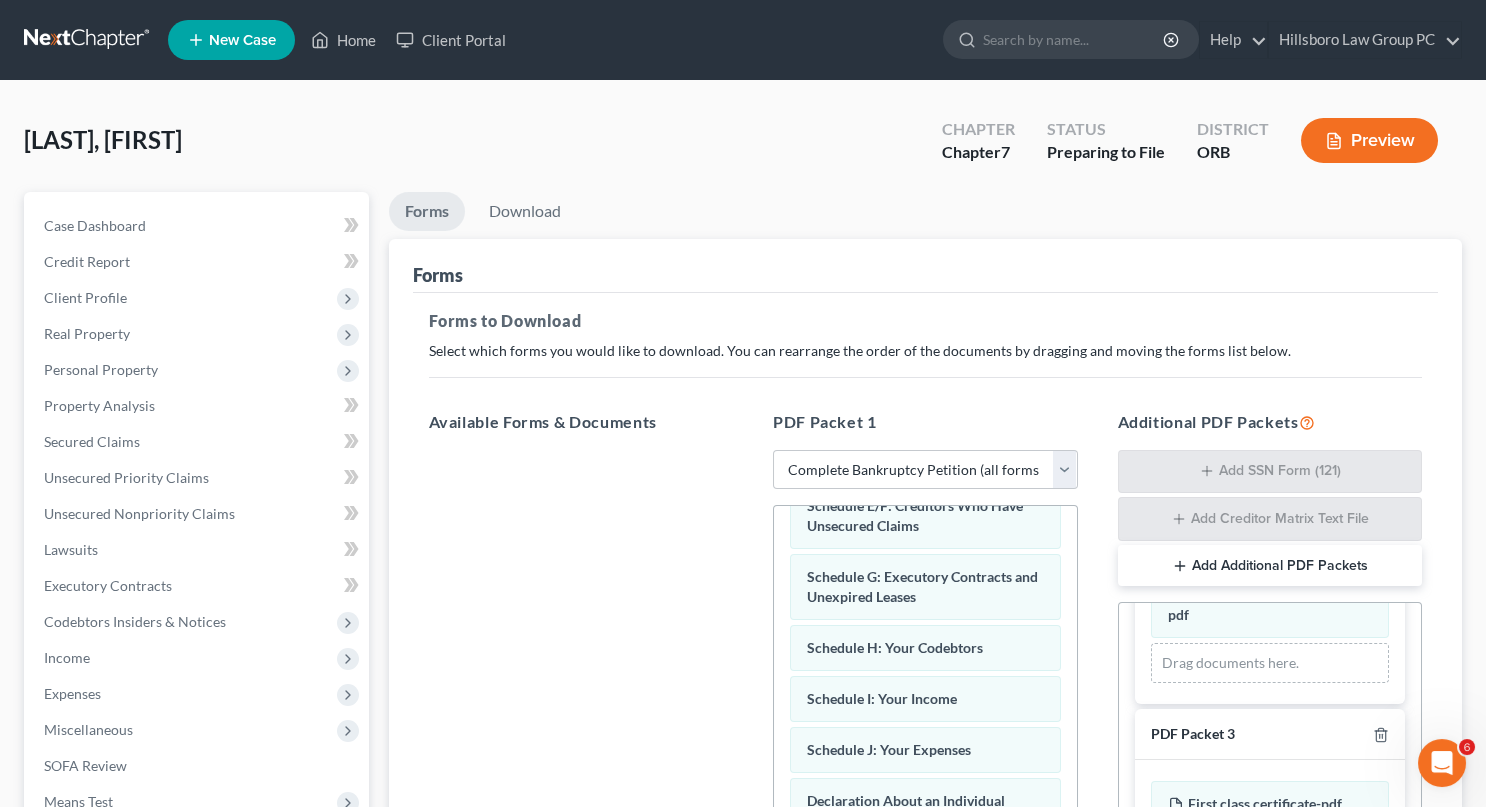 click on "Forms to Download" at bounding box center (926, 321) 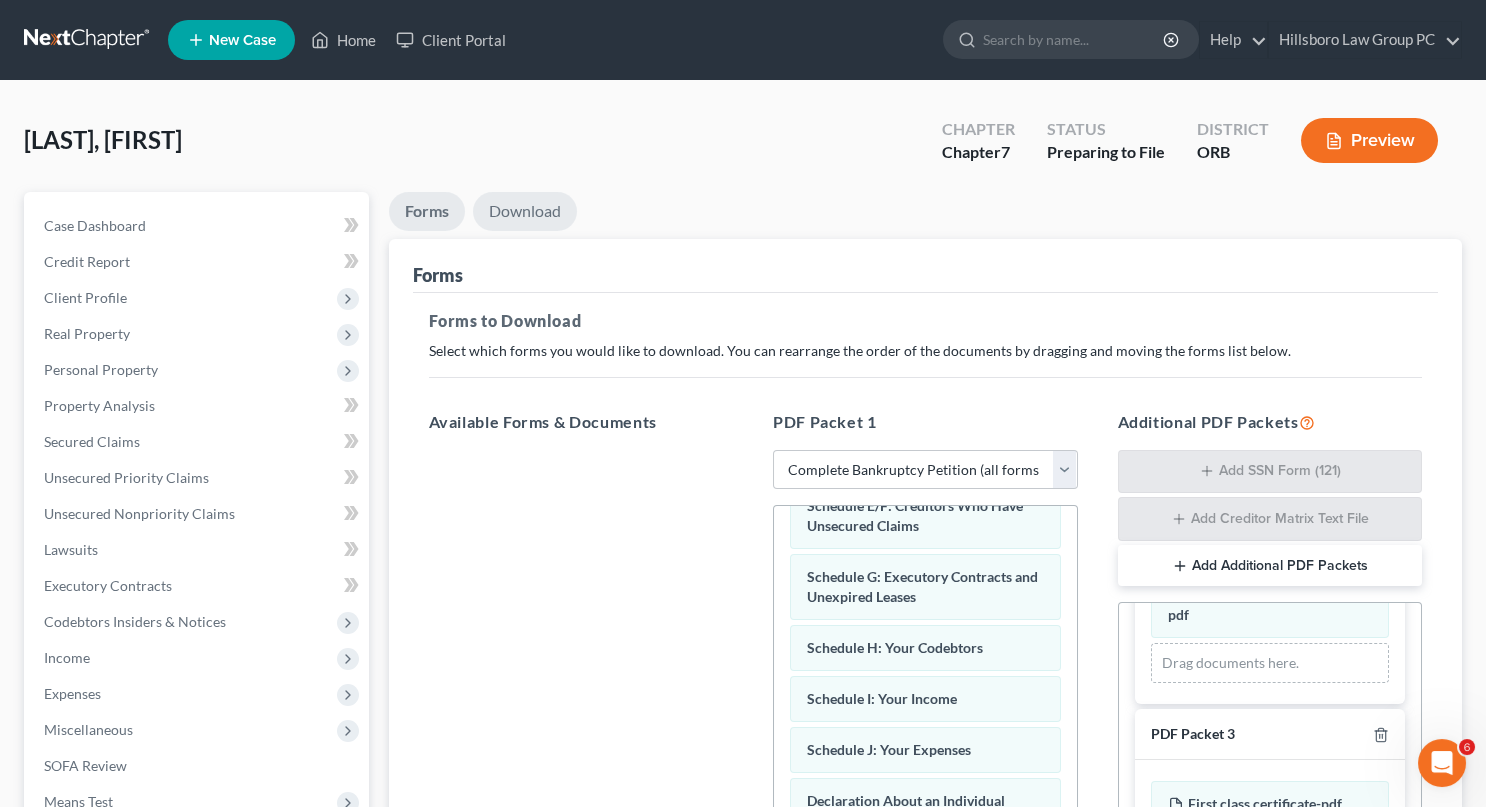 click on "Download" at bounding box center (525, 211) 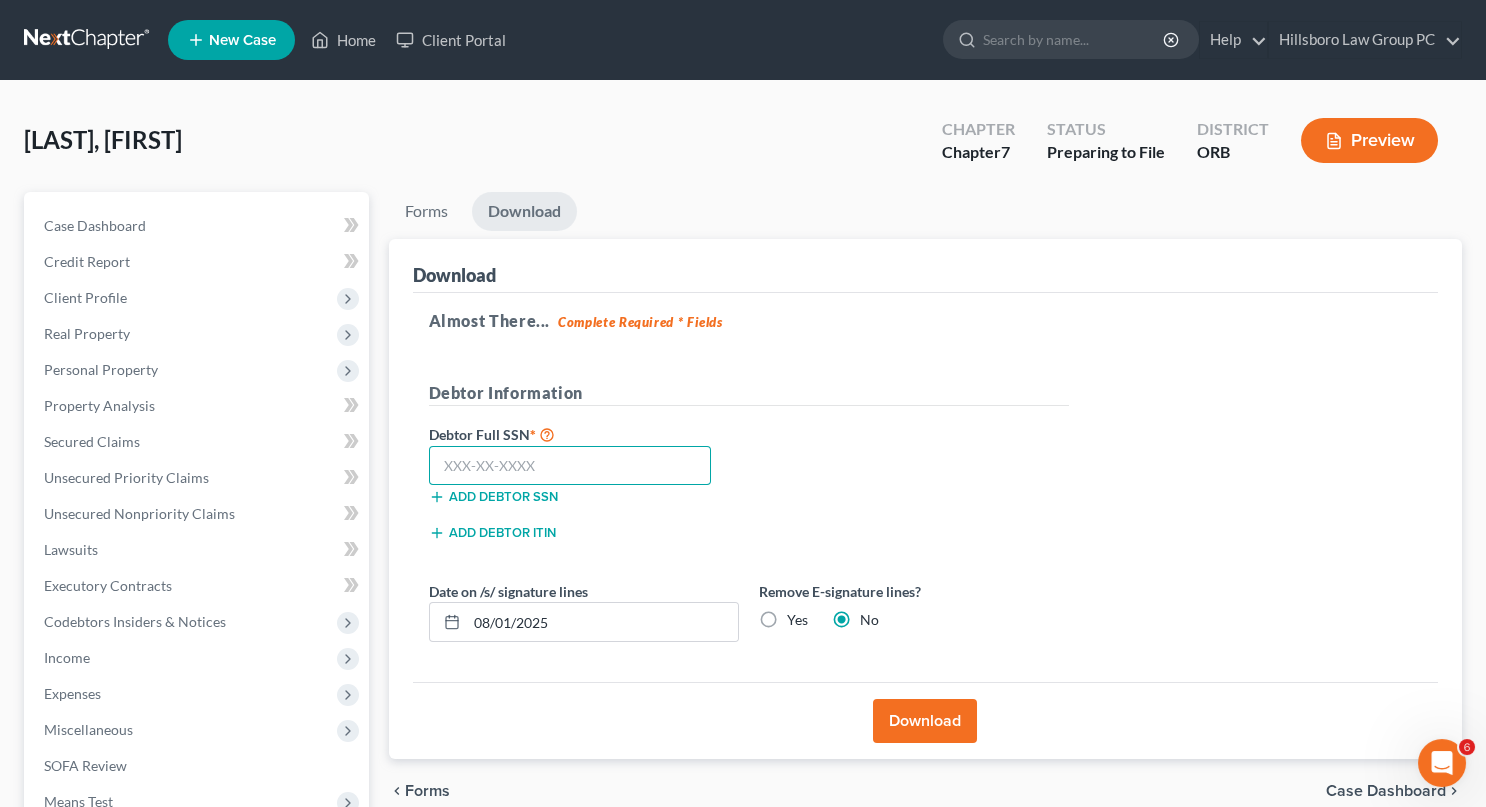 click at bounding box center [570, 466] 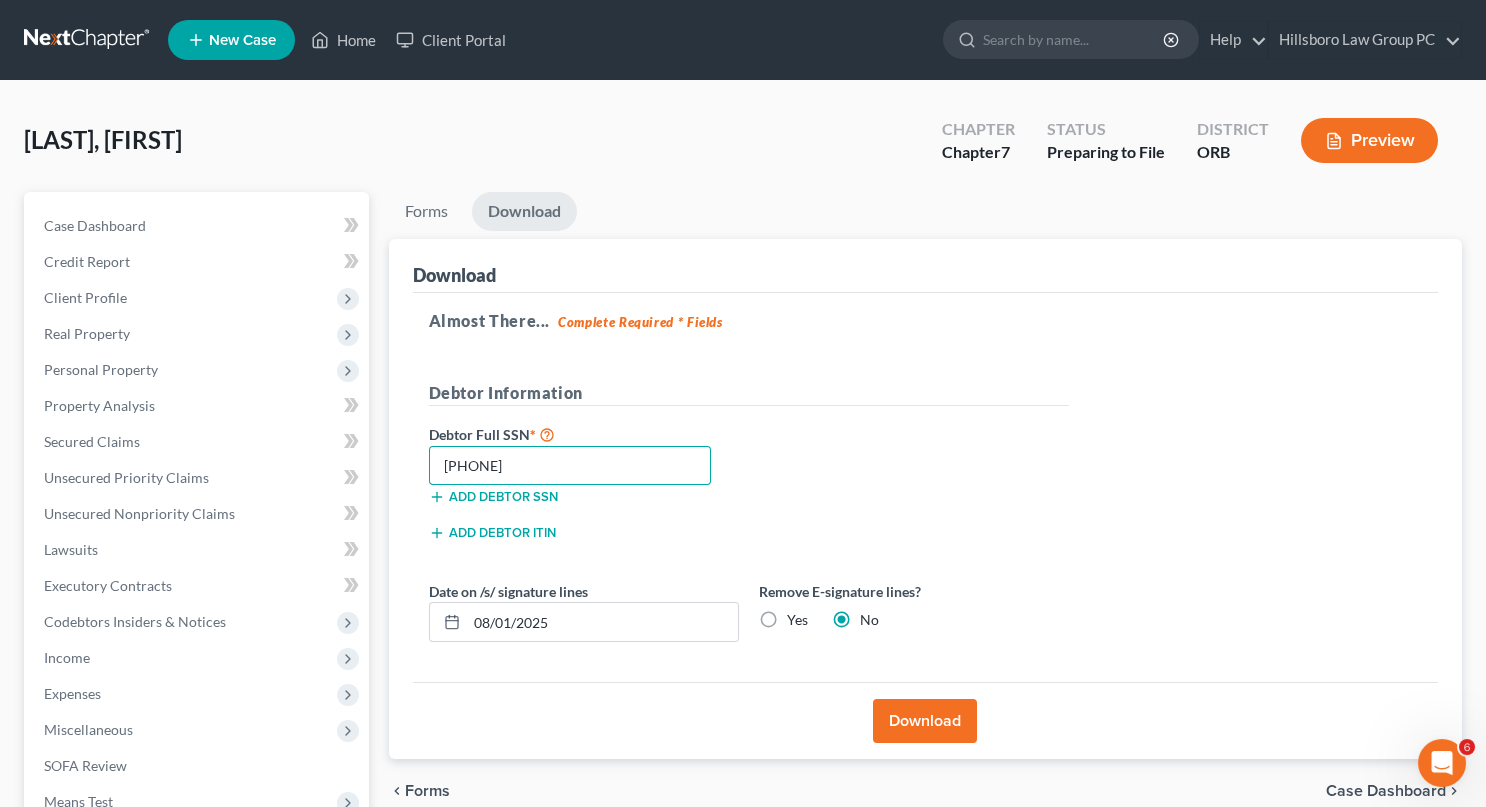 type on "[PHONE]" 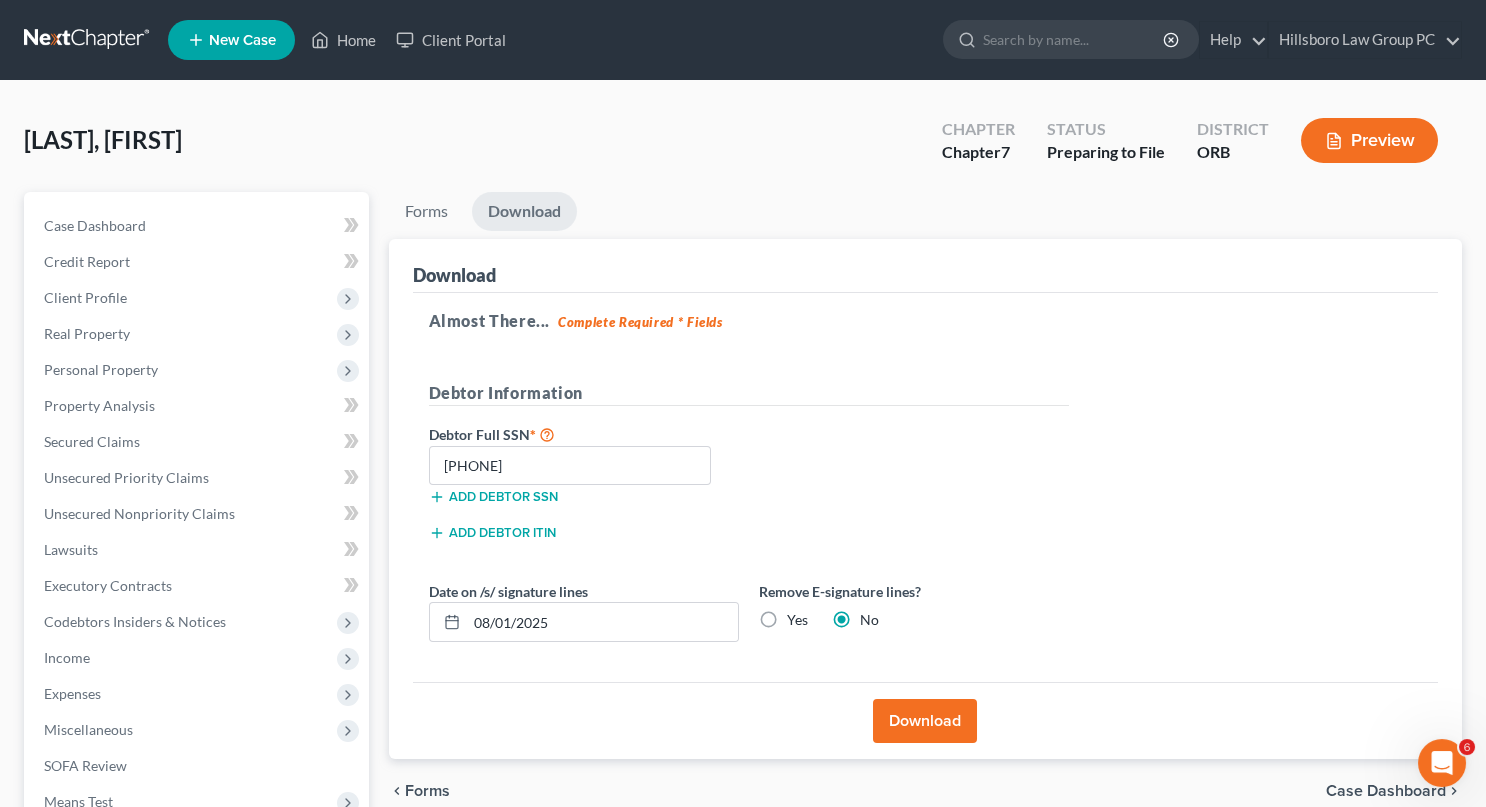 click on "Yes" at bounding box center (797, 620) 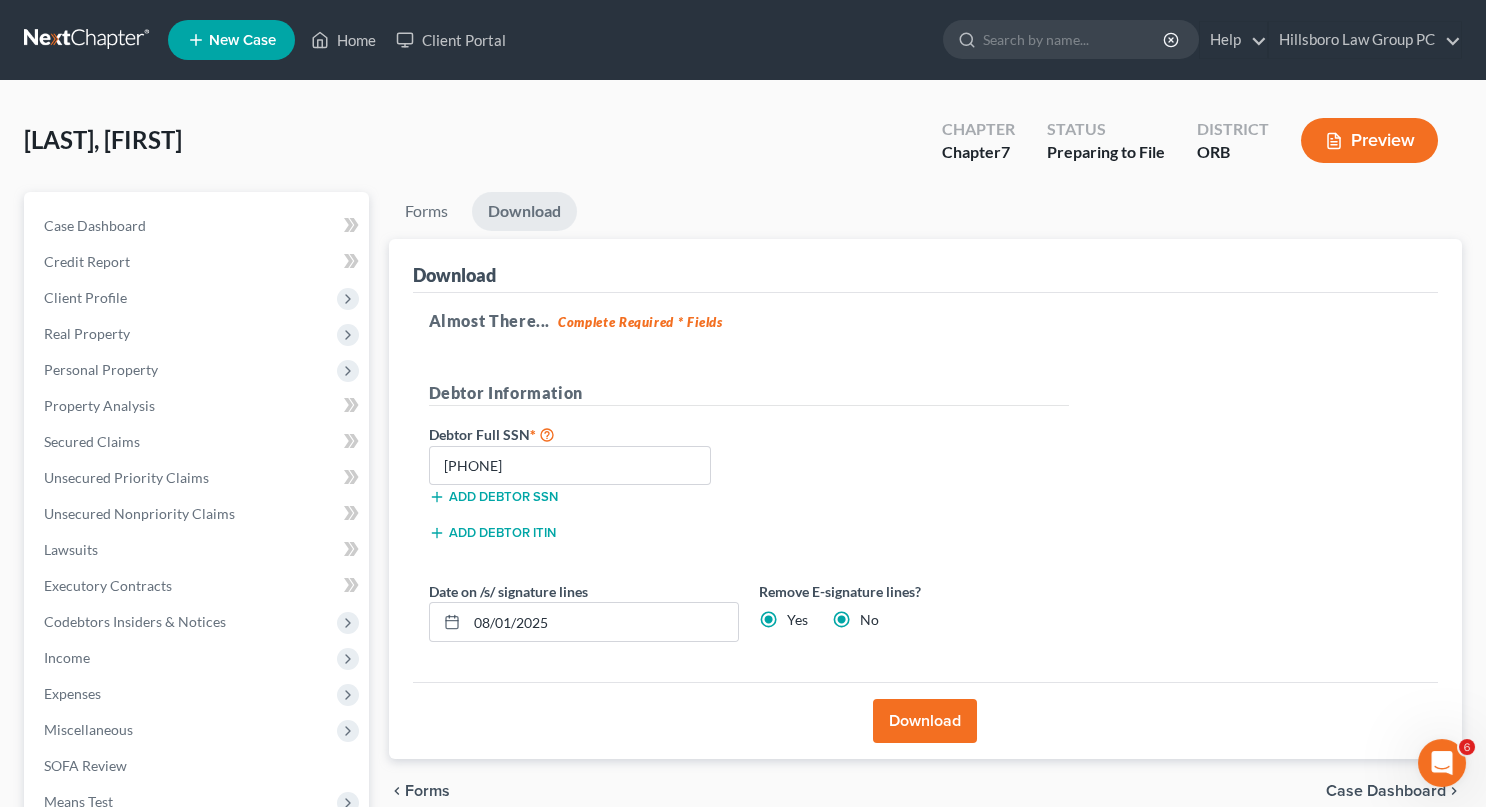 radio on "false" 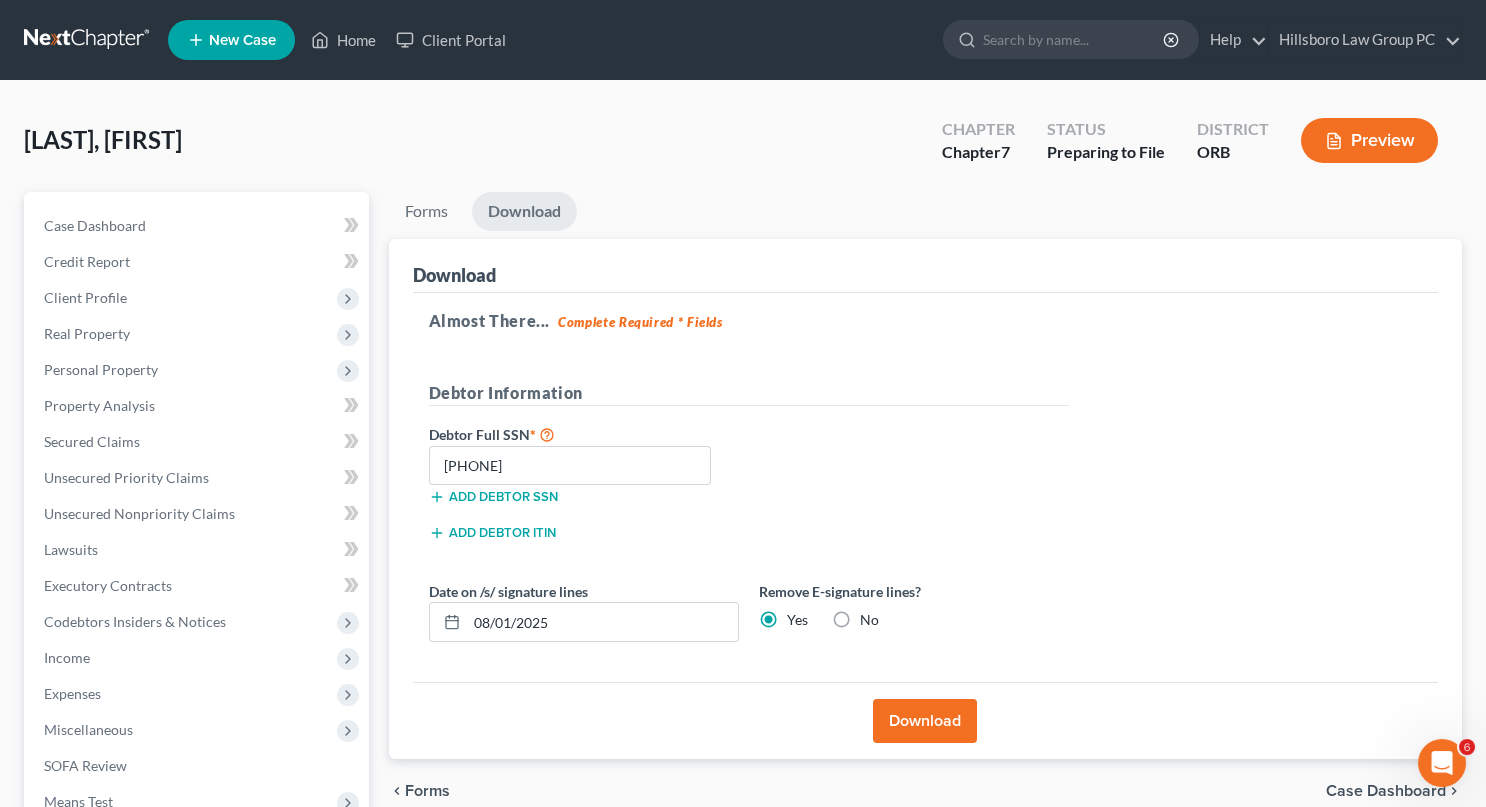 click on "Download" at bounding box center [925, 721] 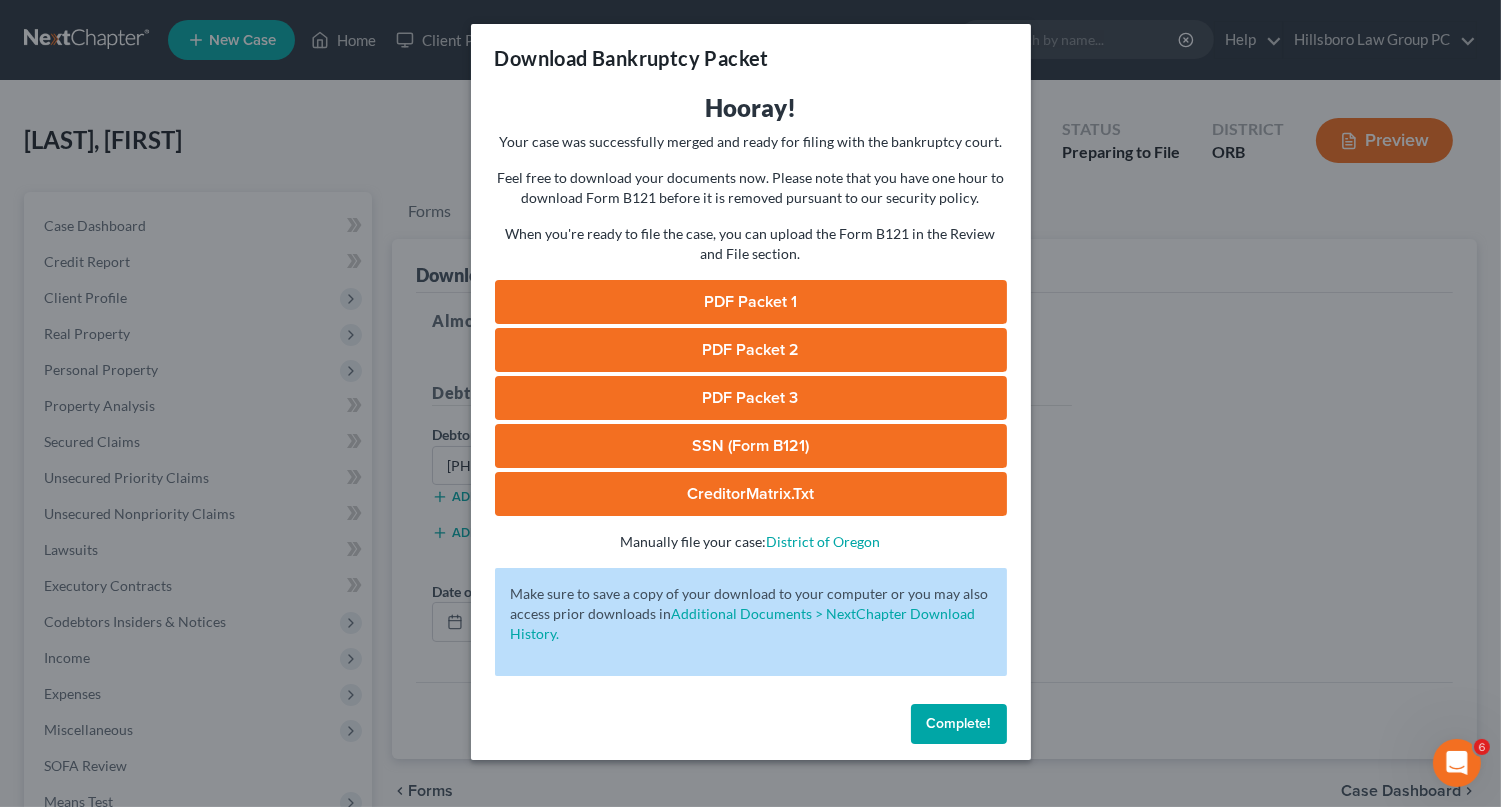 click on "SSN (Form B121)" at bounding box center (751, 446) 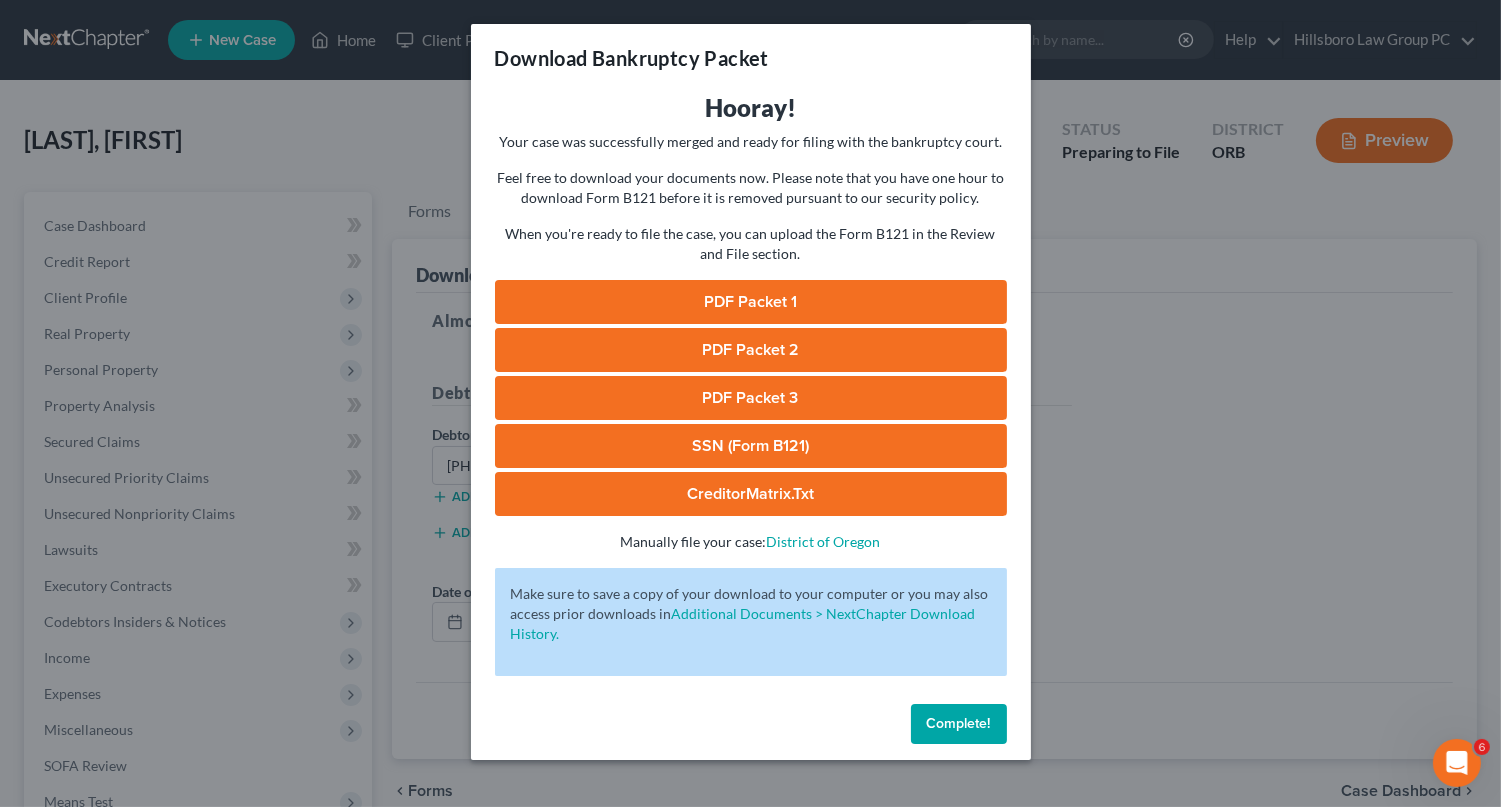 click on "Complete!" at bounding box center (959, 723) 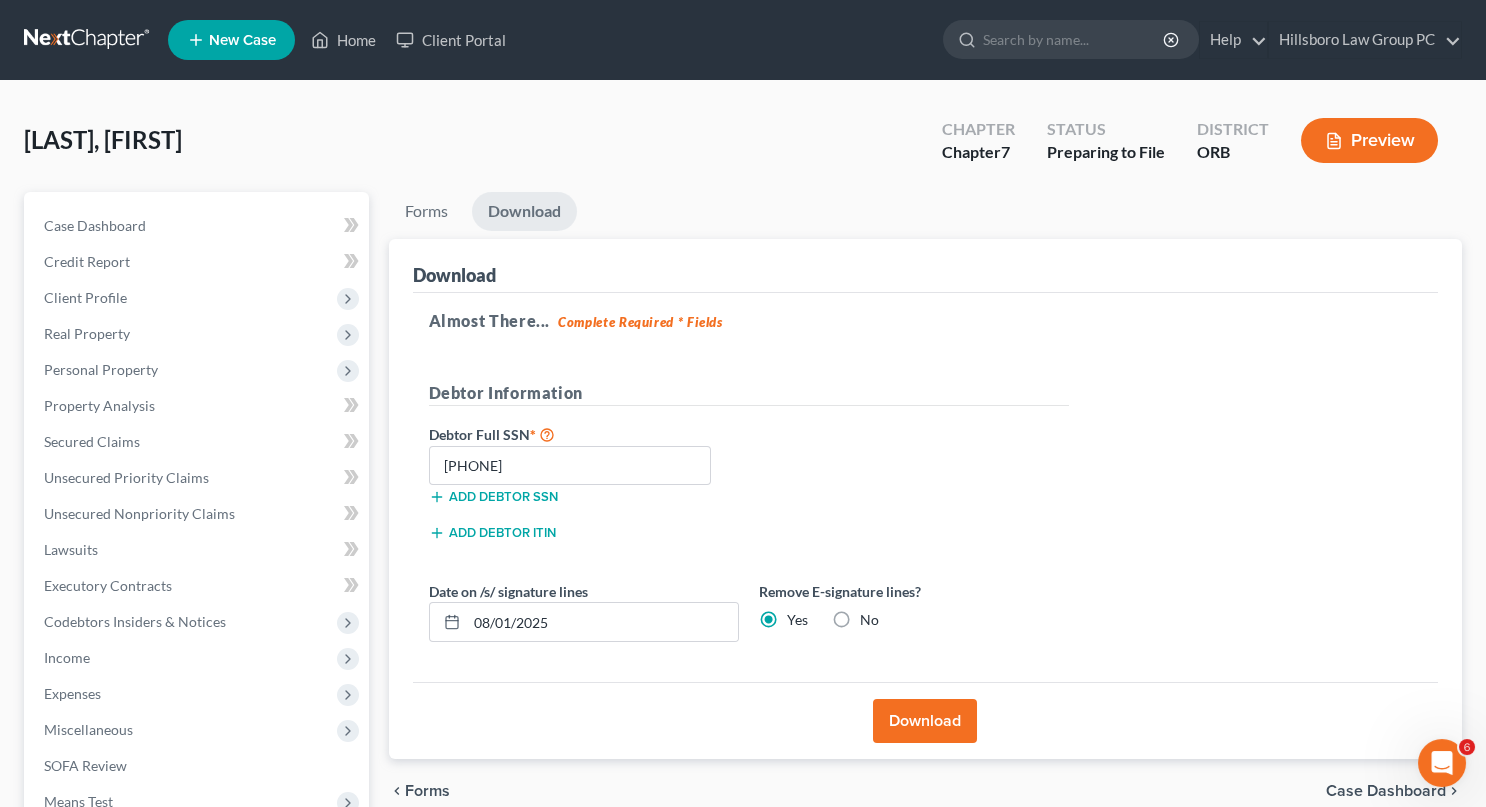 click on "Download" at bounding box center [925, 721] 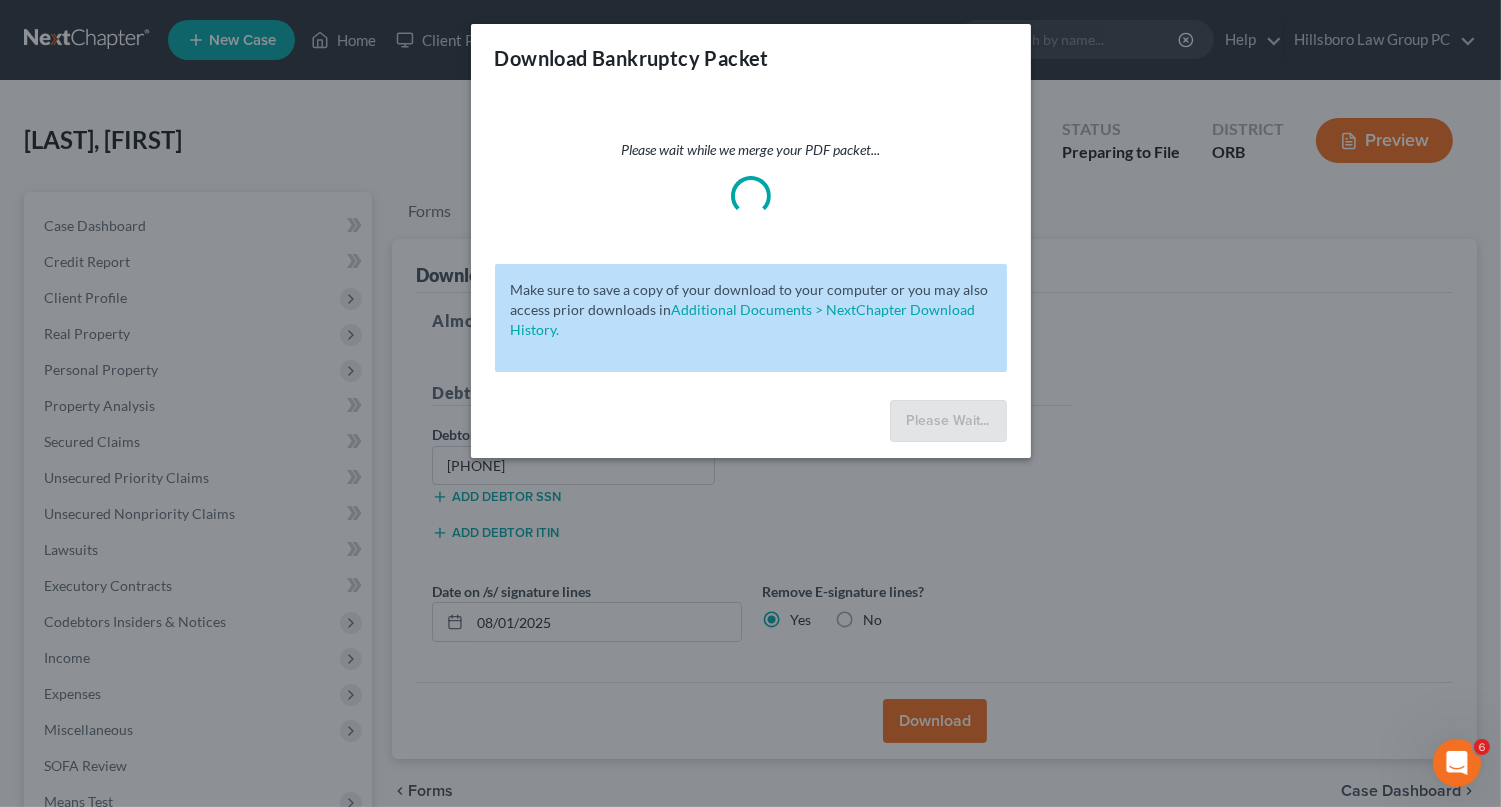 click on "Download Bankruptcy Packet
Please wait while we merge your PDF packet...
Make sure to save a copy of your download to your computer or you may also access prior downloads in  Additional Documents > NextChapter Download History.
Please Wait..." at bounding box center [750, 403] 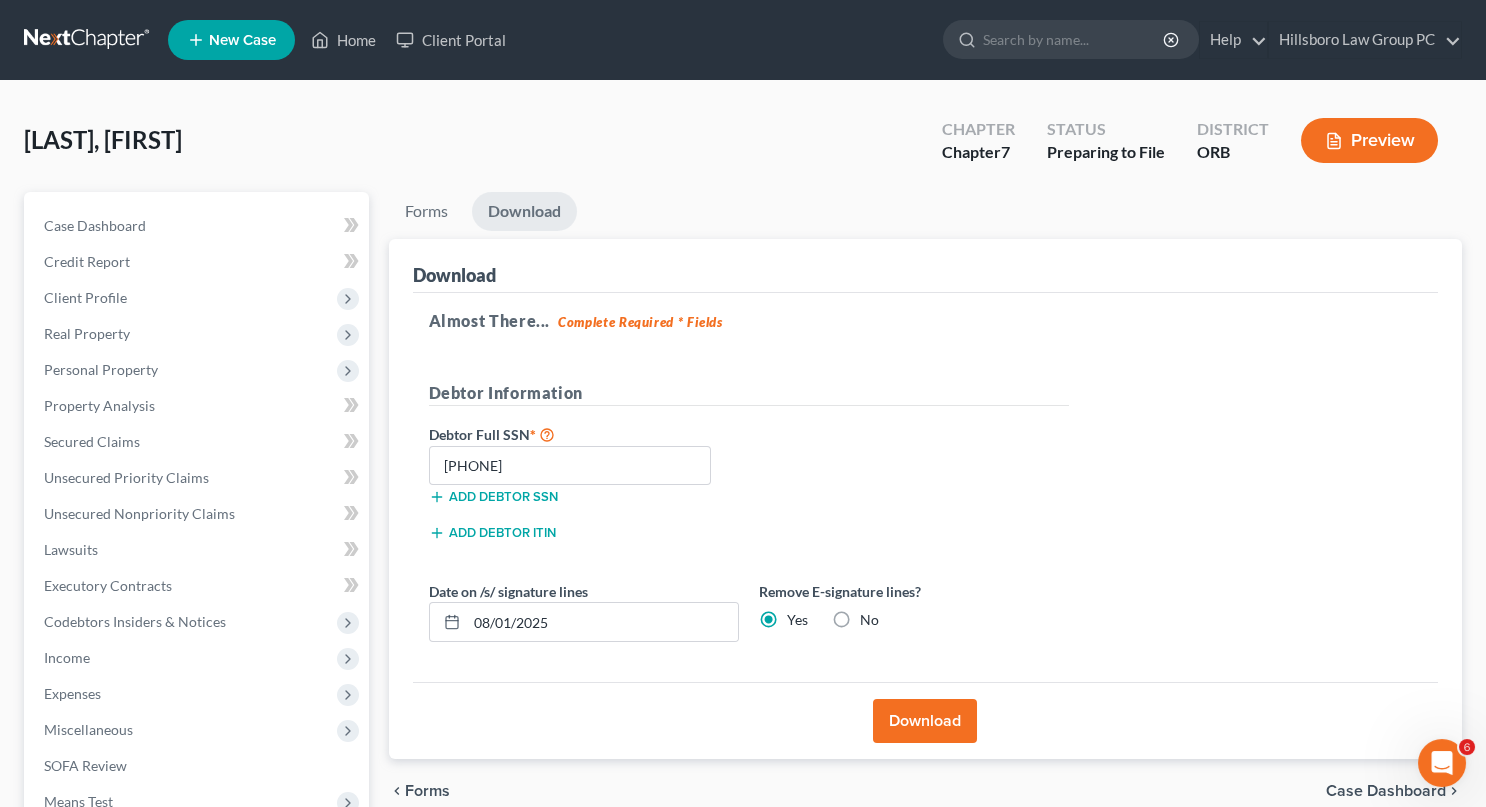 click on "Preview" at bounding box center [1369, 140] 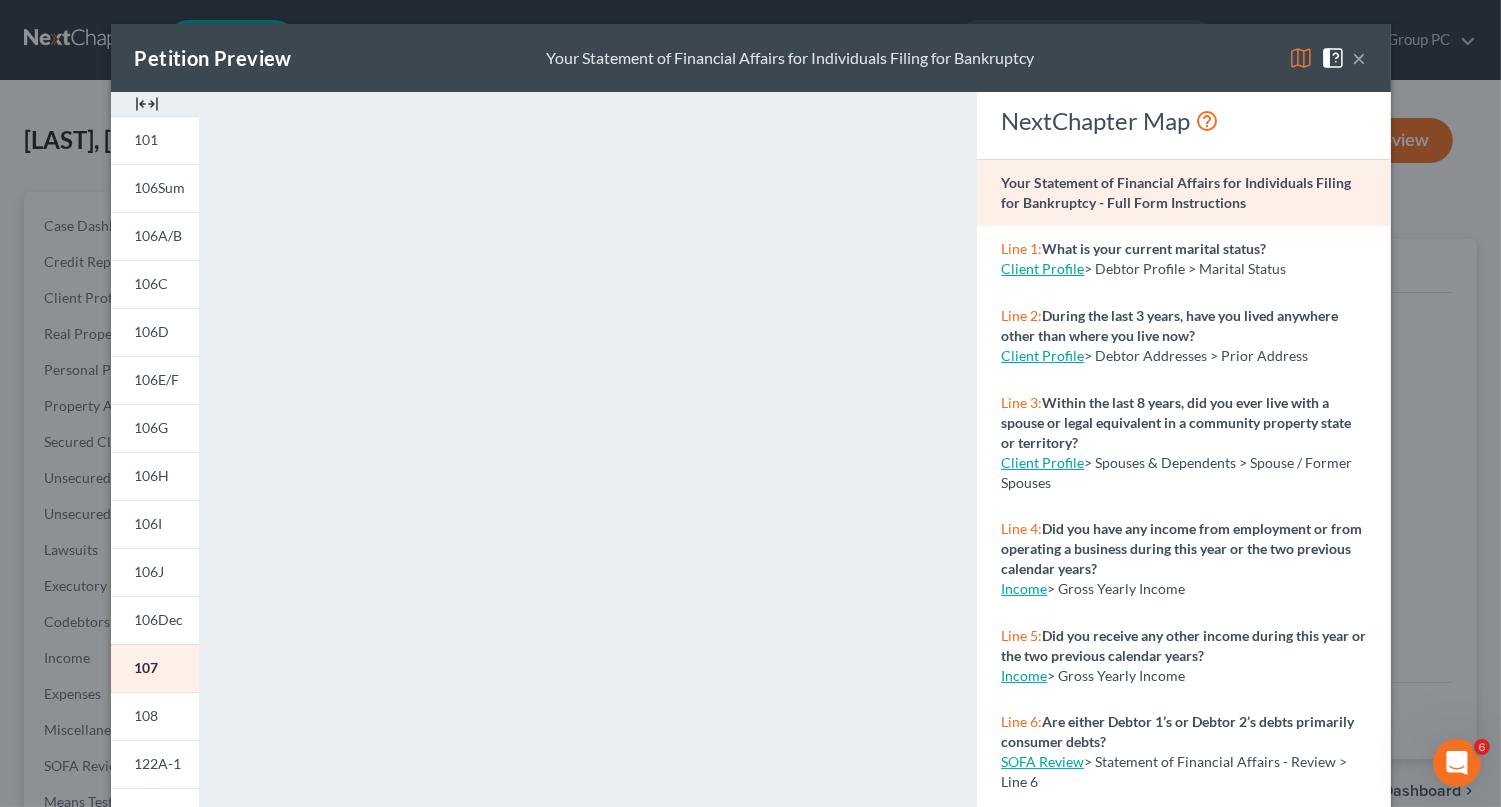 click on "Download Draft" at bounding box center [155, 1003] 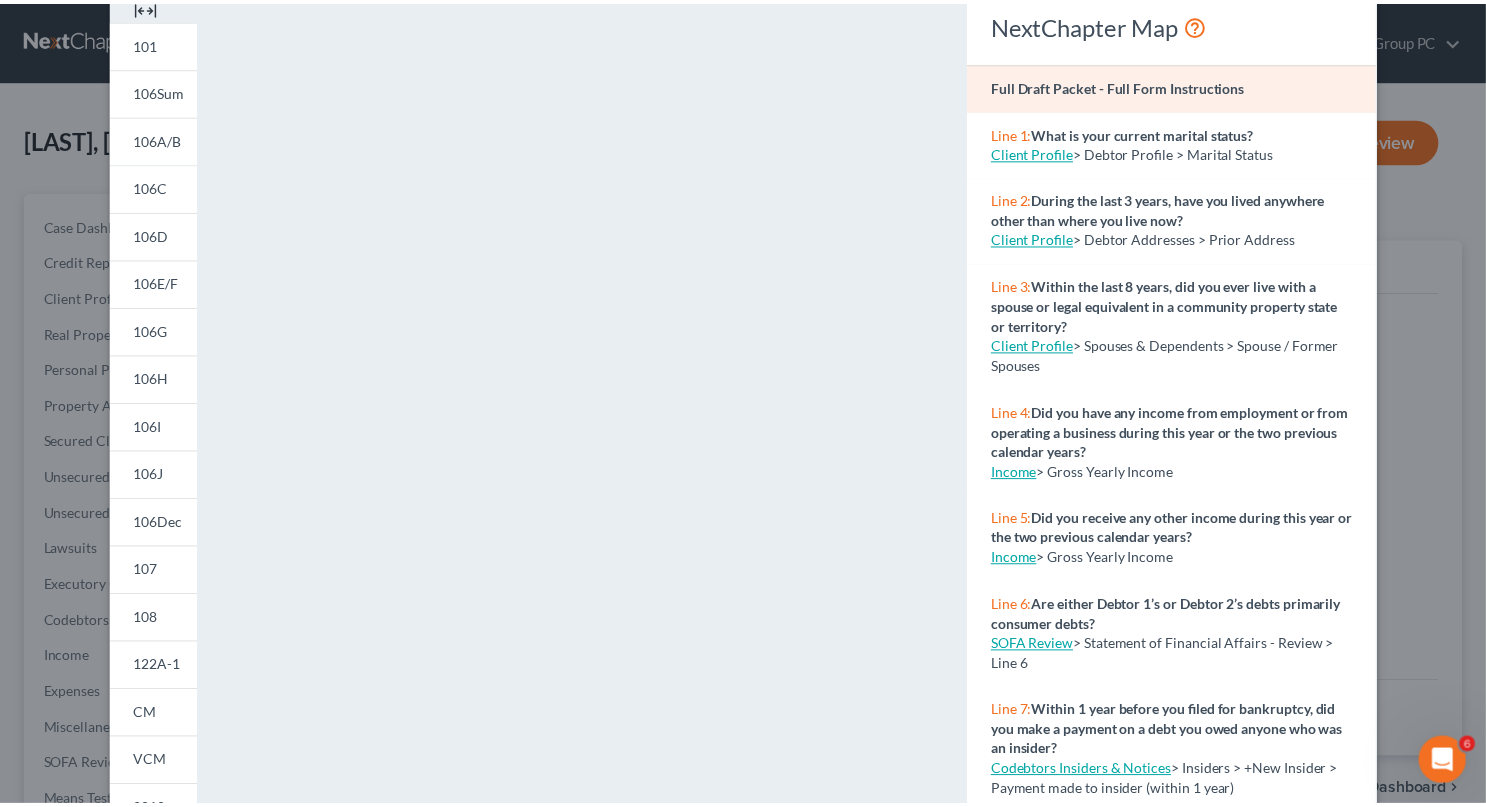 scroll, scrollTop: 0, scrollLeft: 0, axis: both 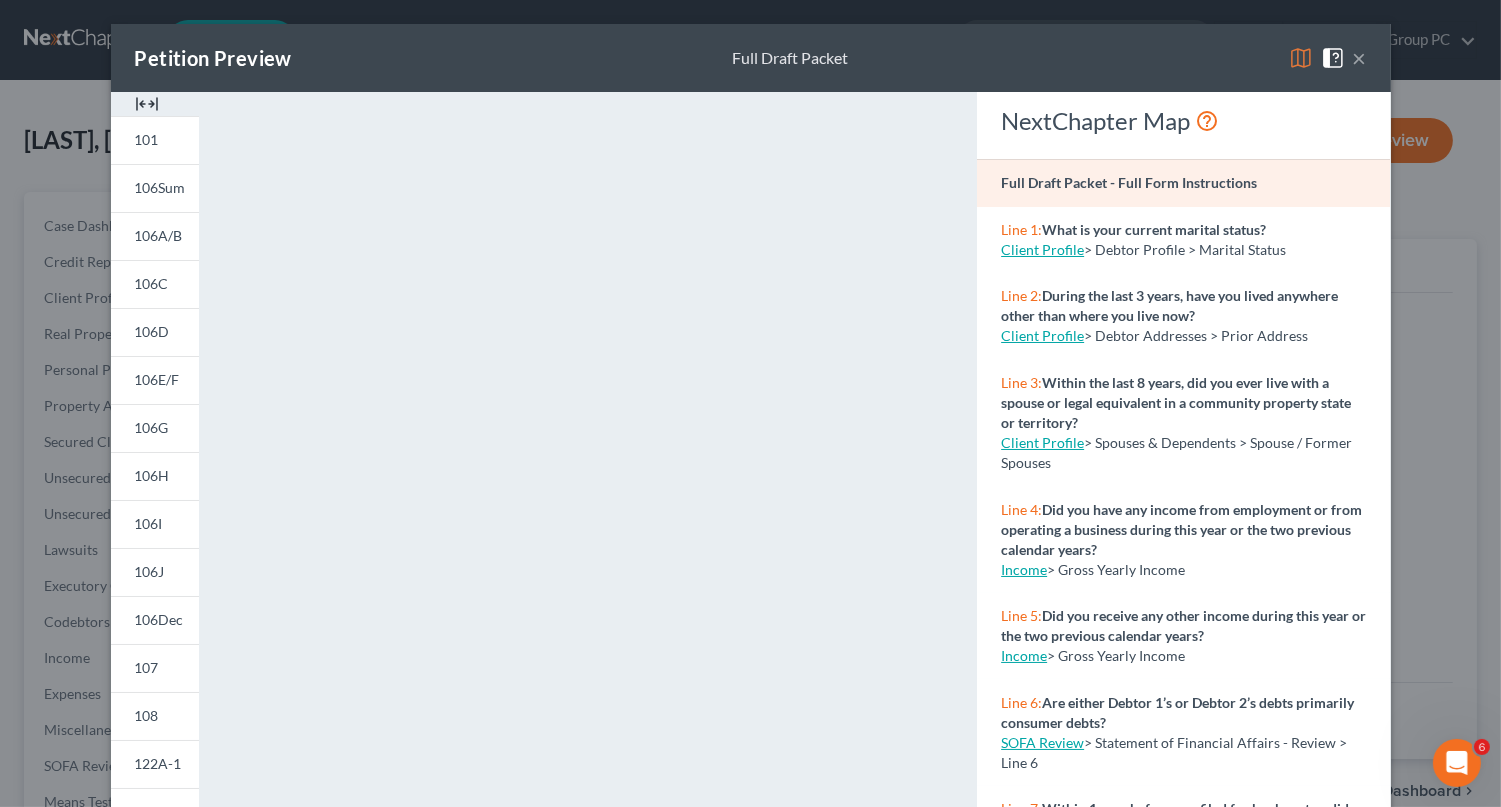click on "Atty Disc" at bounding box center [164, 955] 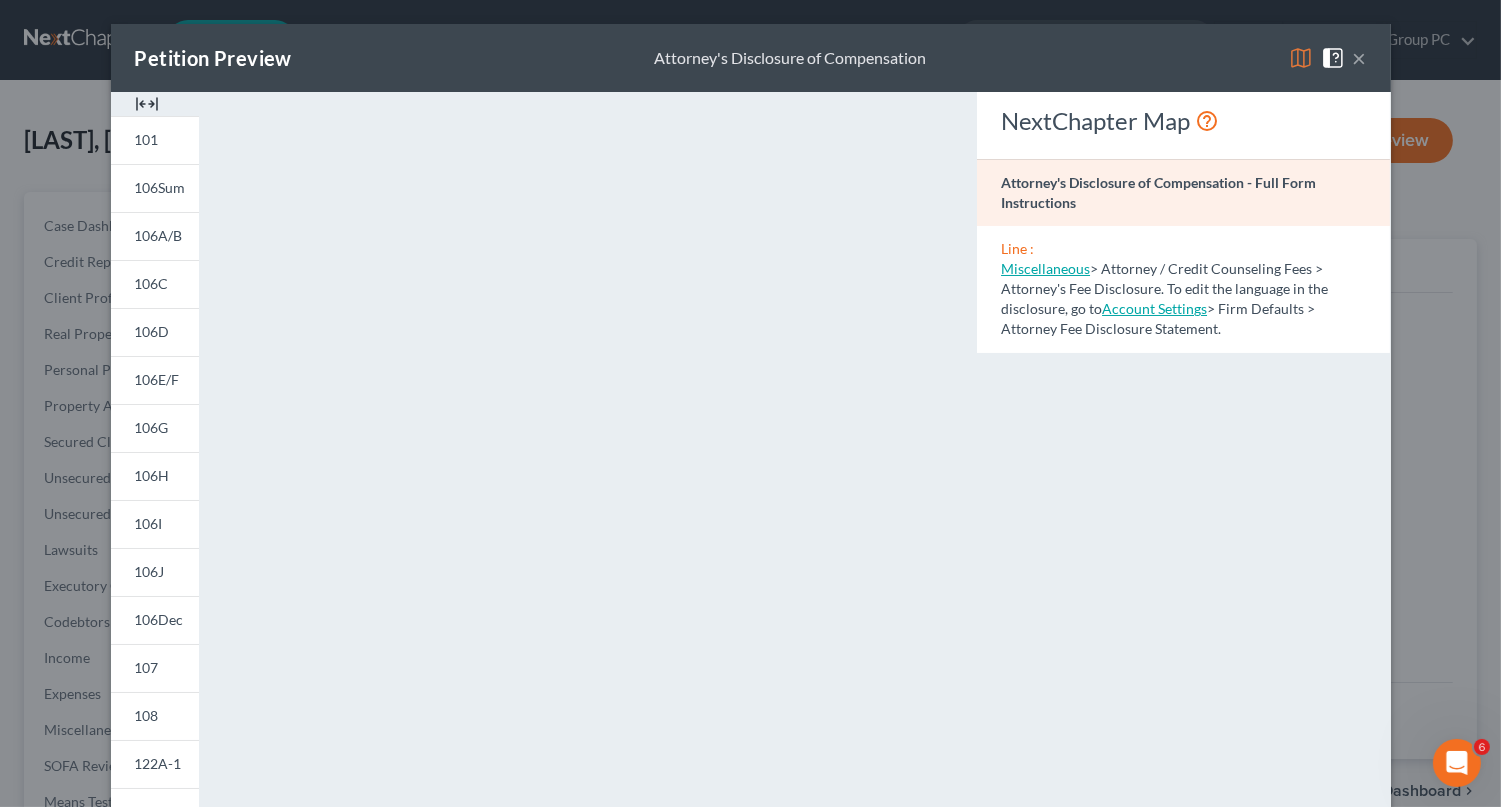 click on "×" at bounding box center [1360, 58] 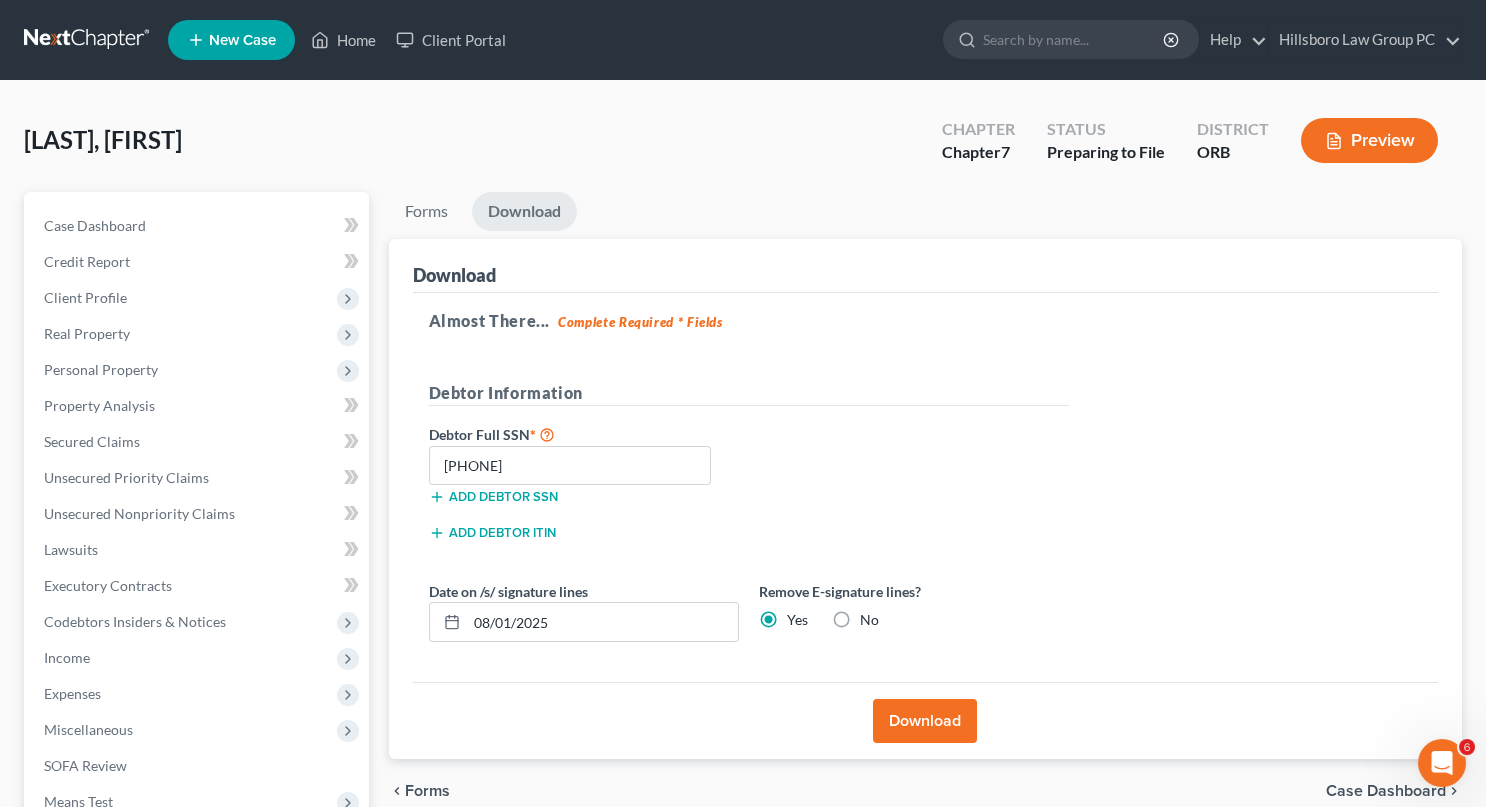 click on "Additional Documents" at bounding box center (114, 837) 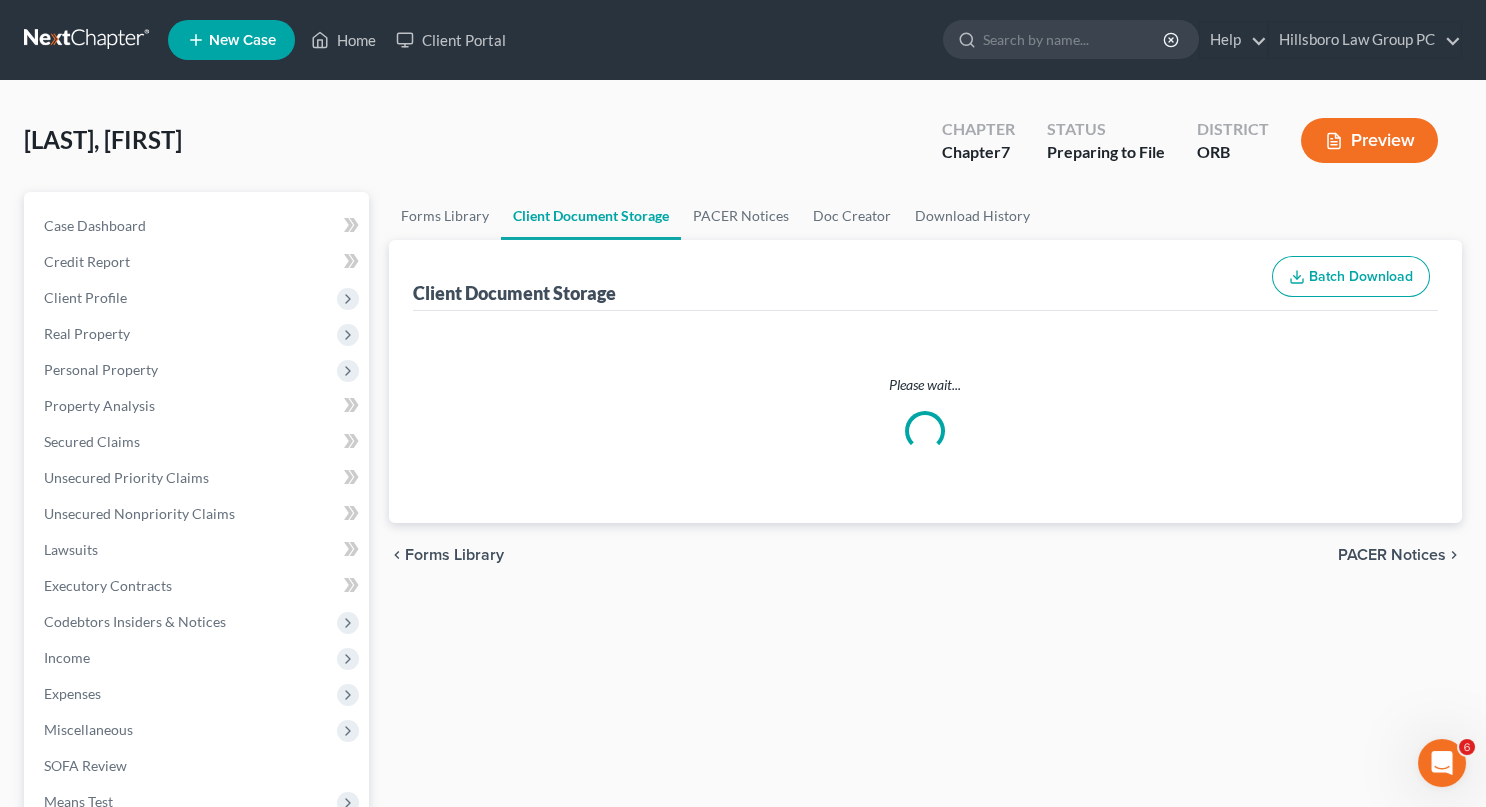 select on "0" 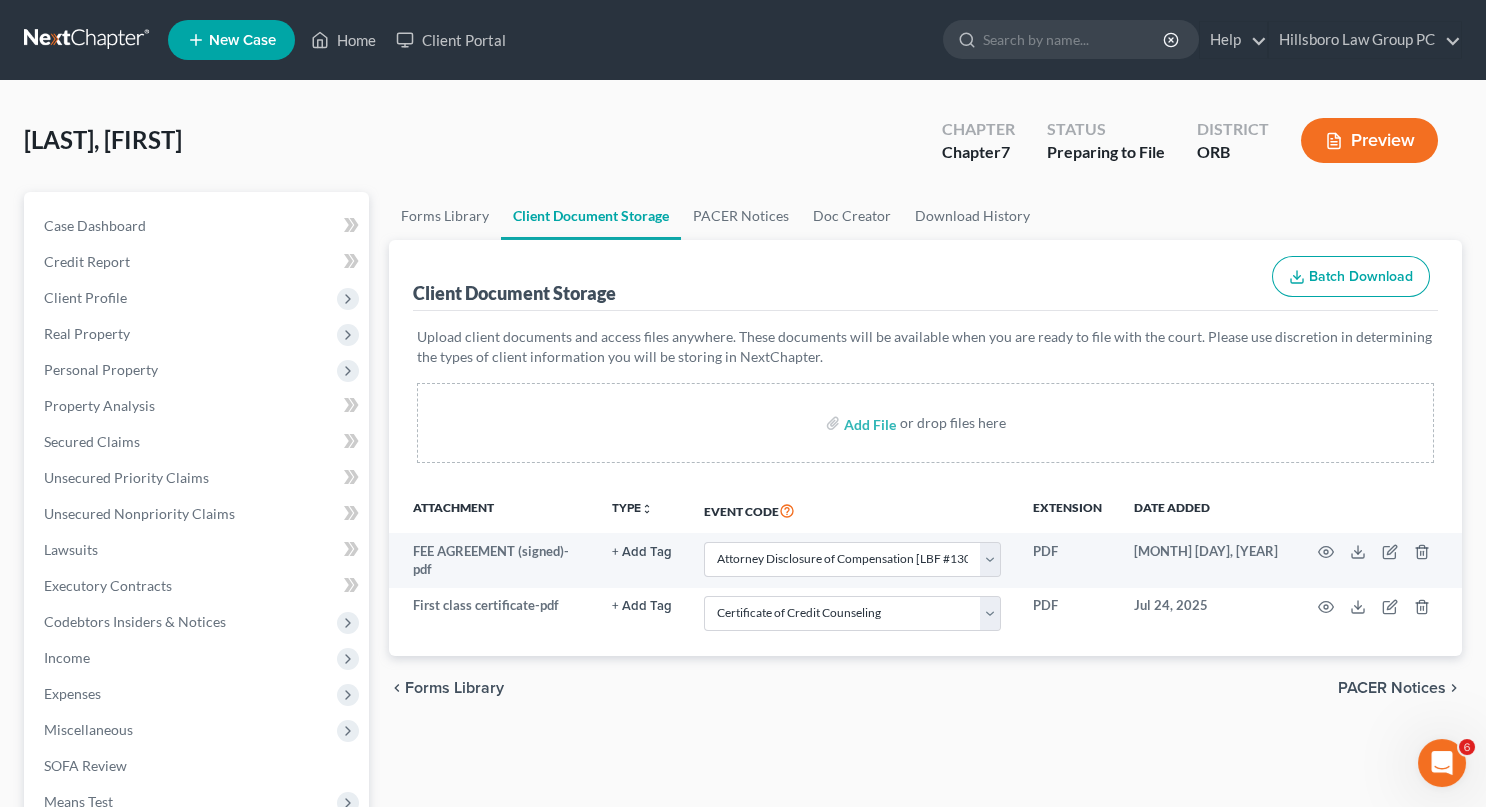 click on "Download History" at bounding box center (141, 1017) 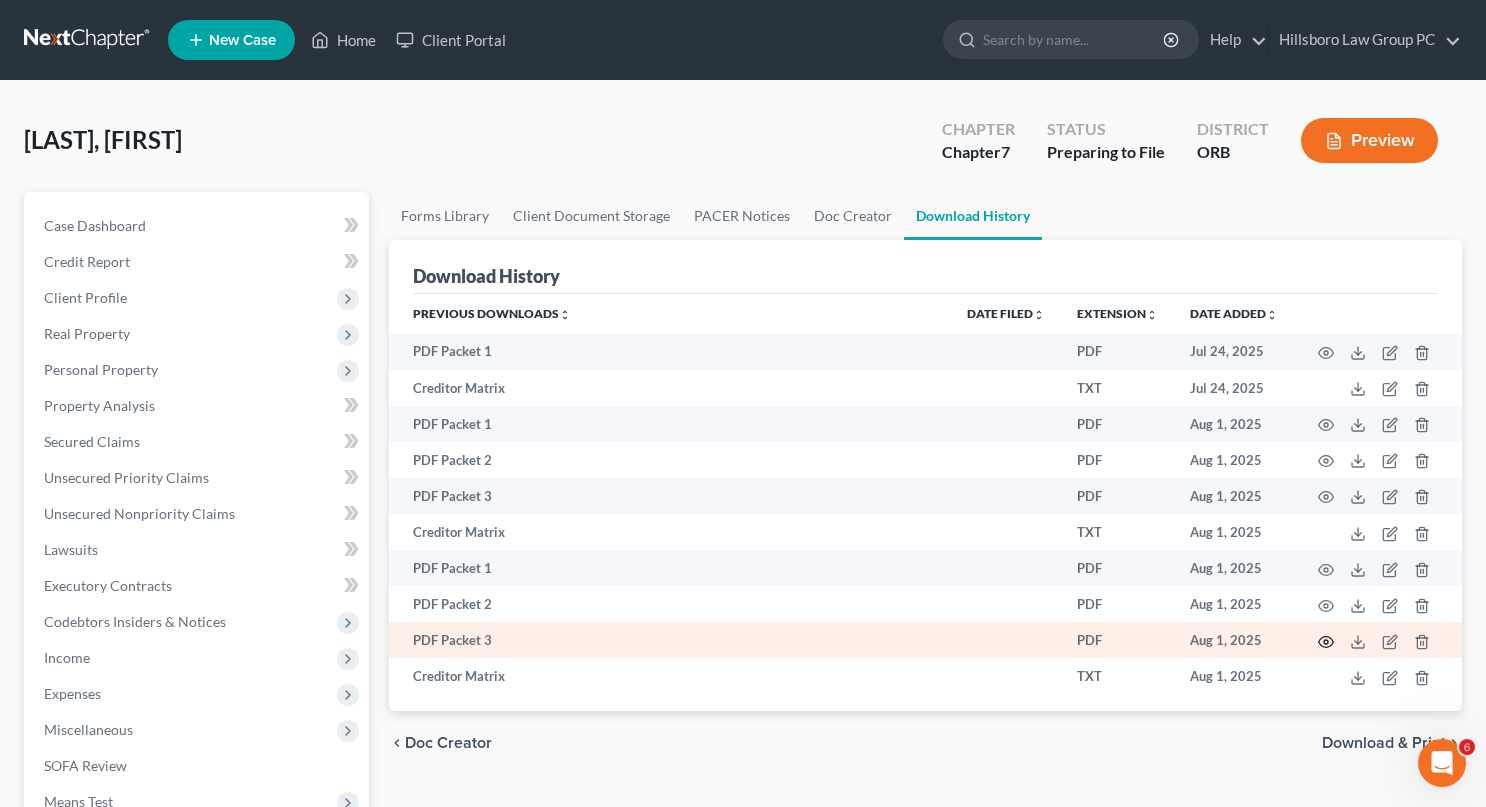 click 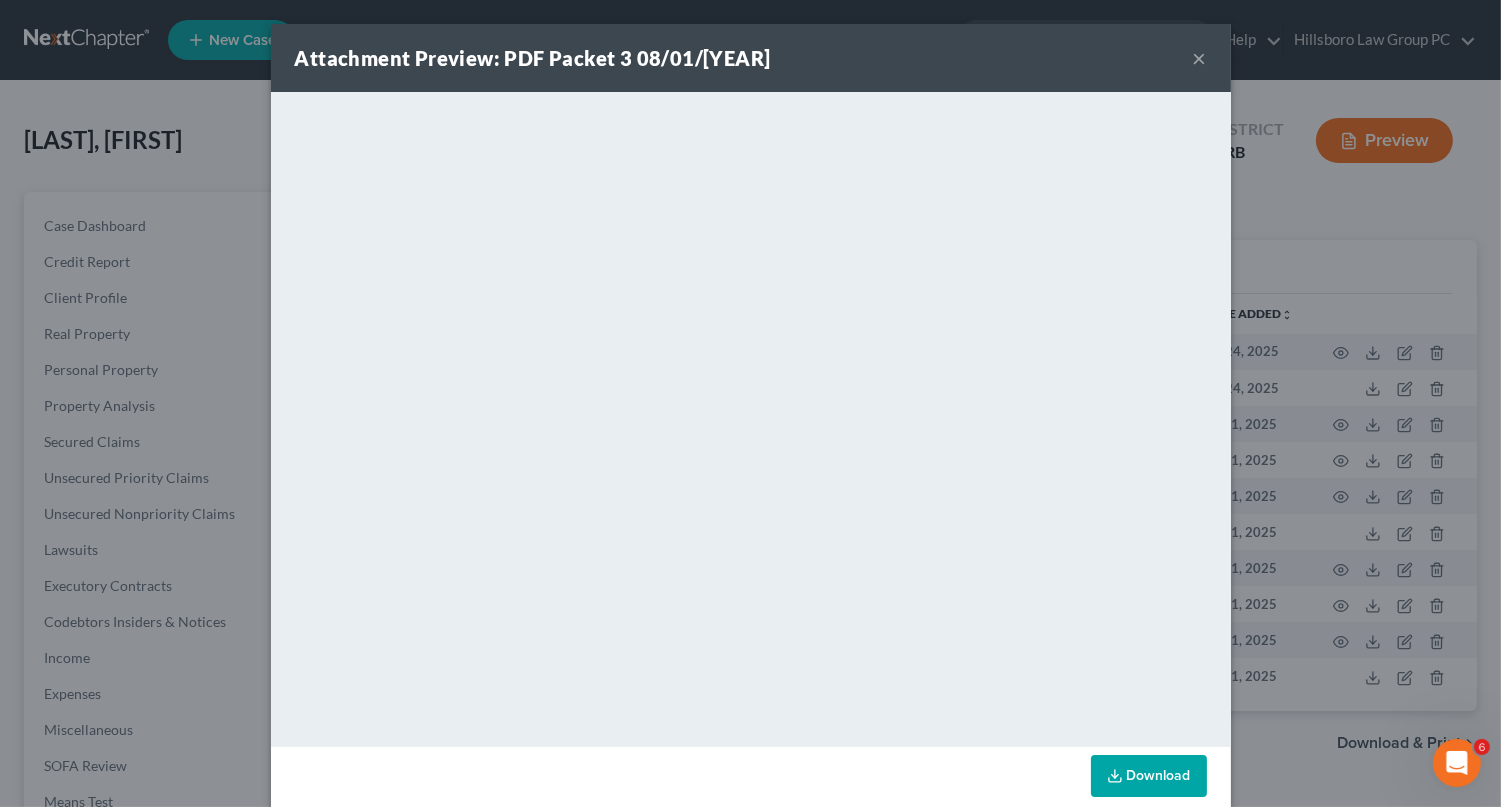 click on "×" at bounding box center [1200, 58] 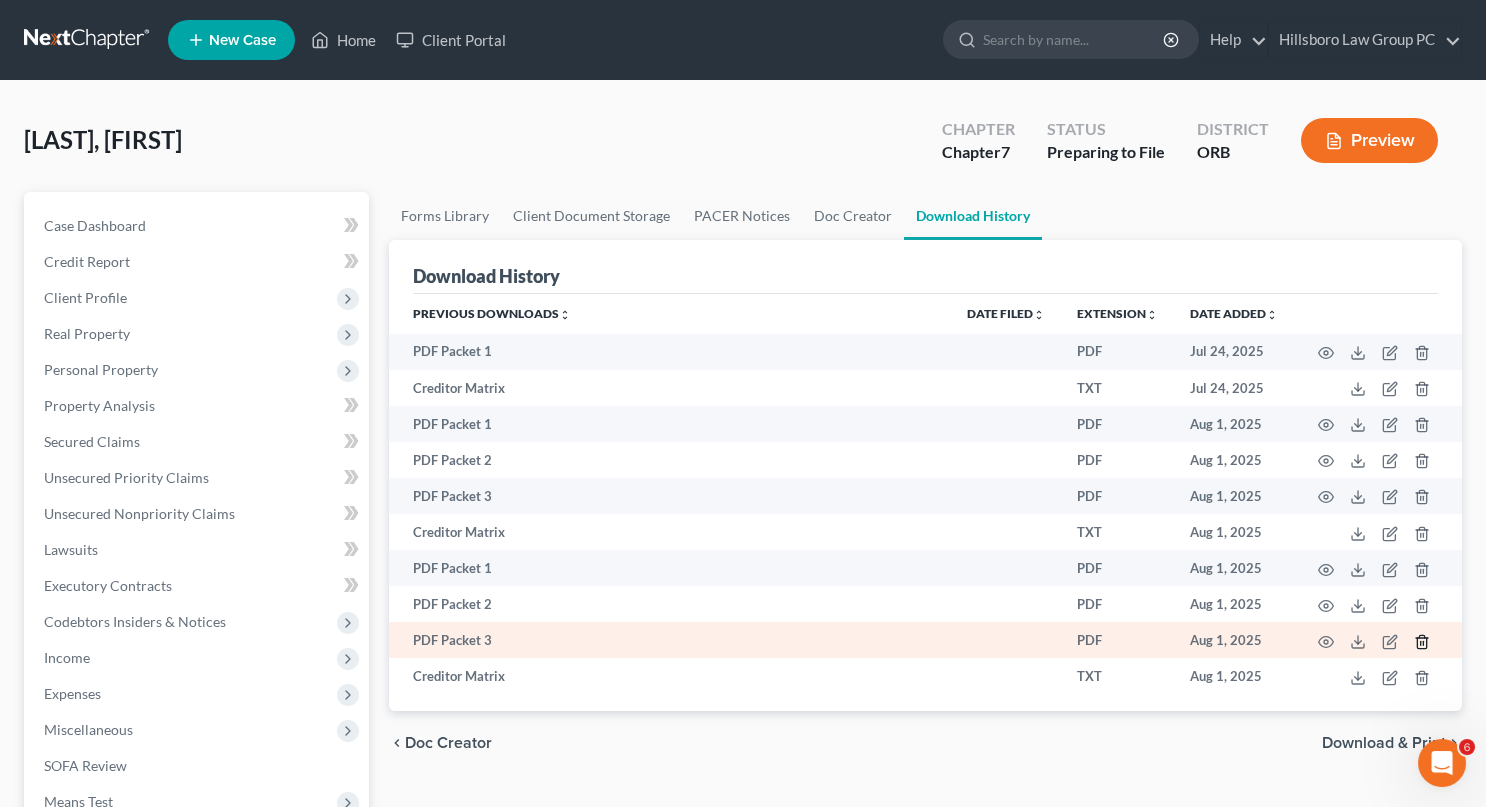 click 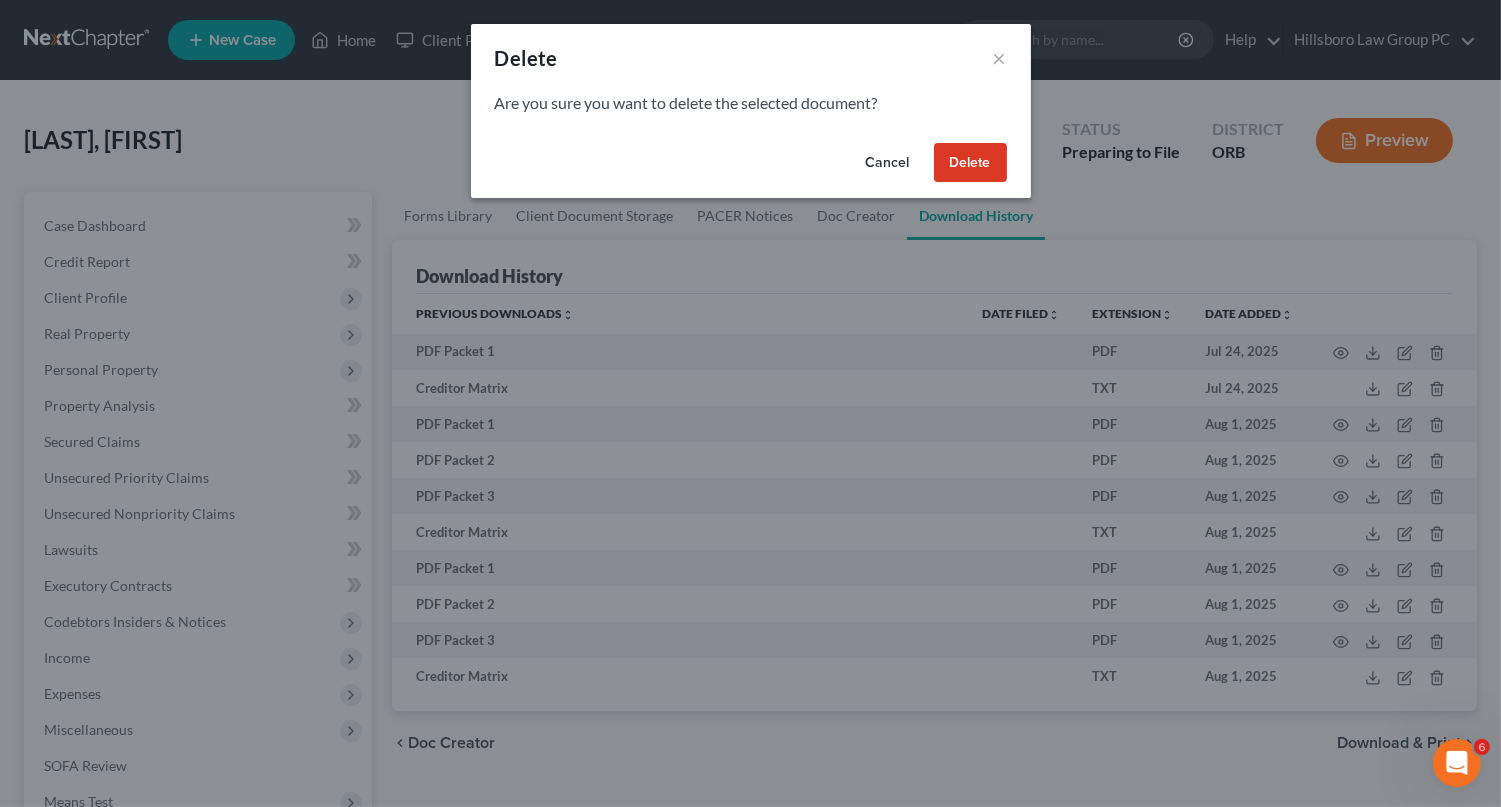 click on "Delete" at bounding box center [970, 163] 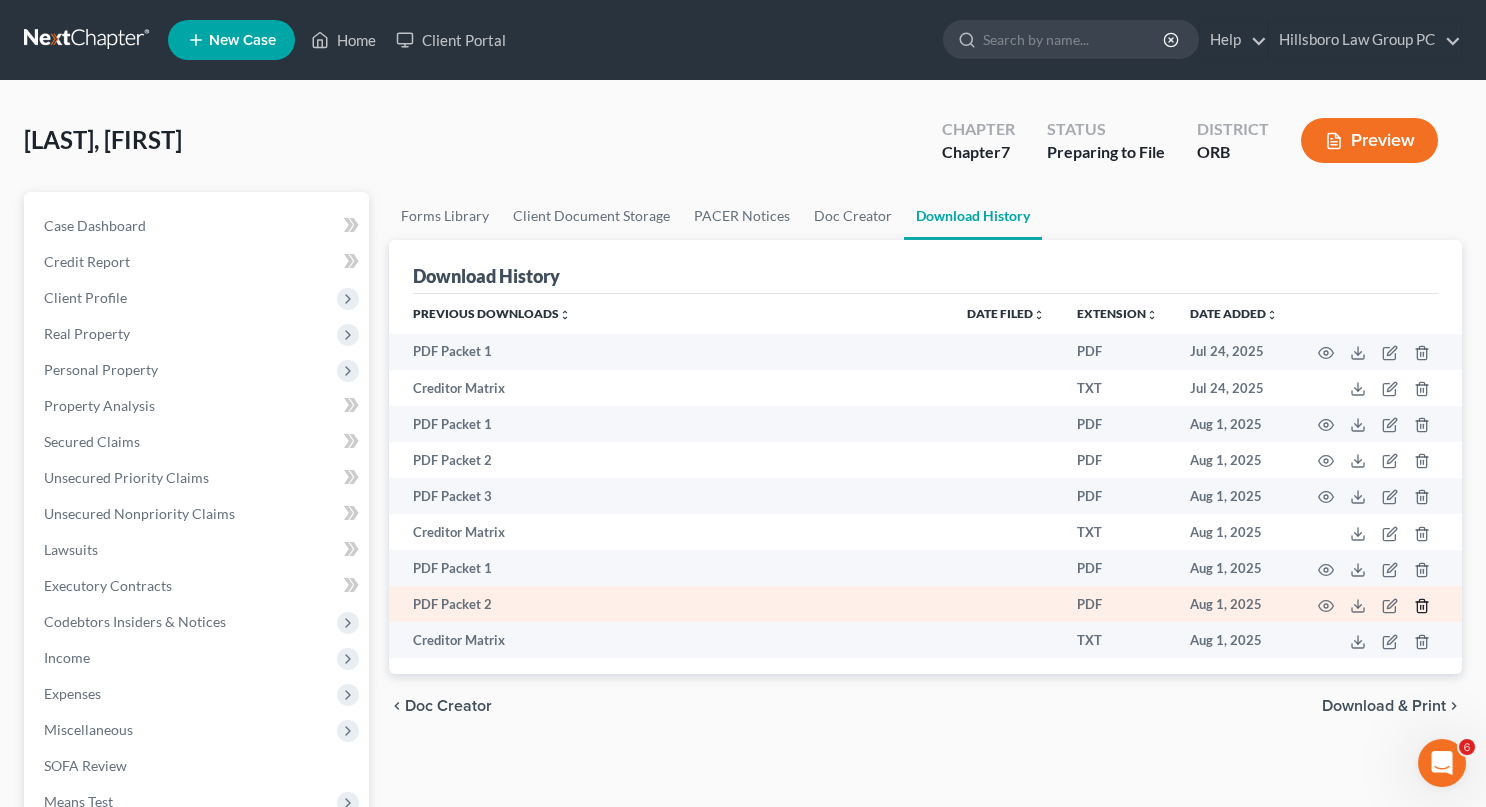 click 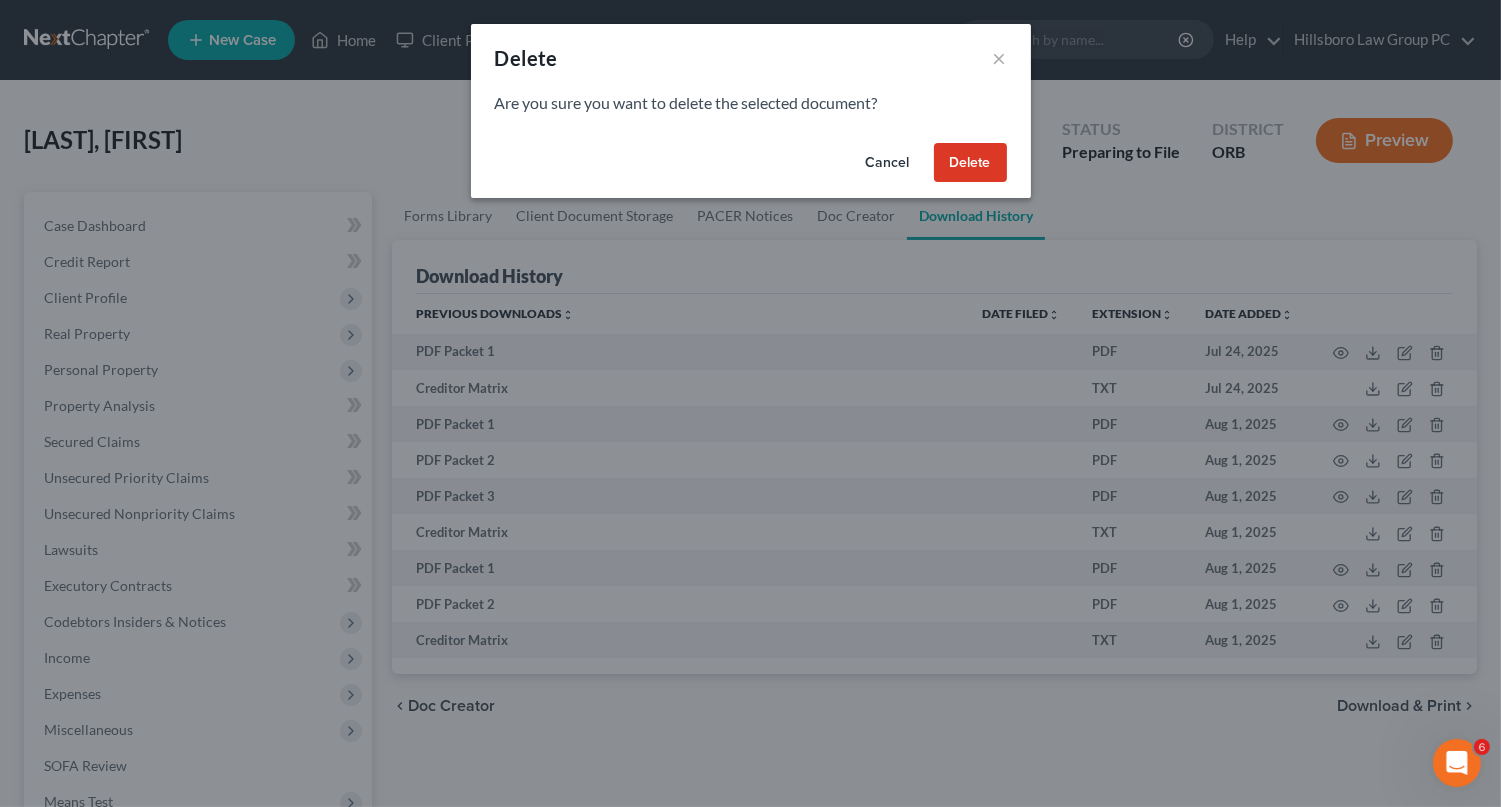 click on "Delete" at bounding box center [970, 163] 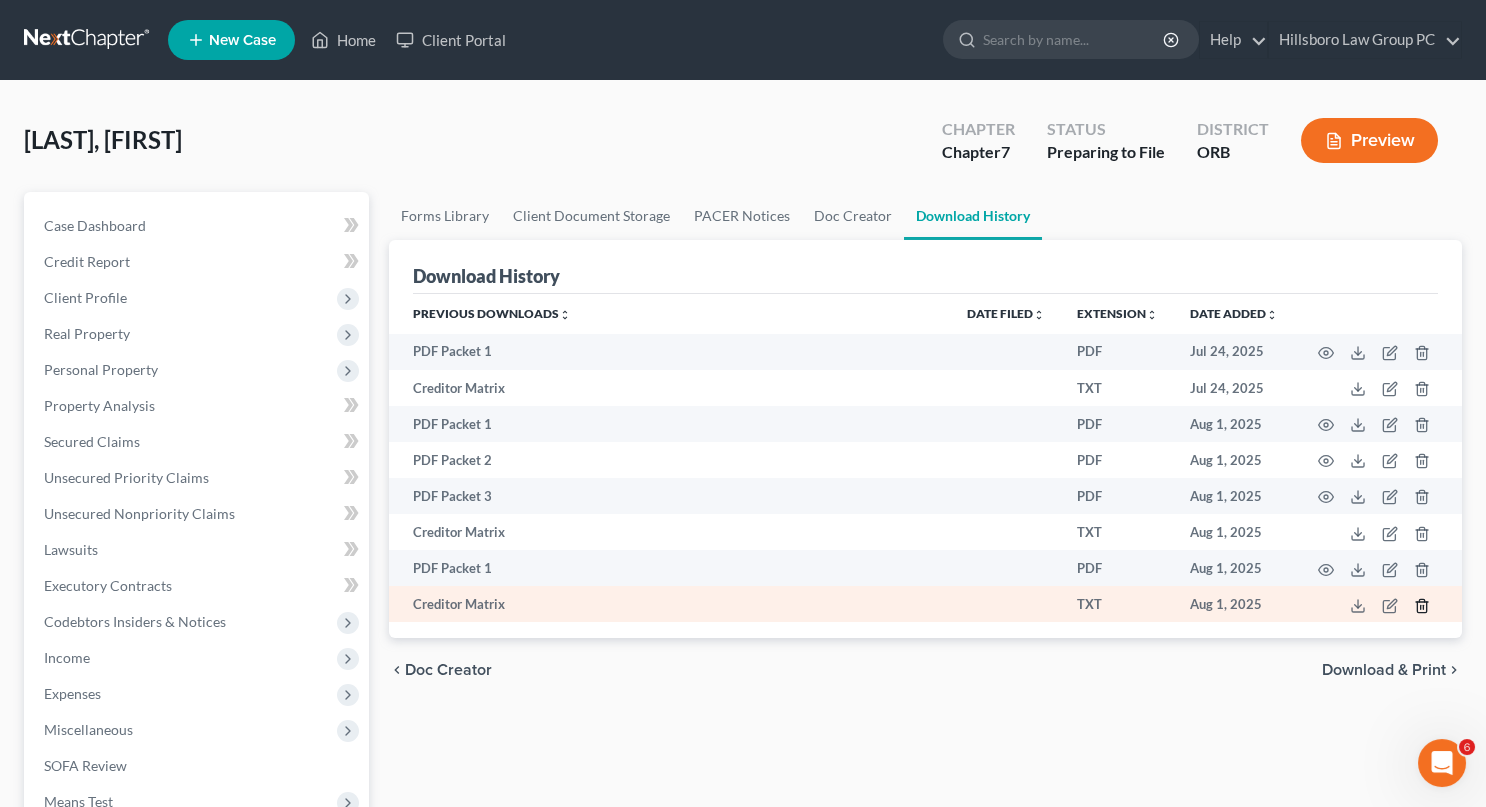 click 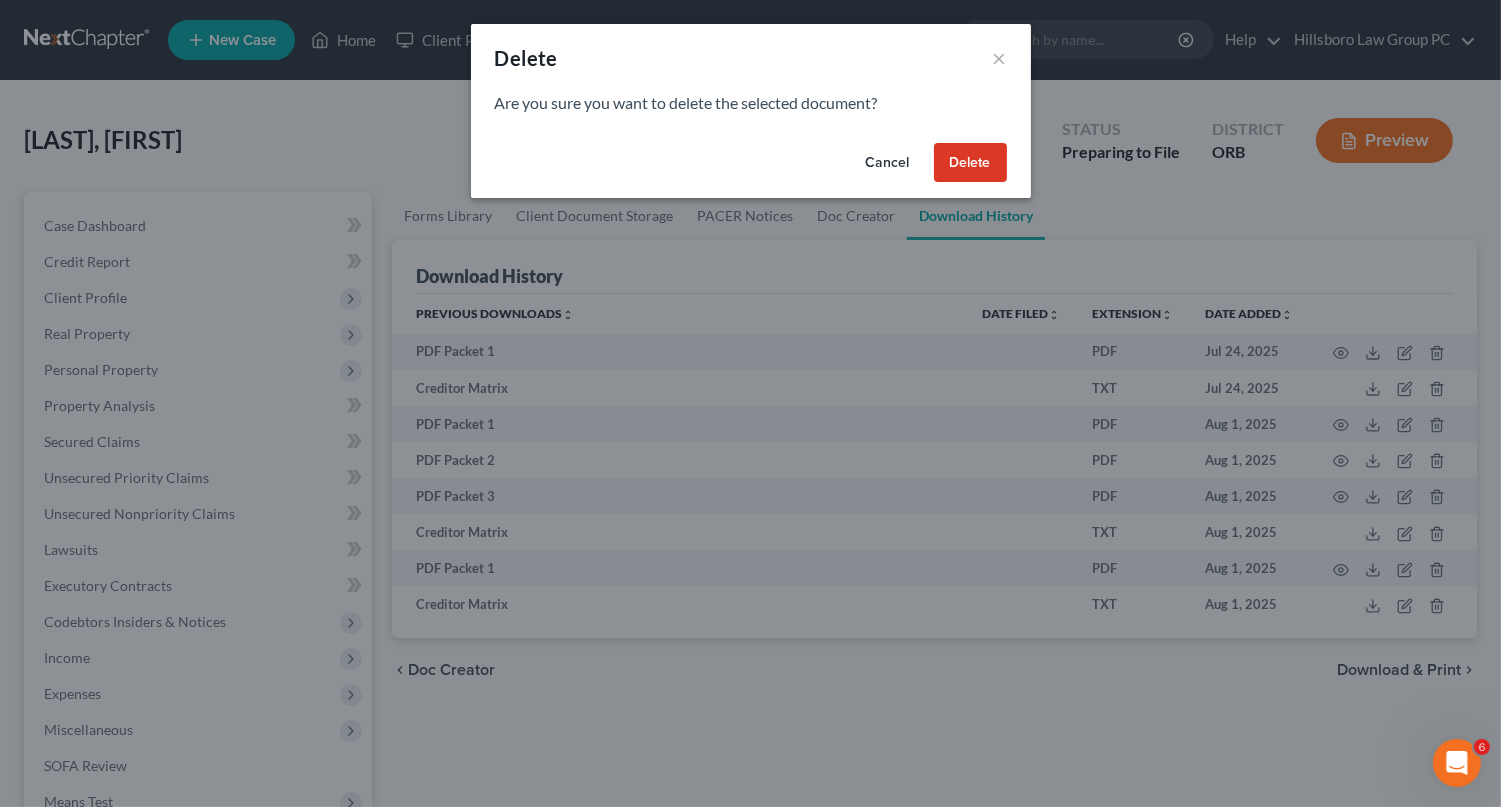 click on "Delete" at bounding box center (970, 163) 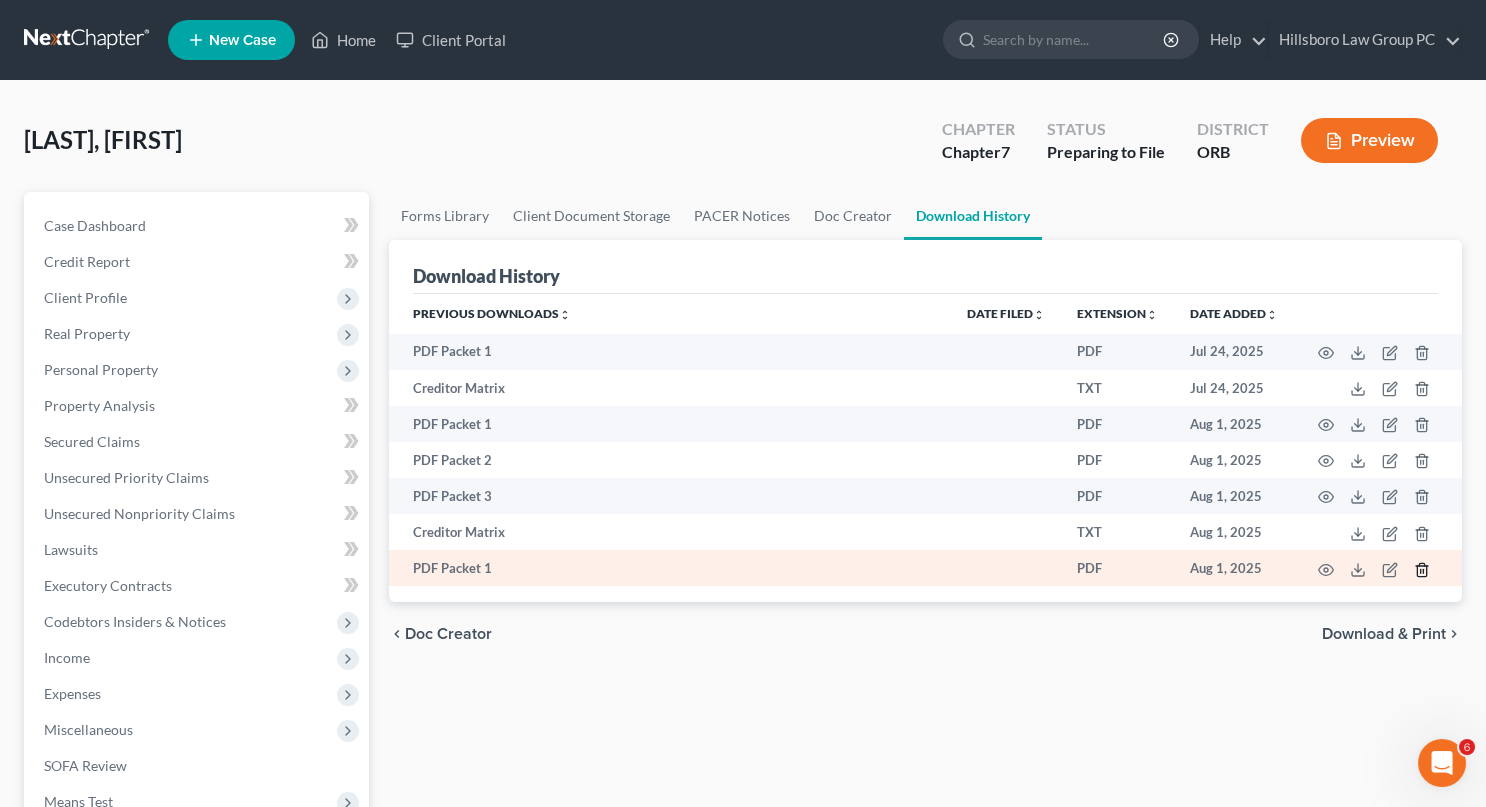 click 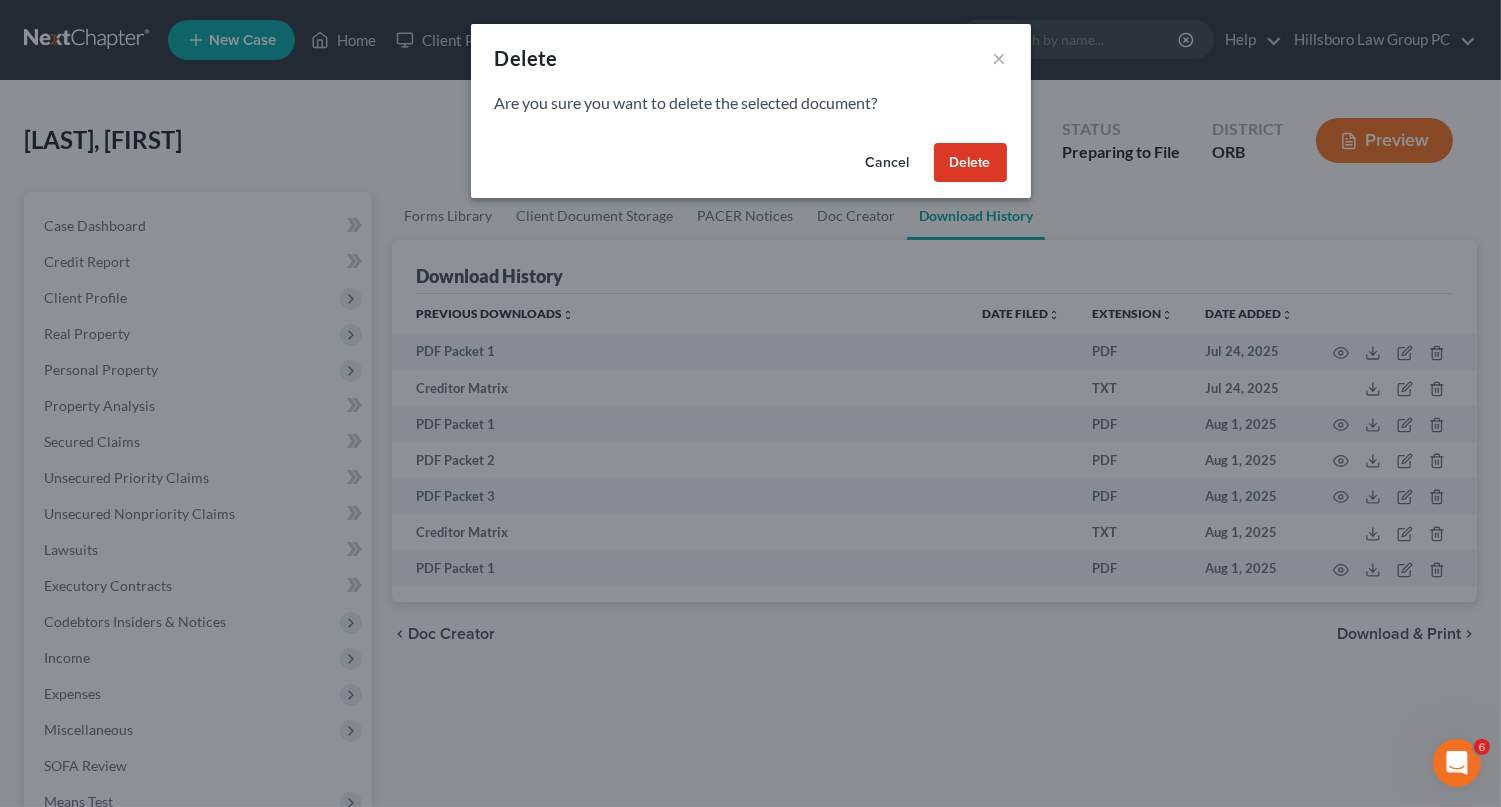 click on "Delete" at bounding box center (970, 163) 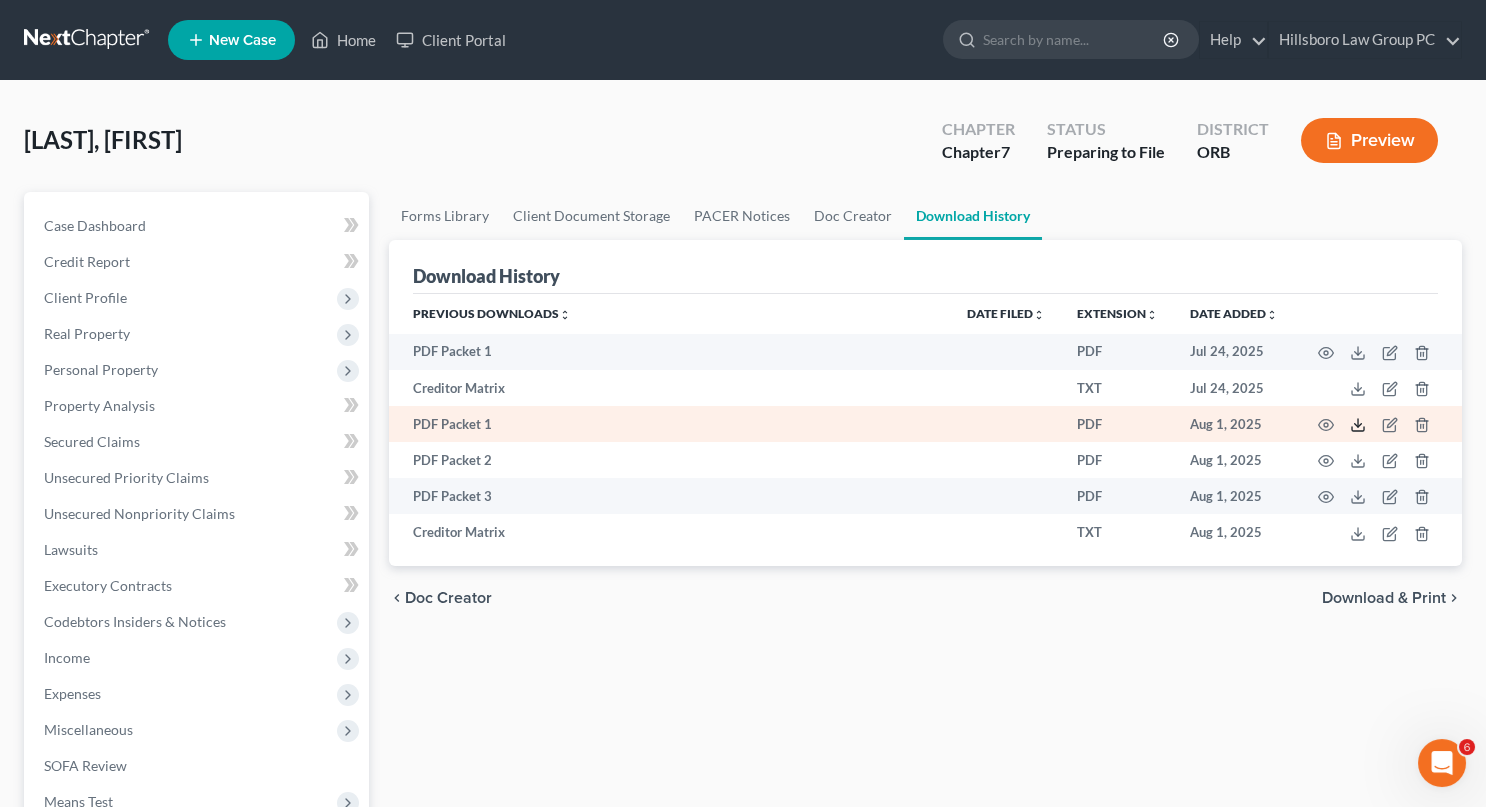 click 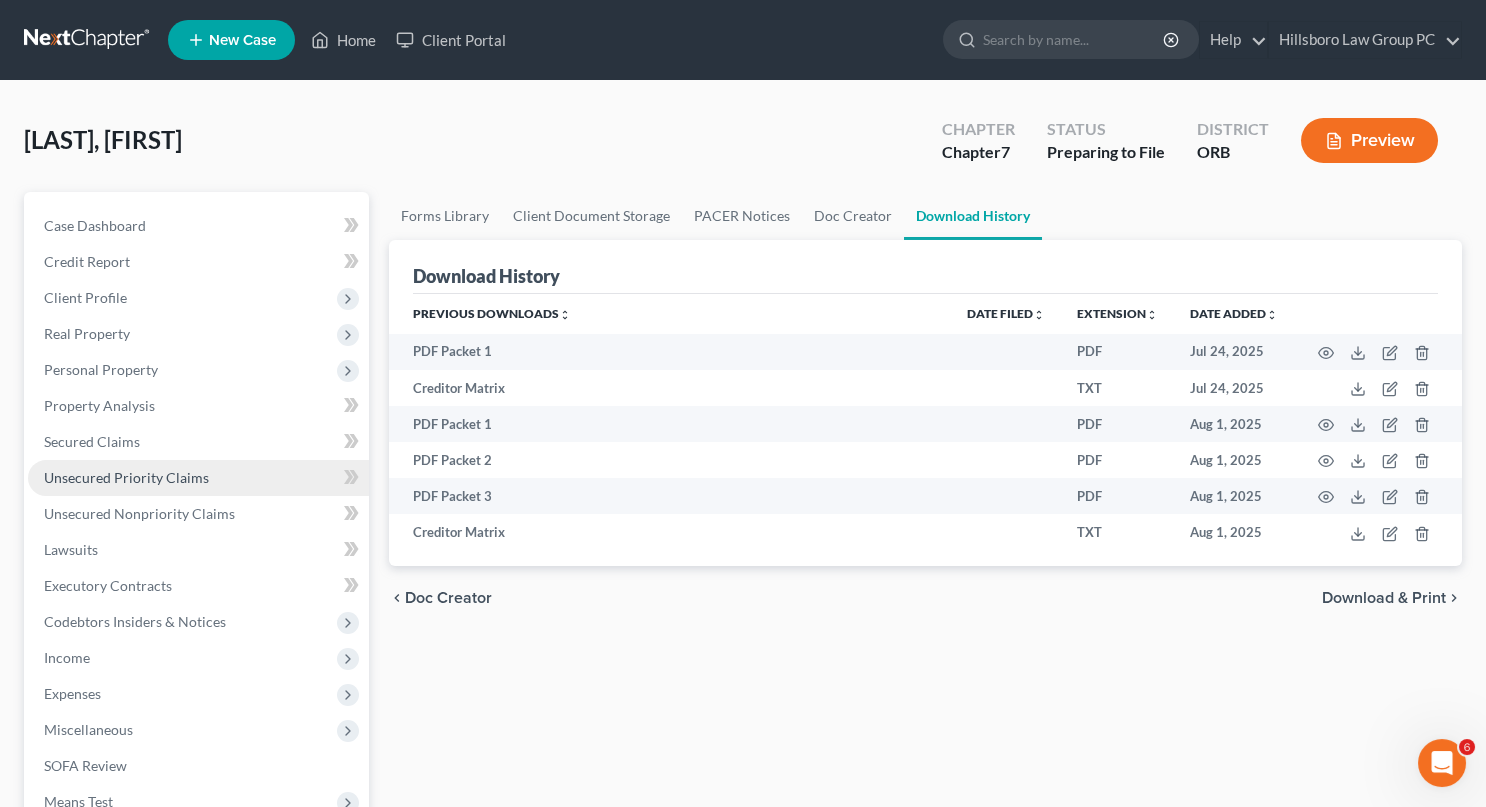 click on "Unsecured Priority Claims" at bounding box center [126, 477] 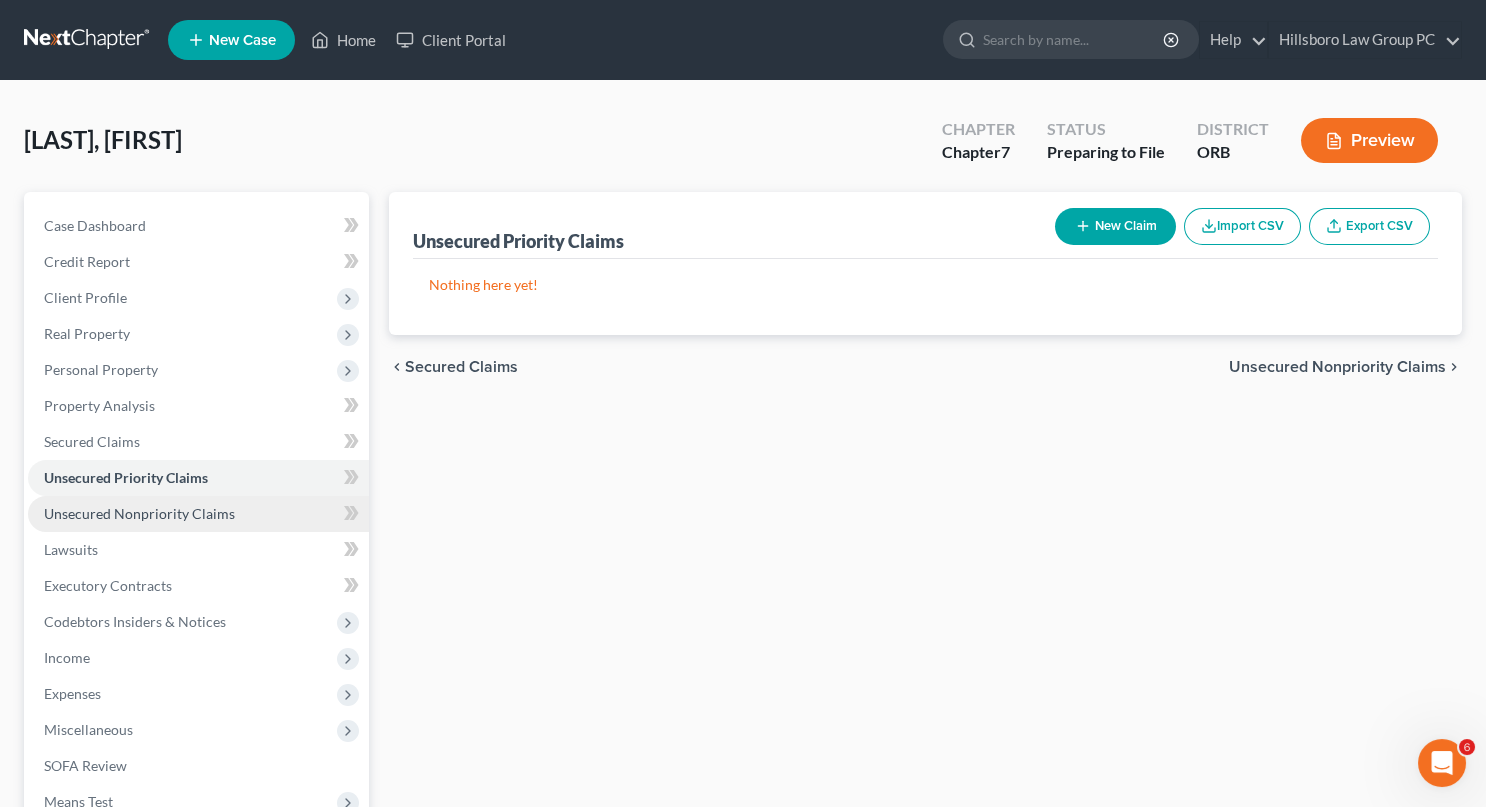 click on "Unsecured Nonpriority Claims" at bounding box center [139, 513] 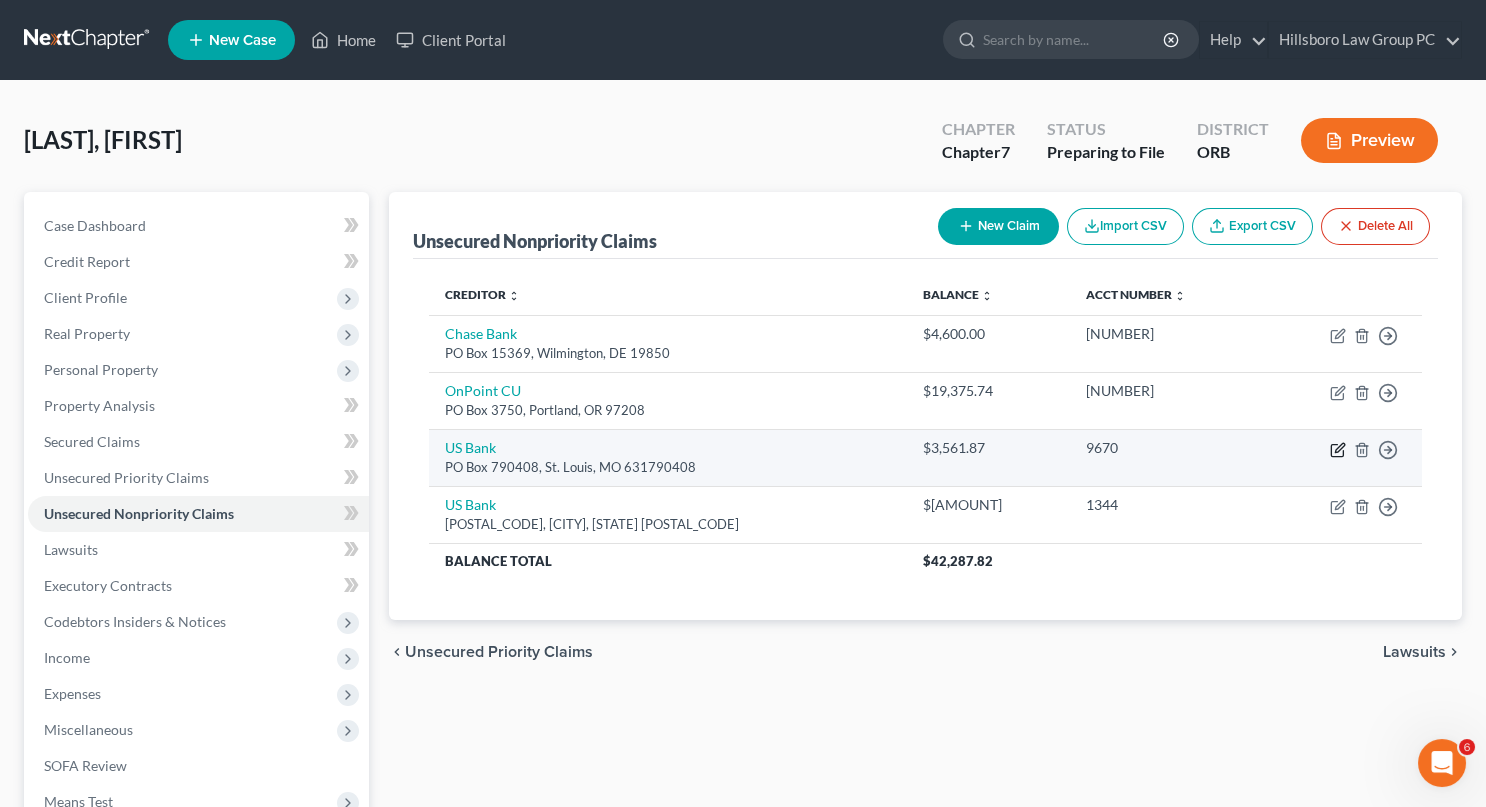 click 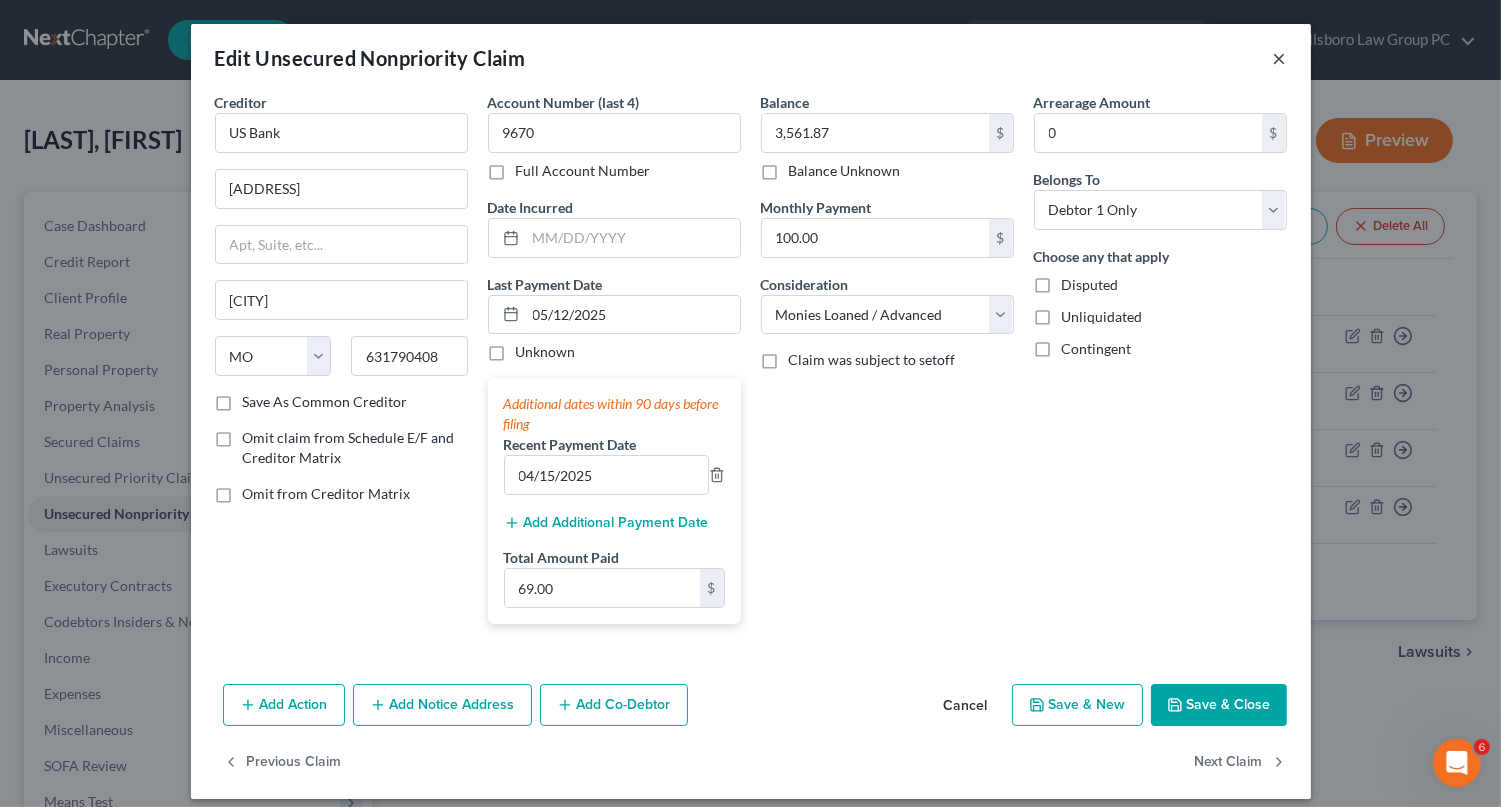 click on "×" at bounding box center [1280, 58] 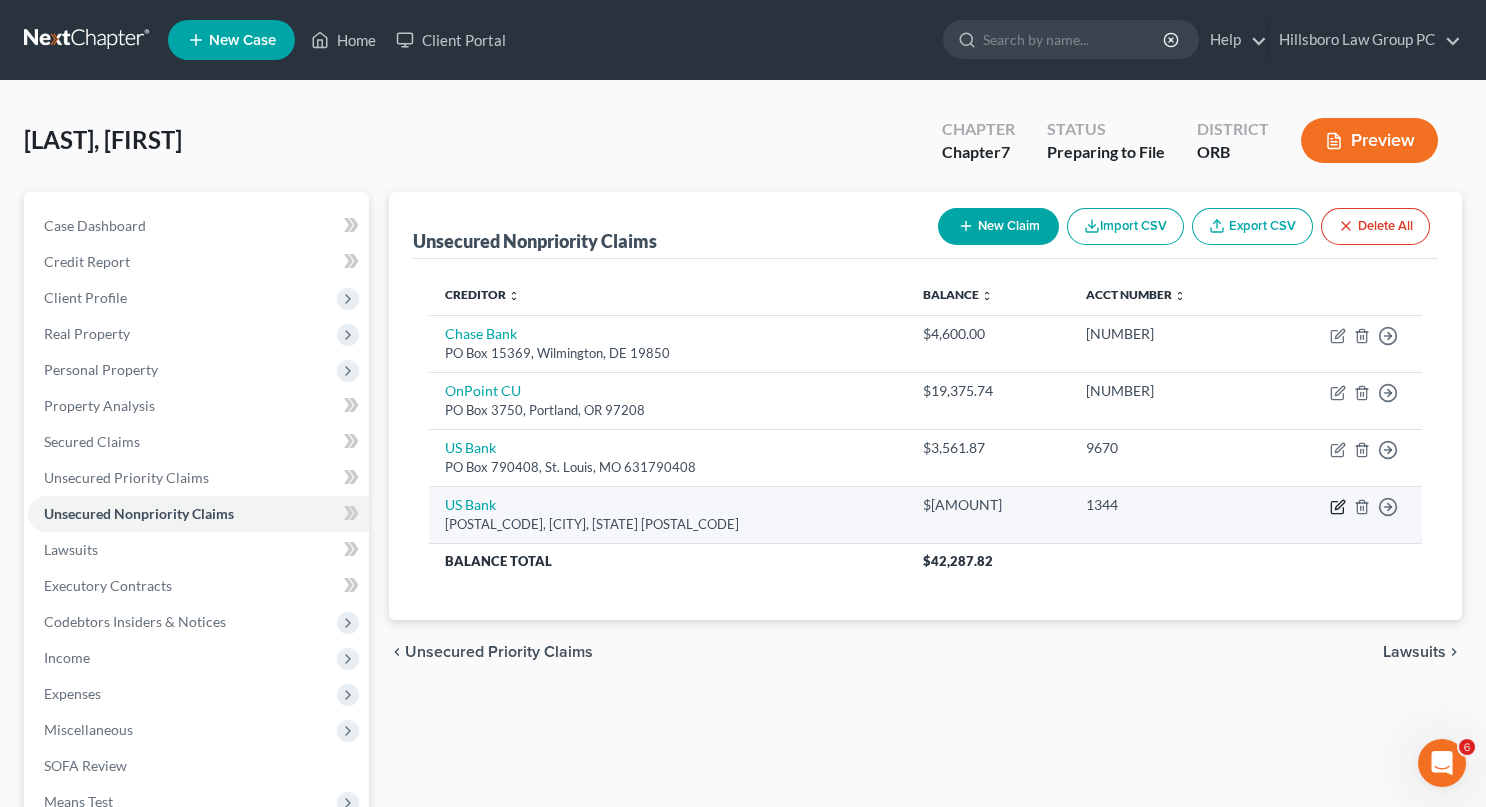 click 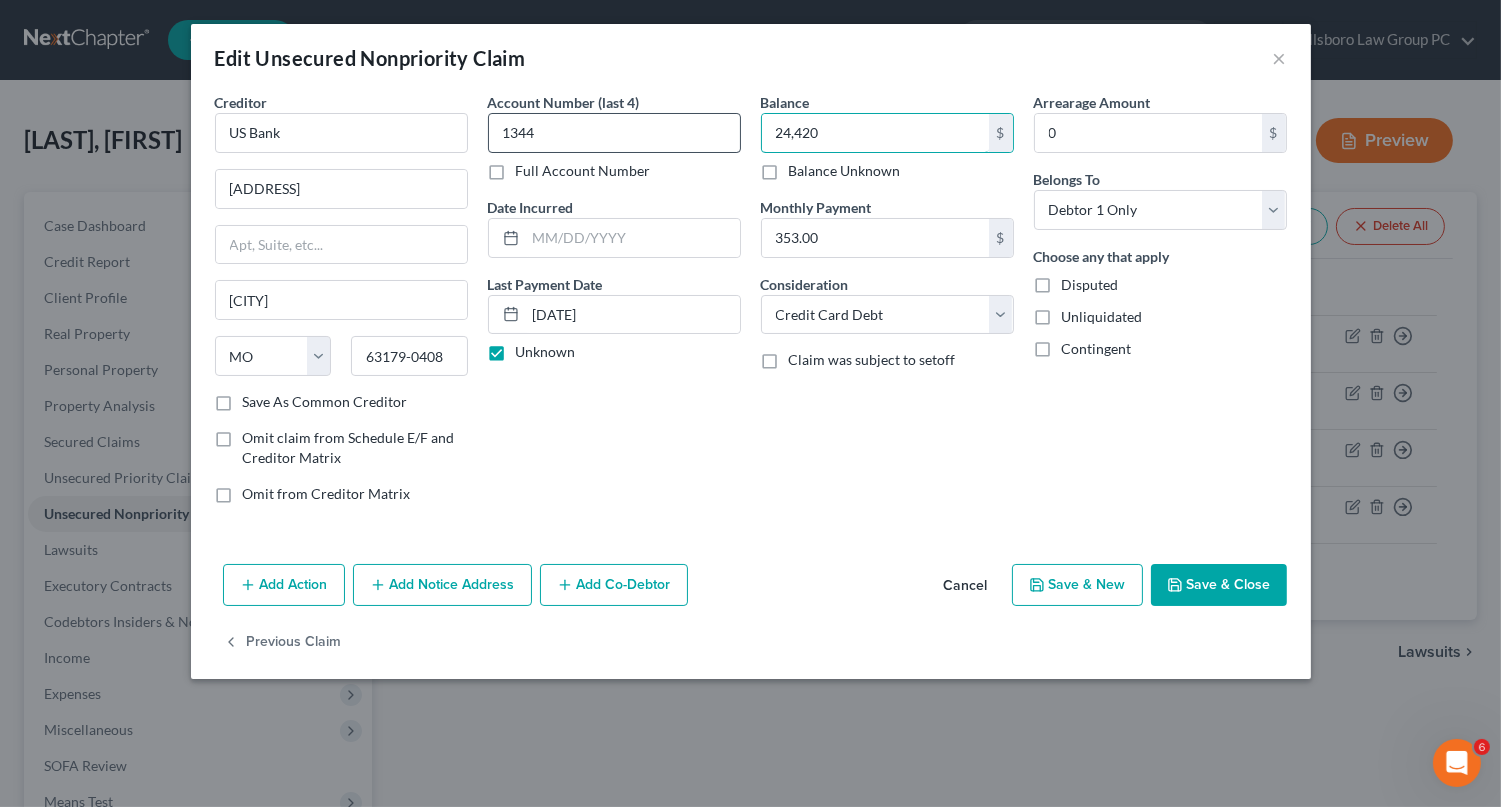 type on "24,420" 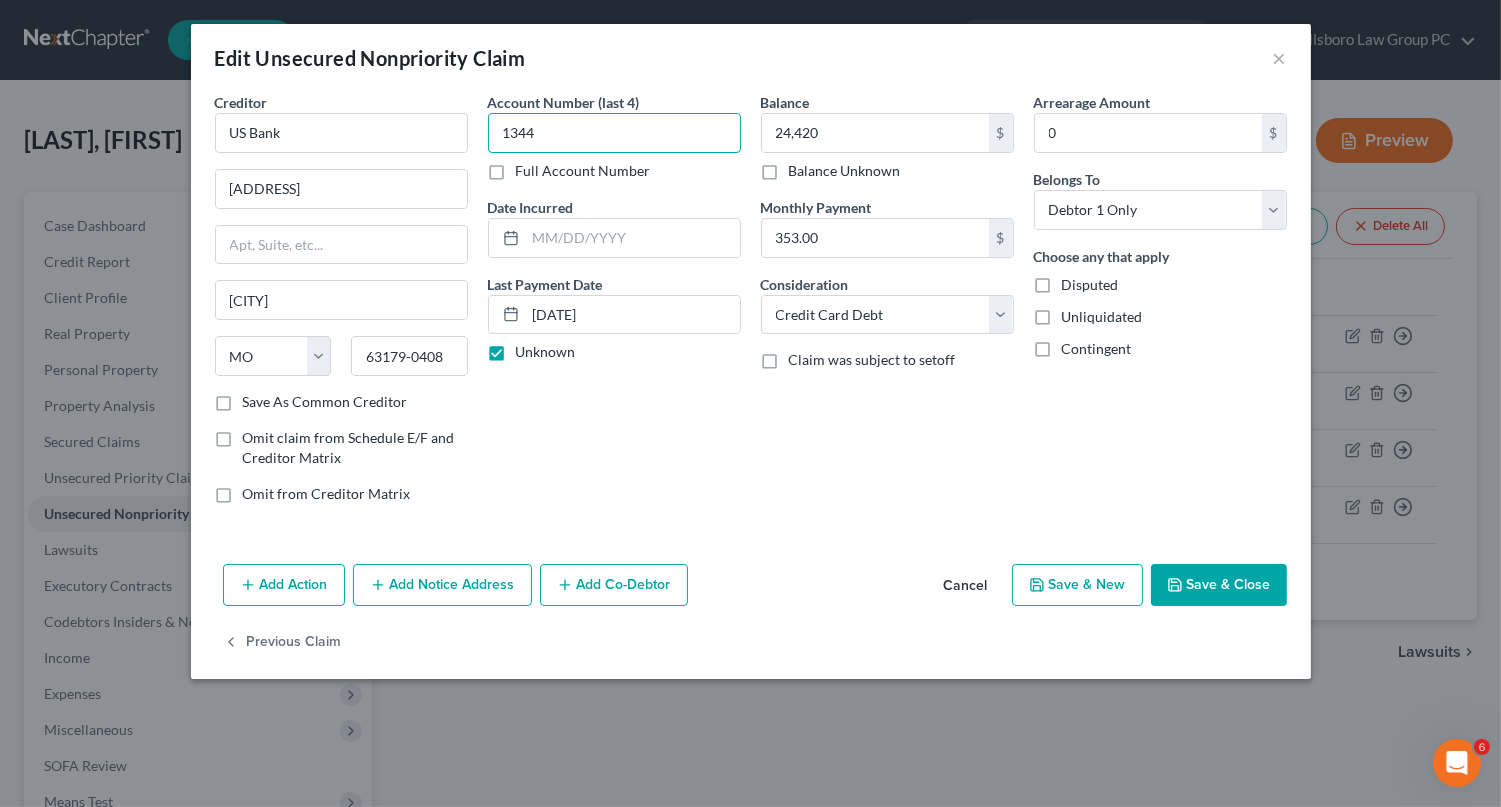click on "1344" at bounding box center (614, 133) 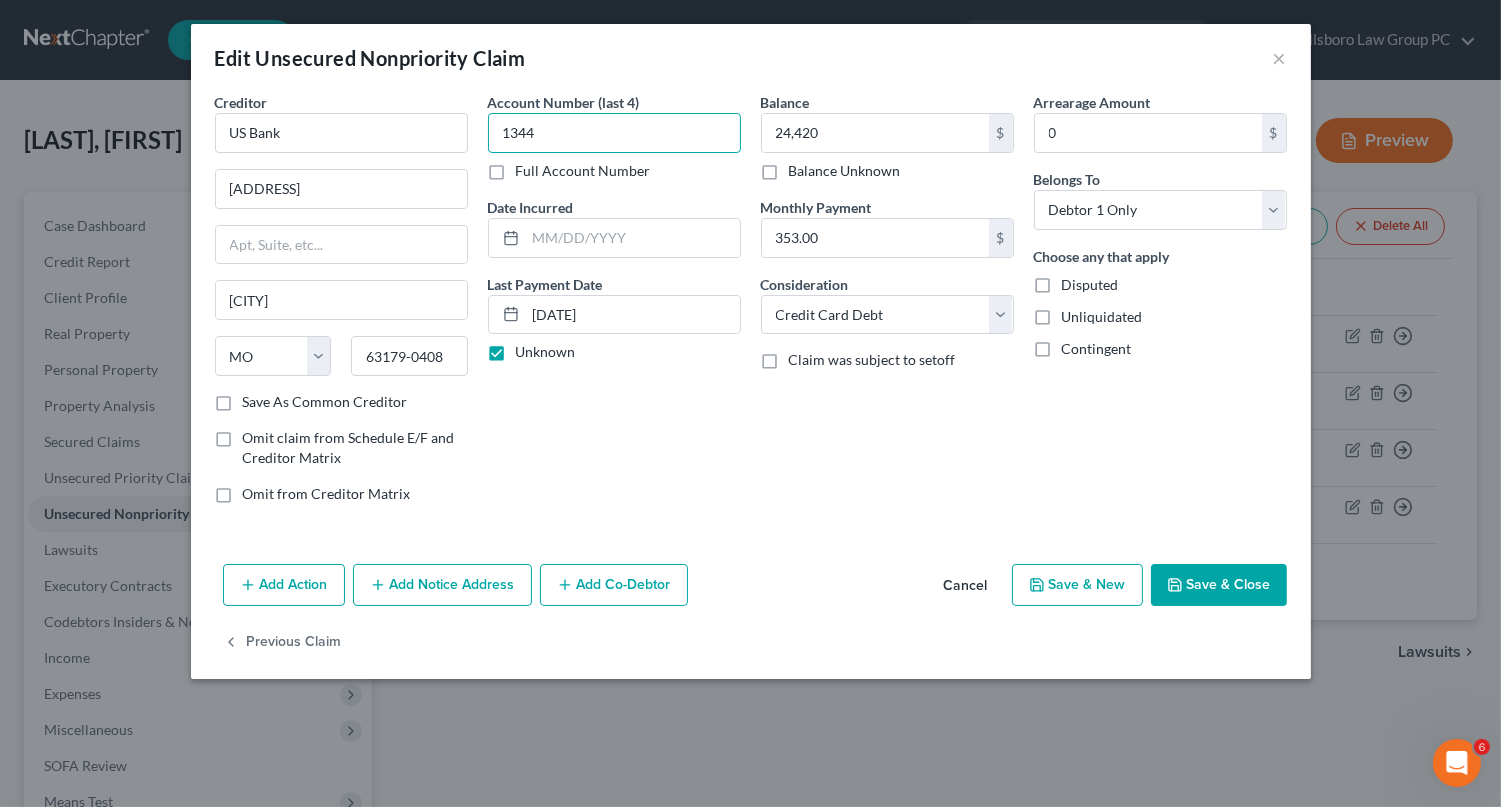 type on "1344" 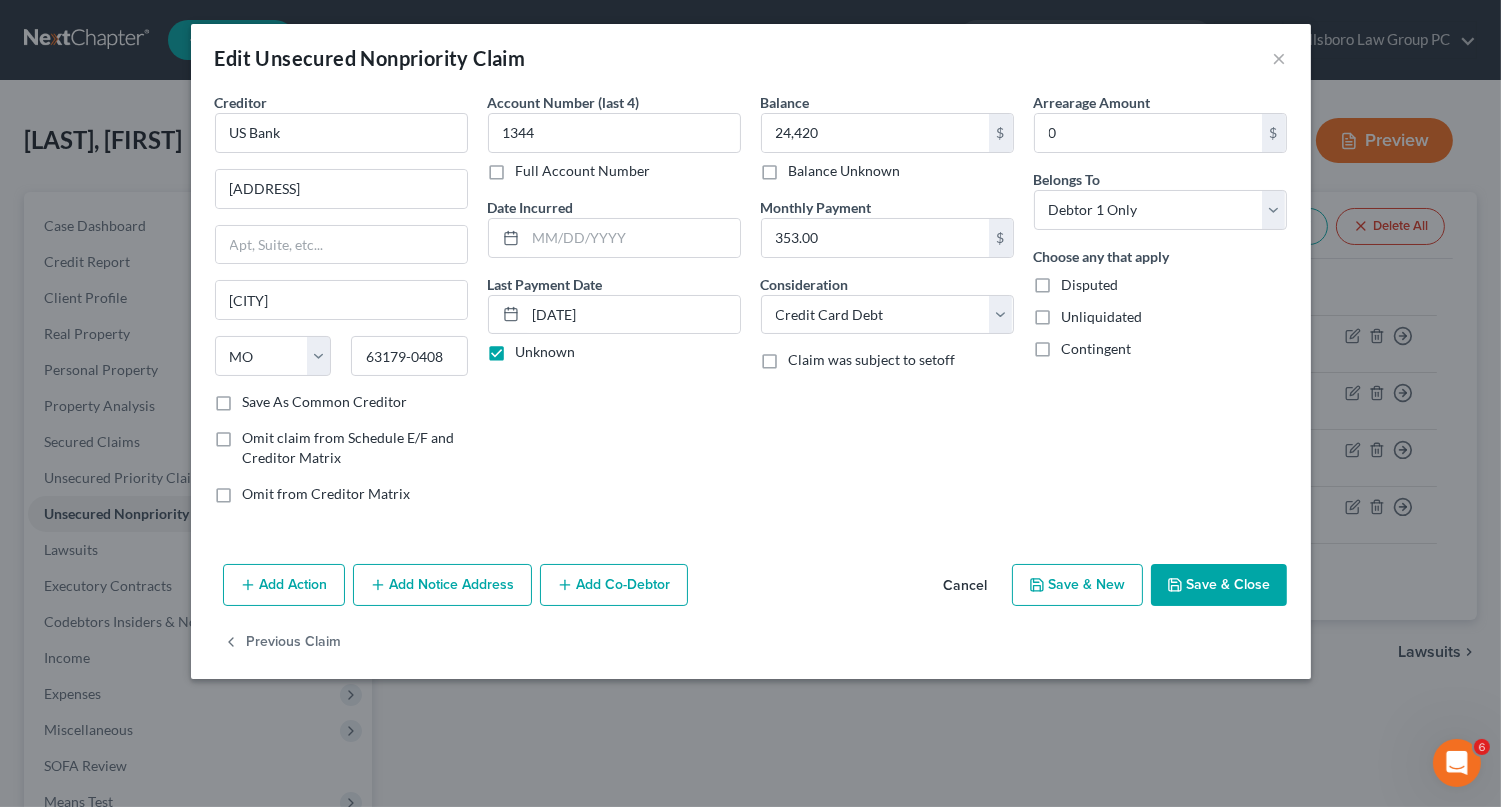 click on "Cancel" at bounding box center [966, 586] 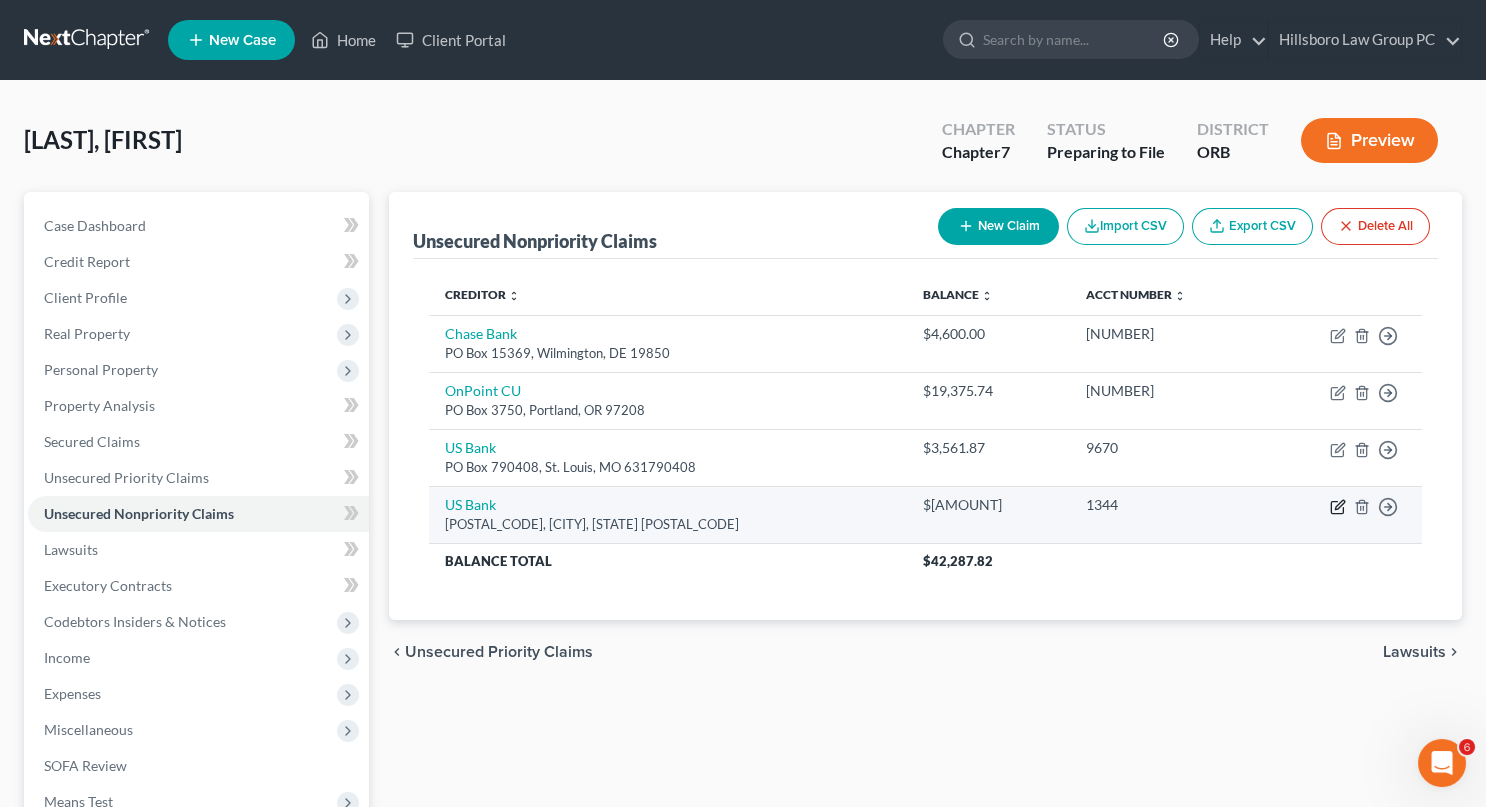 click 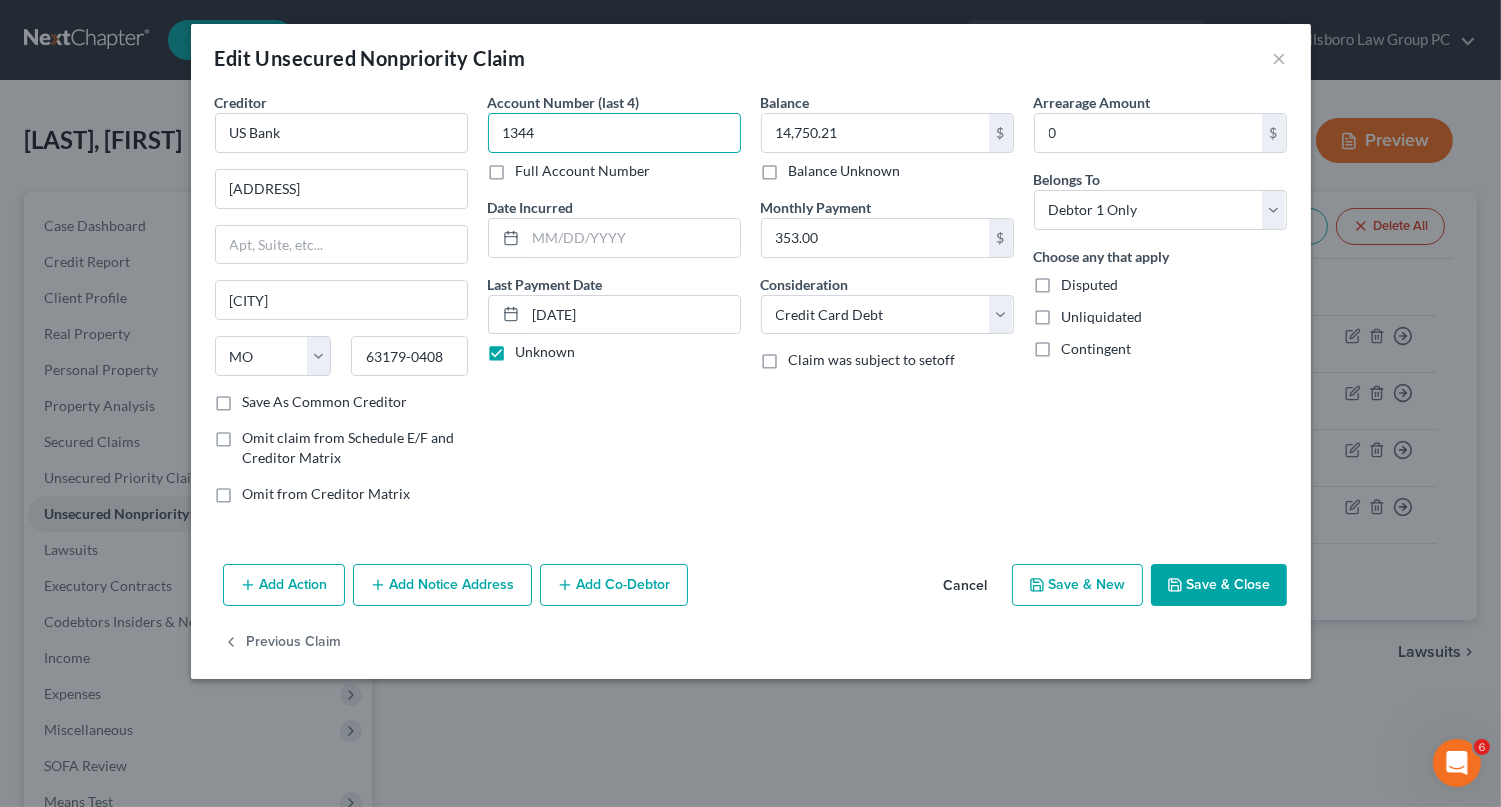 click on "1344" at bounding box center (614, 133) 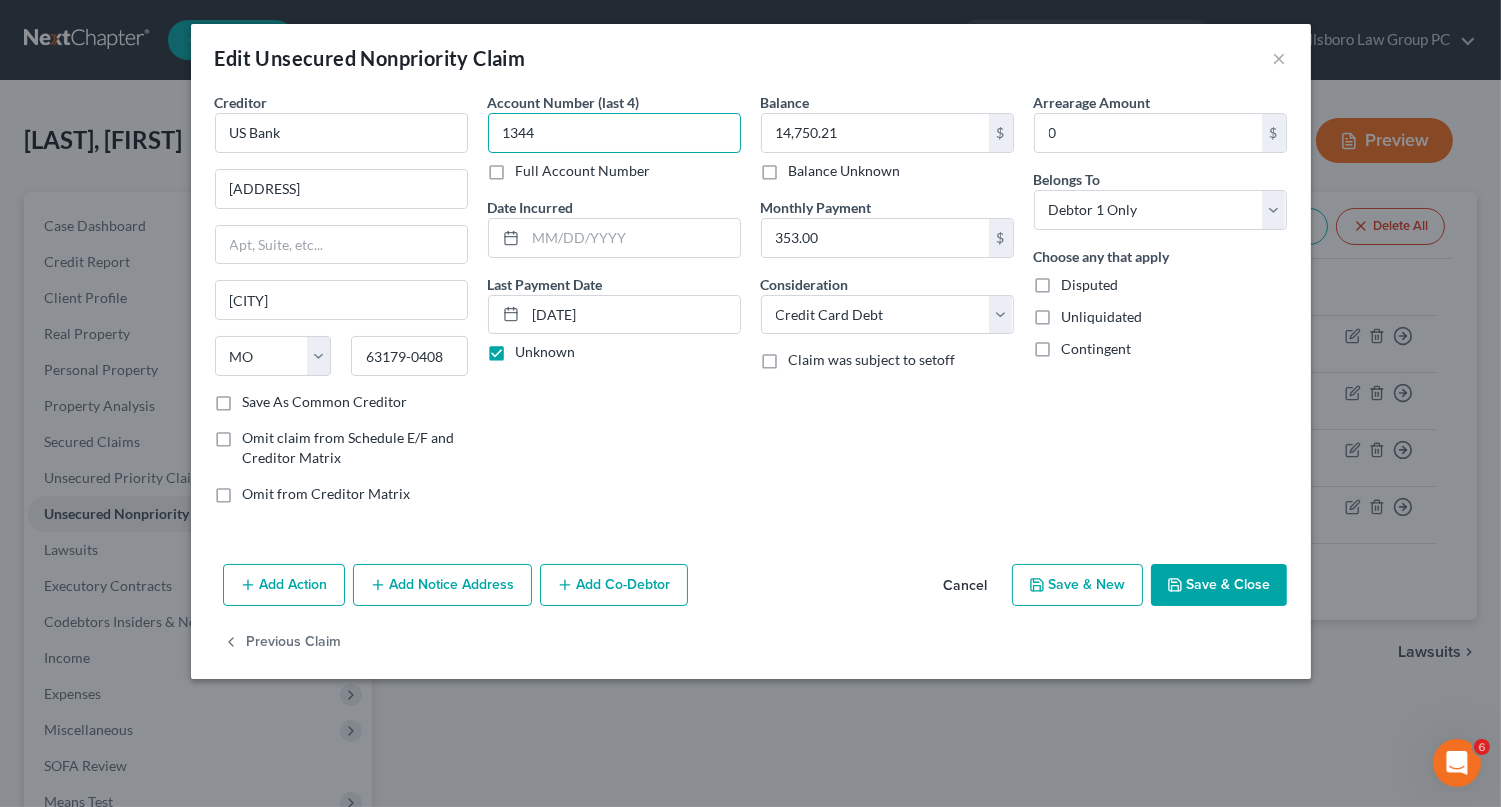 type on "1344" 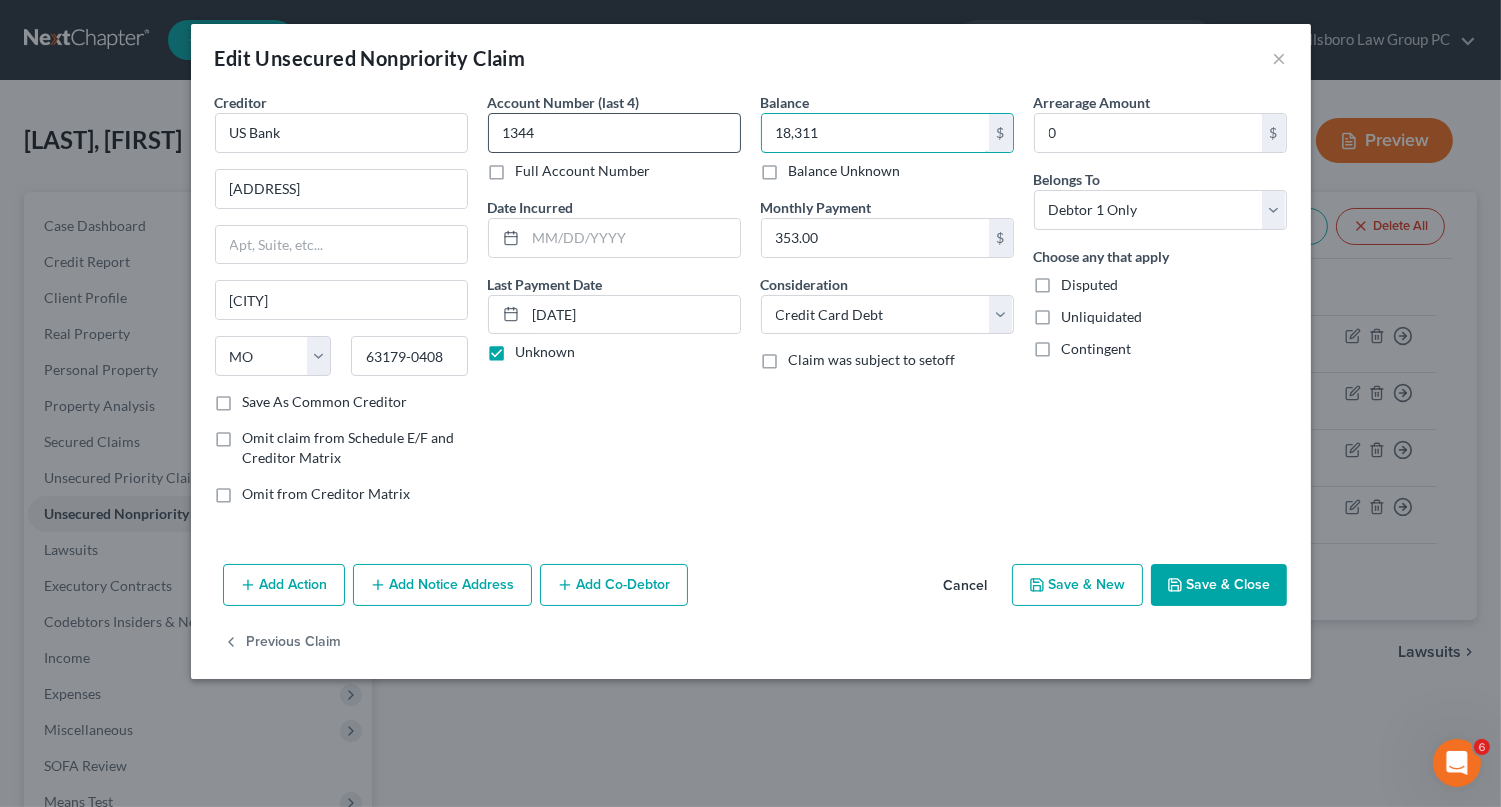type on "18,311" 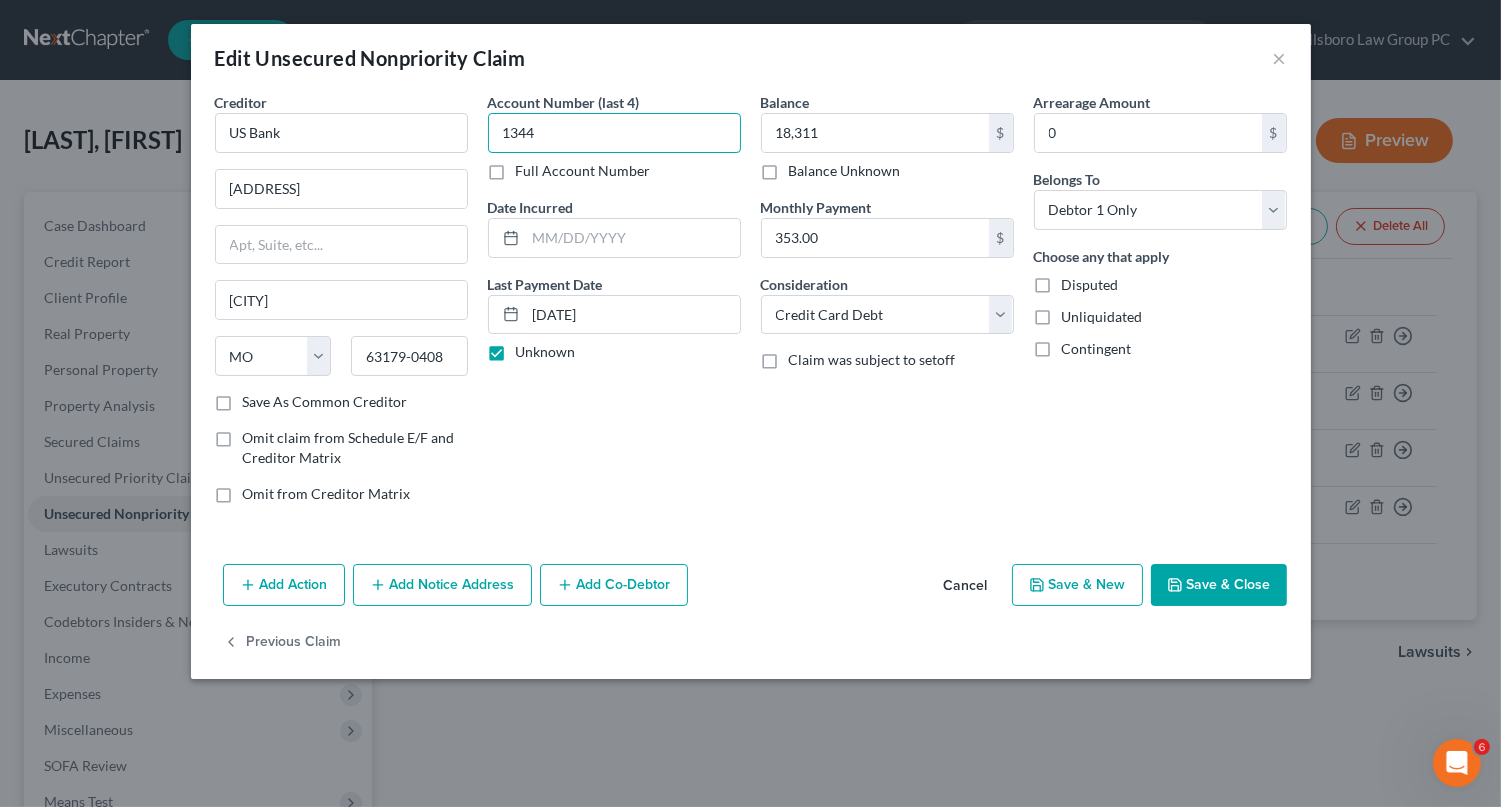 click on "1344" at bounding box center [614, 133] 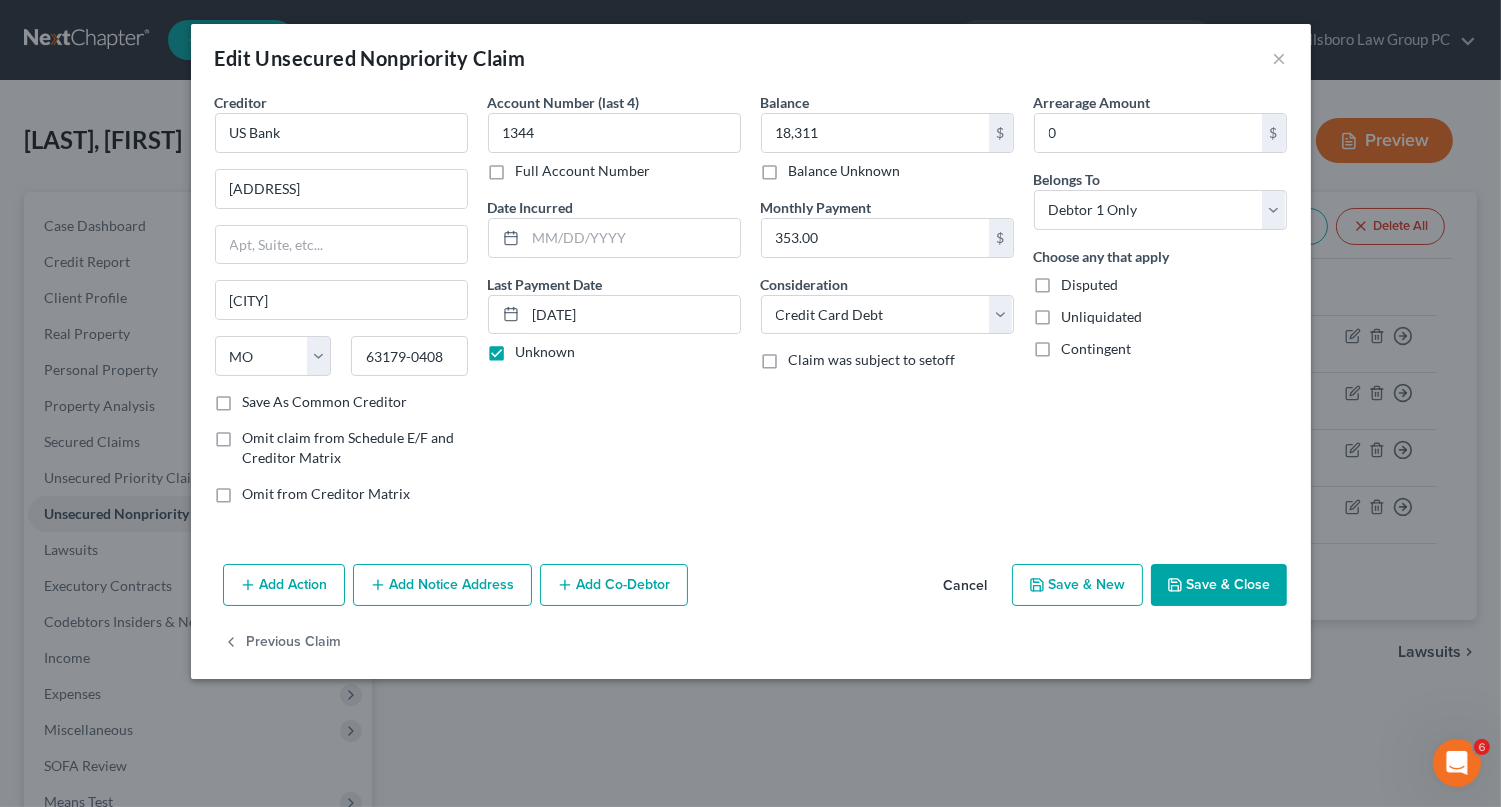 click on "Full Account Number" at bounding box center [583, 171] 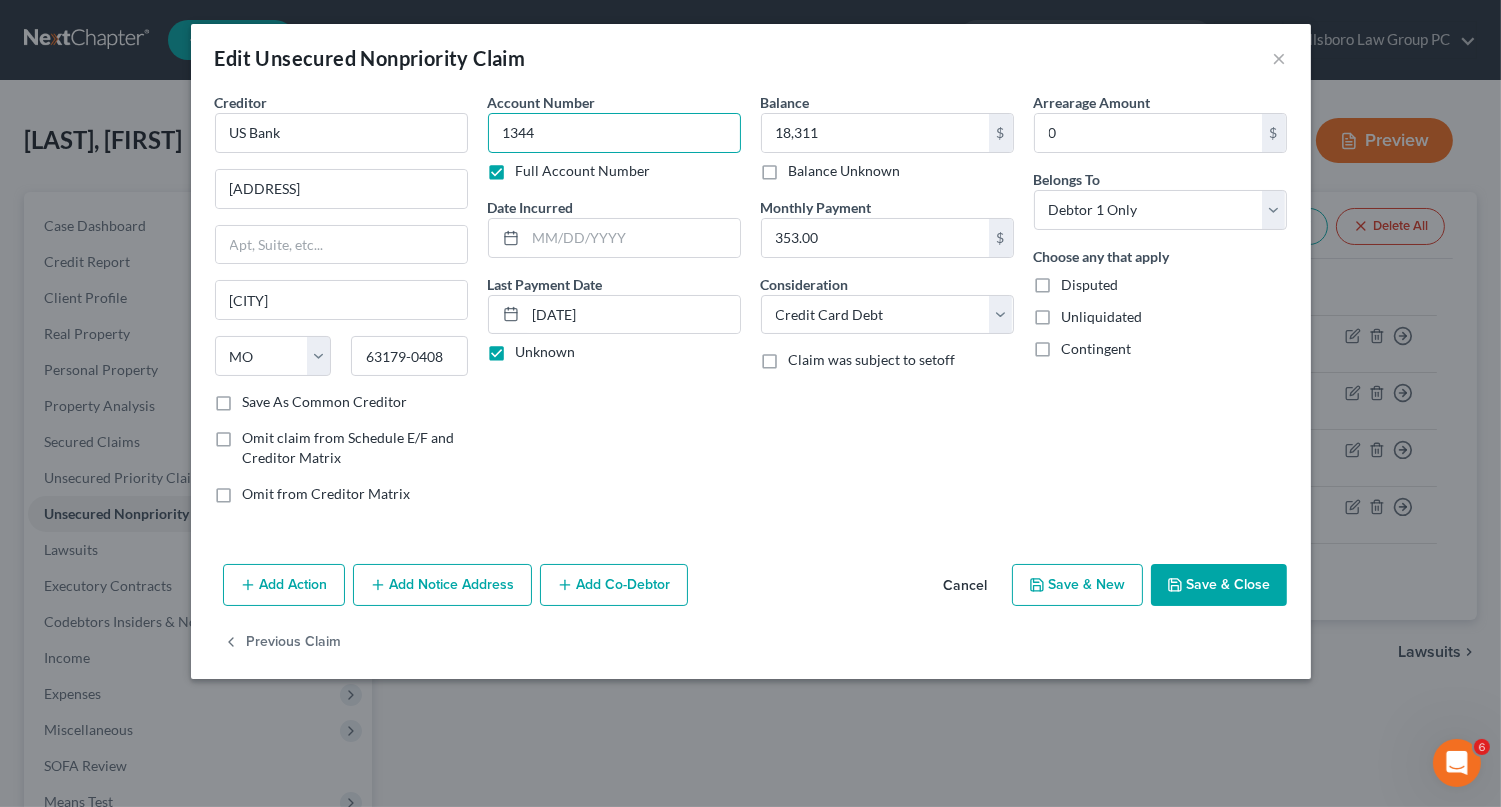 click on "1344" at bounding box center [614, 133] 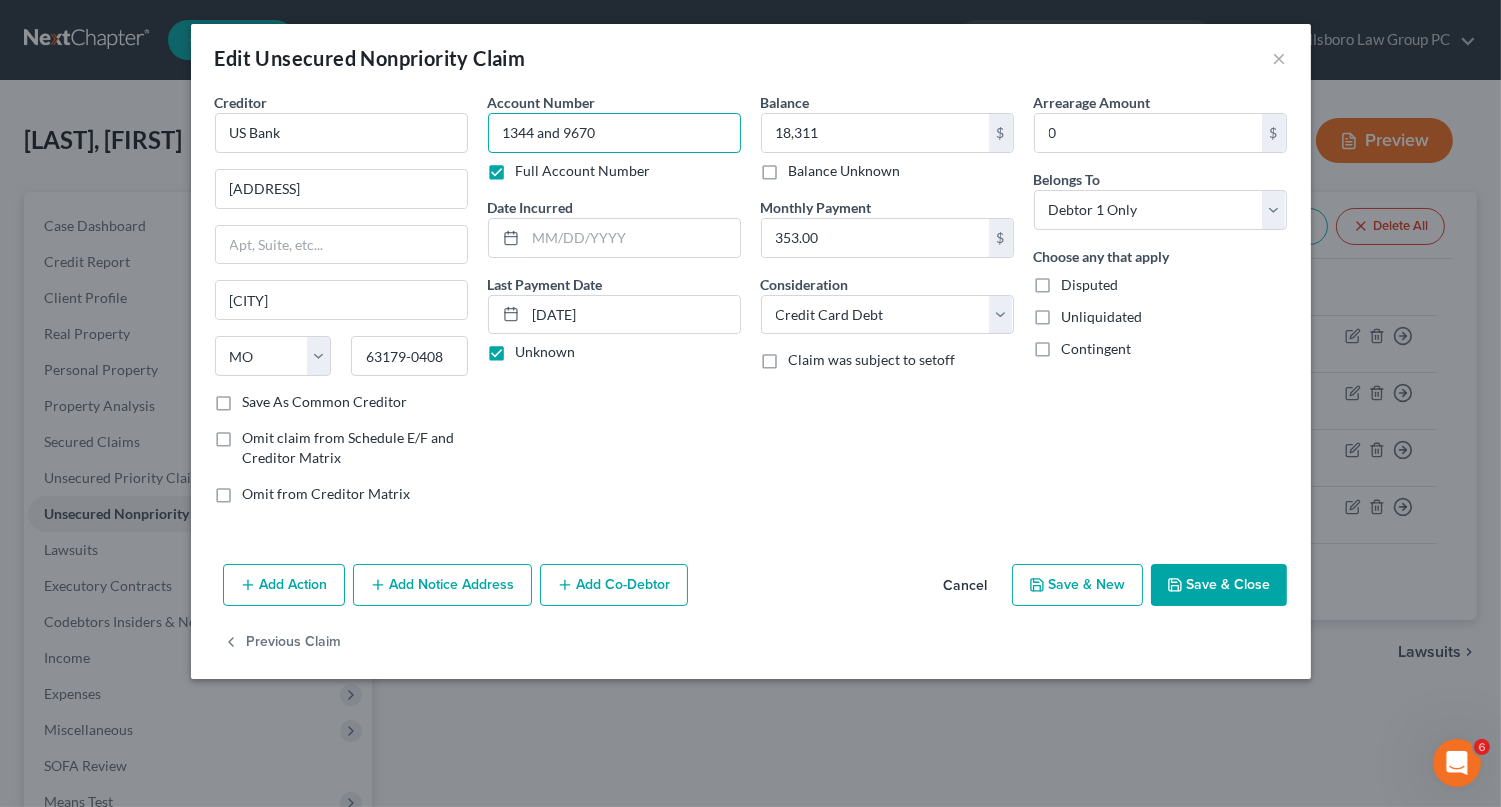 type on "1344 and 9670" 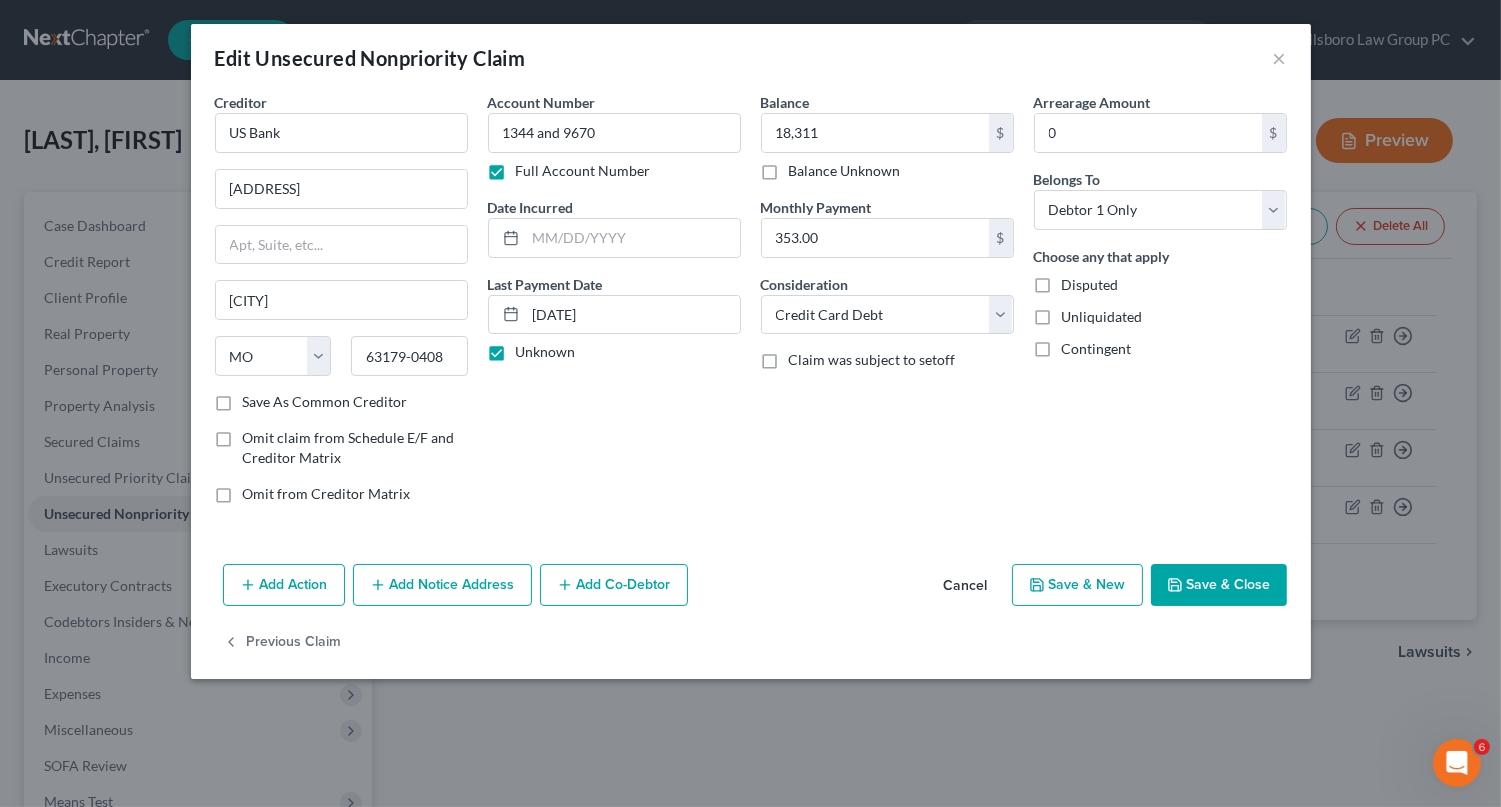 click on "Save & Close" at bounding box center (1219, 585) 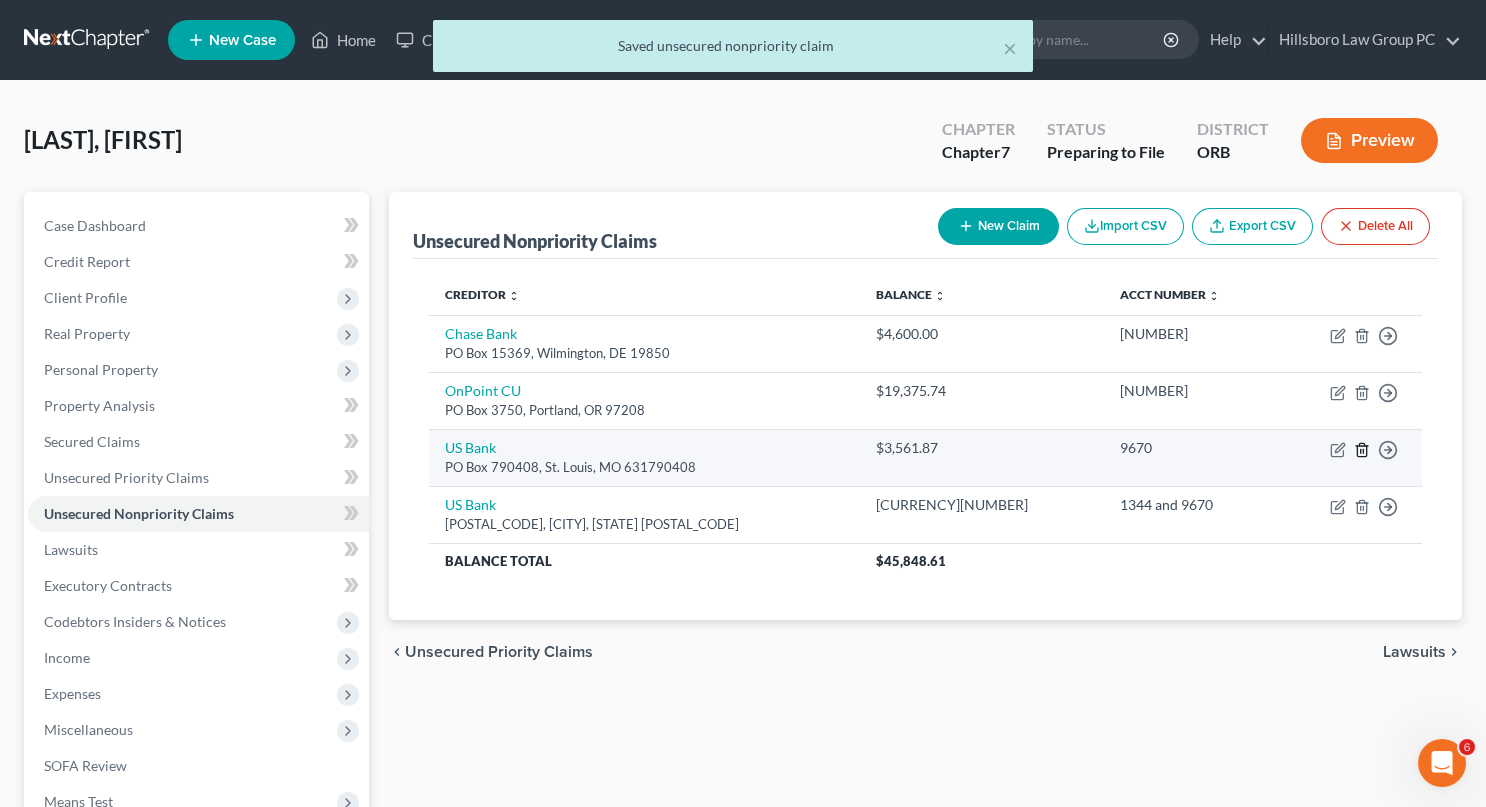 click 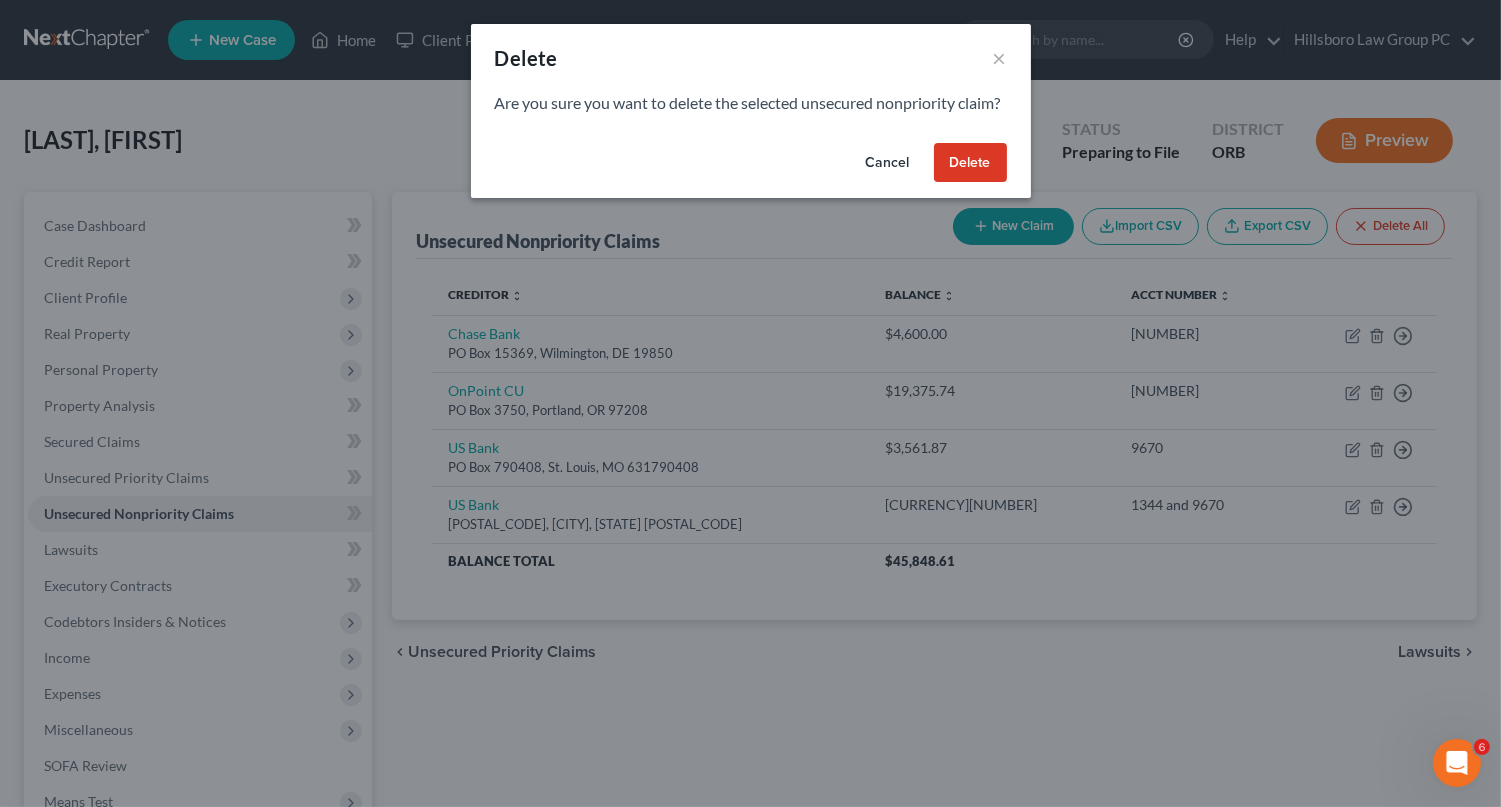 click on "Delete" at bounding box center (970, 163) 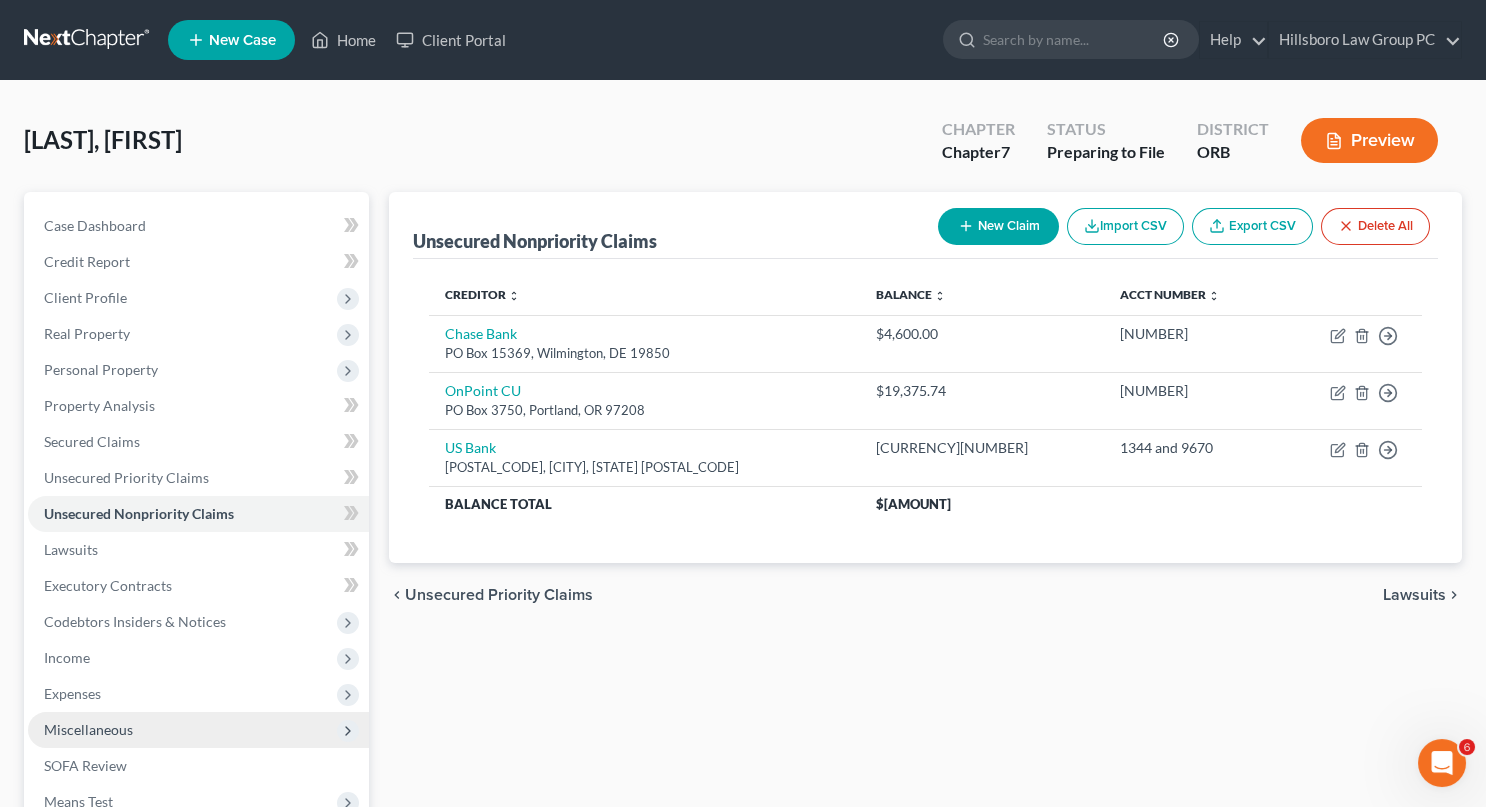 click on "Miscellaneous" at bounding box center [88, 729] 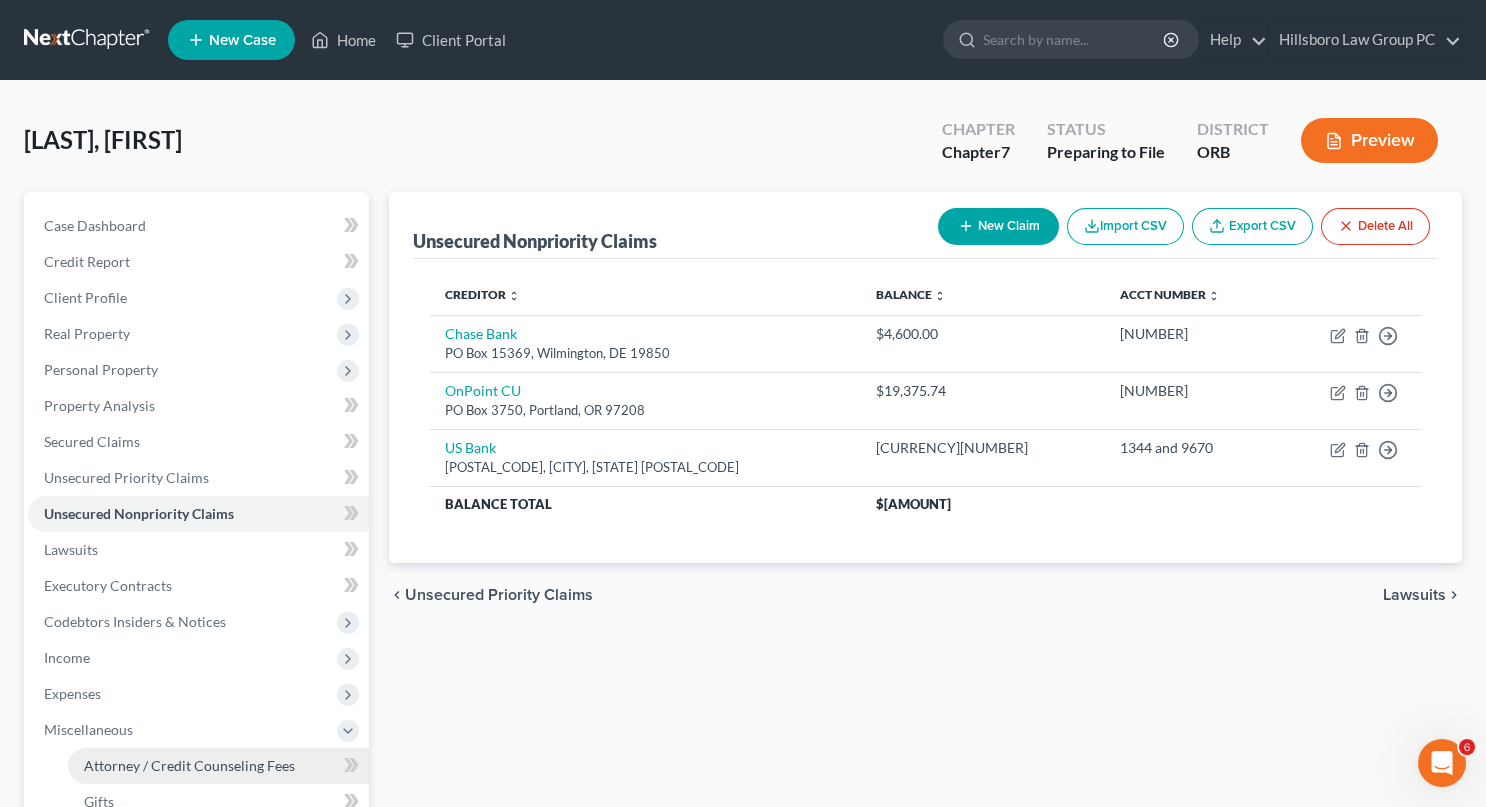click on "Attorney / Credit Counseling Fees" at bounding box center [189, 765] 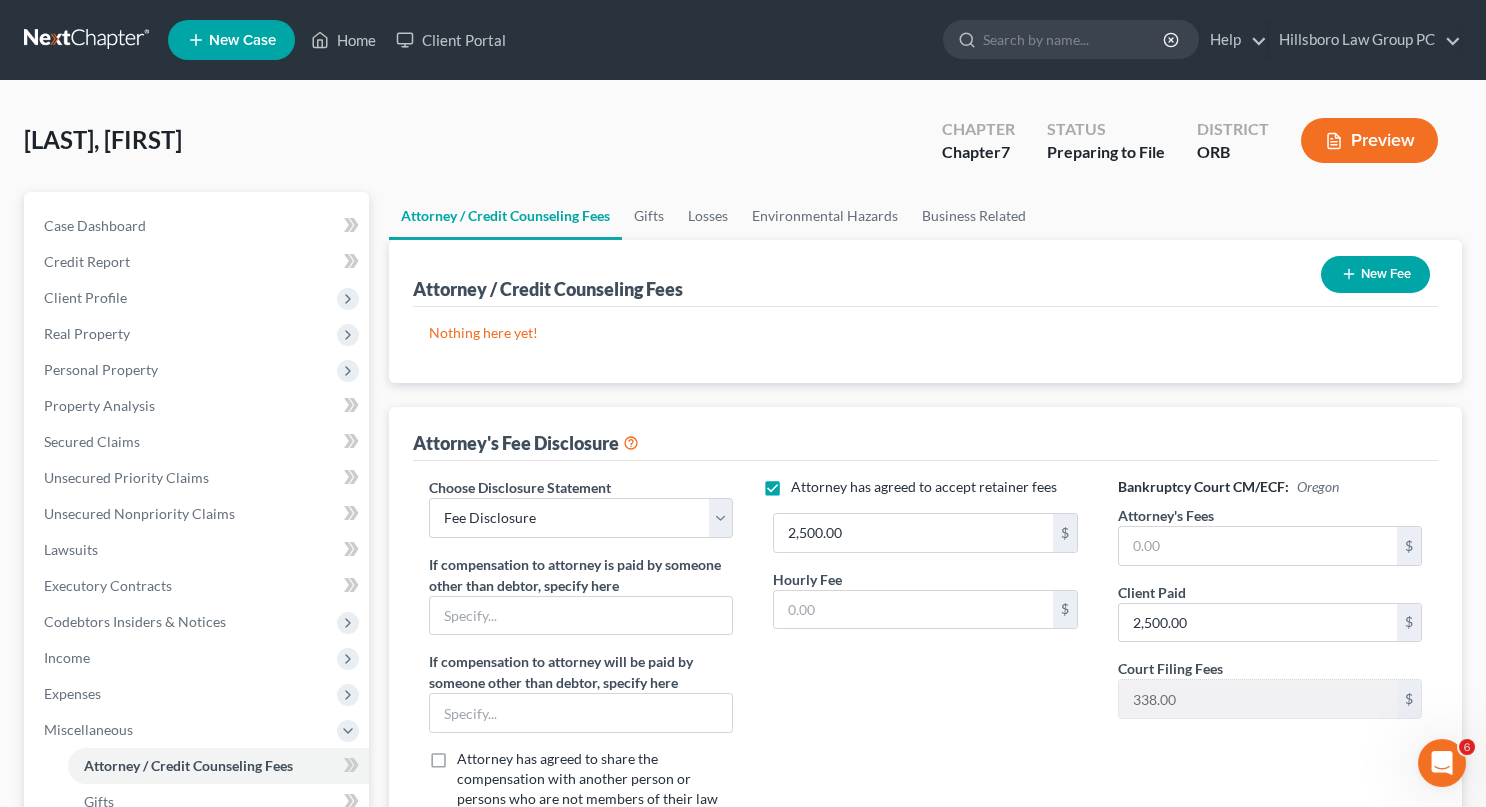 click on "New Fee" at bounding box center [1375, 274] 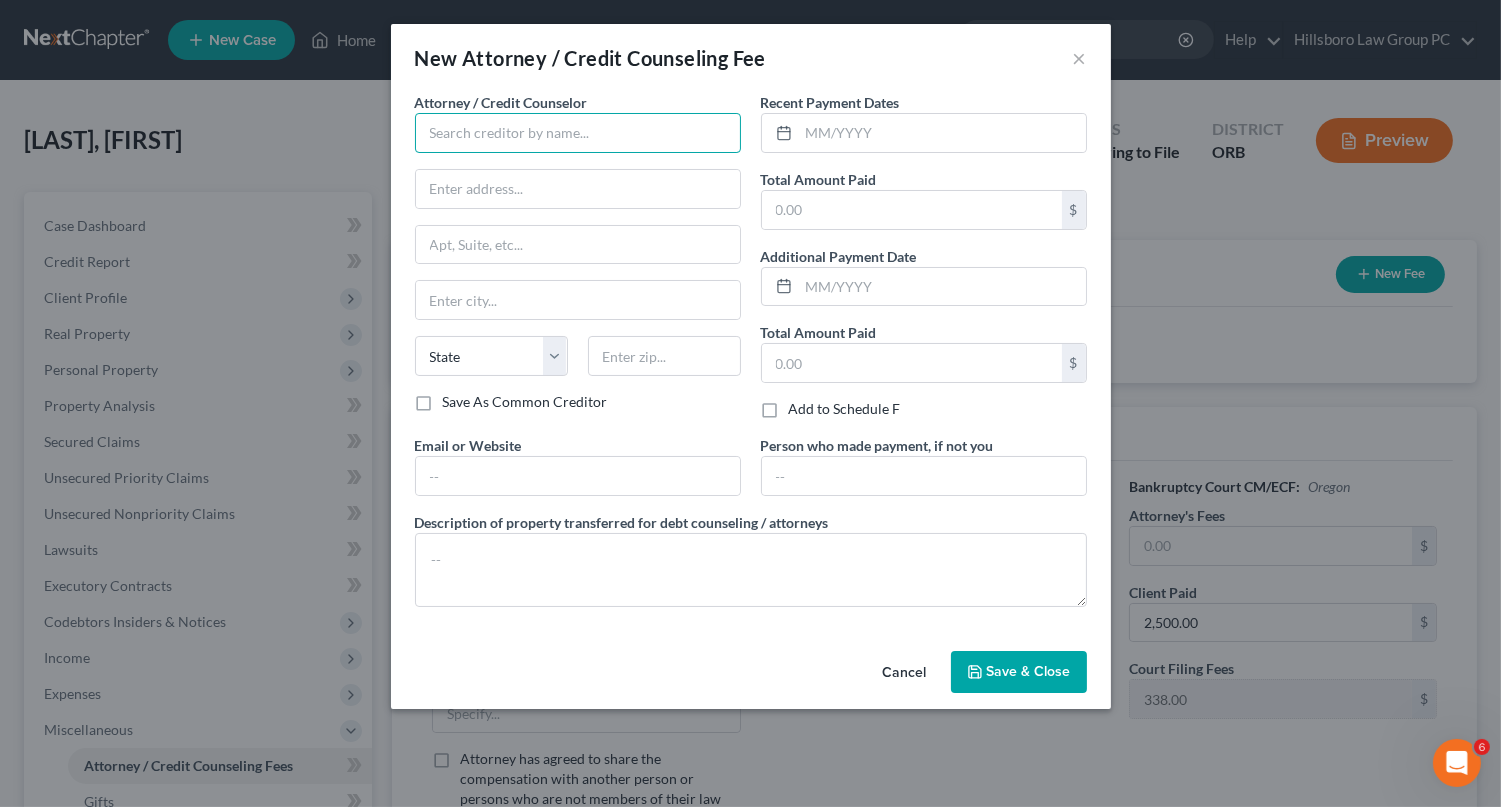 click at bounding box center (578, 133) 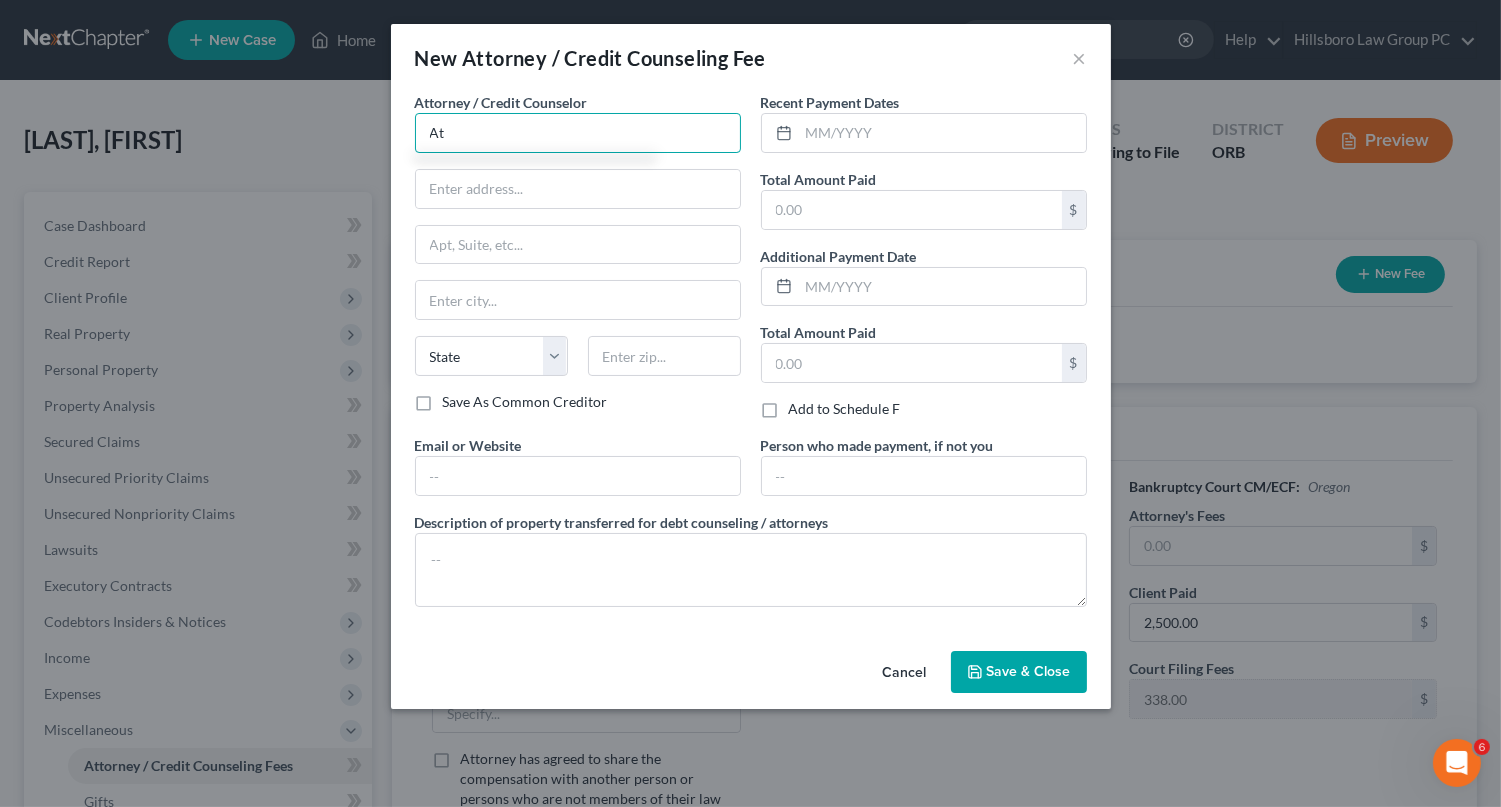 type on "A" 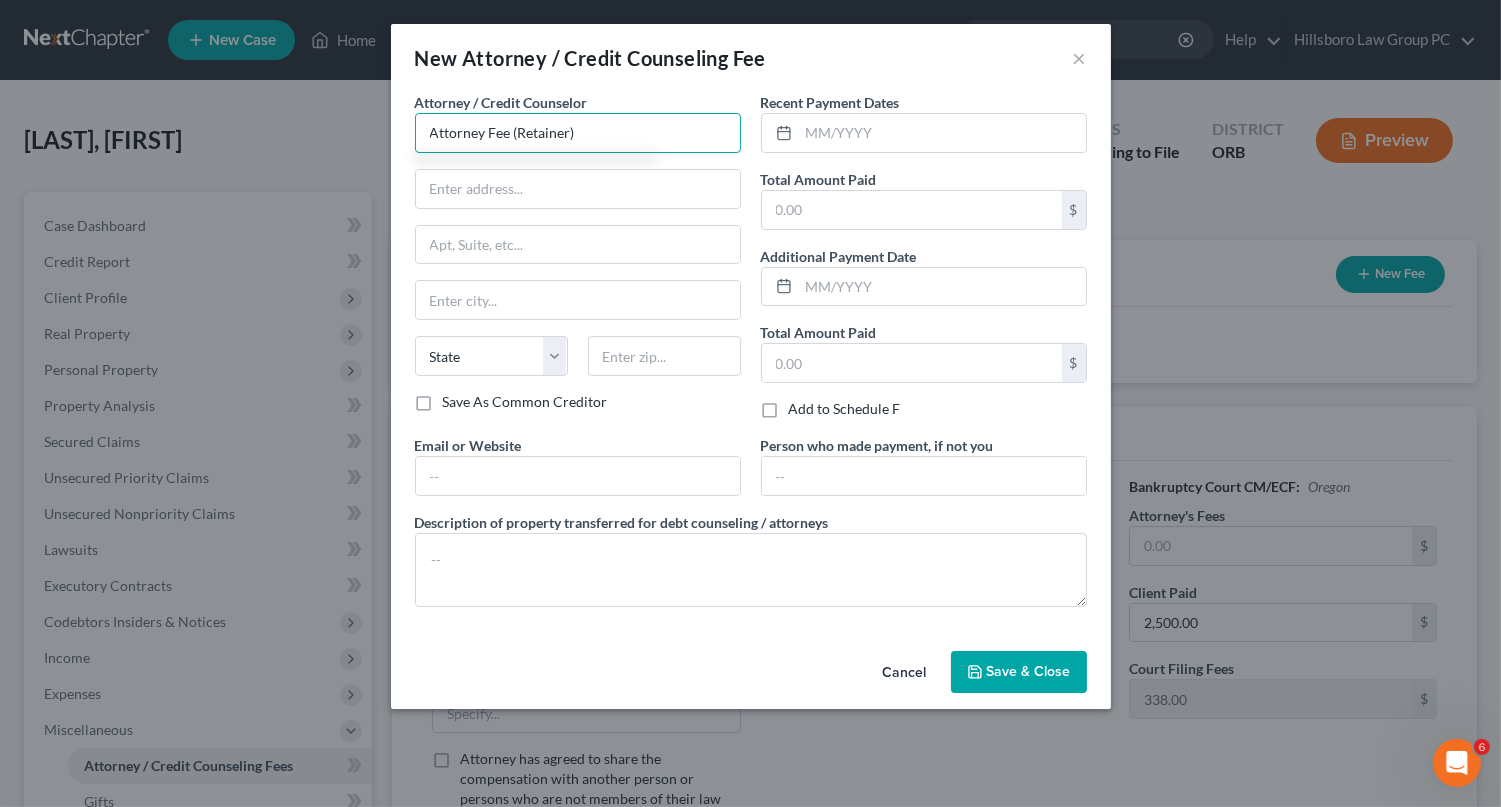 type on "Attorney Fee (Retainer)" 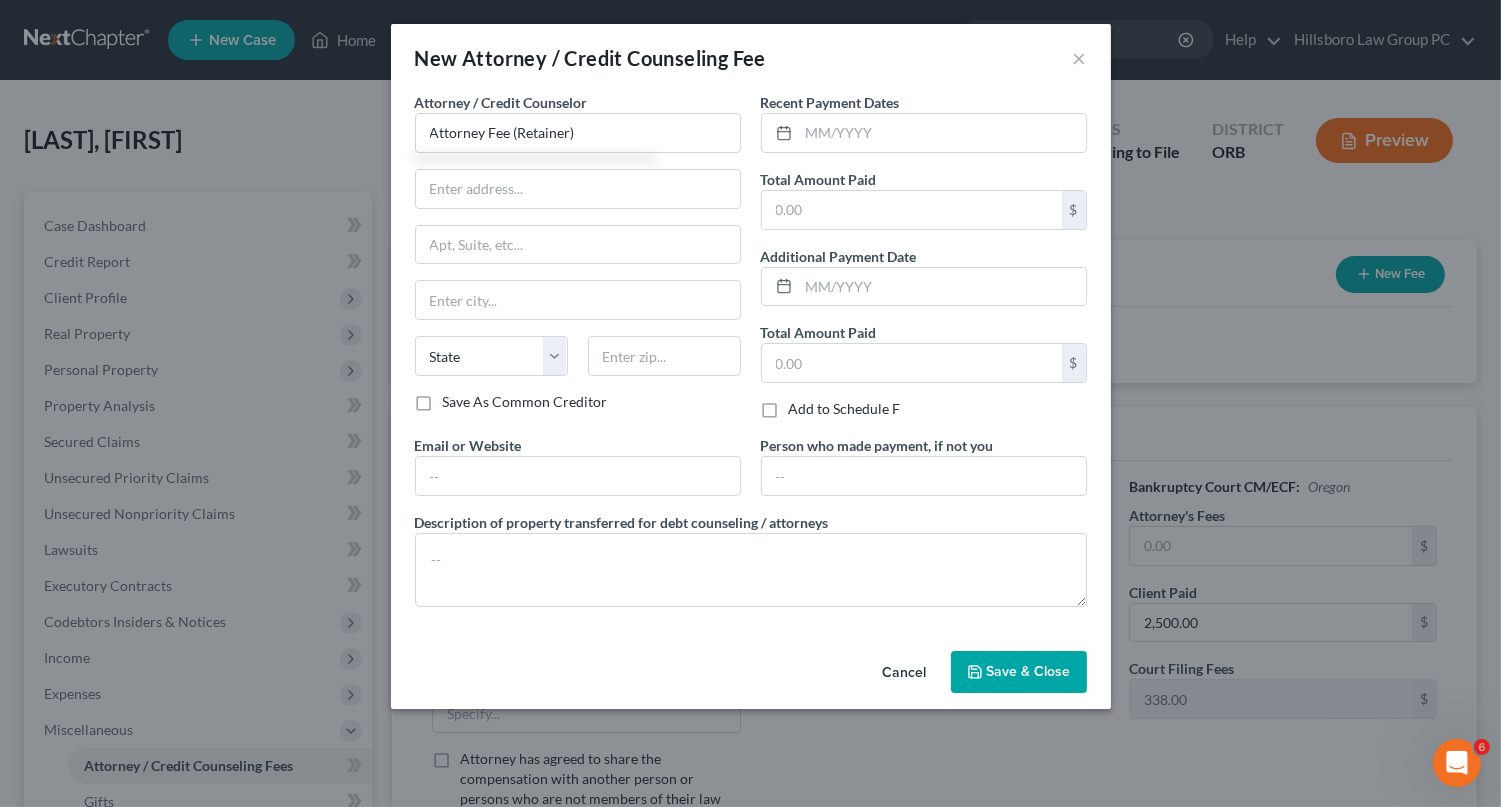 click on "Cancel" at bounding box center [905, 673] 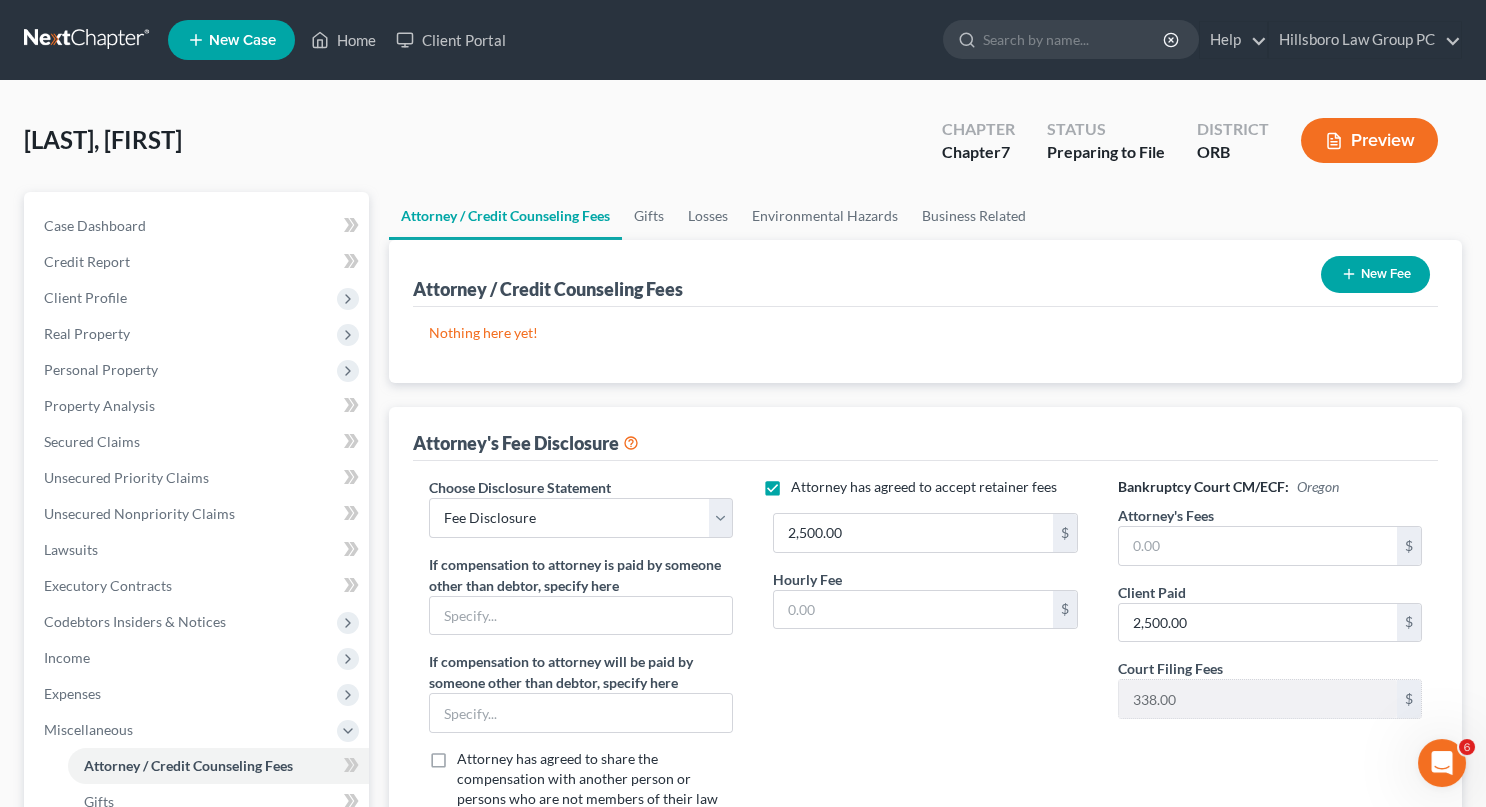 click 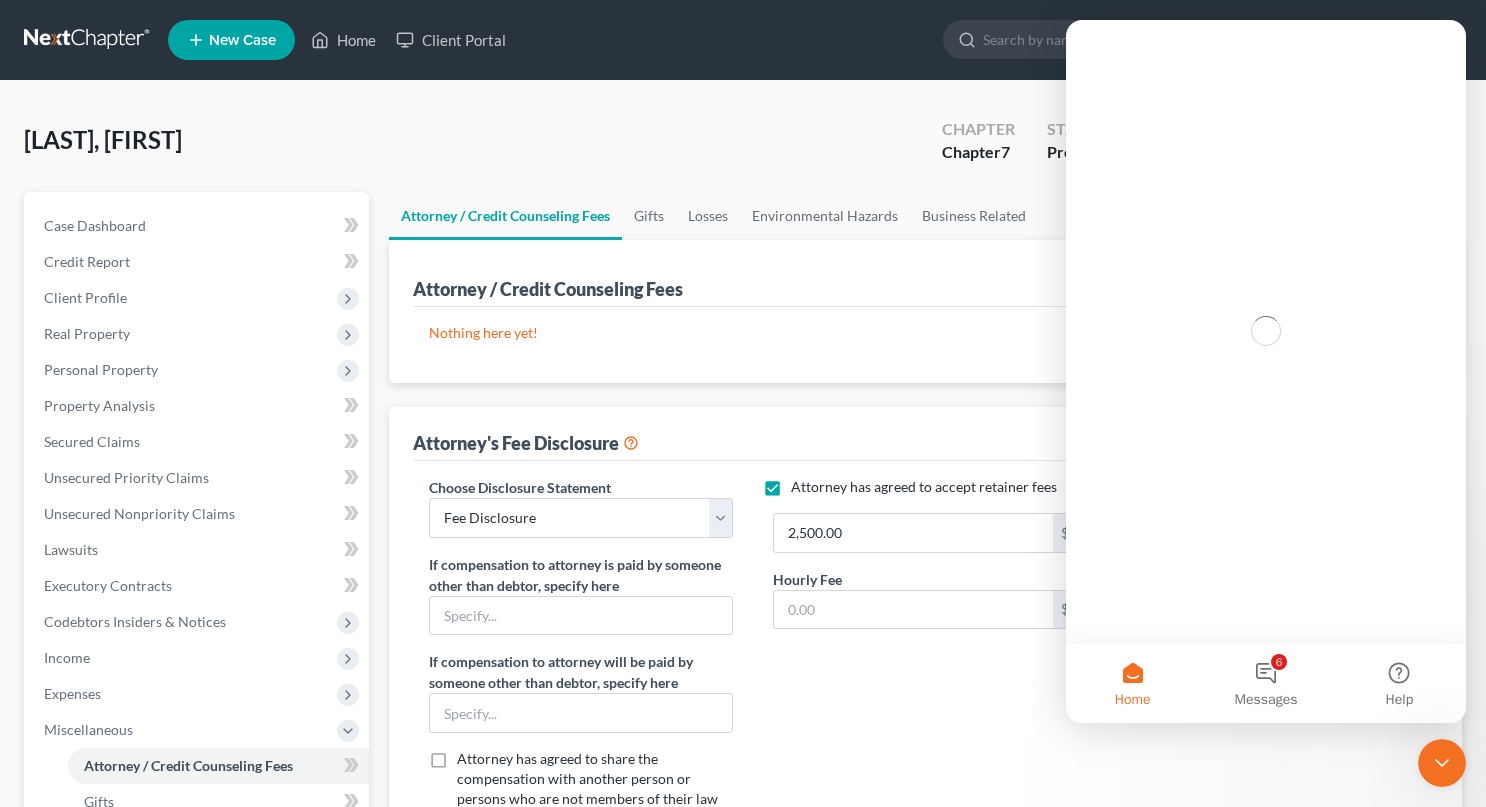 scroll, scrollTop: 0, scrollLeft: 0, axis: both 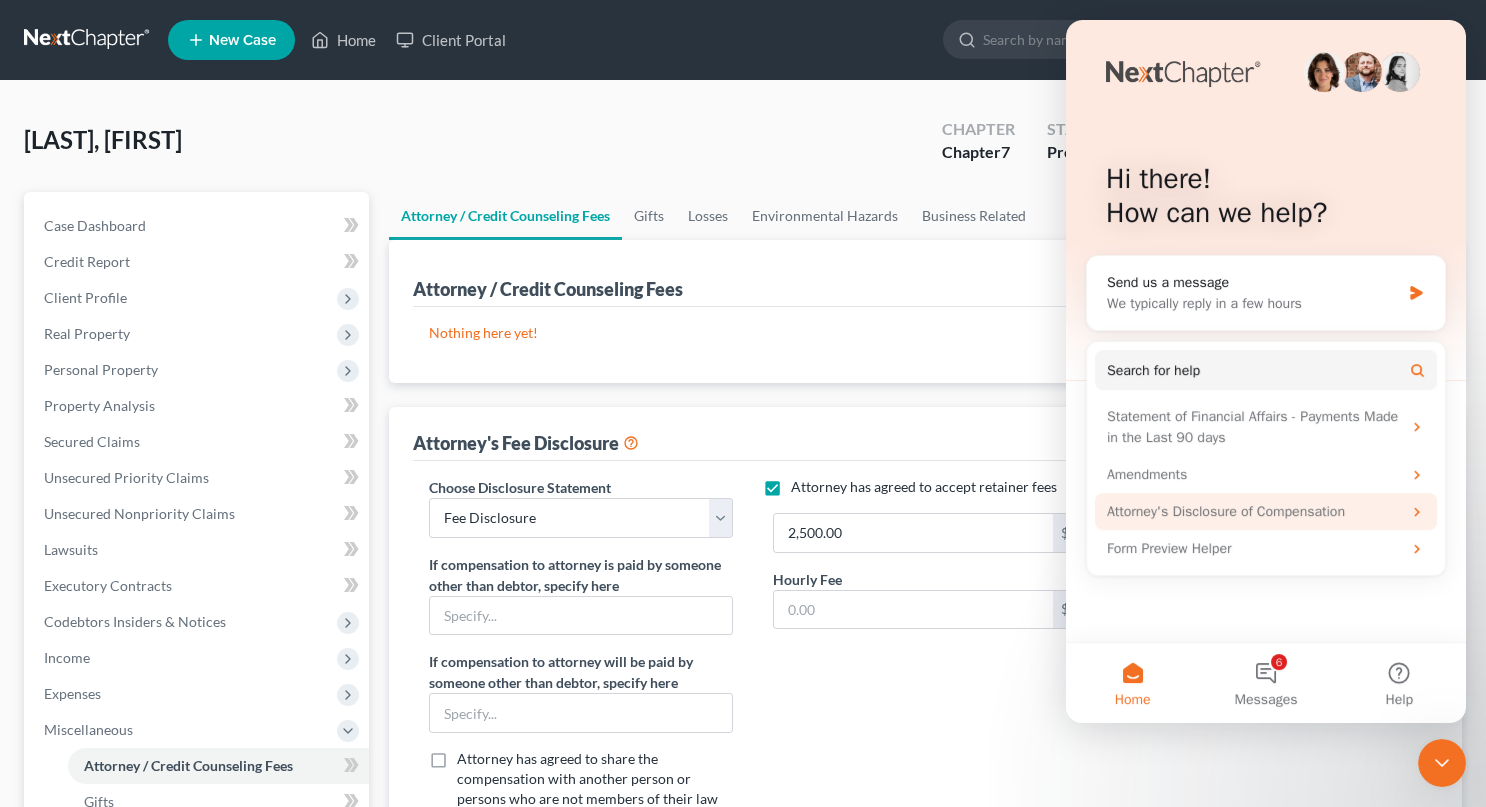 click on "Attorney's Disclosure of Compensation" at bounding box center (1254, 511) 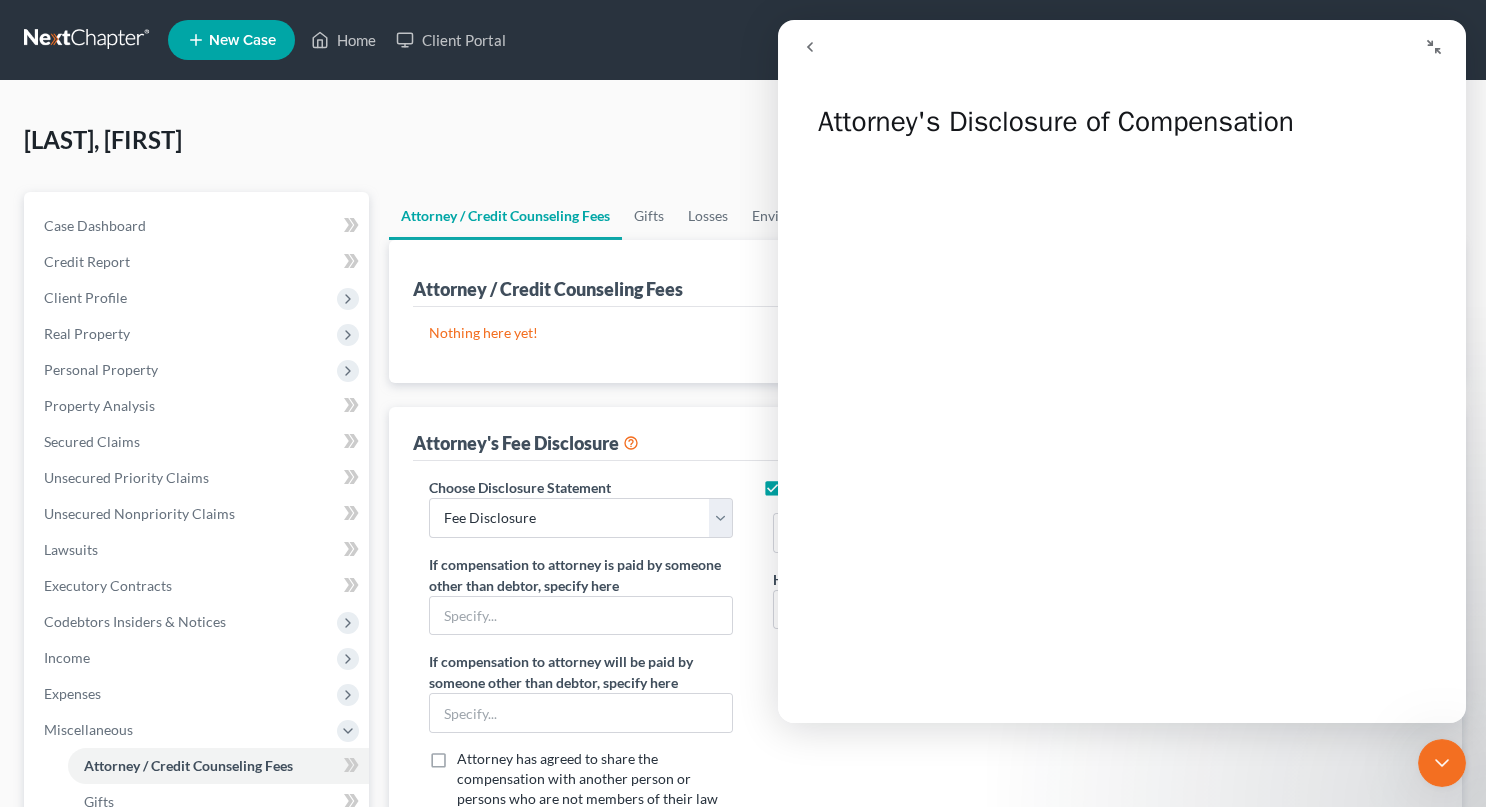 click 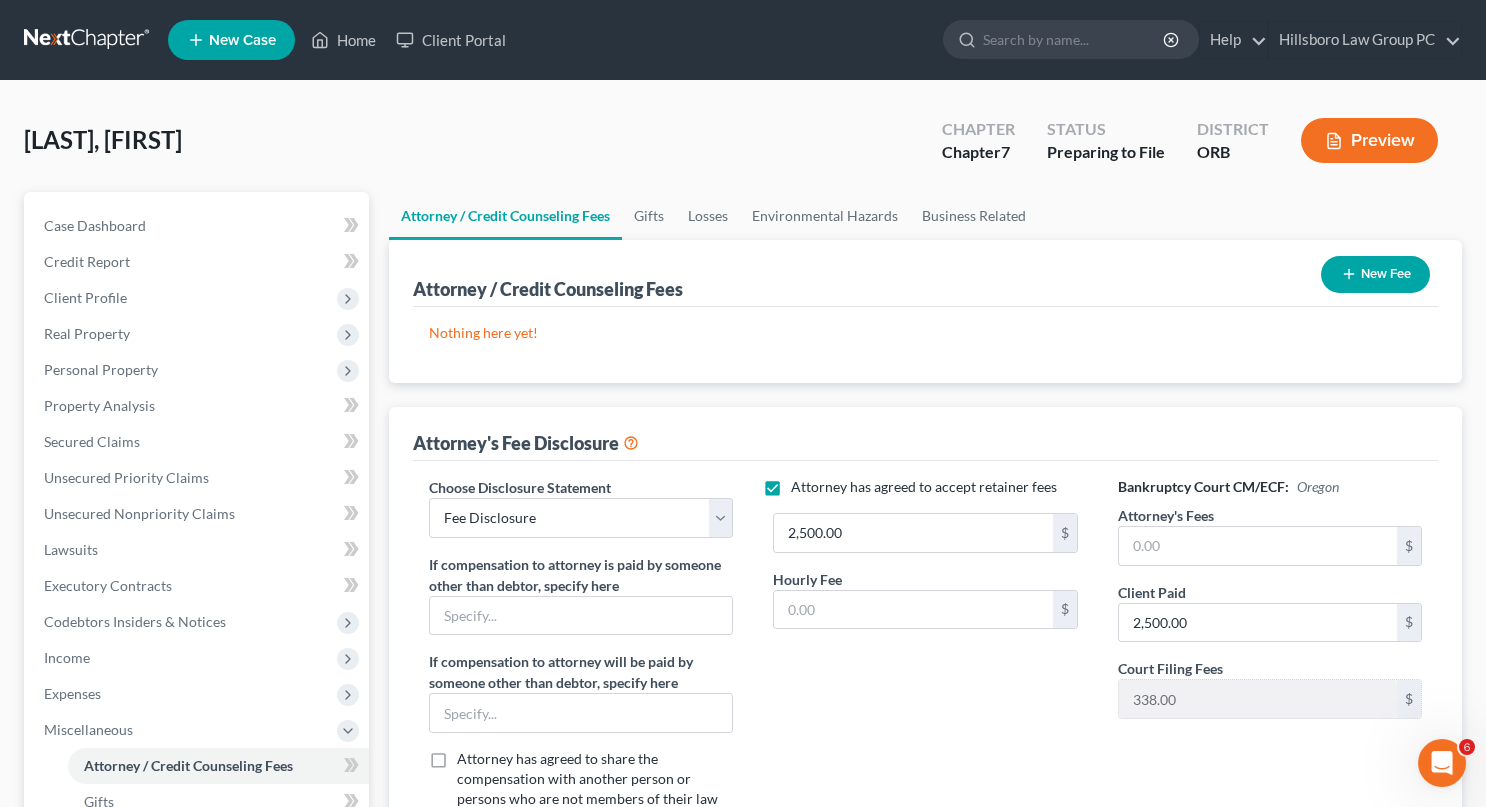 scroll, scrollTop: 0, scrollLeft: 0, axis: both 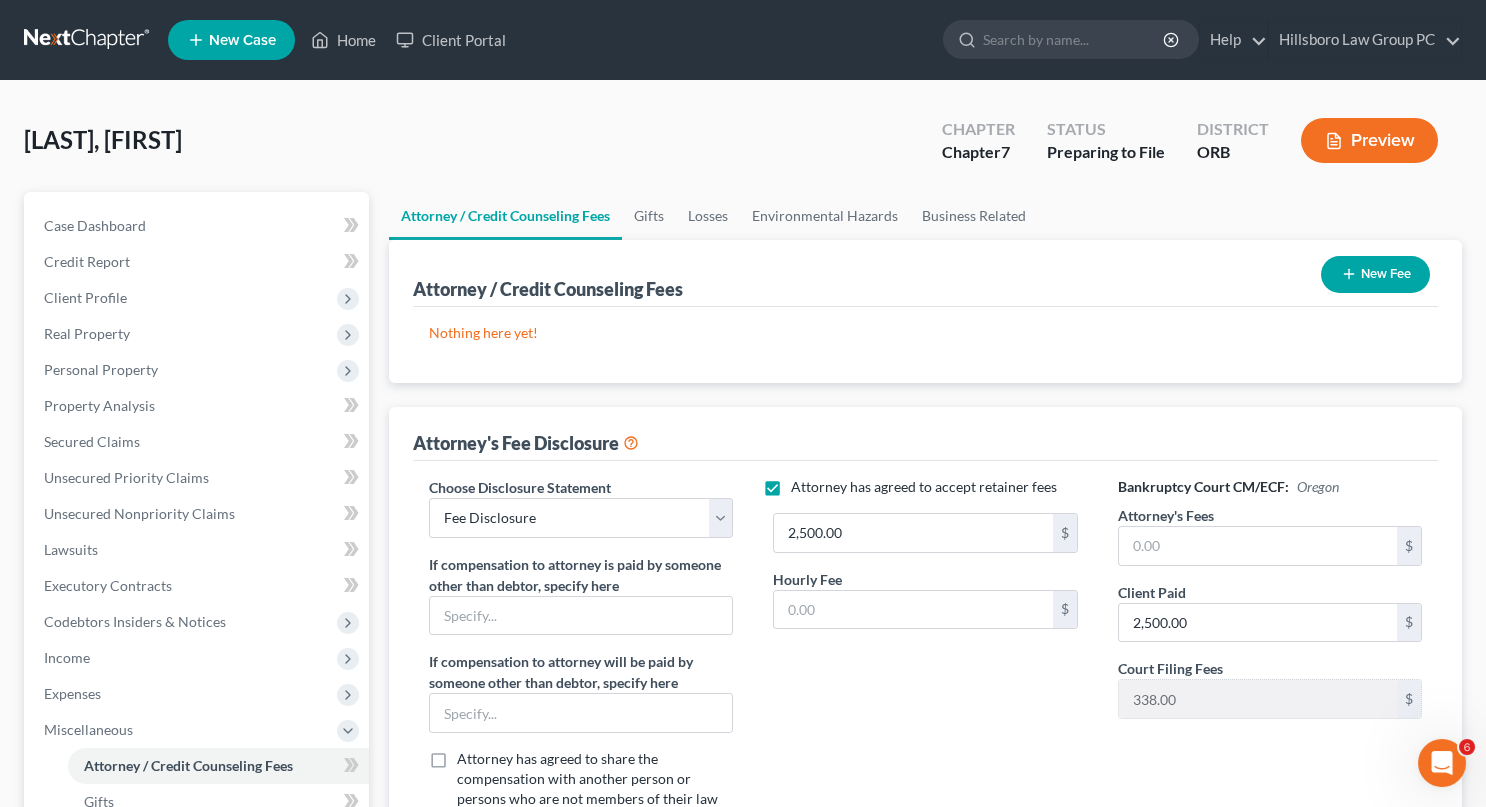 click 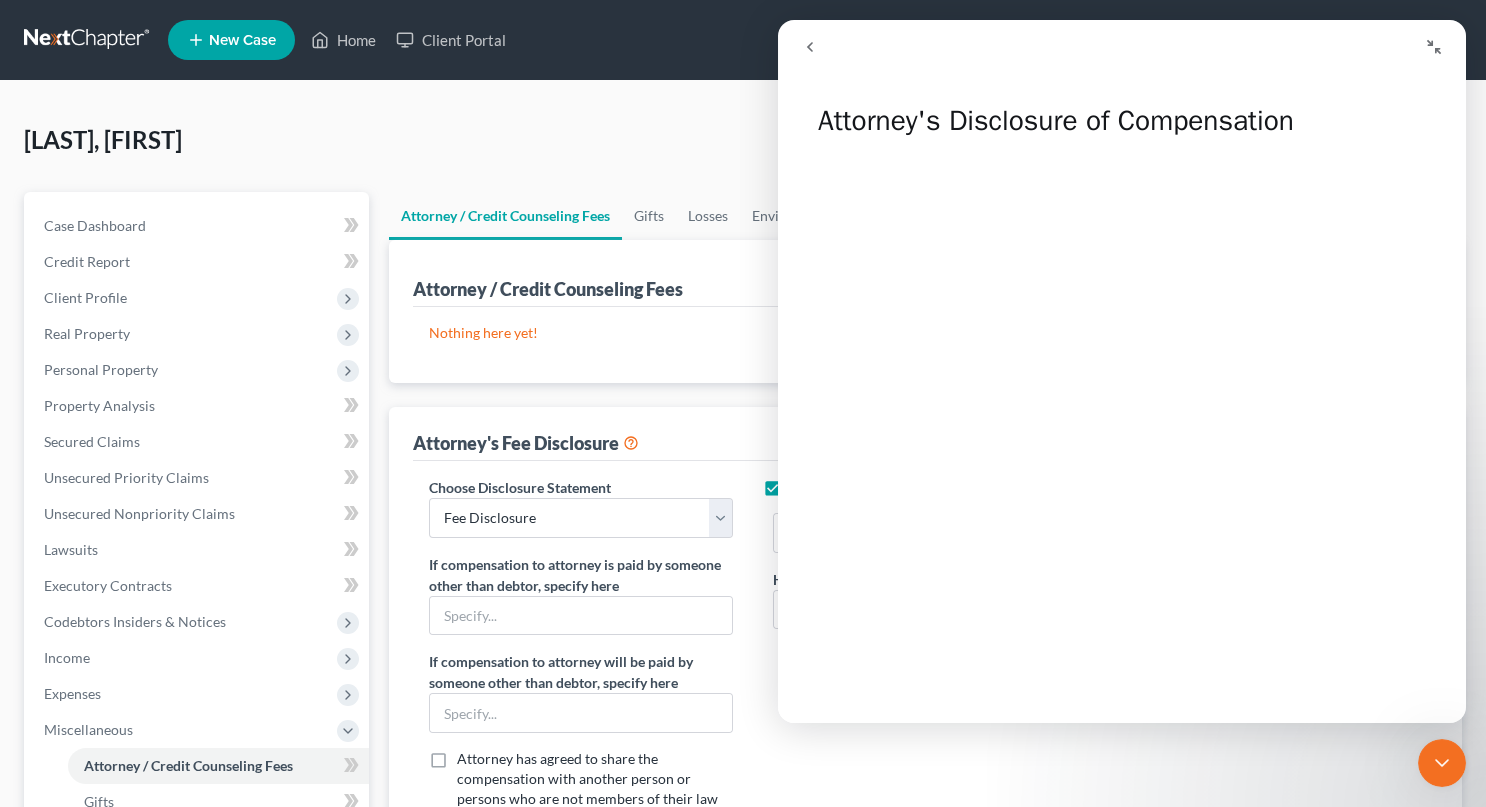 scroll, scrollTop: 0, scrollLeft: 0, axis: both 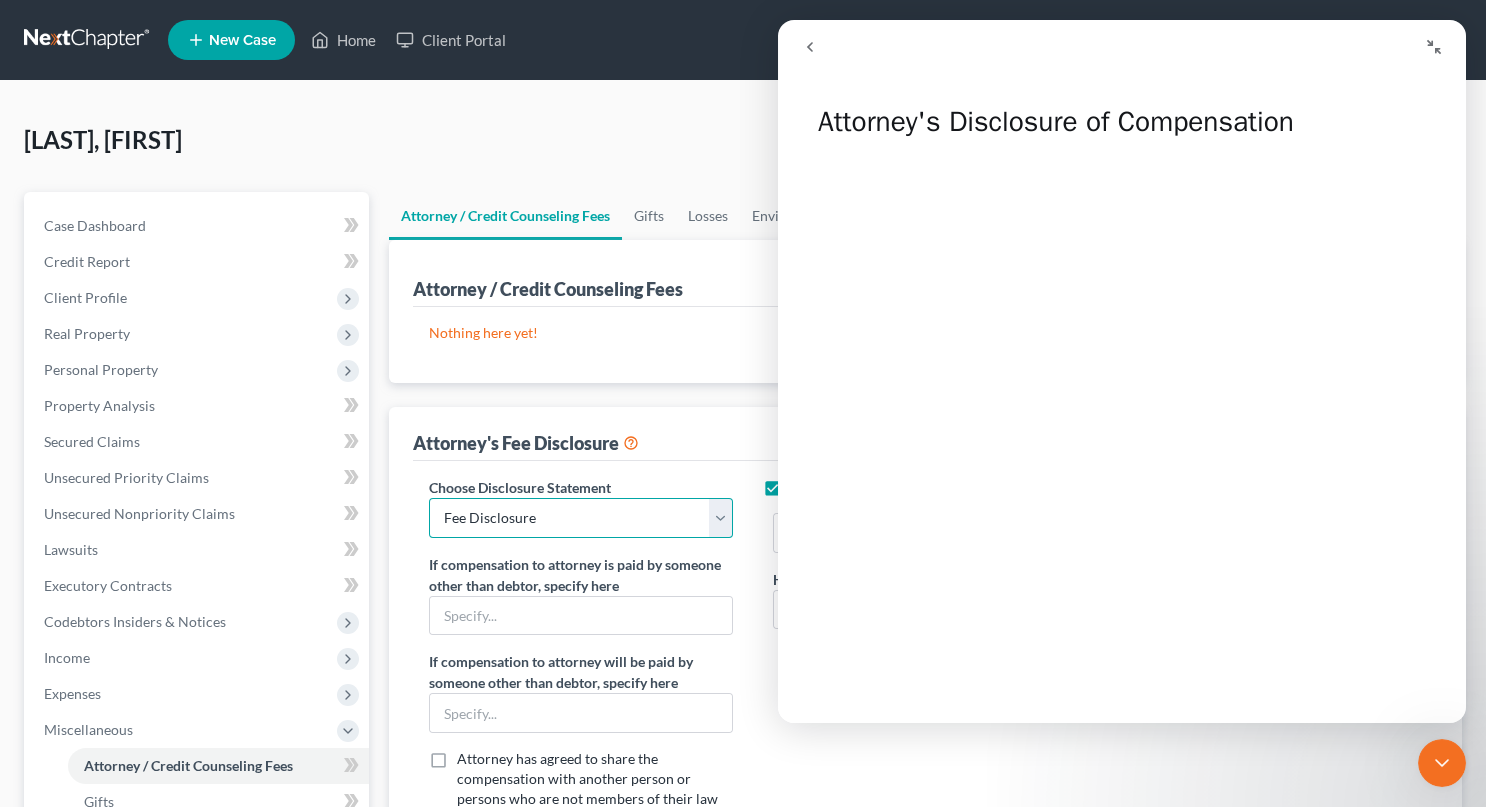 click on "Select Fee Disclosure" at bounding box center (581, 518) 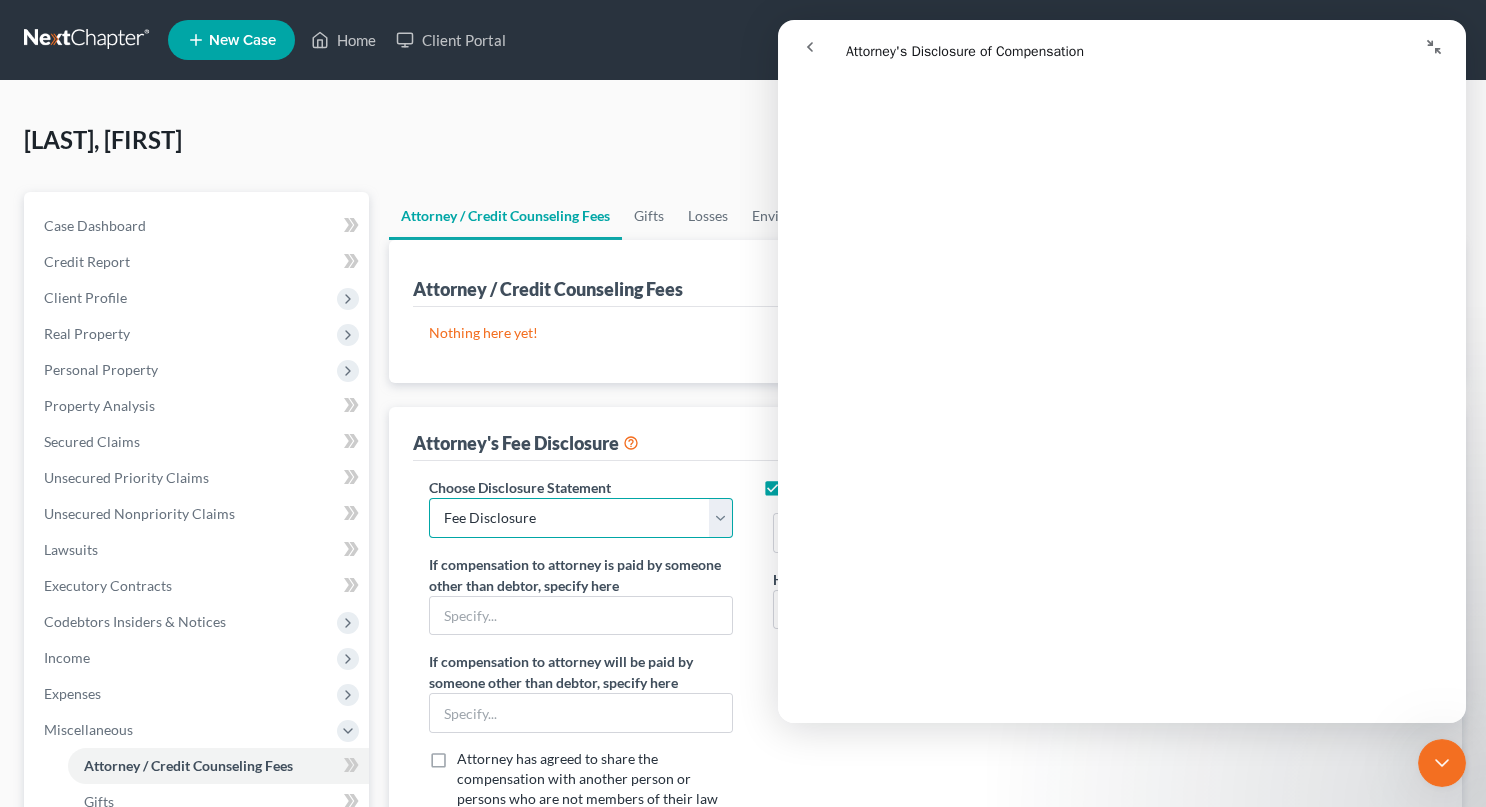 scroll, scrollTop: 399, scrollLeft: 0, axis: vertical 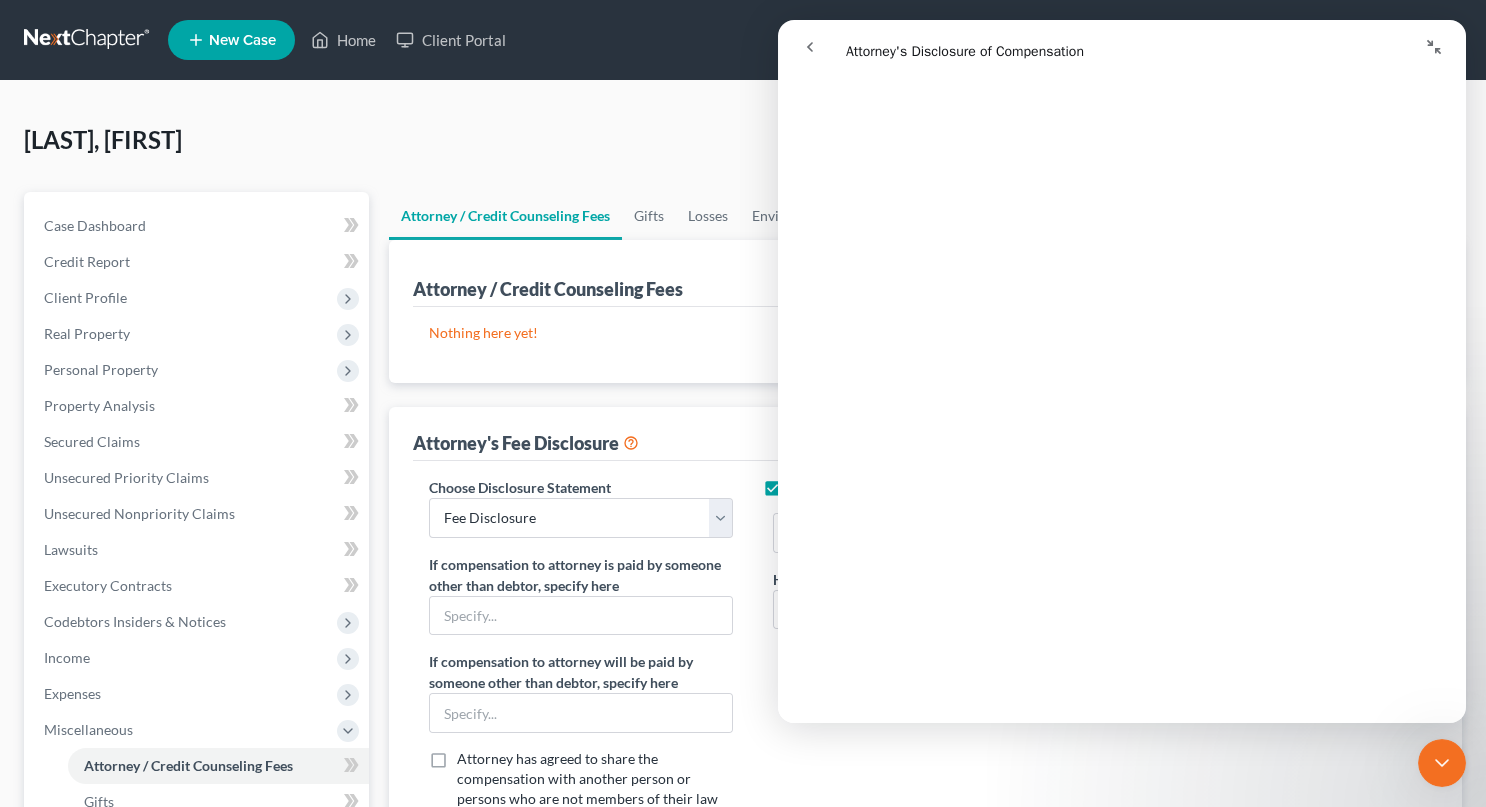 click on "Attorney's Fee Disclosure" at bounding box center [926, 434] 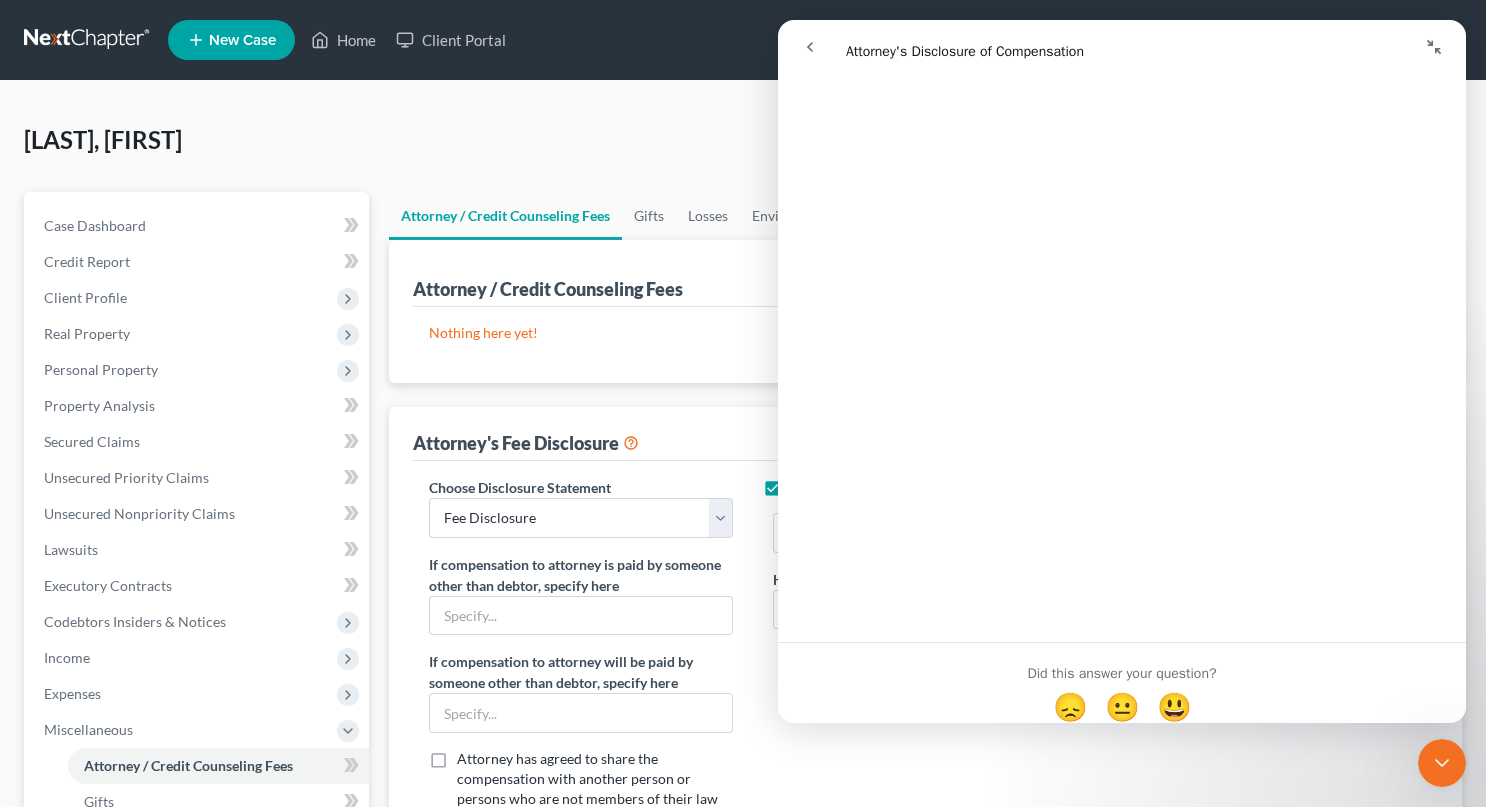 scroll, scrollTop: 1465, scrollLeft: 0, axis: vertical 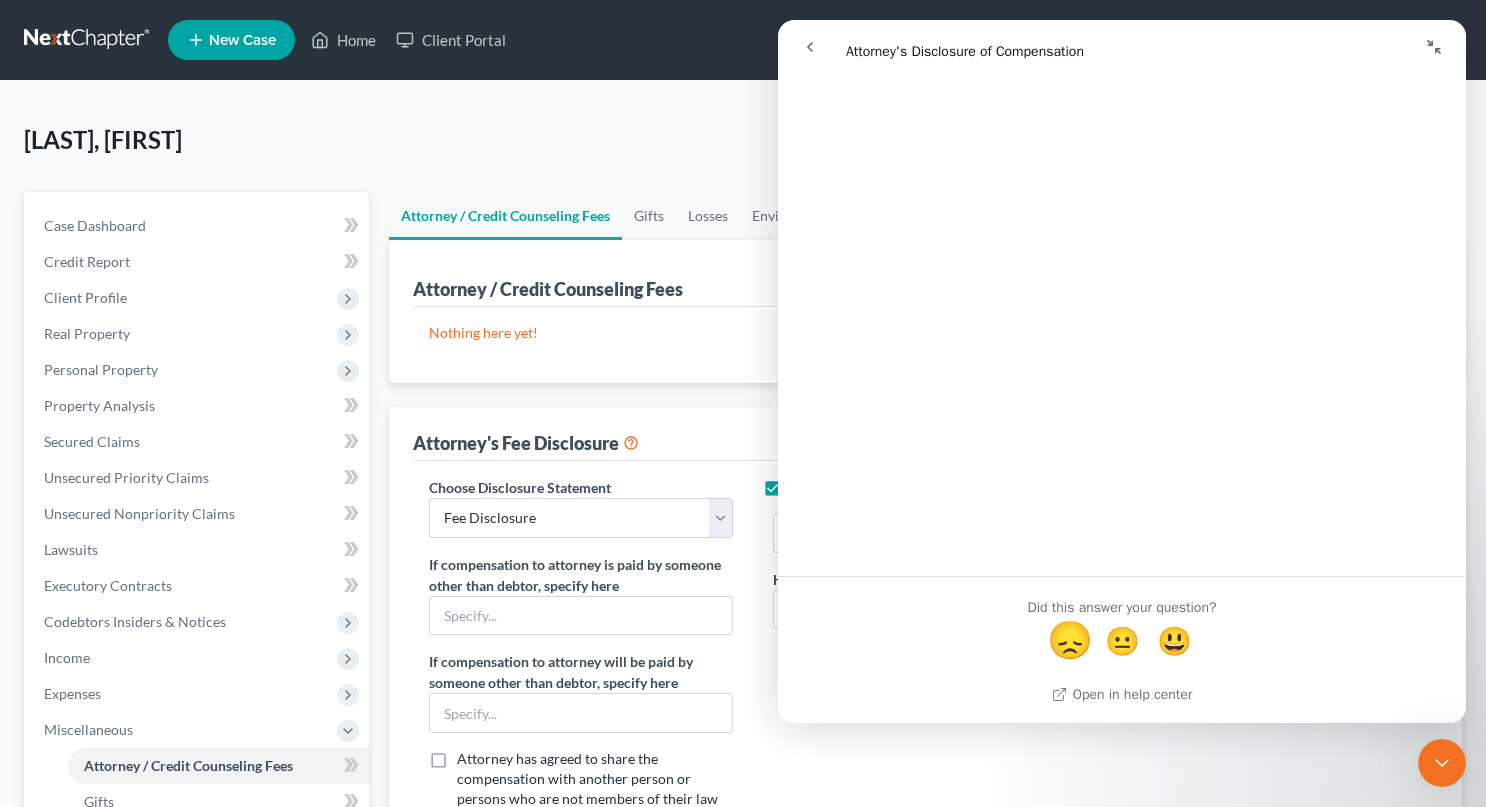 click on "😞" at bounding box center [1070, 640] 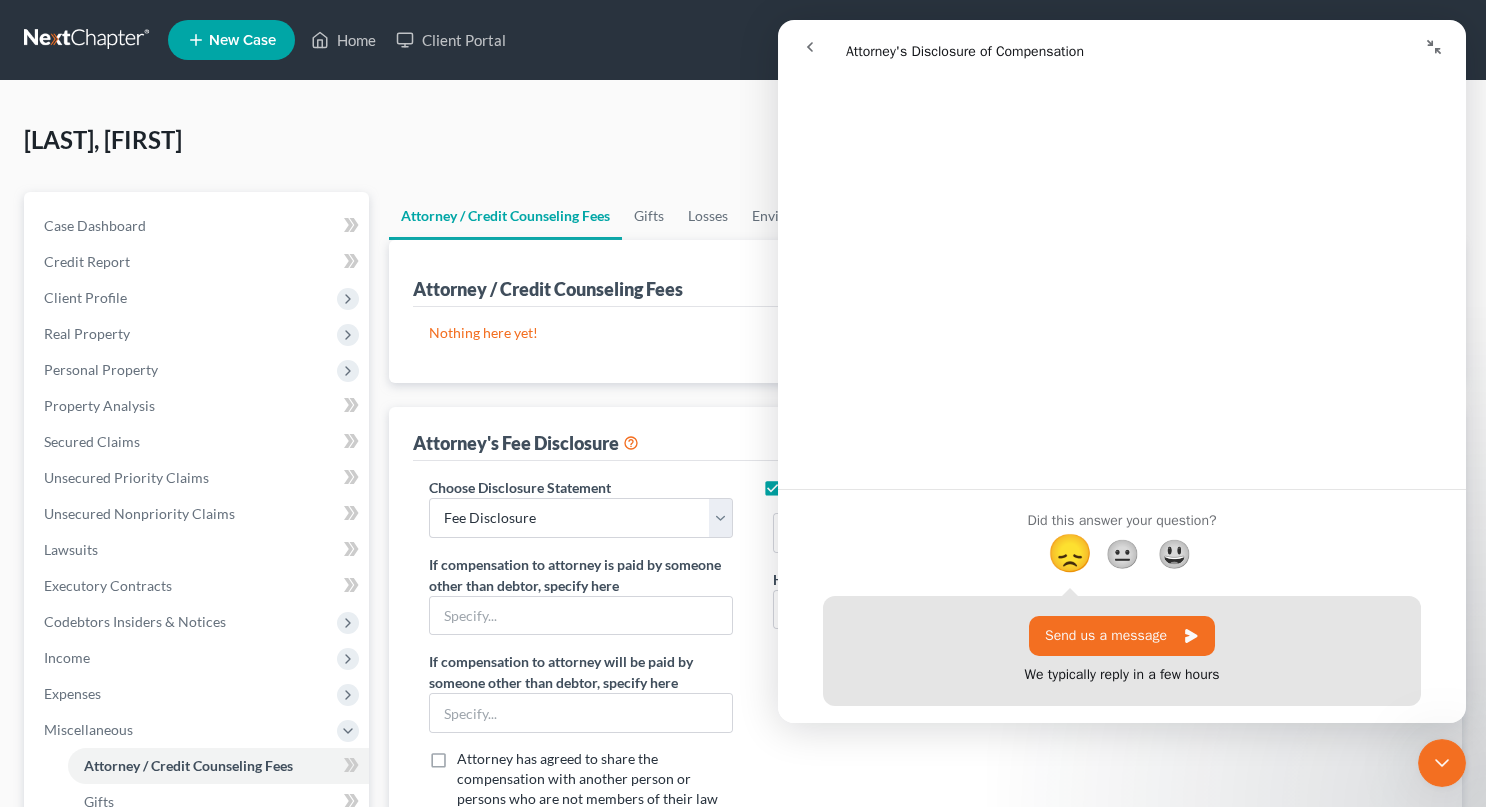 scroll, scrollTop: 1602, scrollLeft: 0, axis: vertical 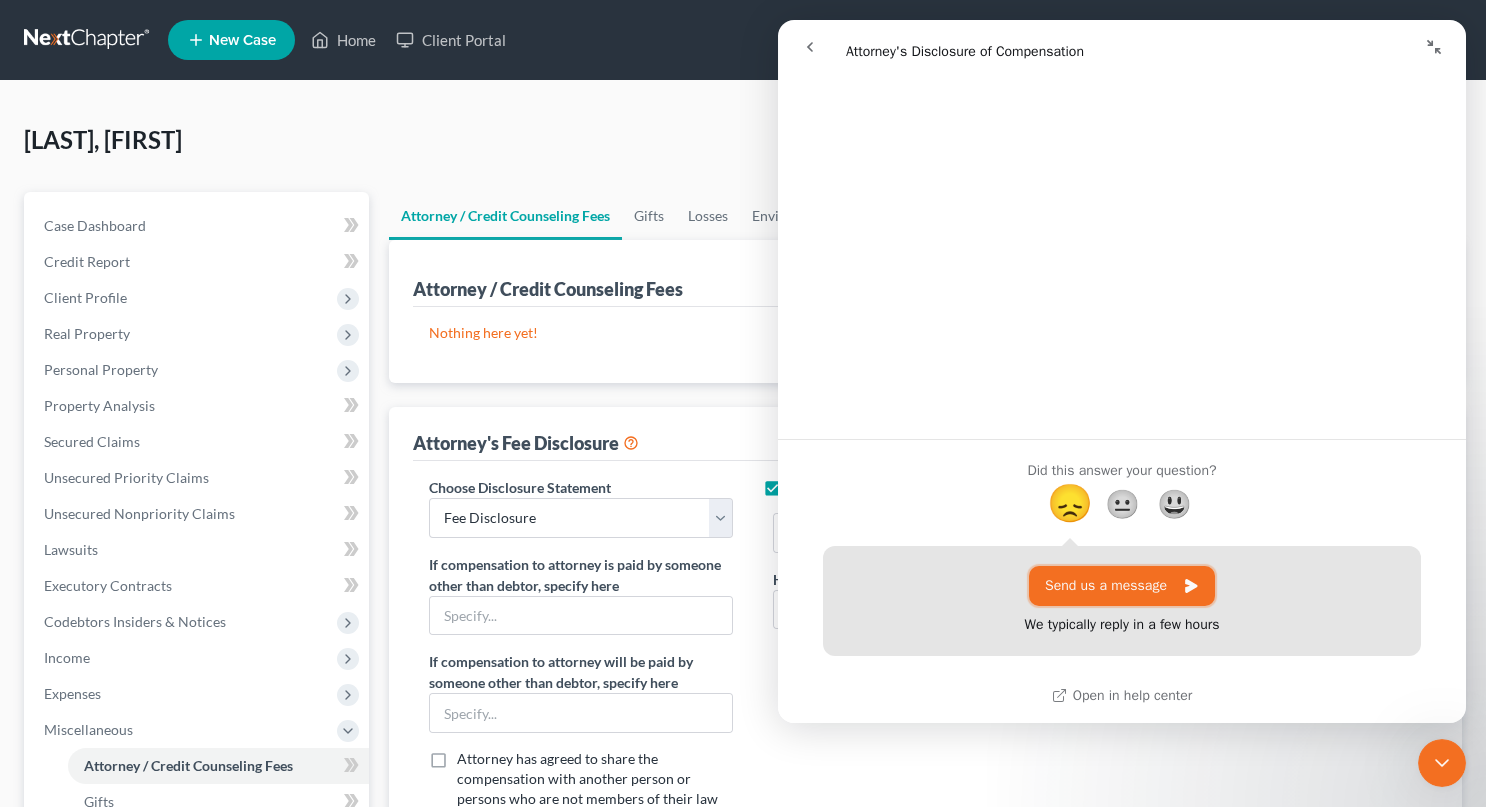 click on "Send us a message" at bounding box center [1122, 586] 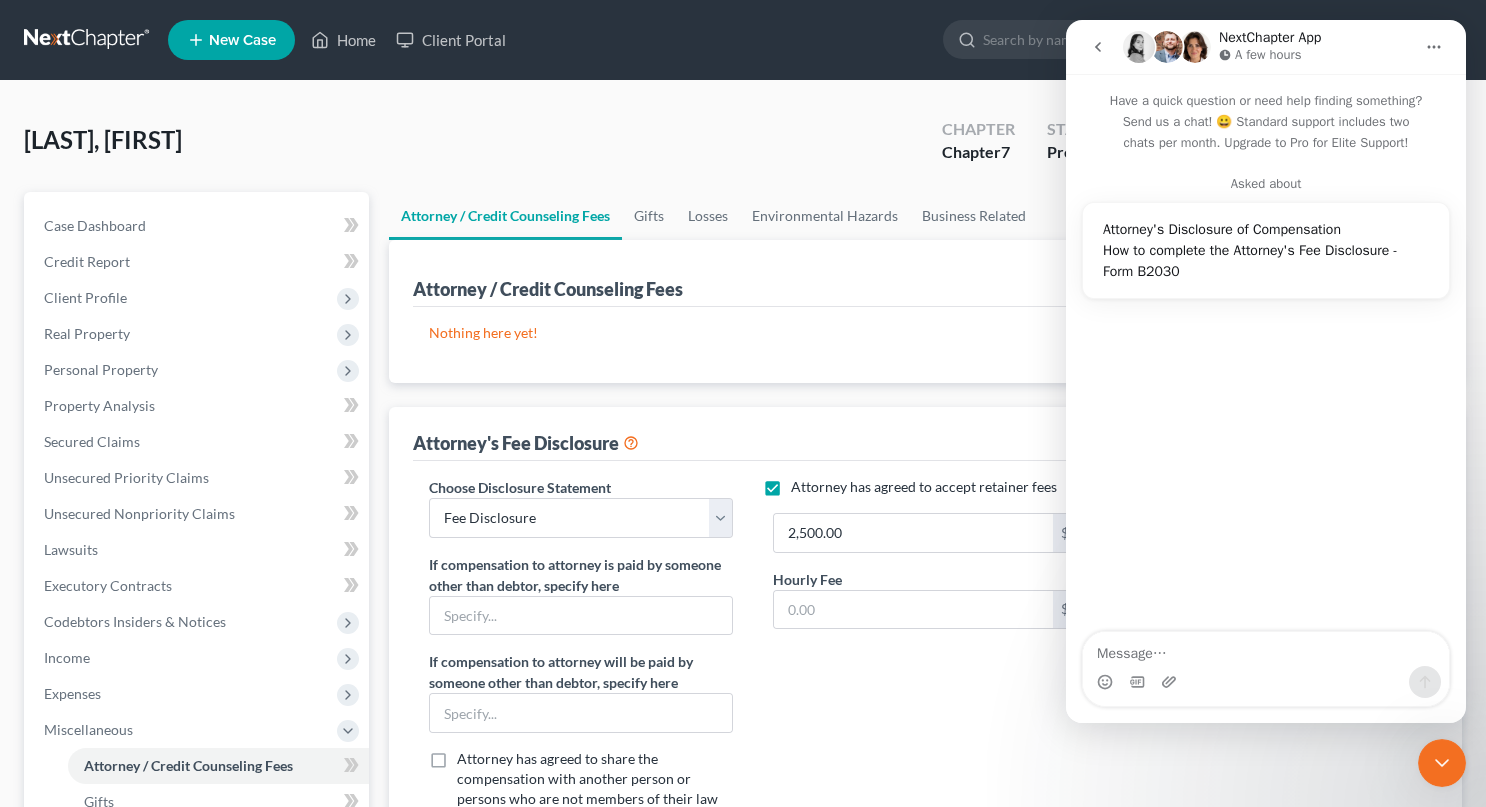 click at bounding box center (1266, 649) 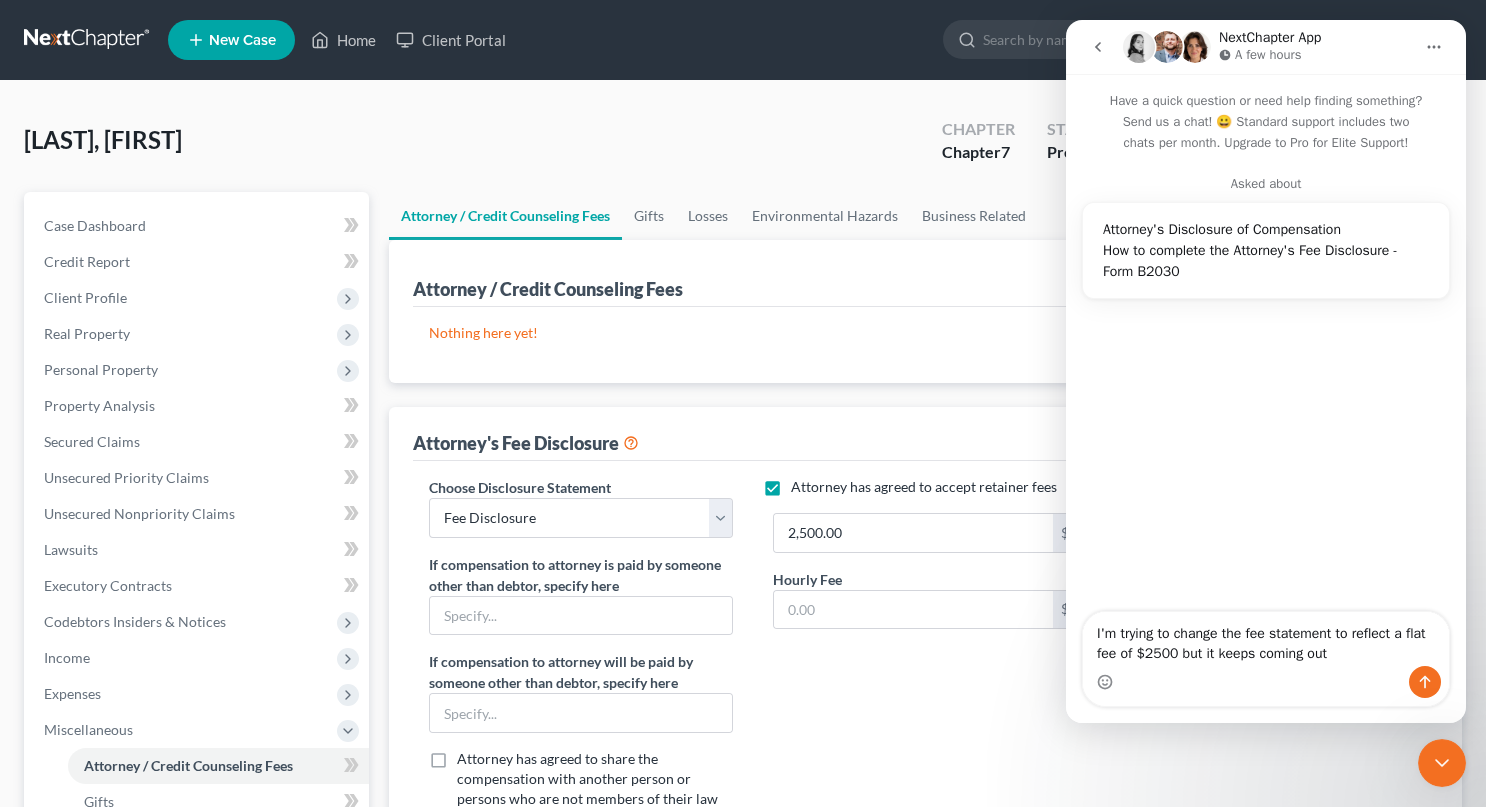 click on "I'm trying to change the fee statement to reflect a flat fee of $2500 but it keeps coming out" at bounding box center [1266, 639] 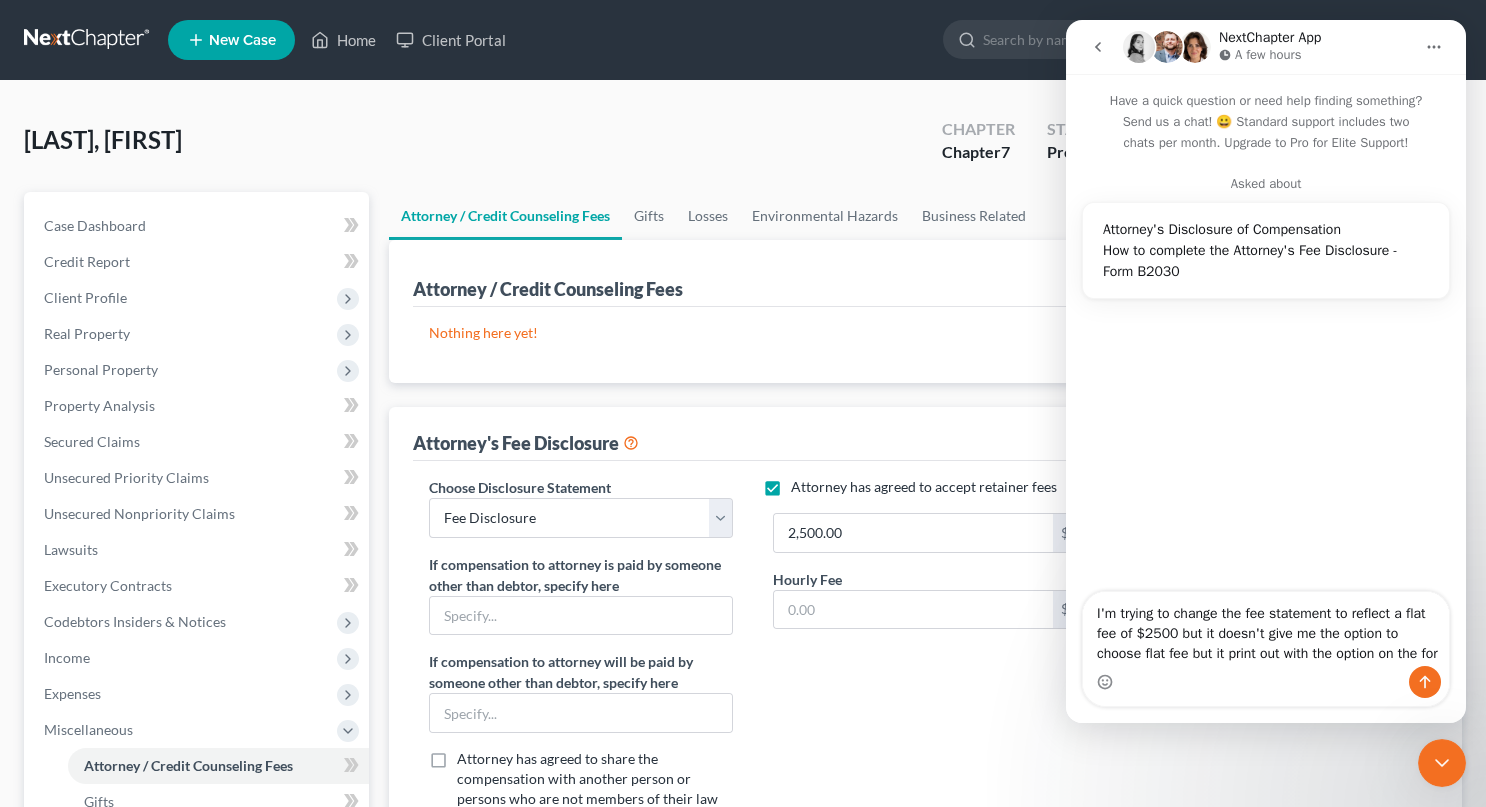 type on "I'm trying to change the fee statement to reflect a flat fee of $2500 but it doesn't give me the option to choose flat fee but it print out with the option on the form" 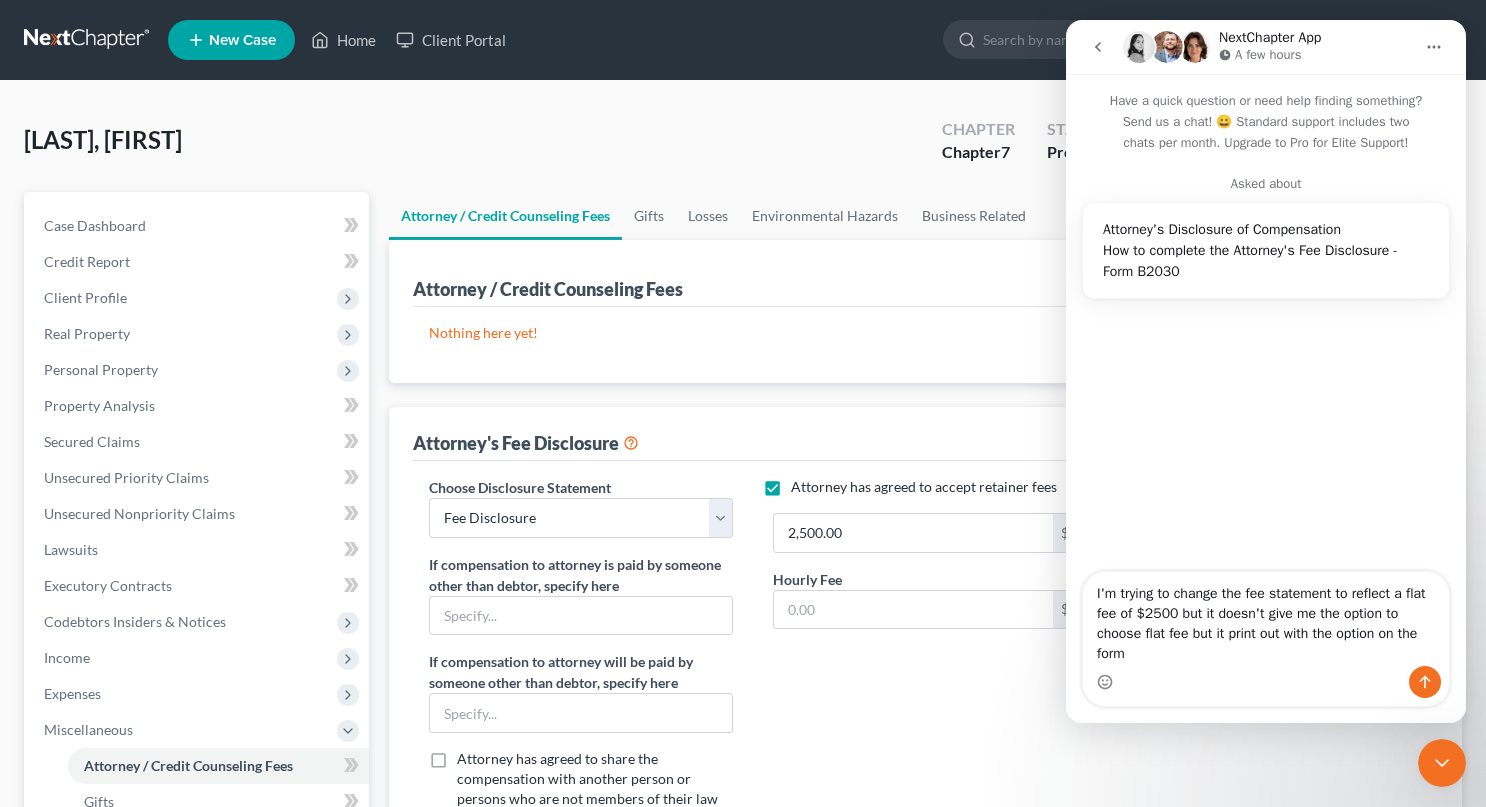 type 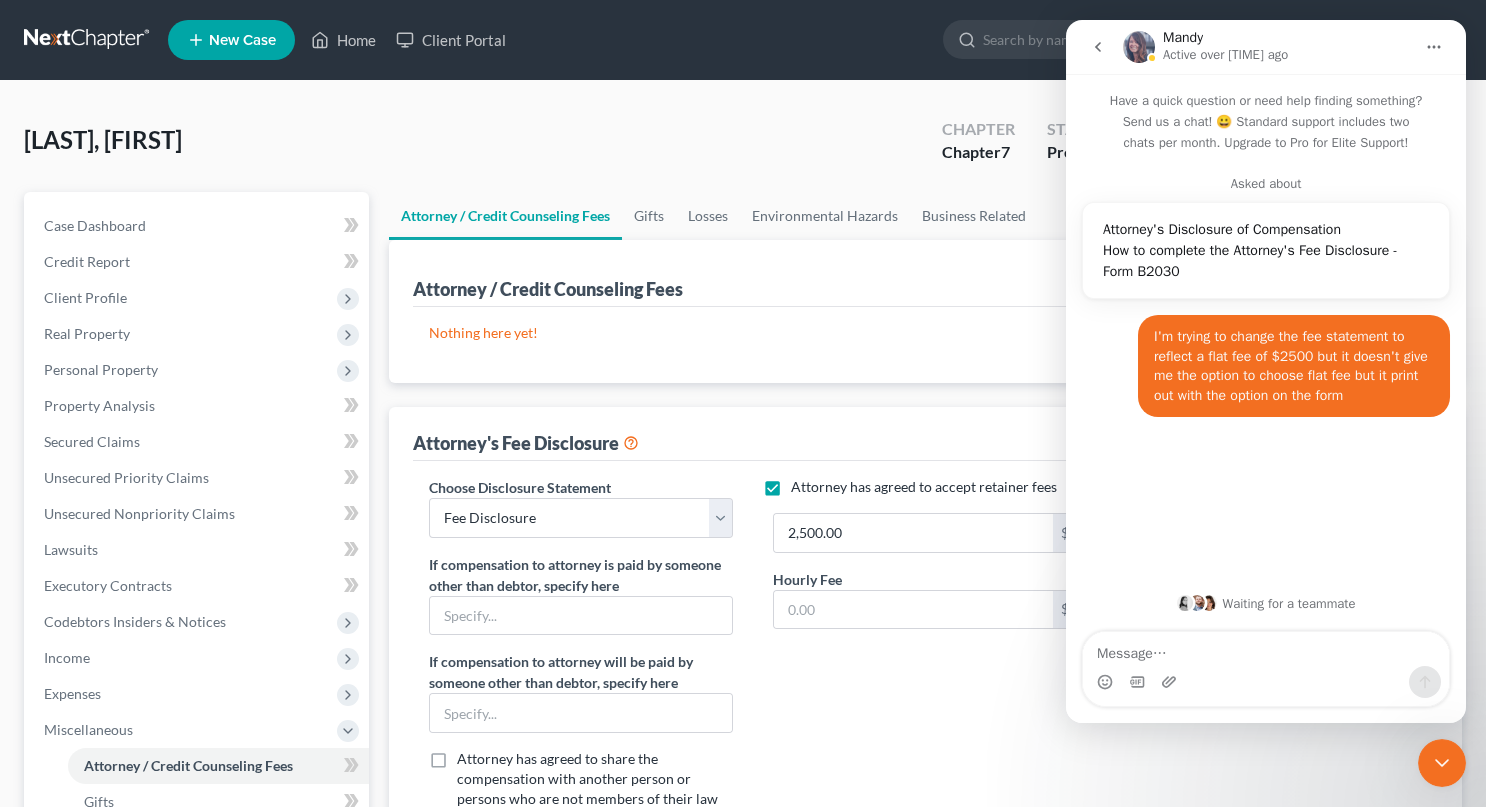 click on "Nothing here yet!" at bounding box center [926, 333] 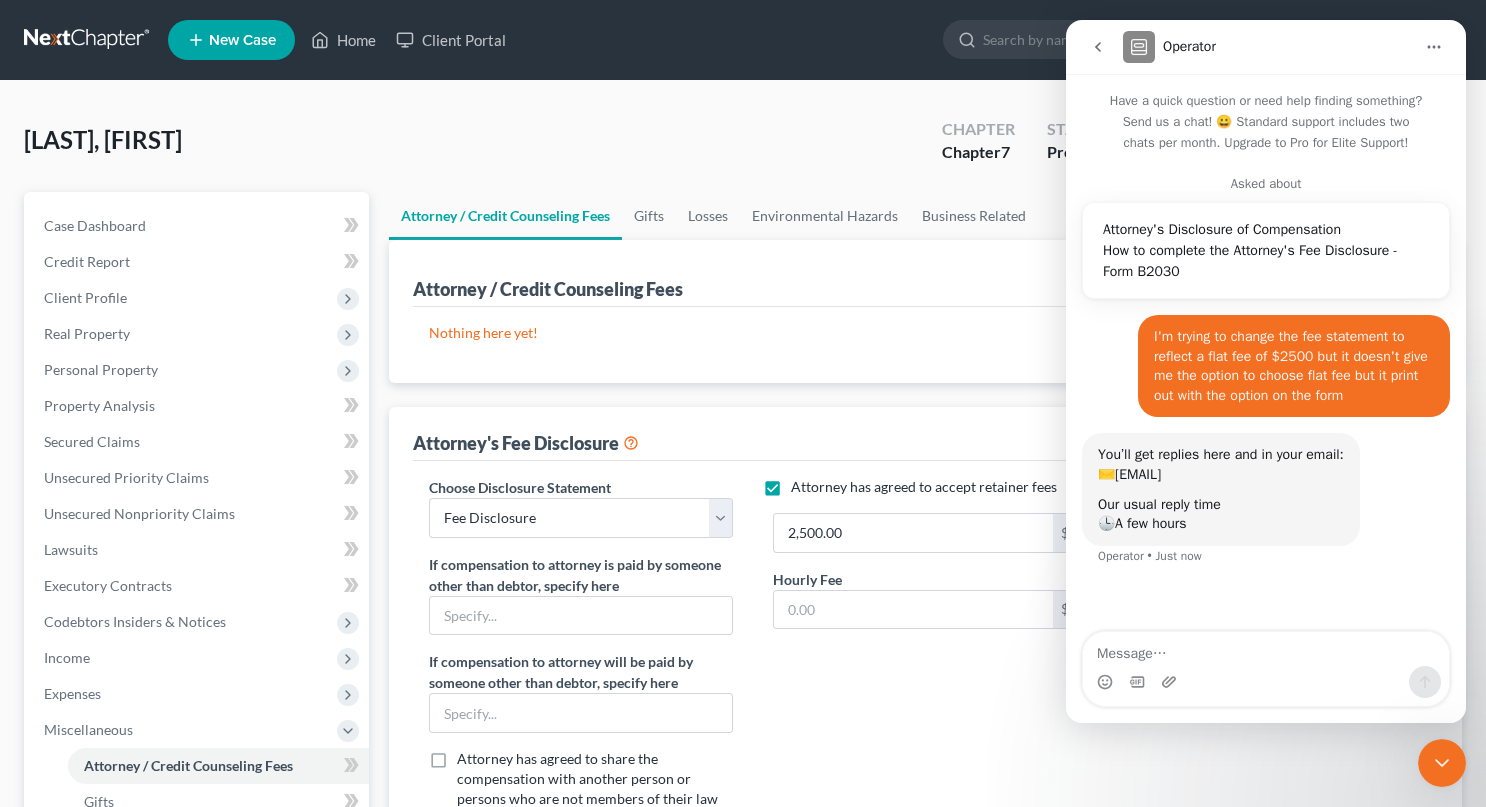 click on "Nothing here yet!" at bounding box center (926, 333) 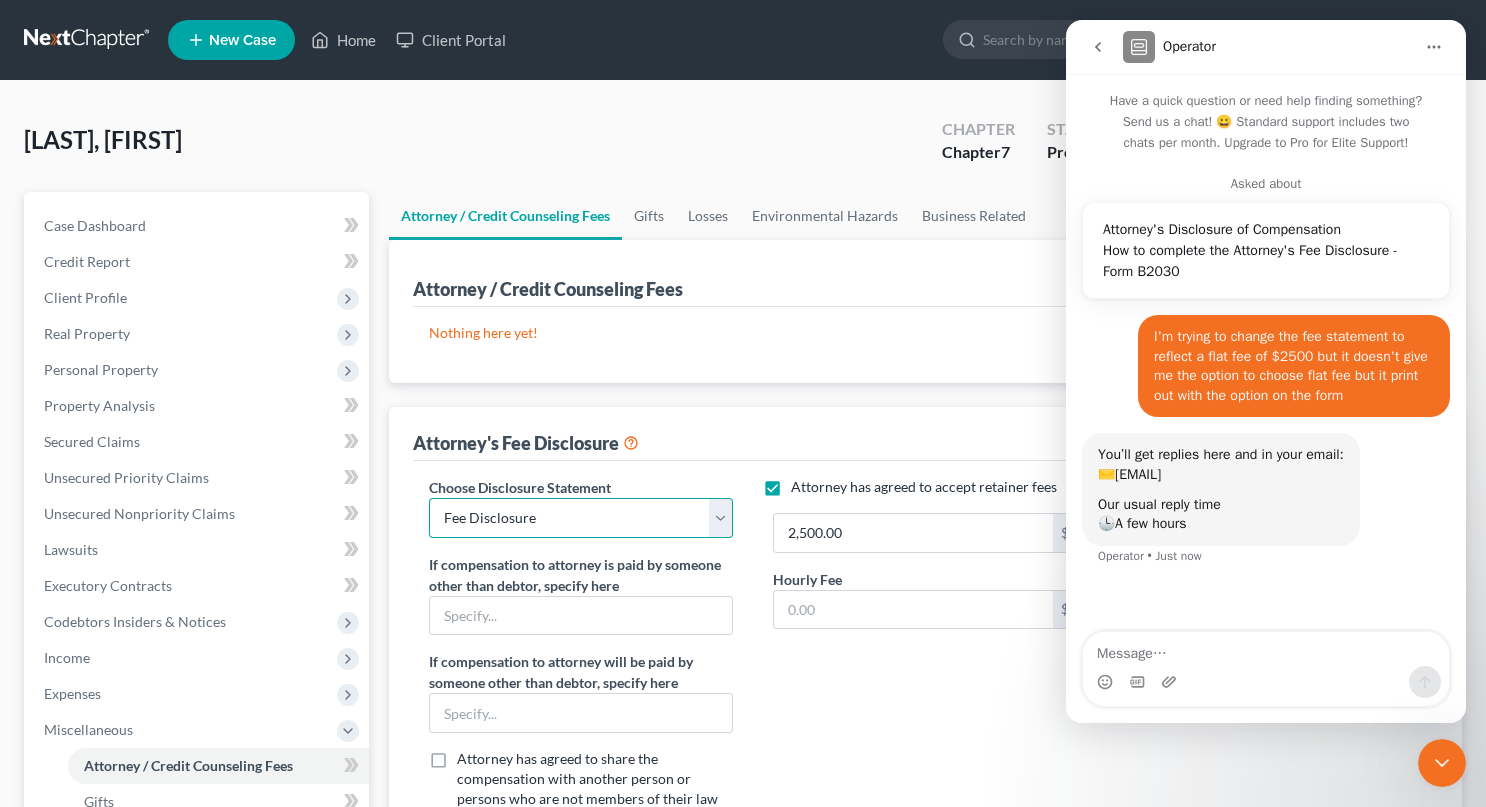 click on "Select Fee Disclosure" at bounding box center (581, 518) 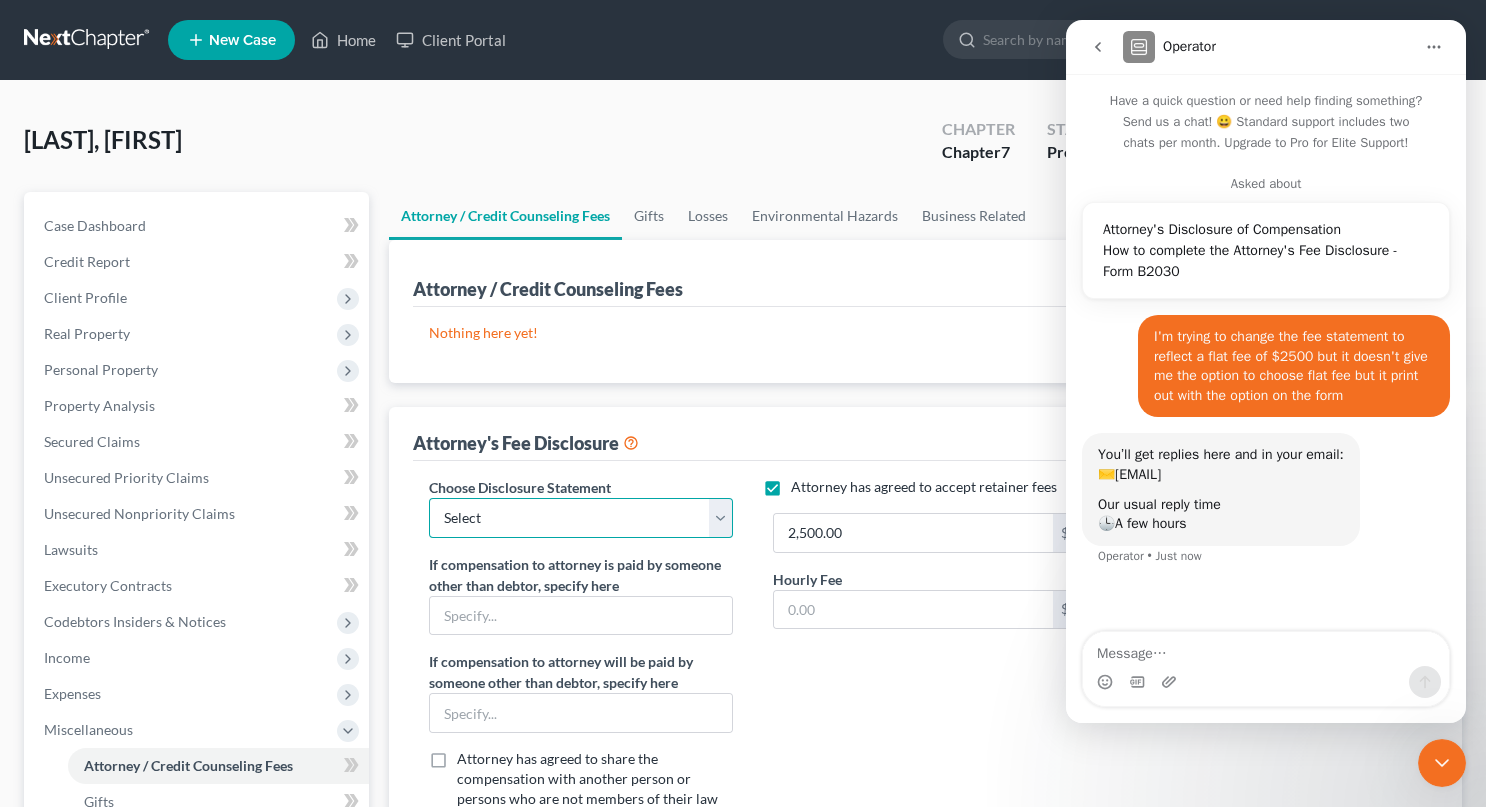 click on "Select Fee Disclosure" at bounding box center (581, 518) 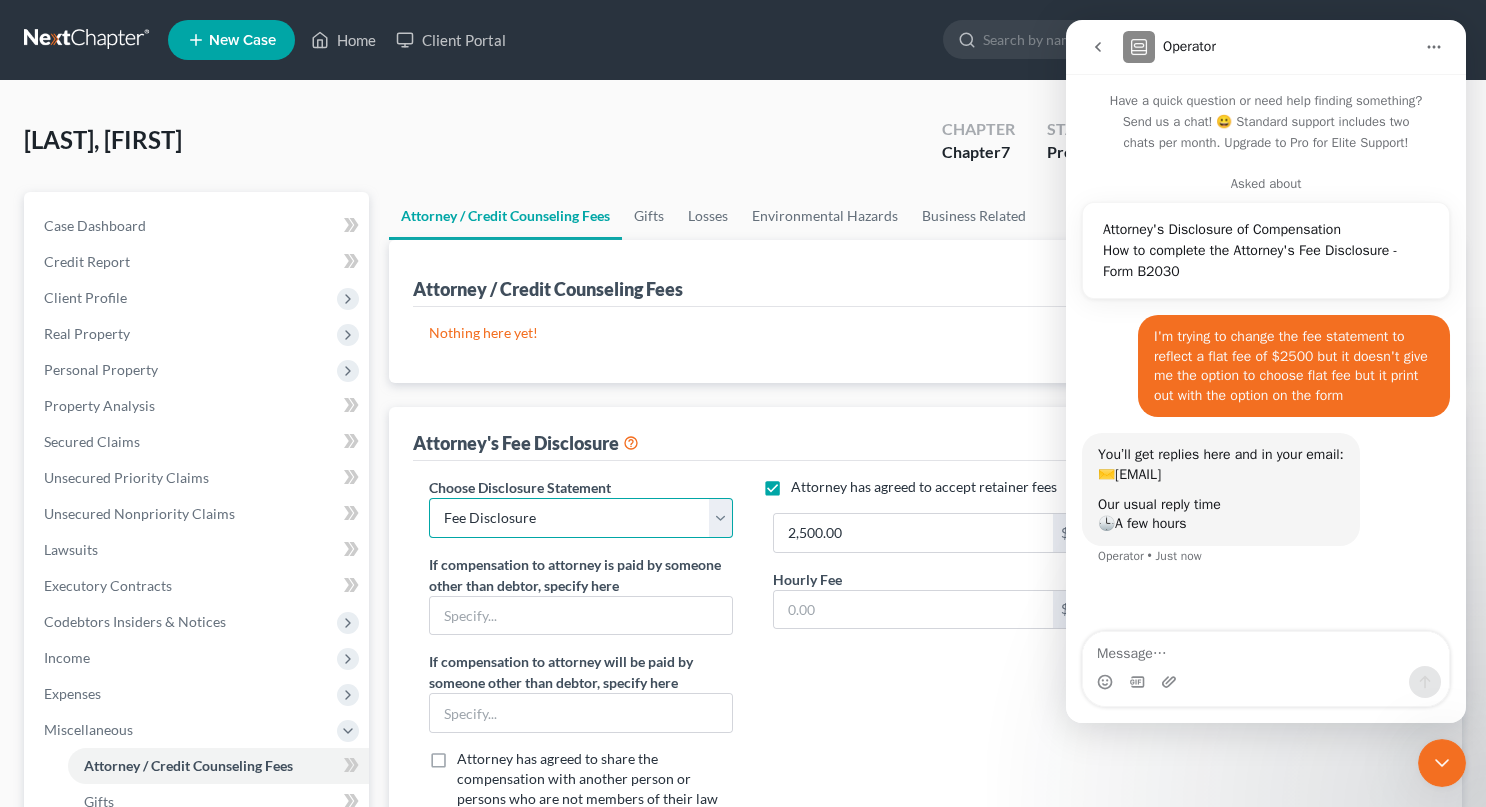 click on "Select Fee Disclosure" at bounding box center [581, 518] 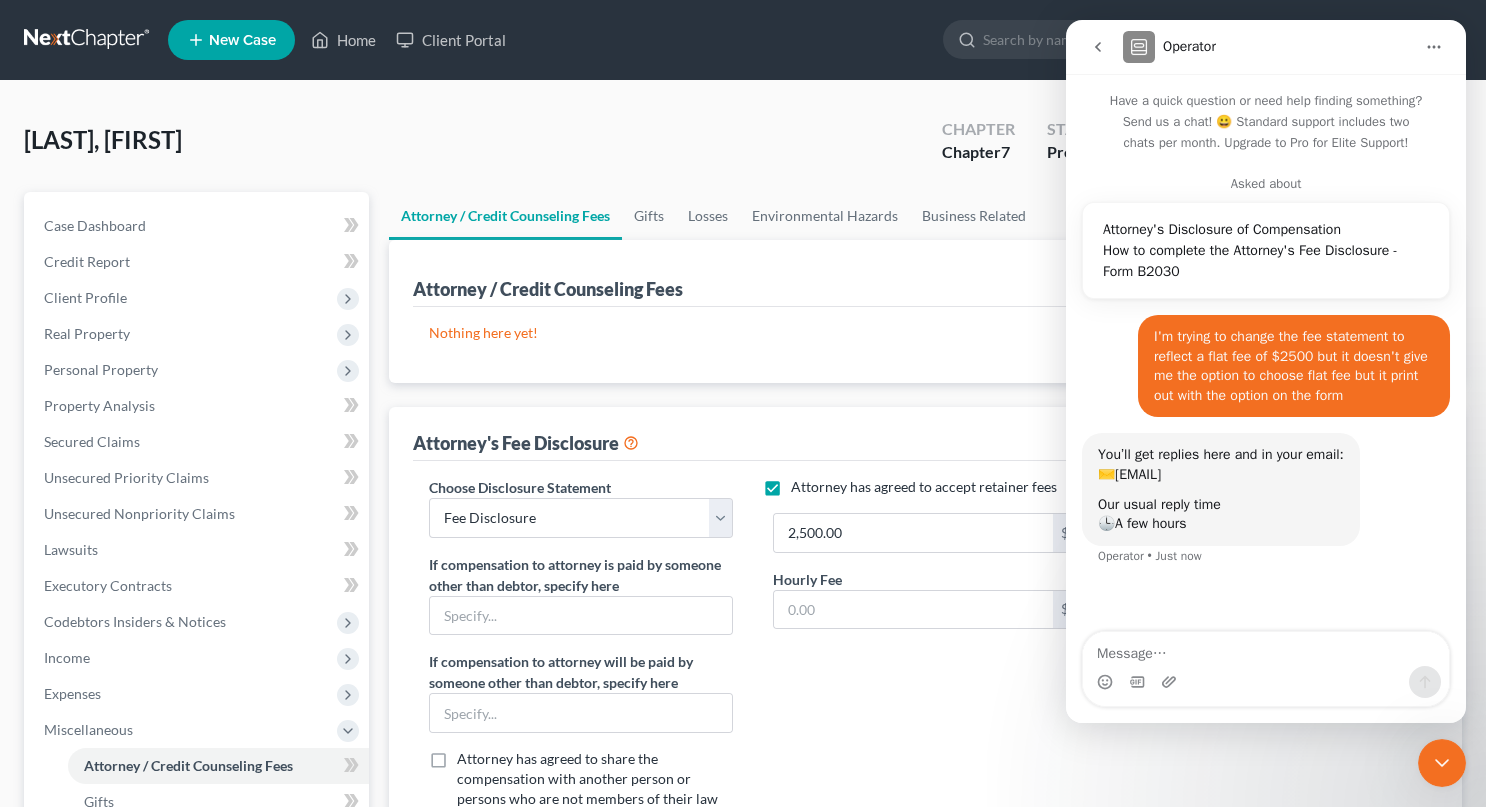 click on "Attorney has agreed to accept retainer fees 2,500.00 $ Hourly Fee $" at bounding box center [925, 662] 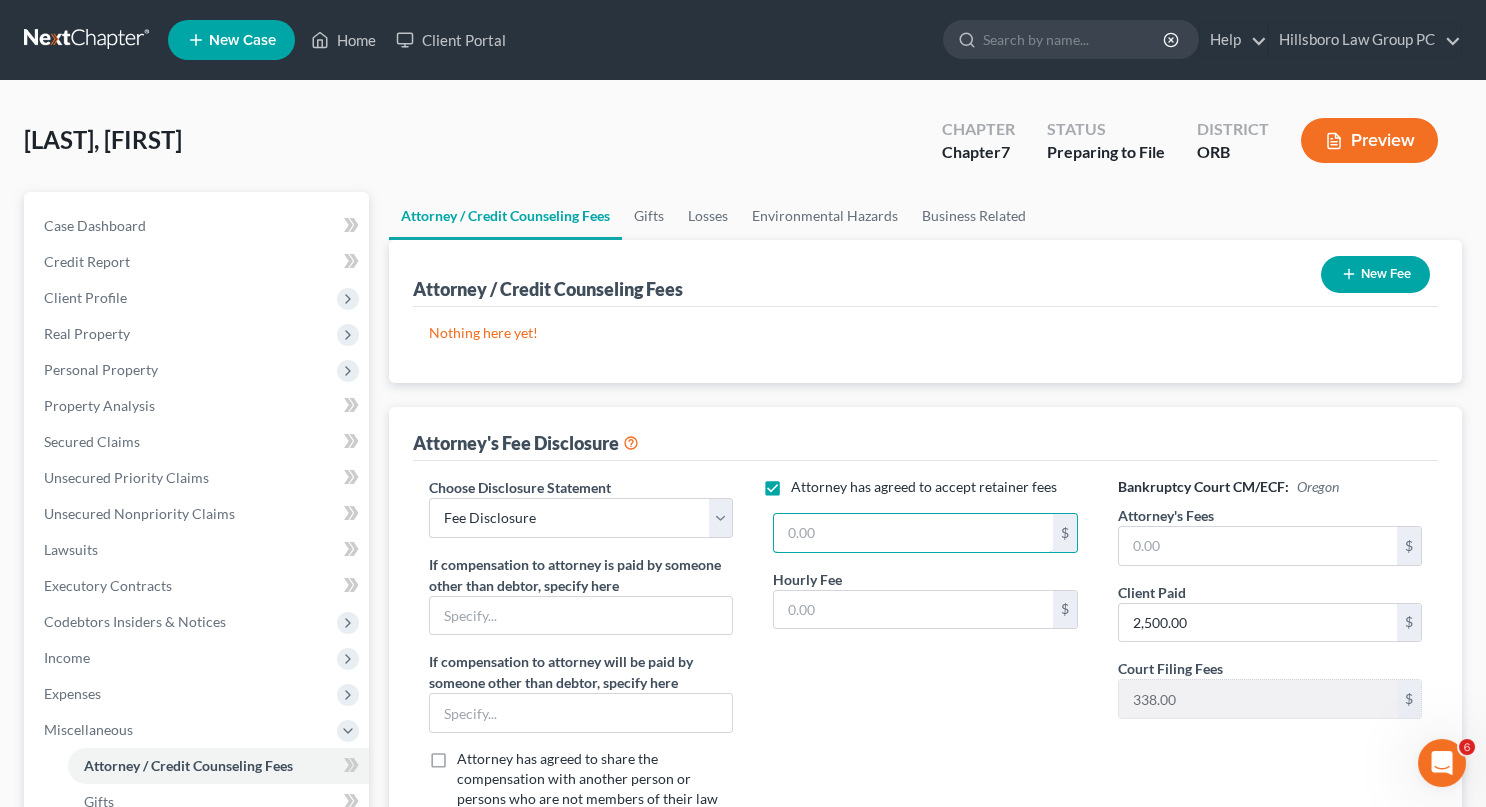 type 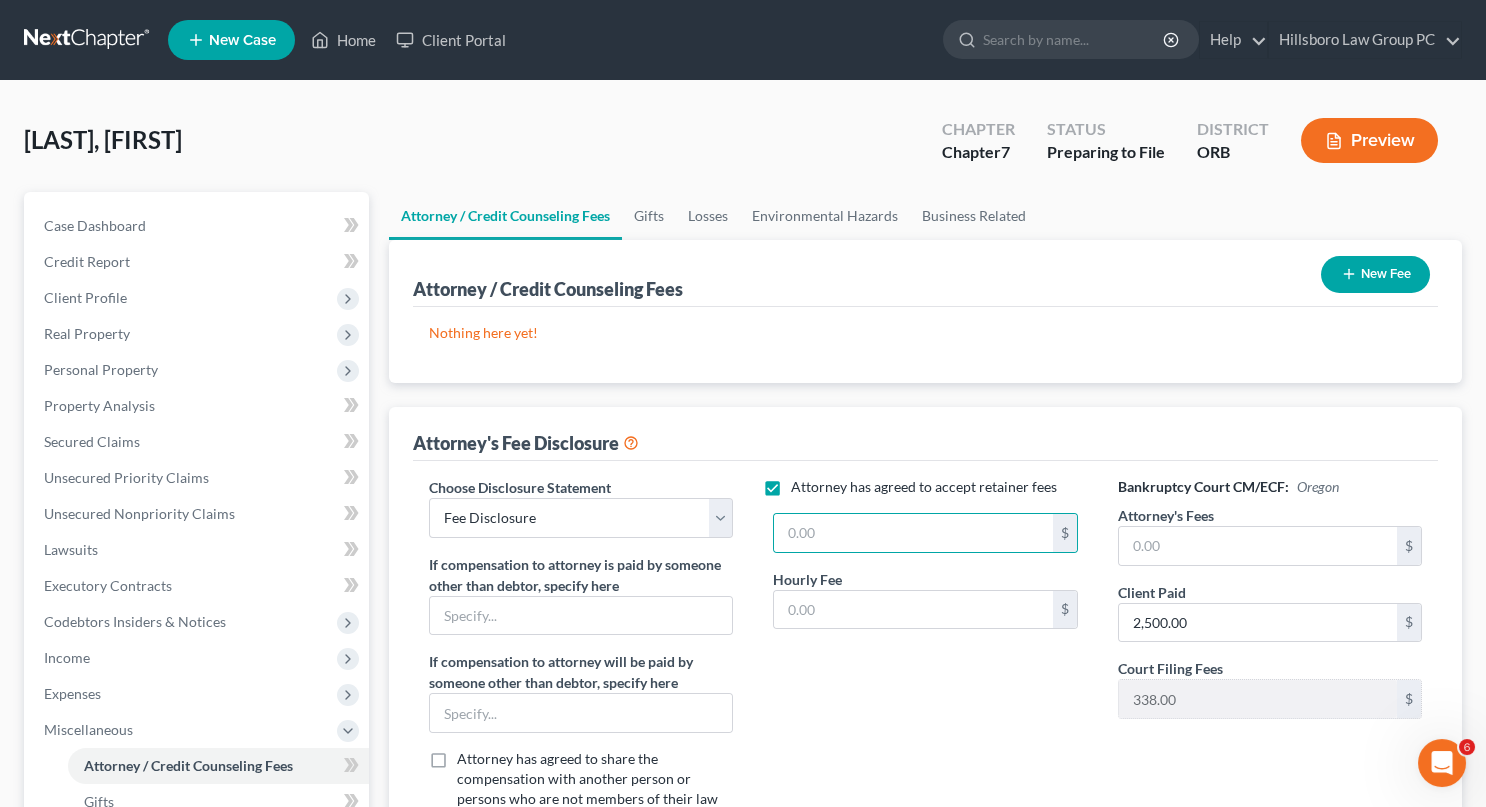 click on "Attorney has agreed to accept retainer fees" at bounding box center [924, 487] 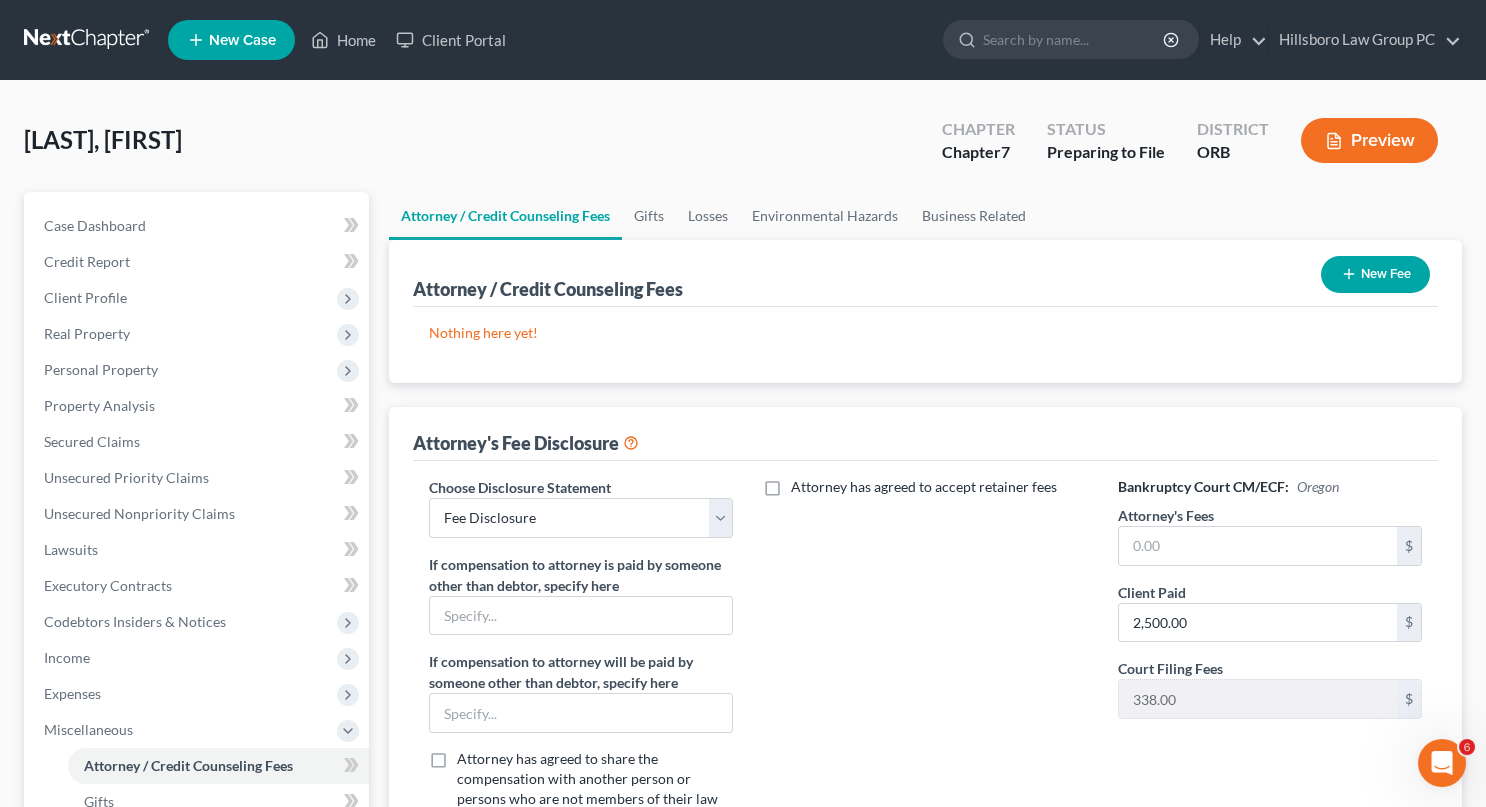 click on "Attorney has agreed to accept retainer fees" at bounding box center (924, 487) 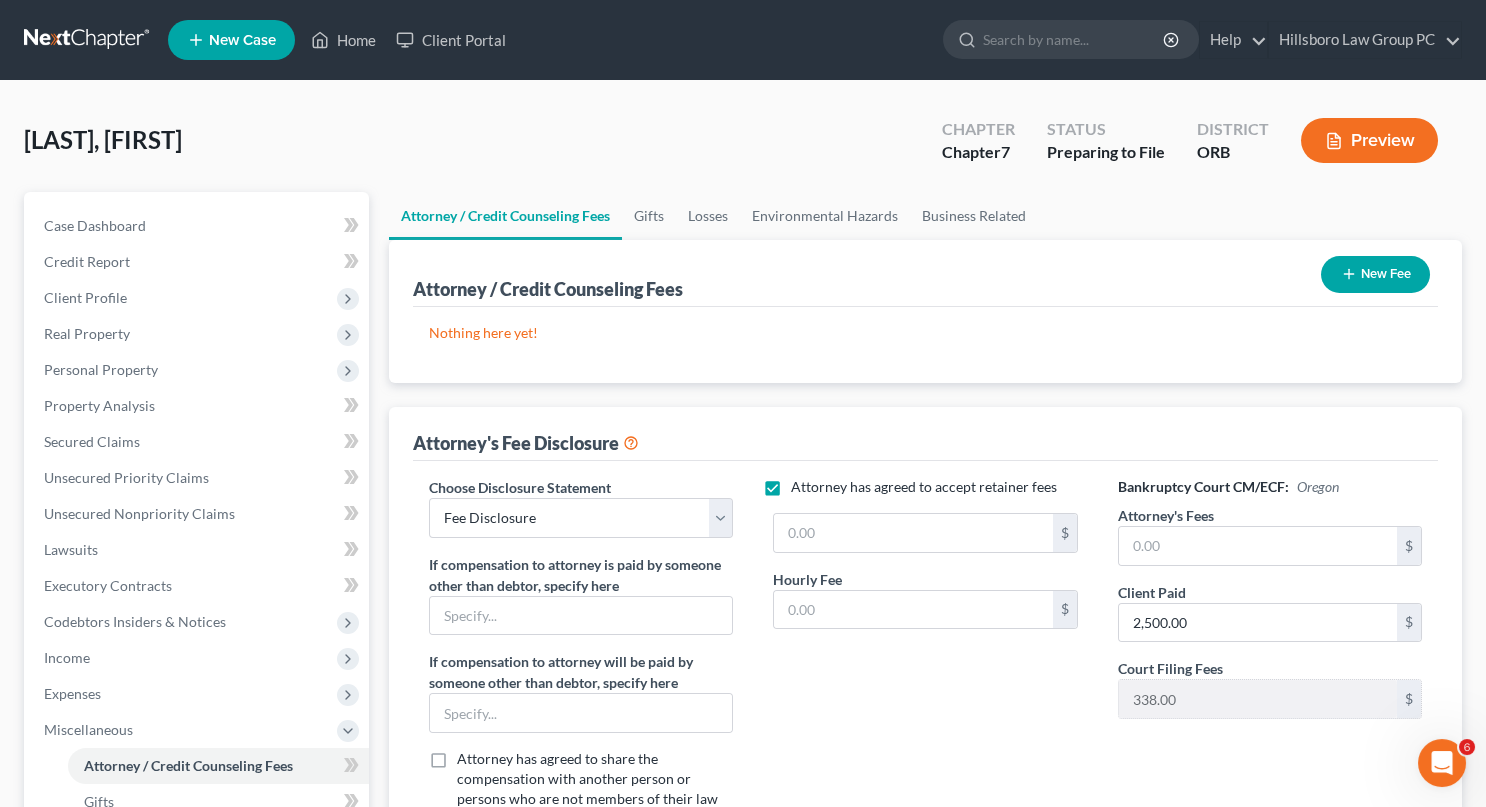 click on "Attorney has agreed to accept retainer fees" at bounding box center (924, 487) 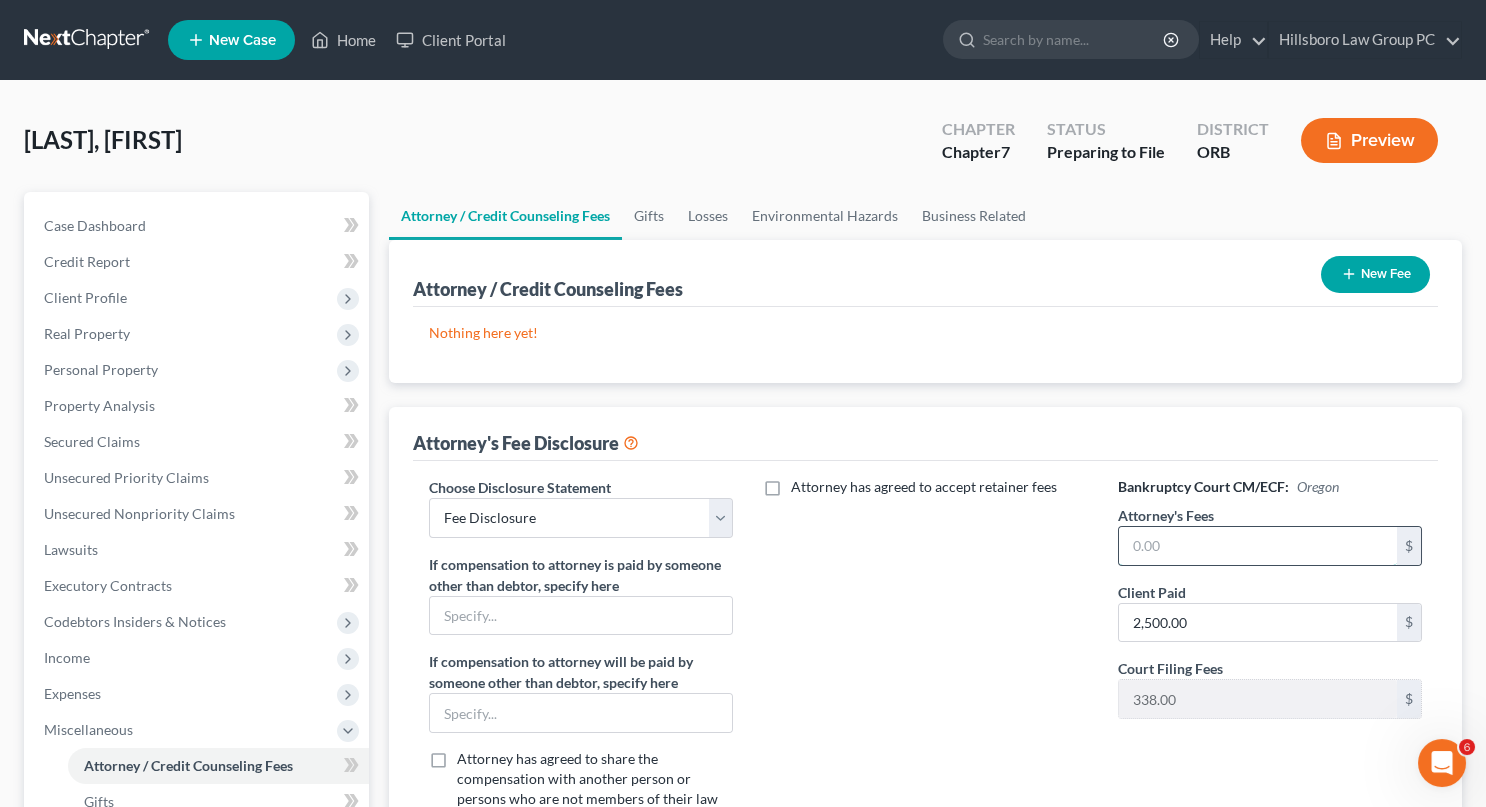 click at bounding box center (1258, 546) 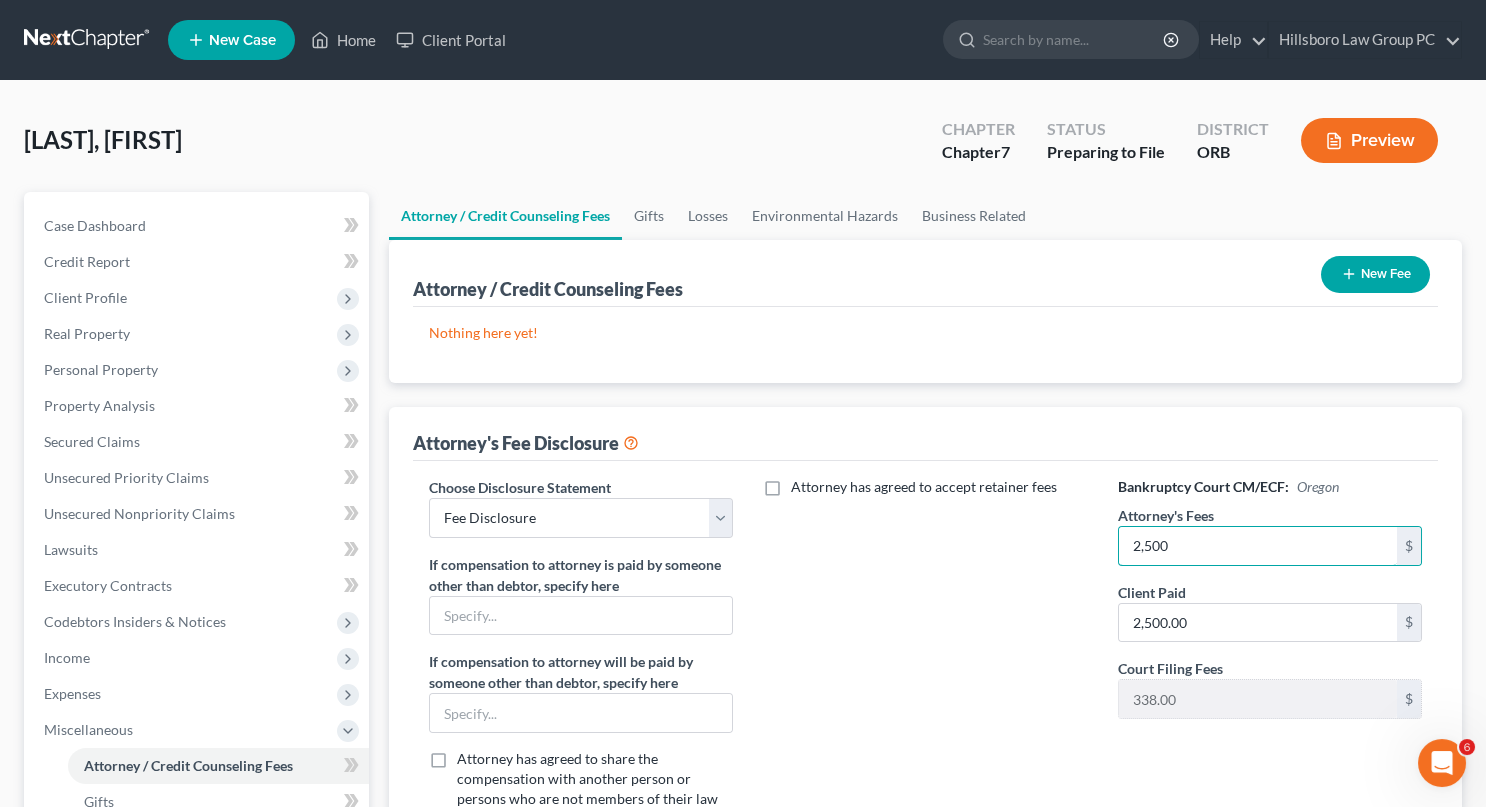type on "2,500" 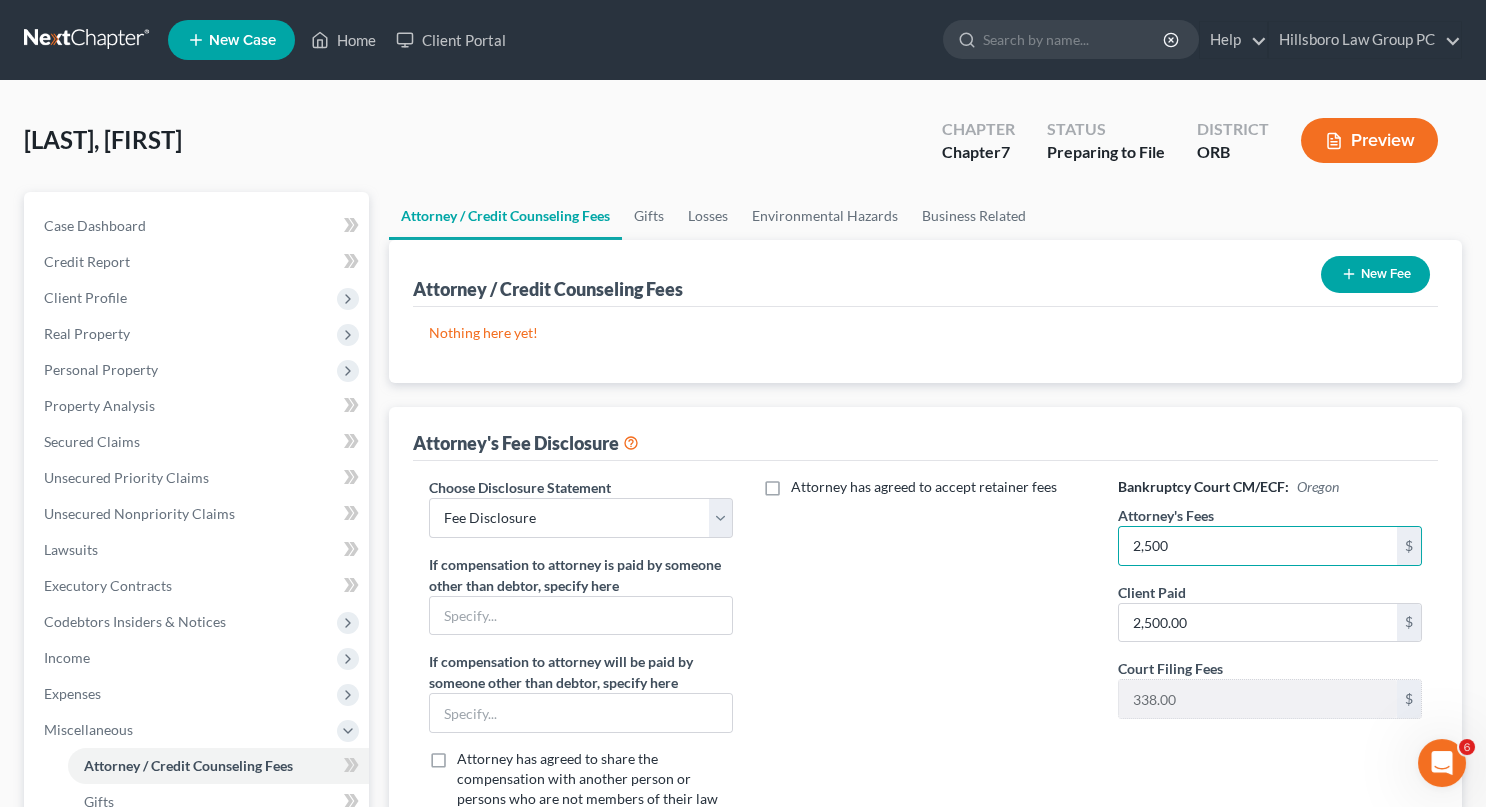 click on "Preview" at bounding box center [1369, 140] 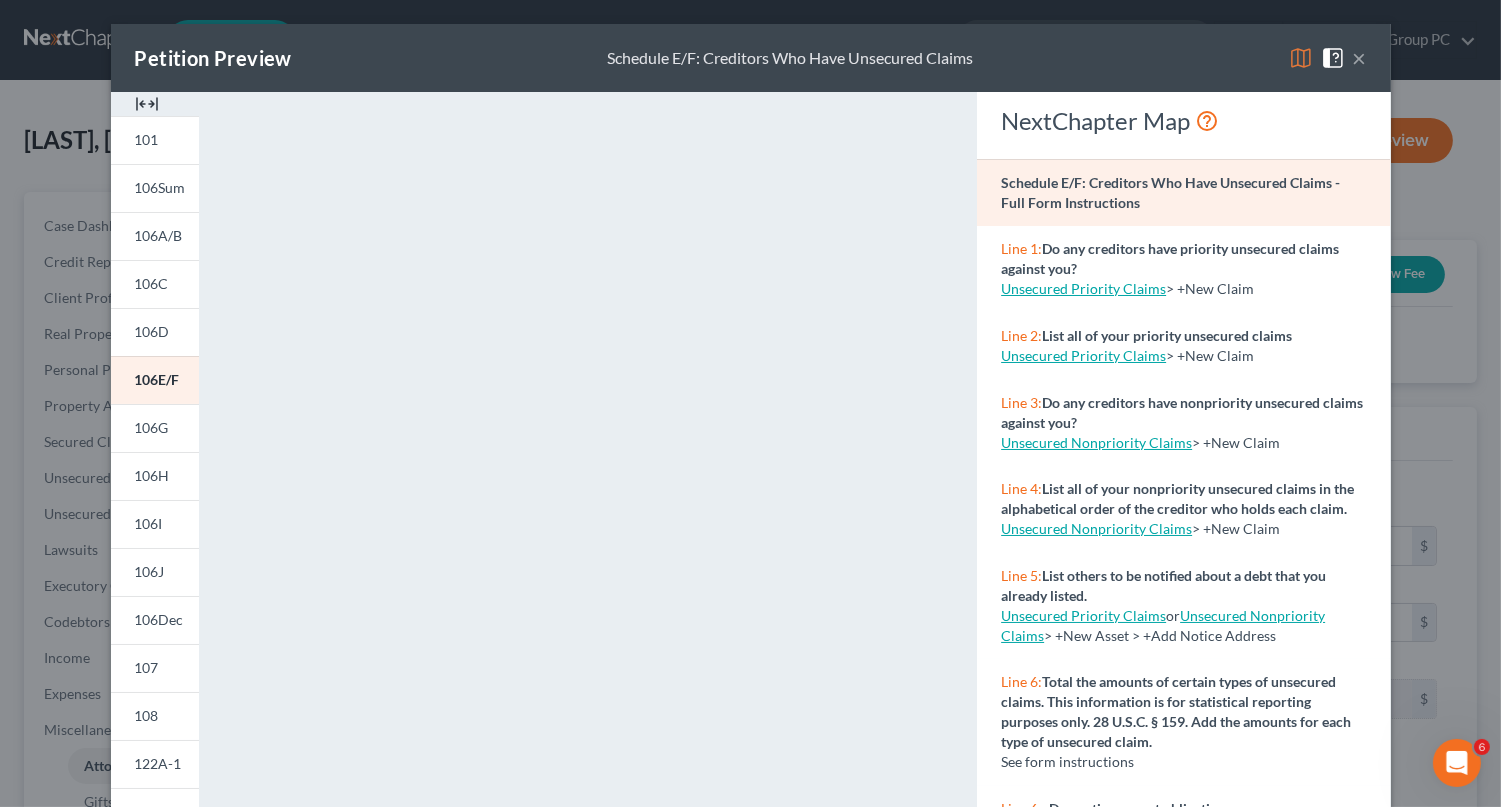 click on "Atty Disc" at bounding box center (164, 955) 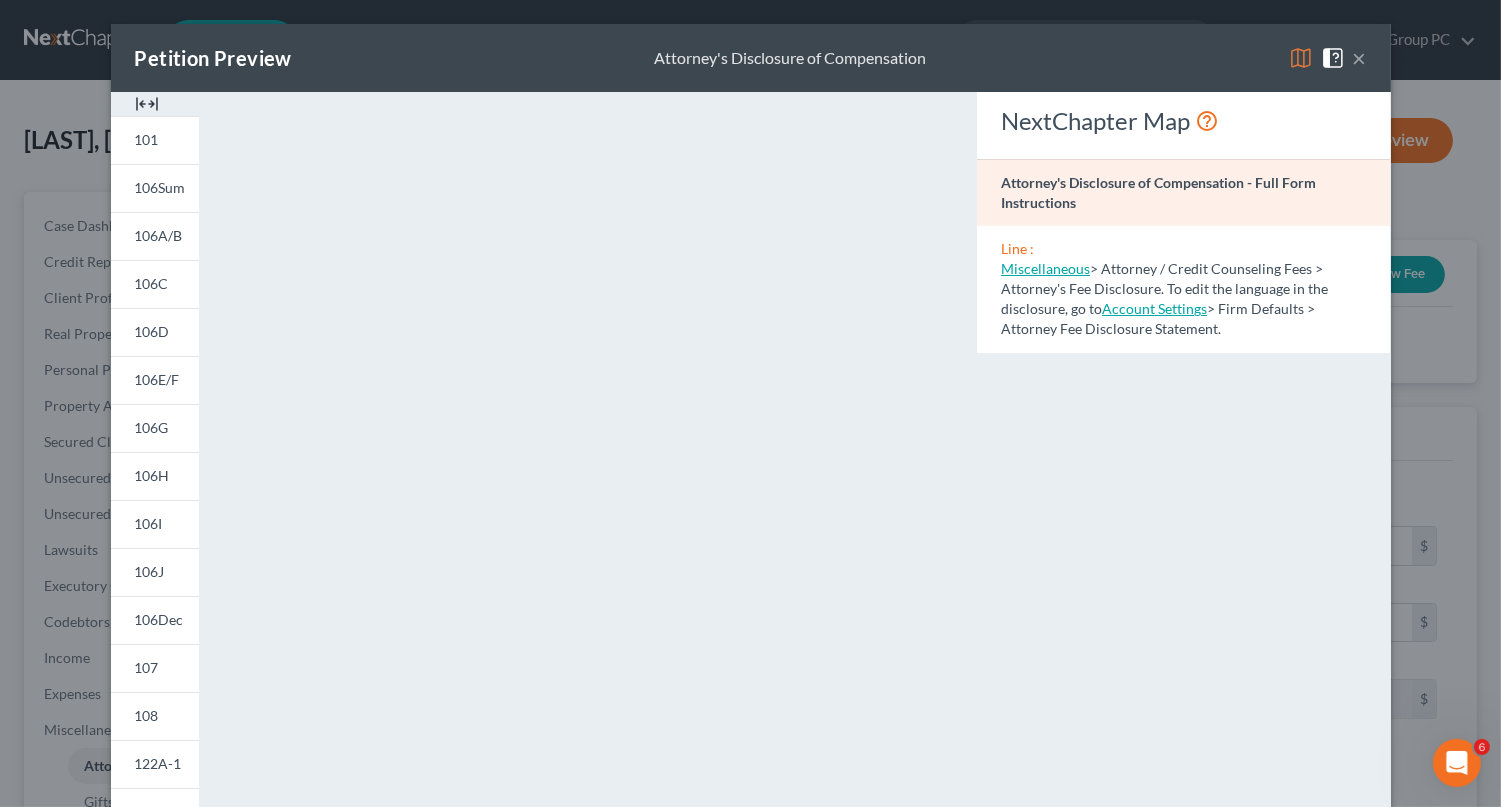 click on "Miscellaneous" at bounding box center [1045, 268] 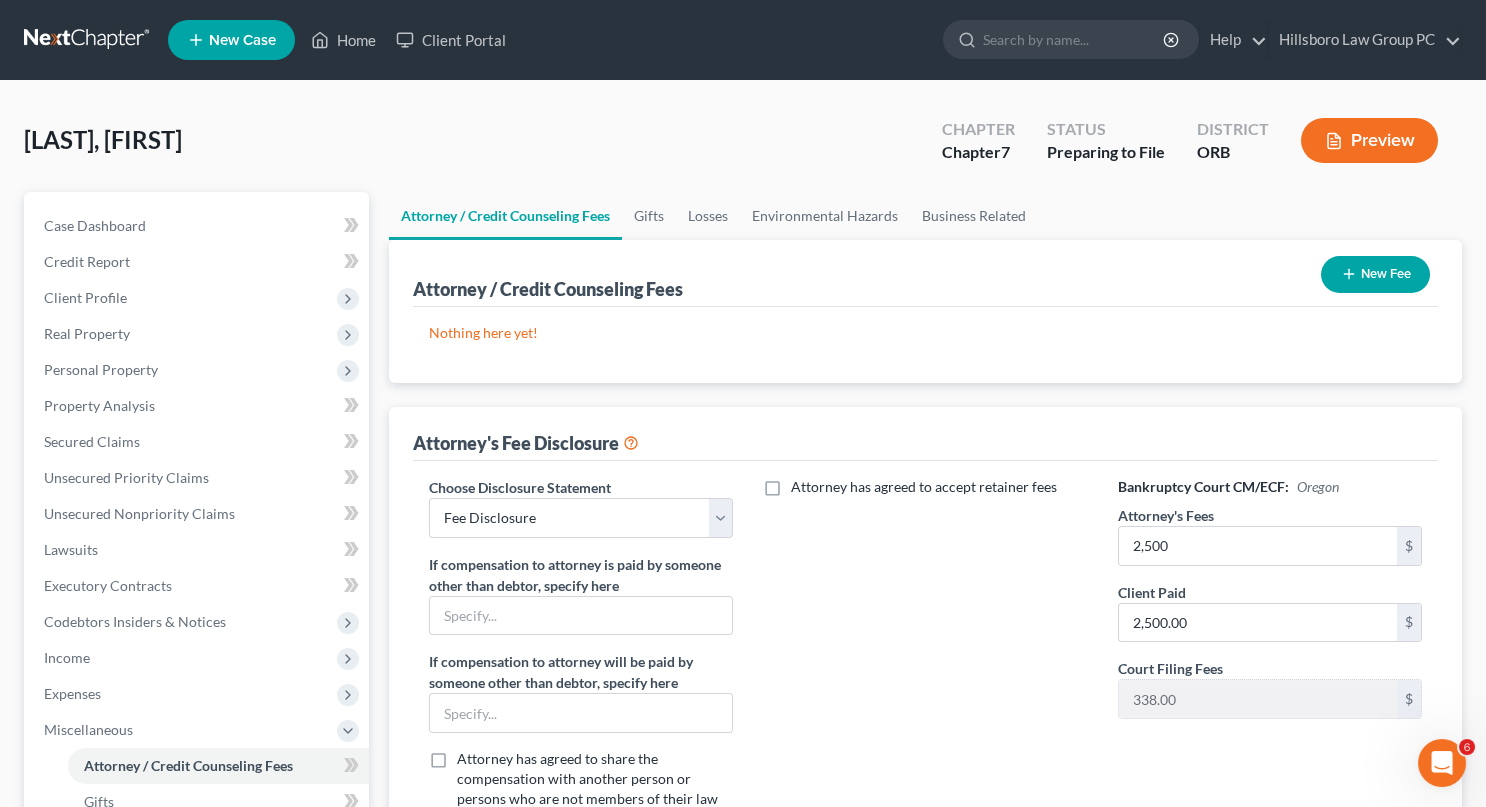 select on "0" 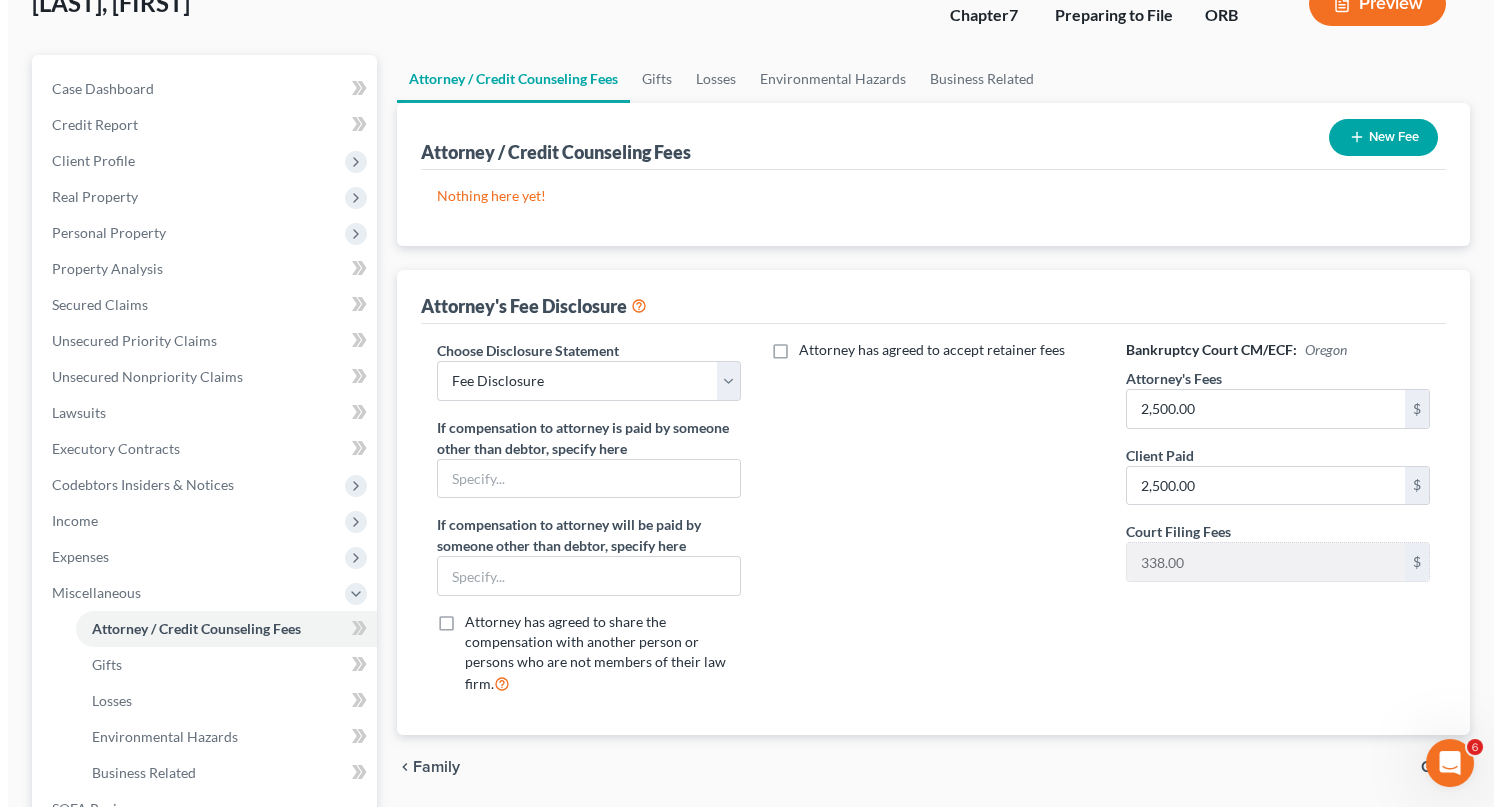 scroll, scrollTop: 0, scrollLeft: 0, axis: both 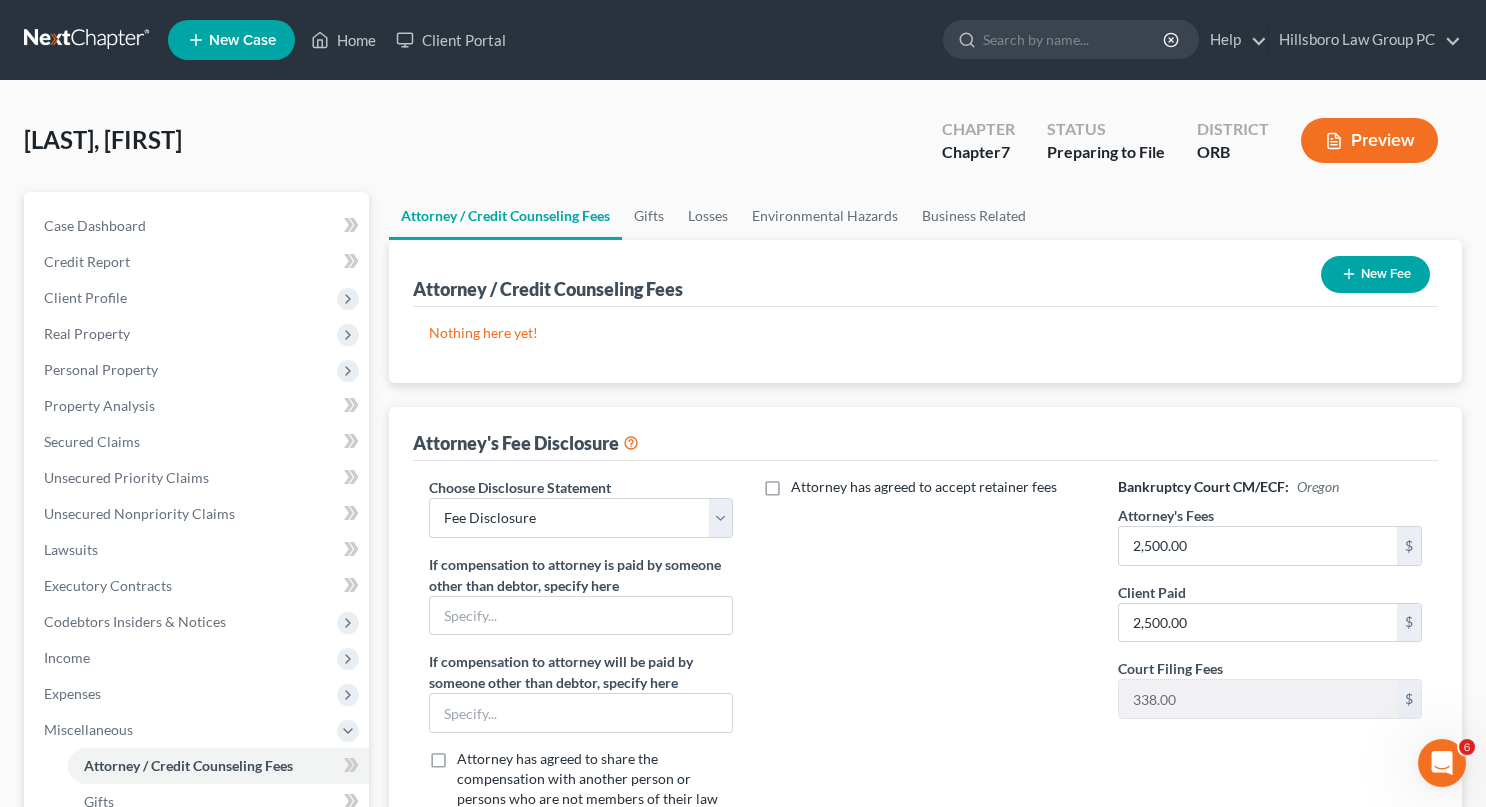 click on "Preview" at bounding box center (1369, 140) 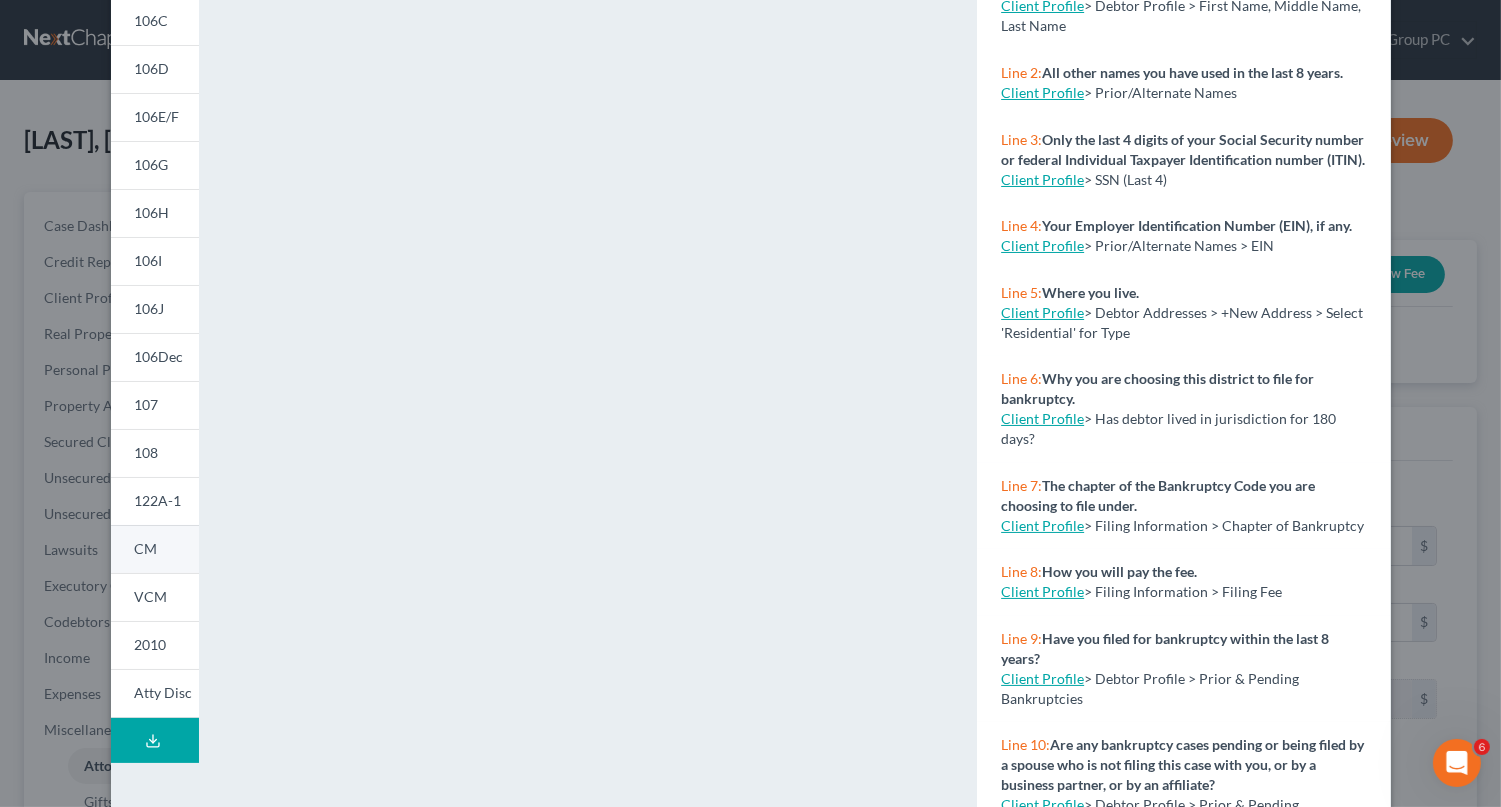 scroll, scrollTop: 285, scrollLeft: 0, axis: vertical 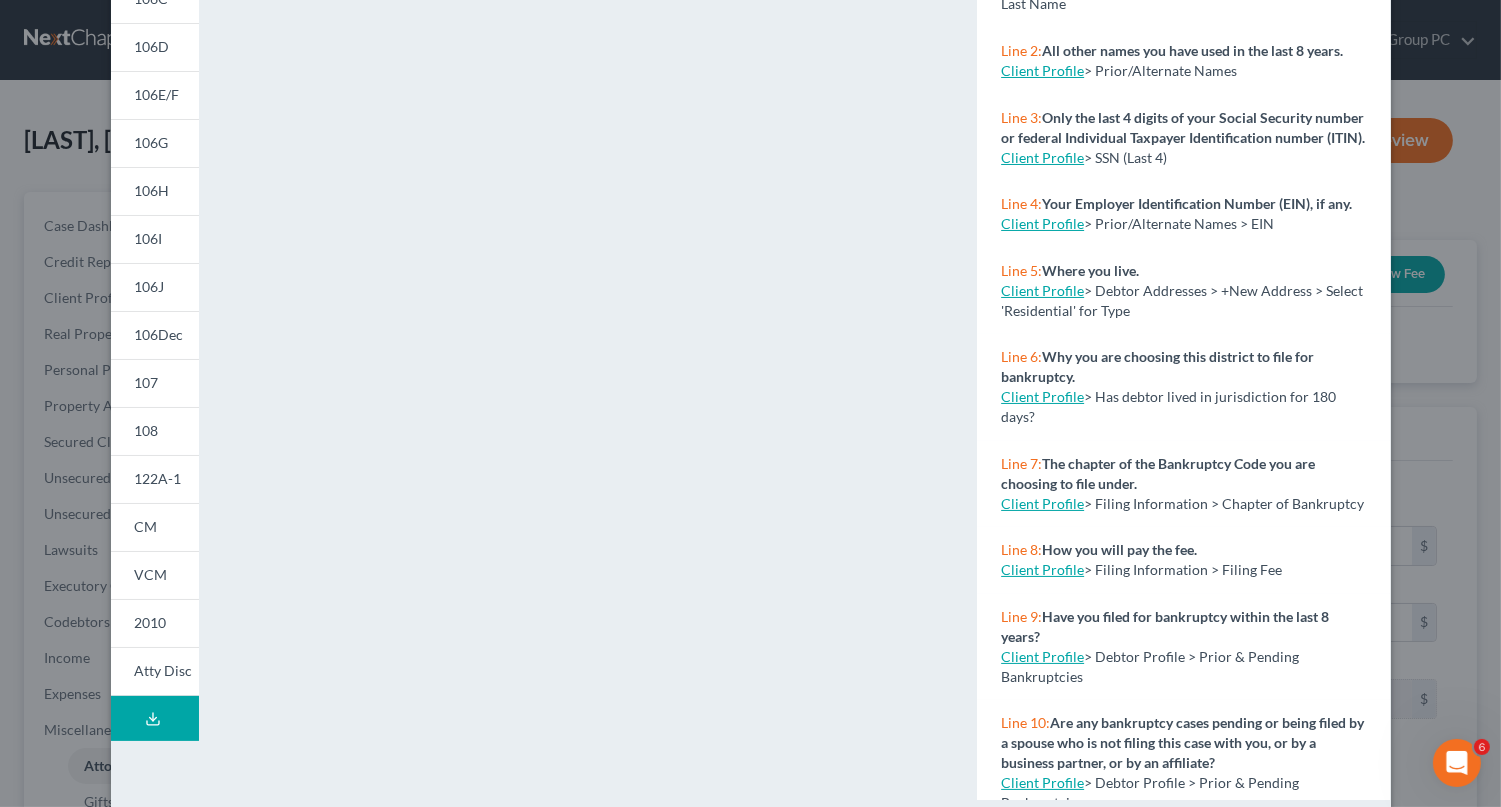 click 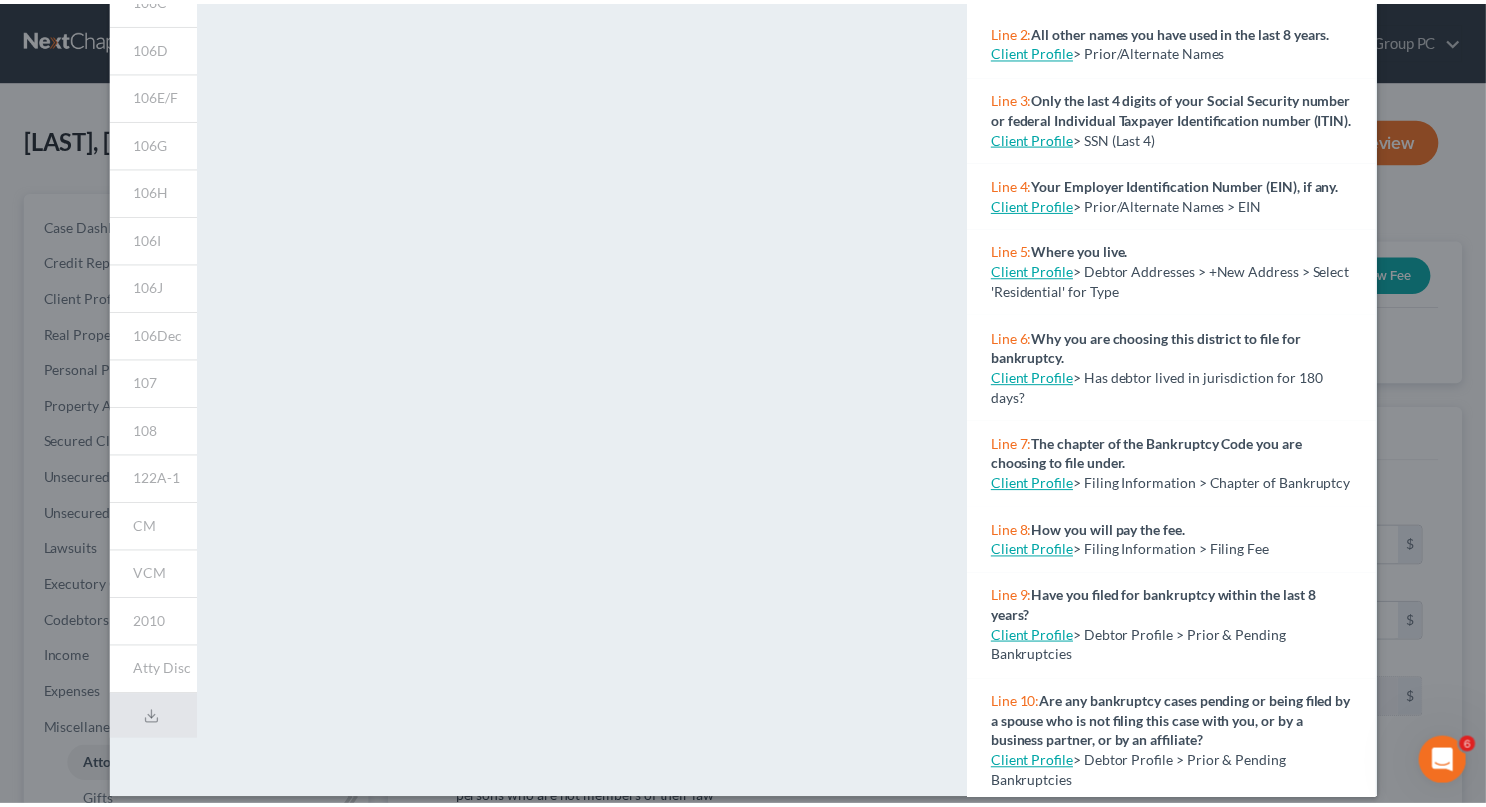 scroll, scrollTop: 275, scrollLeft: 0, axis: vertical 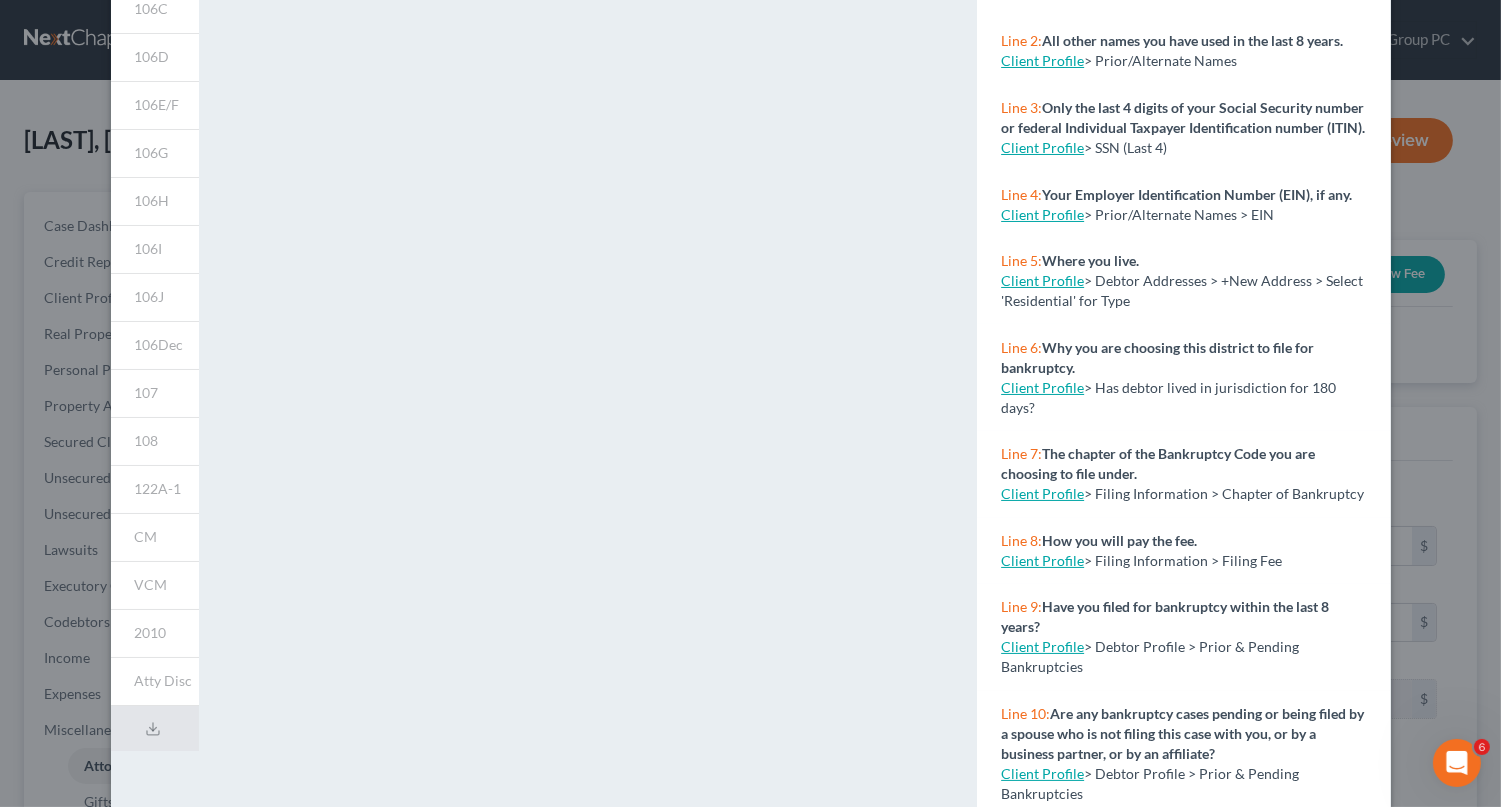 click on "Client Profile" at bounding box center [1042, 560] 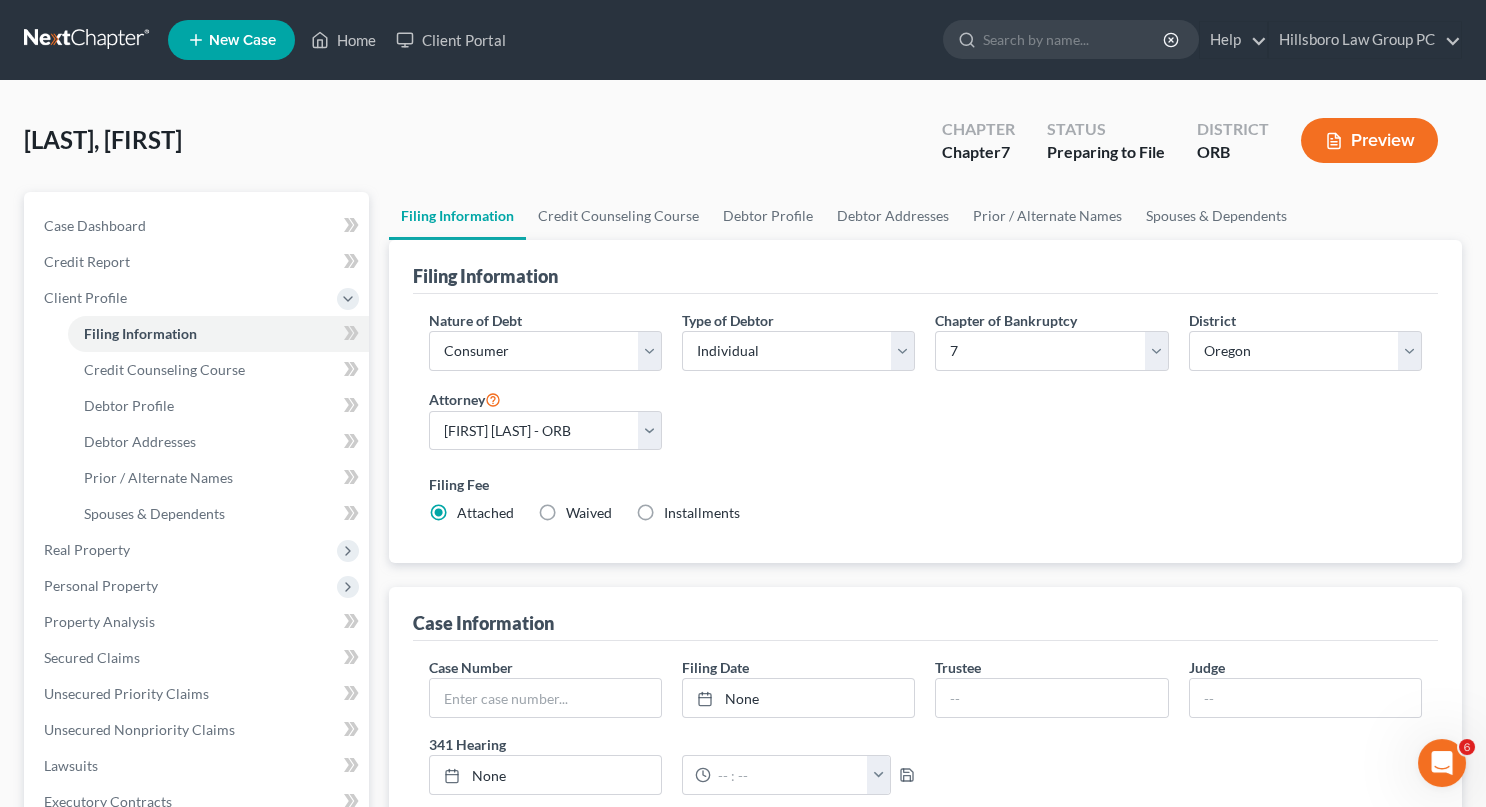 select on "1" 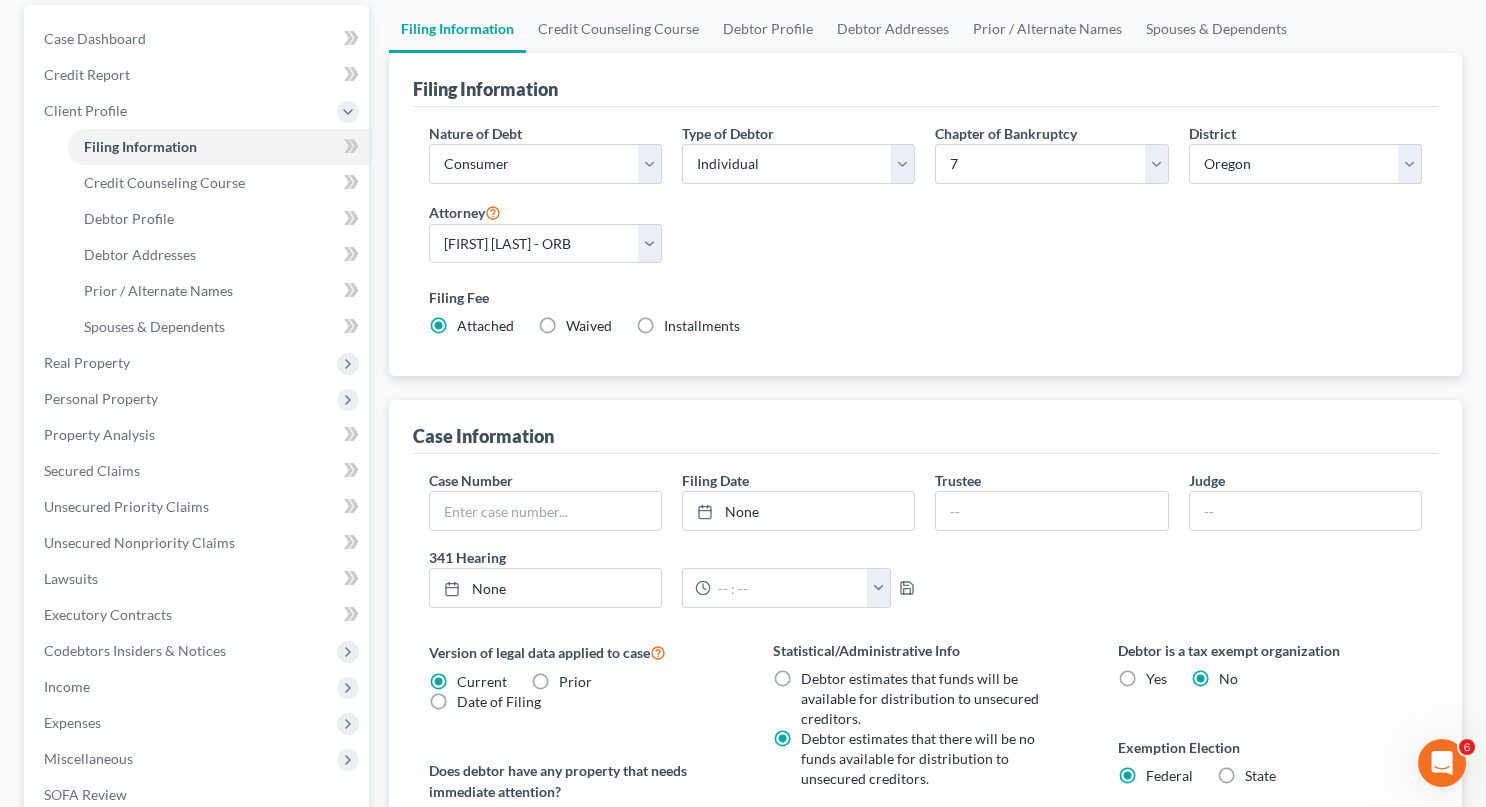 scroll, scrollTop: 196, scrollLeft: 0, axis: vertical 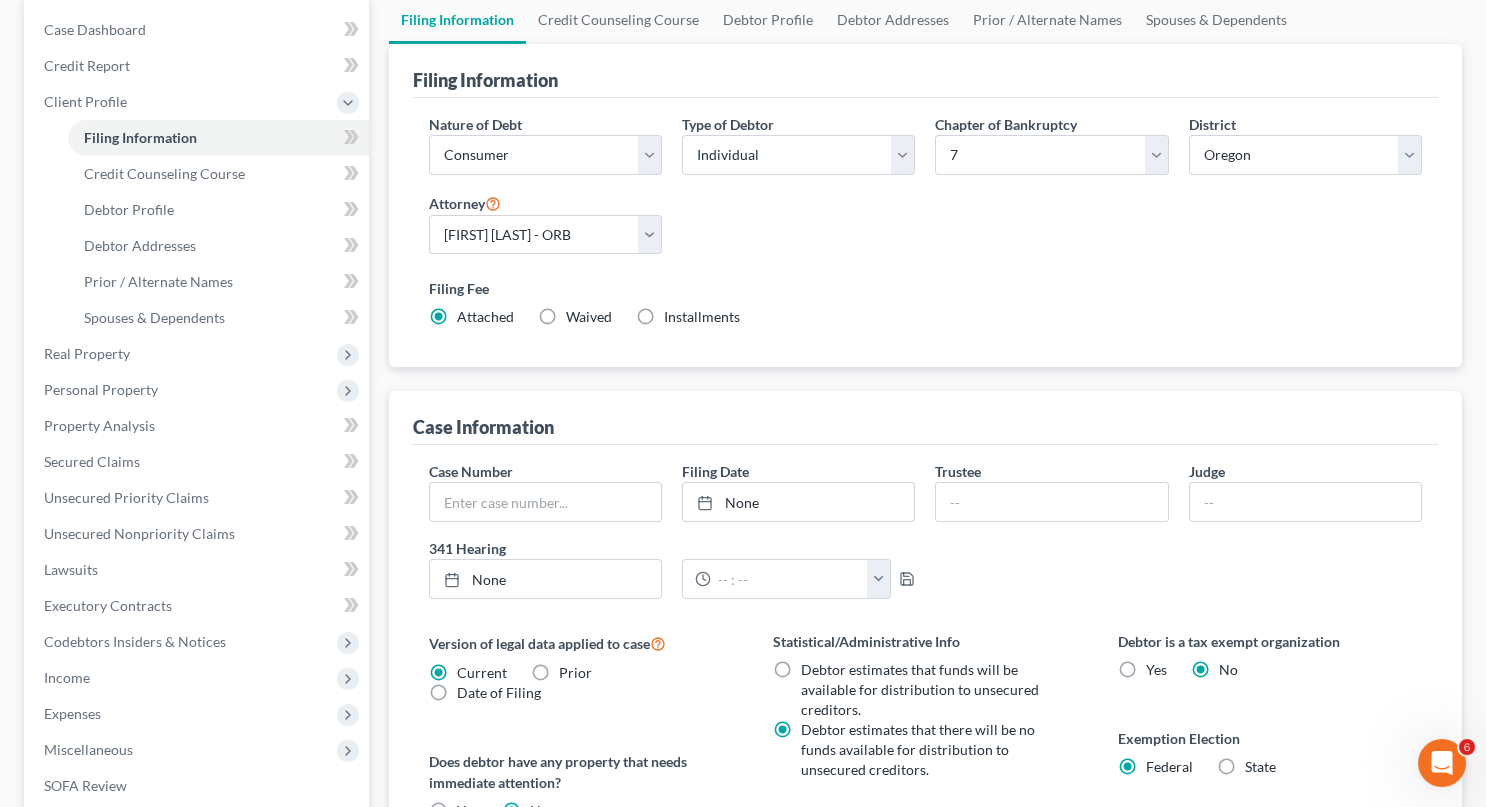 click on "Download & Print" at bounding box center (196, 931) 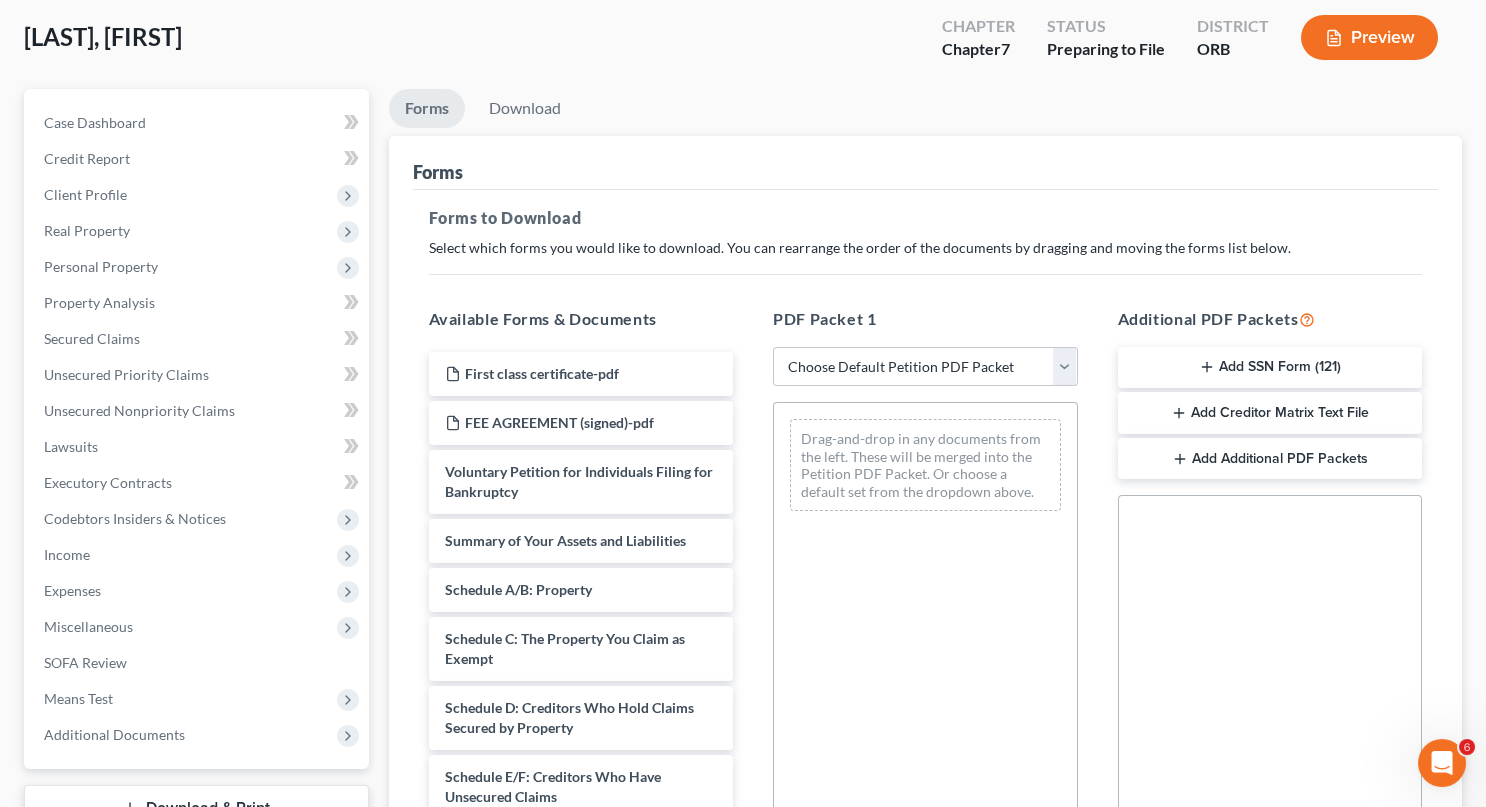 scroll, scrollTop: 0, scrollLeft: 0, axis: both 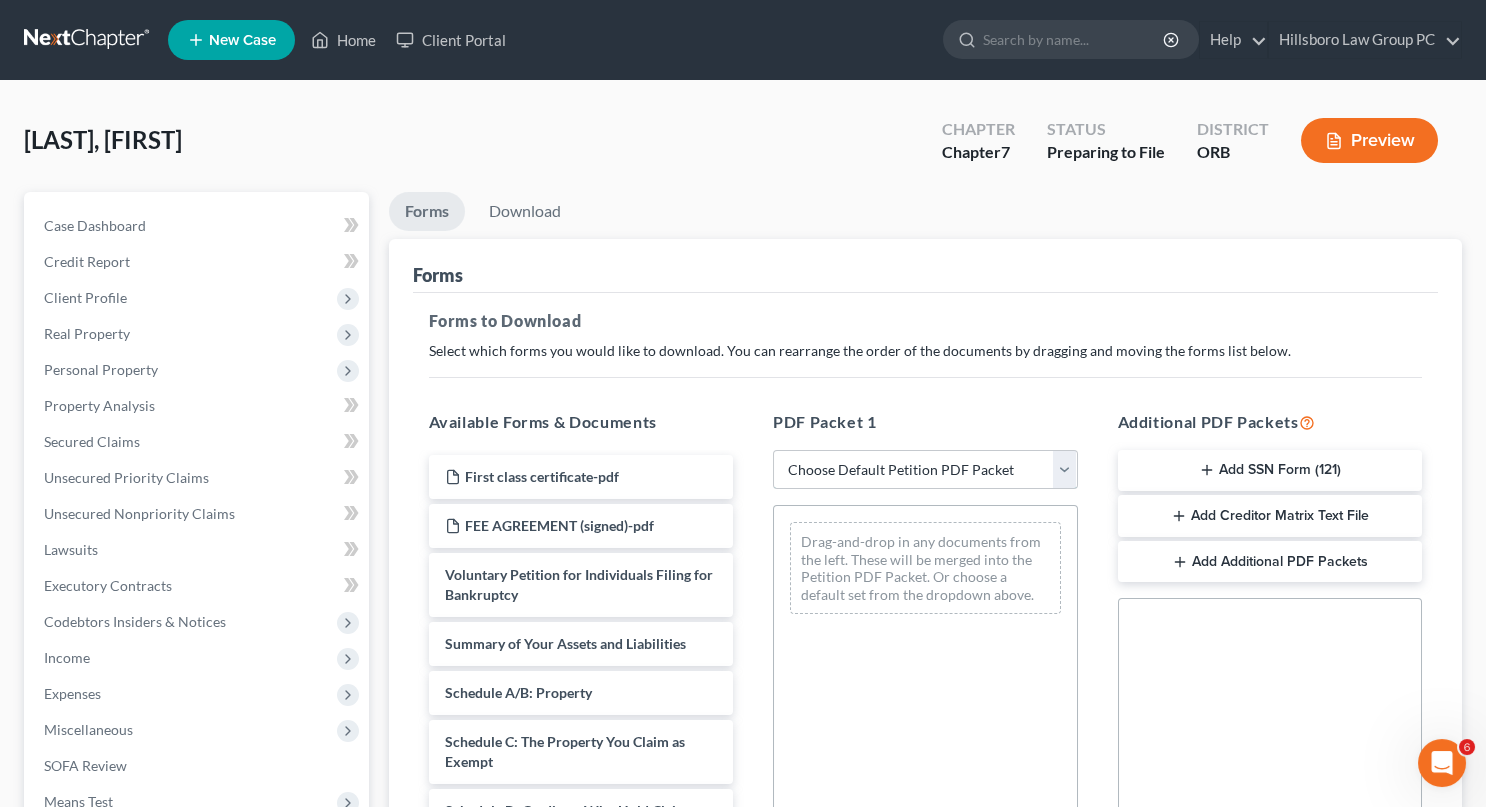 click on "Choose Default Petition PDF Packet Complete Bankruptcy Petition (all forms and schedules) Emergency Filing Forms (Petition and Creditor List Only) Amended Forms Signature Pages Only Petition Packet for Chapter 7 Chapter 7 filing Template Test" at bounding box center (925, 470) 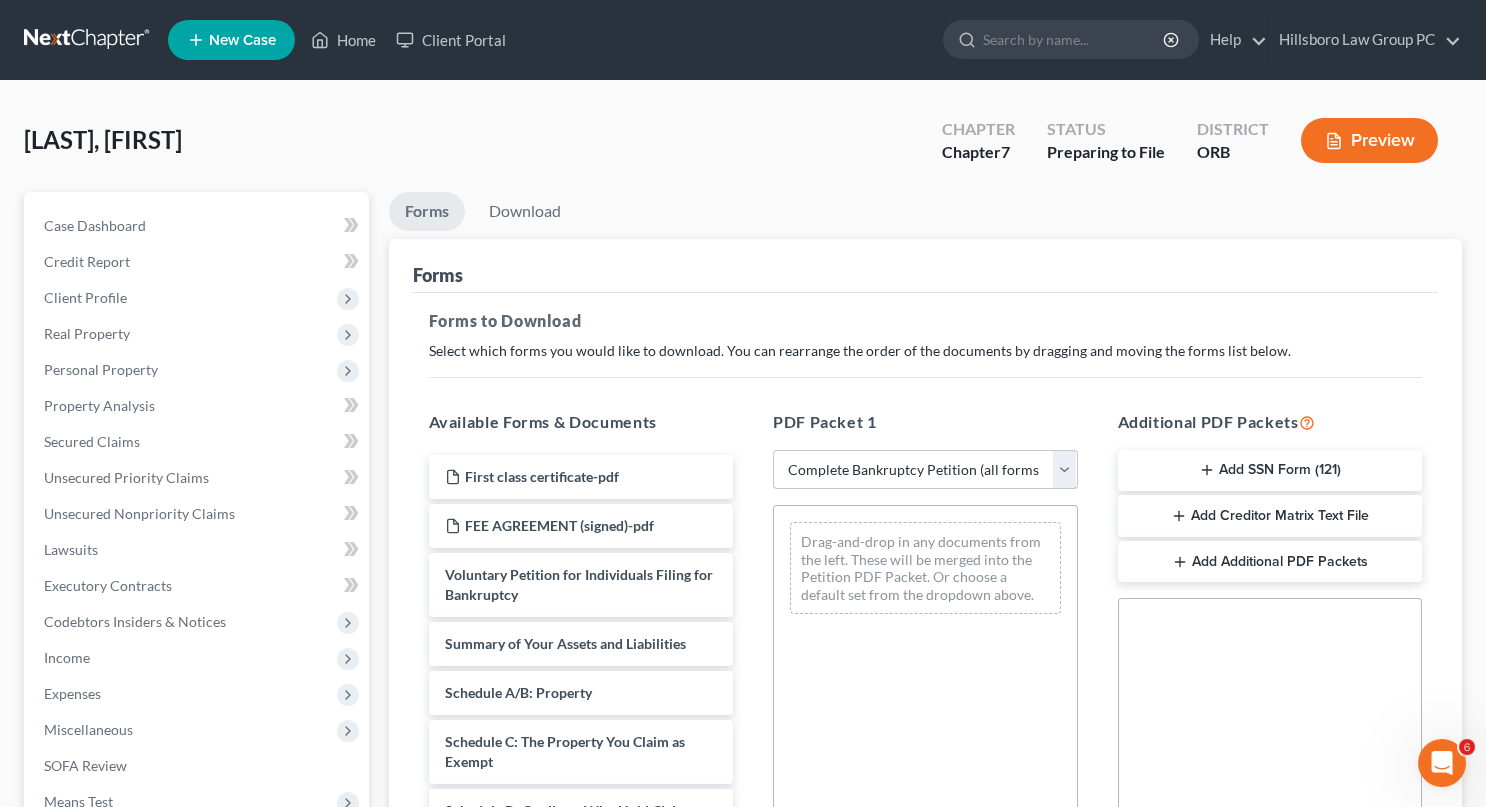click on "Choose Default Petition PDF Packet Complete Bankruptcy Petition (all forms and schedules) Emergency Filing Forms (Petition and Creditor List Only) Amended Forms Signature Pages Only Petition Packet for Chapter 7 Chapter 7 filing Template Test" at bounding box center [925, 470] 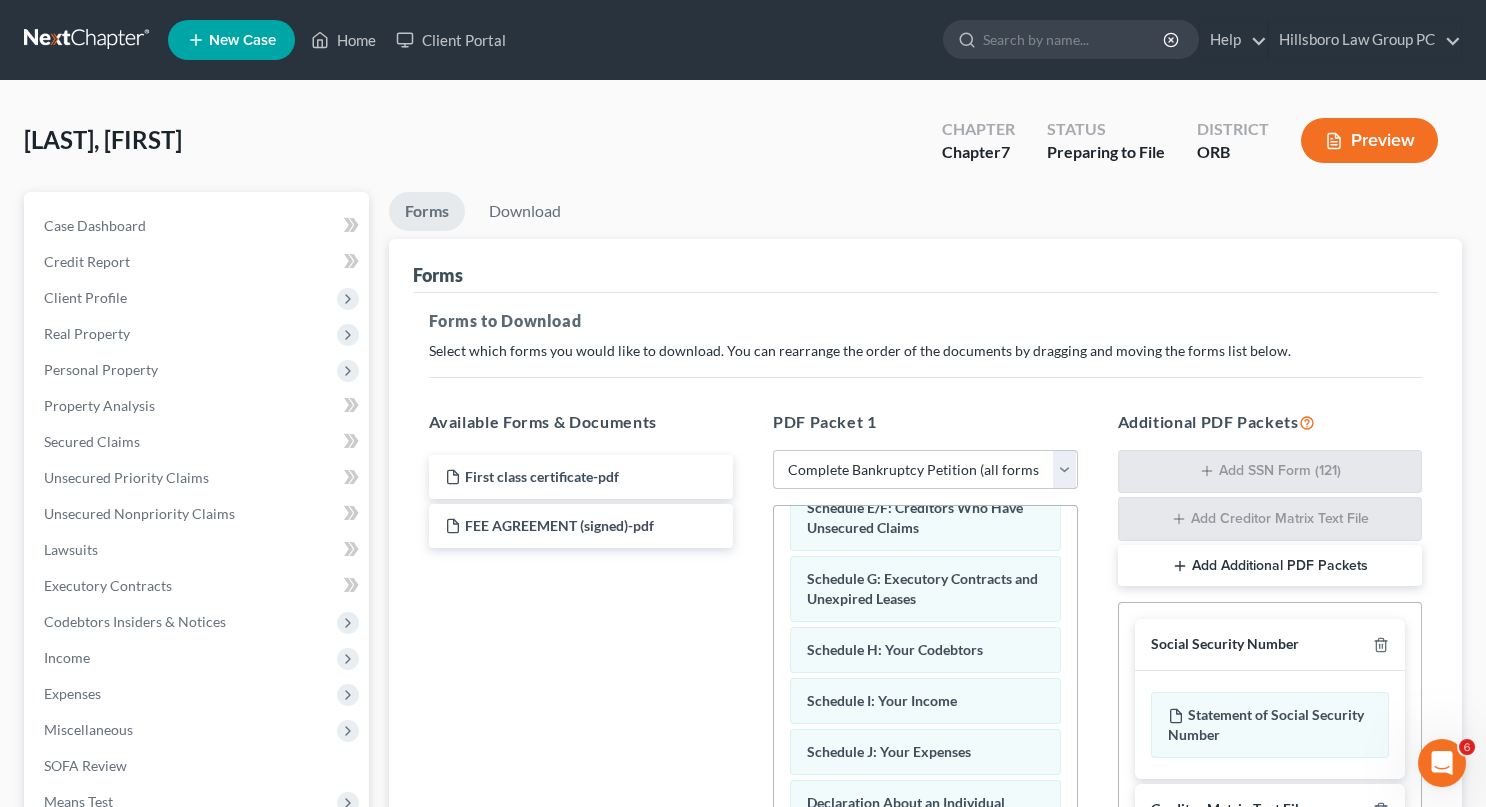 scroll, scrollTop: 374, scrollLeft: 0, axis: vertical 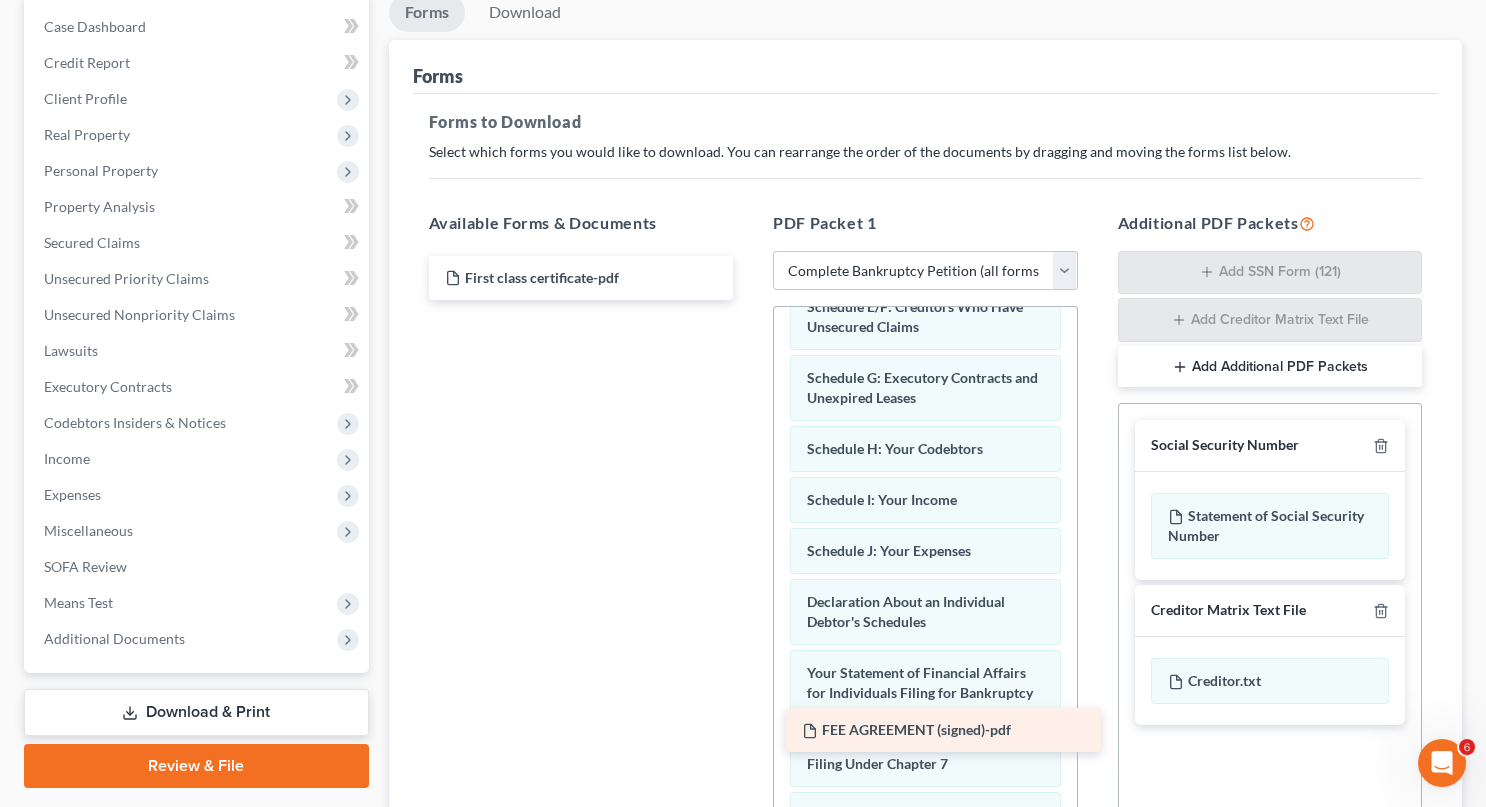 drag, startPoint x: 512, startPoint y: 214, endPoint x: 883, endPoint y: 729, distance: 634.7173 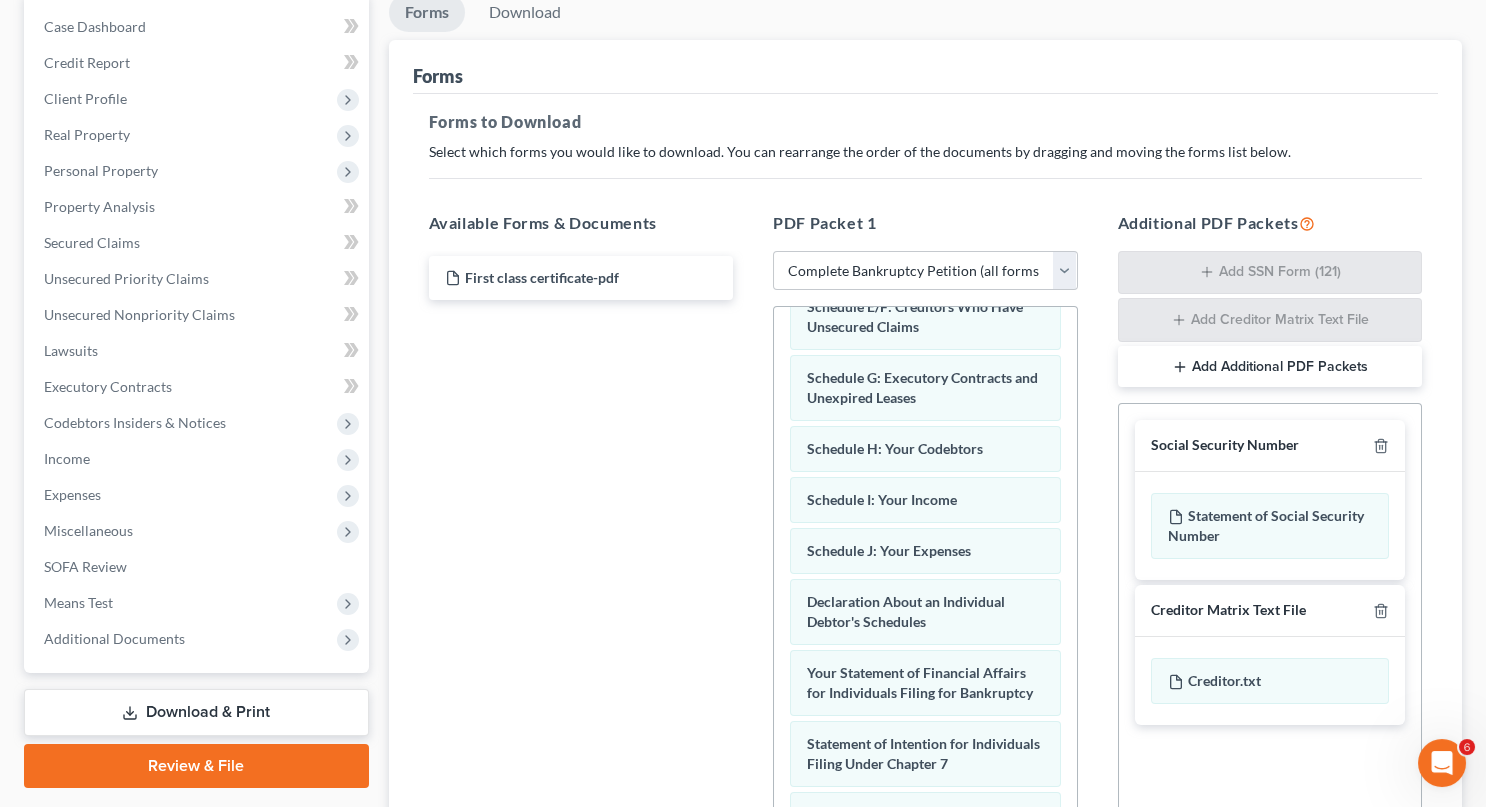 click on "Add Additional PDF Packets" at bounding box center [1270, 367] 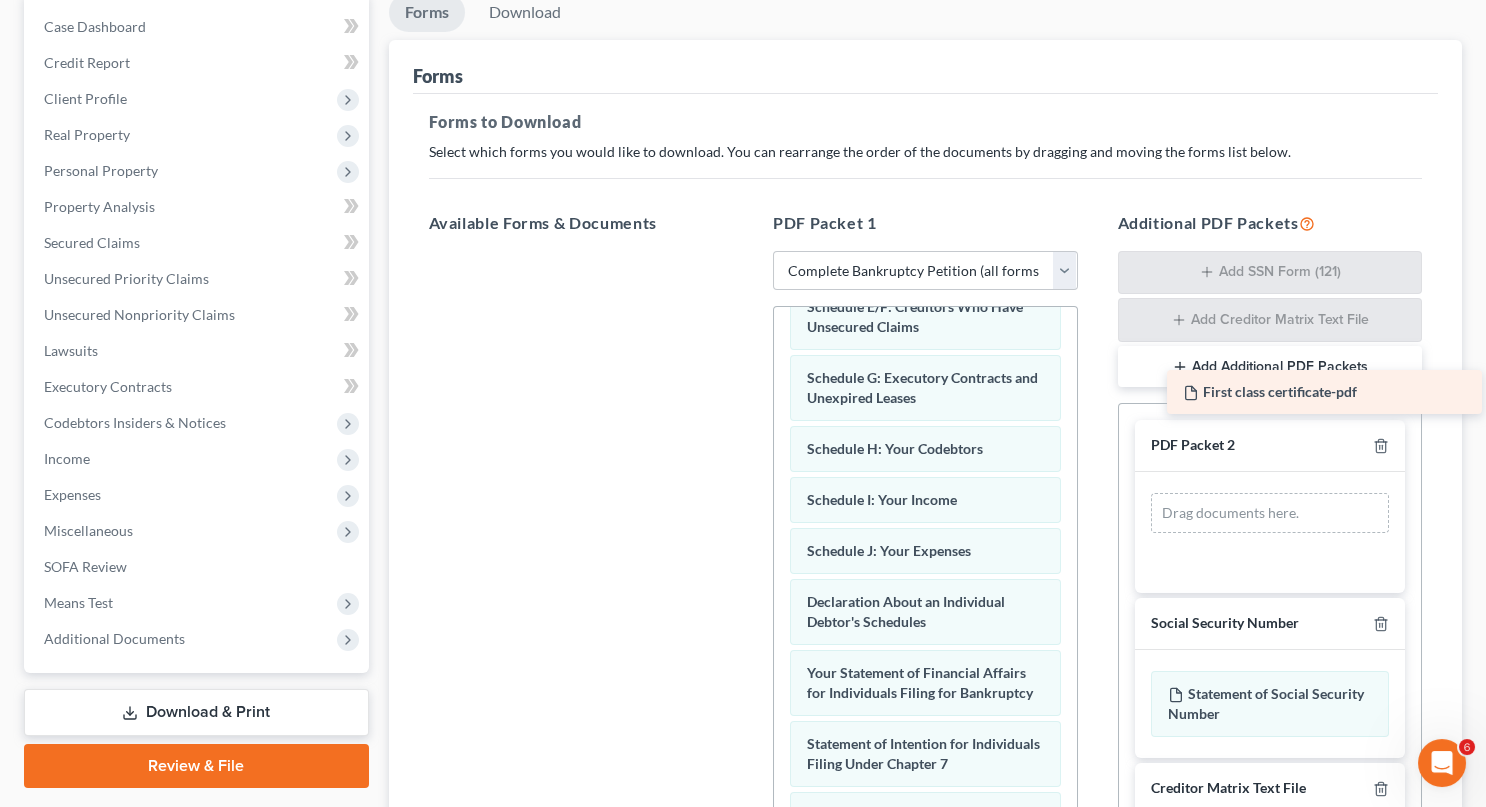 drag, startPoint x: 490, startPoint y: 167, endPoint x: 1242, endPoint y: 384, distance: 782.6832 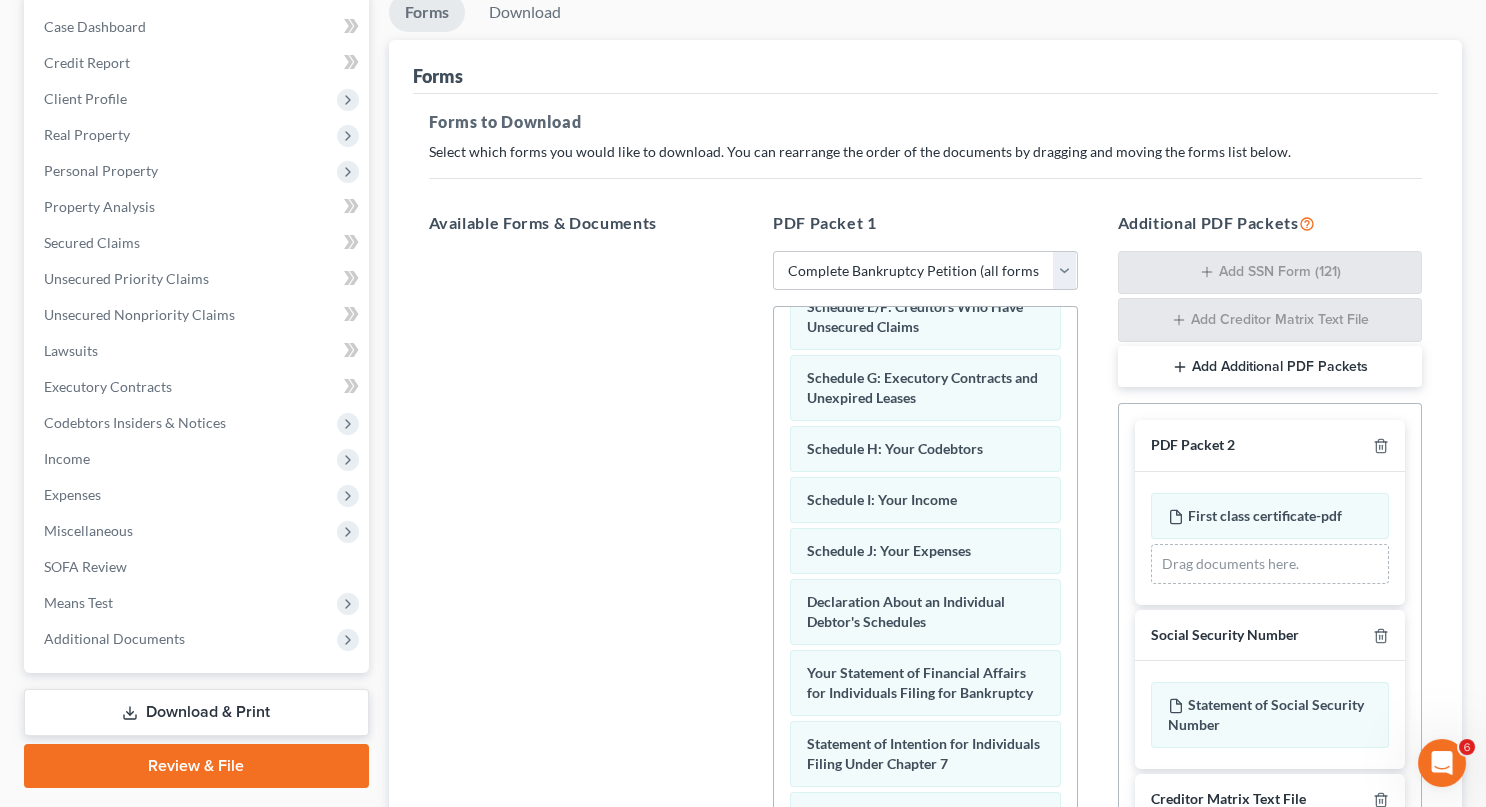 click at bounding box center [581, 526] 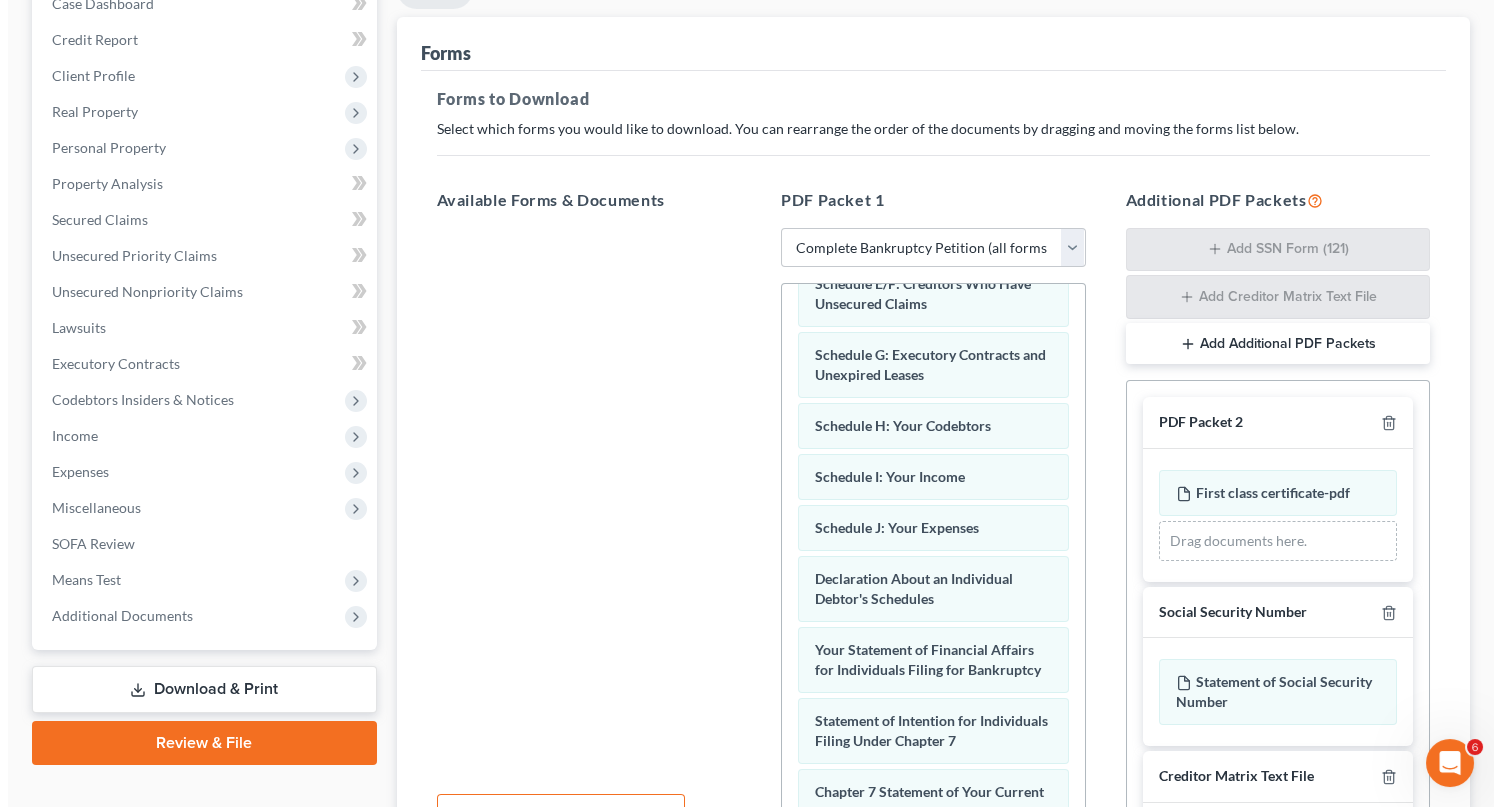 scroll, scrollTop: 267, scrollLeft: 0, axis: vertical 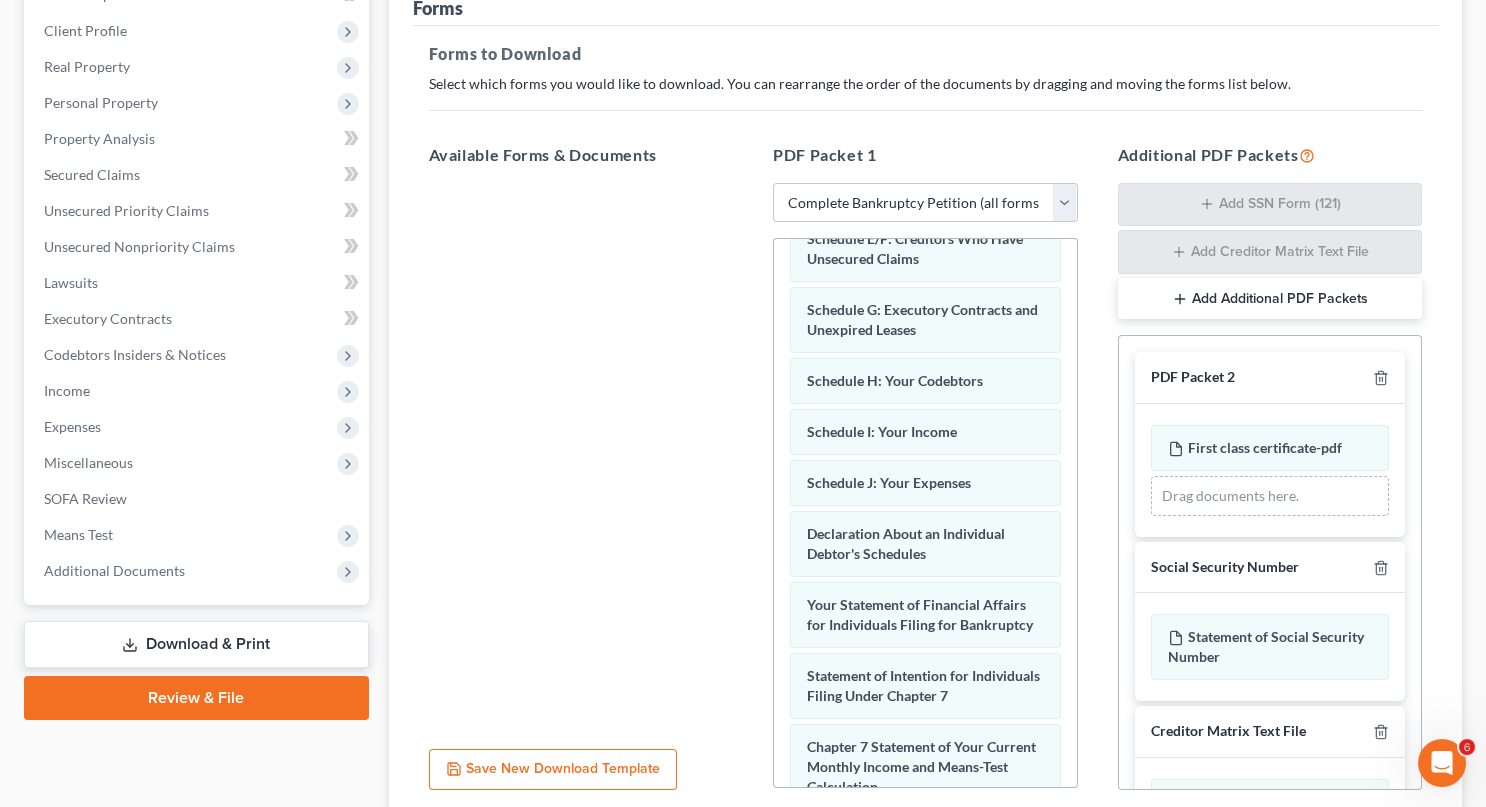 click on "Save New Download Template" at bounding box center [553, 770] 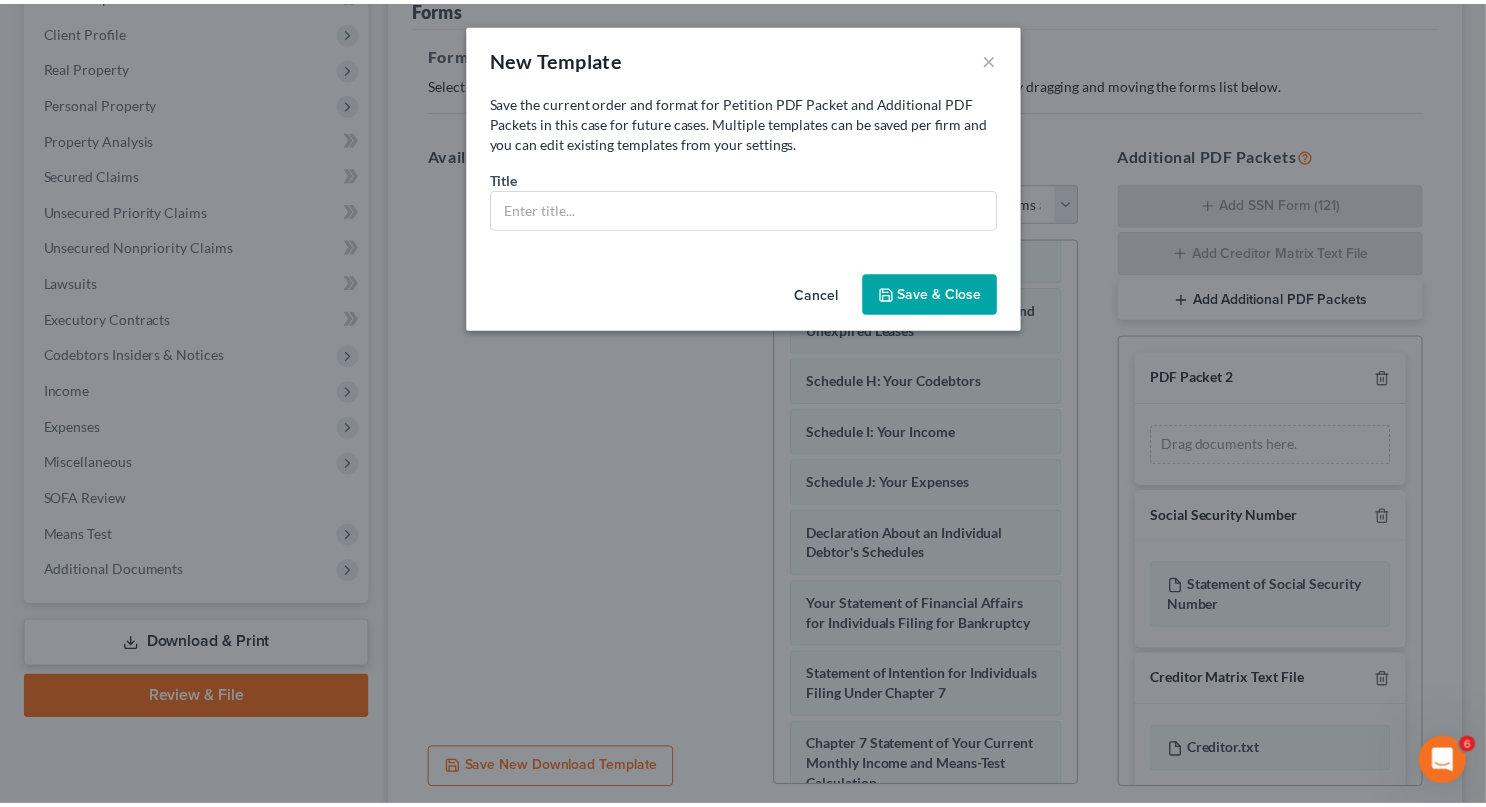 scroll, scrollTop: 359, scrollLeft: 0, axis: vertical 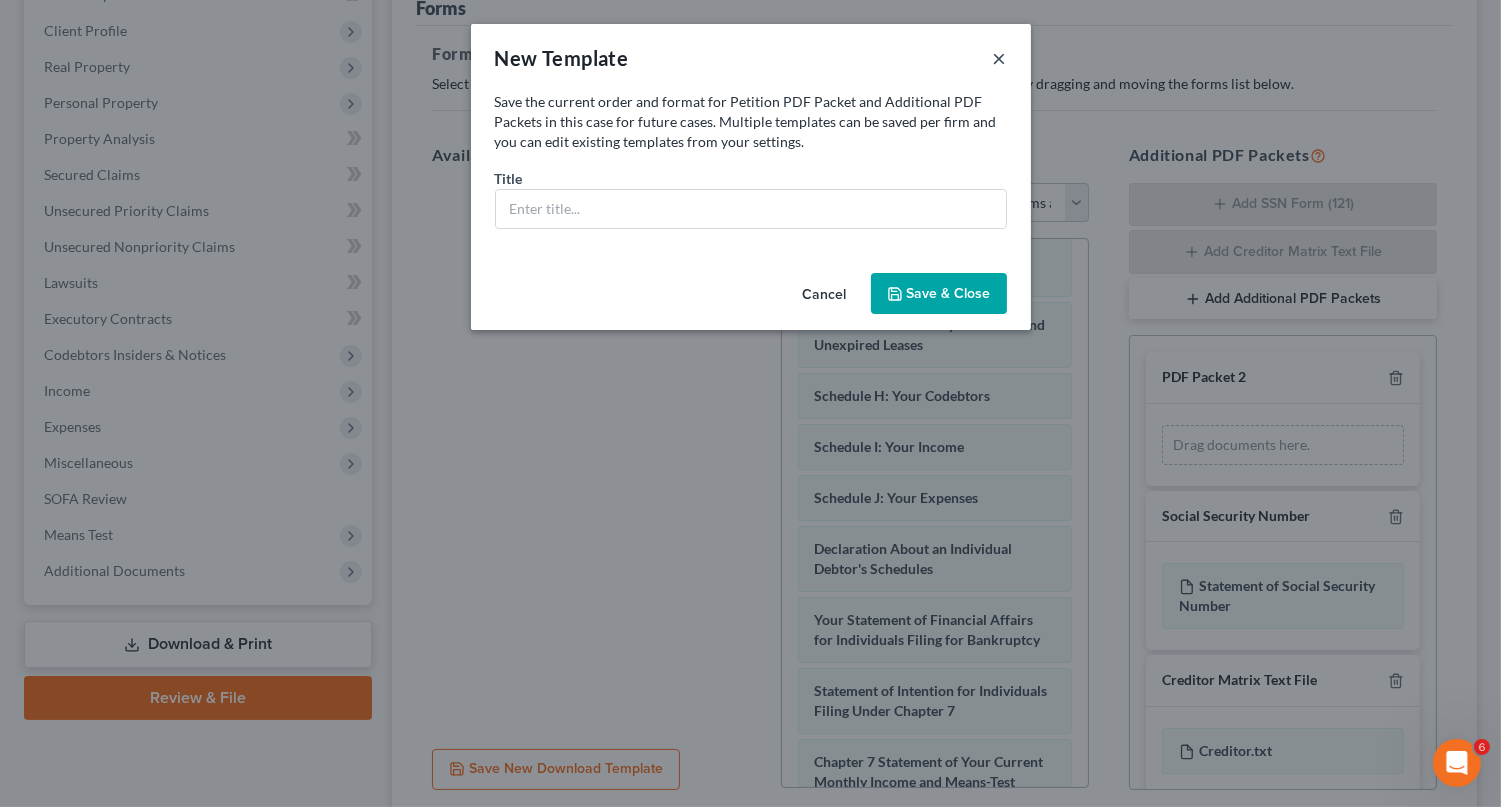 click on "×" at bounding box center [1000, 58] 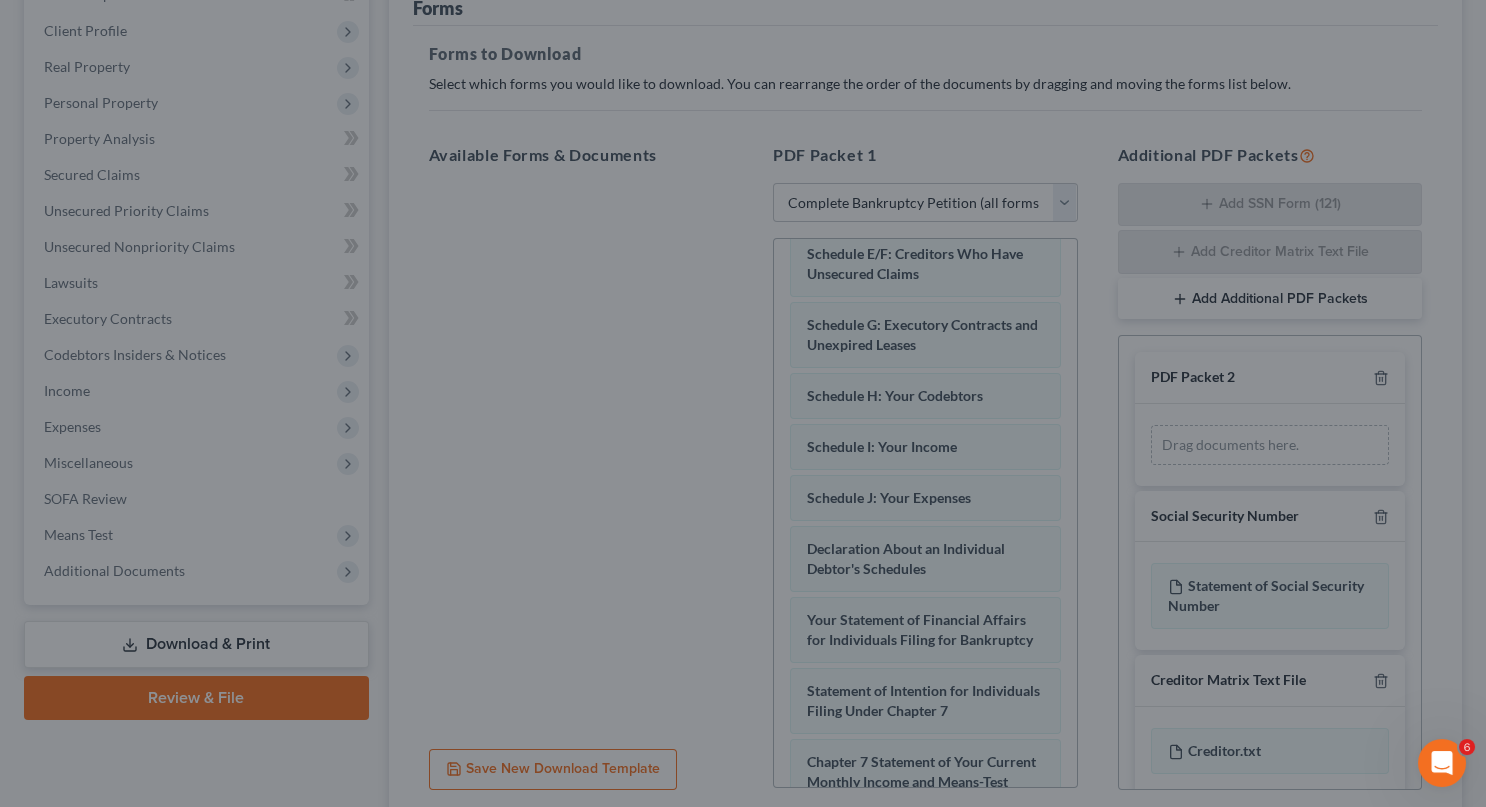 scroll, scrollTop: 374, scrollLeft: 0, axis: vertical 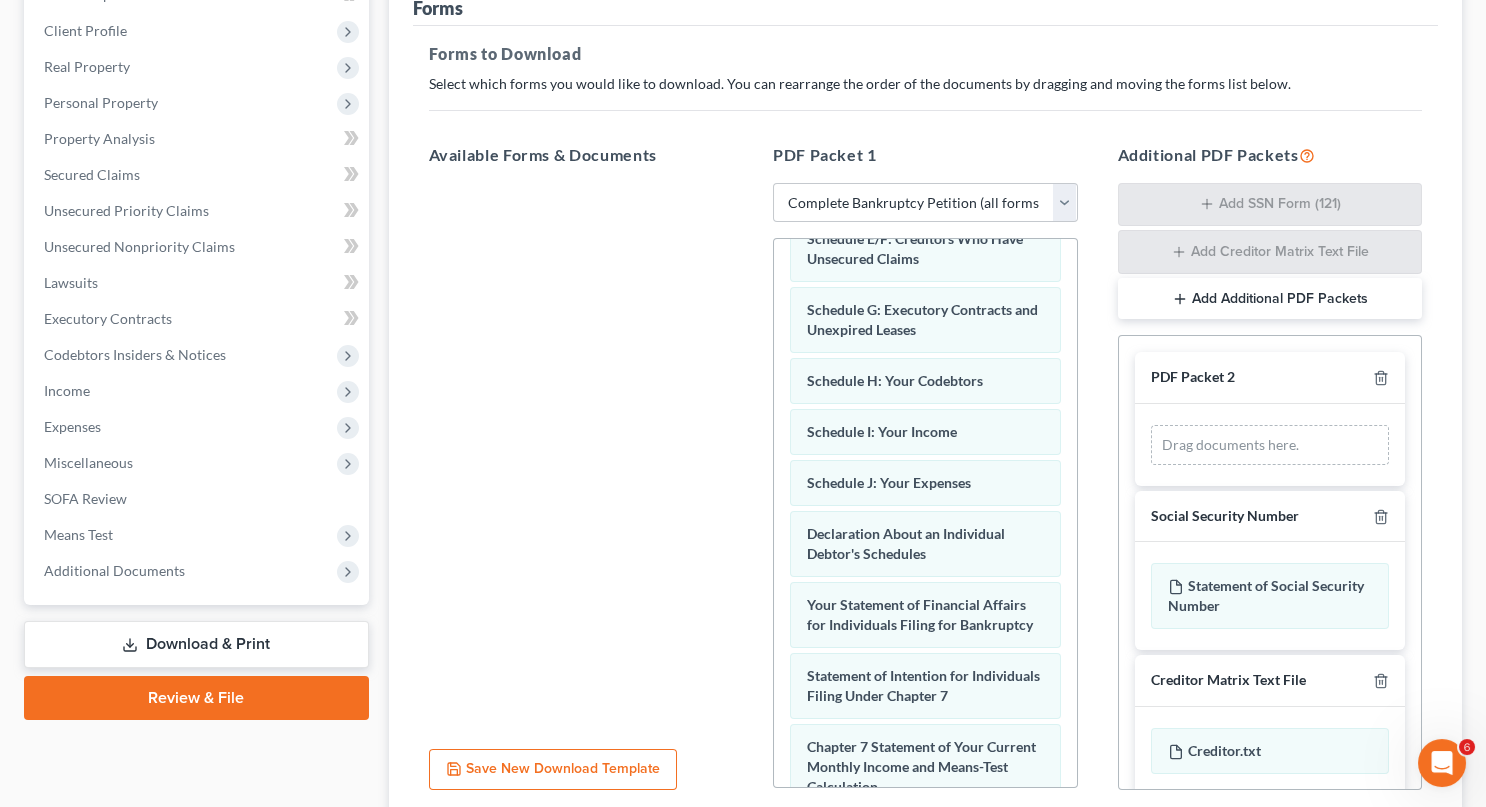 click on "Download" at bounding box center [1410, 862] 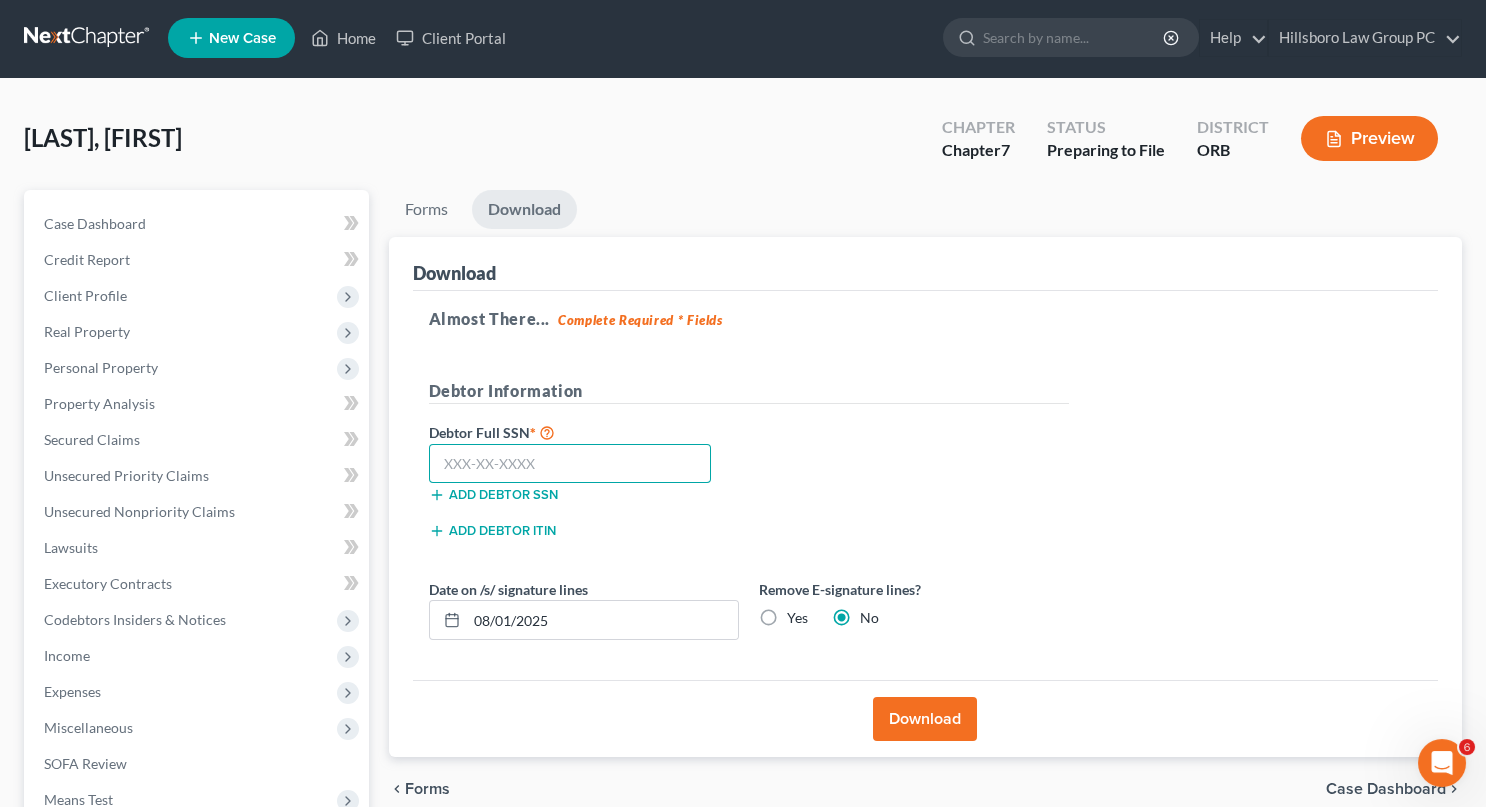 click at bounding box center [570, 464] 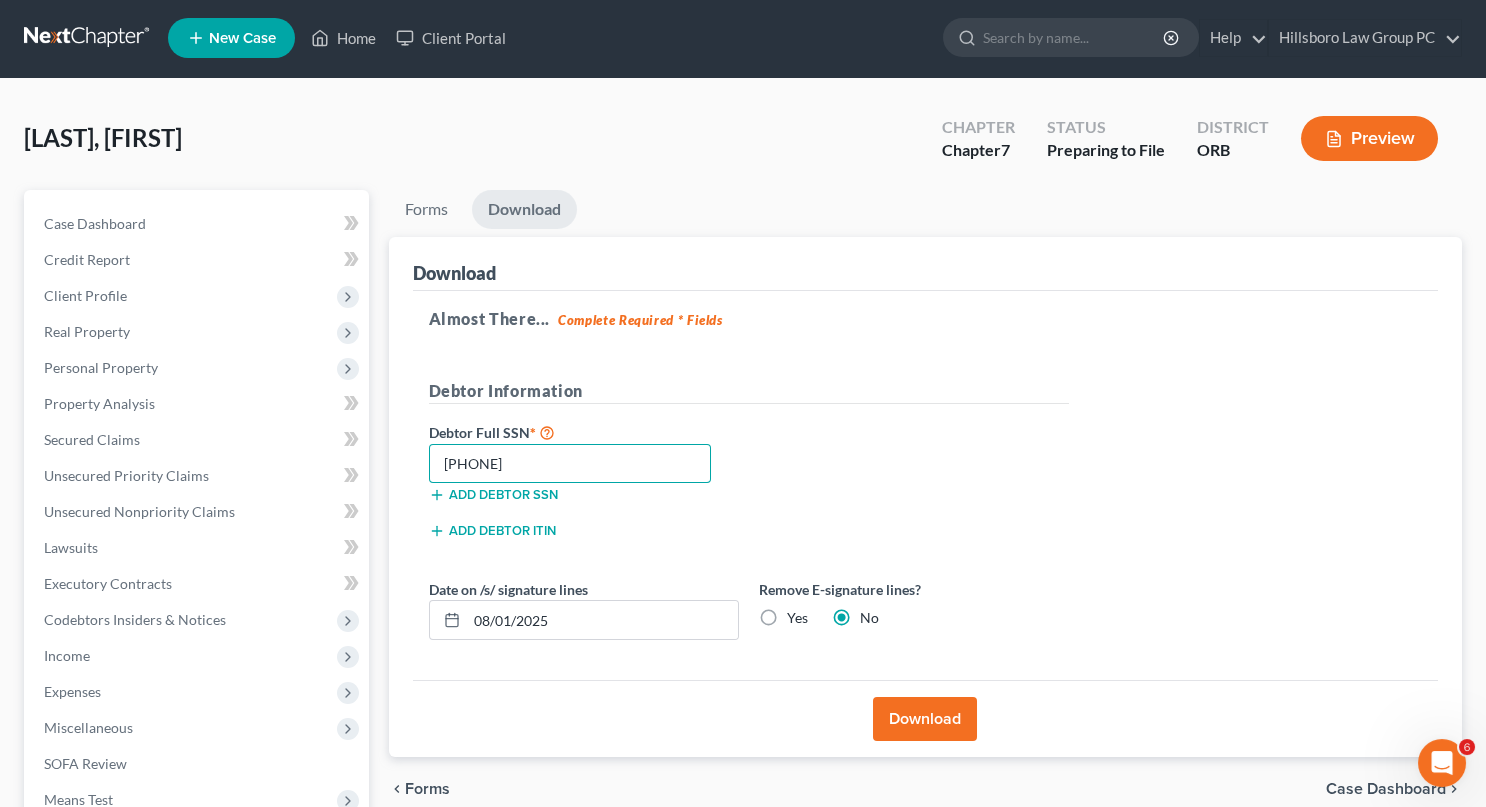 type on "[PHONE]" 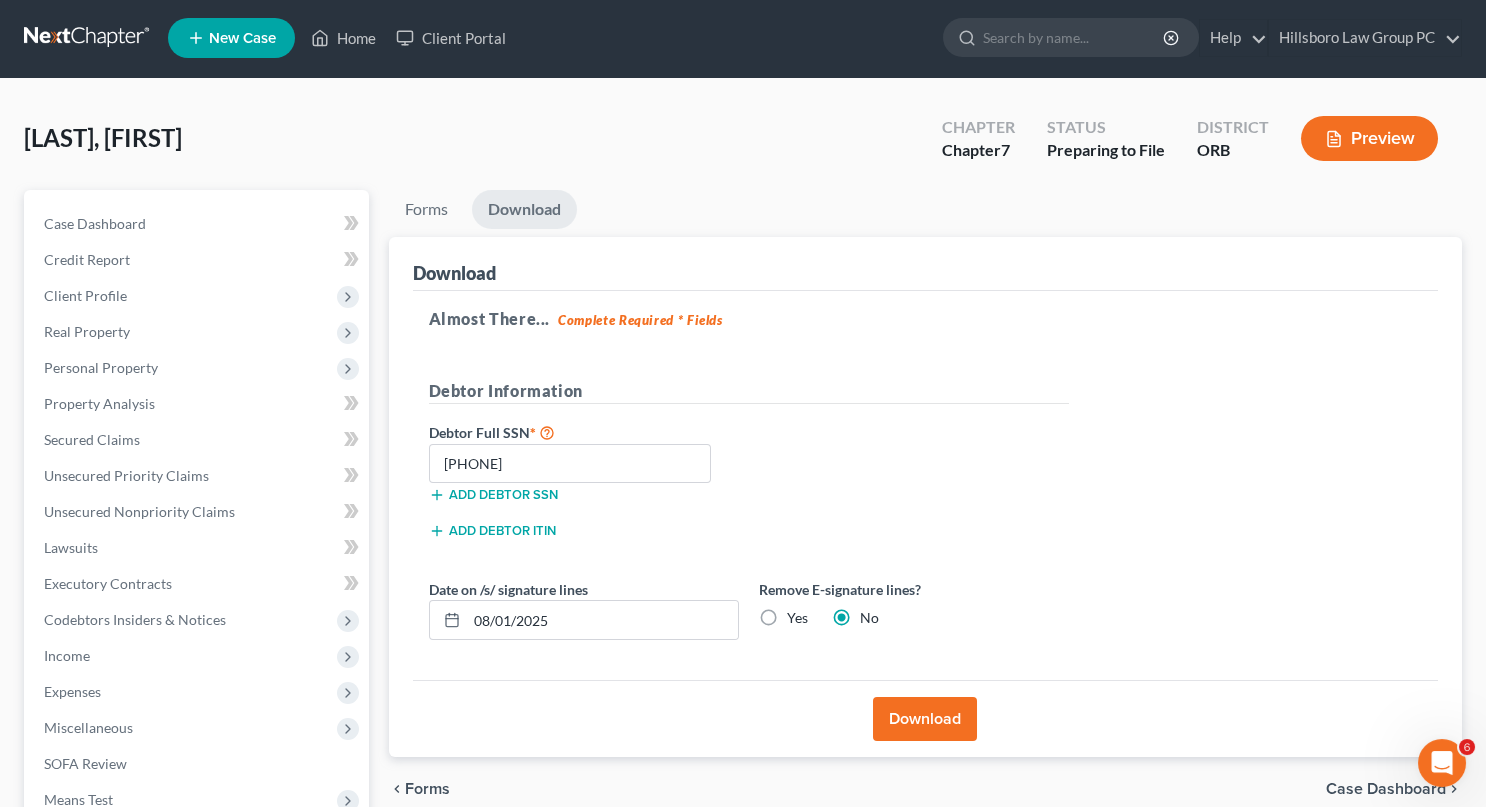 click on "Download" at bounding box center (925, 719) 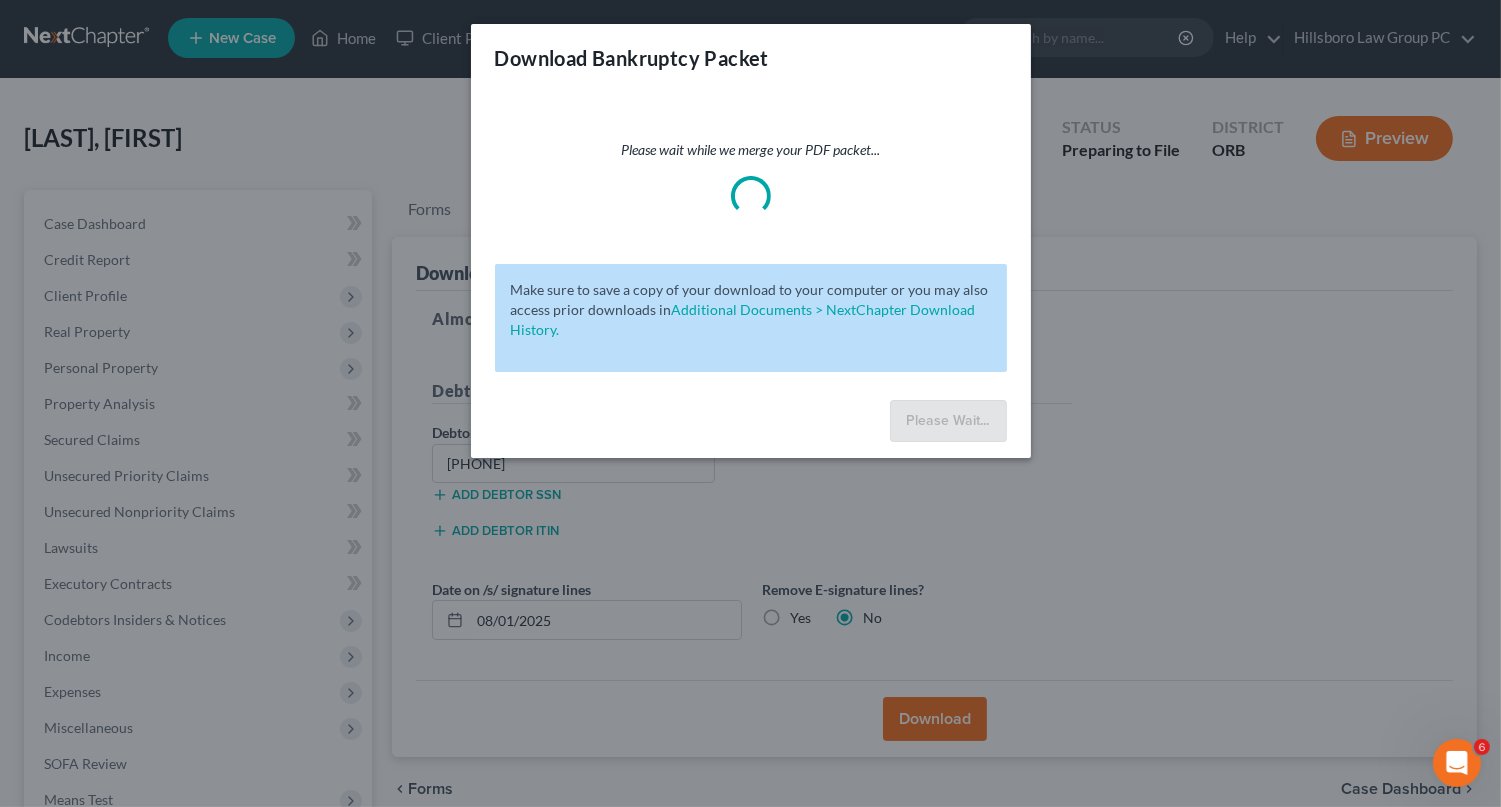click on "Please wait while we merge your PDF packet...
Make sure to save a copy of your download to your computer or you may also access prior downloads in  Additional Documents > NextChapter Download History." at bounding box center [751, 242] 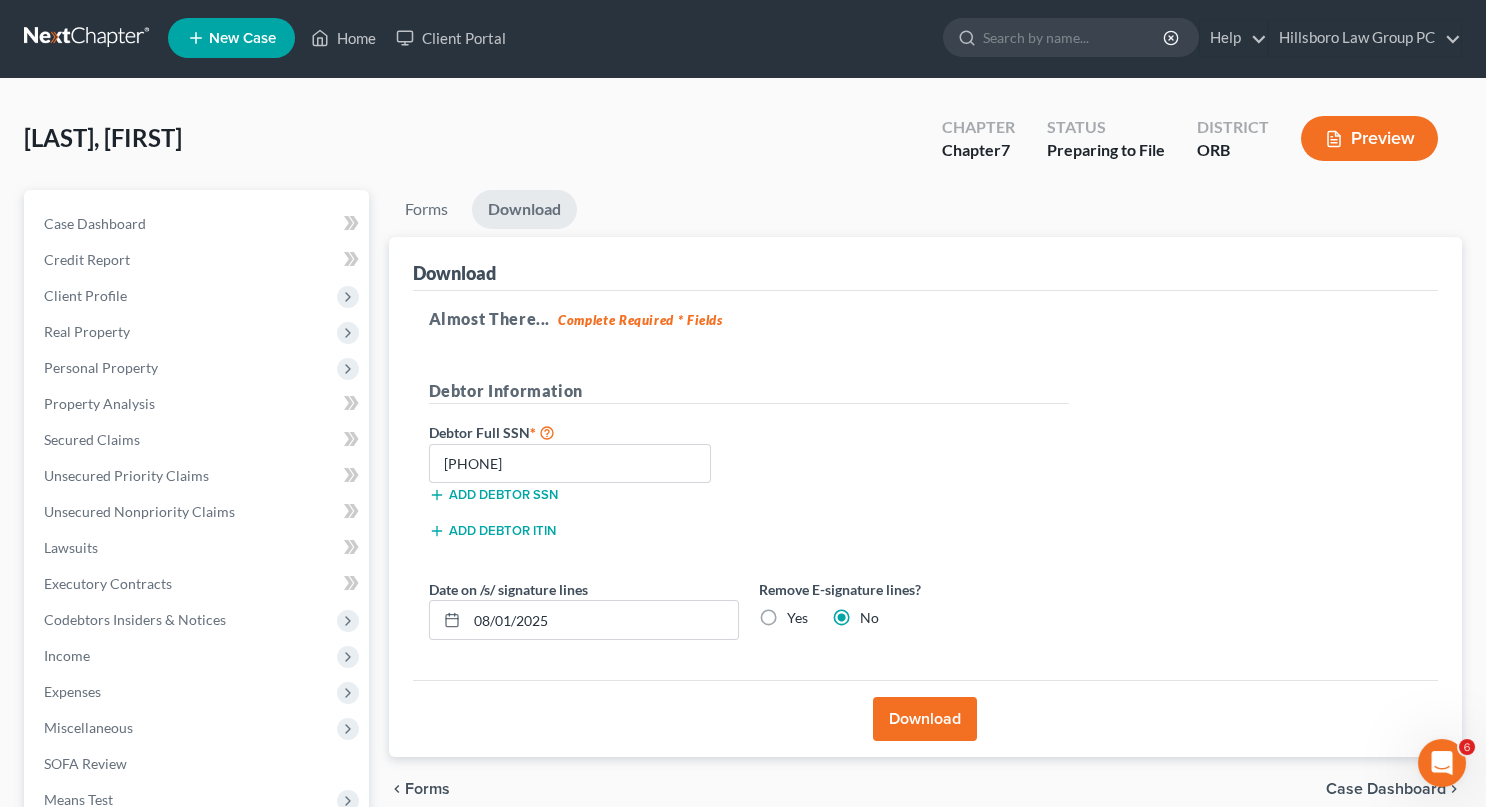 click on "Yes" at bounding box center [797, 618] 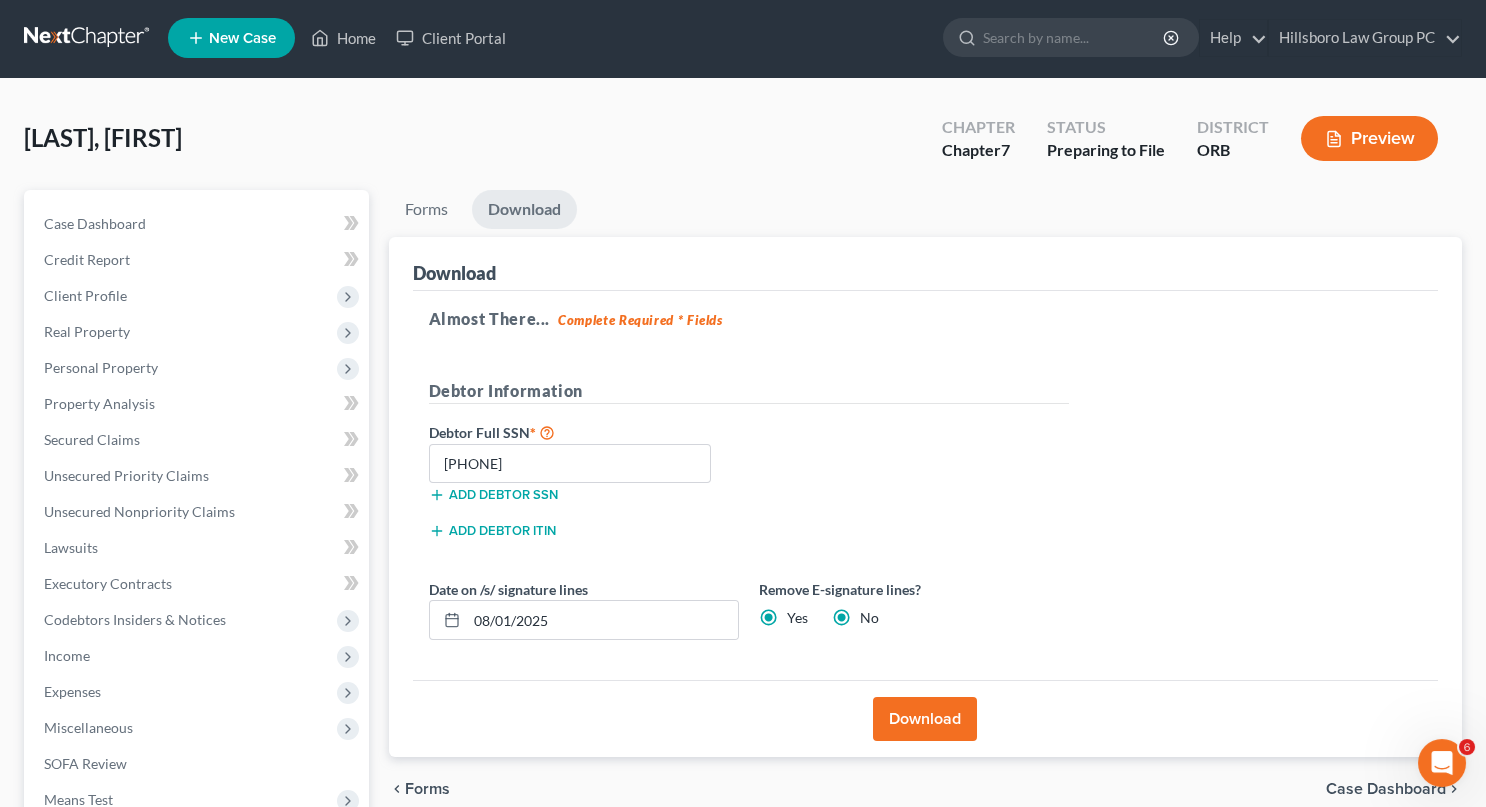 radio on "false" 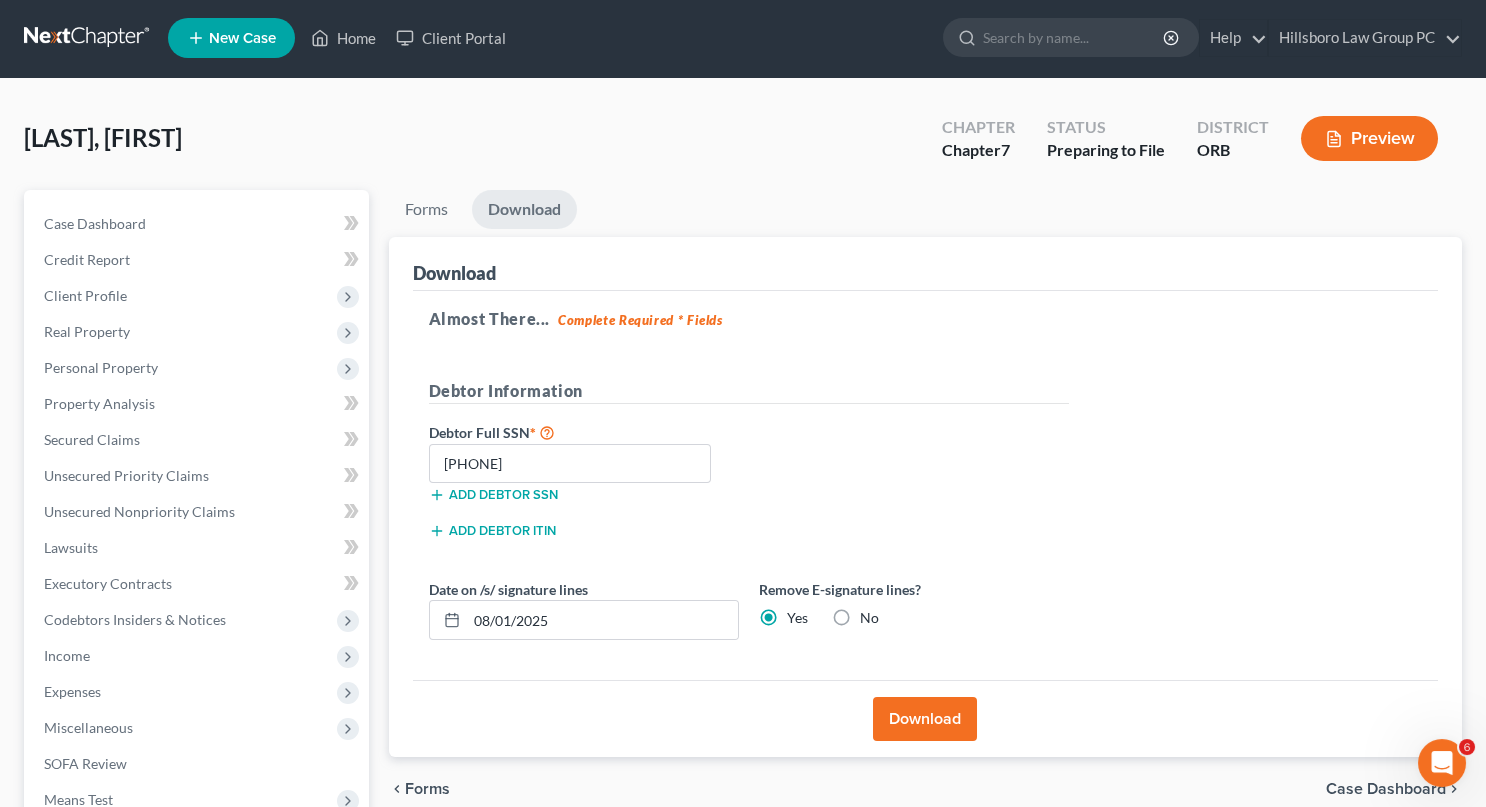 click on "Download" at bounding box center [925, 719] 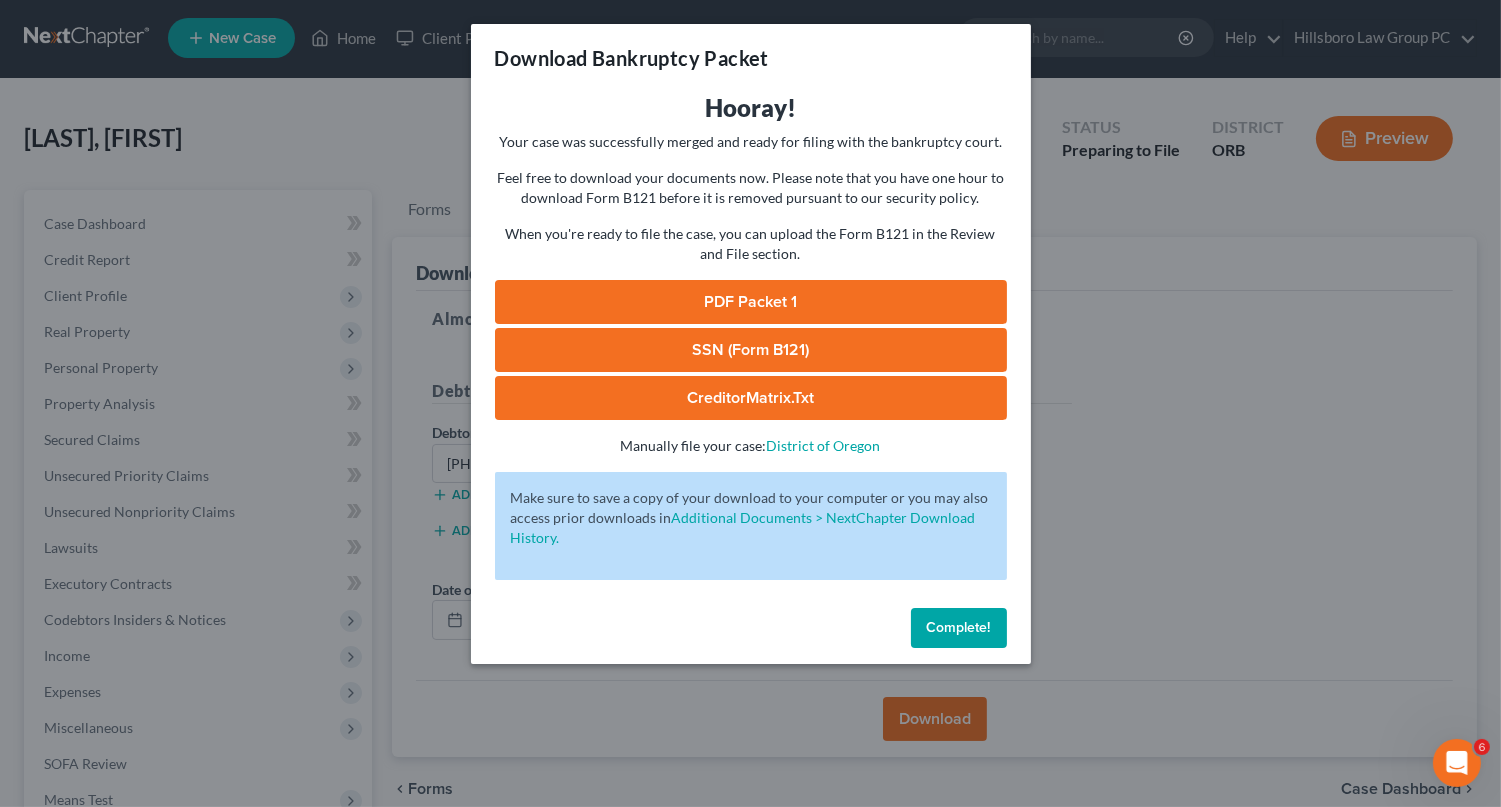 click on "Complete!" at bounding box center (959, 628) 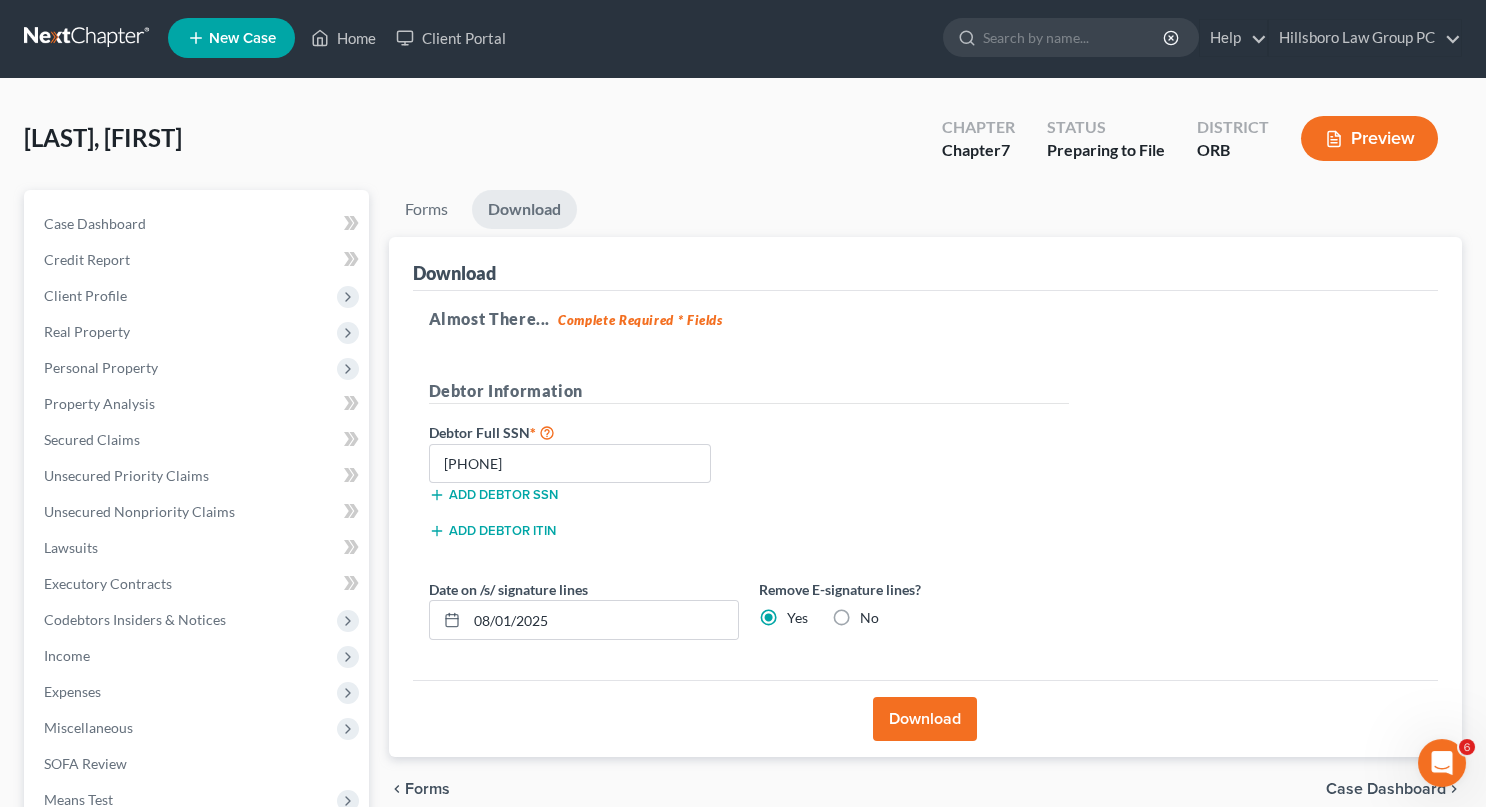 click on "Additional Documents" at bounding box center (114, 835) 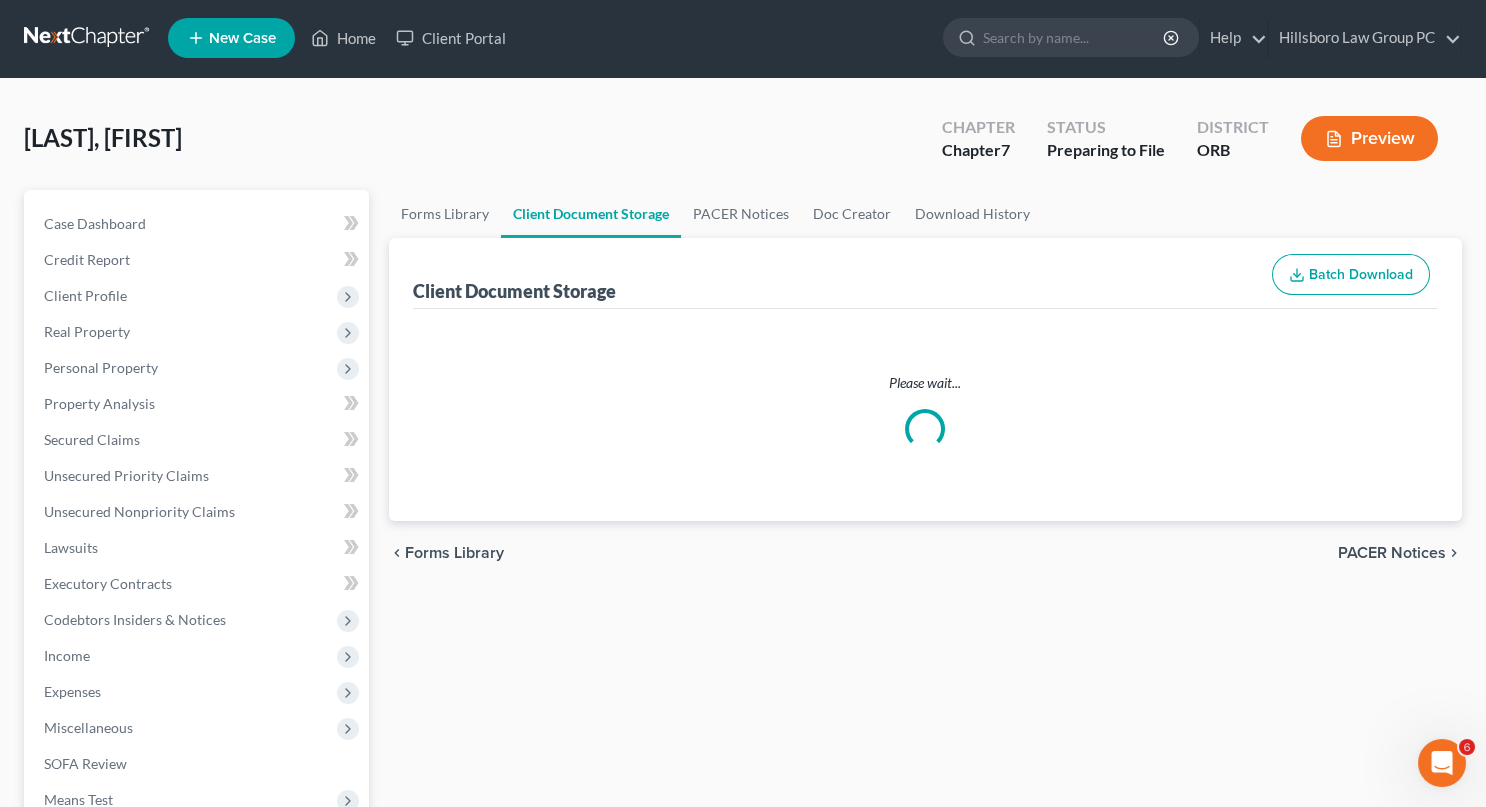 select on "0" 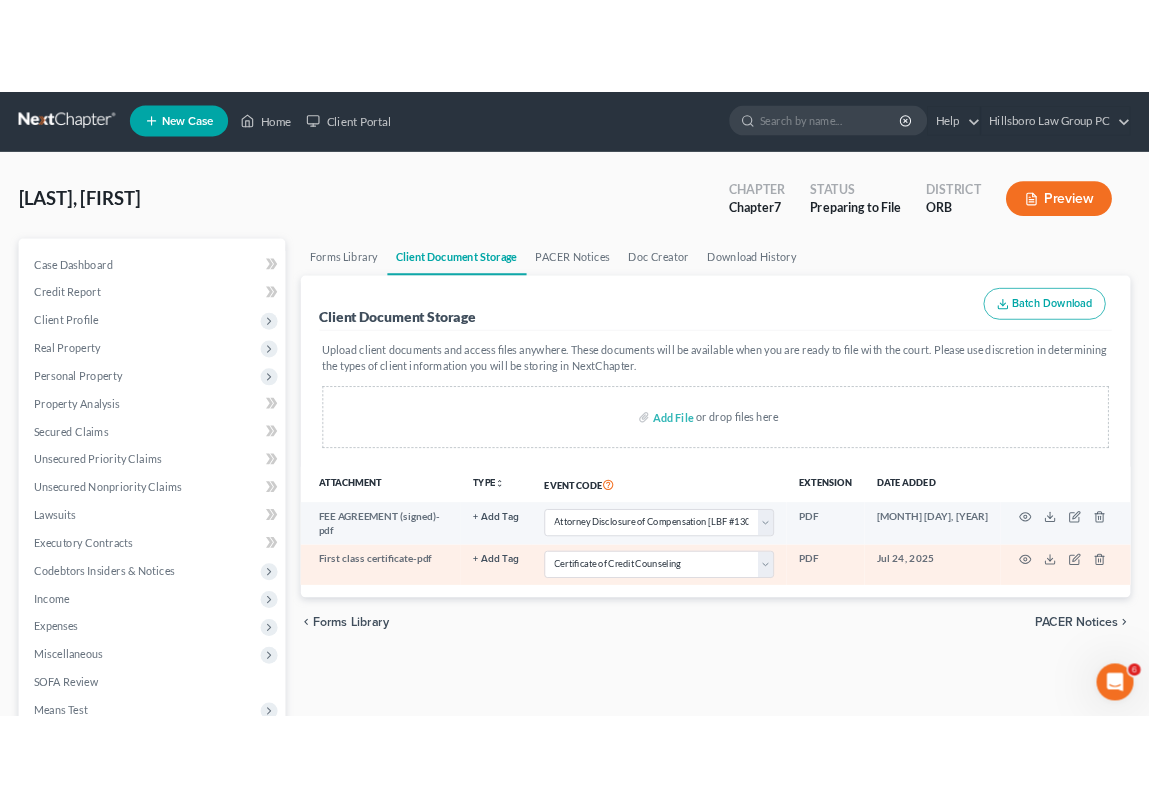 scroll, scrollTop: 0, scrollLeft: 0, axis: both 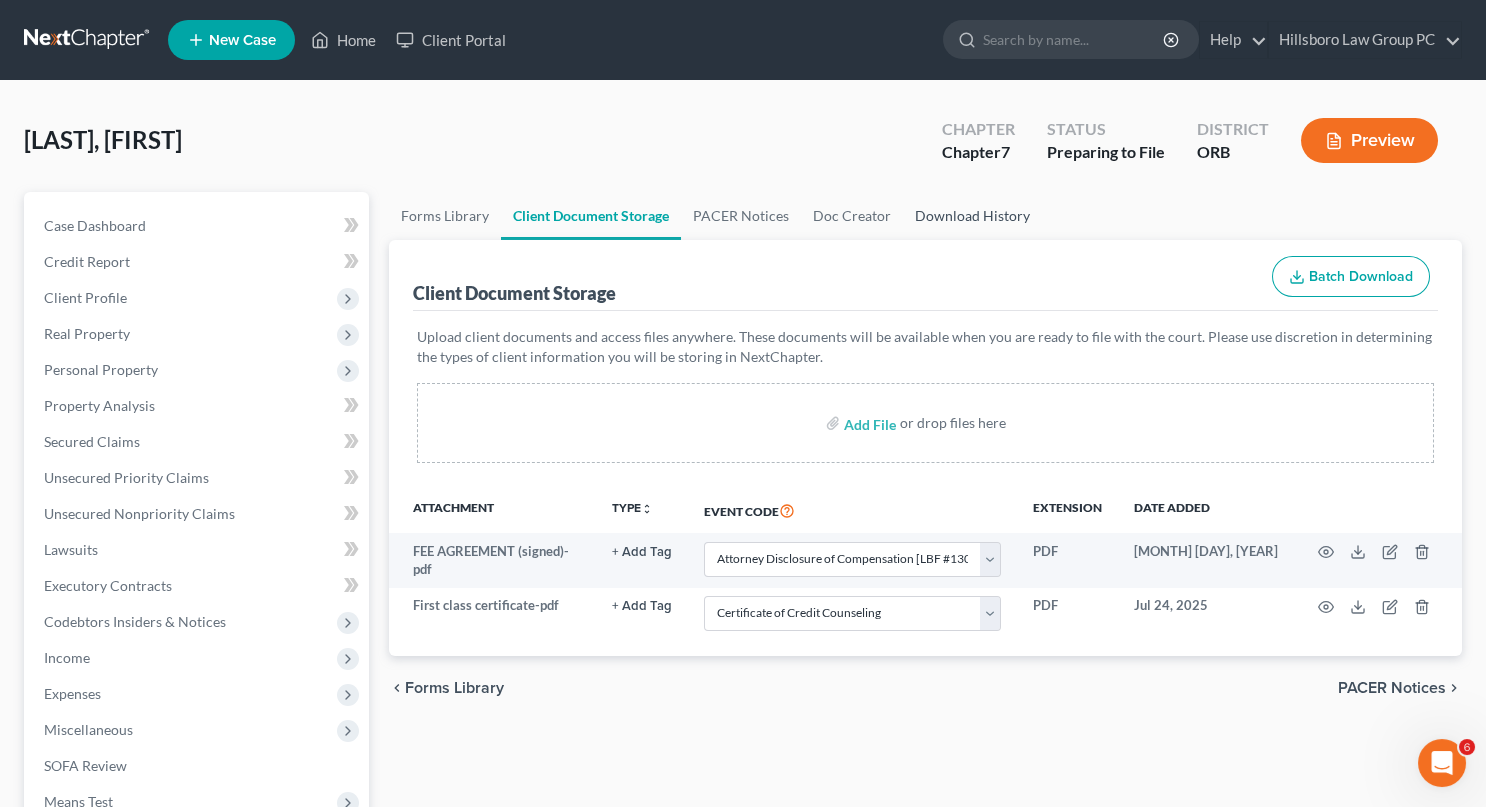 click on "Download History" at bounding box center (972, 216) 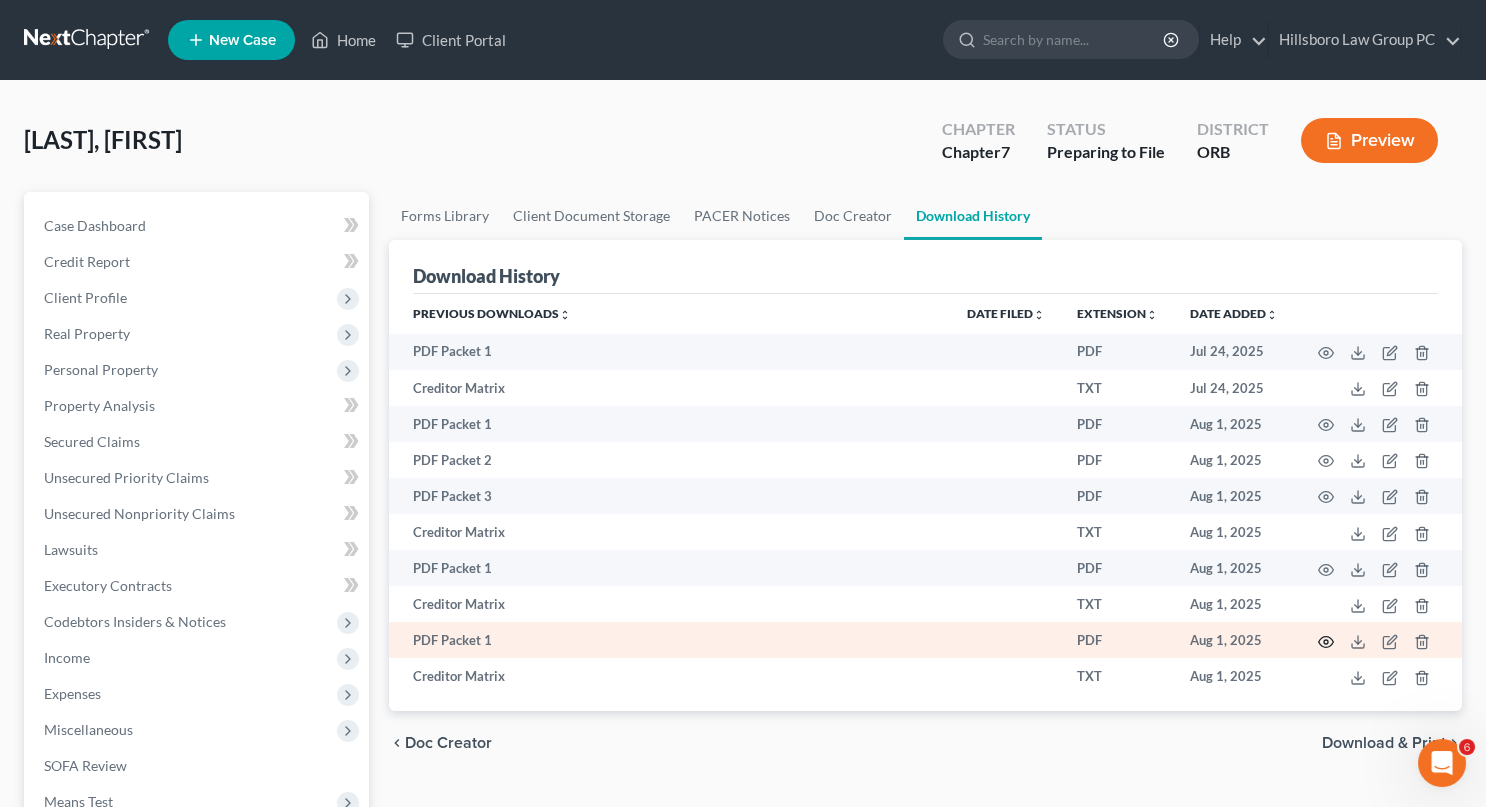 click 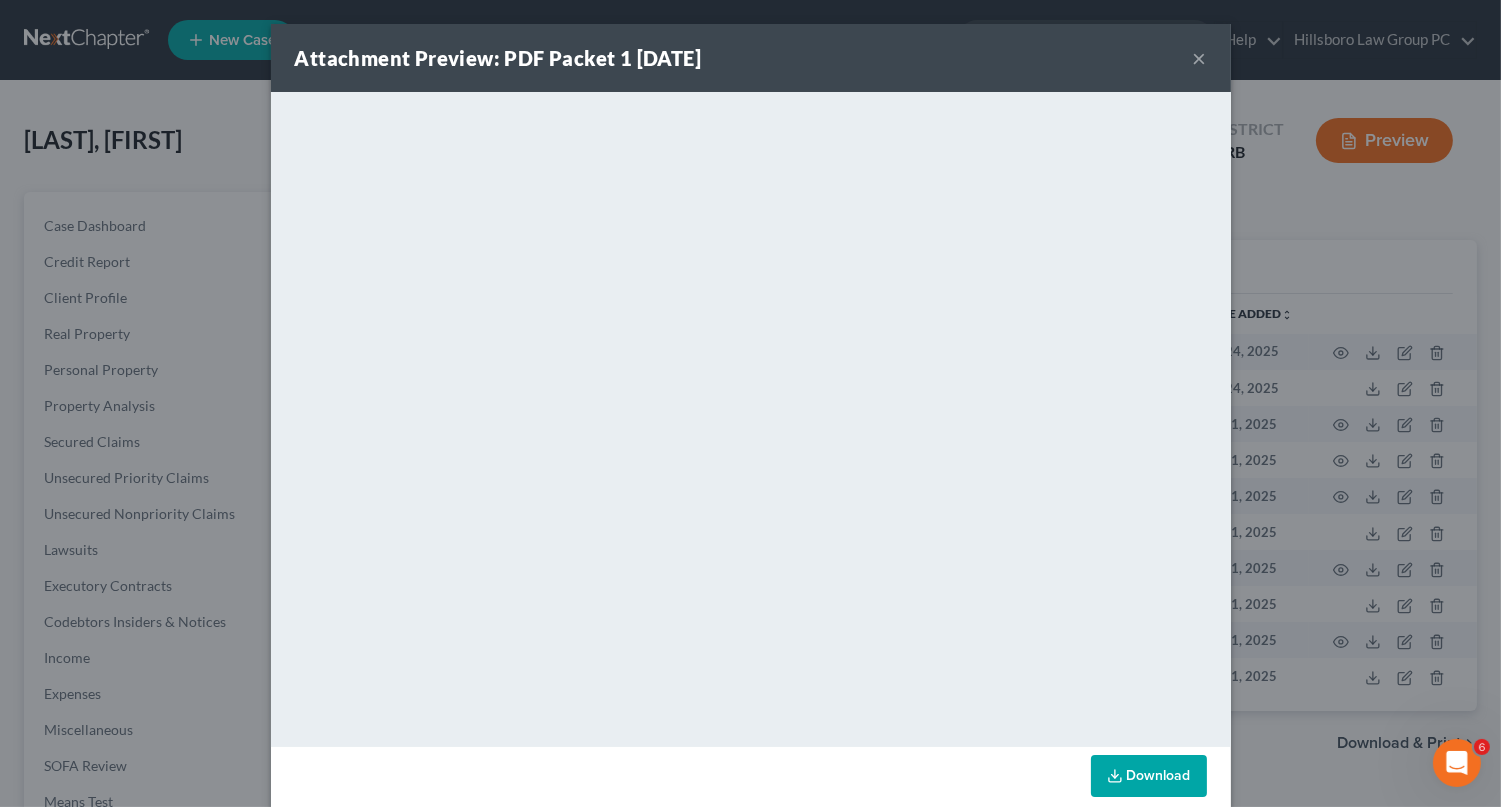click on "Download" at bounding box center [1149, 776] 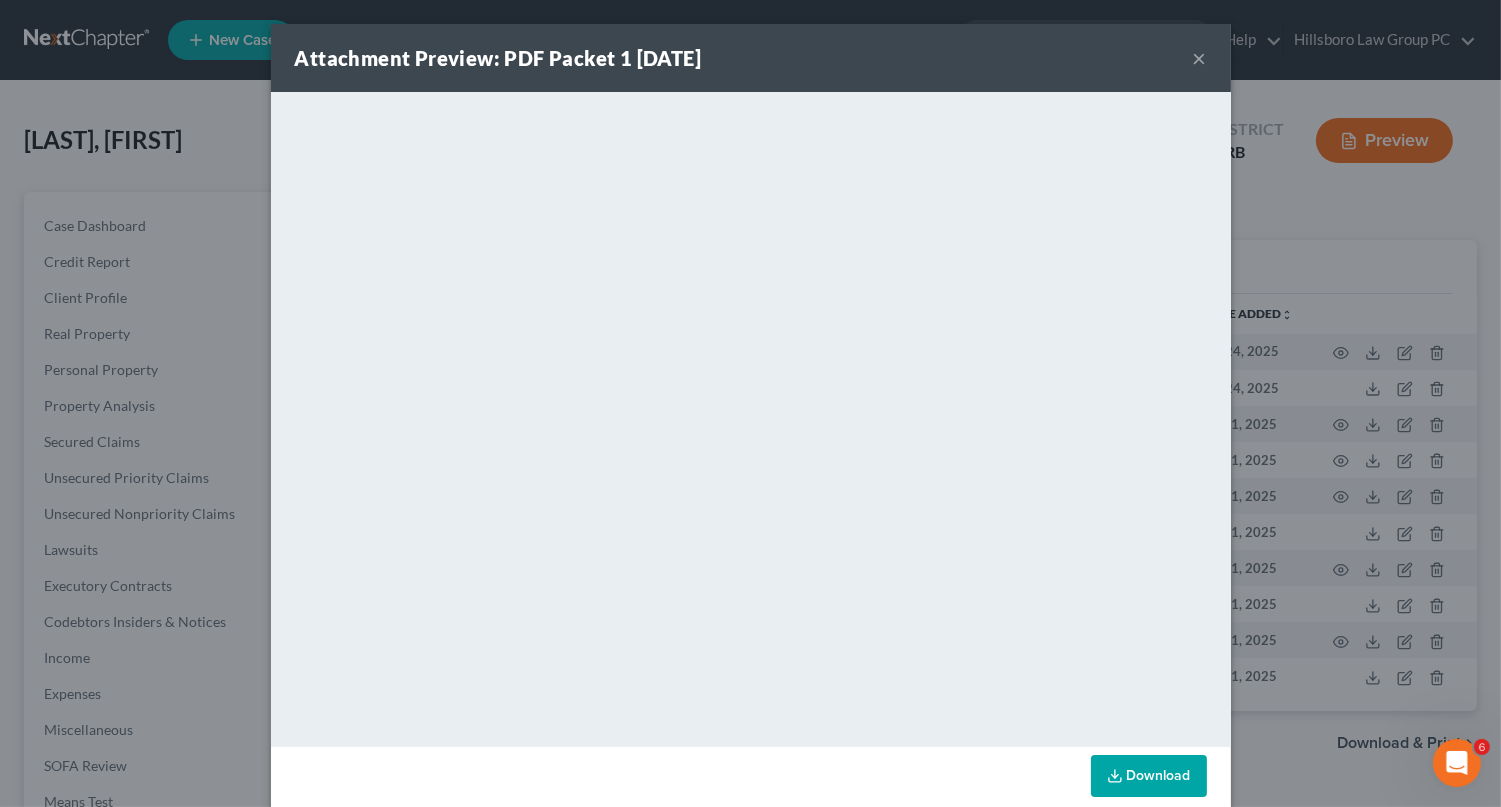 click on "Attachment Preview: PDF Packet 1 [DATE] ×
<object ng-attr-data='https://nextchapter-prod.s3.amazonaws.com/uploads/attachment/file/11970639/929cd310-7848-42f6-aebe-b4aa7e1e406c.pdf?X-Amz-Expires=3000&X-Amz-Date=20250801T212606Z&X-Amz-Algorithm=AWS4-HMAC-SHA256&X-Amz-Credential=AKIAJMWBS4AI7W4T6GHQ%2F20250801%2Fus-east-1%2Fs3%2Faws4_request&X-Amz-SignedHeaders=host&X-Amz-Signature=9f90ad0861b206a6a21ae01744c278936610e156c486d496d6a244aff81723c9' type='application/pdf' width='100%' height='650px'></object>
<p><a href='https://nextchapter-prod.s3.amazonaws.com/uploads/attachment/file/11970639/929cd310-7848-42f6-aebe-b4aa7e1e406c.pdf?X-Amz-Expires=3000&X-Amz-Date=20250801T212606Z&X-Amz-Algorithm=AWS4-HMAC-SHA256&X-Amz-Credential=AKIAJMWBS4AI7W4T6GHQ%2F20250801%2Fus-east-1%2Fs3%2Faws4_request&X-Amz-SignedHeaders=host&X-Amz-Signature=9f90ad0861b206a6a21ae01744c278936610e156c486d496d6a244aff81723c9' target='_blank'>Click here</a> to open in a new window.</p>
Download" at bounding box center [750, 403] 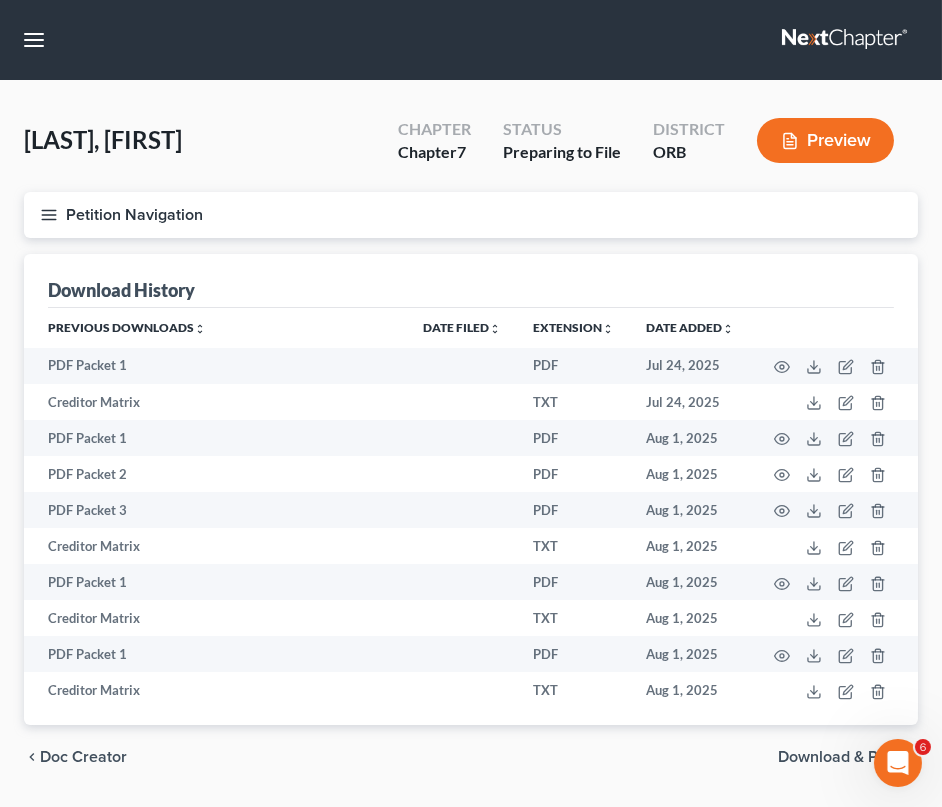 click on "[LAST_NAME], [LAST_NAME] Upgraded Chapter Chapter 7 Status Preparing to File District ORB Preview" at bounding box center (471, 148) 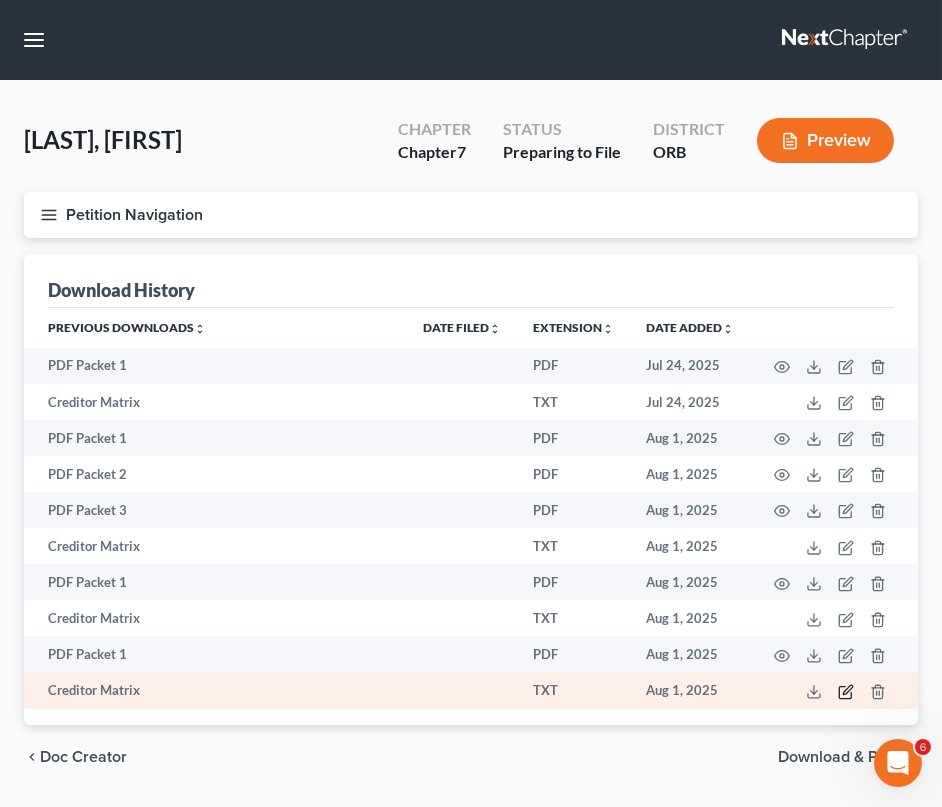 click 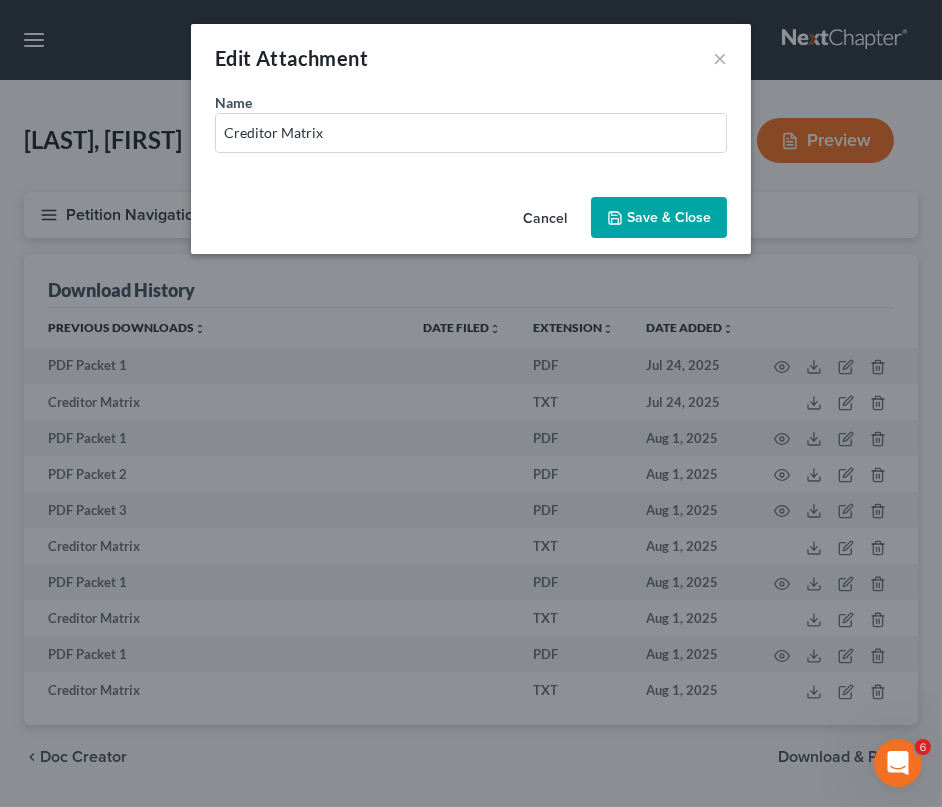 click on "Cancel" at bounding box center (545, 219) 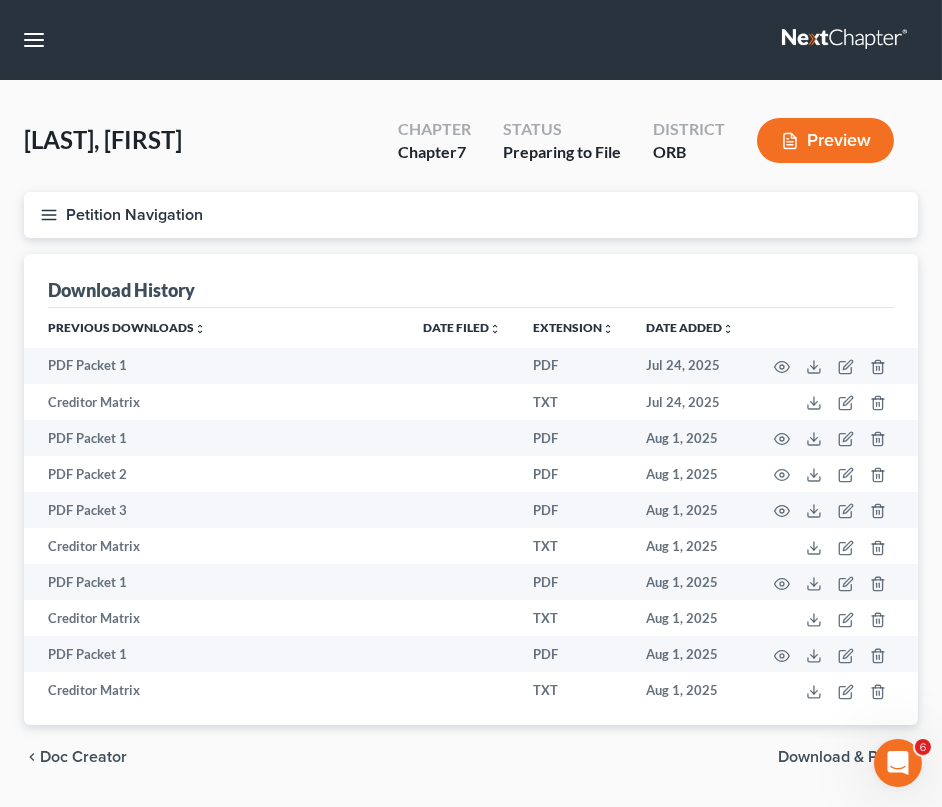 click on "Petition Navigation" at bounding box center [471, 215] 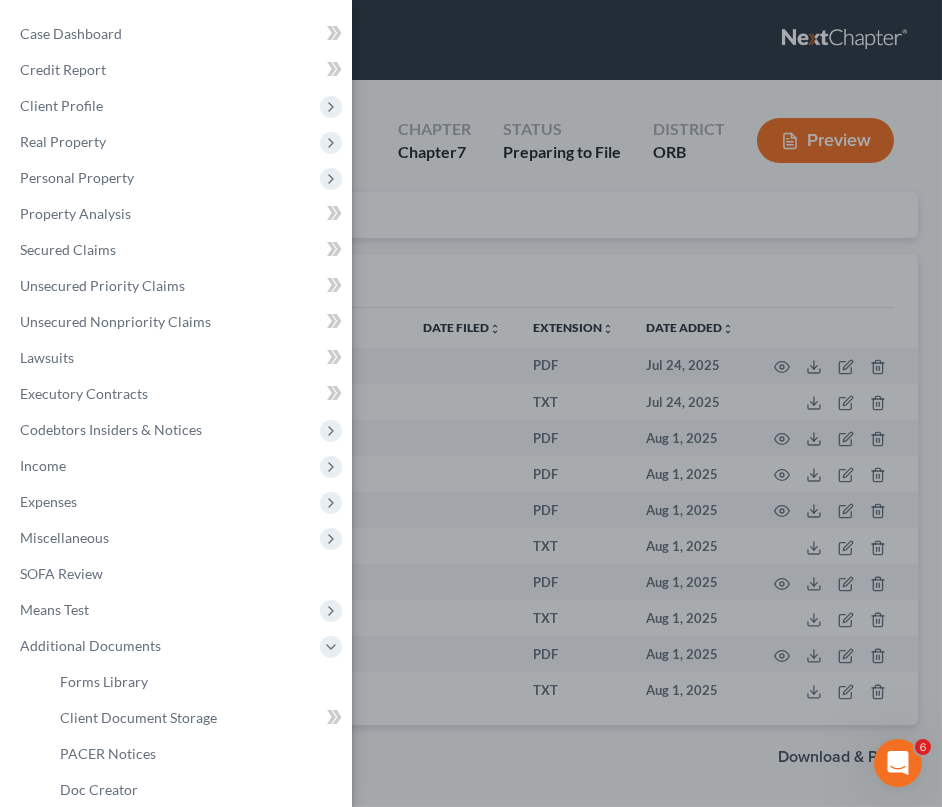 click on "Case Dashboard
Payments
Invoices
Payments
Payments
Credit Report
Client Profile" at bounding box center (471, 403) 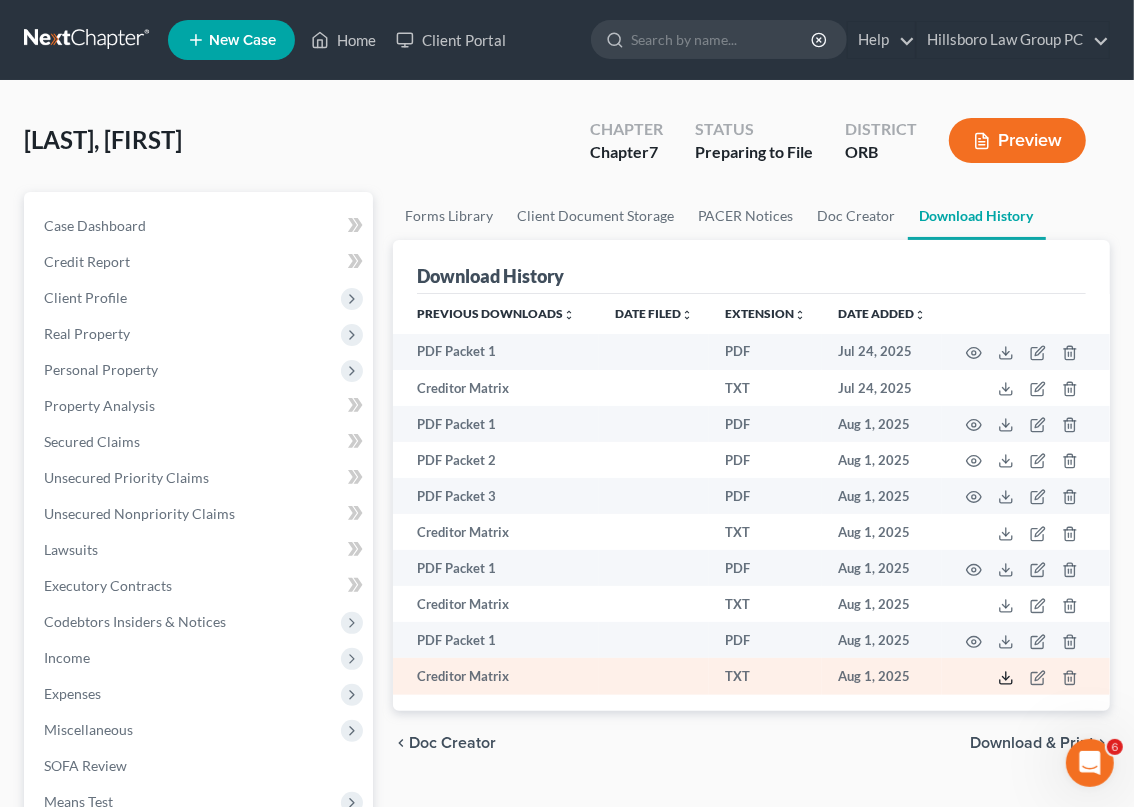 click 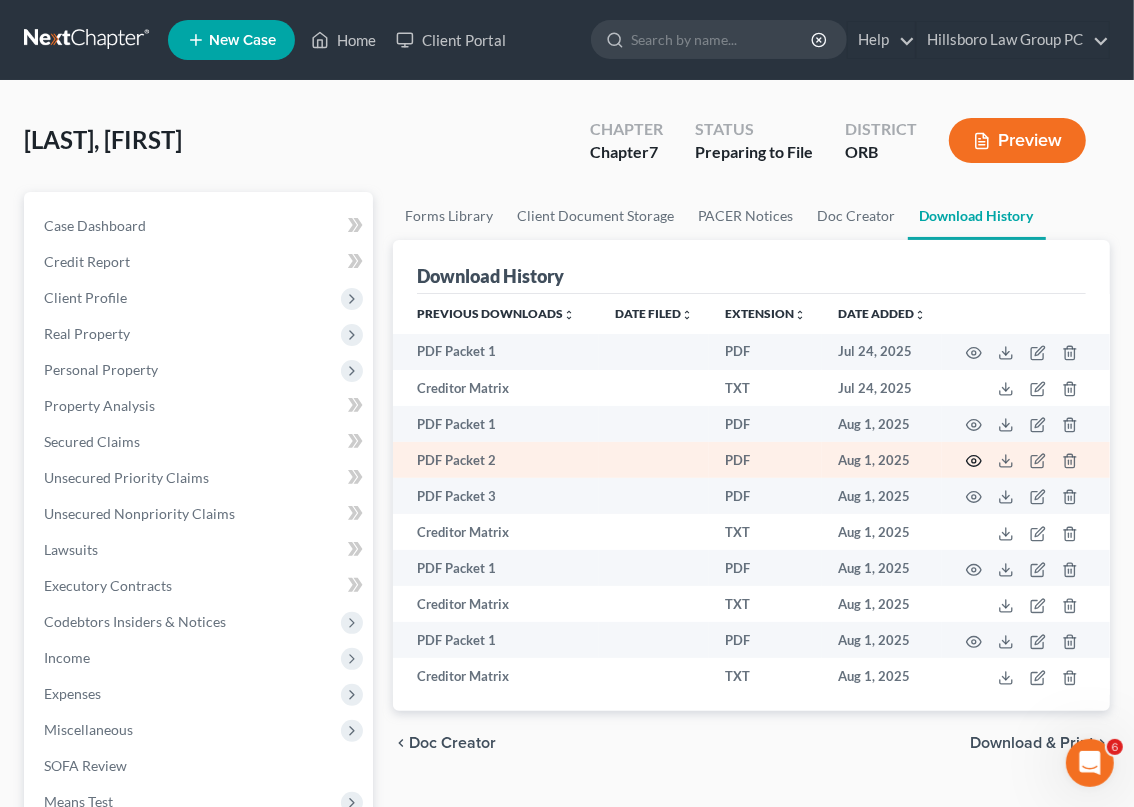 click 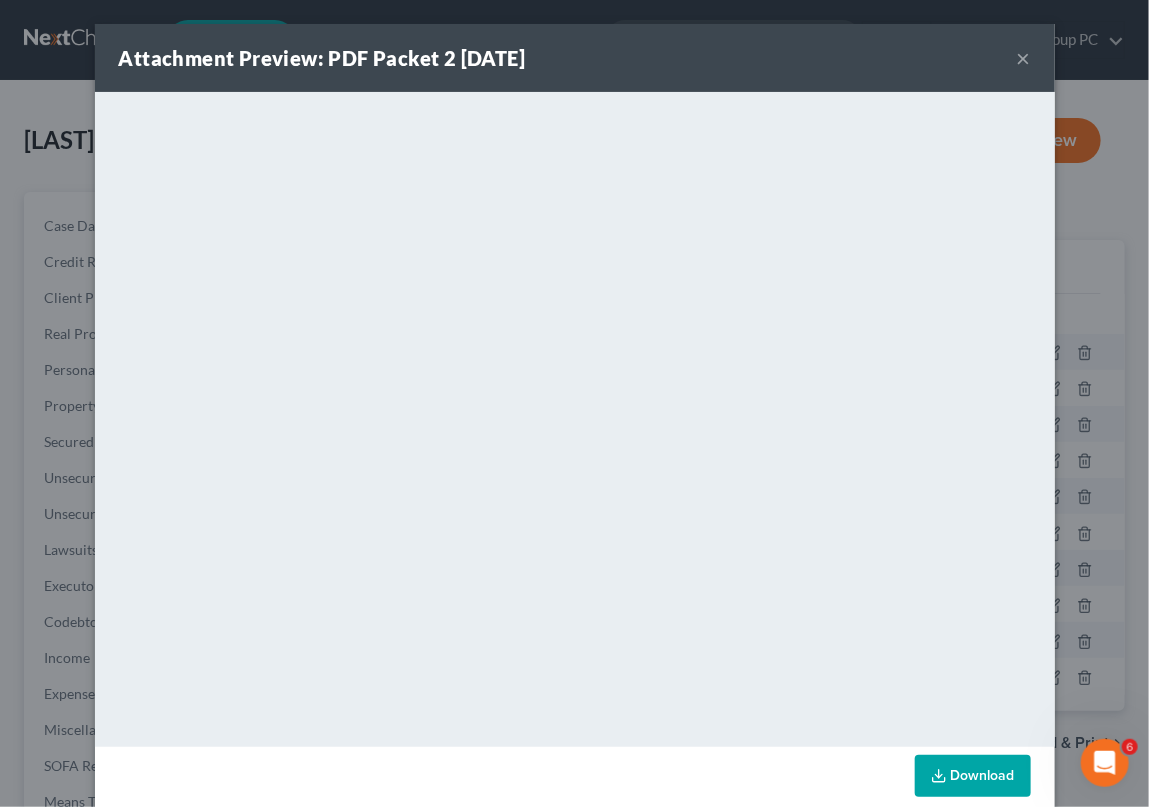 click on "Download" at bounding box center [973, 776] 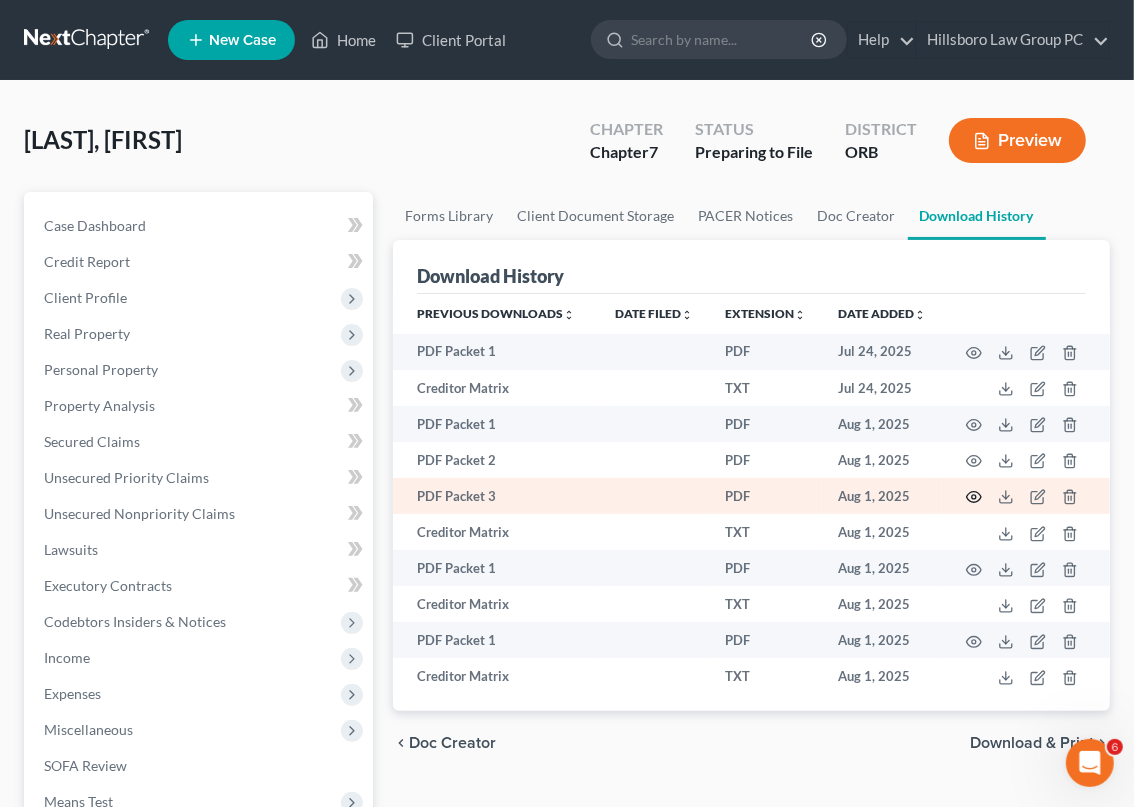 click 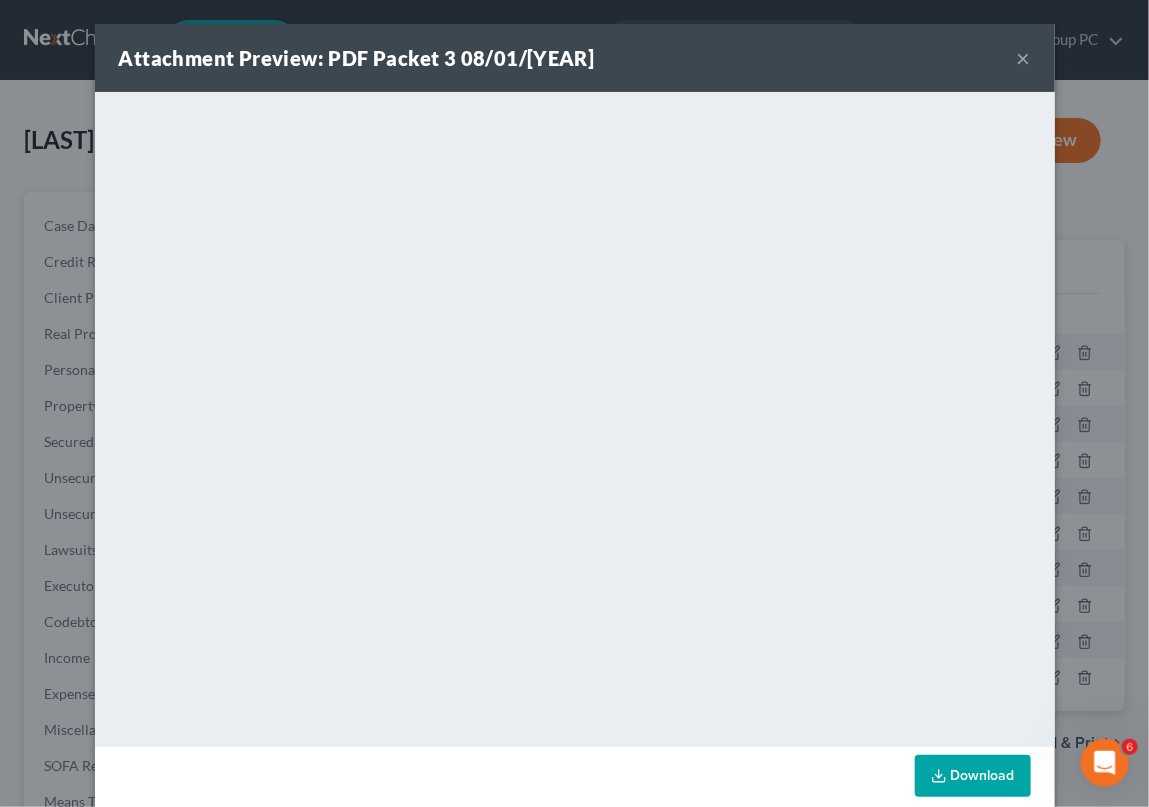click on "Download" at bounding box center (973, 776) 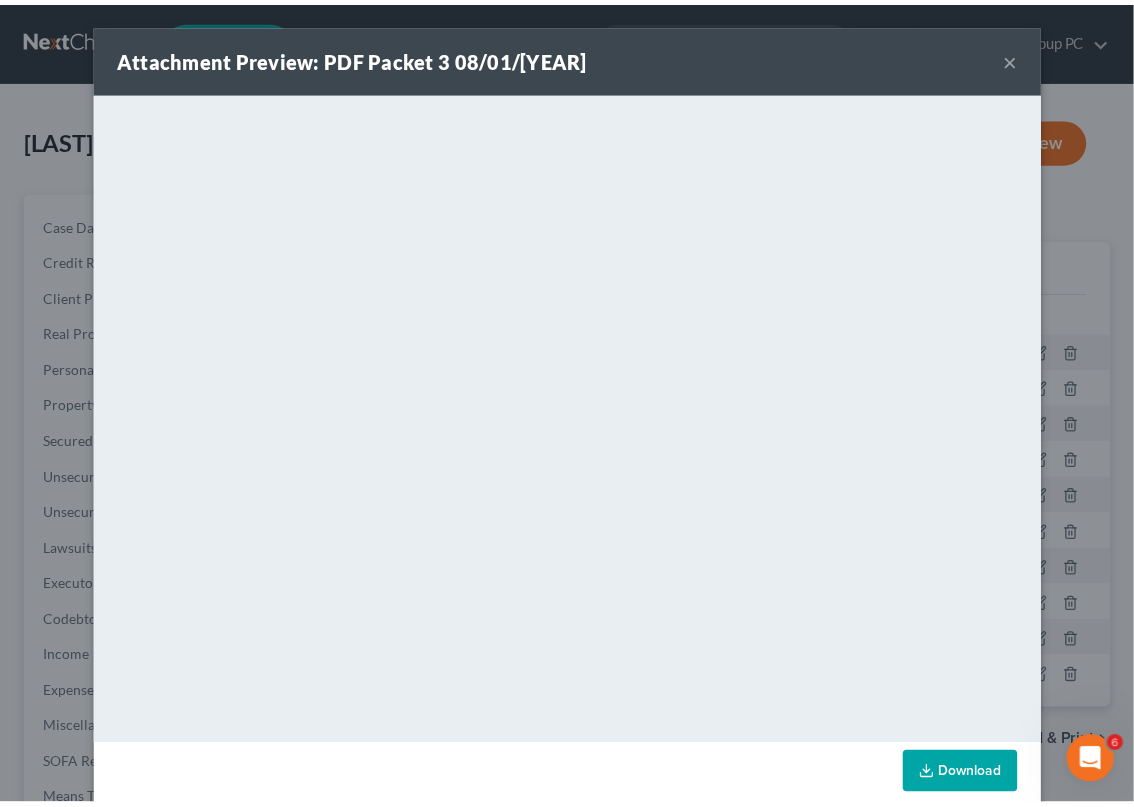 scroll, scrollTop: 31, scrollLeft: 0, axis: vertical 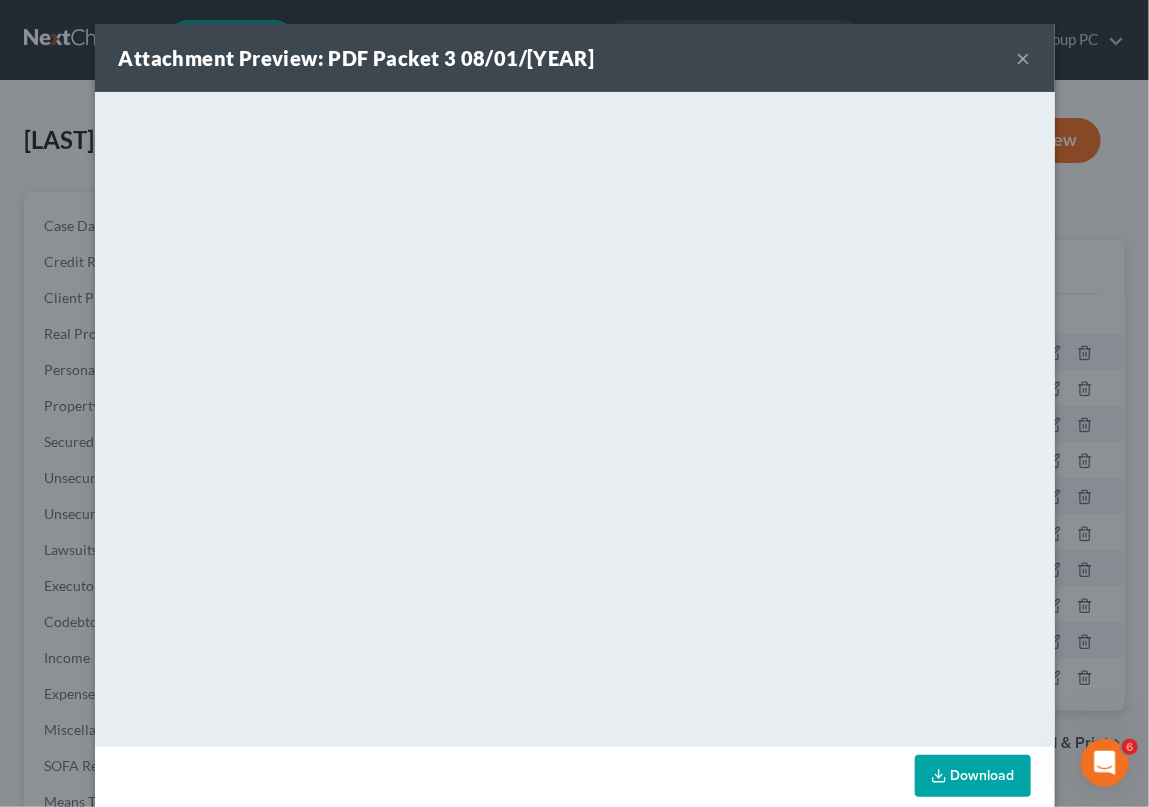 click on "×" at bounding box center (1024, 58) 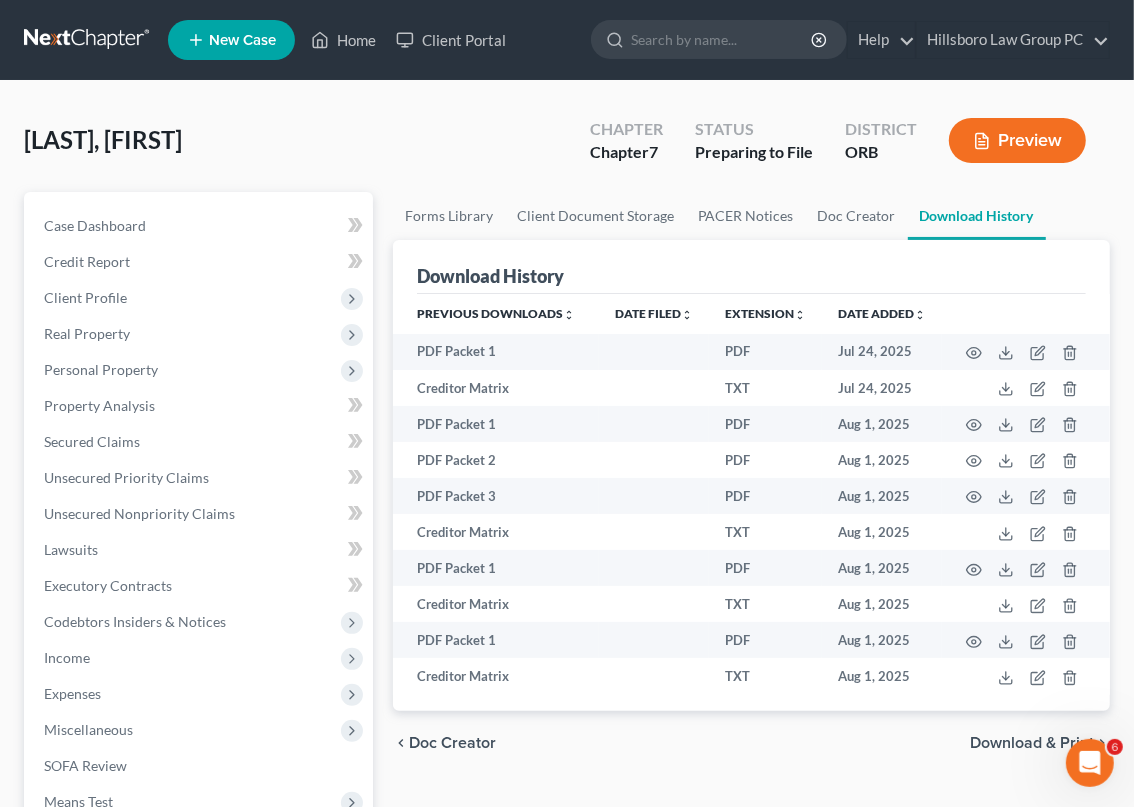 scroll, scrollTop: 31, scrollLeft: 0, axis: vertical 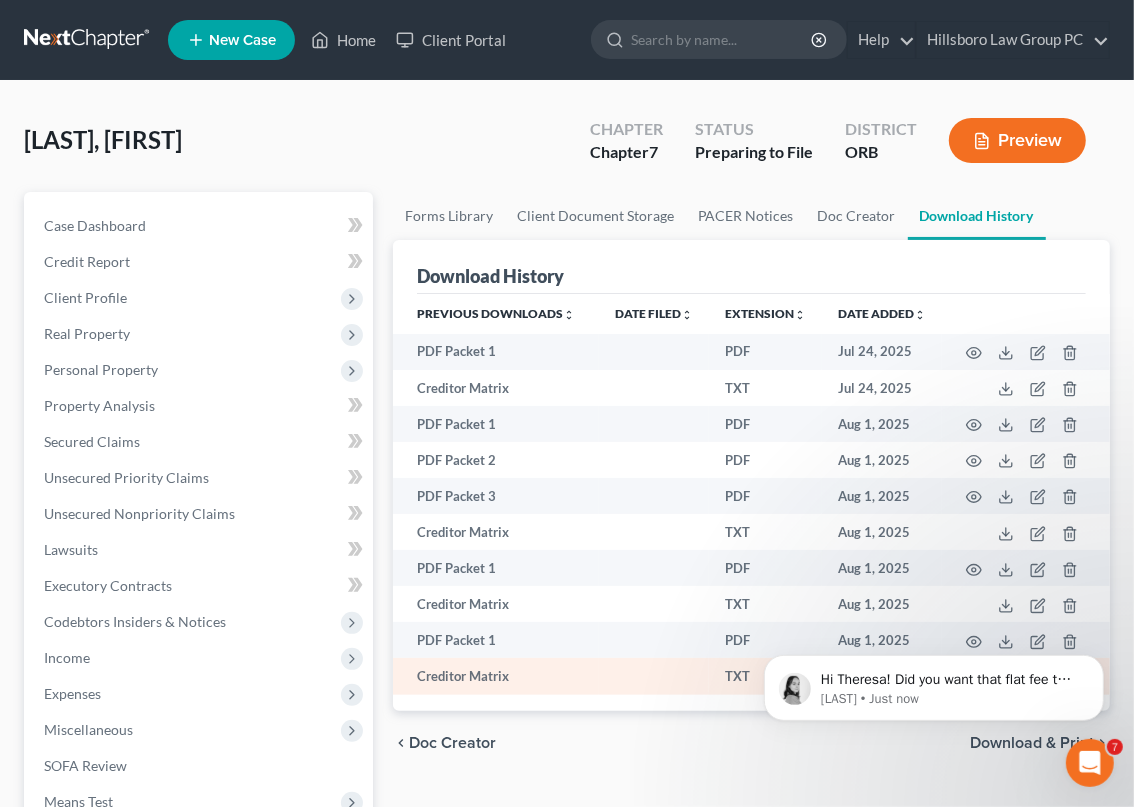 click 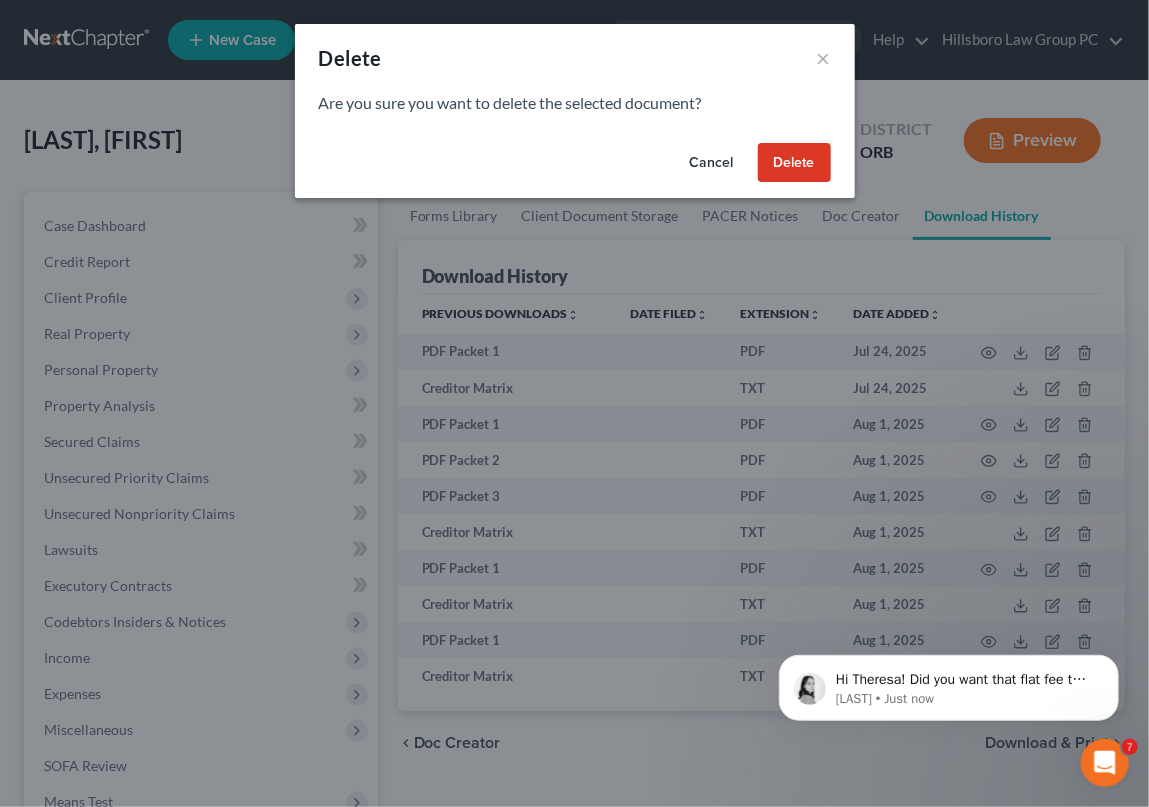 click on "Delete" at bounding box center [794, 163] 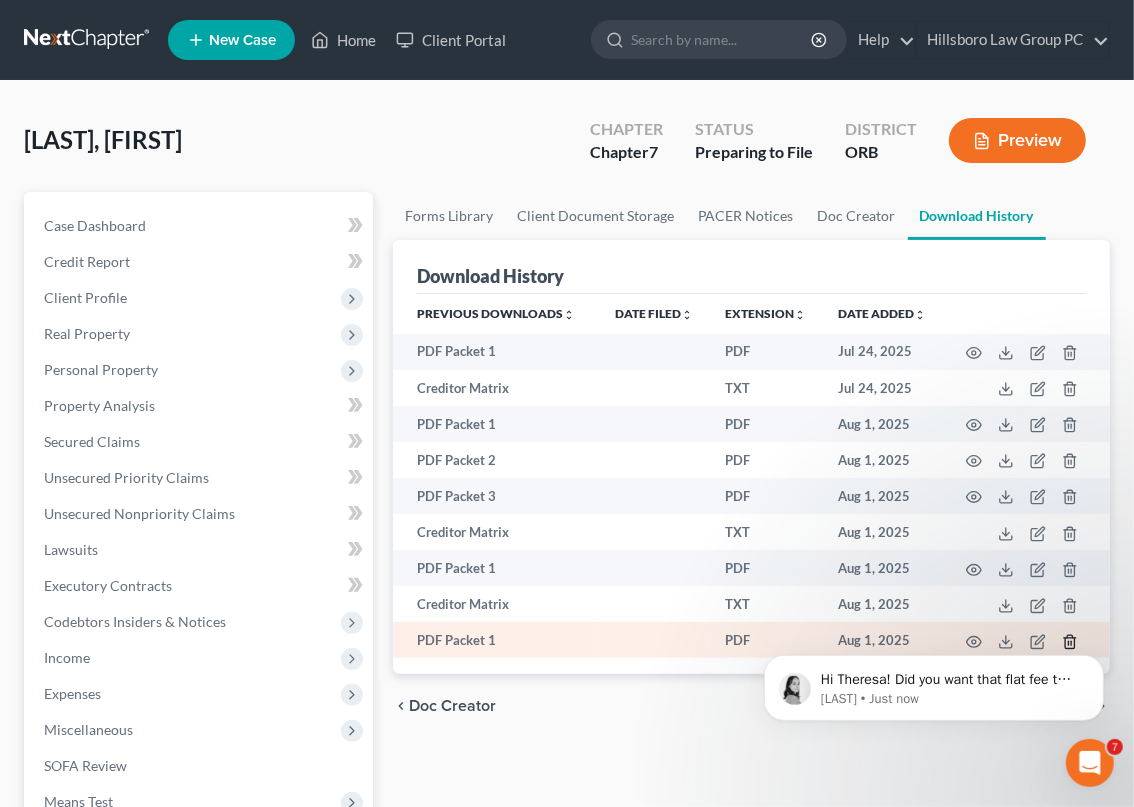 click 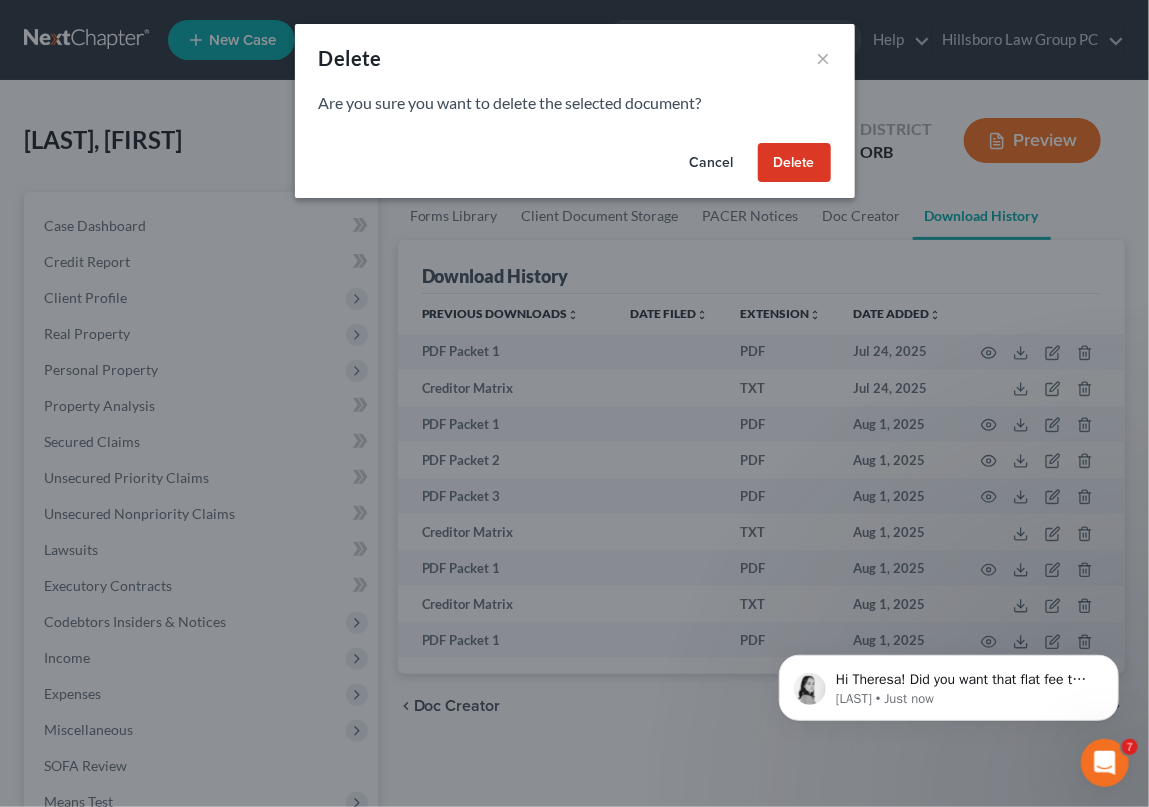 drag, startPoint x: 727, startPoint y: 119, endPoint x: 716, endPoint y: 125, distance: 12.529964 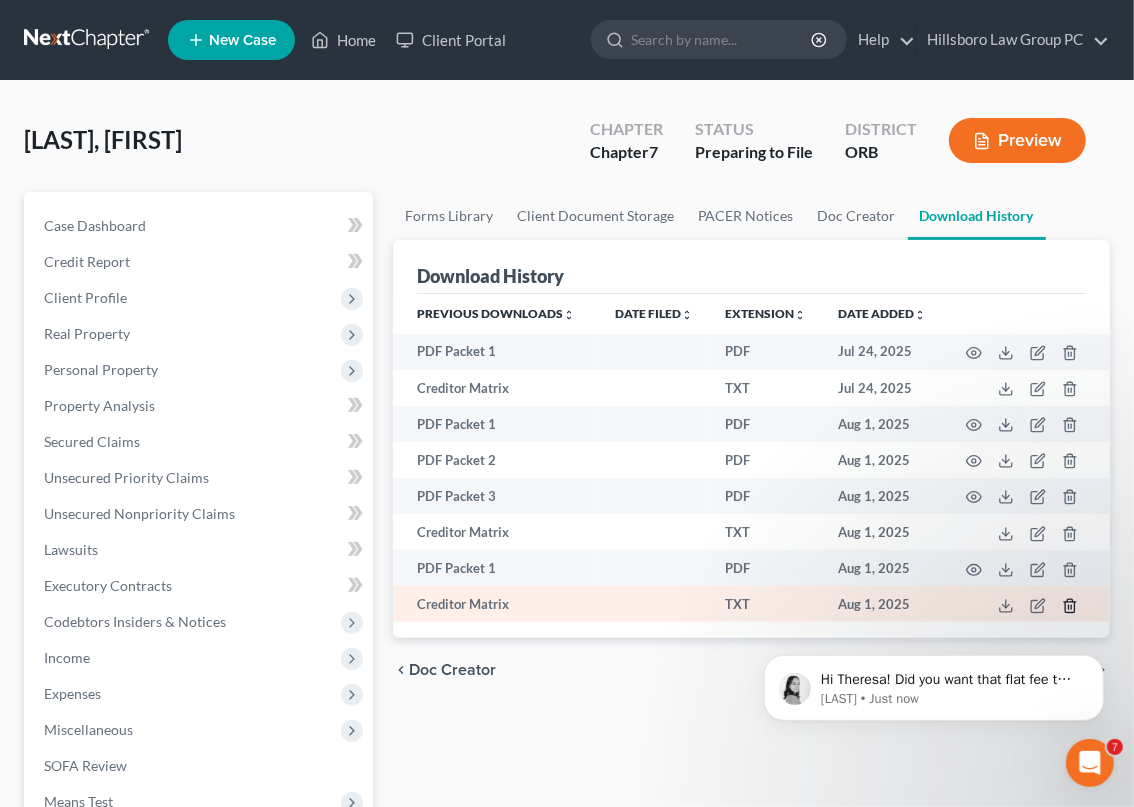 click 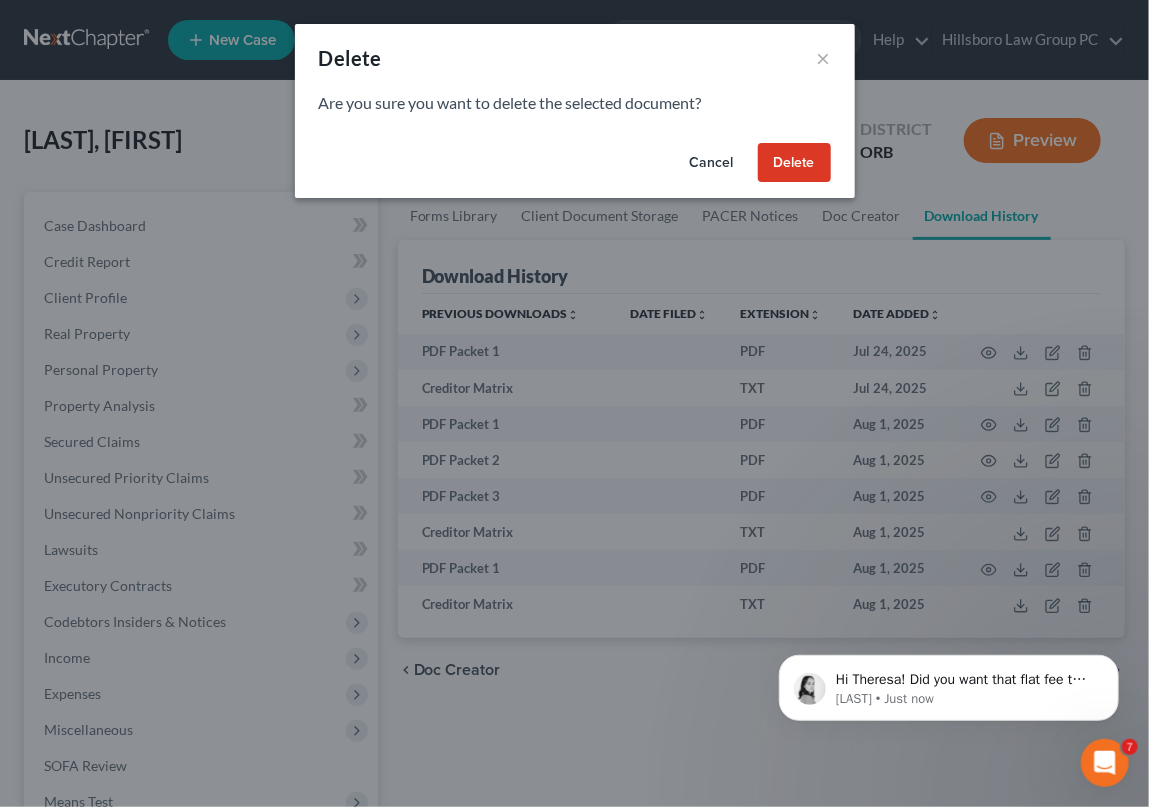 click on "Delete" at bounding box center [794, 163] 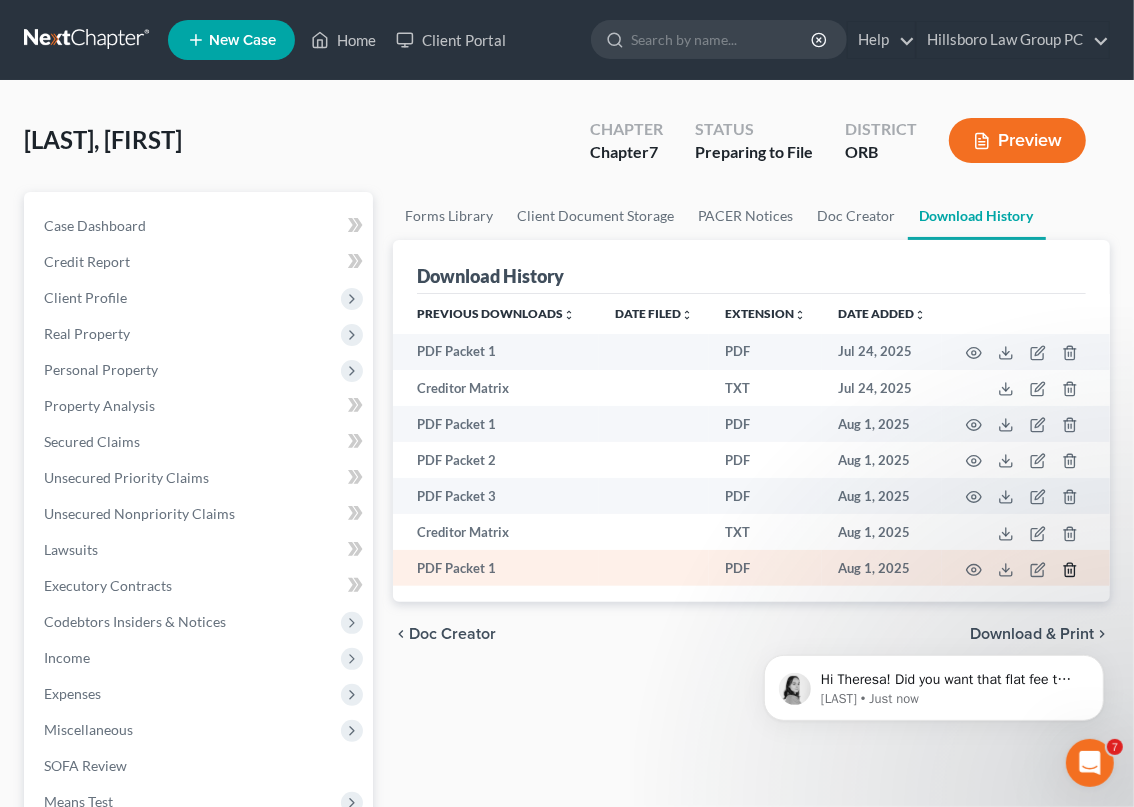 click 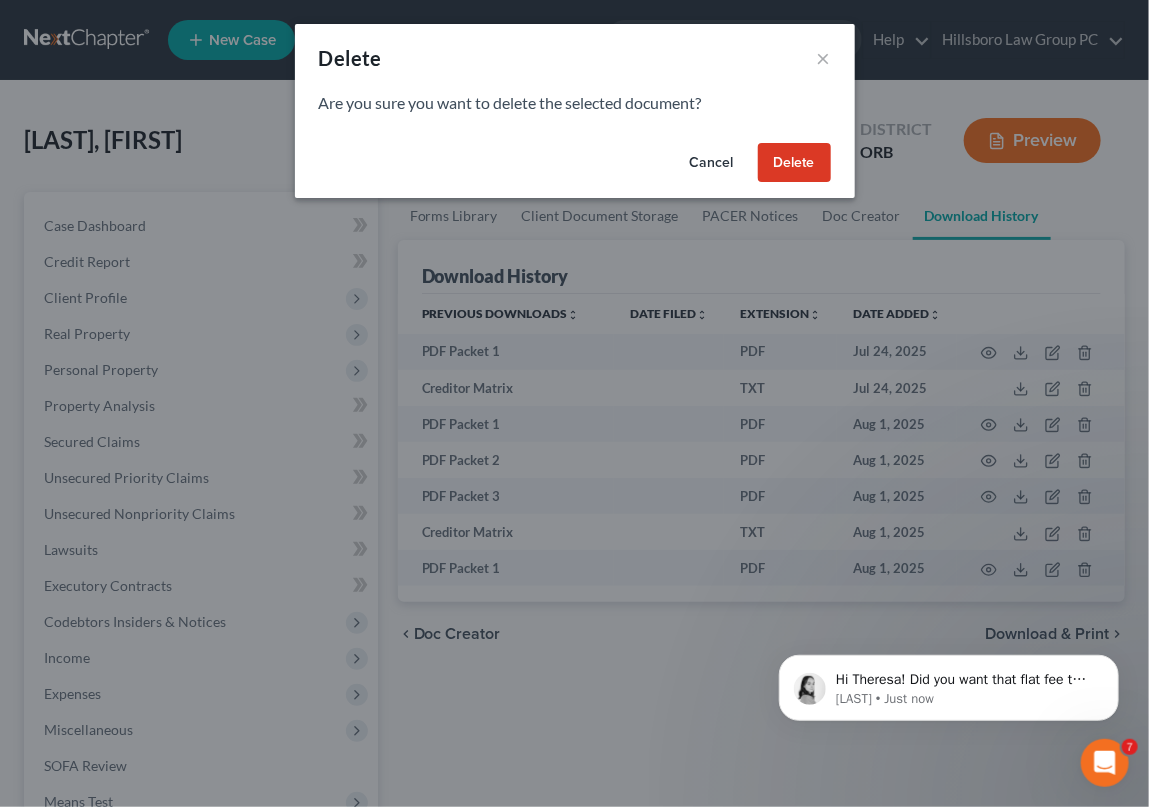 click on "Delete" at bounding box center [794, 163] 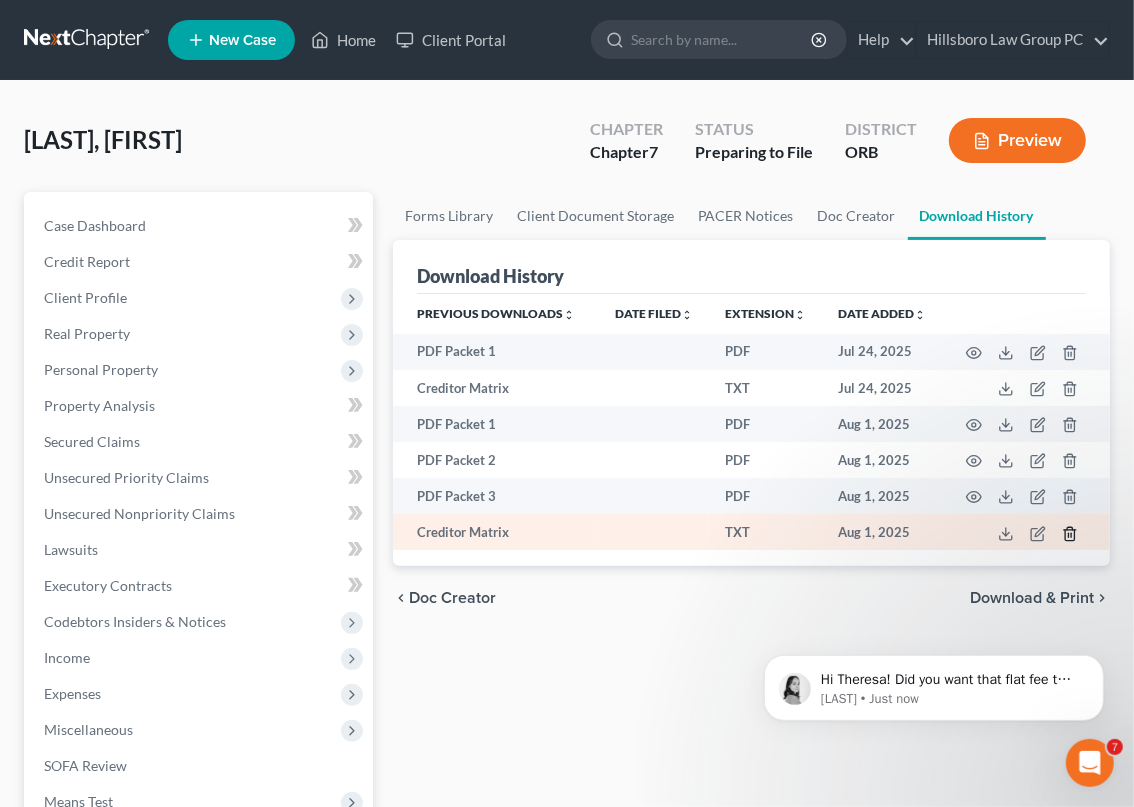click 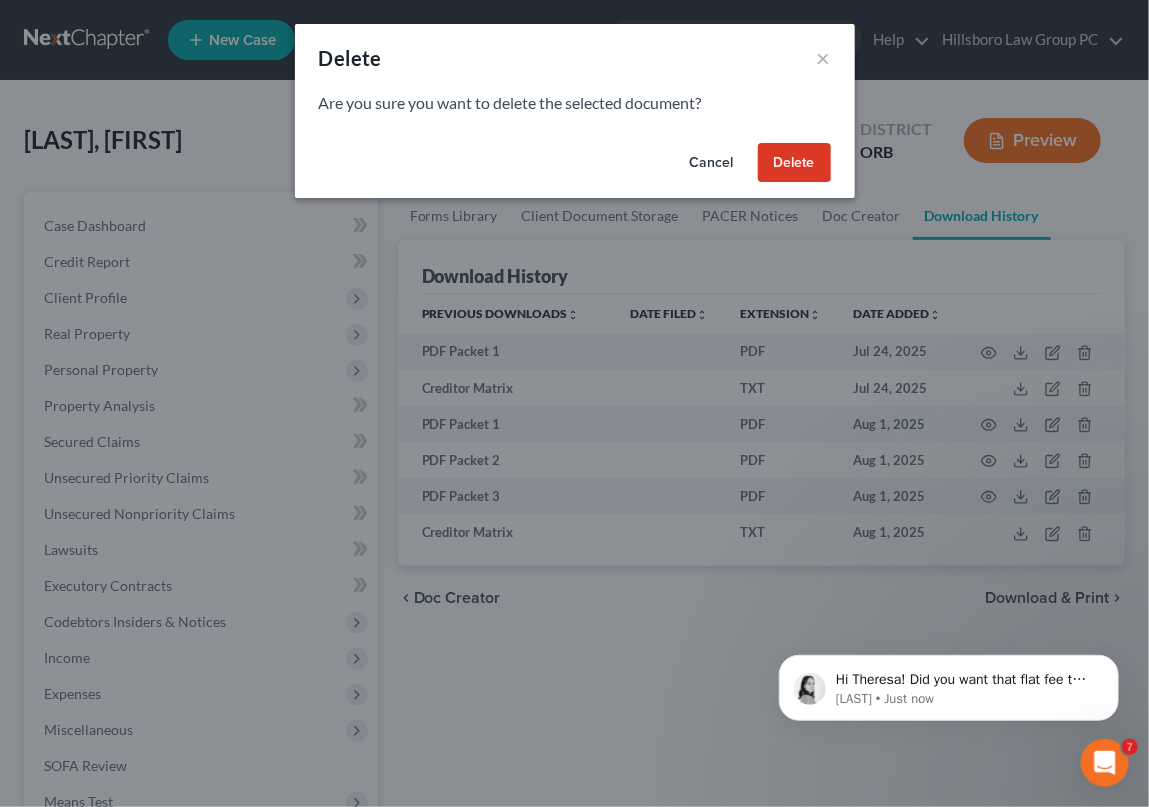 click on "Delete" at bounding box center (794, 163) 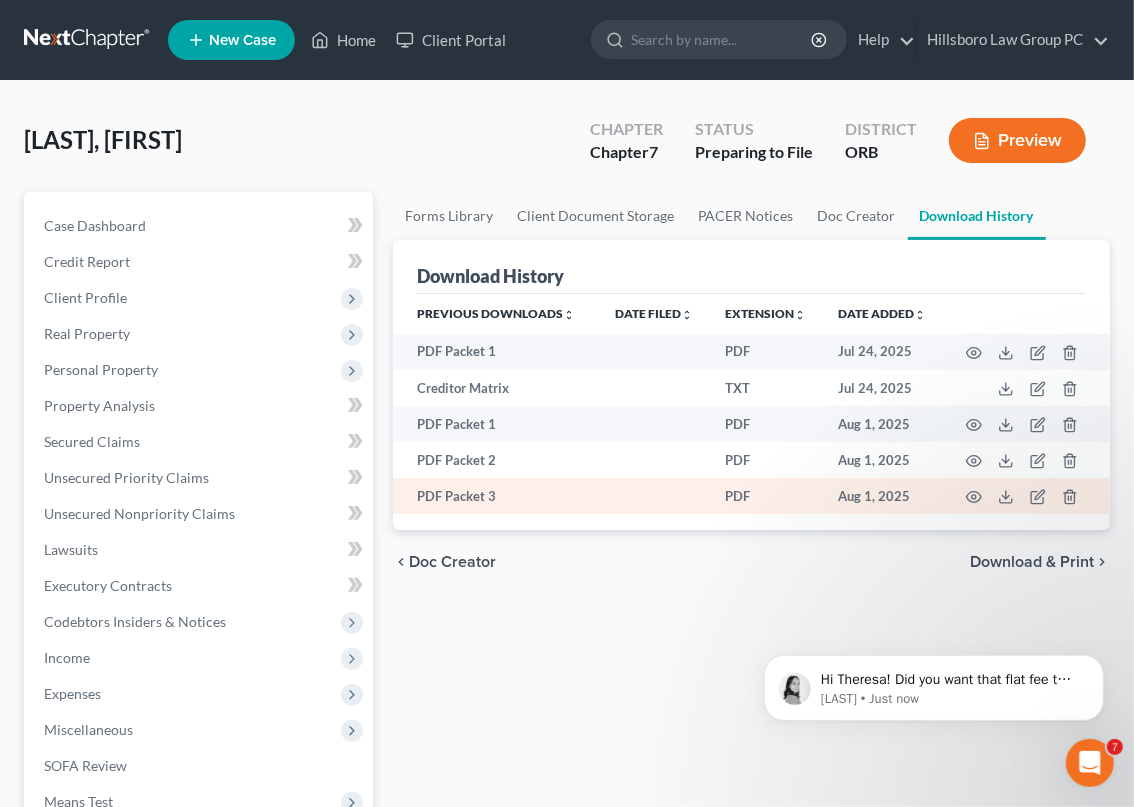 click at bounding box center (1026, 496) 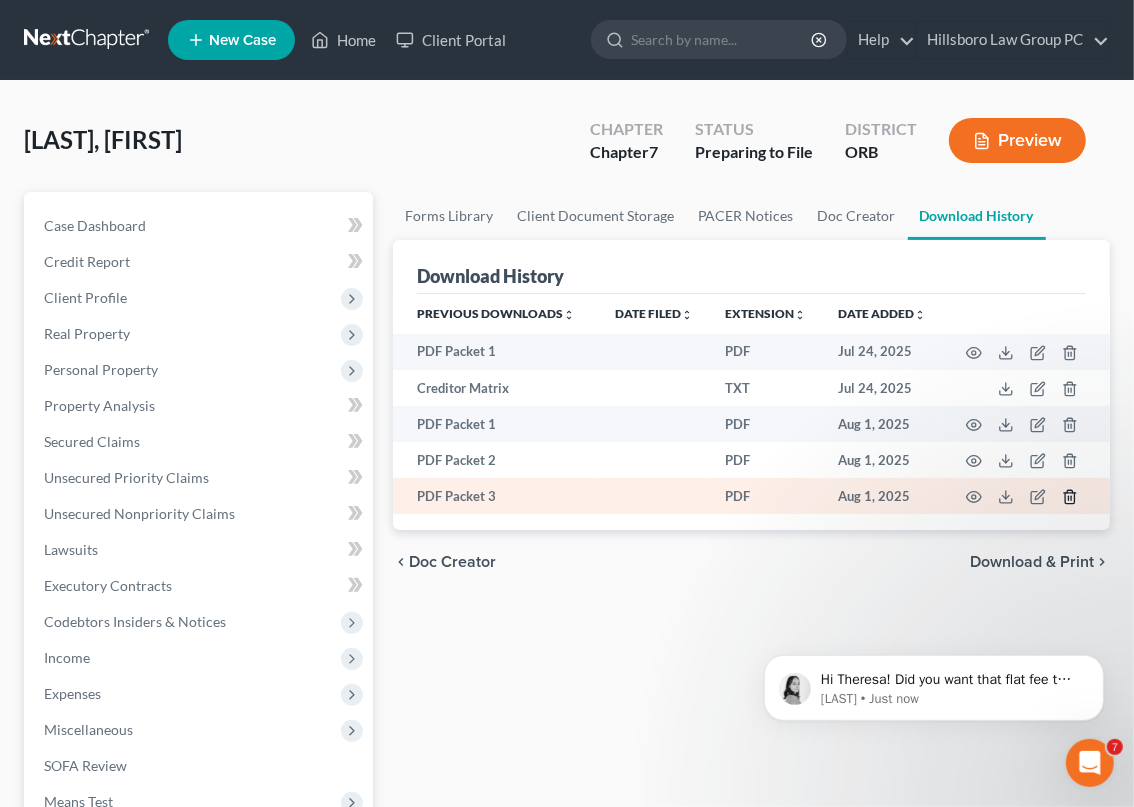 click 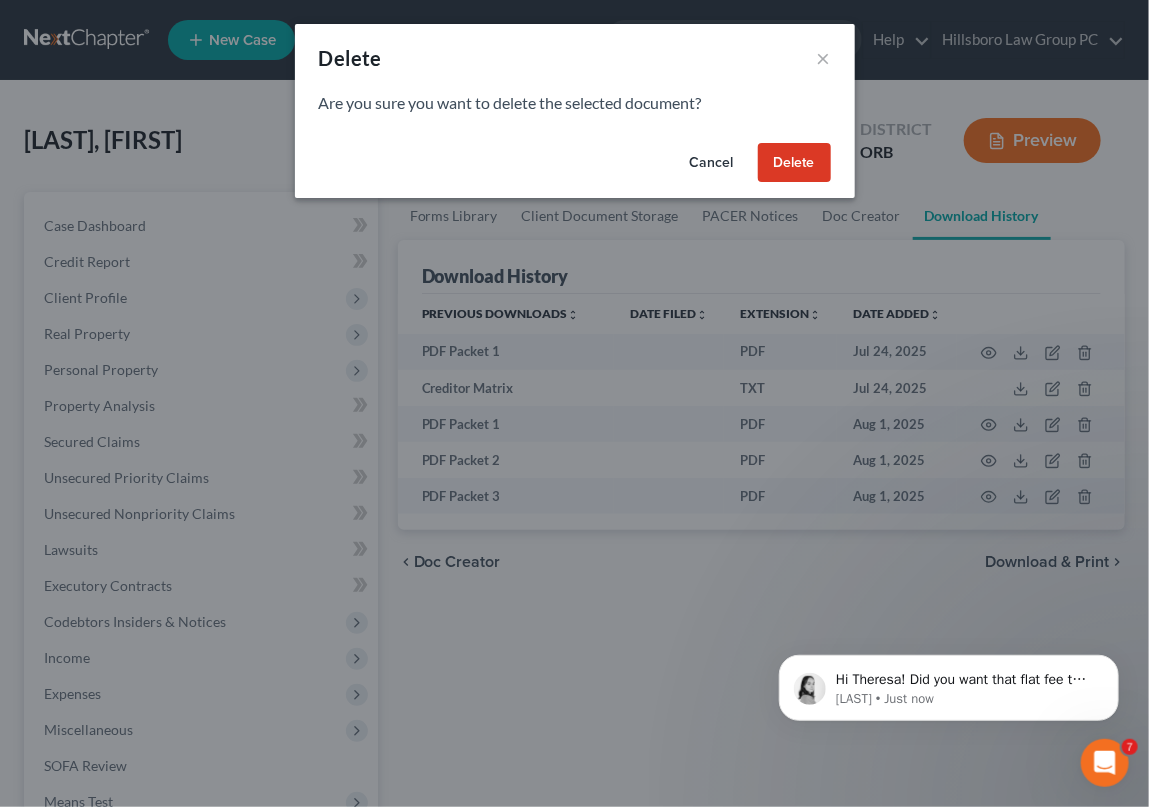 click on "Delete" at bounding box center (794, 163) 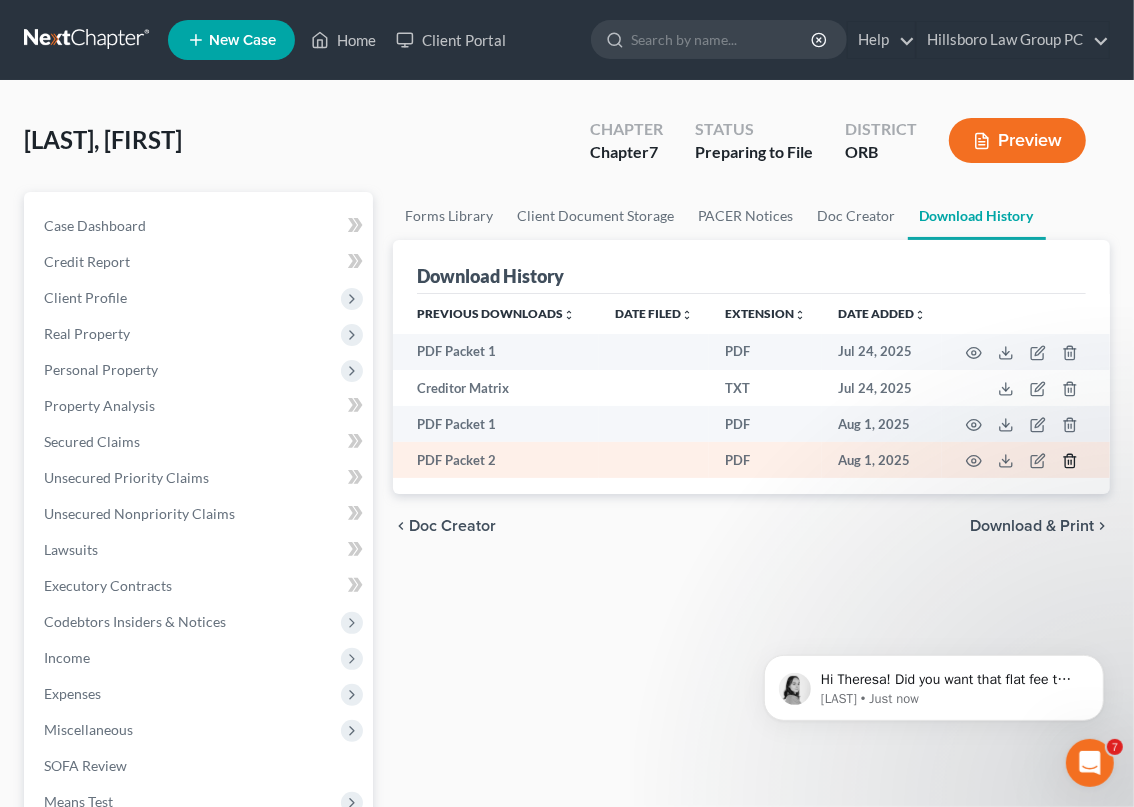 click 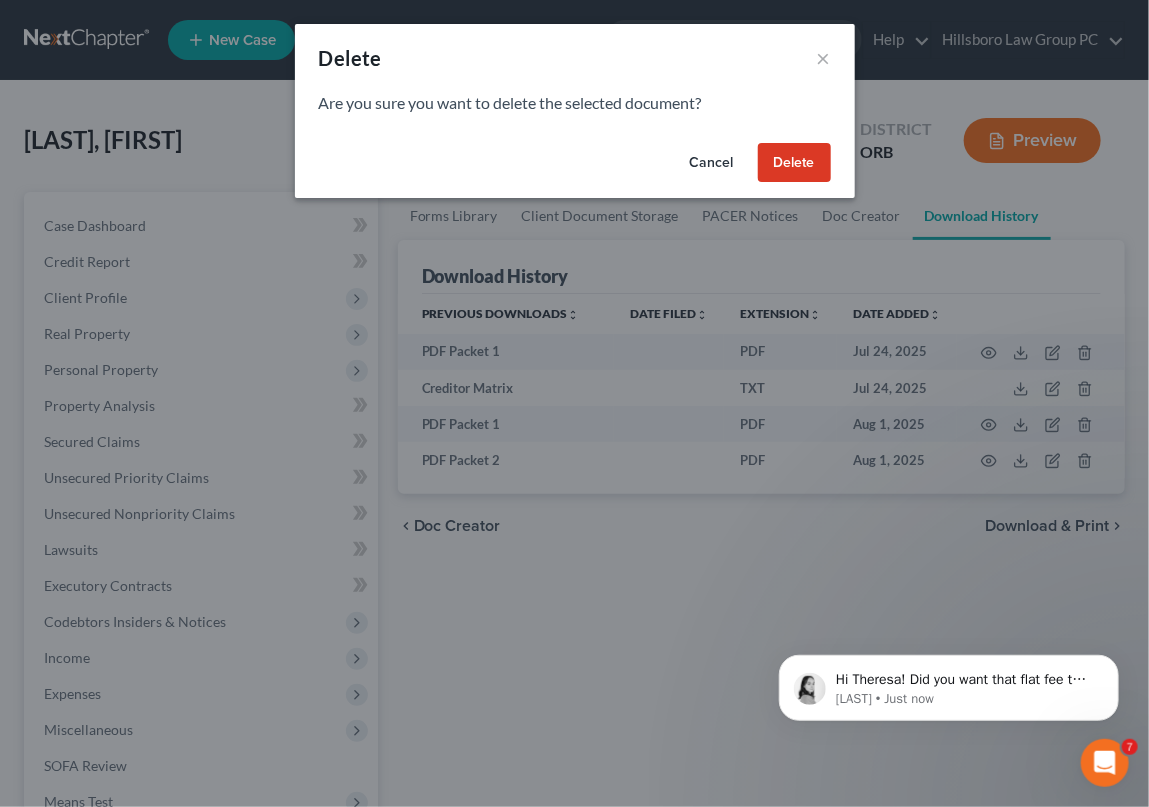 click on "Delete" at bounding box center [794, 163] 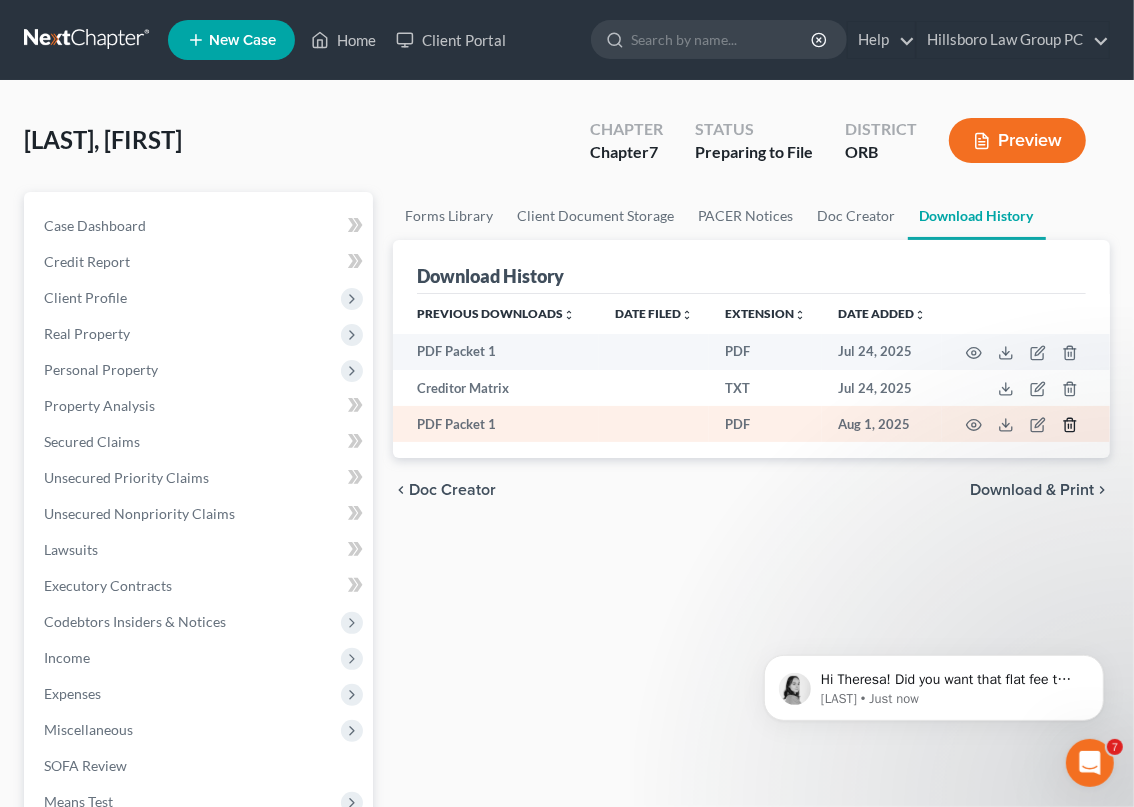 click 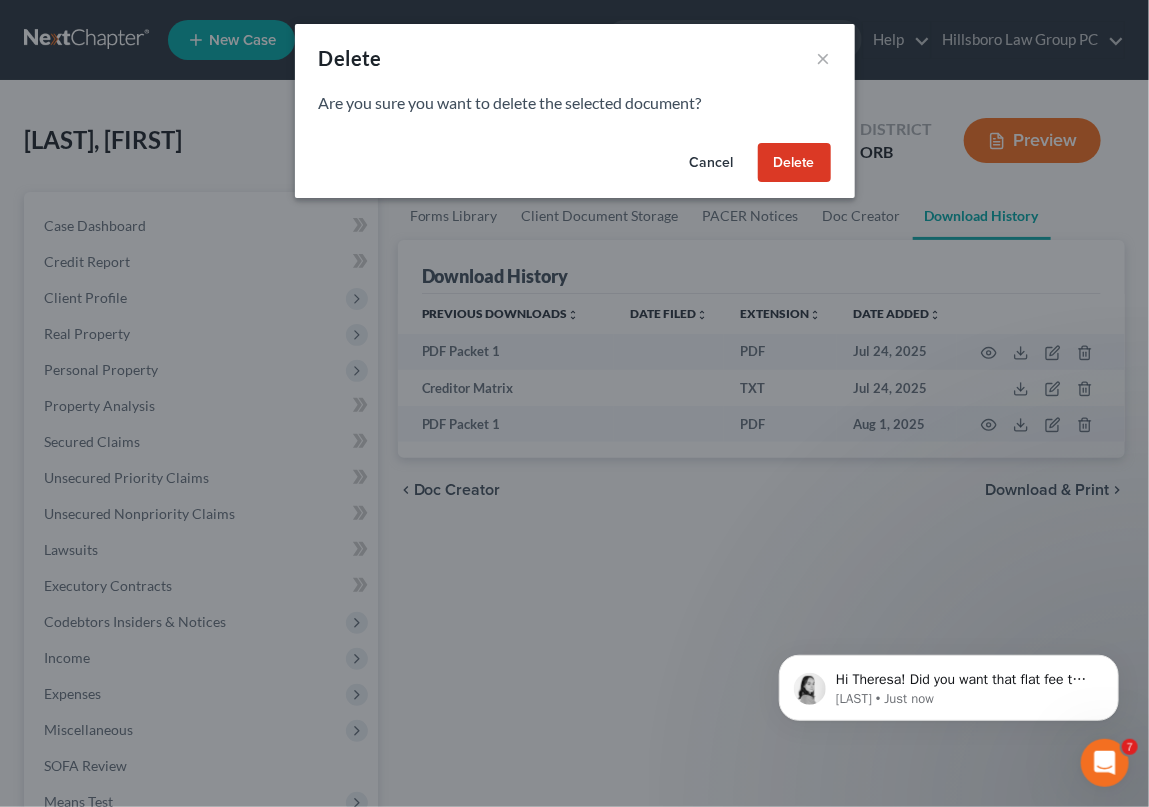 click on "Delete" at bounding box center [794, 163] 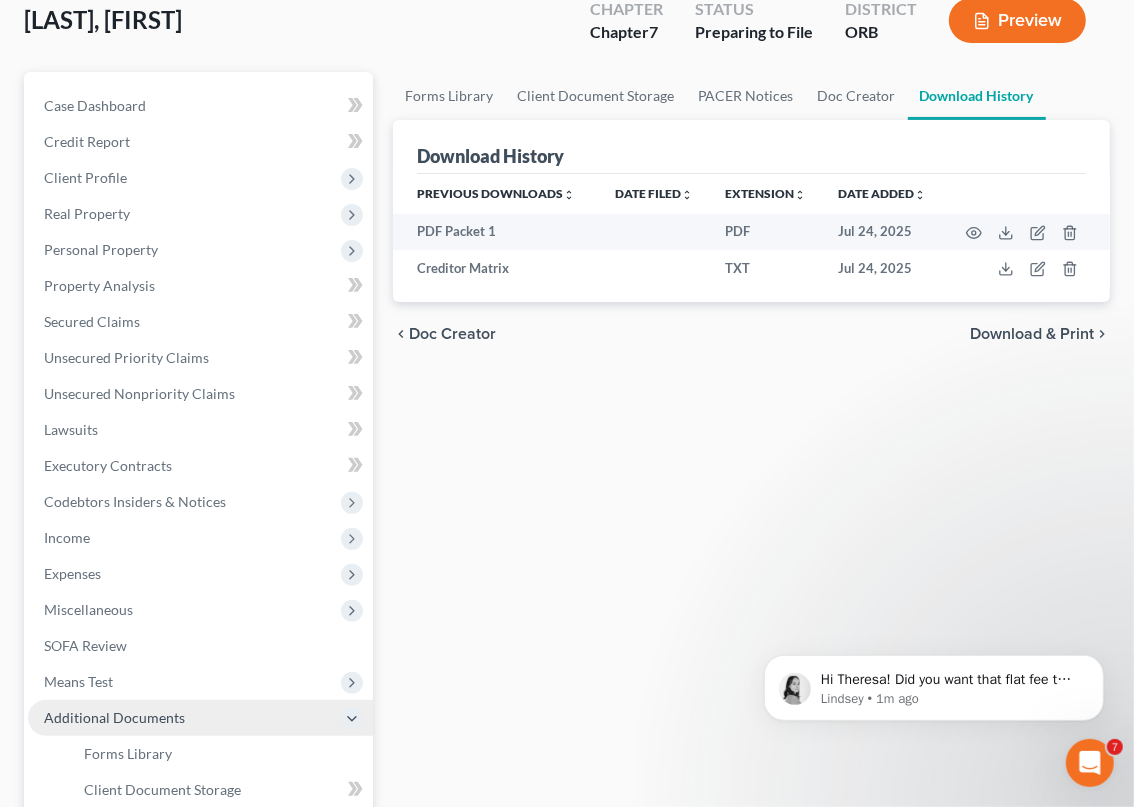 scroll, scrollTop: 137, scrollLeft: 0, axis: vertical 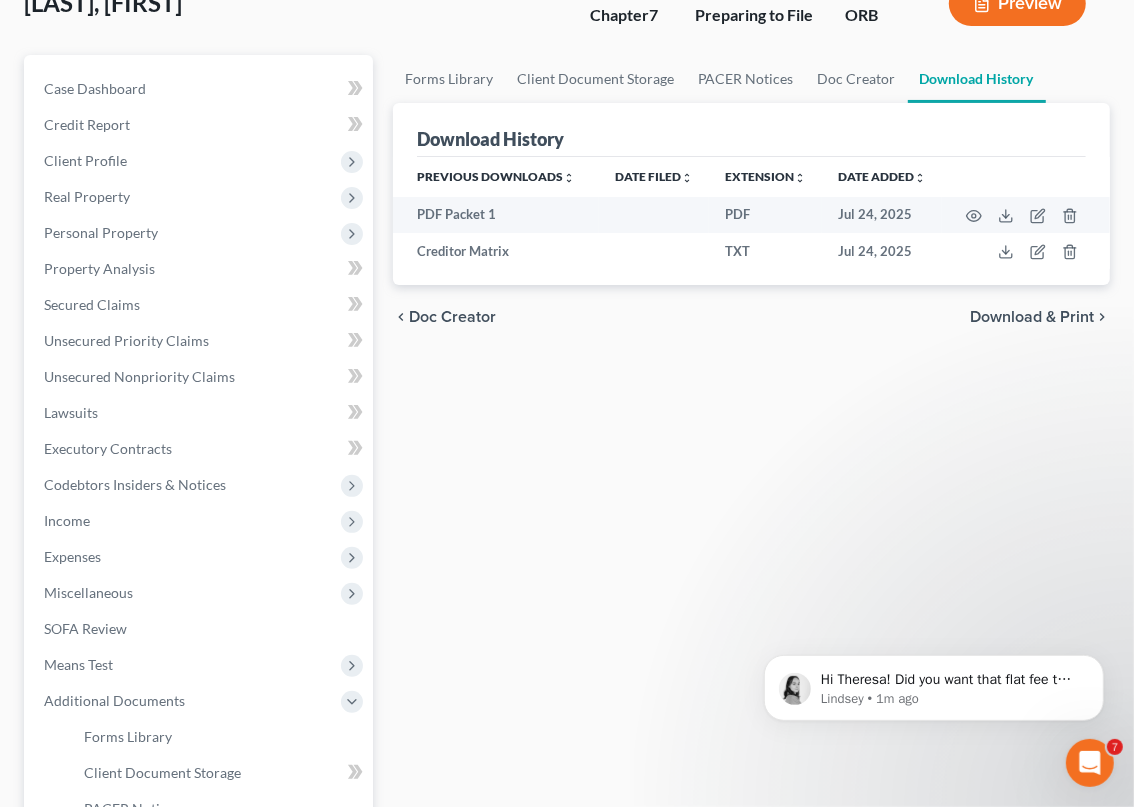 click on "Download & Print" at bounding box center [198, 954] 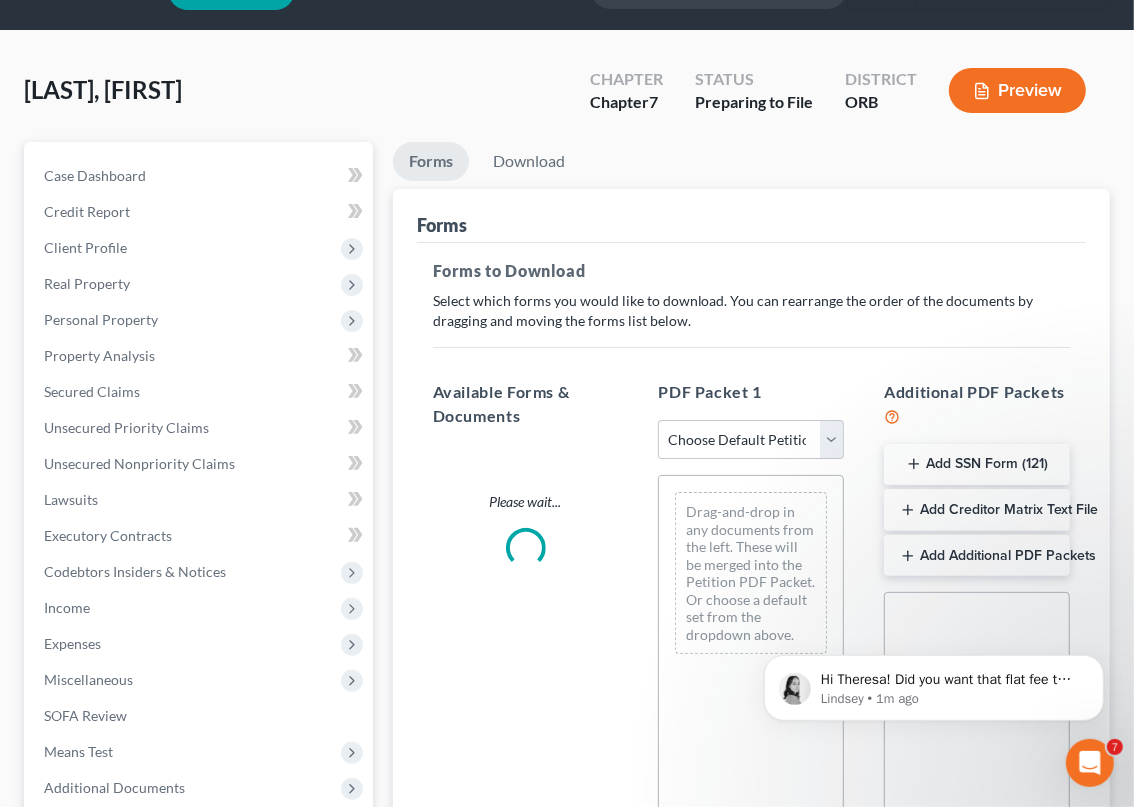 scroll, scrollTop: 0, scrollLeft: 0, axis: both 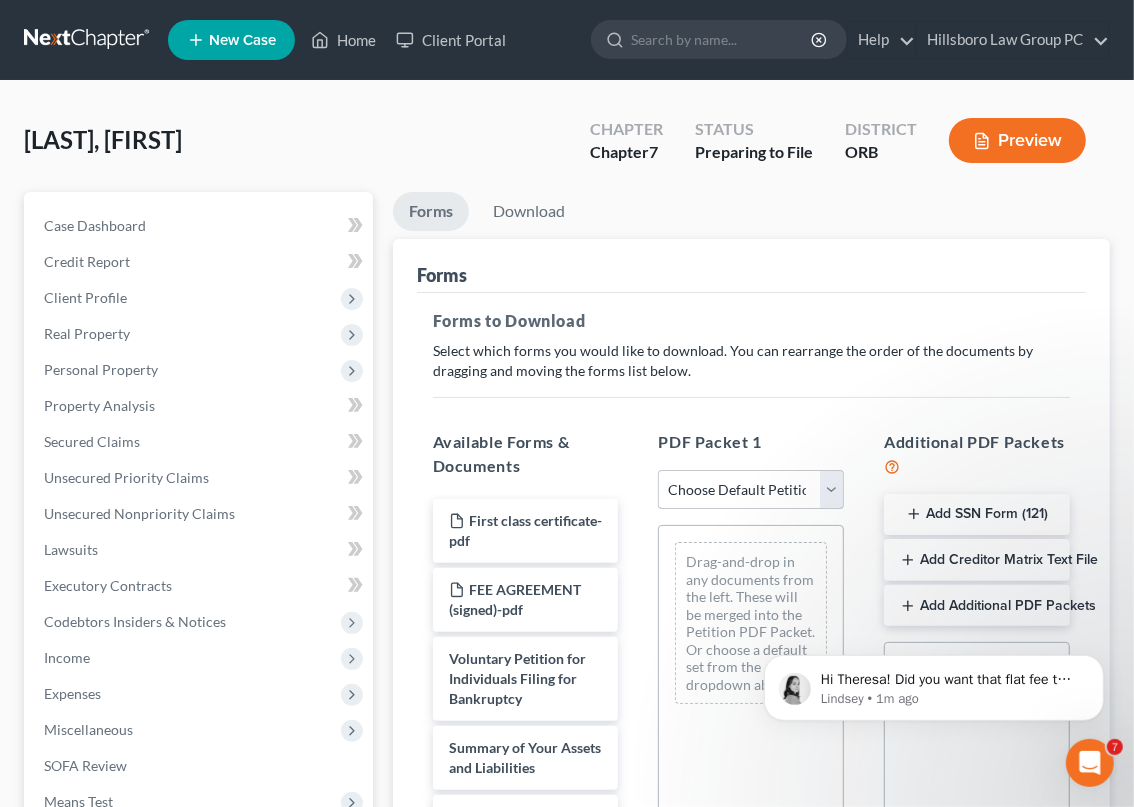 click on "Choose Default Petition PDF Packet Complete Bankruptcy Petition (all forms and schedules) Emergency Filing Forms (Petition and Creditor List Only) Amended Forms Signature Pages Only Petition Packet for Chapter 7 Chapter 7 filing Template Test" at bounding box center (751, 490) 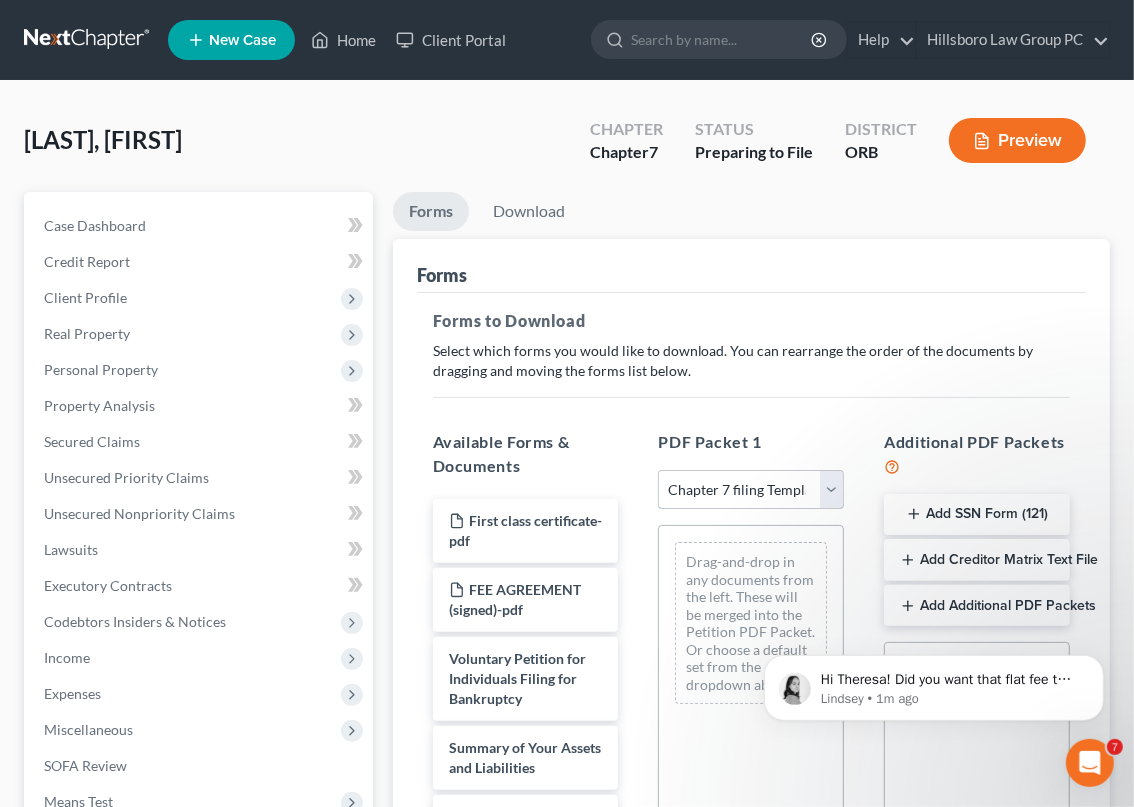 click on "Choose Default Petition PDF Packet Complete Bankruptcy Petition (all forms and schedules) Emergency Filing Forms (Petition and Creditor List Only) Amended Forms Signature Pages Only Petition Packet for Chapter 7 Chapter 7 filing Template Test" at bounding box center [751, 490] 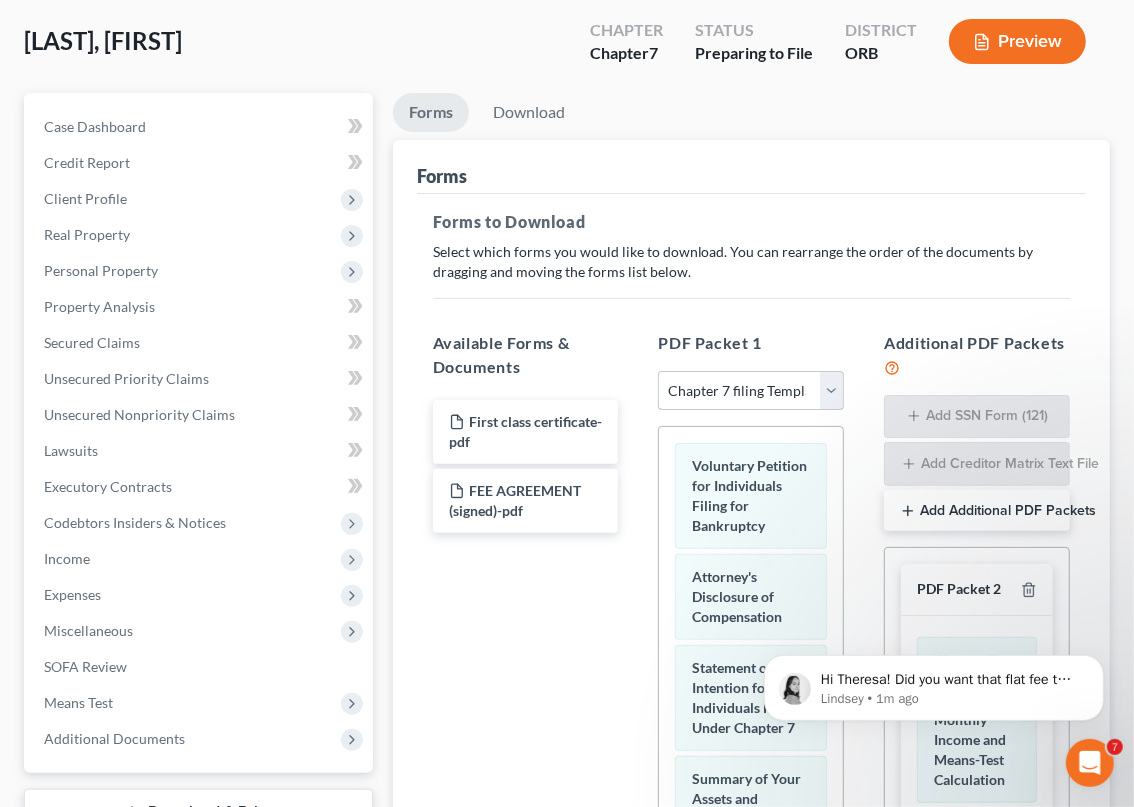 scroll, scrollTop: 100, scrollLeft: 0, axis: vertical 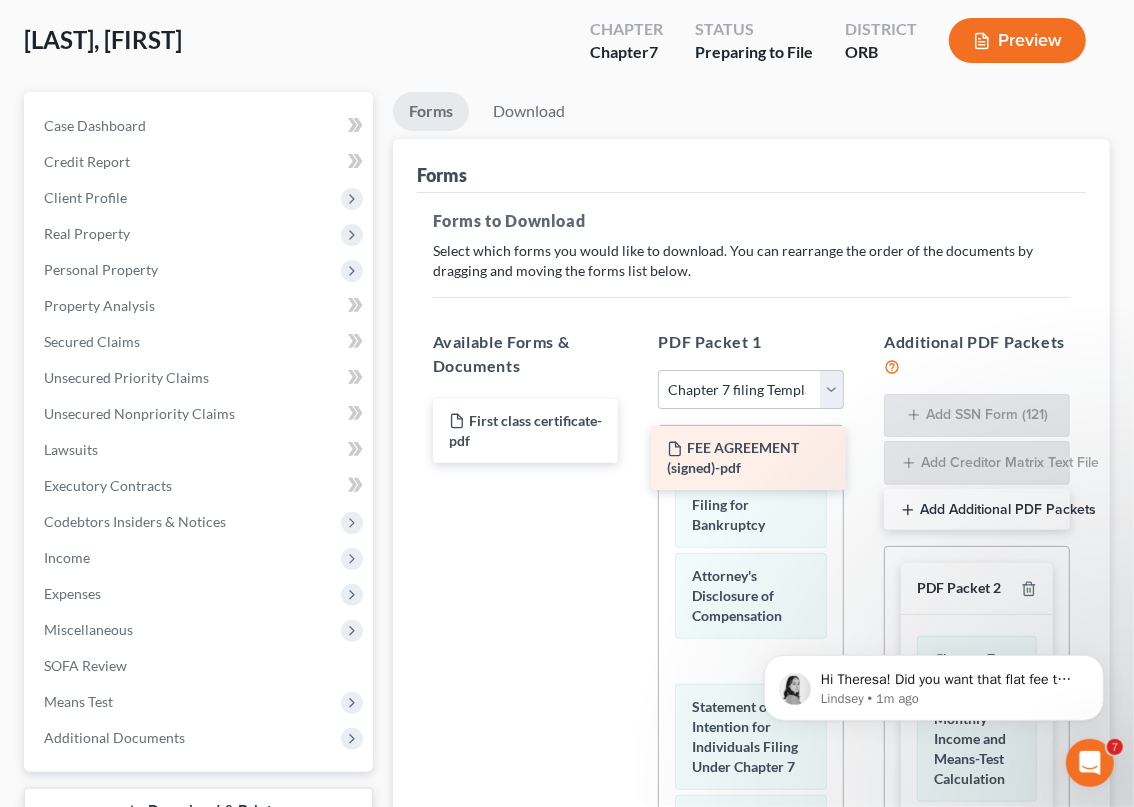 drag, startPoint x: 537, startPoint y: 312, endPoint x: 767, endPoint y: 446, distance: 266.1879 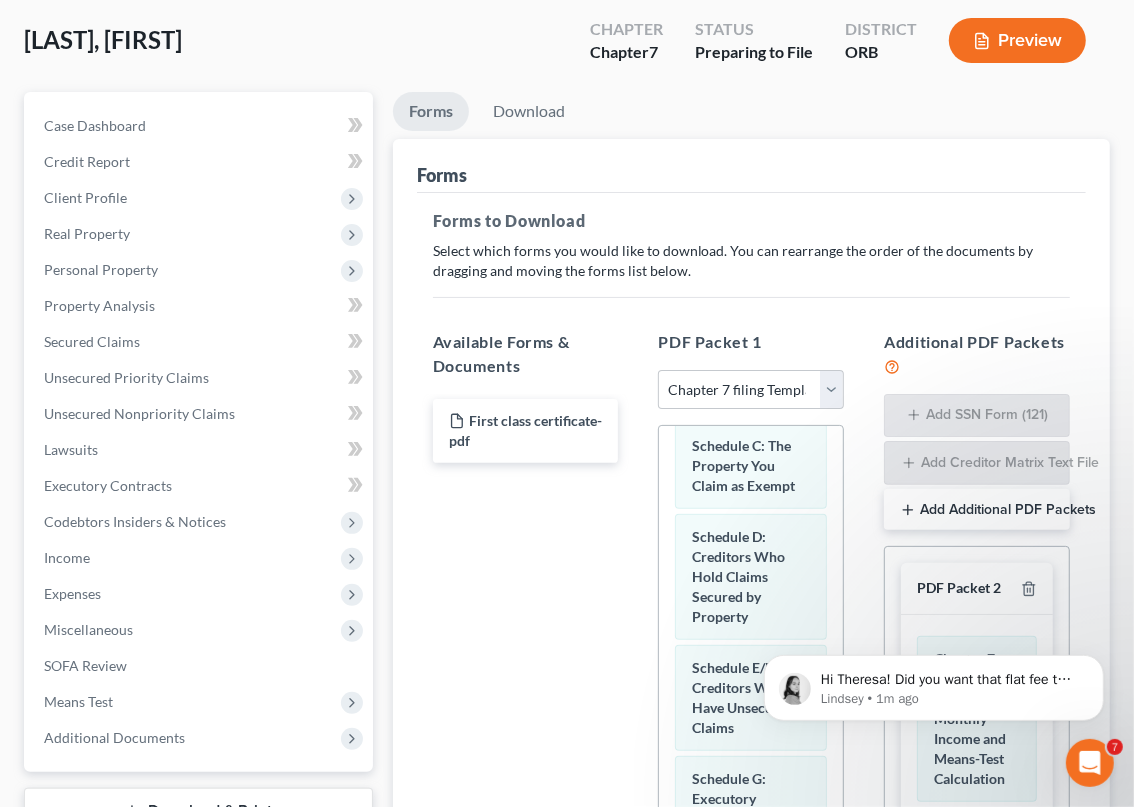 scroll, scrollTop: 599, scrollLeft: 0, axis: vertical 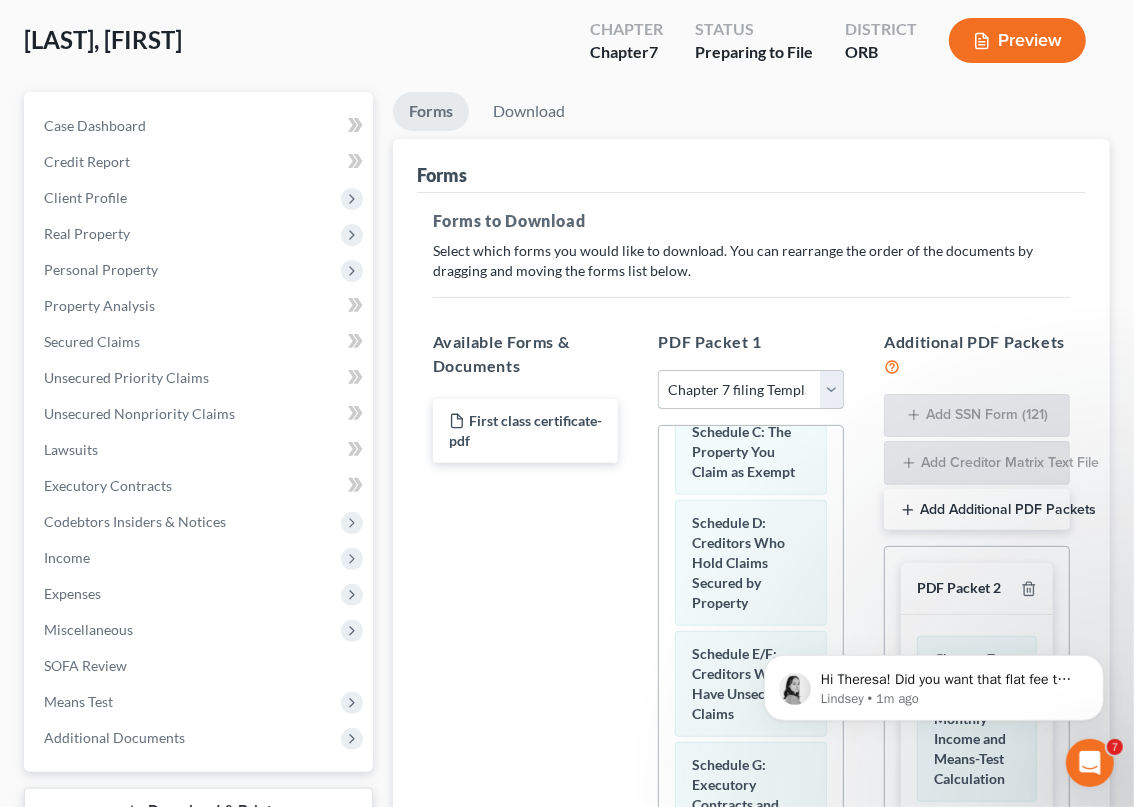 click on "Choose Default Petition PDF Packet Complete Bankruptcy Petition (all forms and schedules) Emergency Filing Forms (Petition and Creditor List Only) Amended Forms Signature Pages Only Petition Packet for Chapter 7 Chapter 7 filing Template Test" at bounding box center (751, 390) 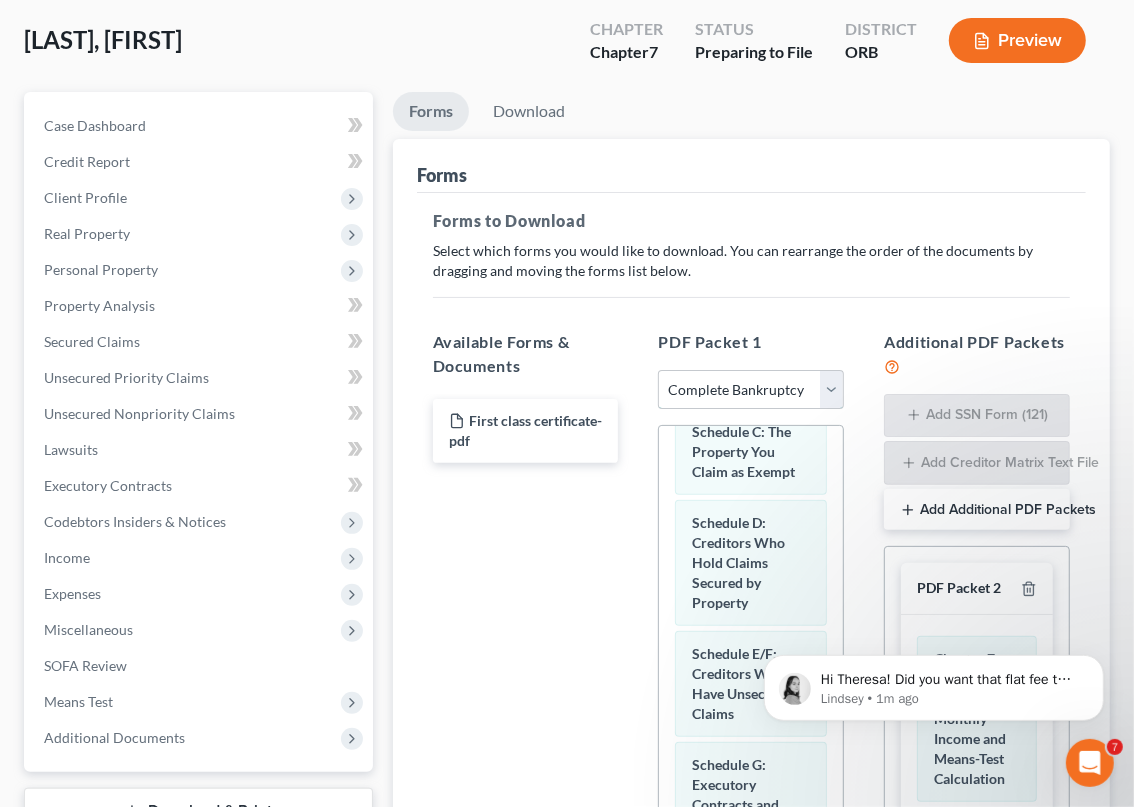 click on "Choose Default Petition PDF Packet Complete Bankruptcy Petition (all forms and schedules) Emergency Filing Forms (Petition and Creditor List Only) Amended Forms Signature Pages Only Petition Packet for Chapter 7 Chapter 7 filing Template Test" at bounding box center [751, 390] 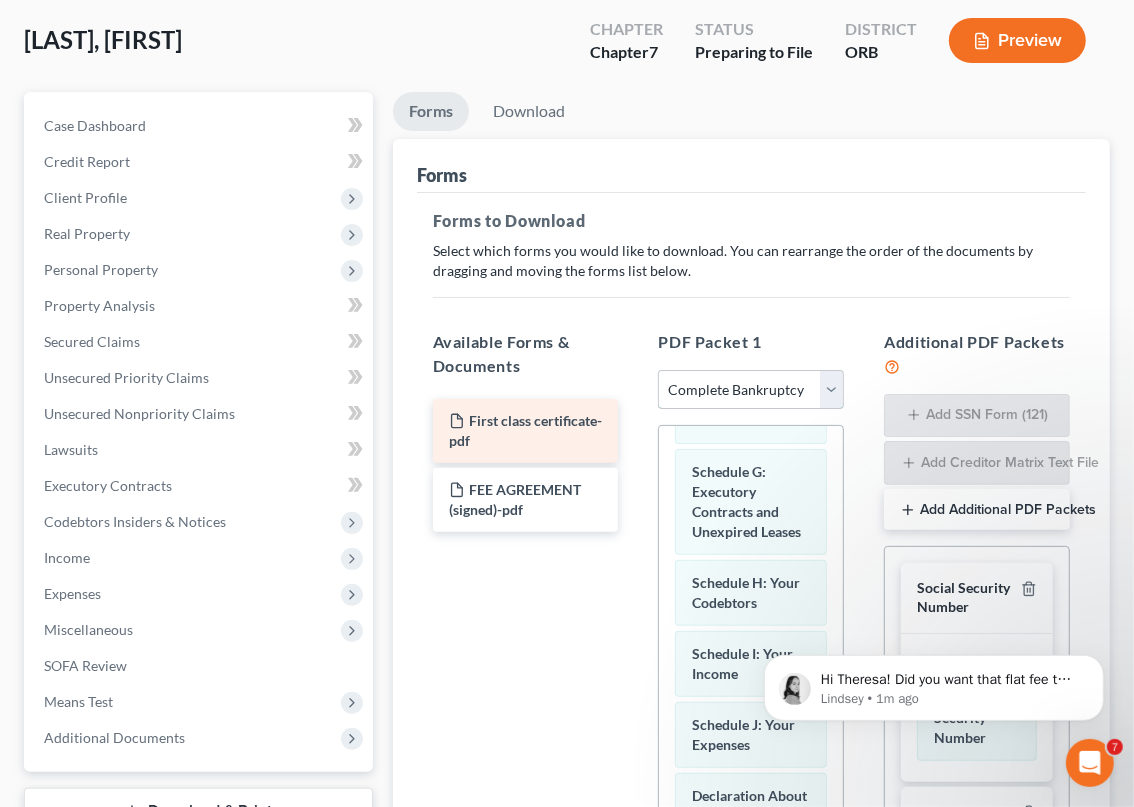 scroll, scrollTop: 667, scrollLeft: 0, axis: vertical 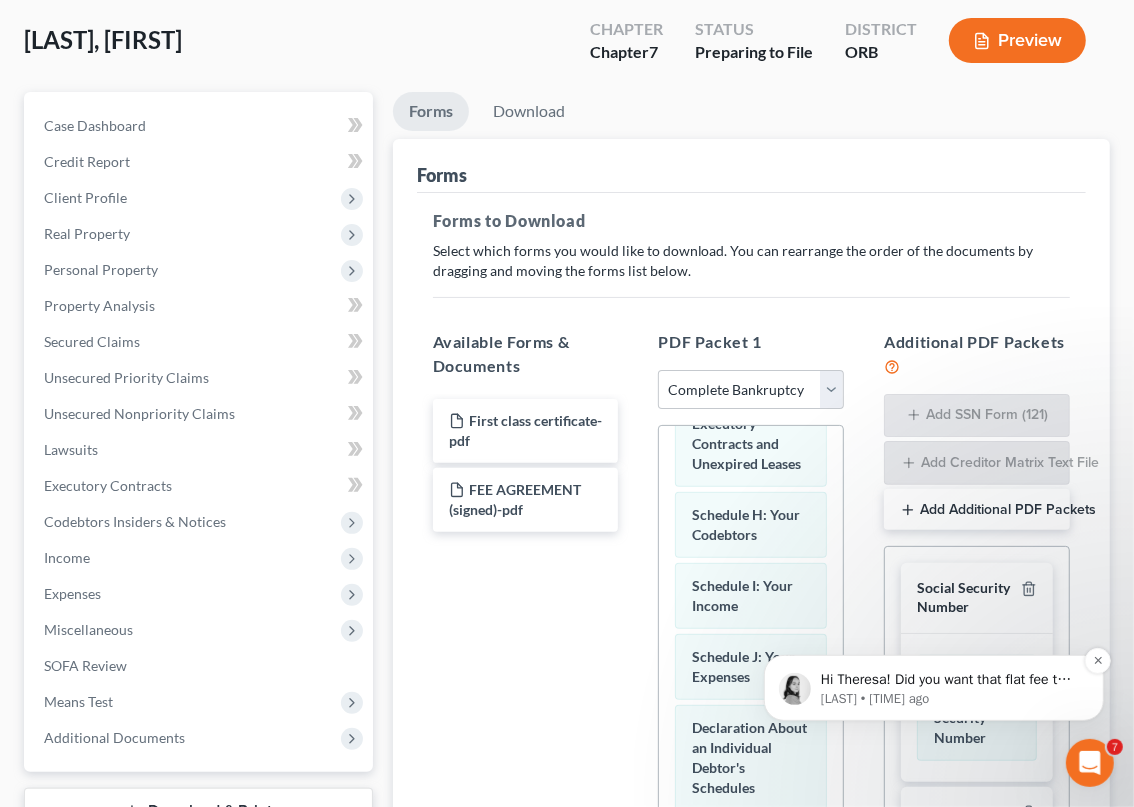 click on "[LAST] • [TIME] ago" at bounding box center (949, 698) 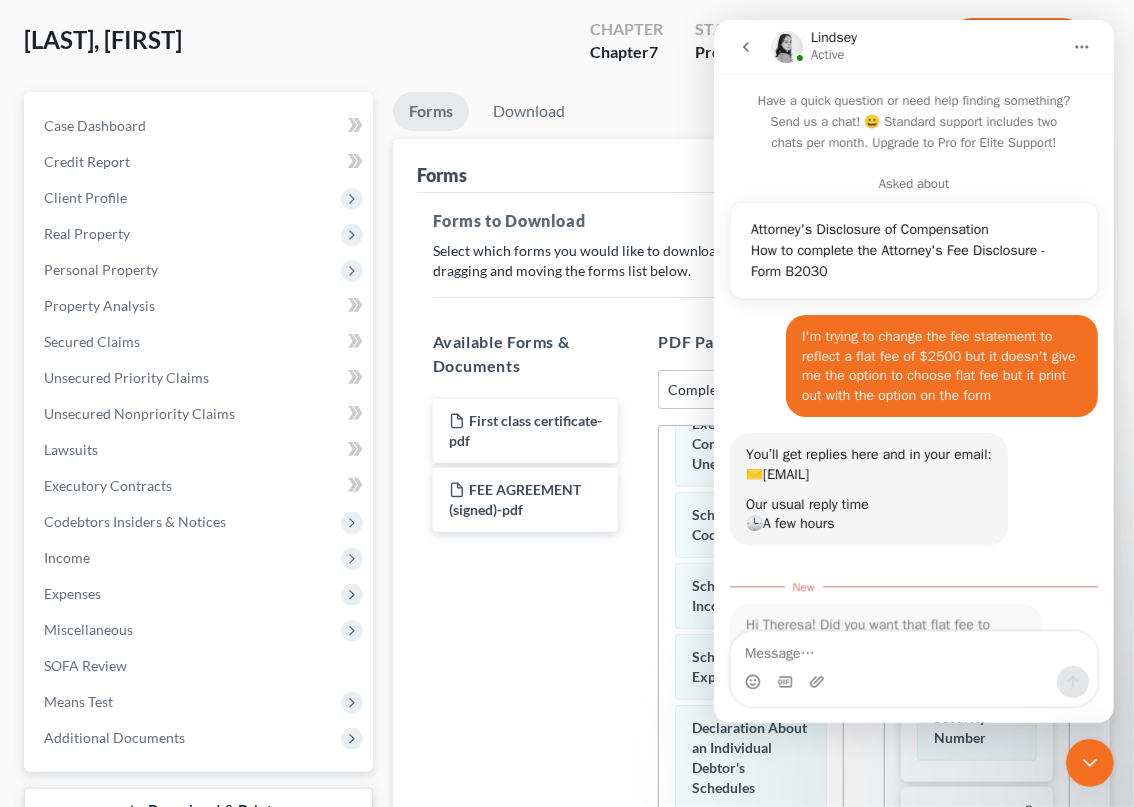 scroll, scrollTop: 2, scrollLeft: 0, axis: vertical 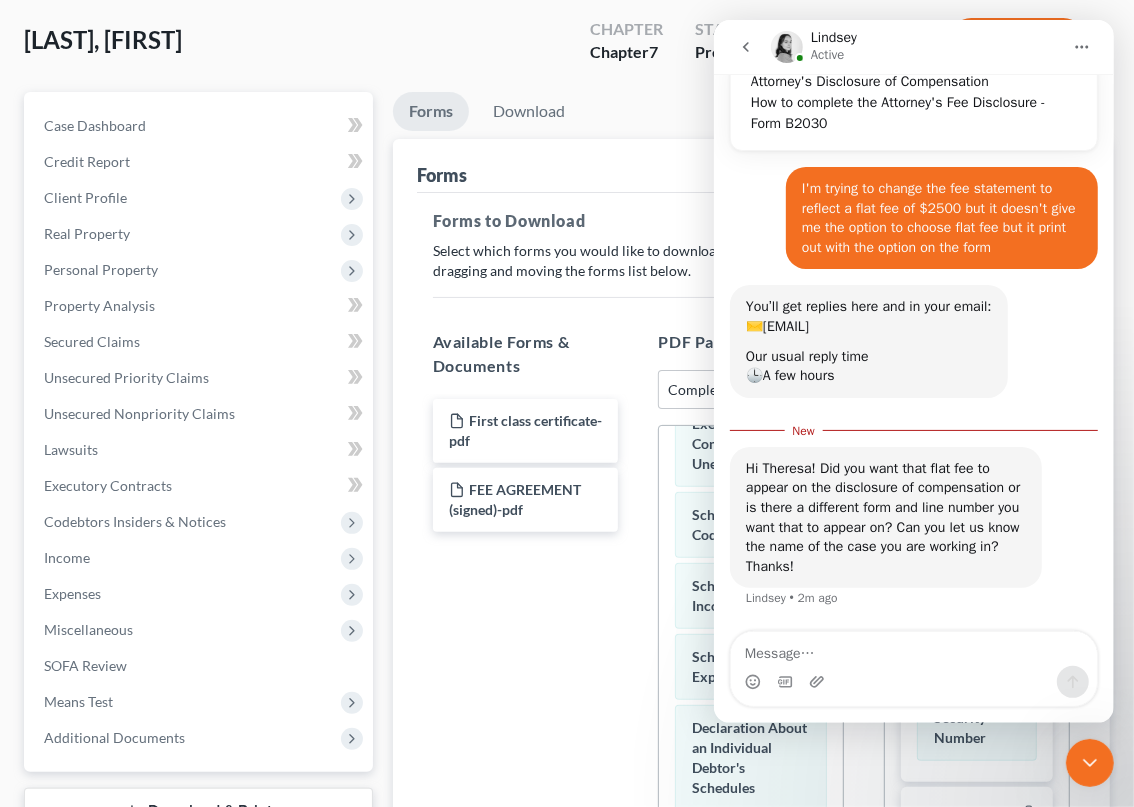 click at bounding box center [913, 649] 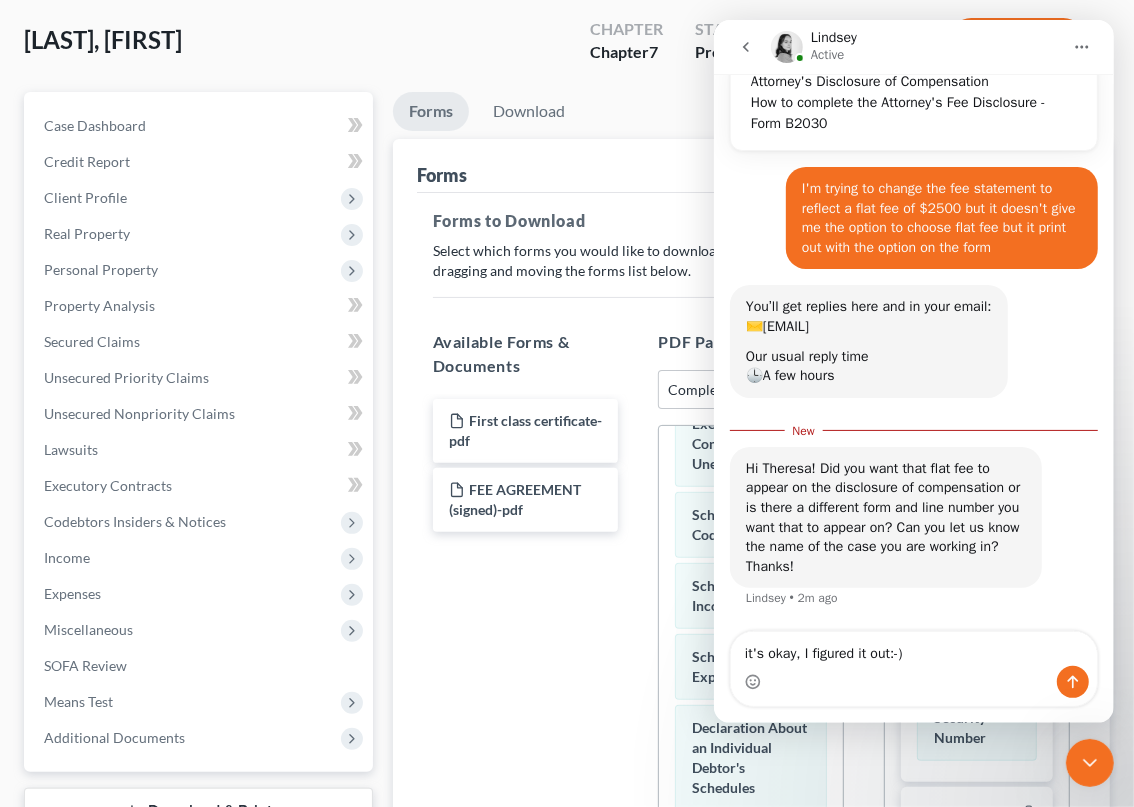 type on "it's okay, I figured it out:-)" 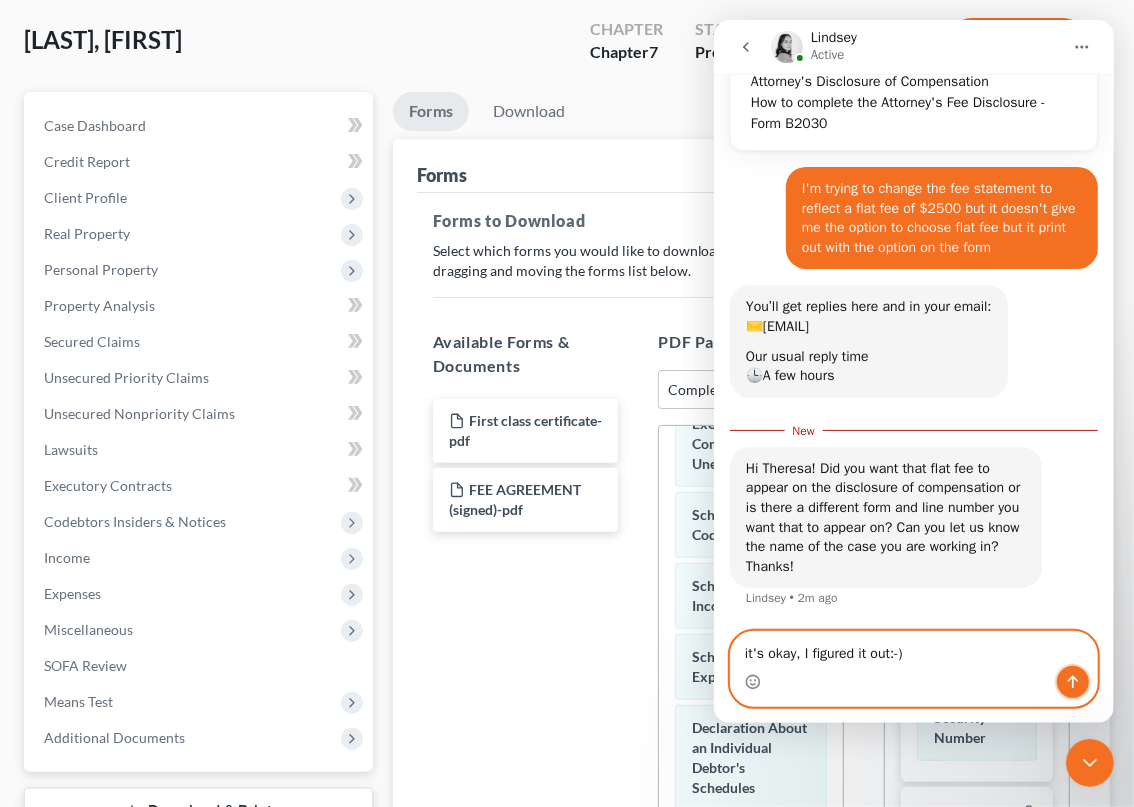 click 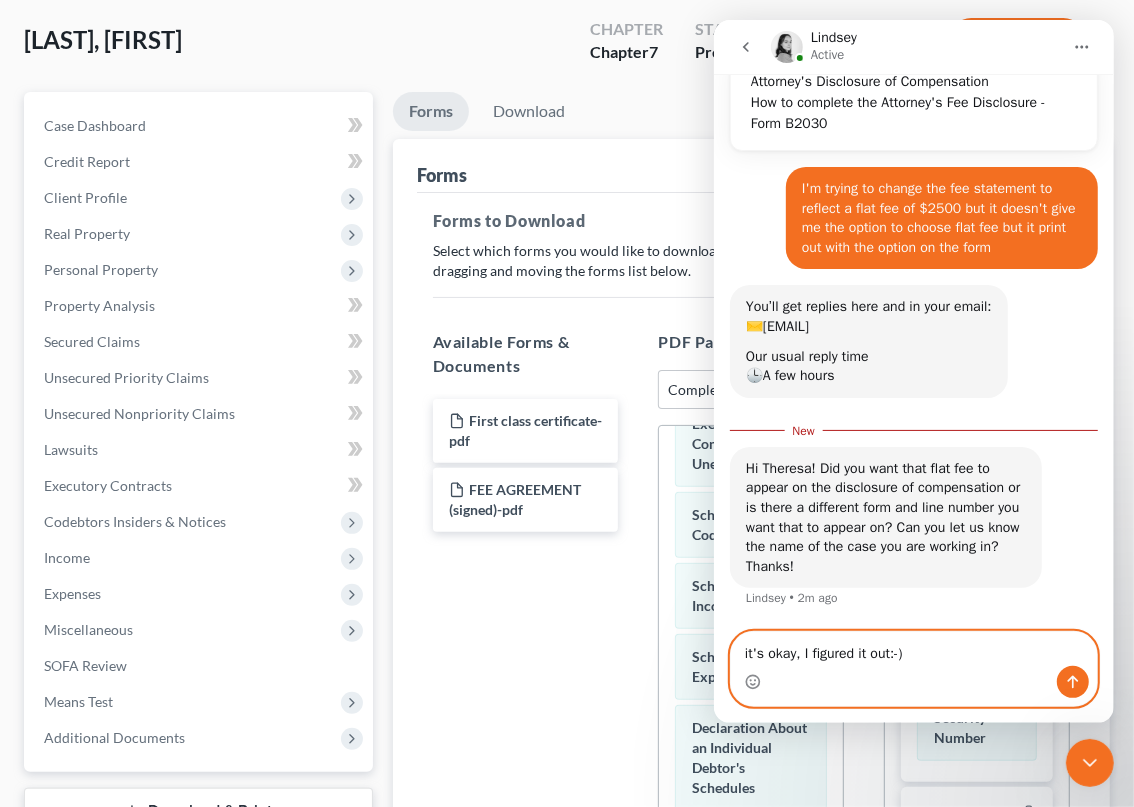 type 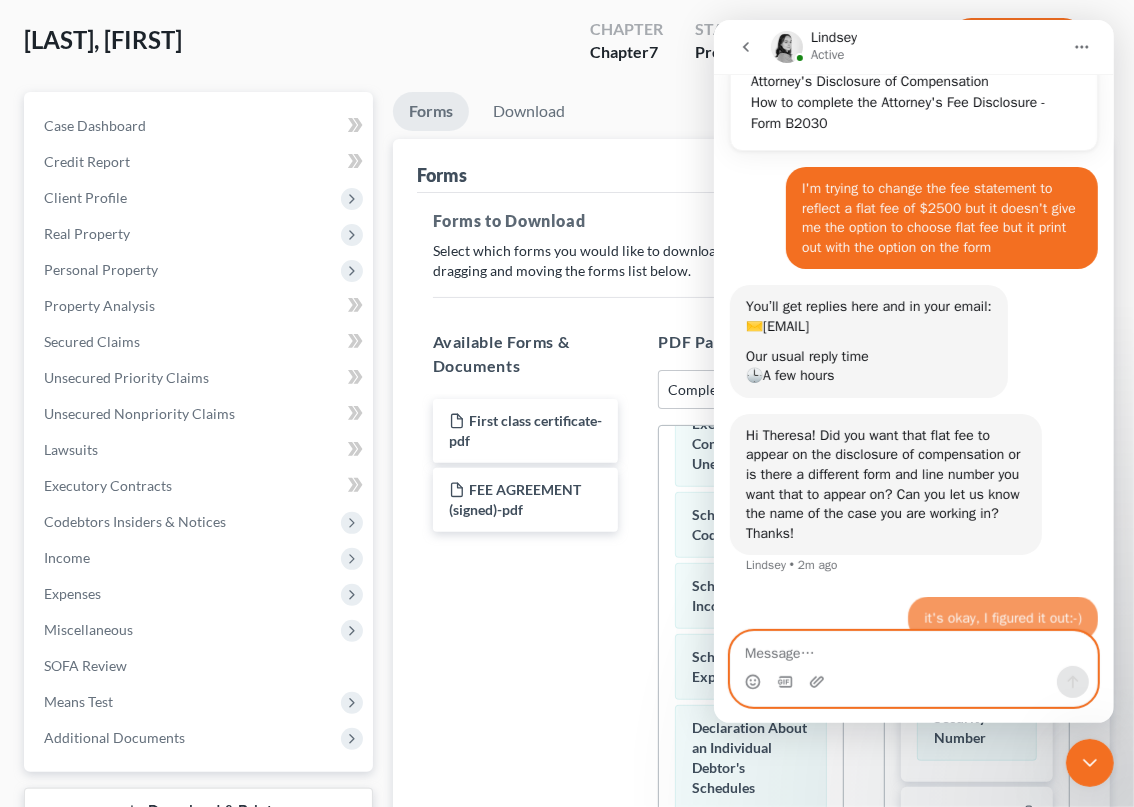 scroll, scrollTop: 2, scrollLeft: 0, axis: vertical 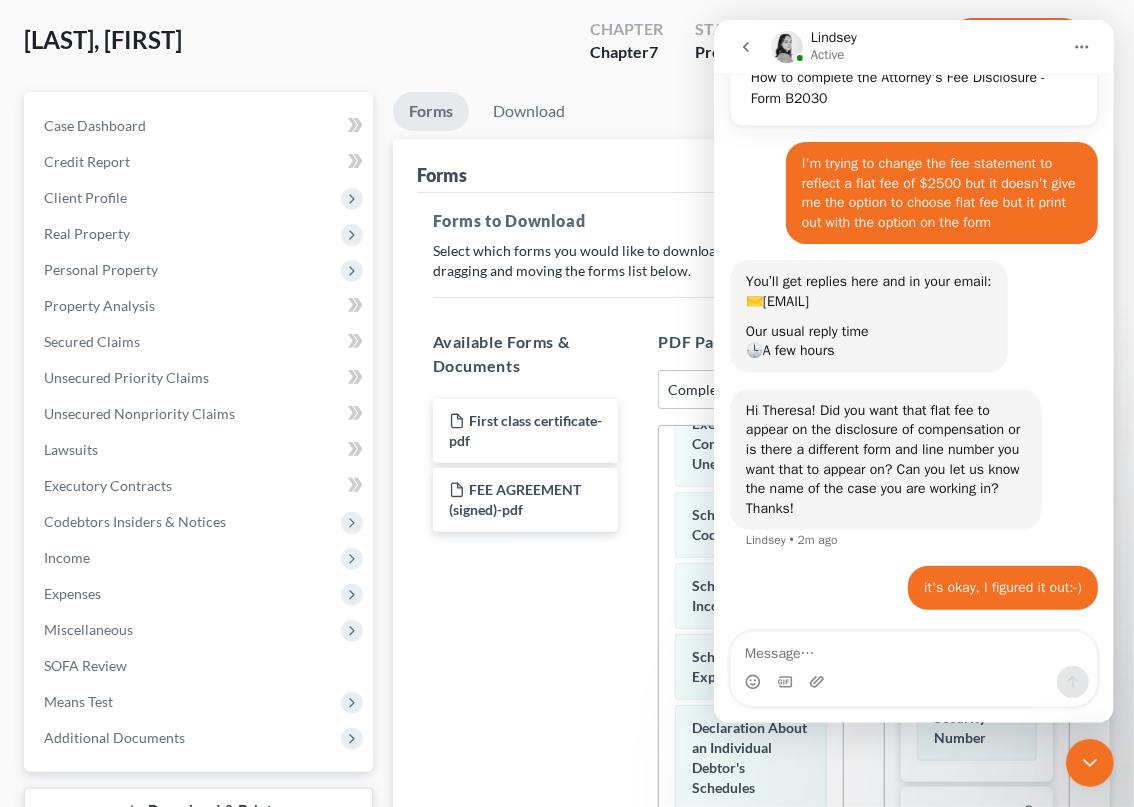 click on "First class certificate-pdf FEE AGREEMENT (signed)-pdf" at bounding box center (526, 669) 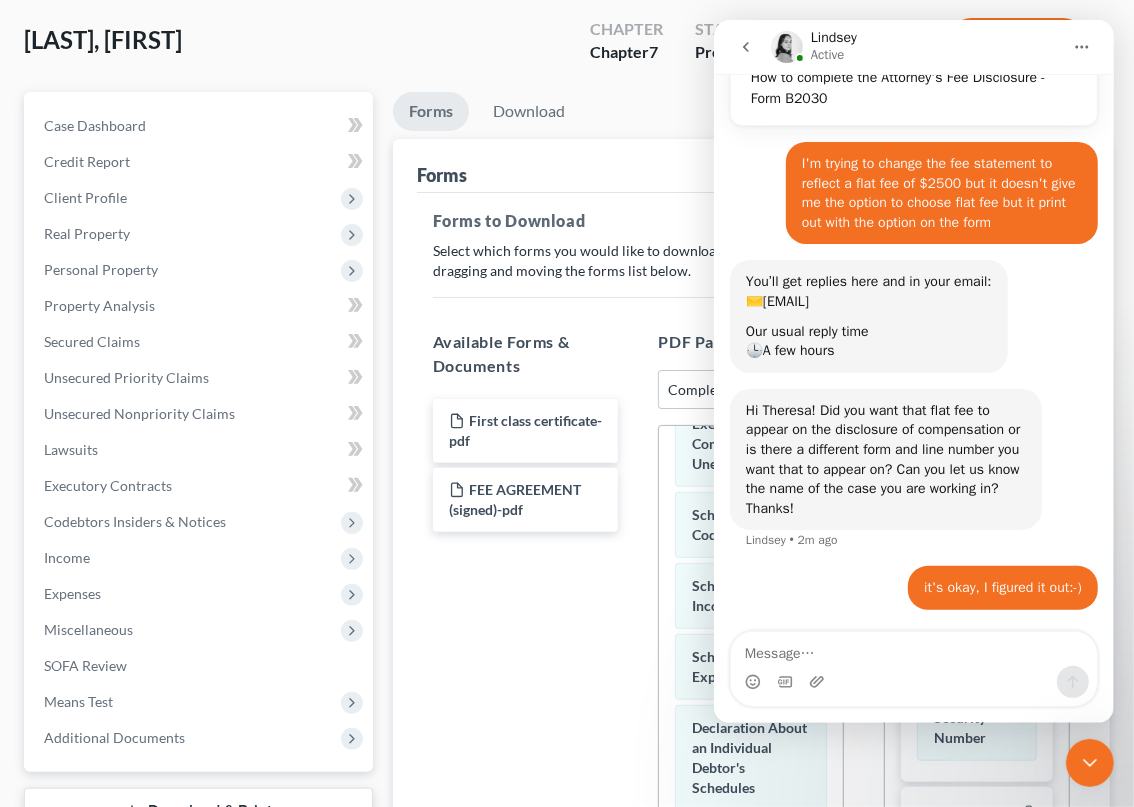click at bounding box center [1089, 762] 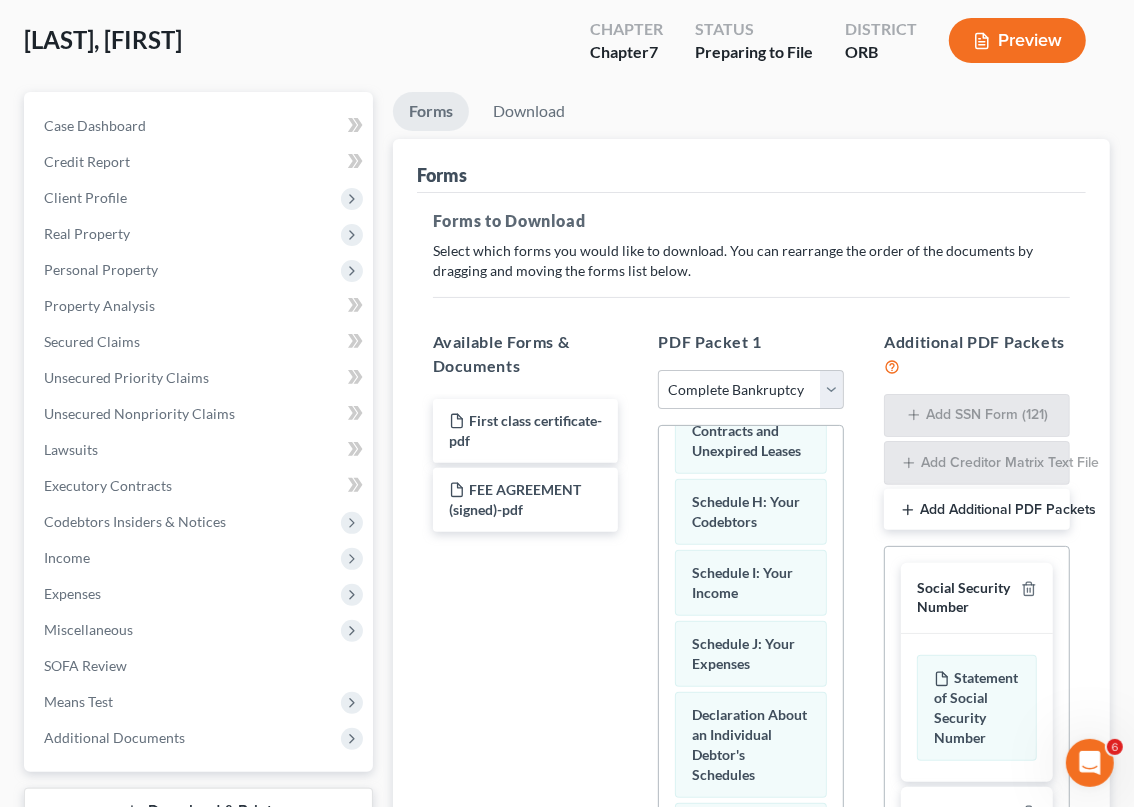 scroll, scrollTop: 683, scrollLeft: 0, axis: vertical 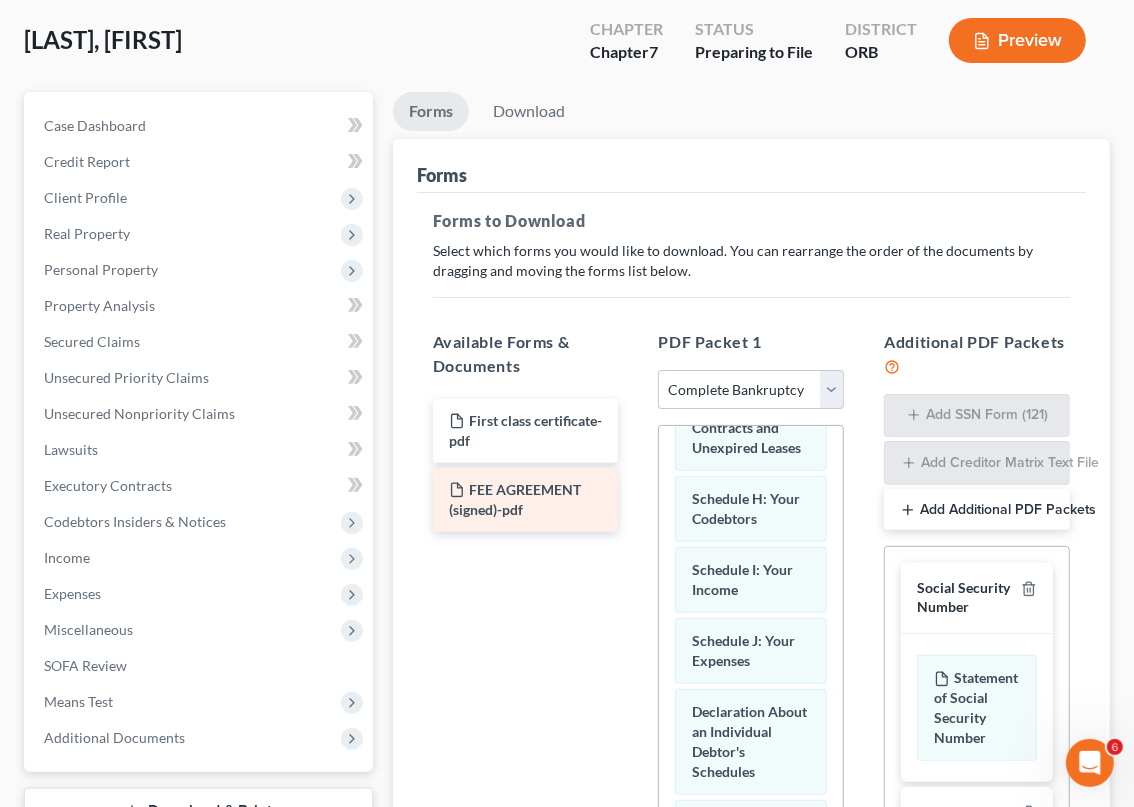 click on "FEE AGREEMENT (signed)-pdf" at bounding box center [515, 499] 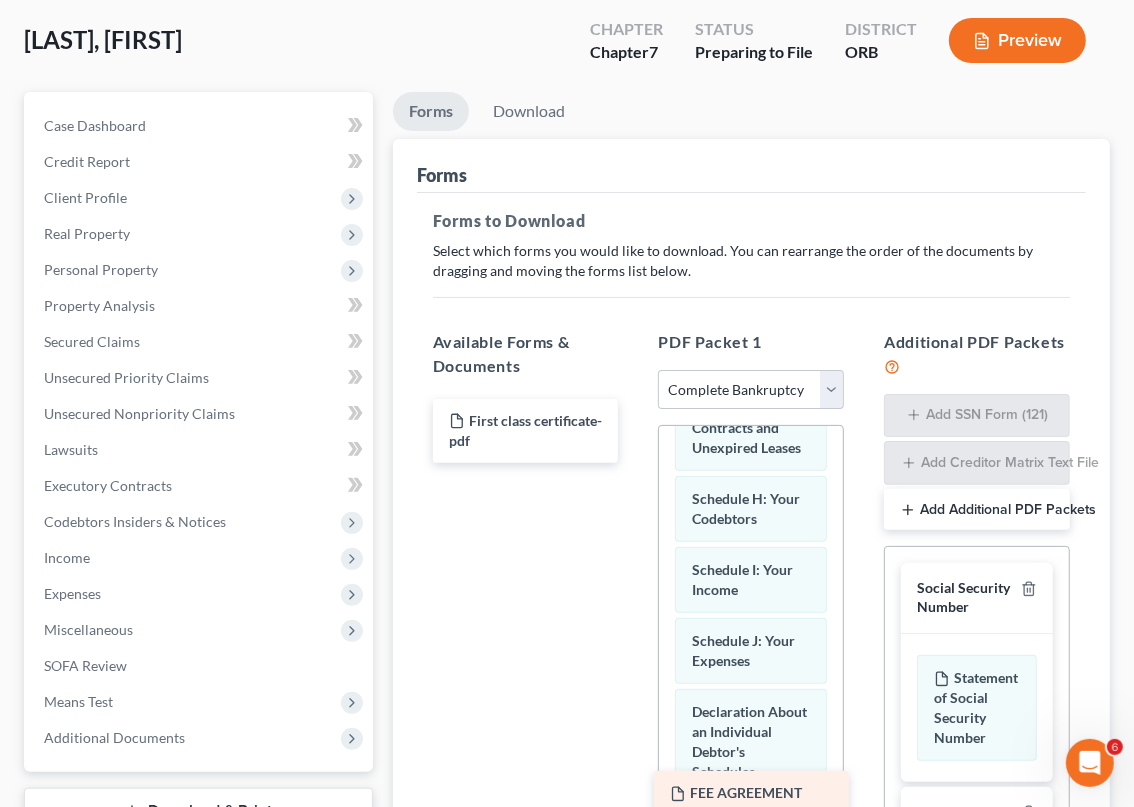 drag, startPoint x: 518, startPoint y: 307, endPoint x: 746, endPoint y: 785, distance: 529.5923 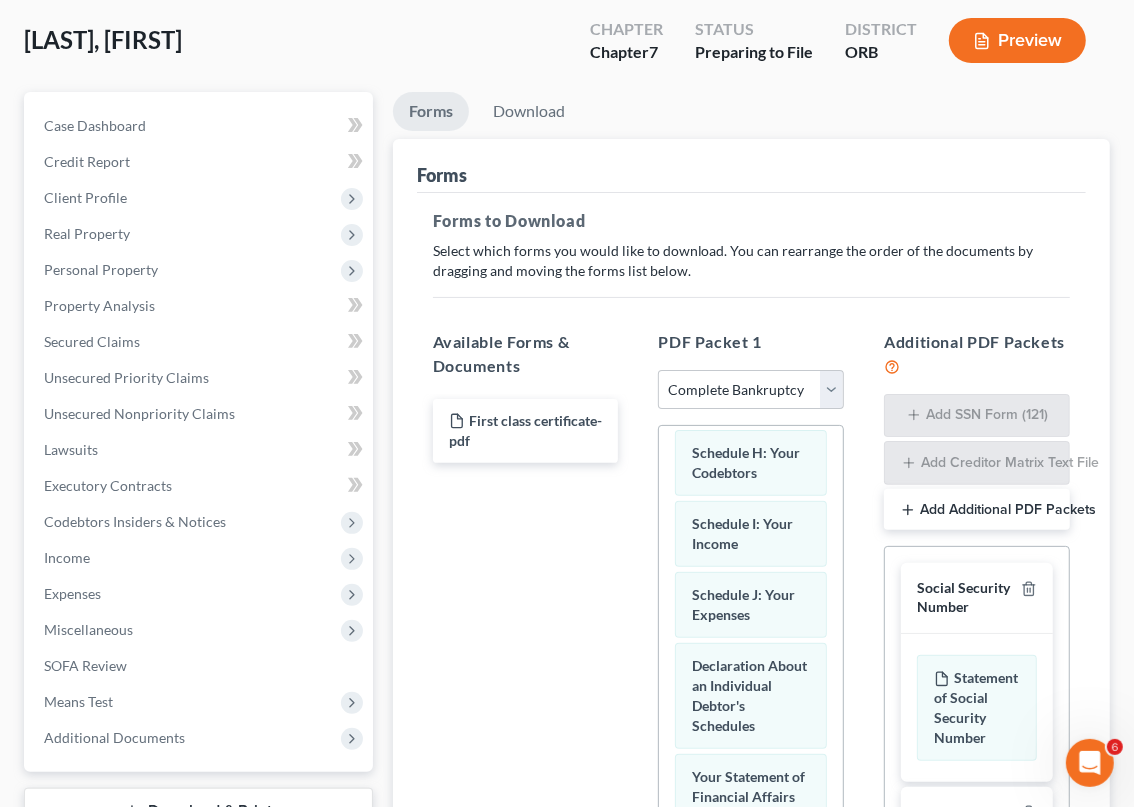 scroll, scrollTop: 740, scrollLeft: 0, axis: vertical 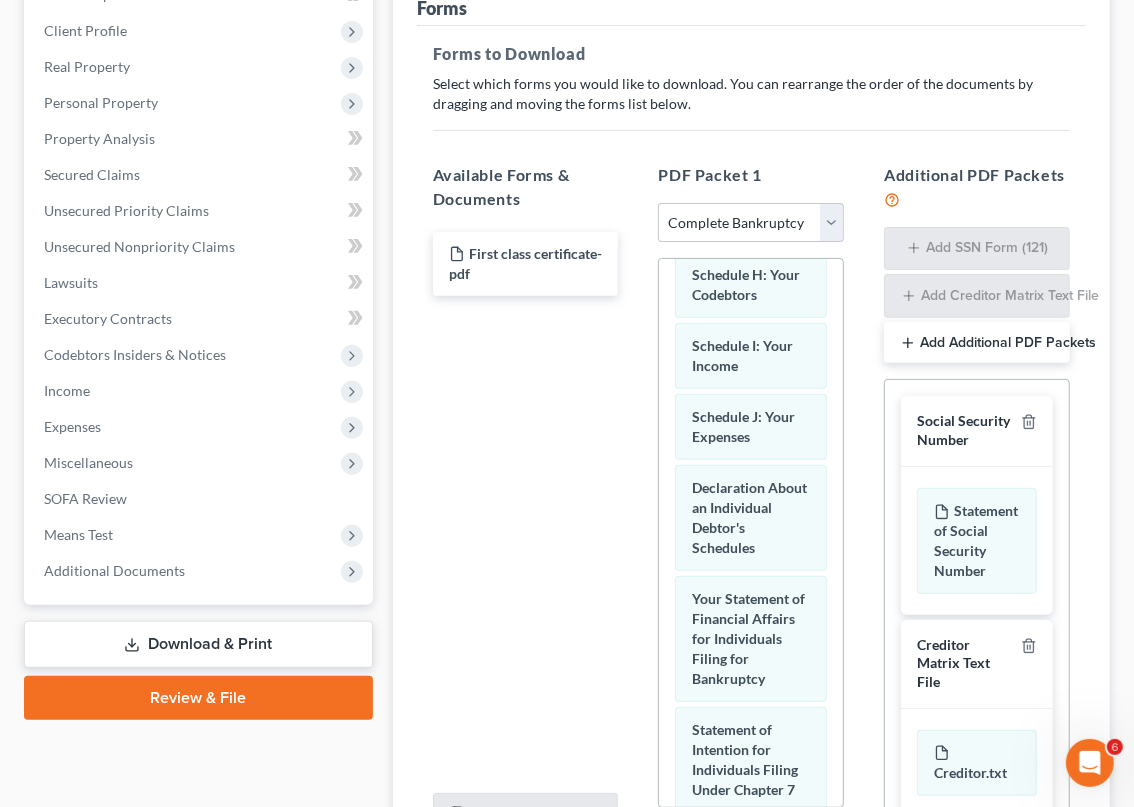 click on "Add Additional PDF Packets" at bounding box center (977, 343) 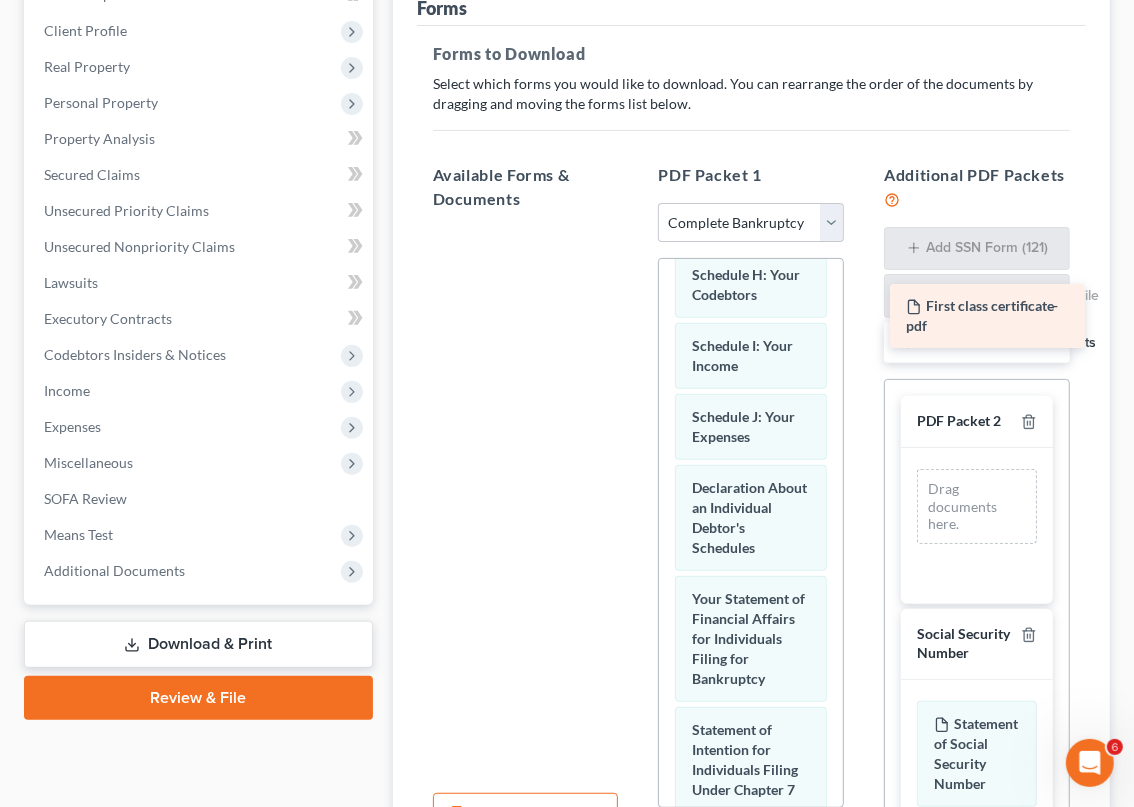 drag, startPoint x: 486, startPoint y: 102, endPoint x: 955, endPoint y: 301, distance: 509.4723 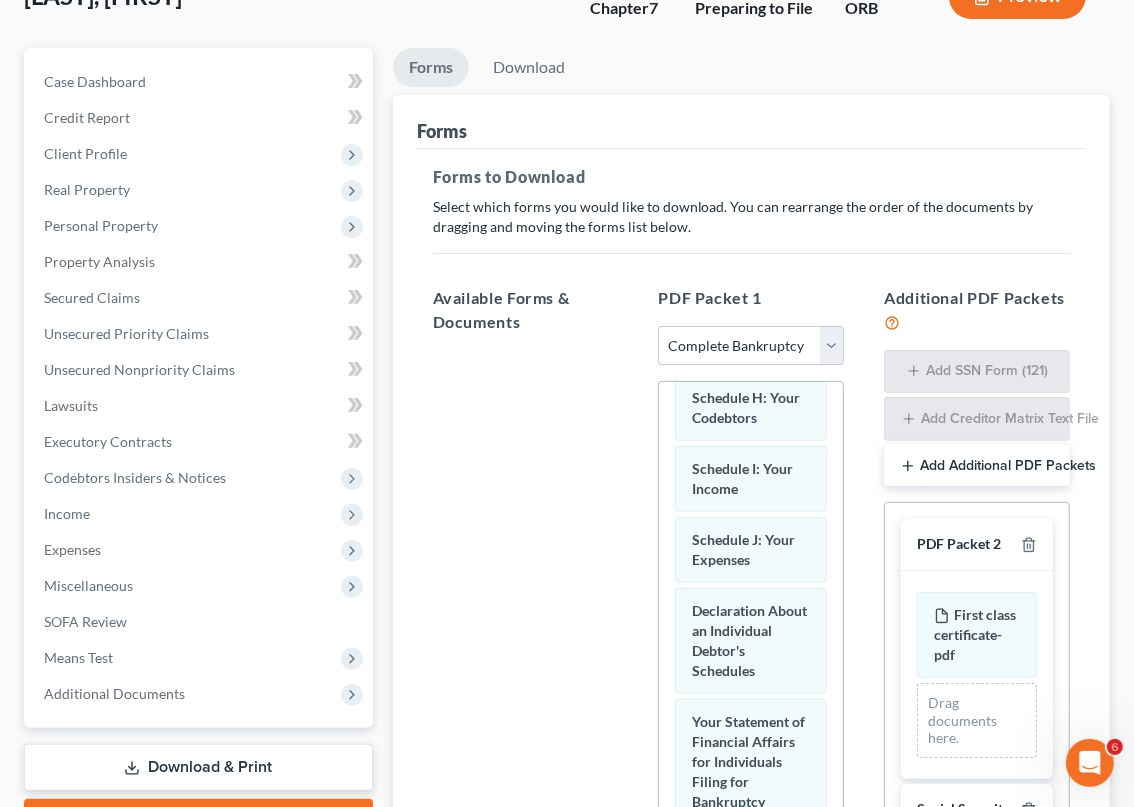 scroll, scrollTop: 67, scrollLeft: 0, axis: vertical 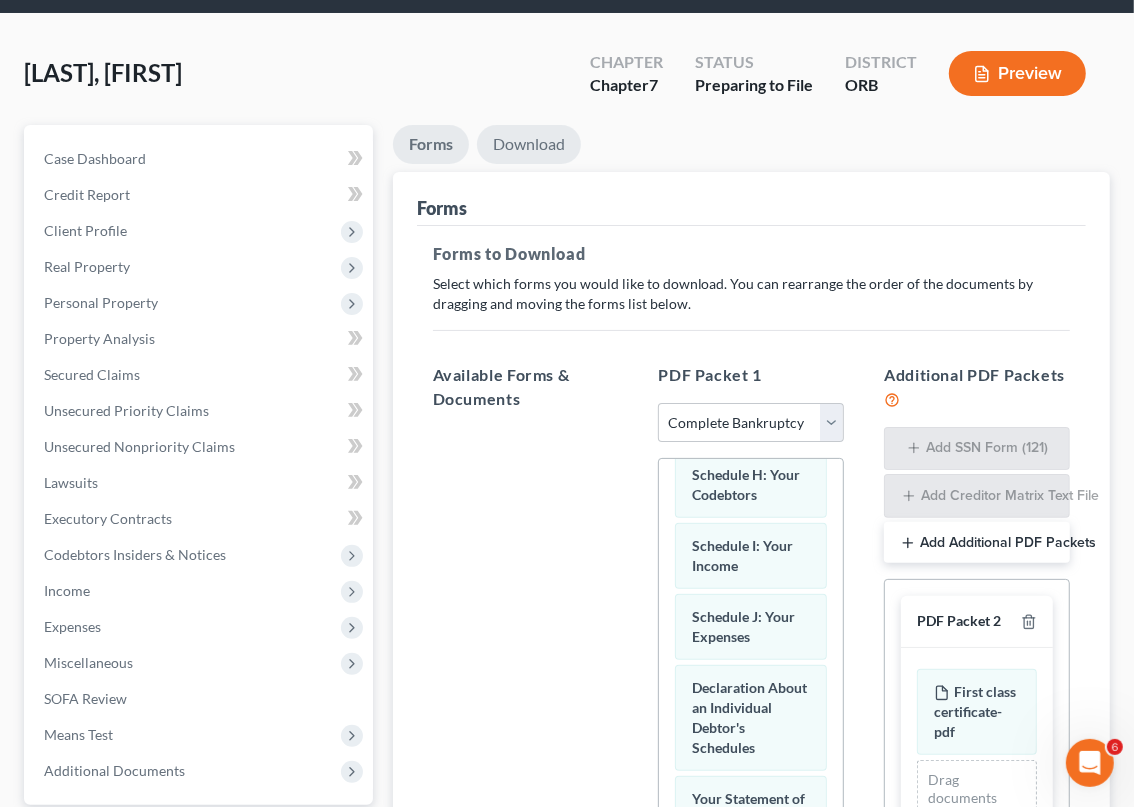 click on "Download" at bounding box center [529, 144] 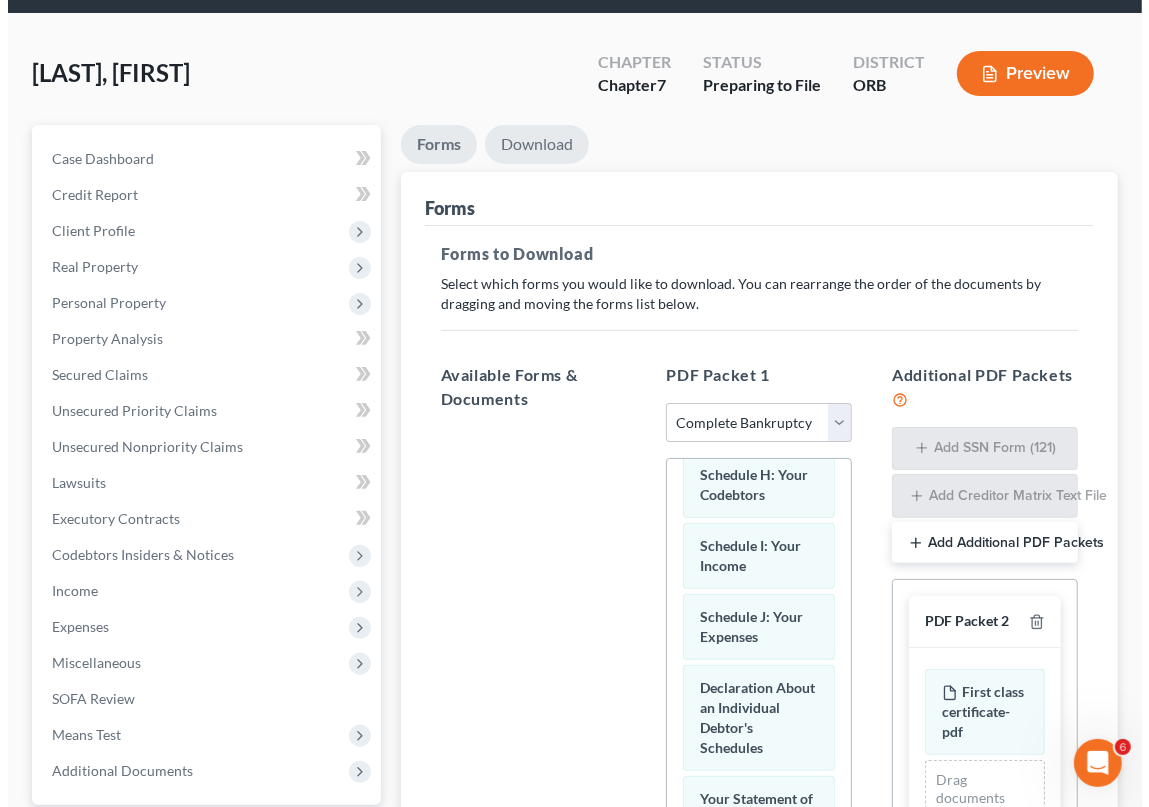 scroll, scrollTop: 2, scrollLeft: 0, axis: vertical 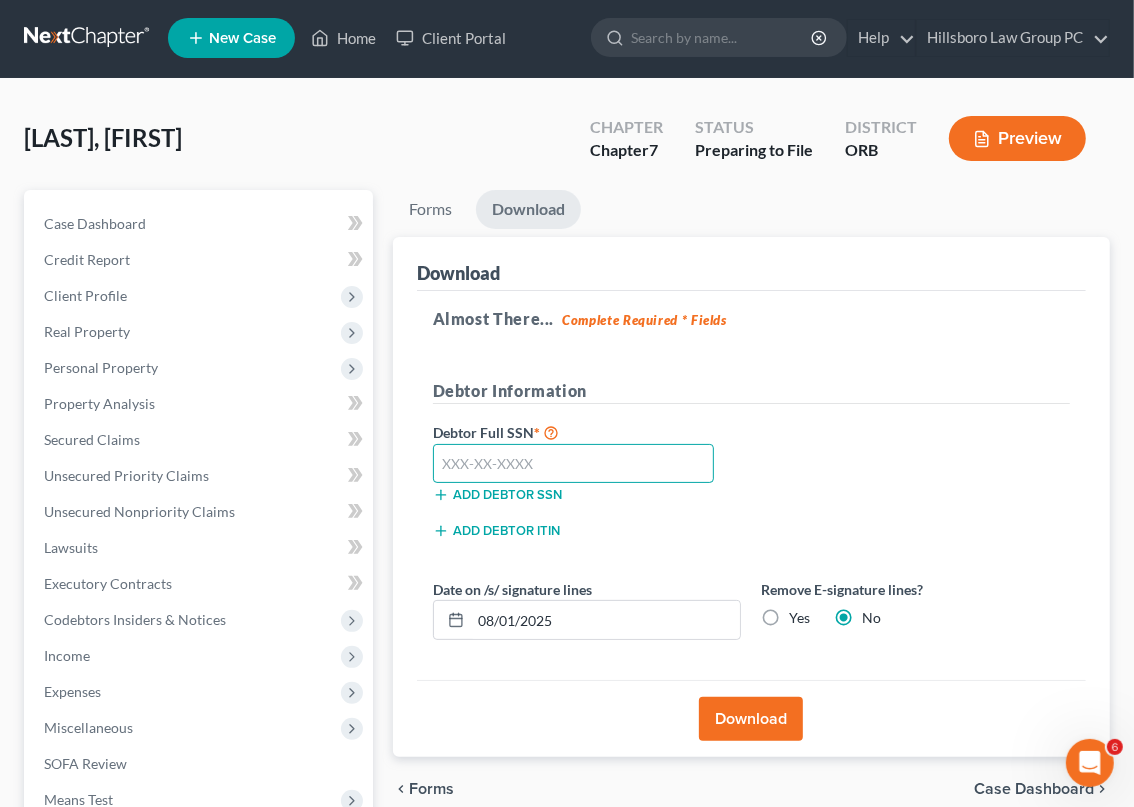 click at bounding box center (573, 464) 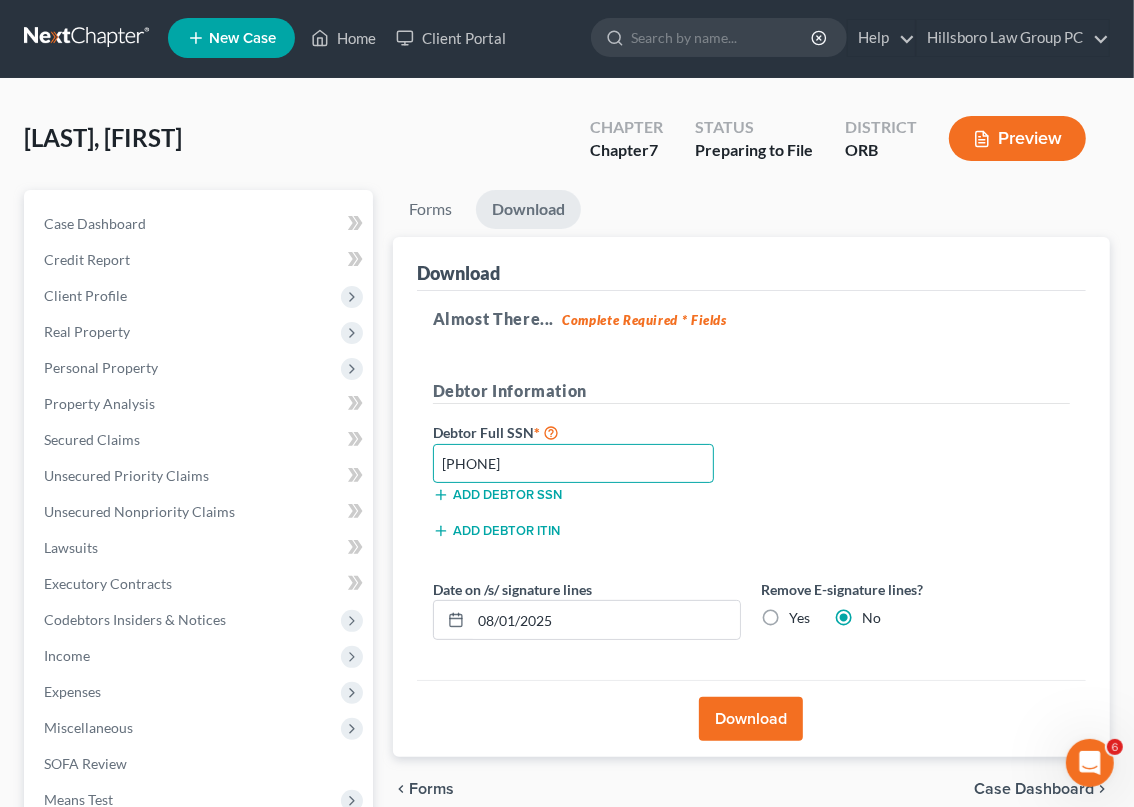 type on "[PHONE]" 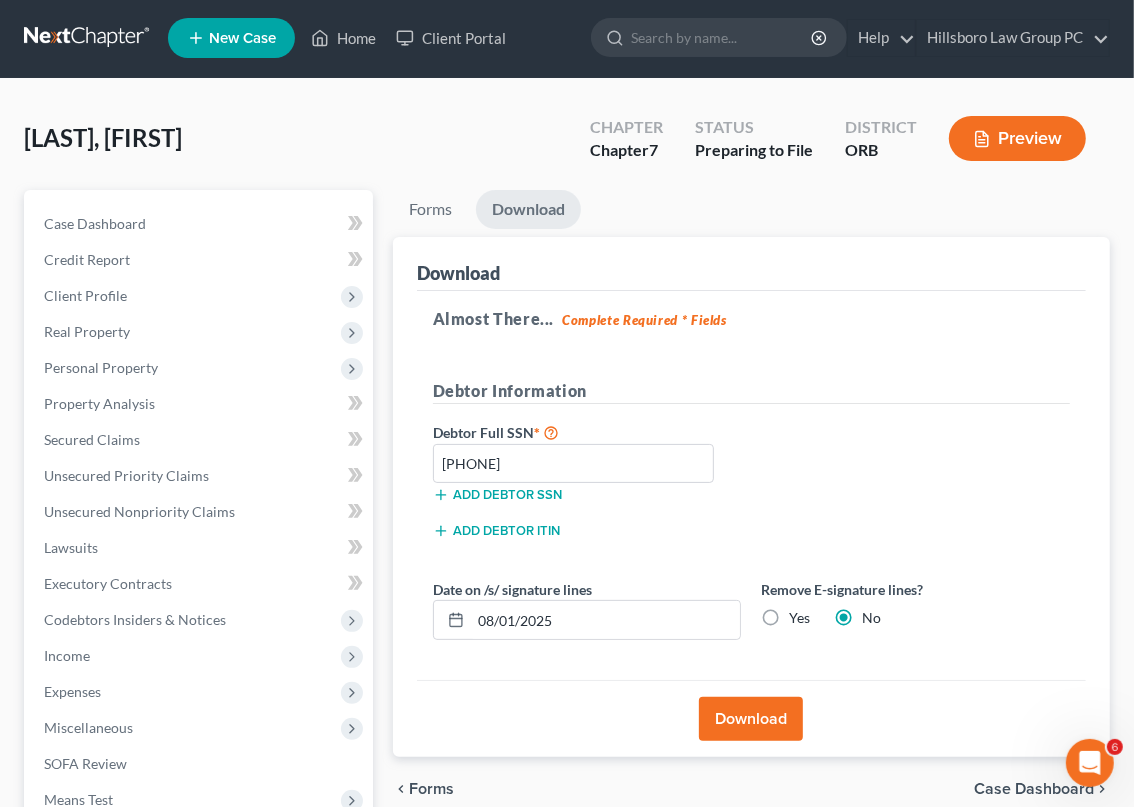click on "Download" at bounding box center (751, 719) 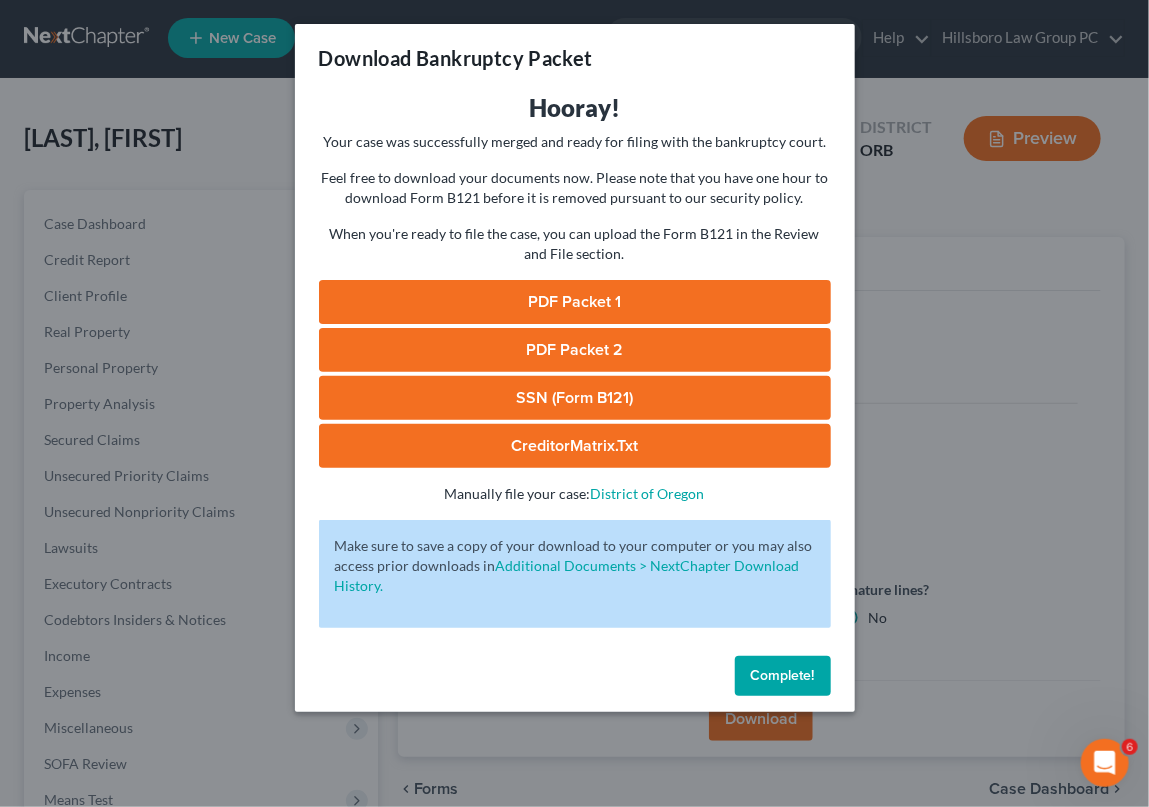 click on "PDF Packet 1" at bounding box center (575, 302) 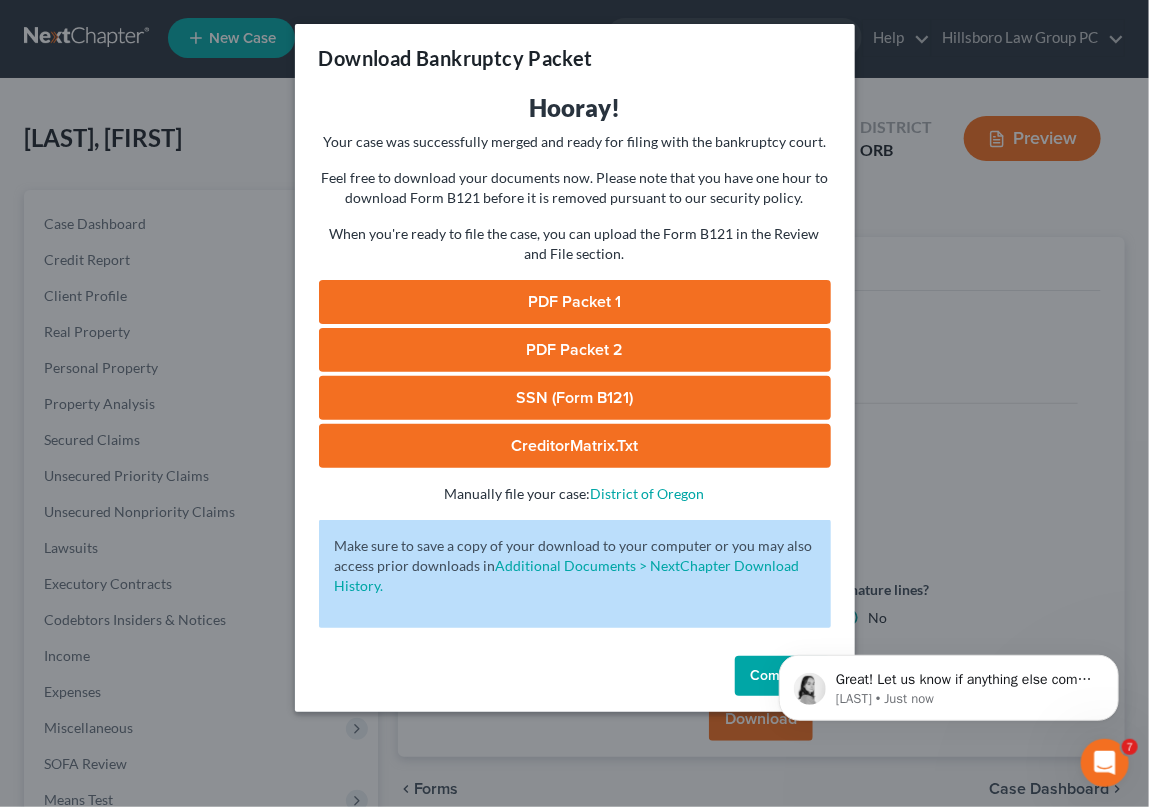 scroll, scrollTop: 0, scrollLeft: 0, axis: both 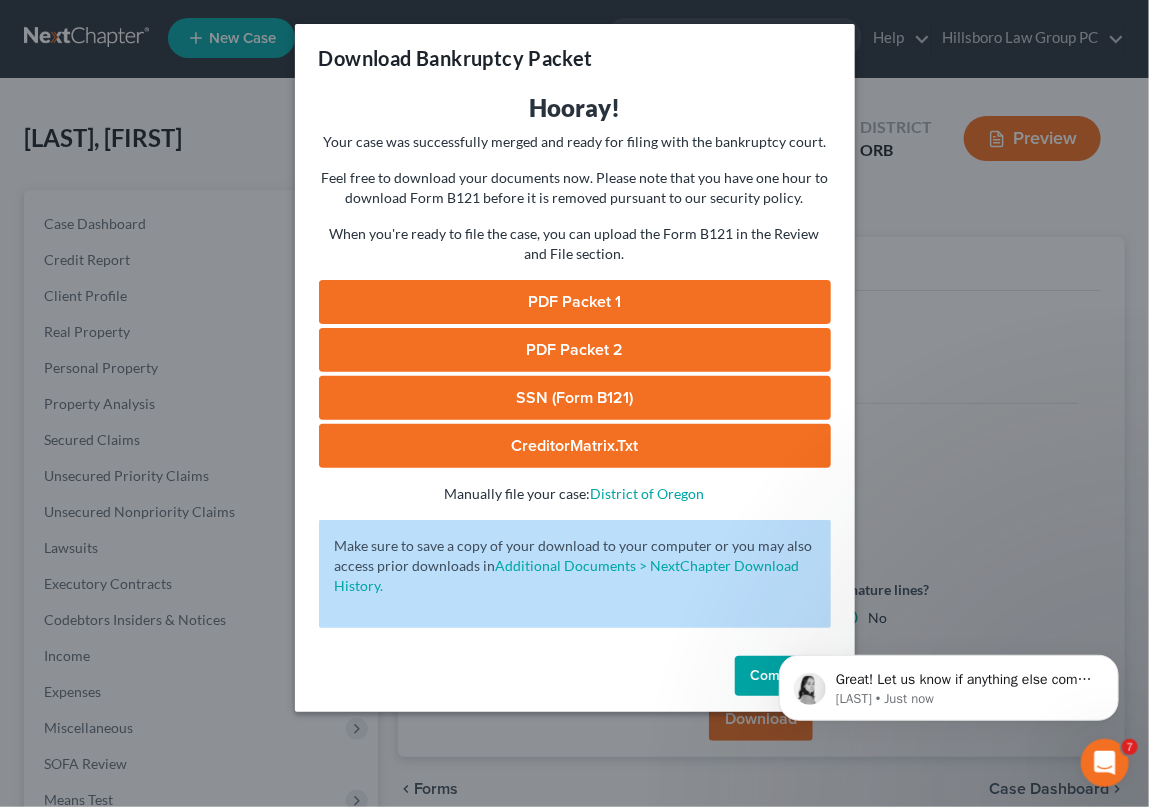 click on "CreditorMatrix.txt" at bounding box center (575, 446) 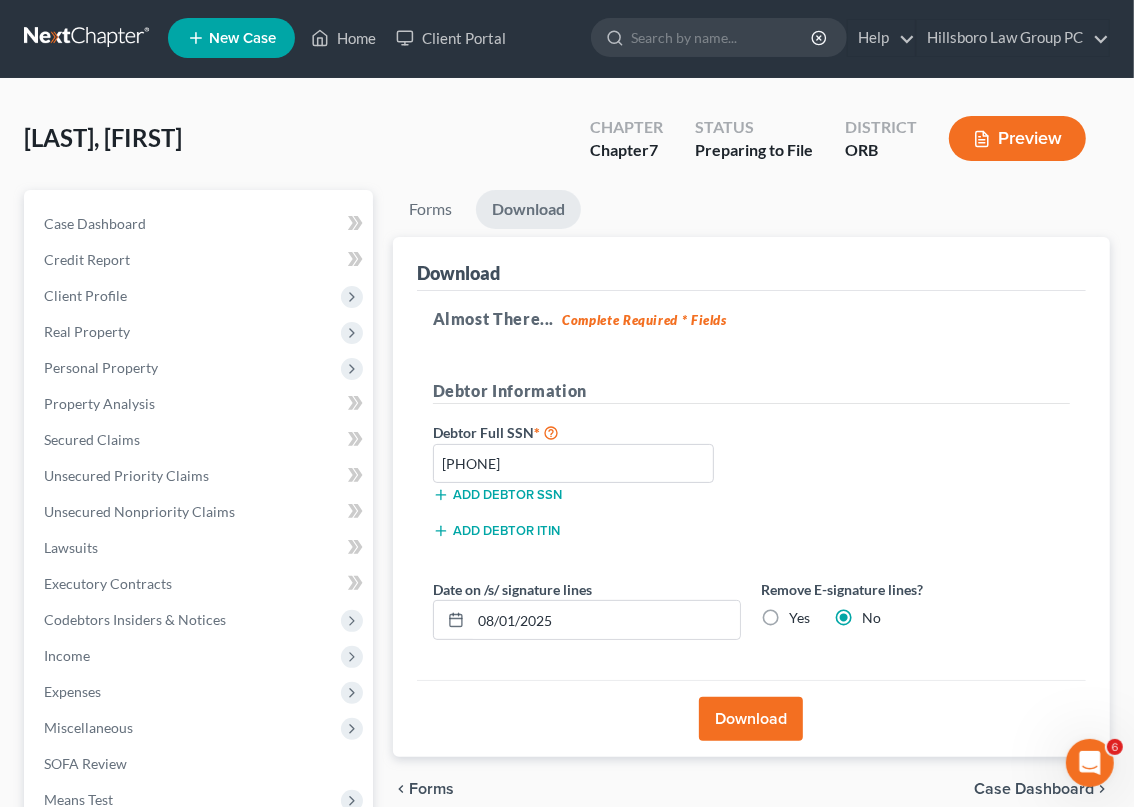 click on "Additional Documents" at bounding box center [114, 835] 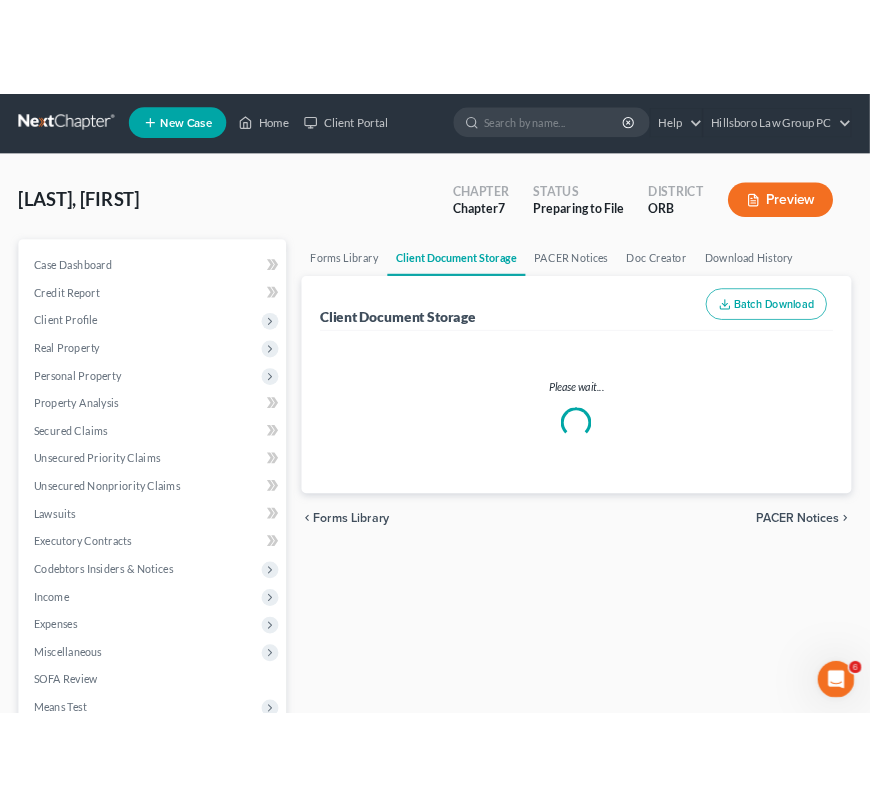 scroll, scrollTop: 0, scrollLeft: 0, axis: both 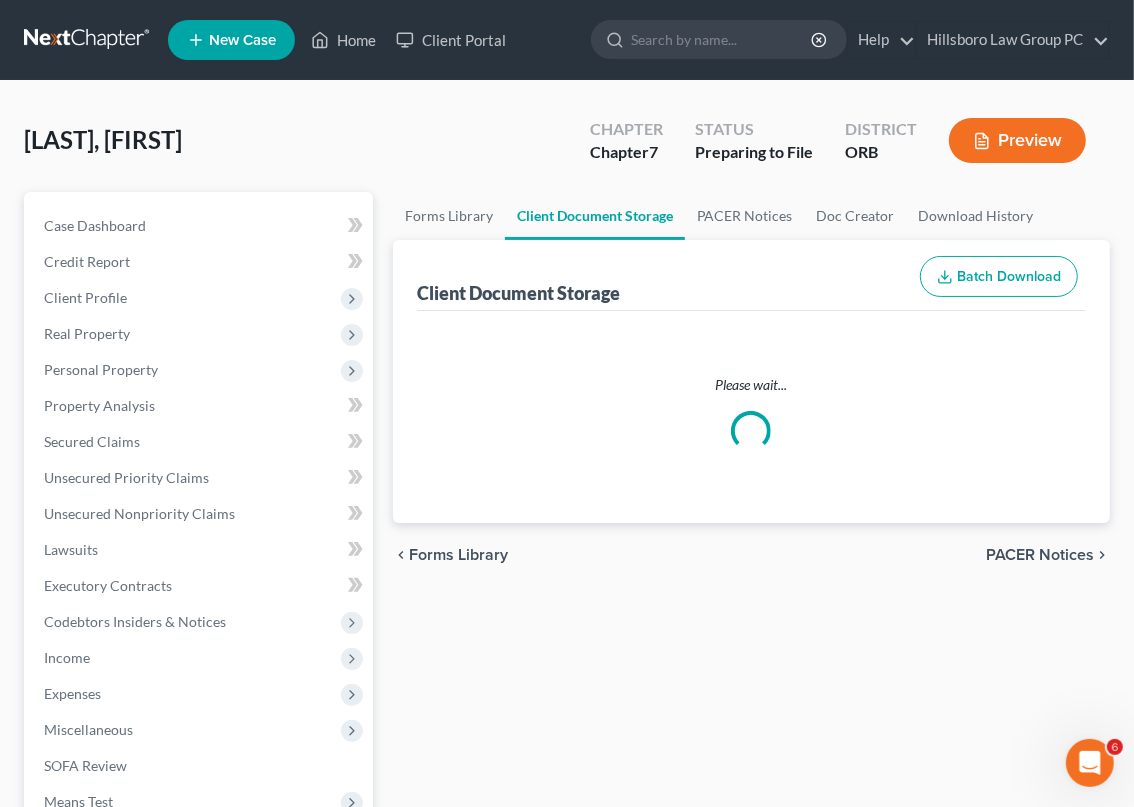 select on "0" 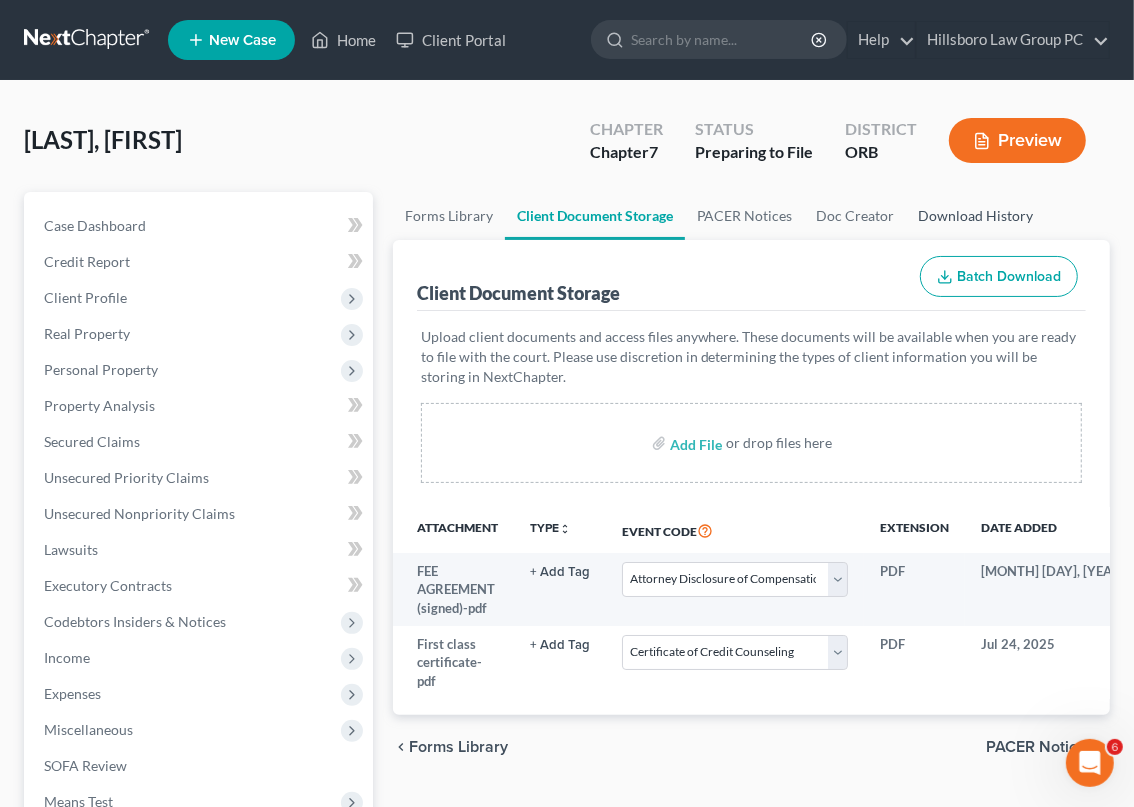 click on "Download History" at bounding box center [976, 216] 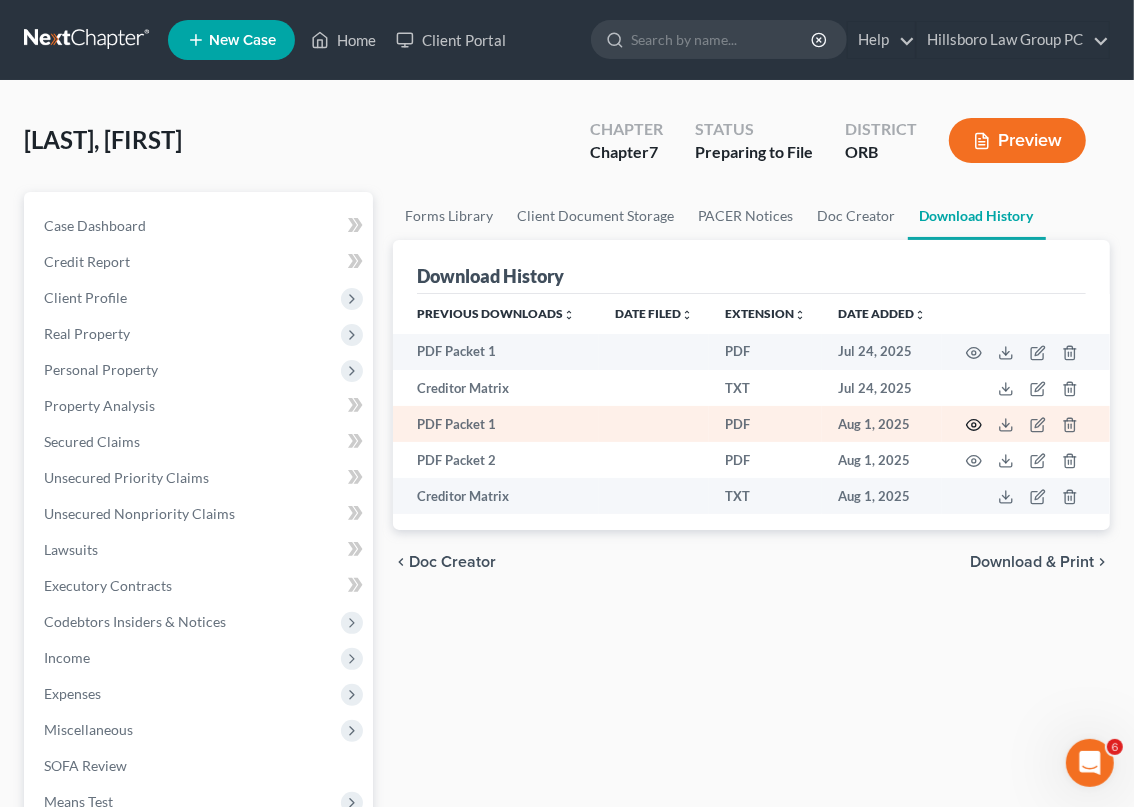 click 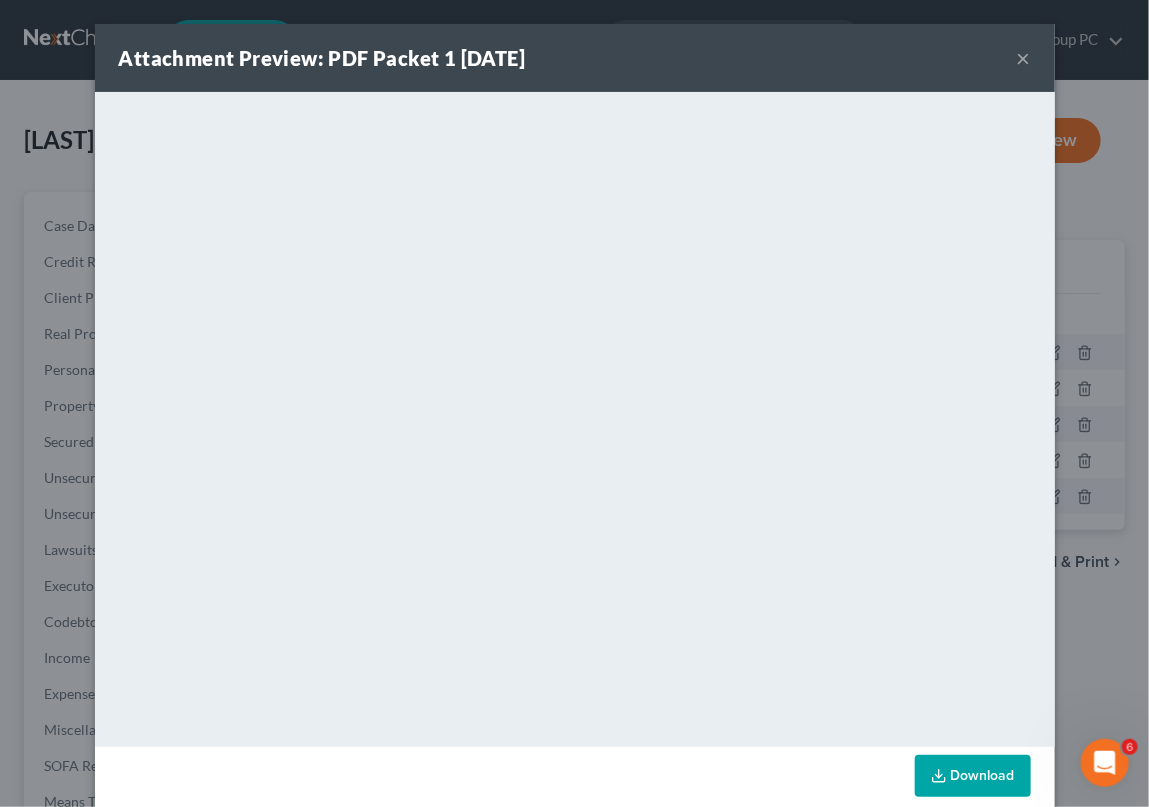 click on "Download" at bounding box center (973, 776) 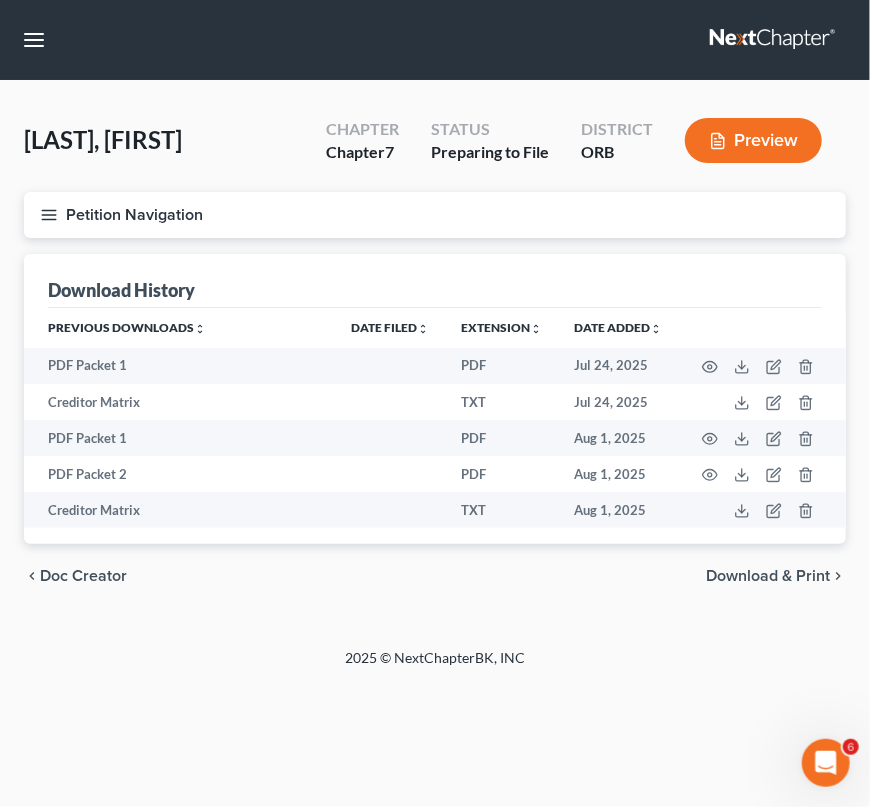 click on "[LAST_NAME], [LAST_NAME] Upgraded Chapter Chapter 7 Status Preparing to File District ORB Preview" at bounding box center (435, 148) 